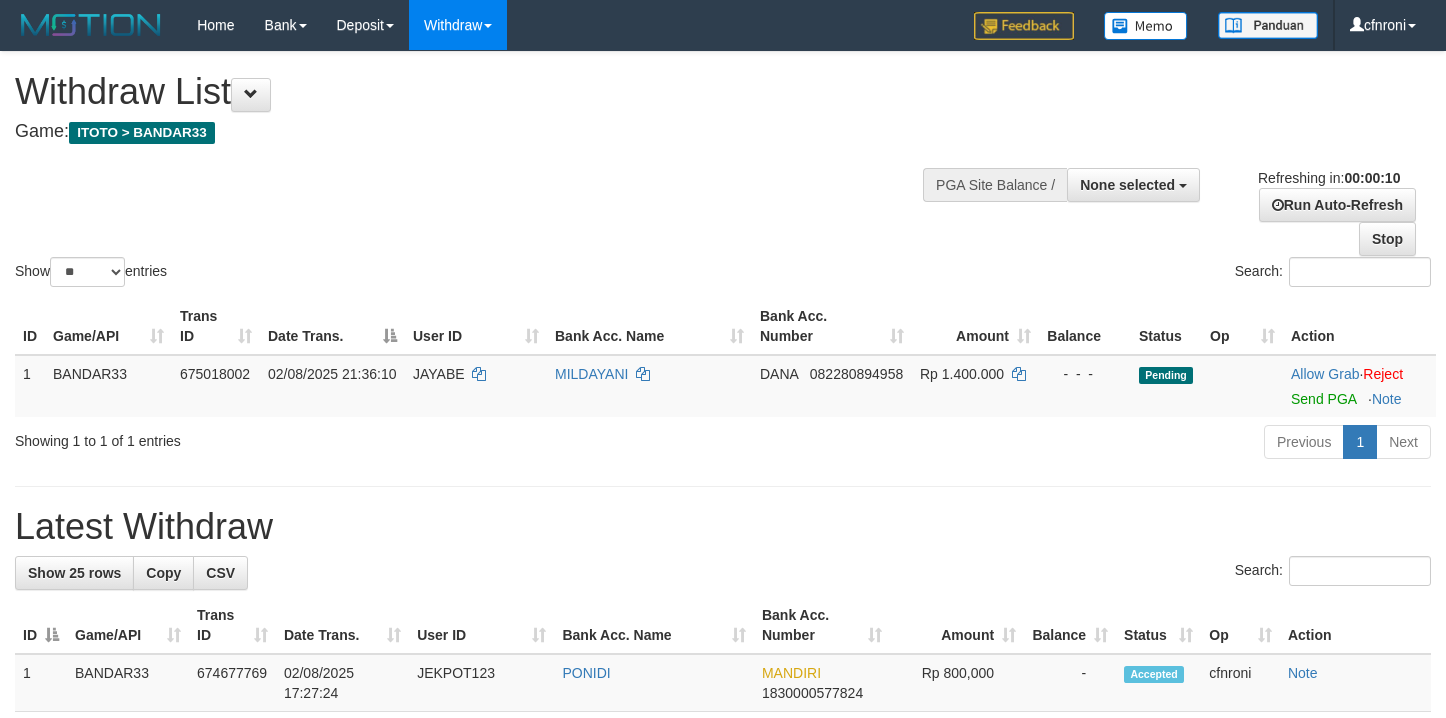 select 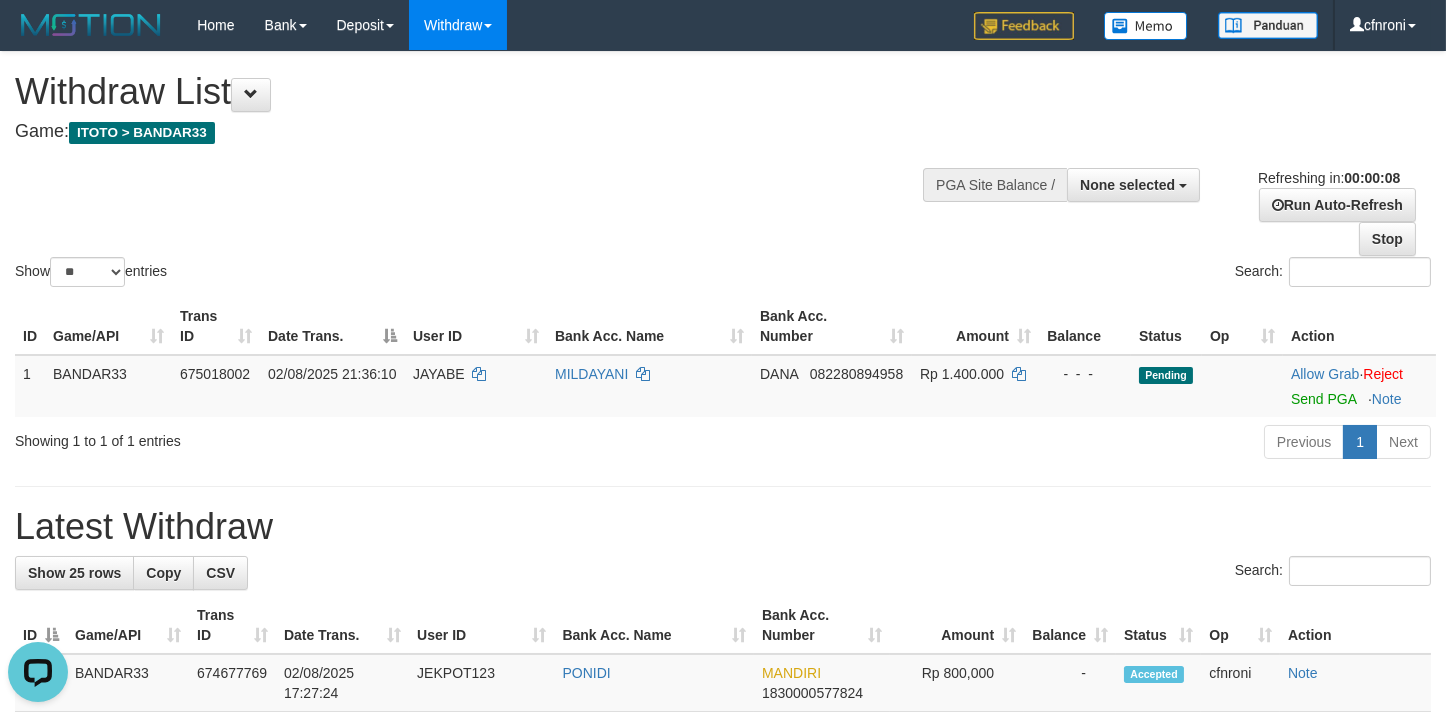 scroll, scrollTop: 0, scrollLeft: 0, axis: both 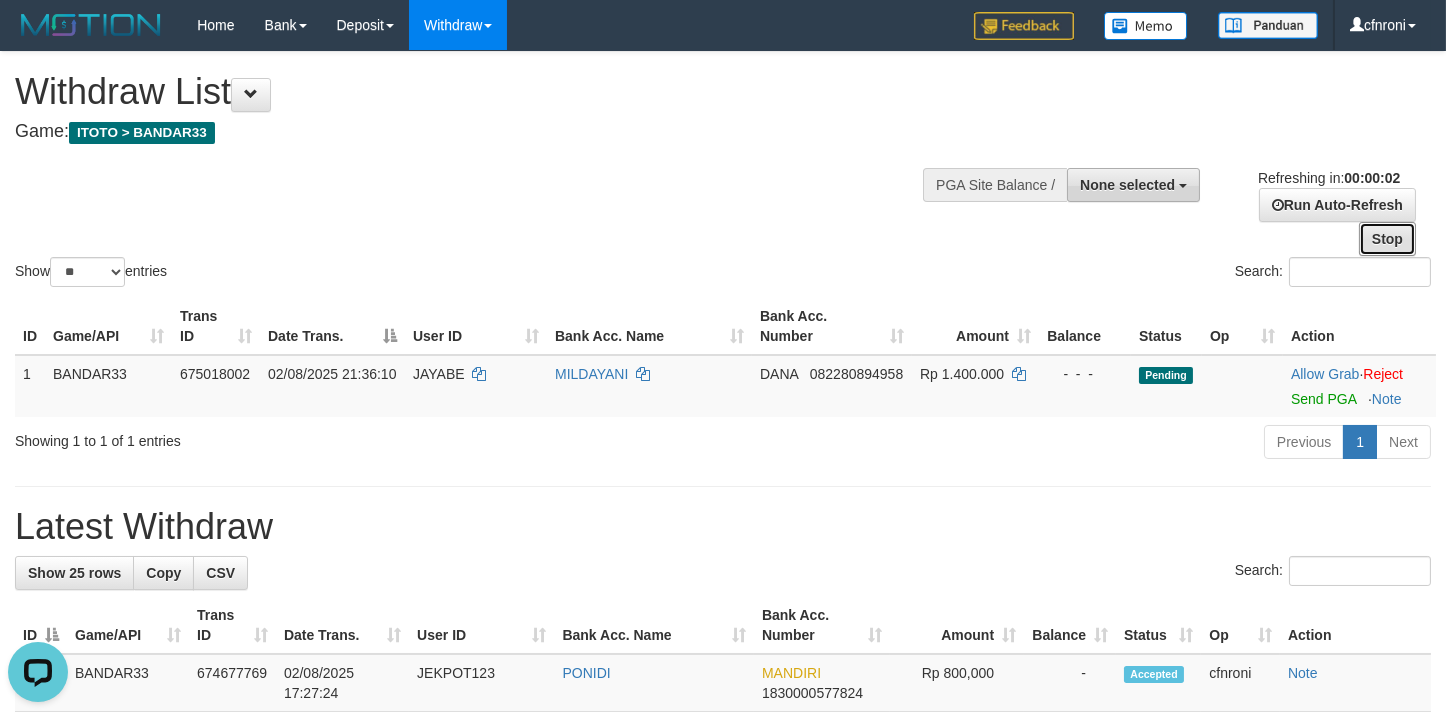 drag, startPoint x: 1387, startPoint y: 235, endPoint x: 1184, endPoint y: 197, distance: 206.52603 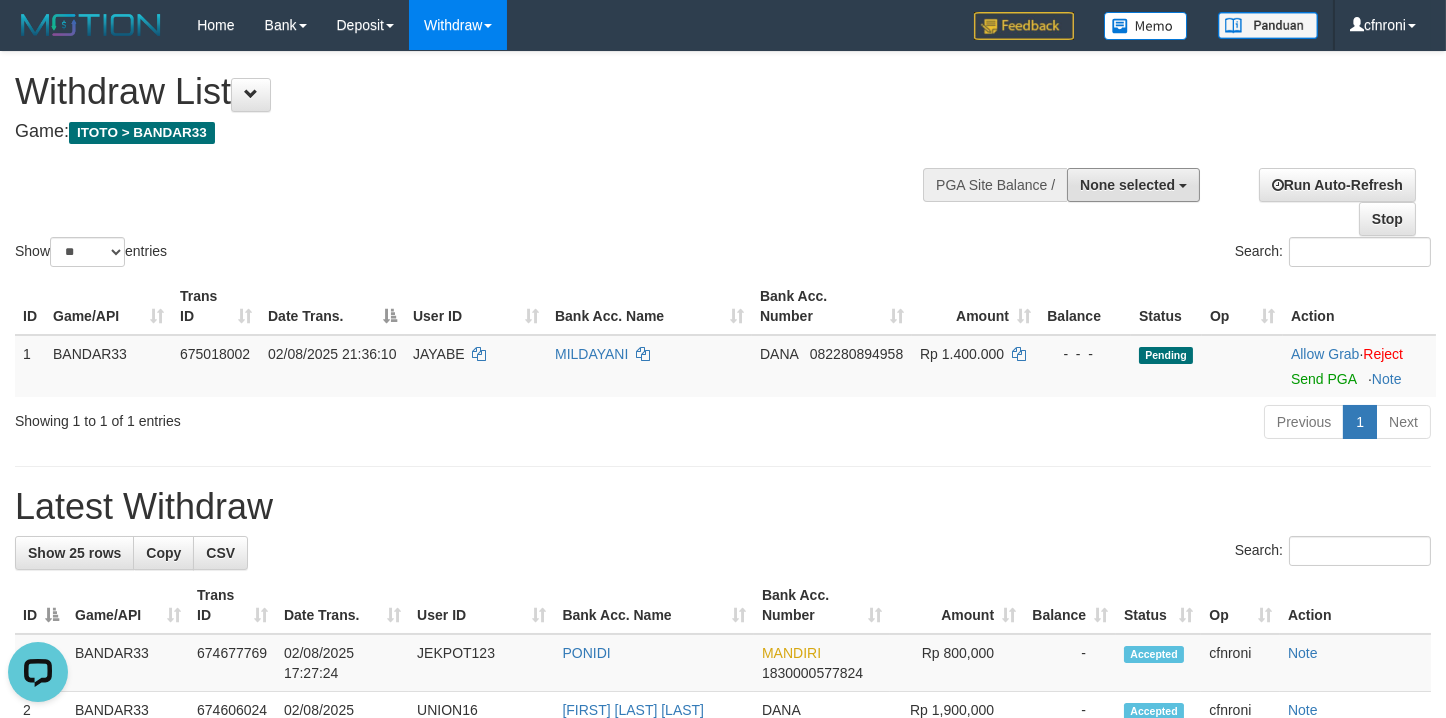 drag, startPoint x: 1146, startPoint y: 185, endPoint x: 1124, endPoint y: 233, distance: 52.801514 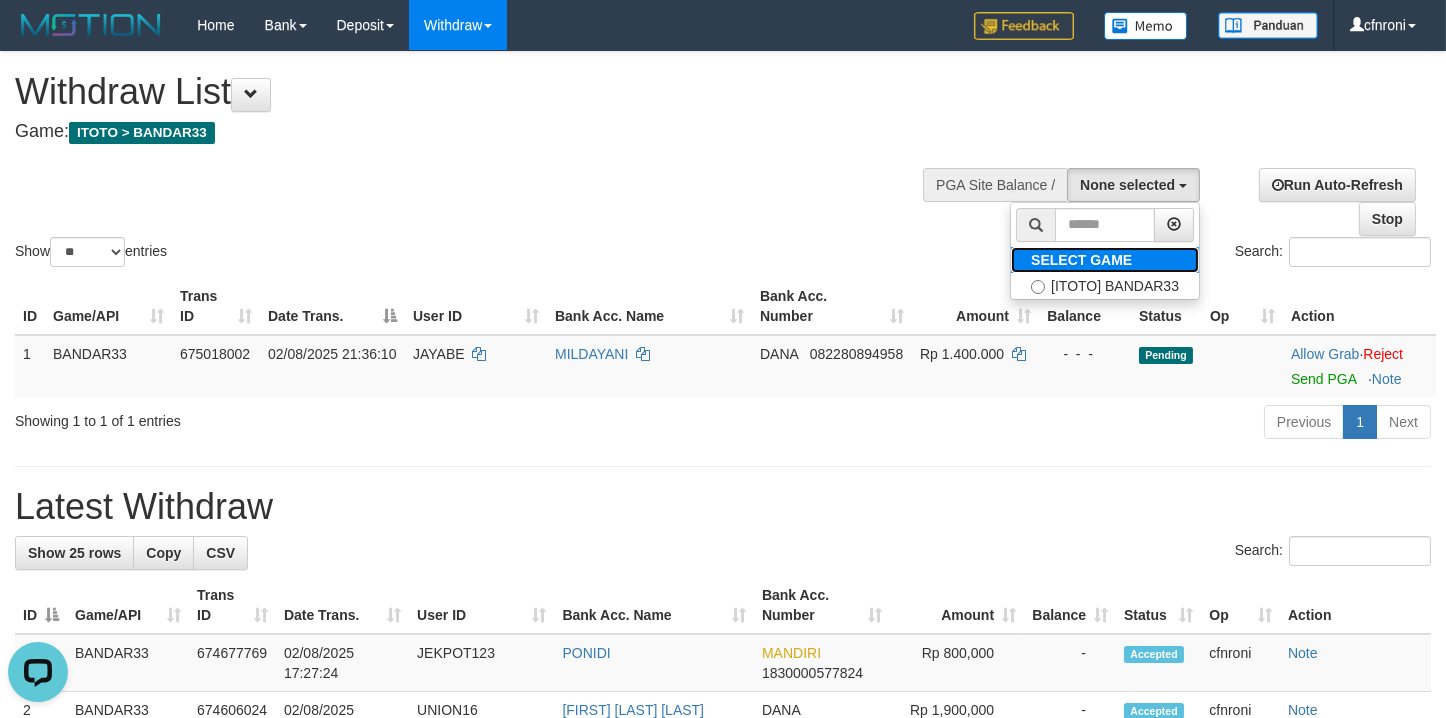 click on "SELECT GAME" at bounding box center [1081, 260] 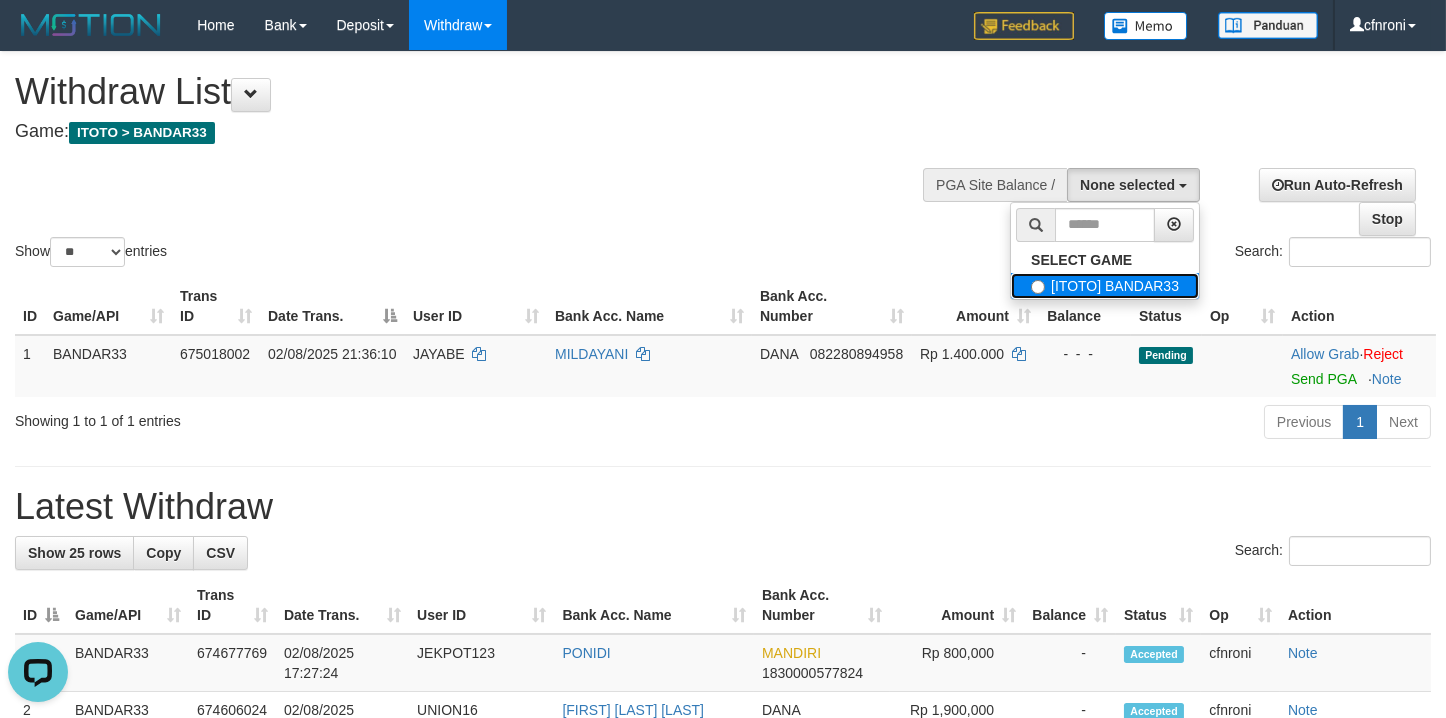 click on "[ITOTO] BANDAR33" at bounding box center (1105, 286) 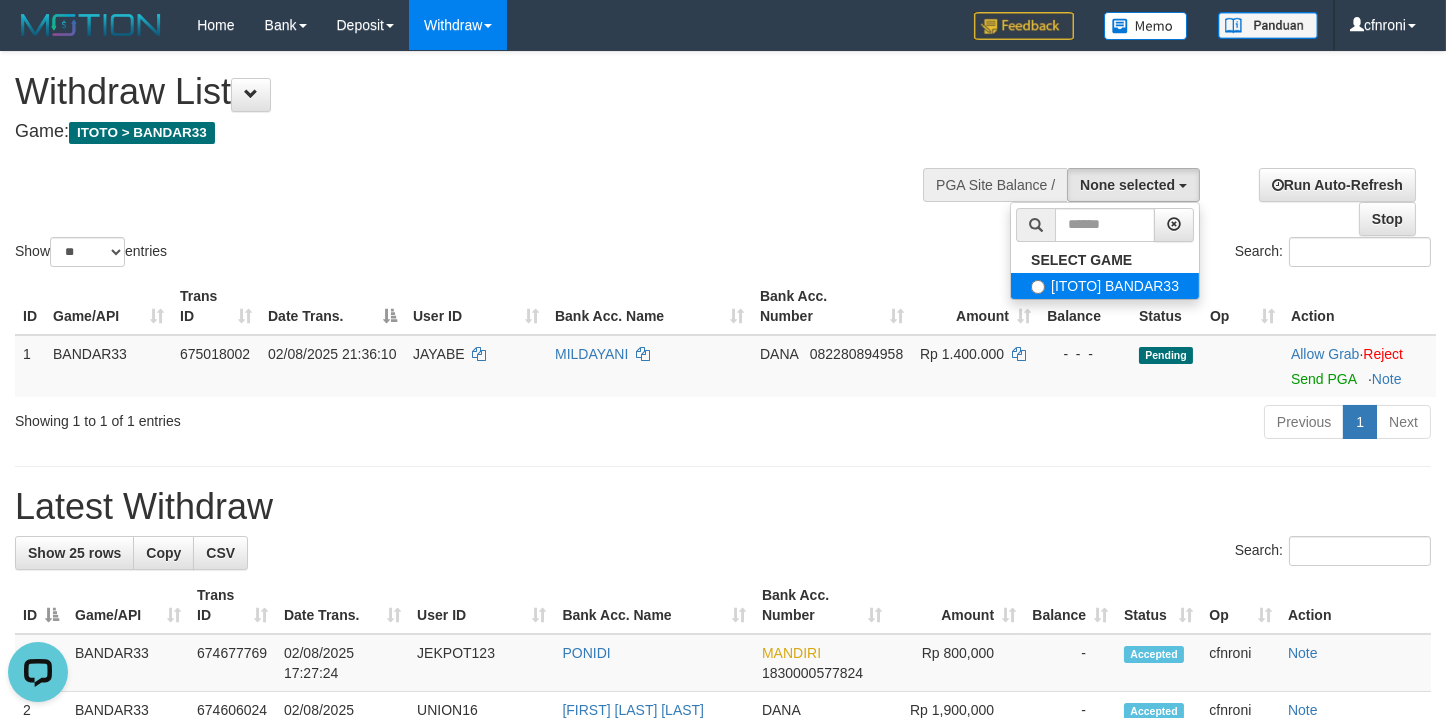 select on "****" 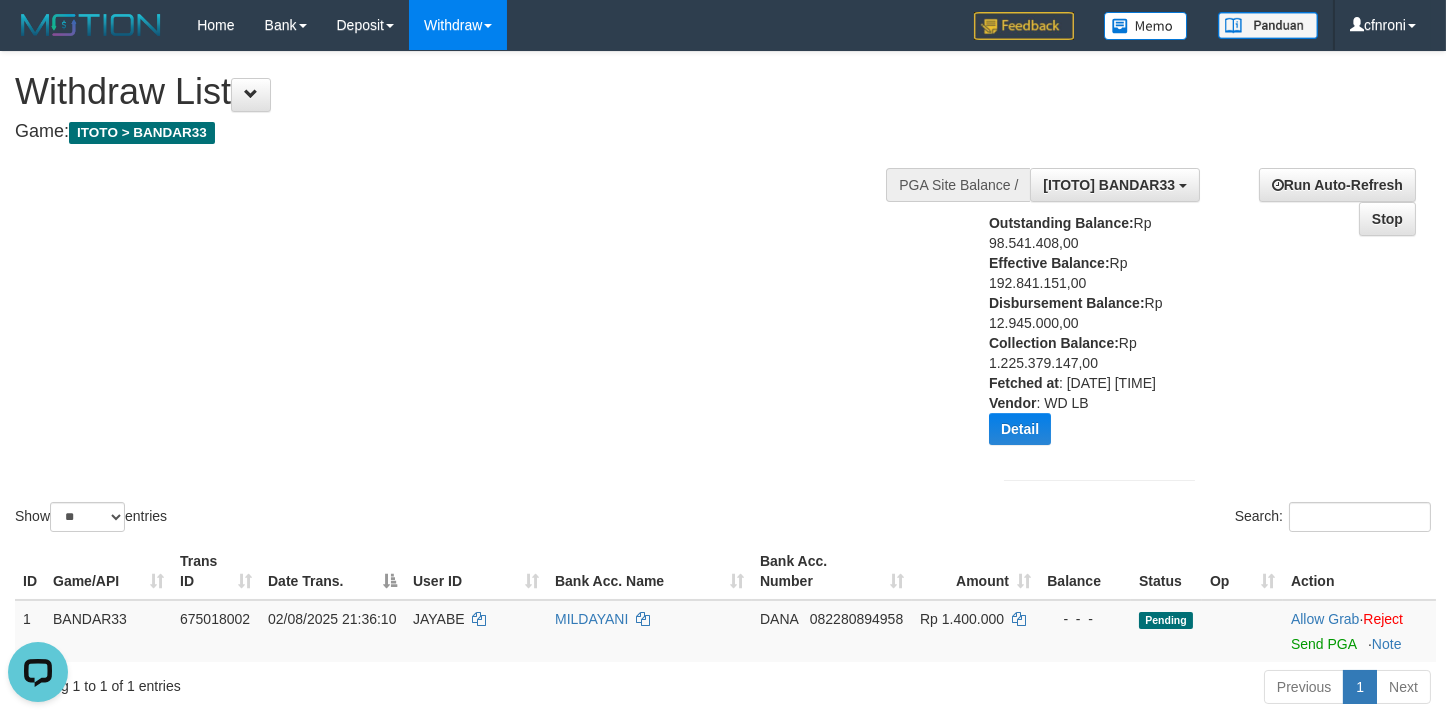 click on "Search:" at bounding box center [1084, 519] 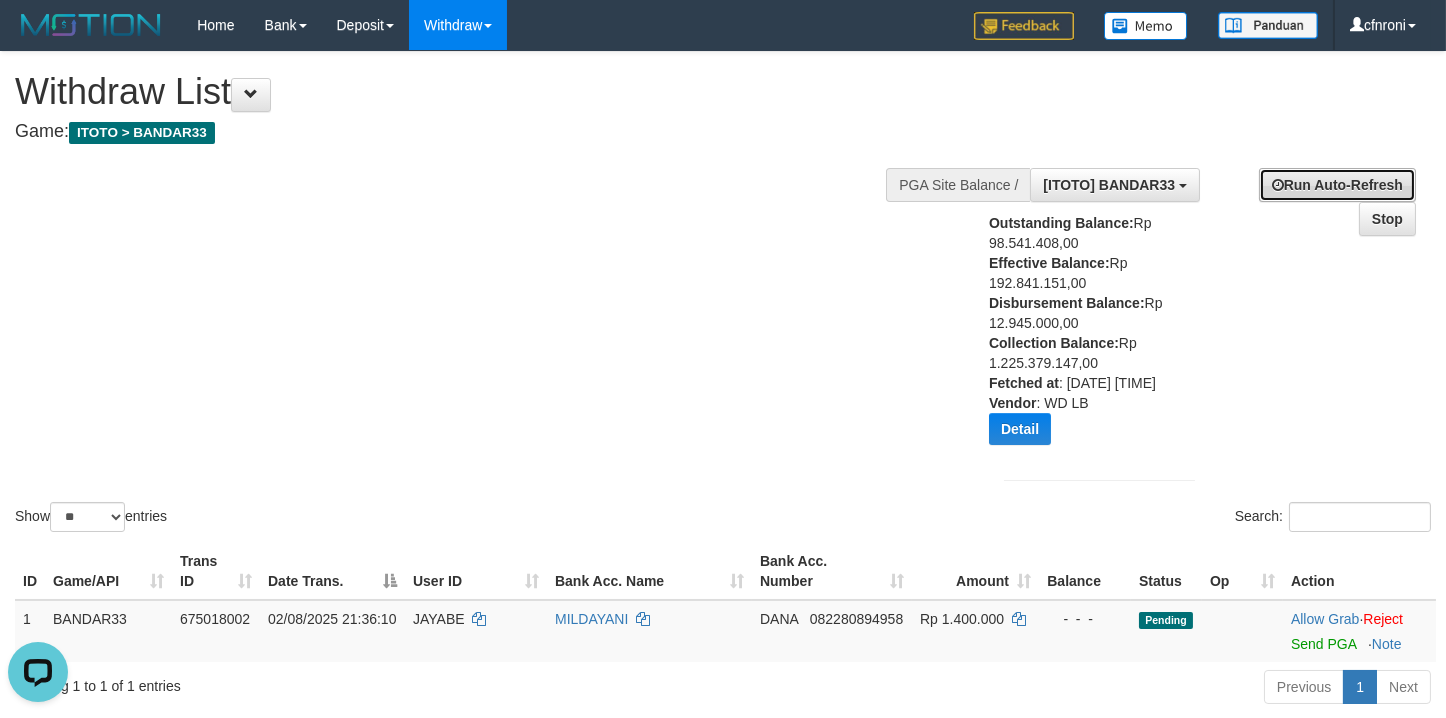 click on "Run Auto-Refresh" at bounding box center [1337, 185] 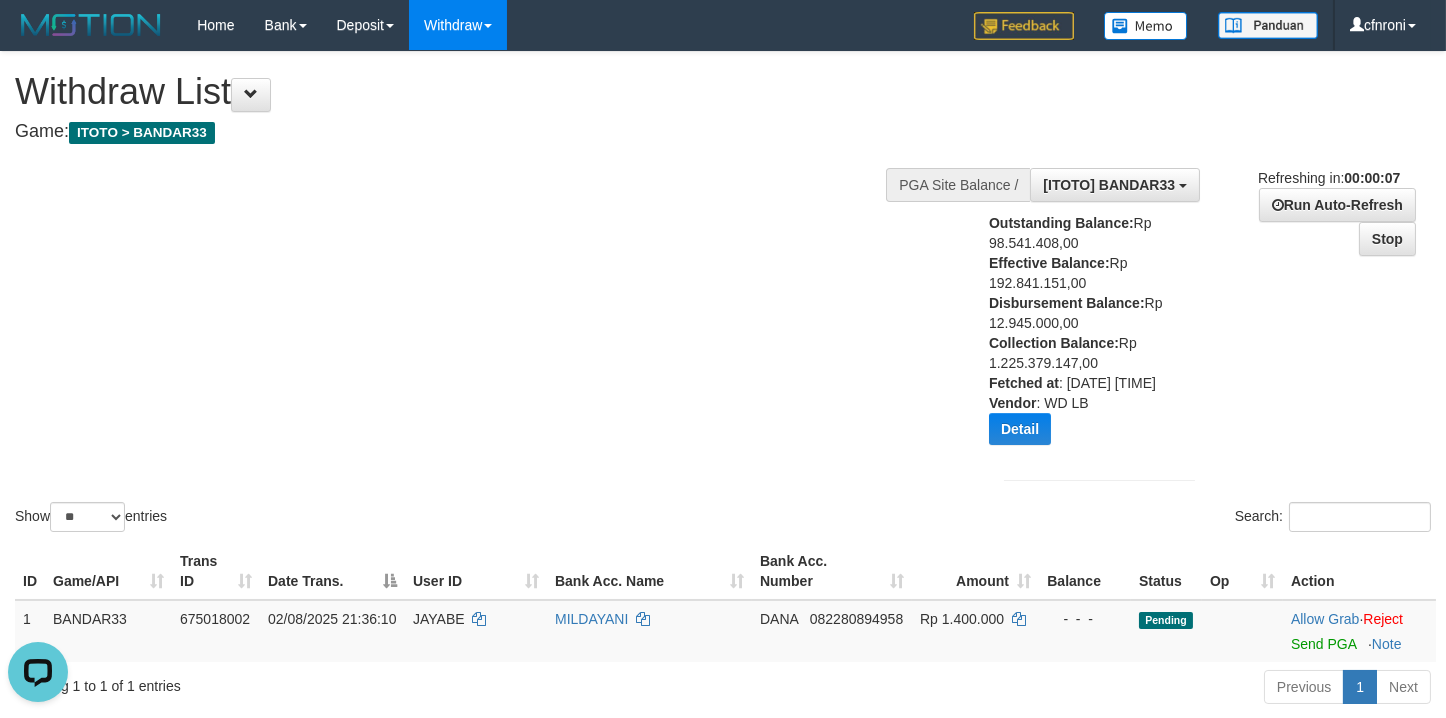 drag, startPoint x: 380, startPoint y: 500, endPoint x: 208, endPoint y: 193, distance: 351.89914 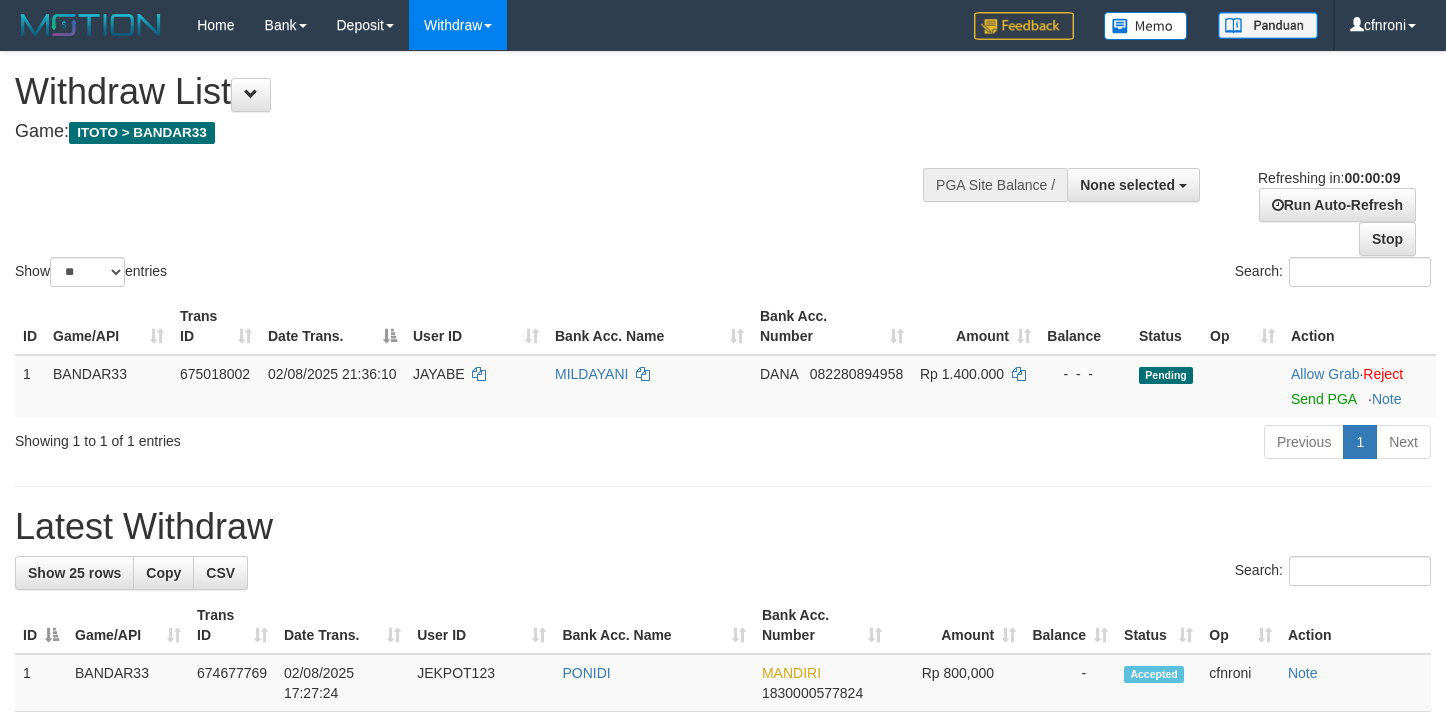 select 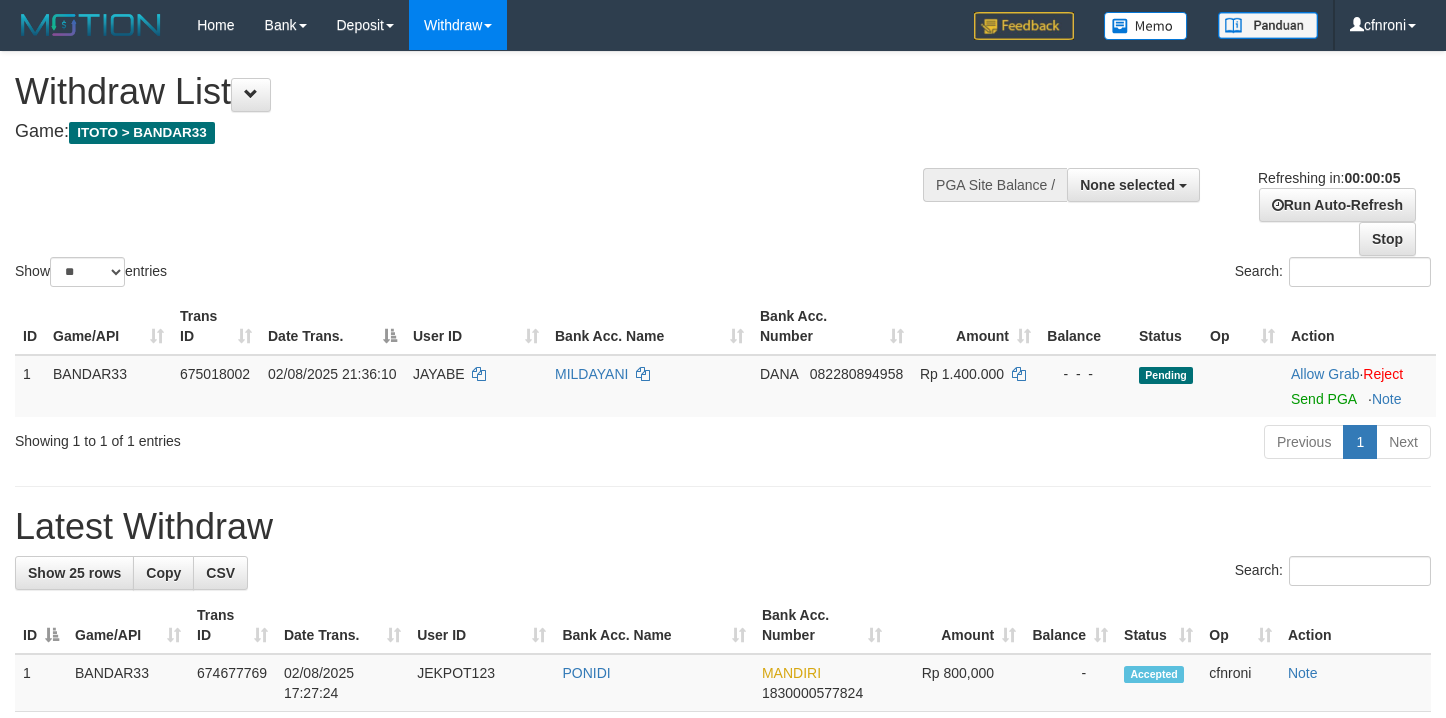 scroll, scrollTop: 0, scrollLeft: 0, axis: both 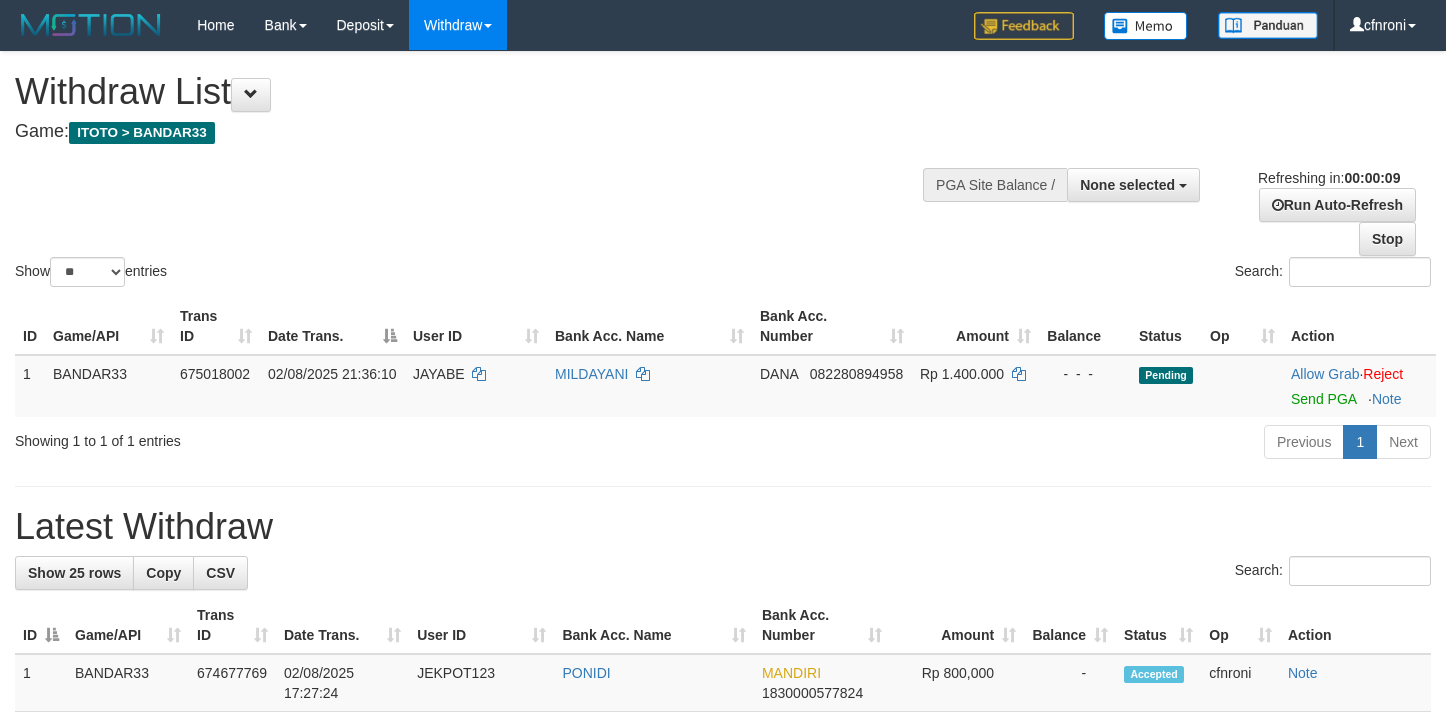 select 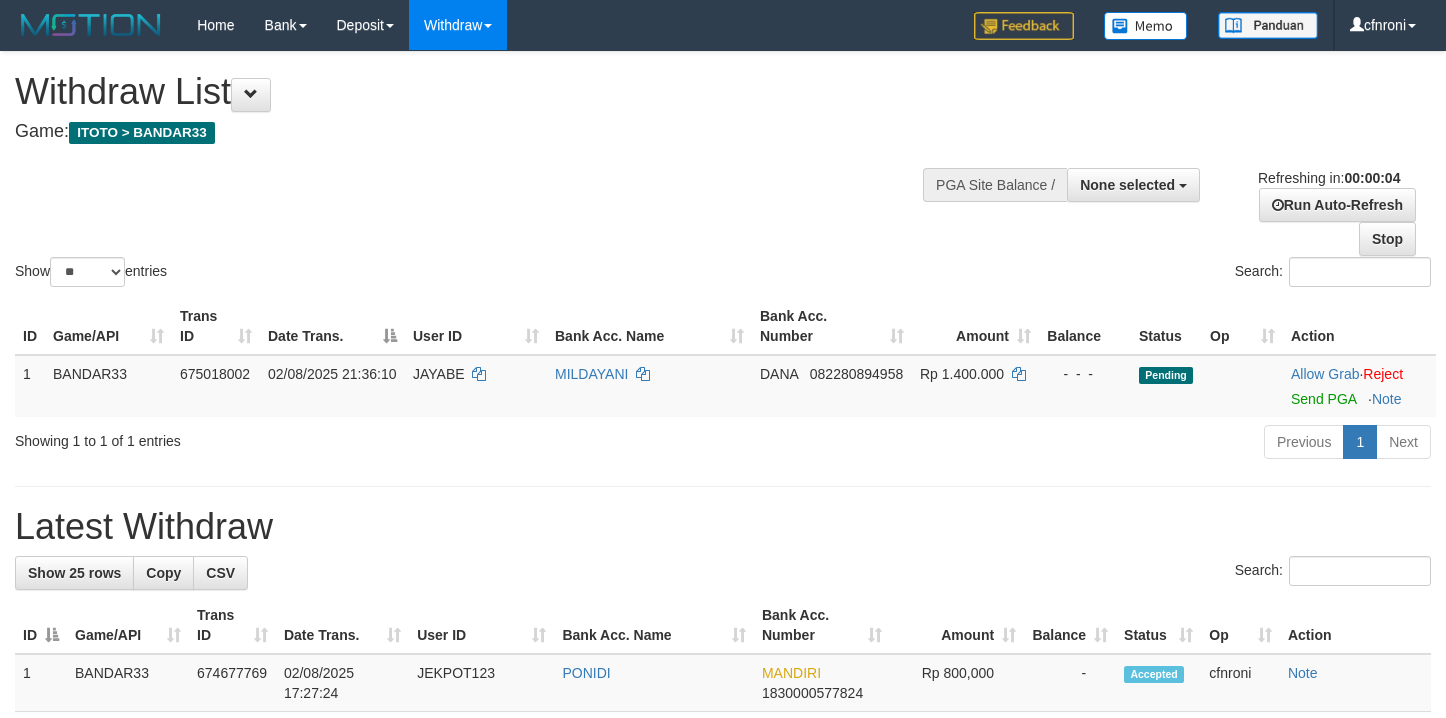 scroll, scrollTop: 0, scrollLeft: 0, axis: both 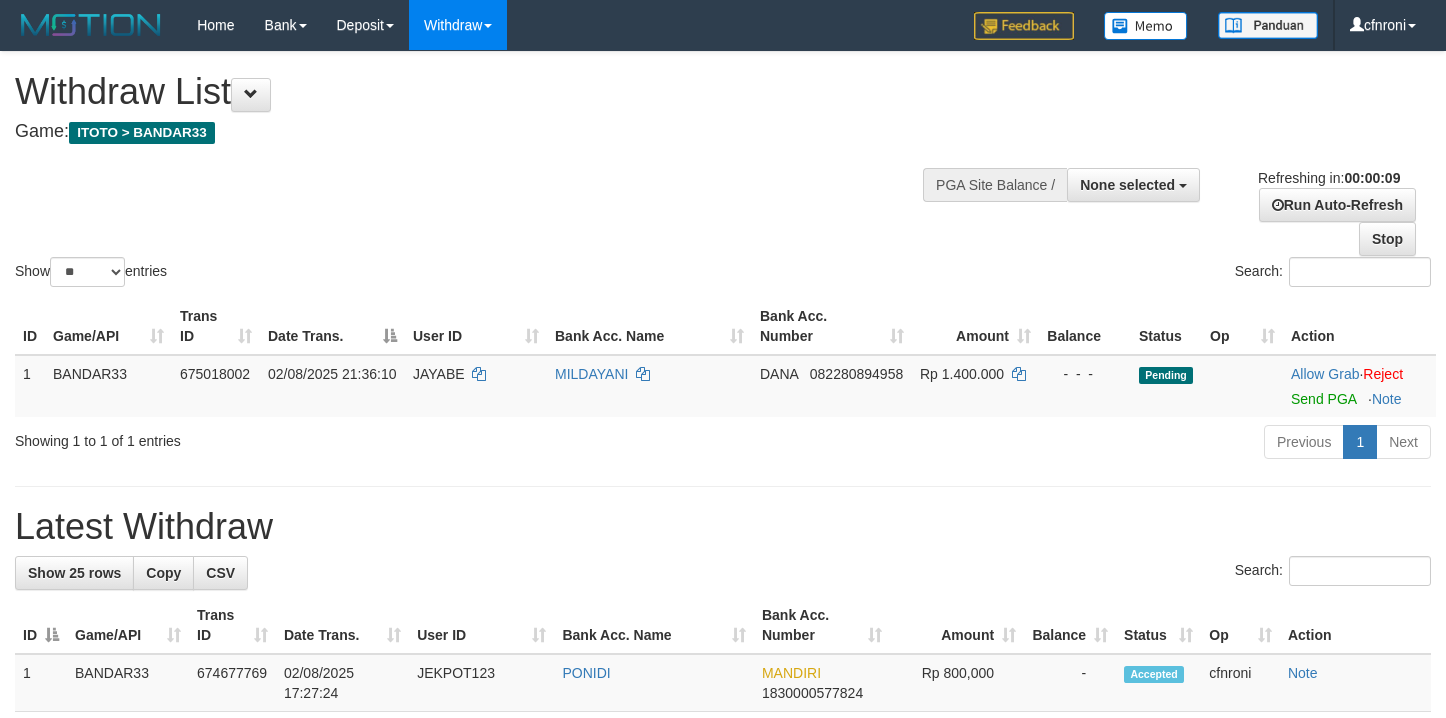 select 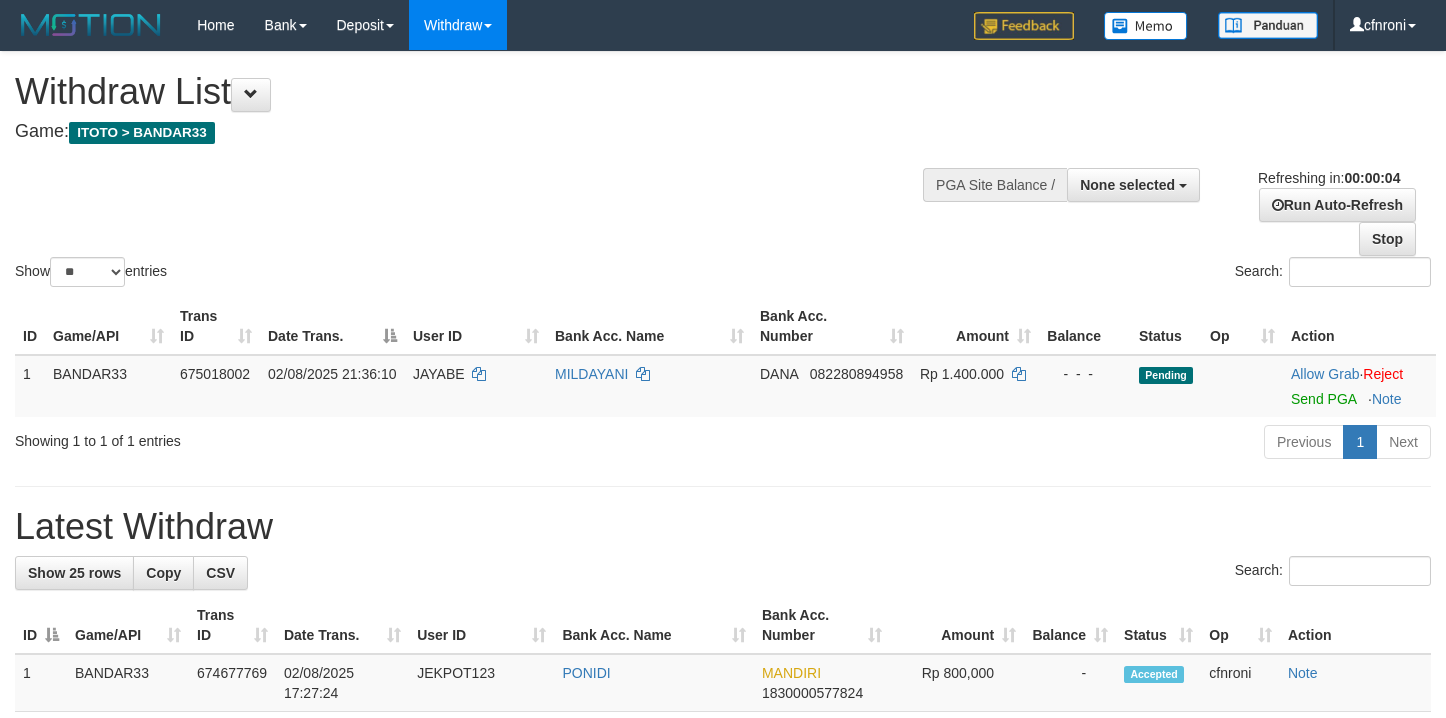 scroll, scrollTop: 0, scrollLeft: 0, axis: both 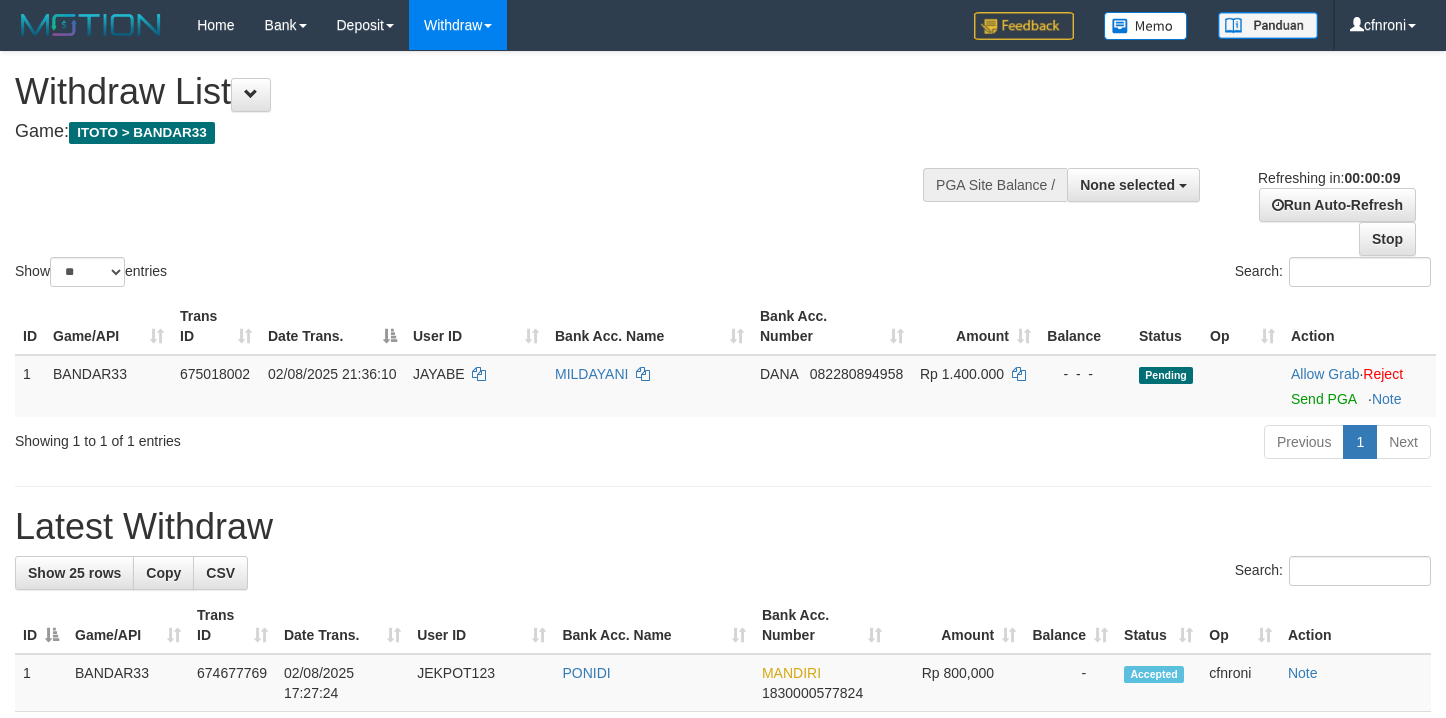 select 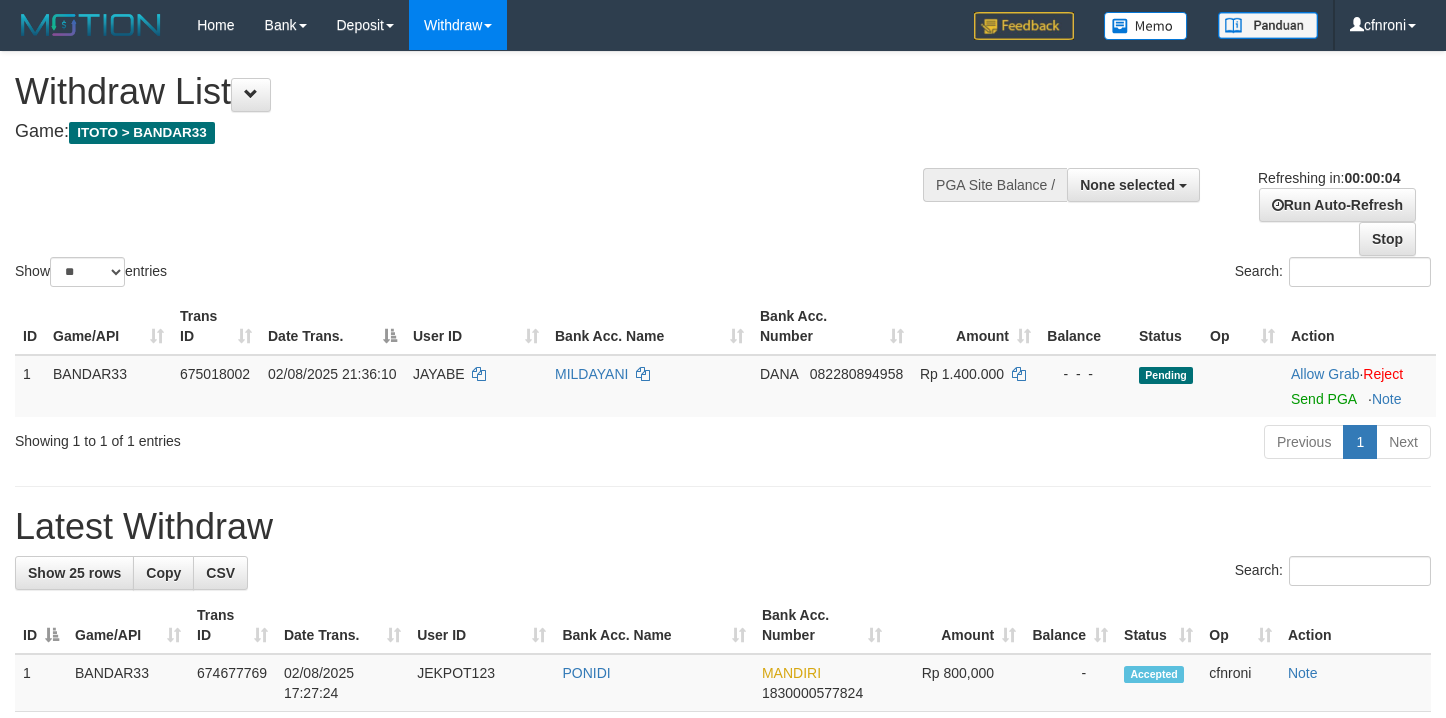 scroll, scrollTop: 0, scrollLeft: 0, axis: both 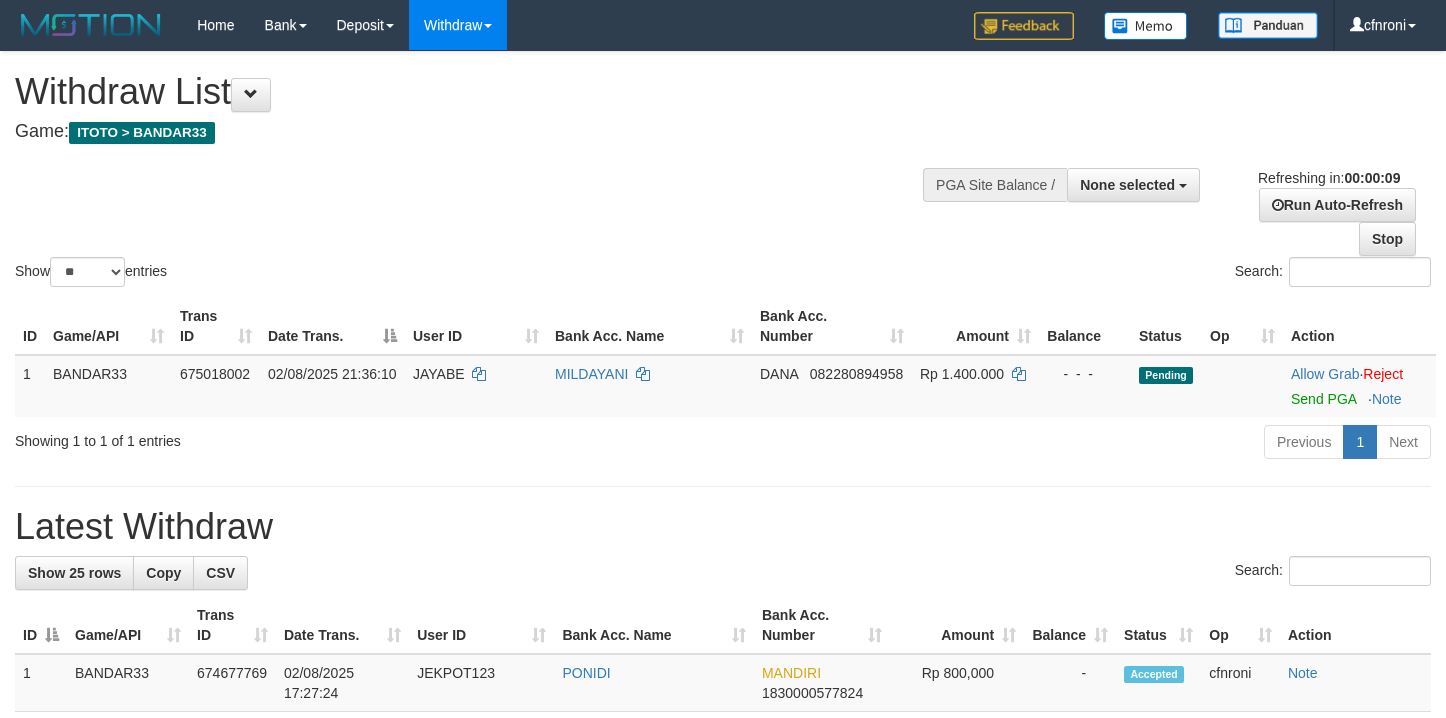 select 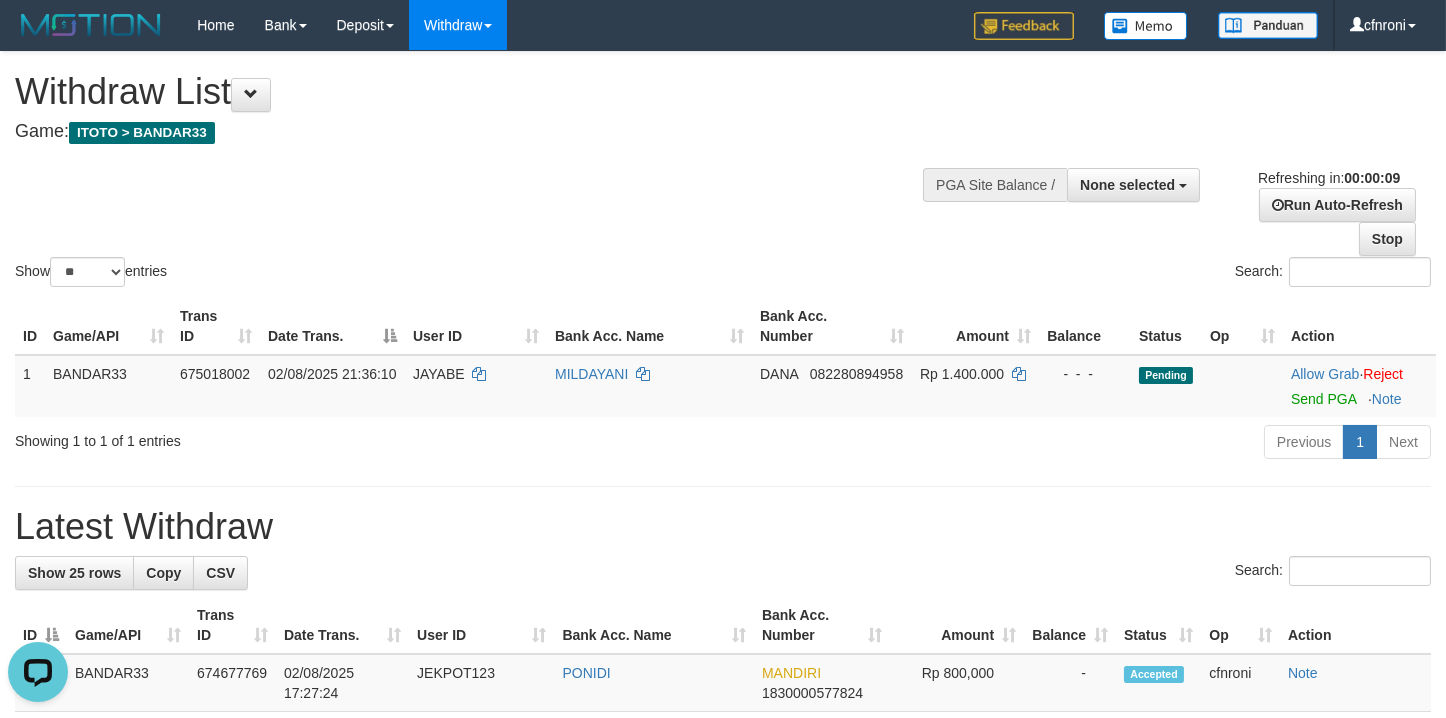 scroll, scrollTop: 0, scrollLeft: 0, axis: both 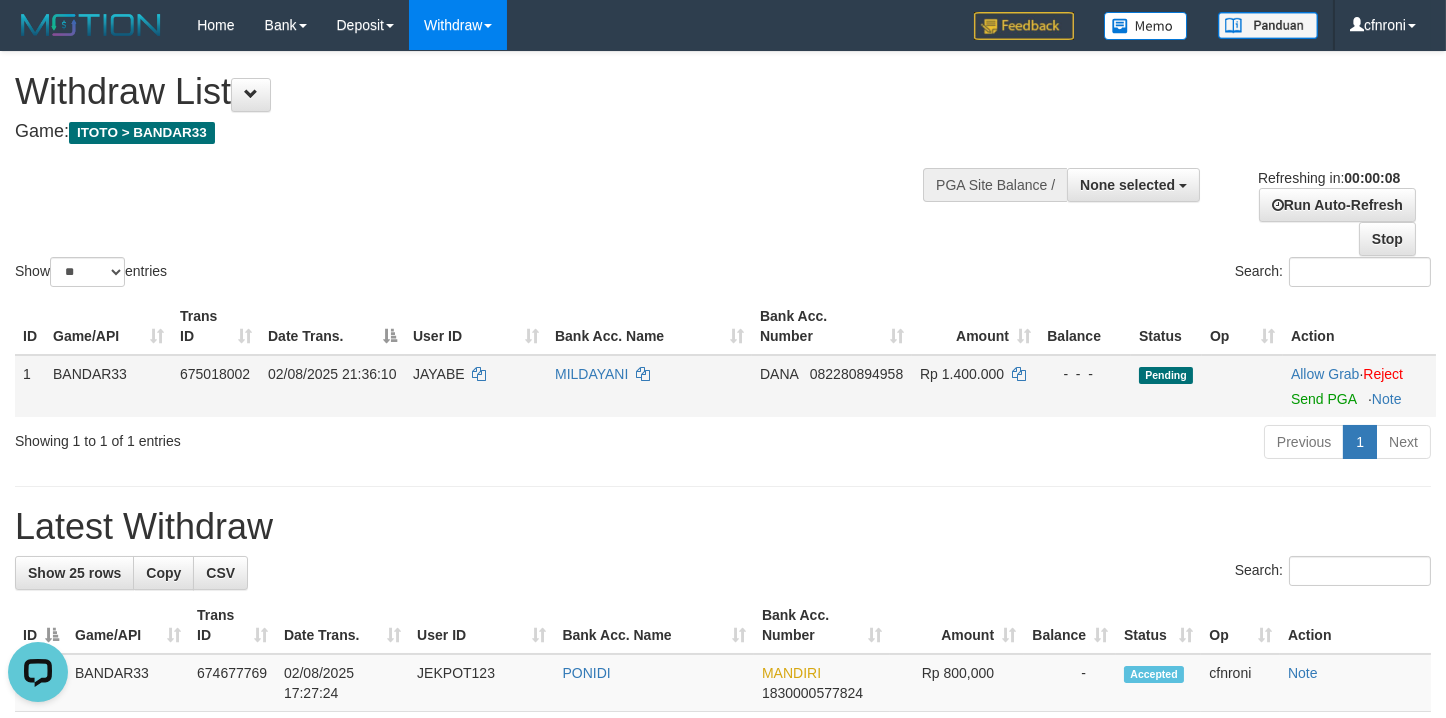 click on "MILDAYANI" at bounding box center (649, 386) 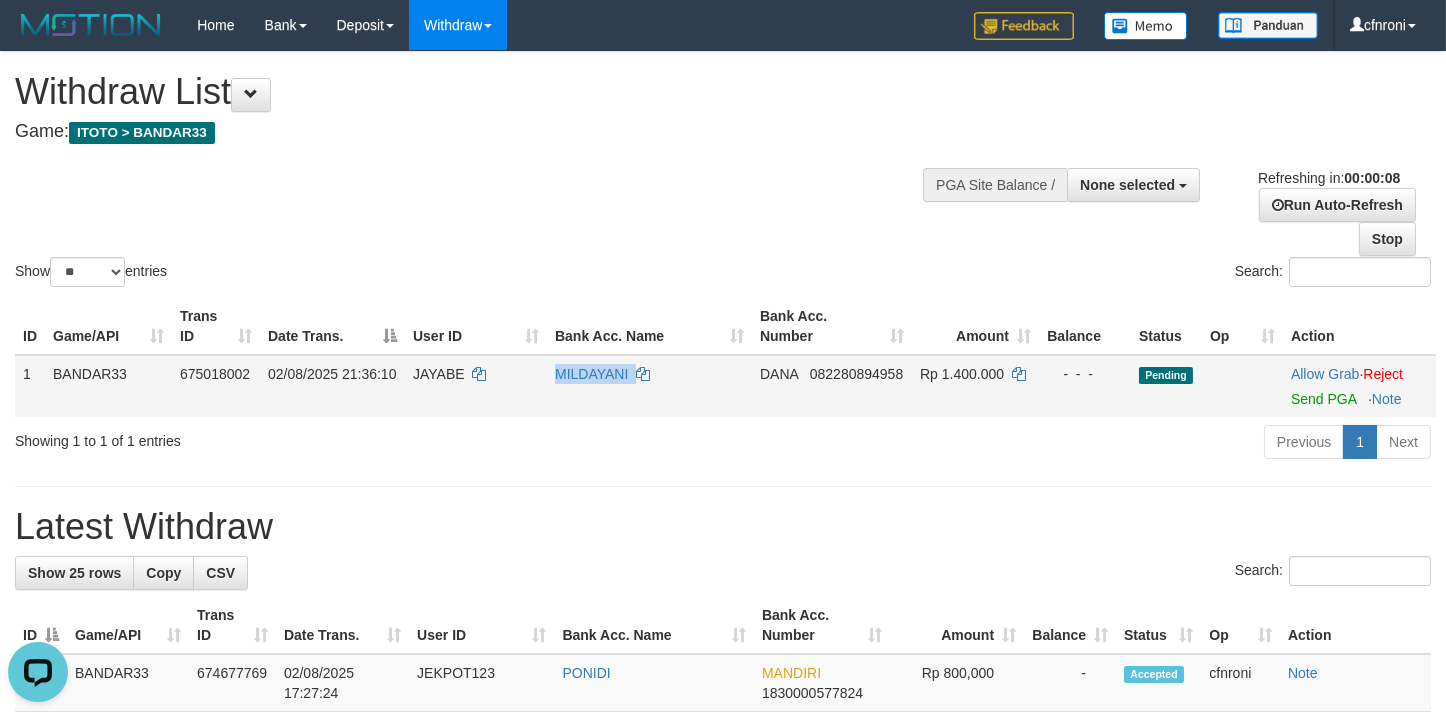 click on "MILDAYANI" at bounding box center [649, 386] 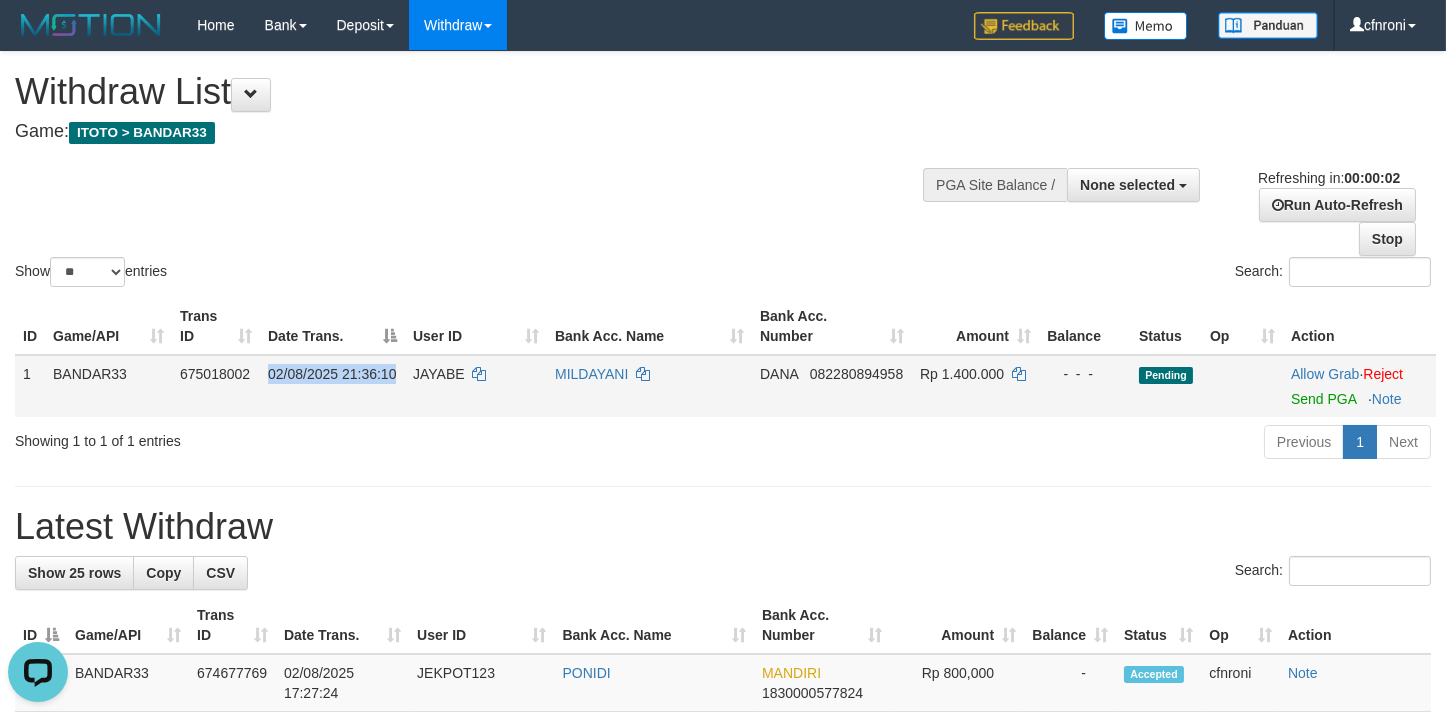 drag, startPoint x: 477, startPoint y: 408, endPoint x: 692, endPoint y: 399, distance: 215.1883 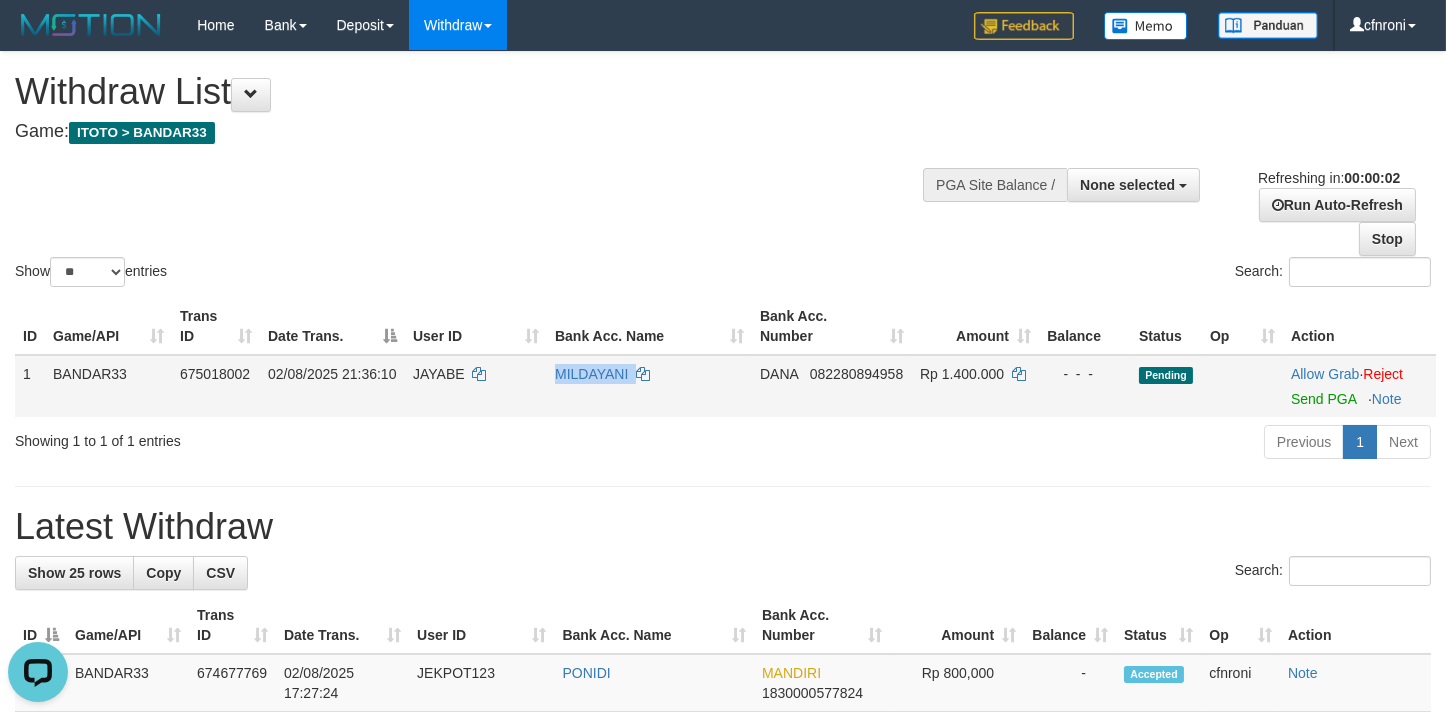 click on "DANA     082280894958" at bounding box center (832, 386) 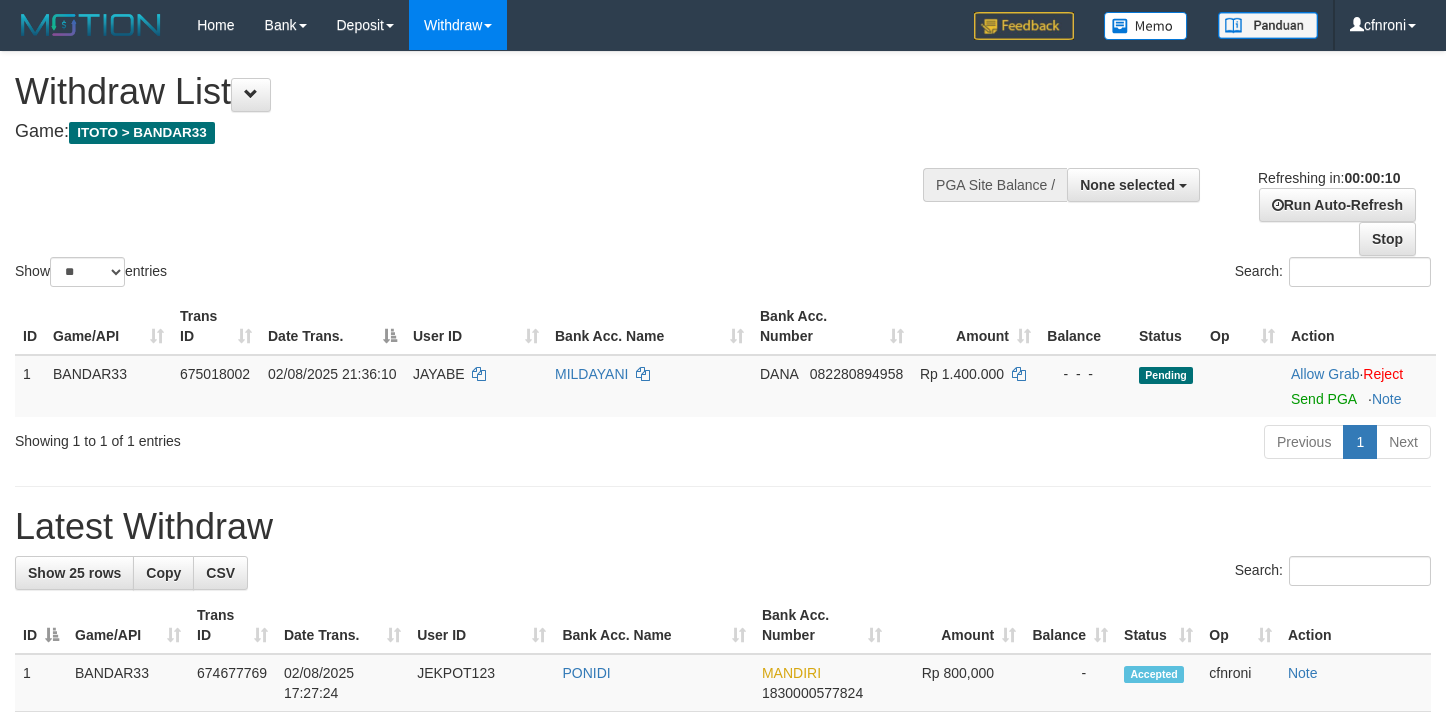 select 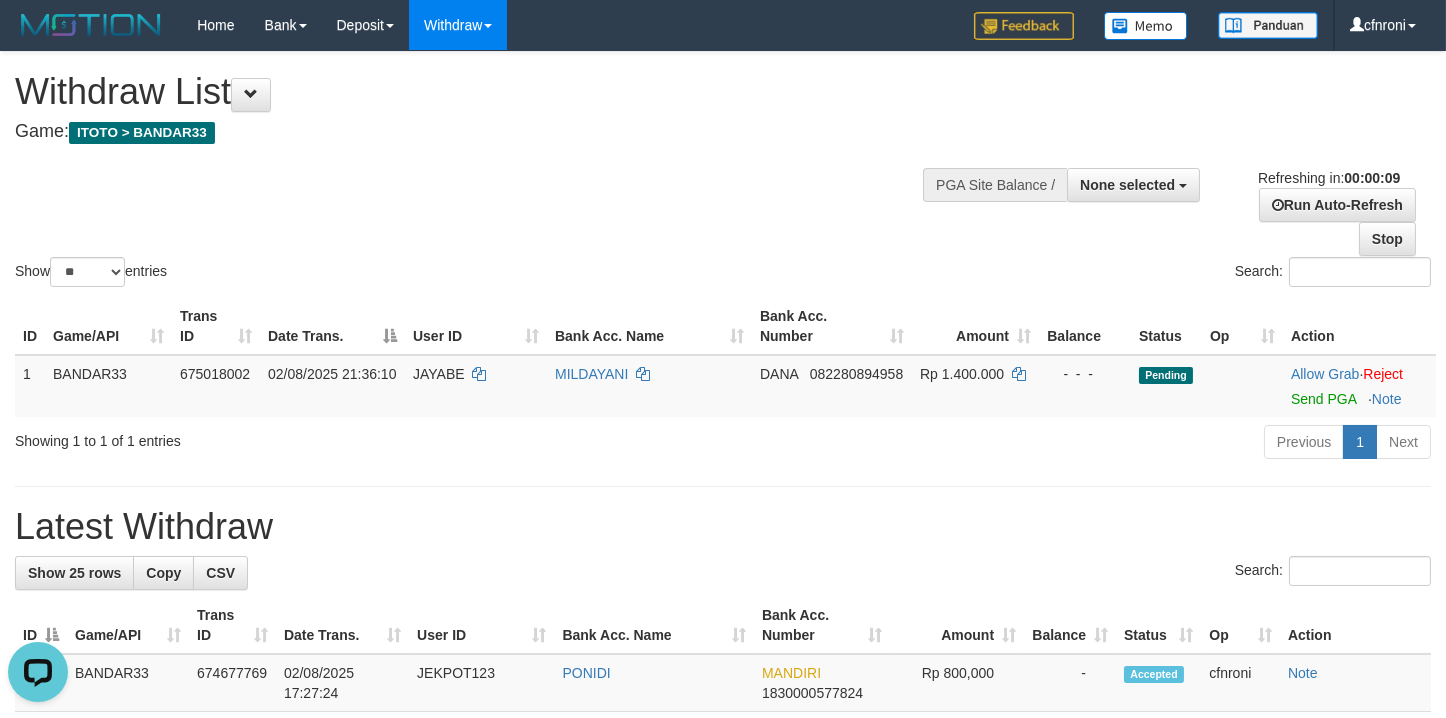 scroll, scrollTop: 0, scrollLeft: 0, axis: both 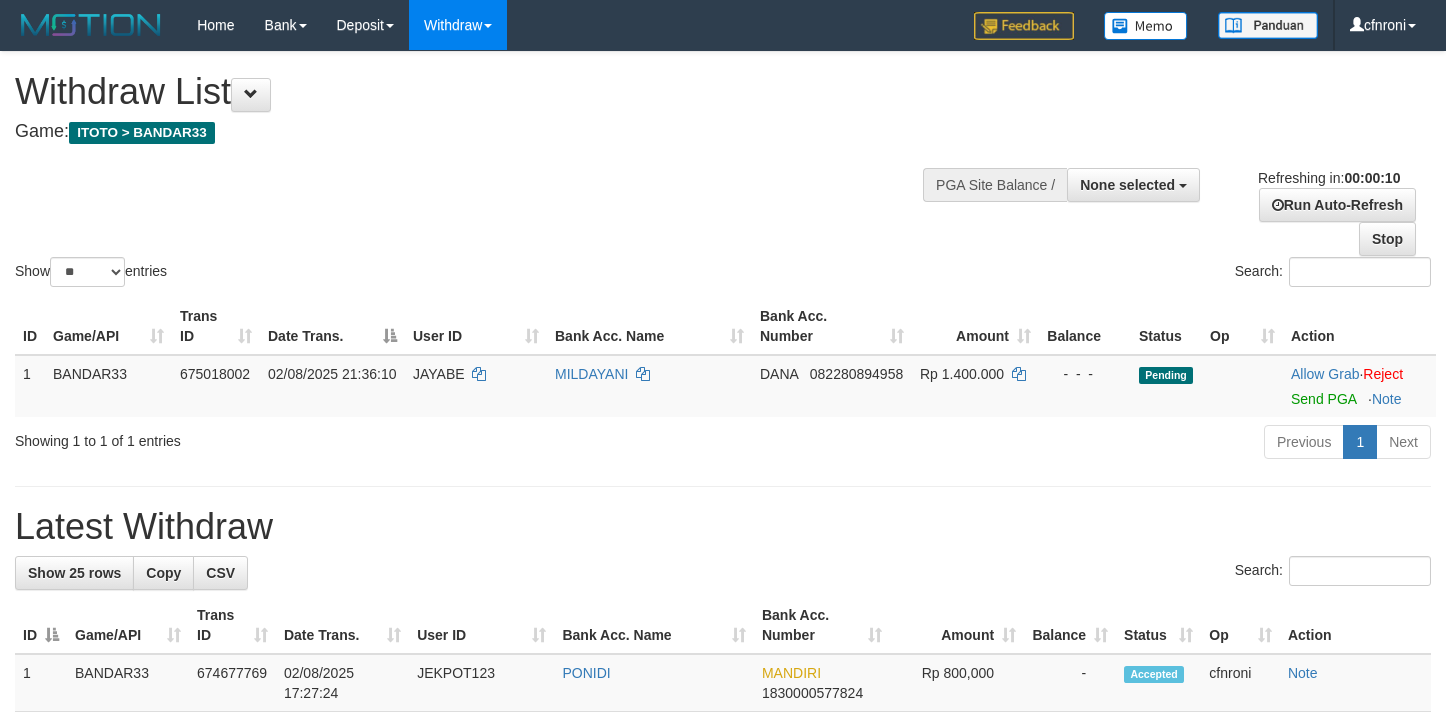 select 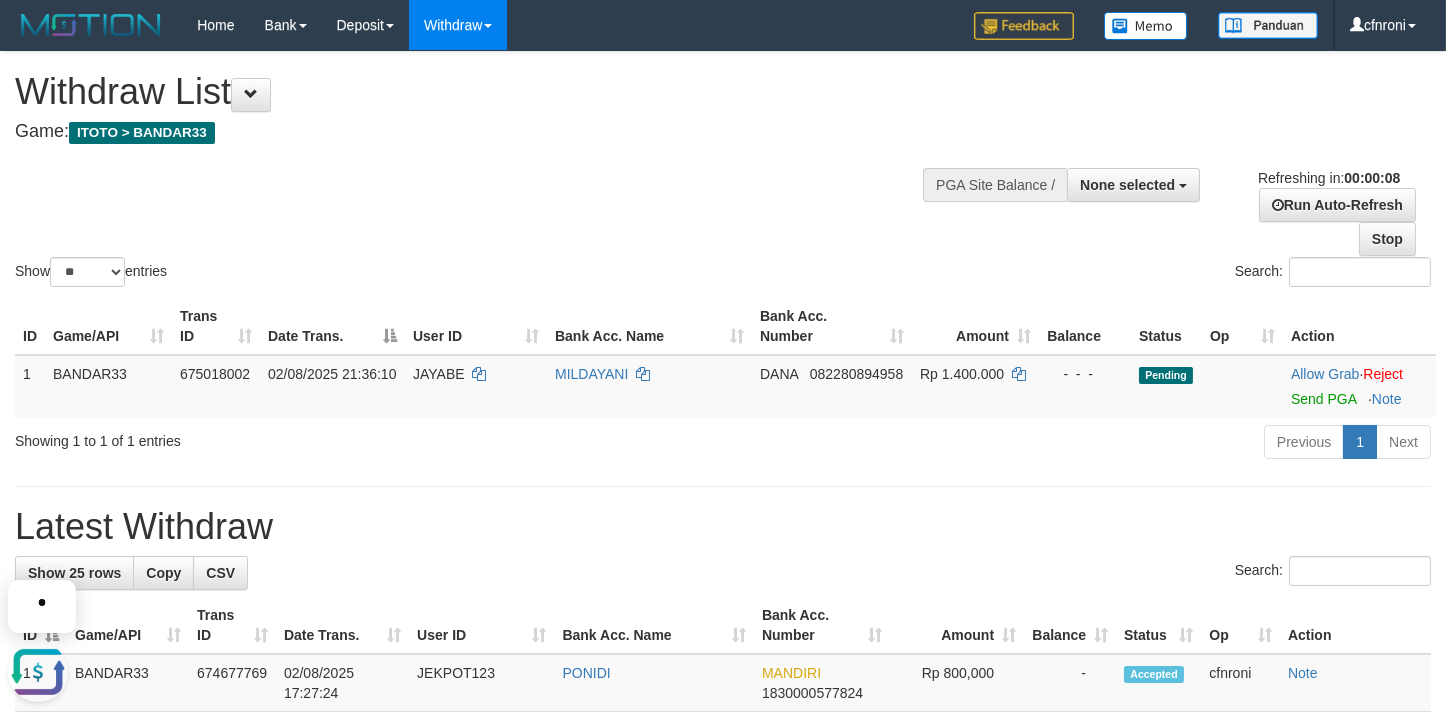 scroll, scrollTop: 0, scrollLeft: 0, axis: both 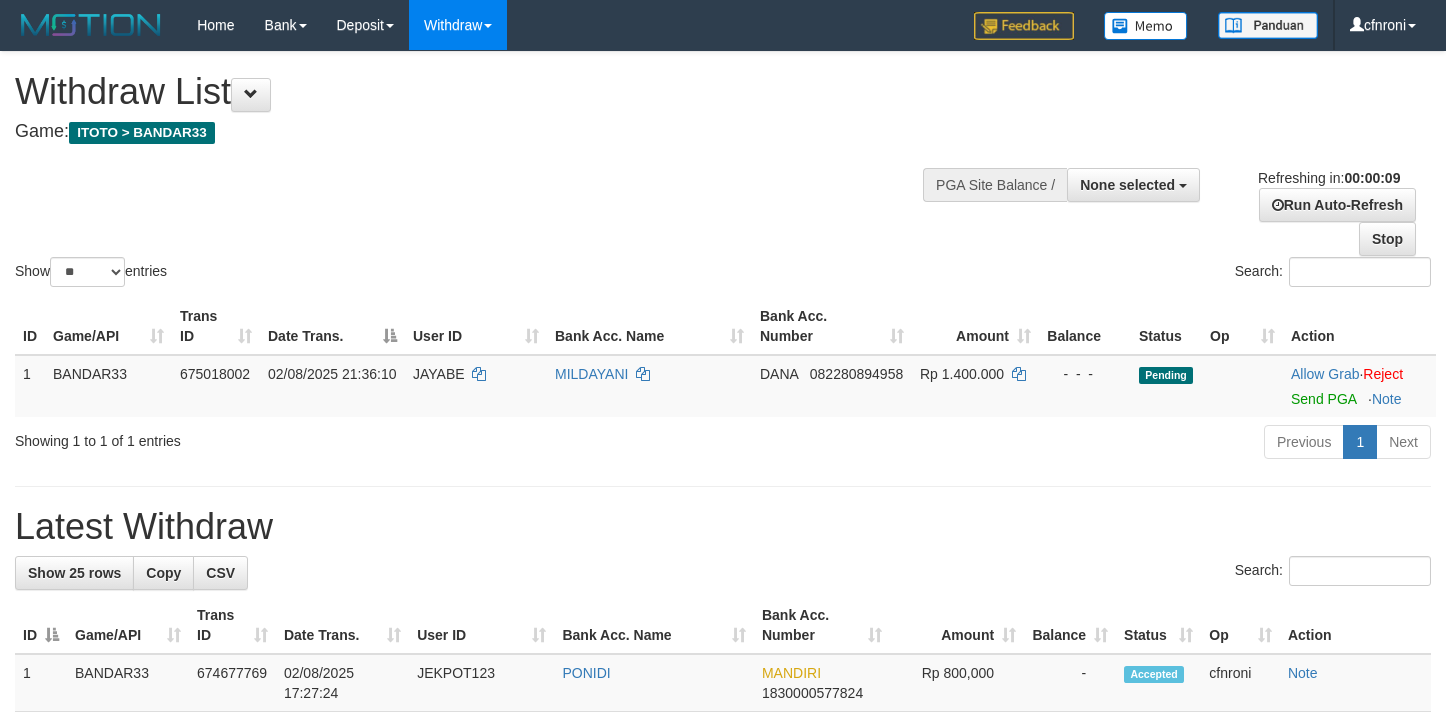 select 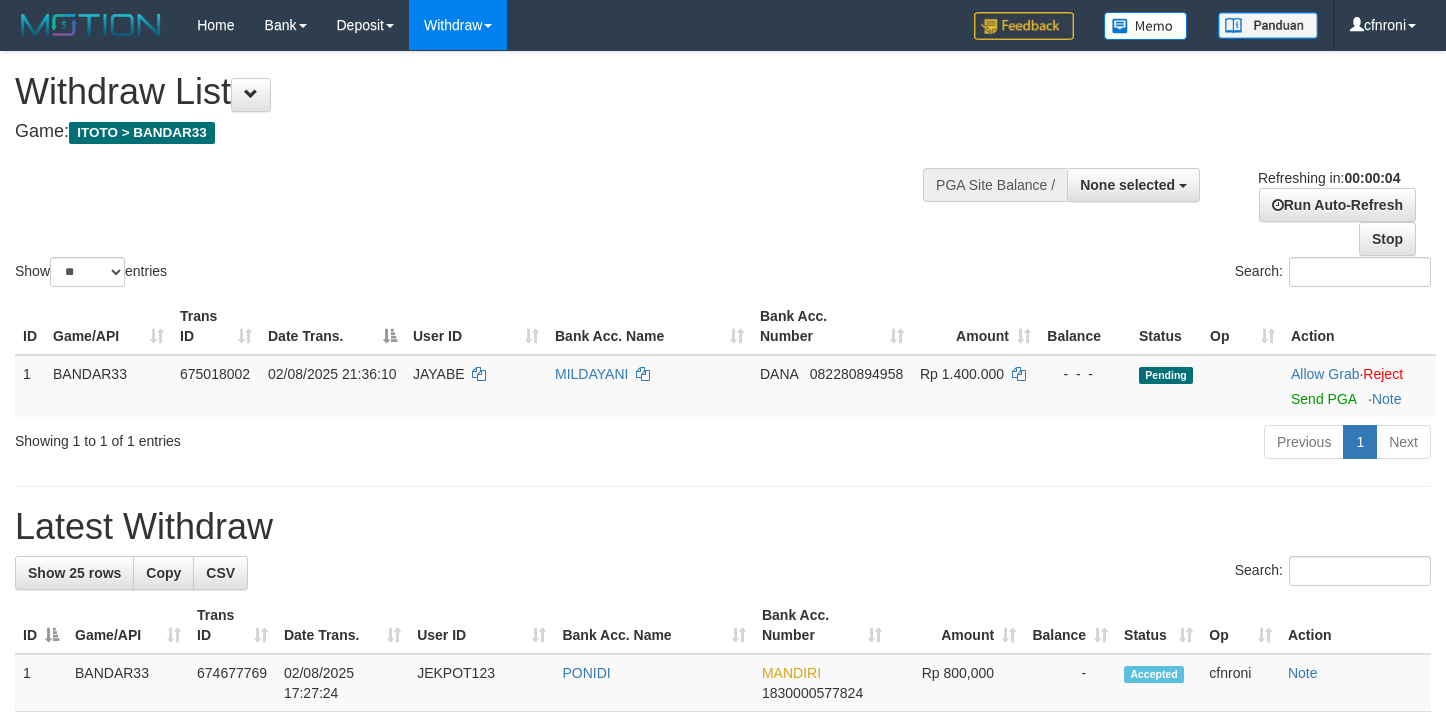scroll, scrollTop: 0, scrollLeft: 0, axis: both 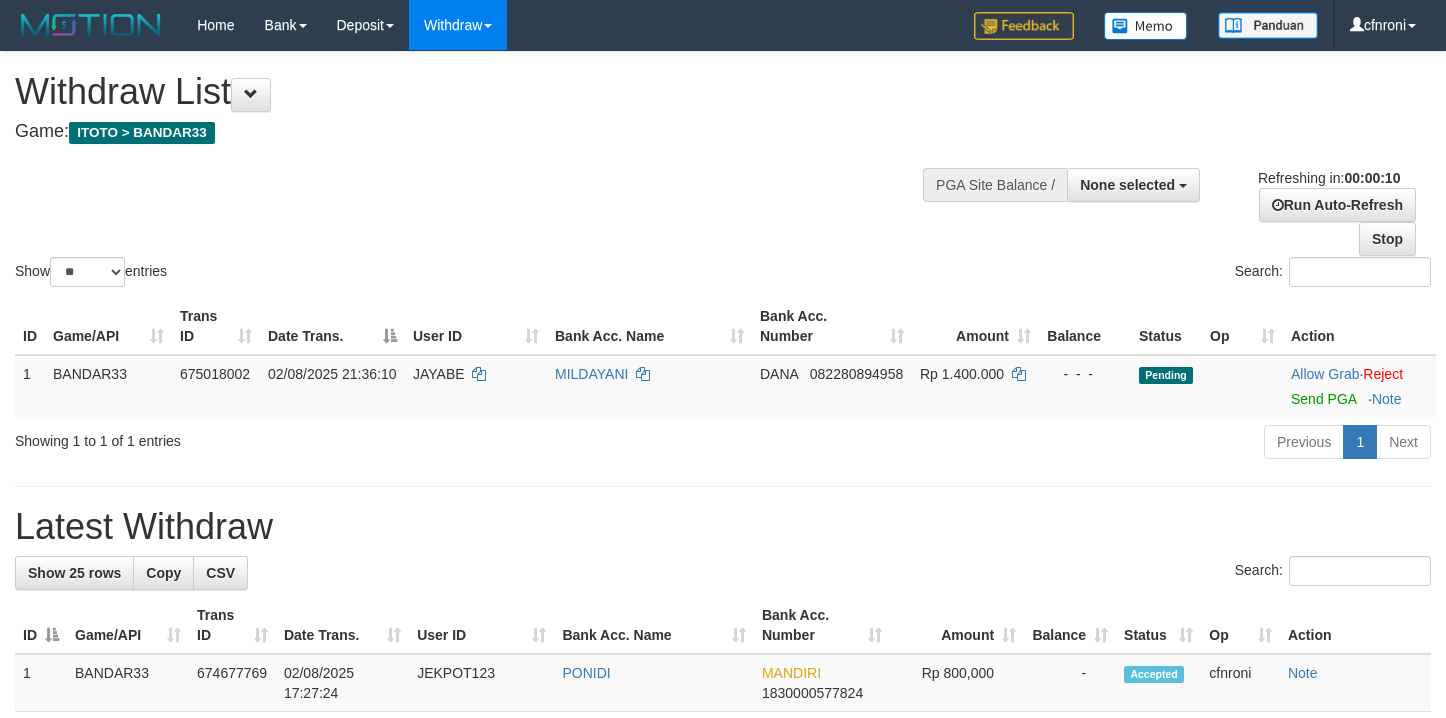 select 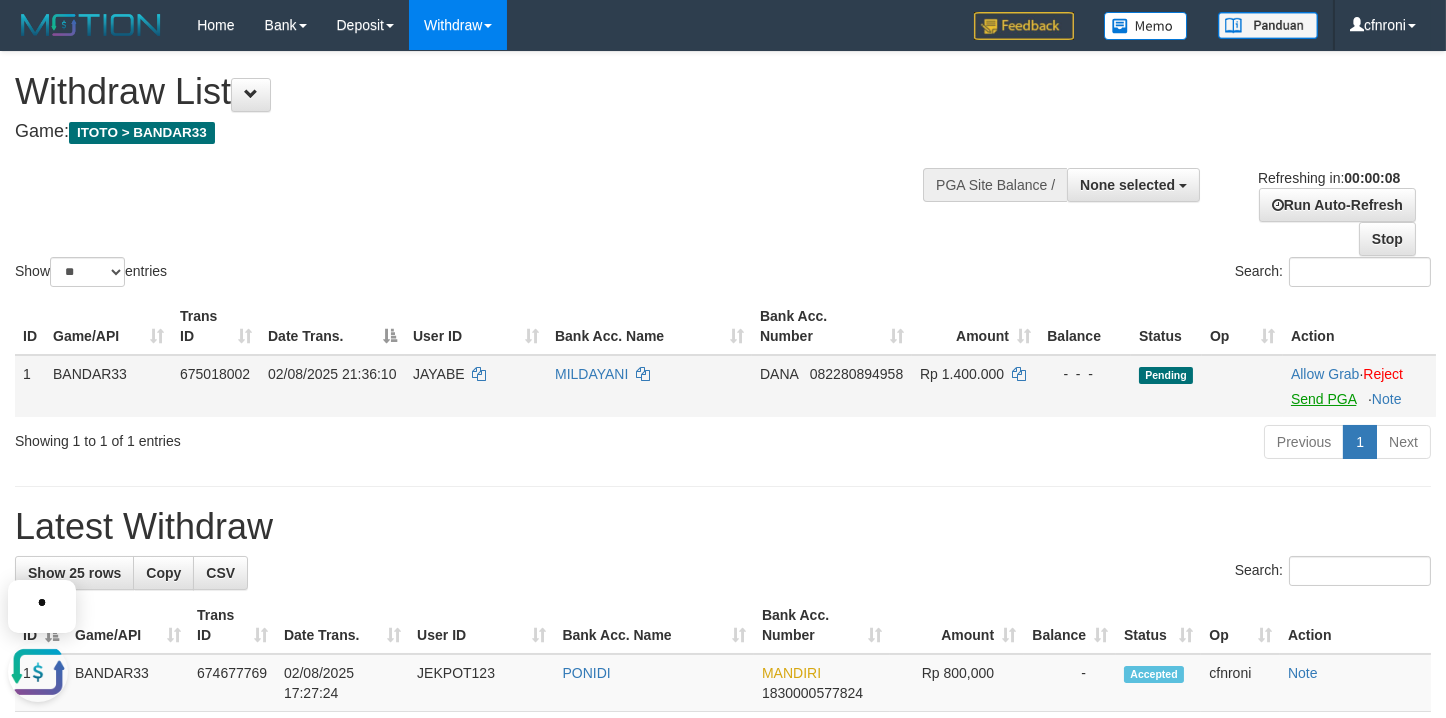 scroll, scrollTop: 0, scrollLeft: 0, axis: both 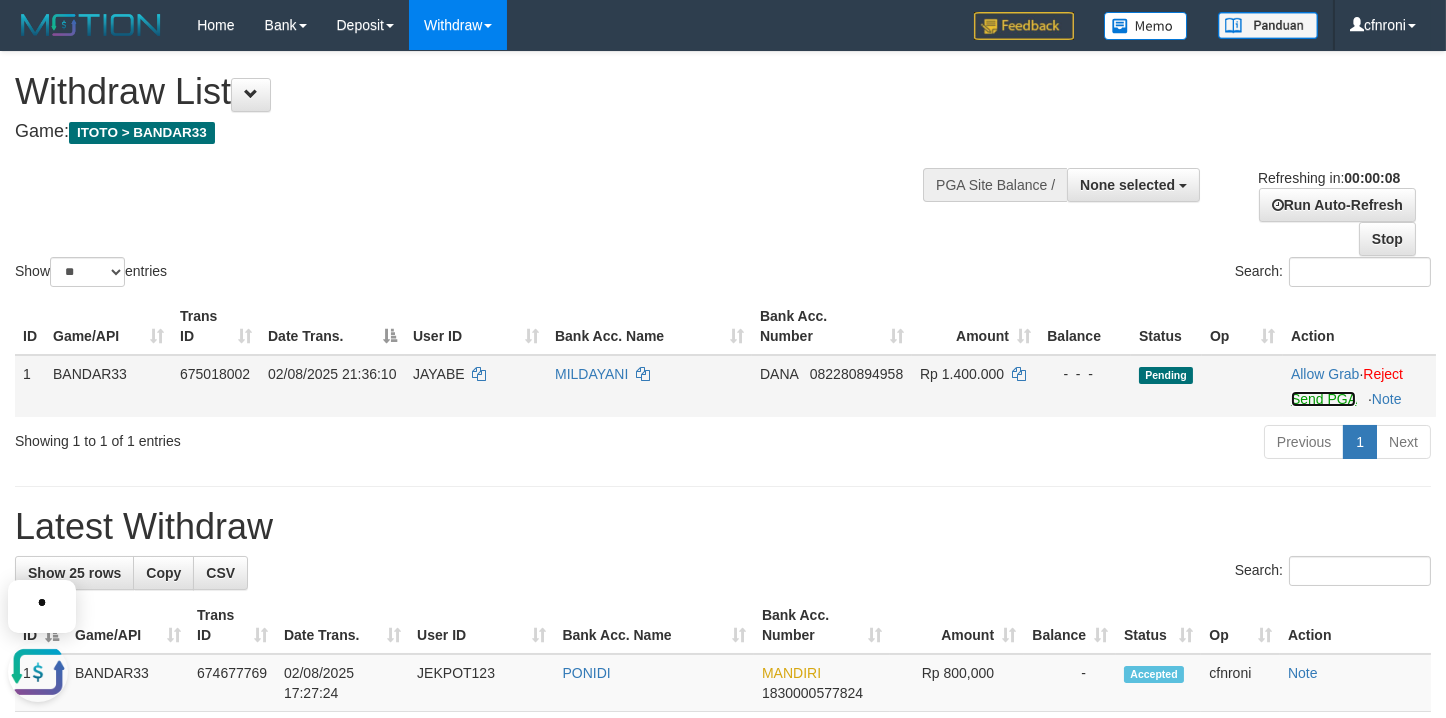 click on "Send PGA" at bounding box center [1323, 399] 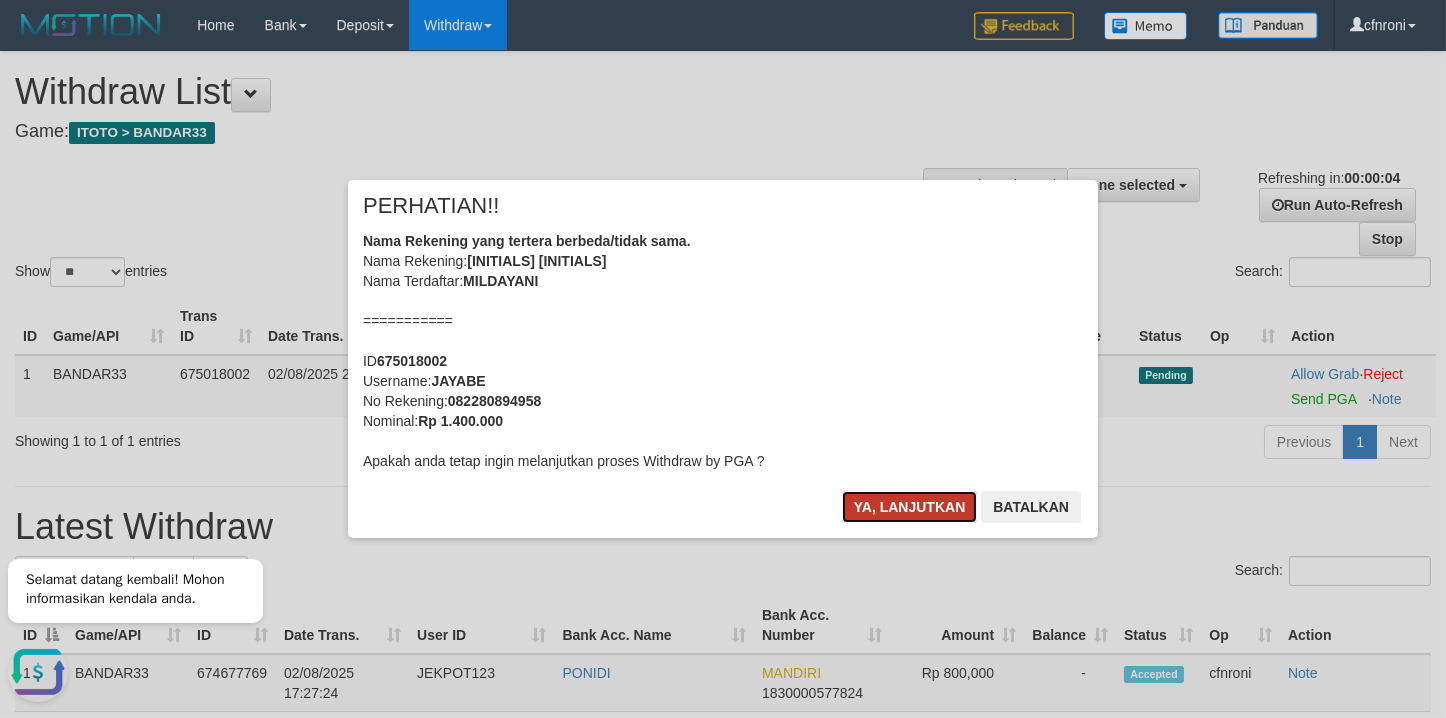 click on "Ya, lanjutkan" at bounding box center [910, 507] 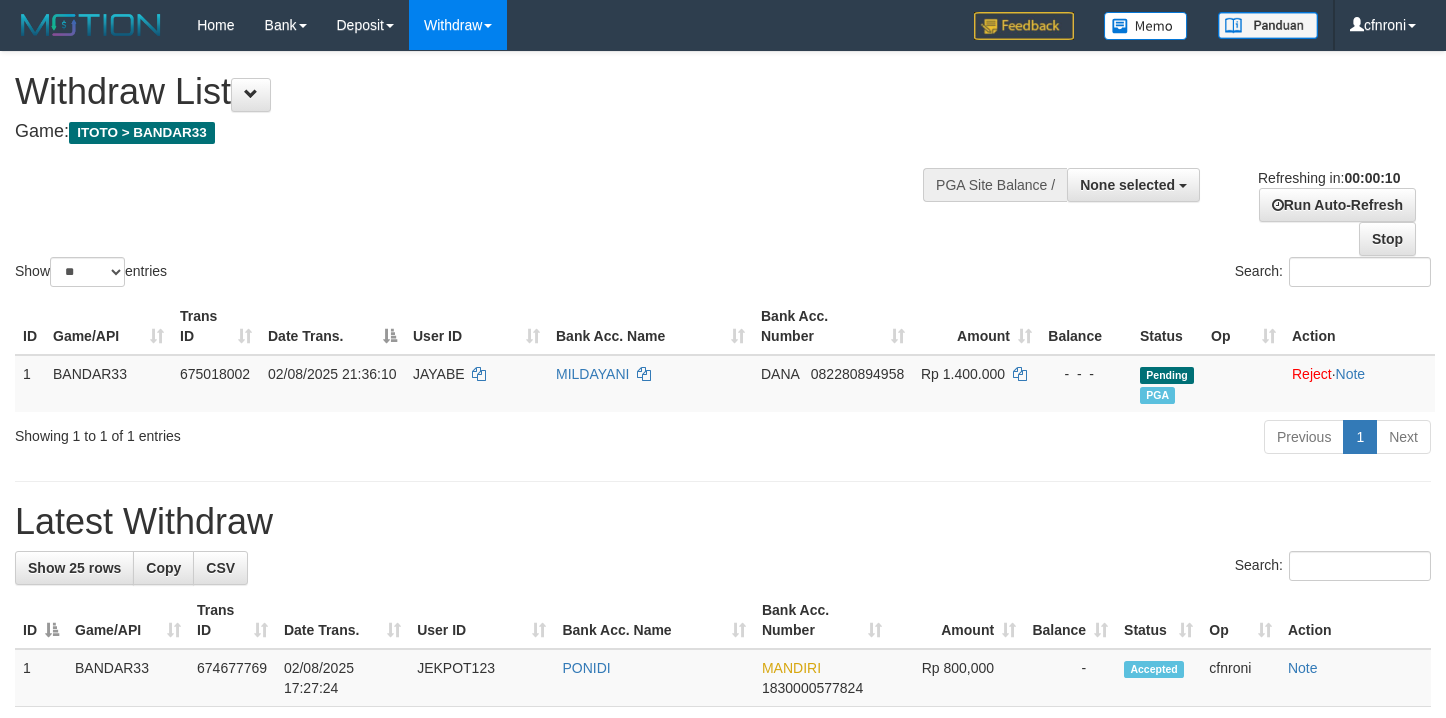 select 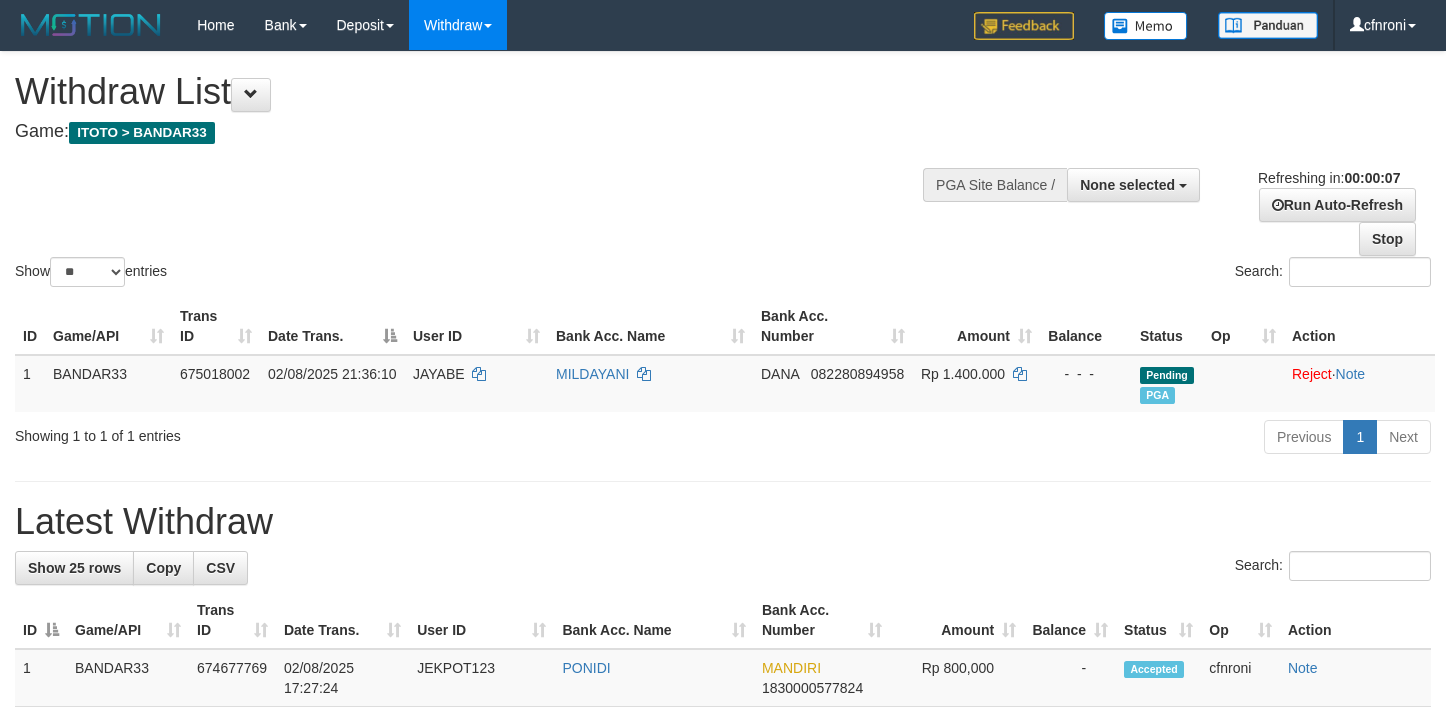 scroll, scrollTop: 0, scrollLeft: 0, axis: both 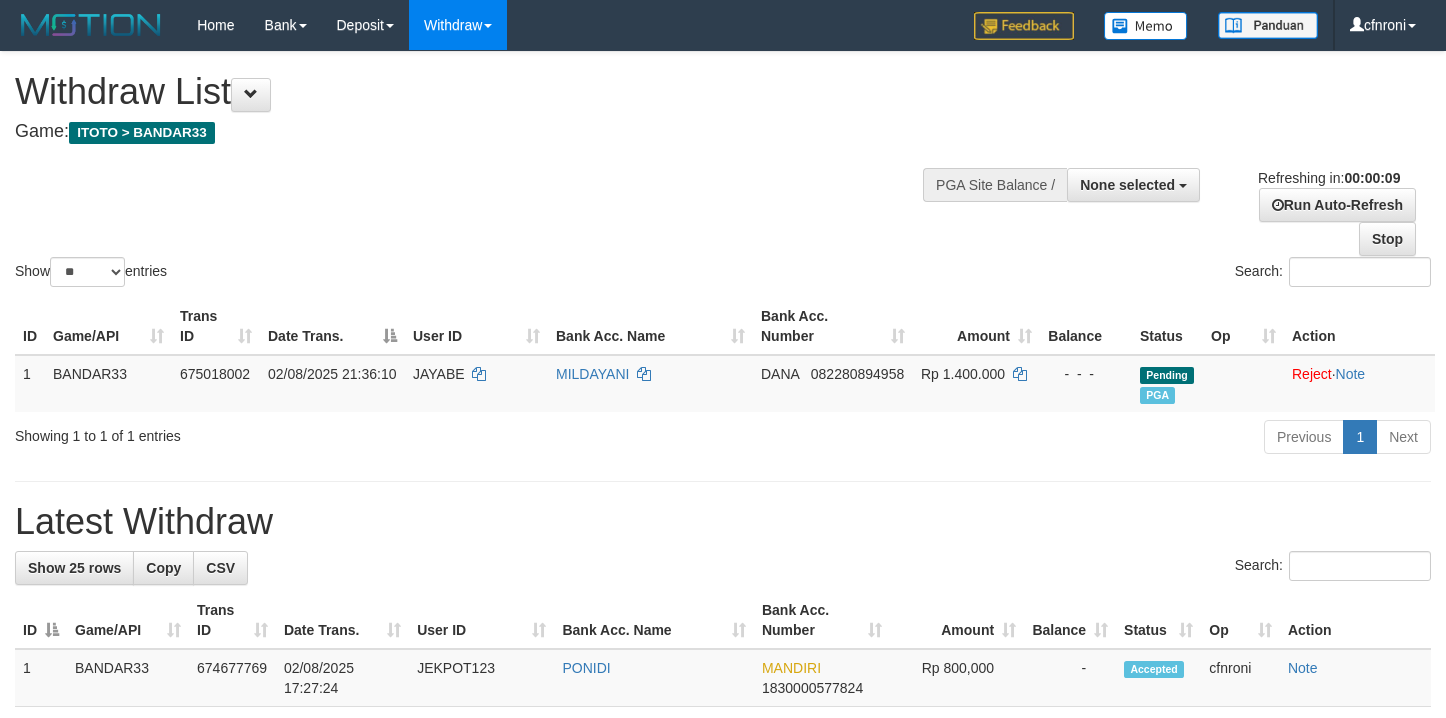 select 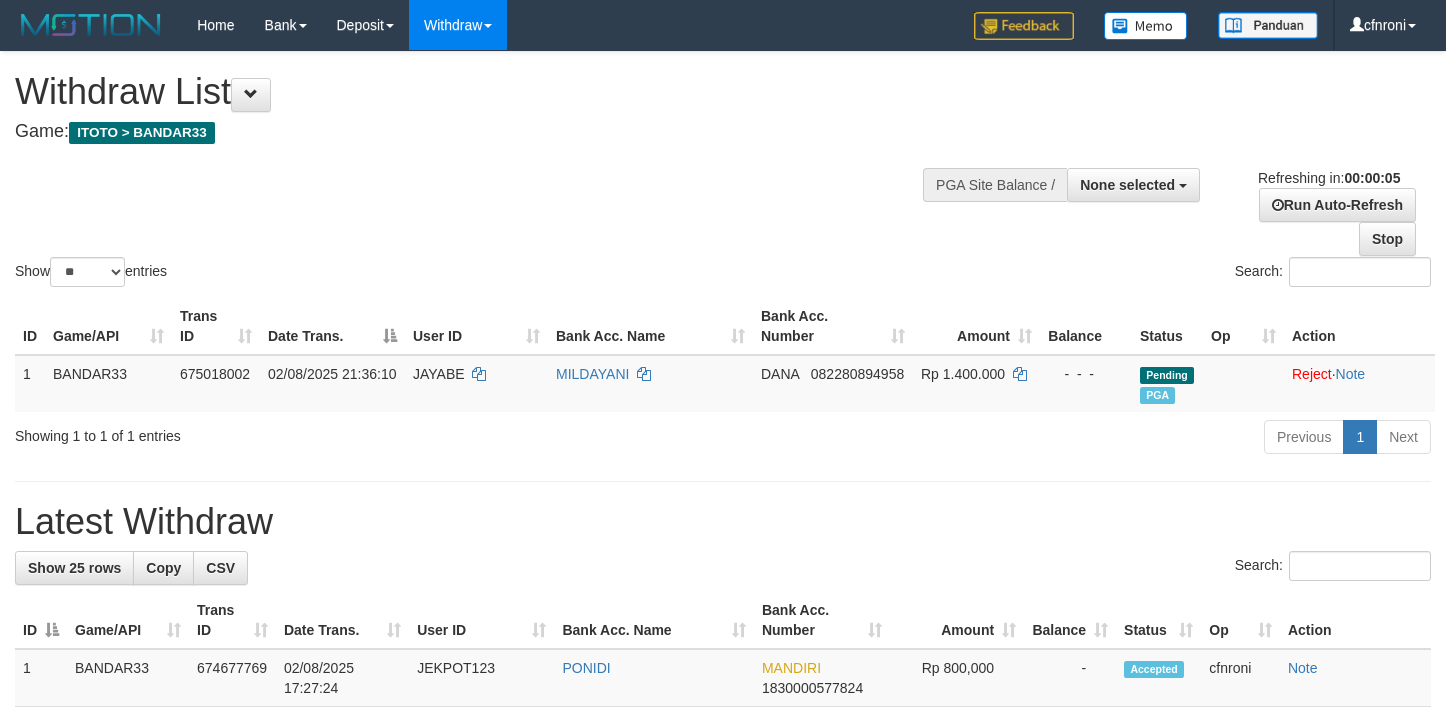 scroll, scrollTop: 0, scrollLeft: 0, axis: both 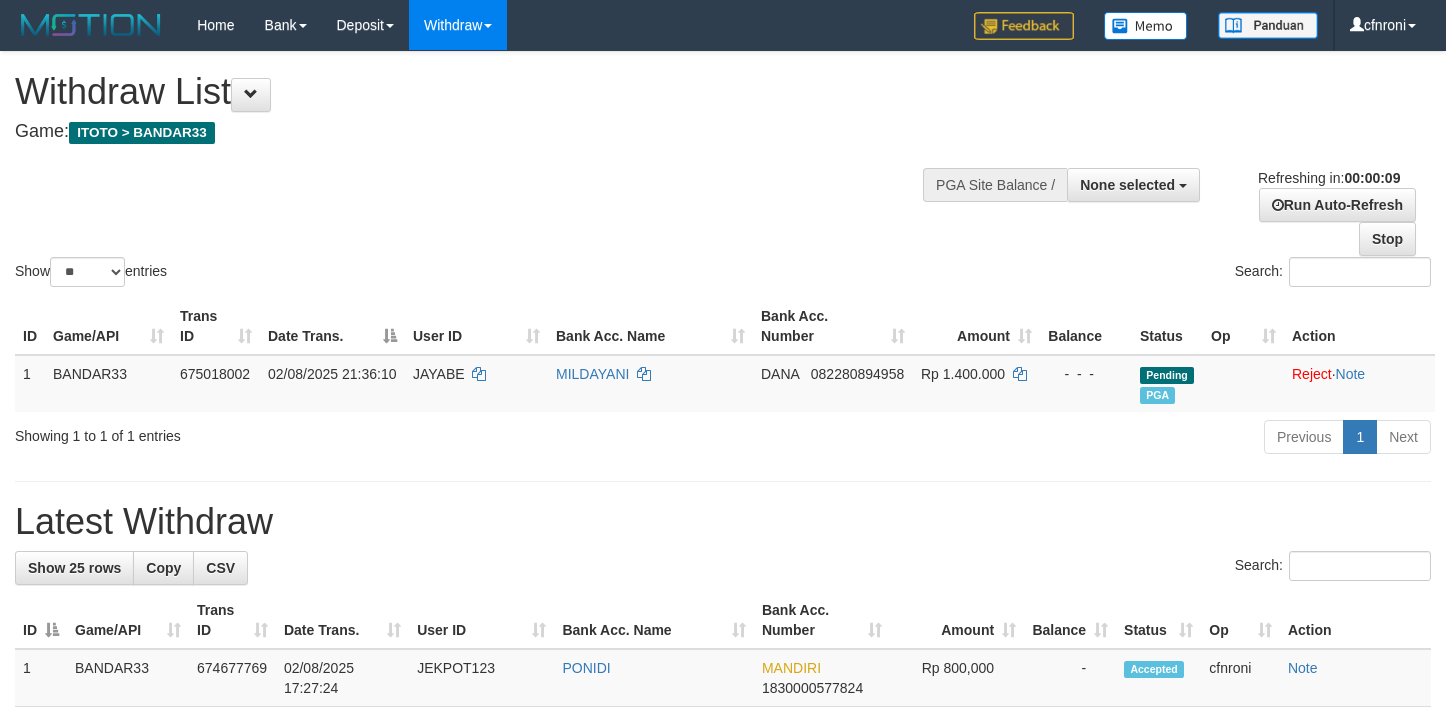 select 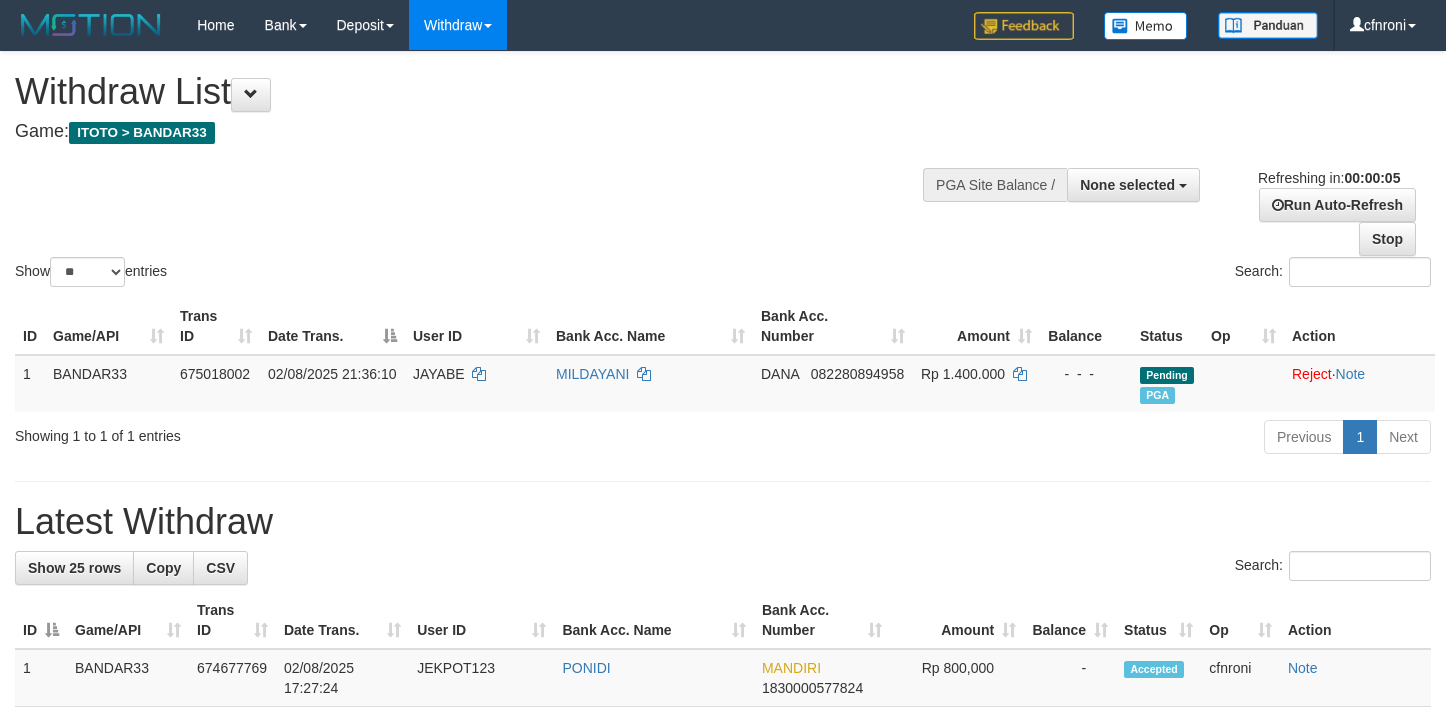 scroll, scrollTop: 0, scrollLeft: 0, axis: both 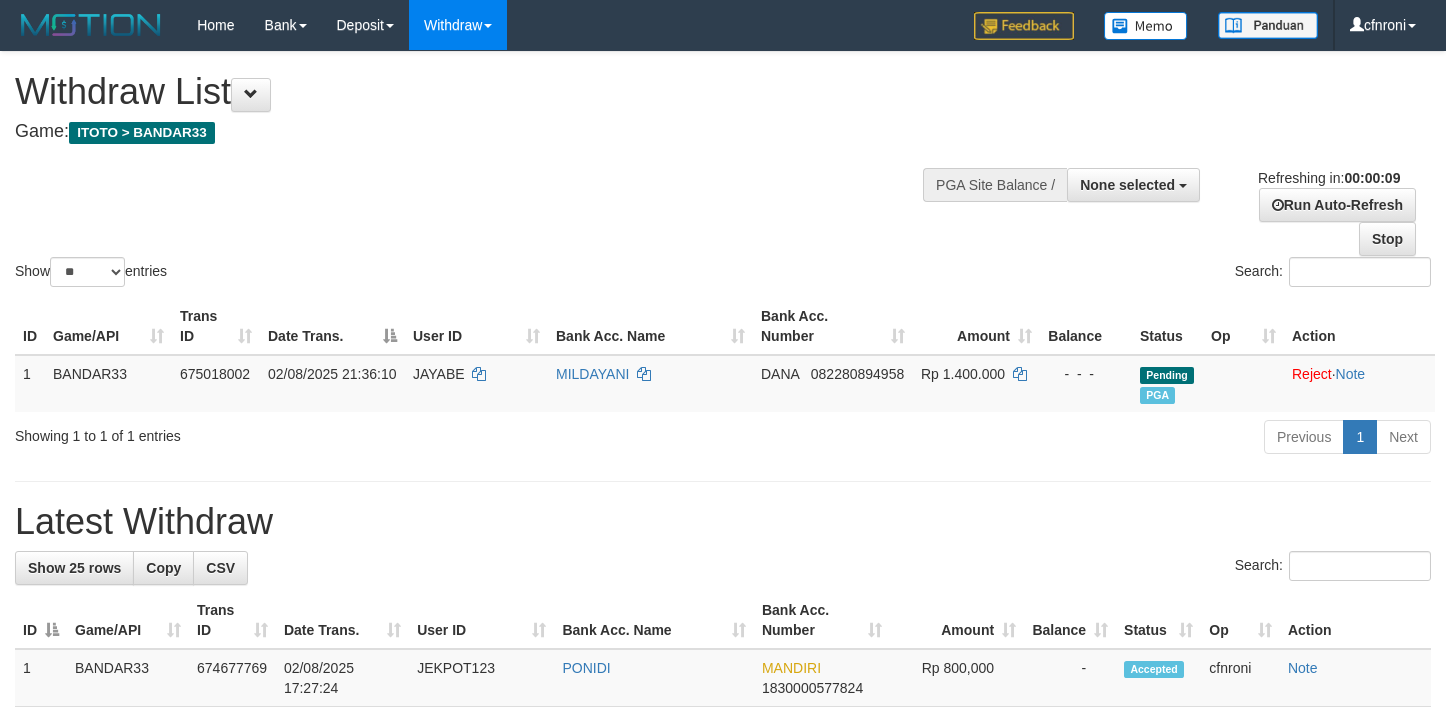 select 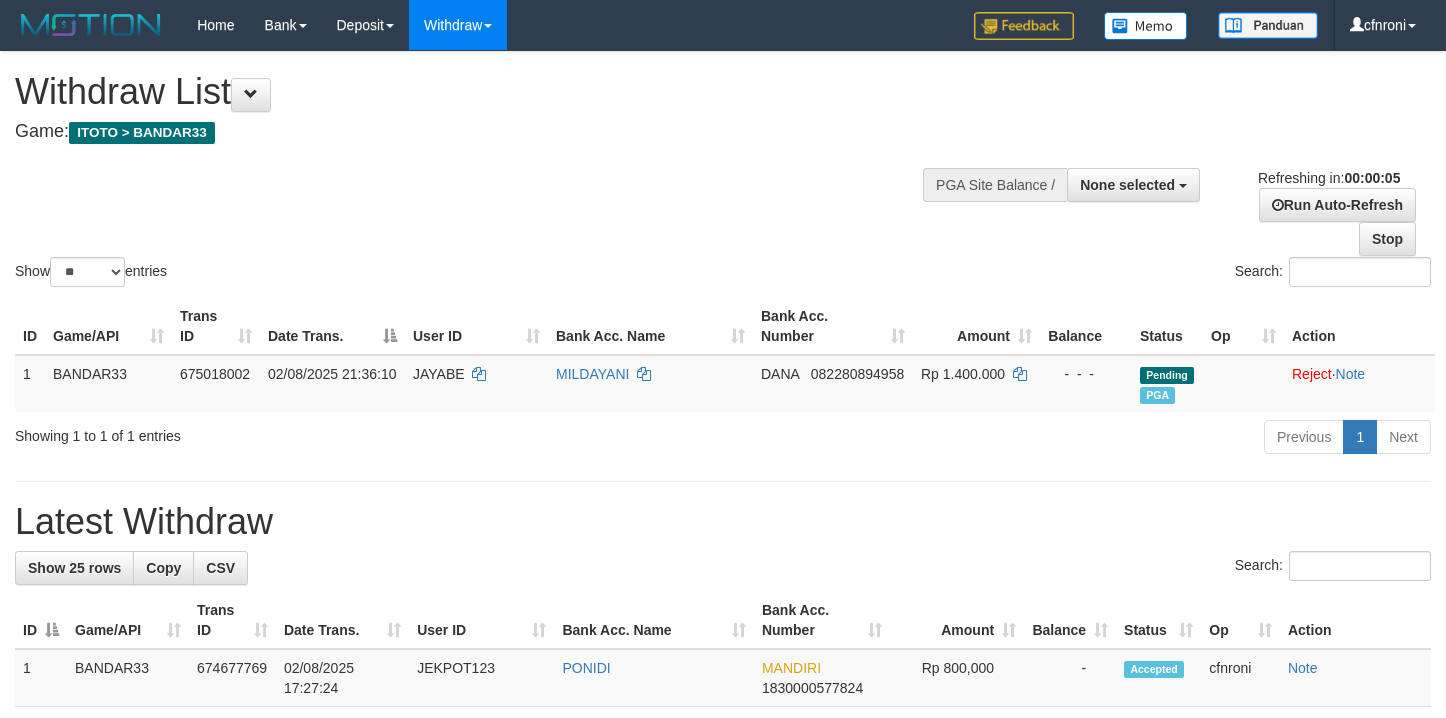 scroll, scrollTop: 0, scrollLeft: 0, axis: both 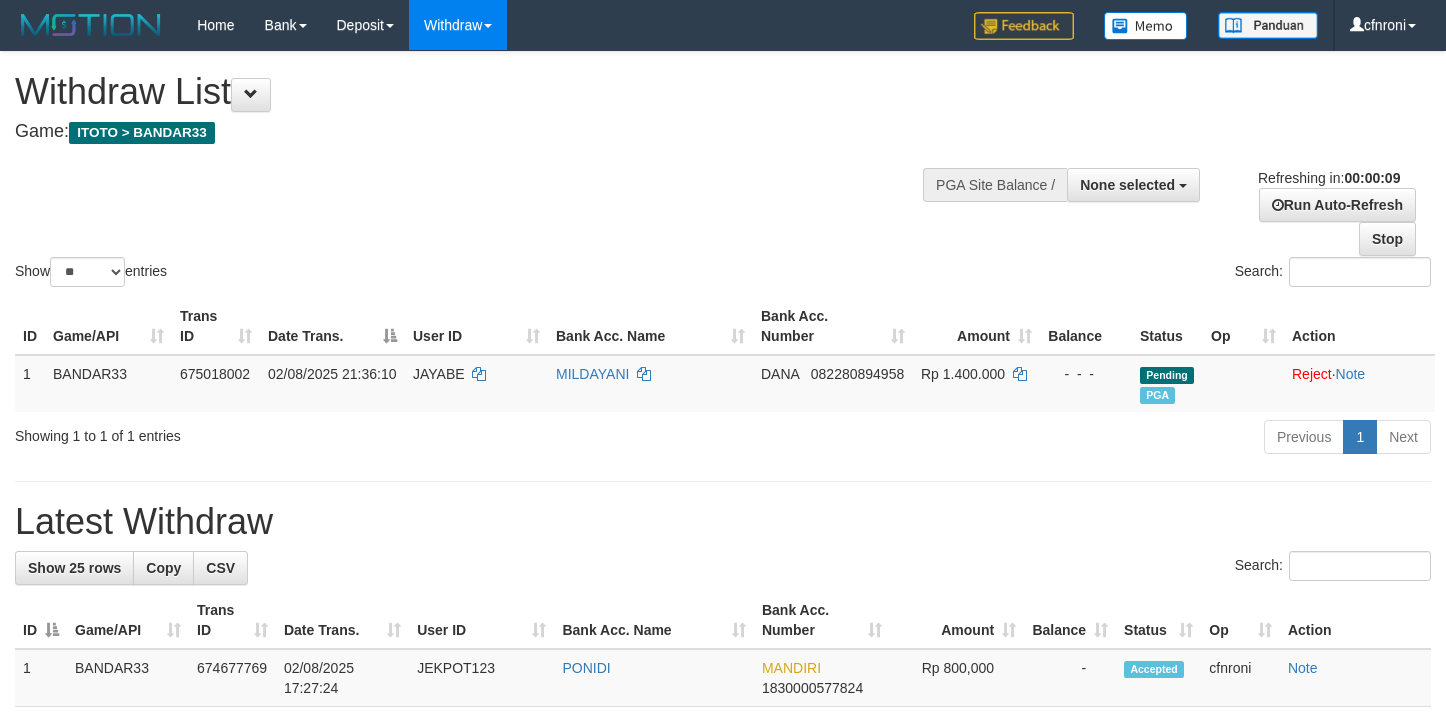 select 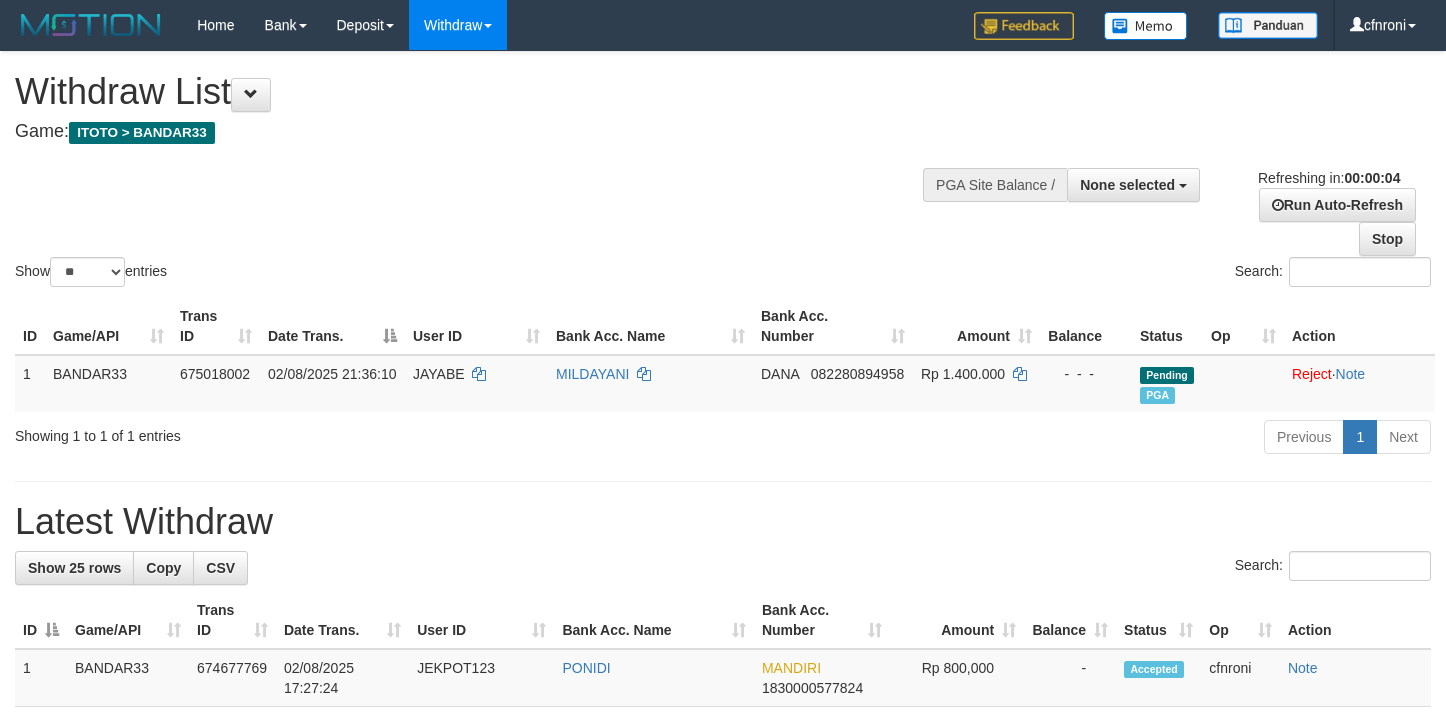 scroll, scrollTop: 0, scrollLeft: 0, axis: both 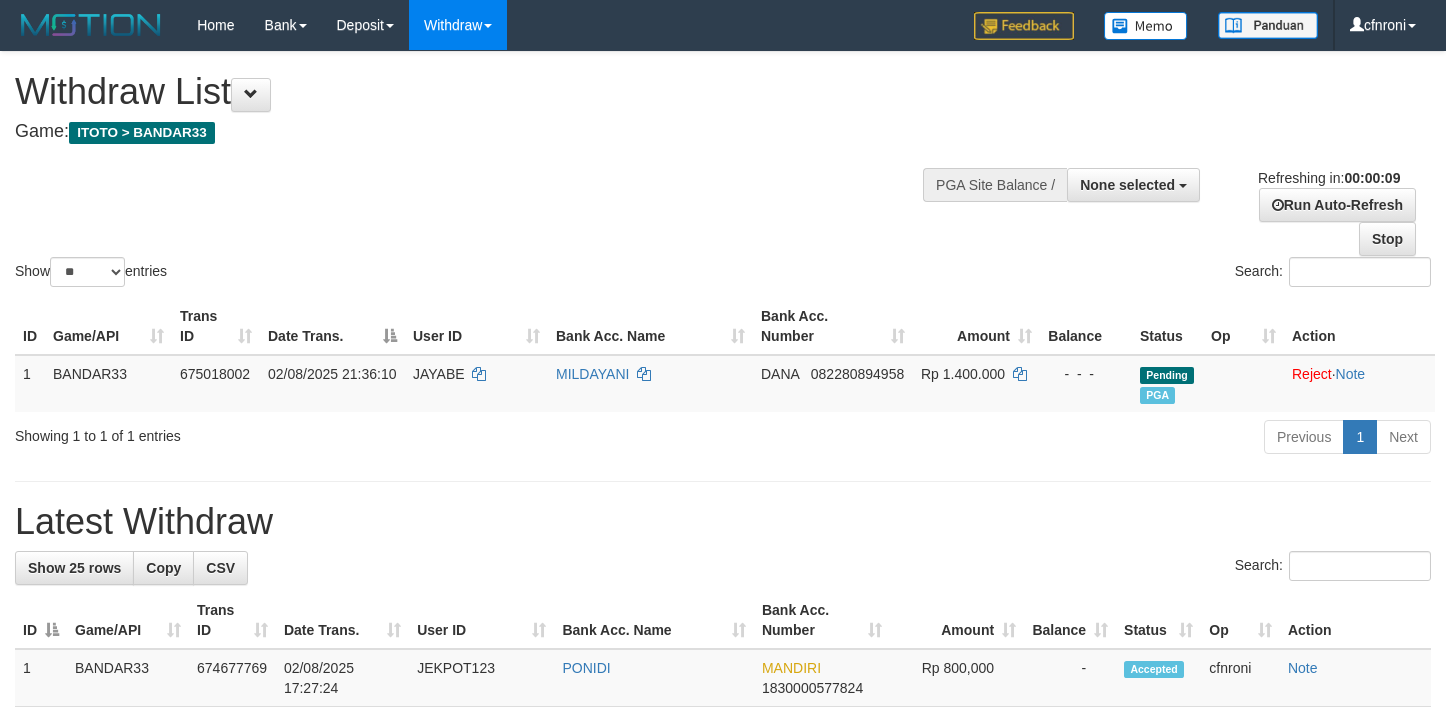 select 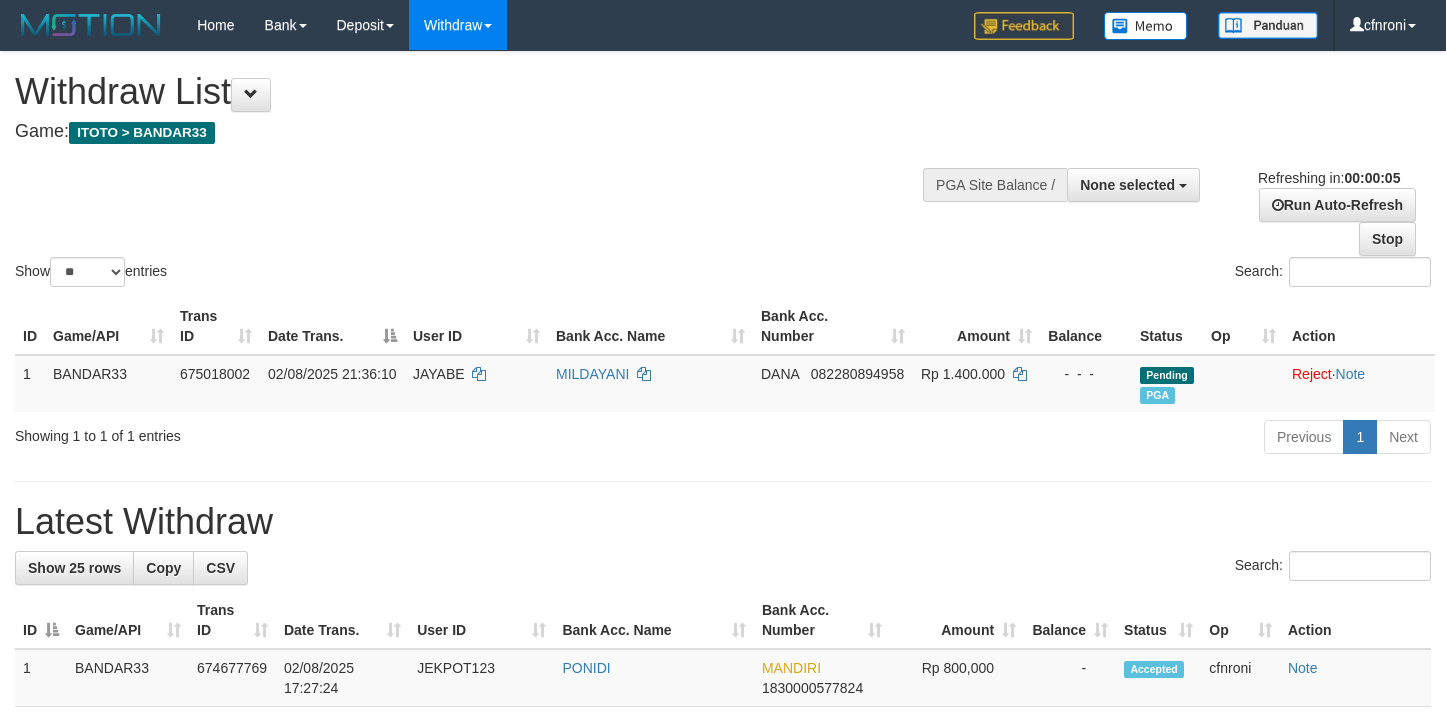 scroll, scrollTop: 0, scrollLeft: 0, axis: both 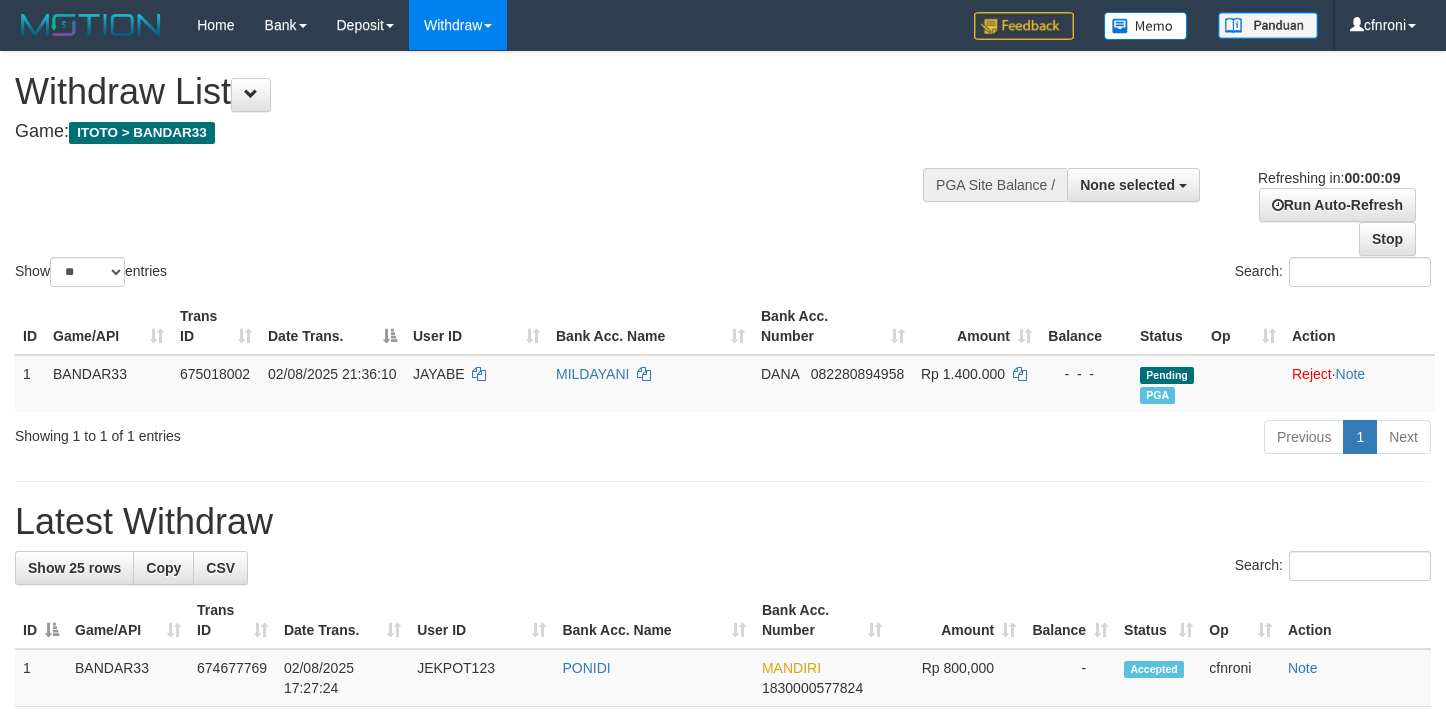 select 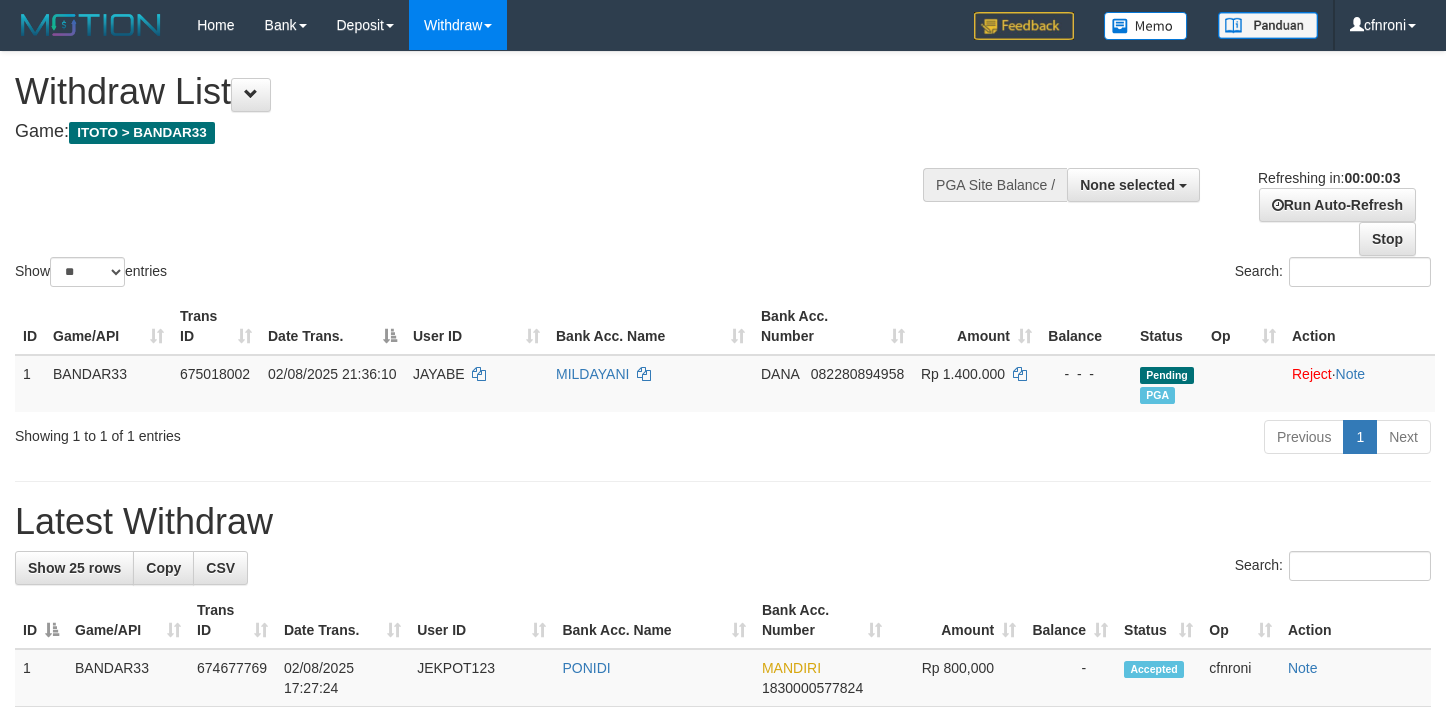 scroll, scrollTop: 0, scrollLeft: 0, axis: both 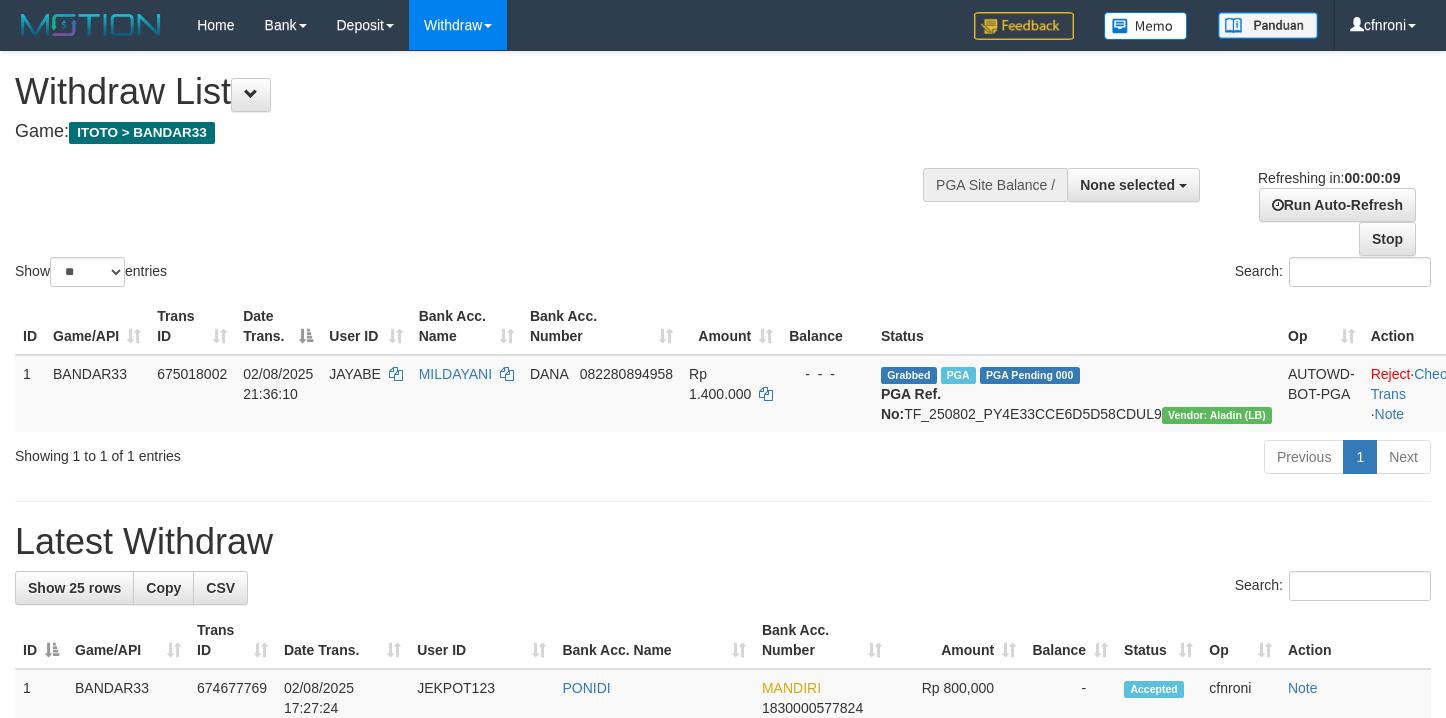 select 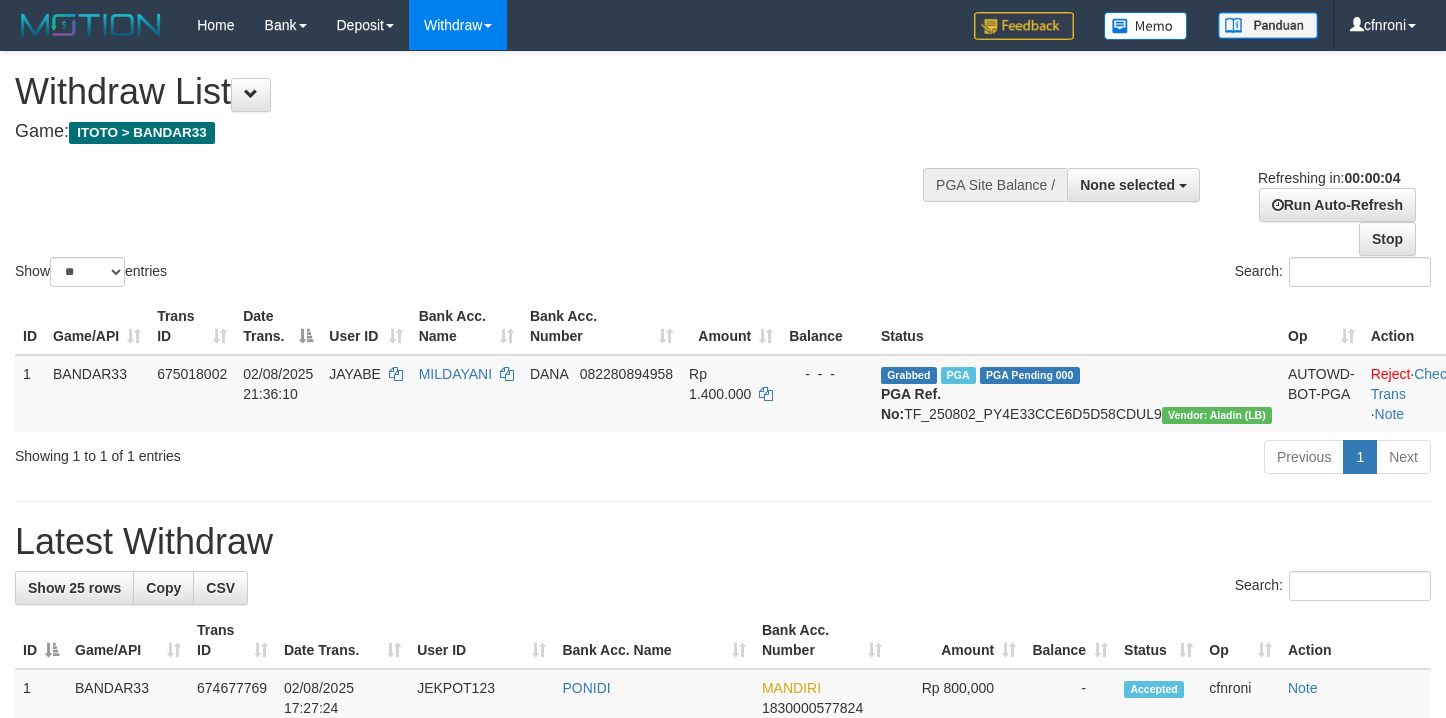 scroll, scrollTop: 0, scrollLeft: 0, axis: both 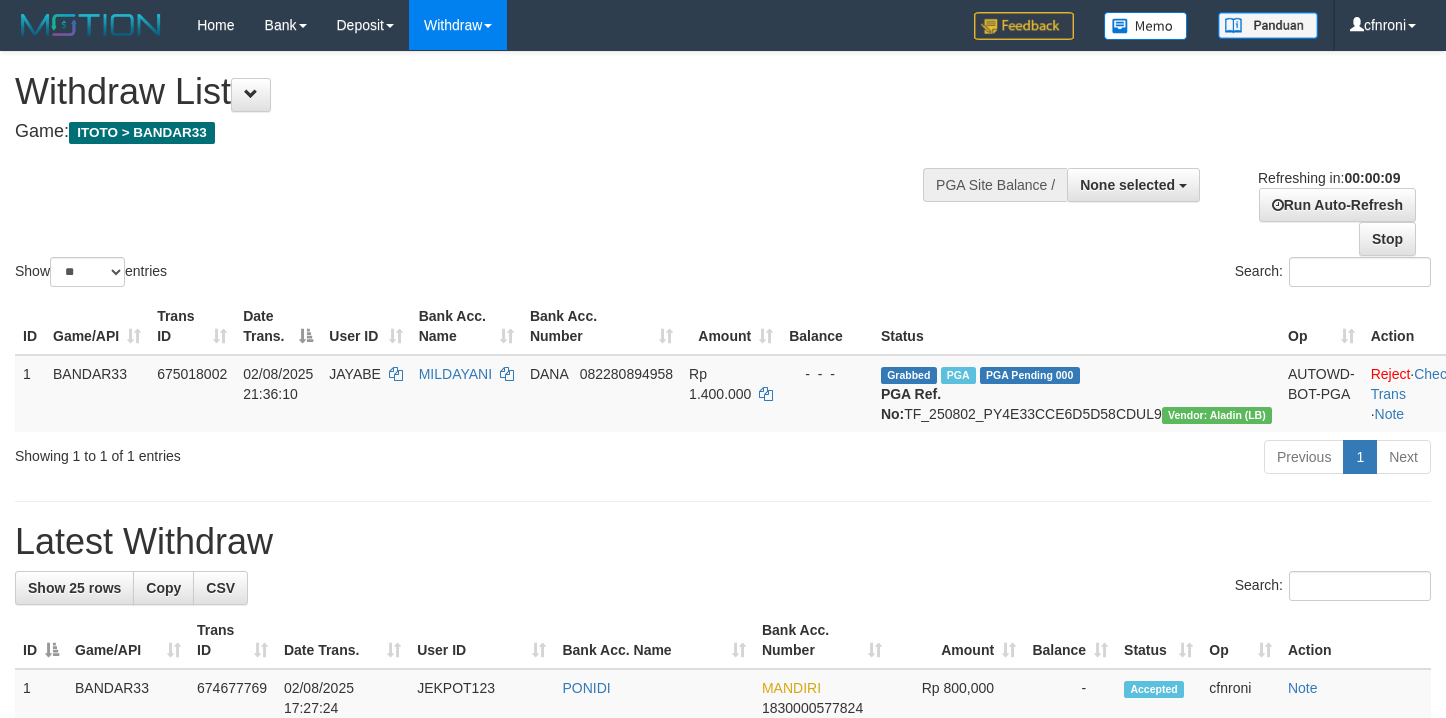 select 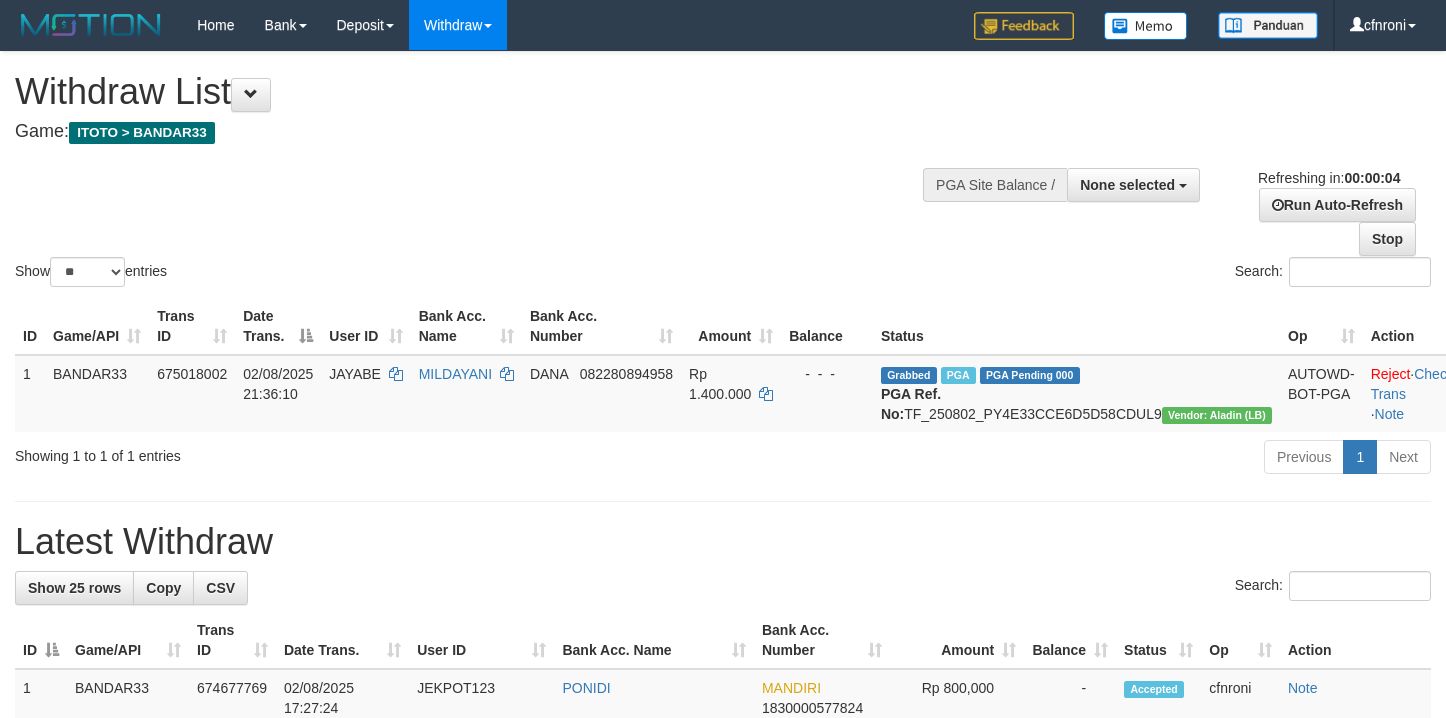 scroll, scrollTop: 0, scrollLeft: 0, axis: both 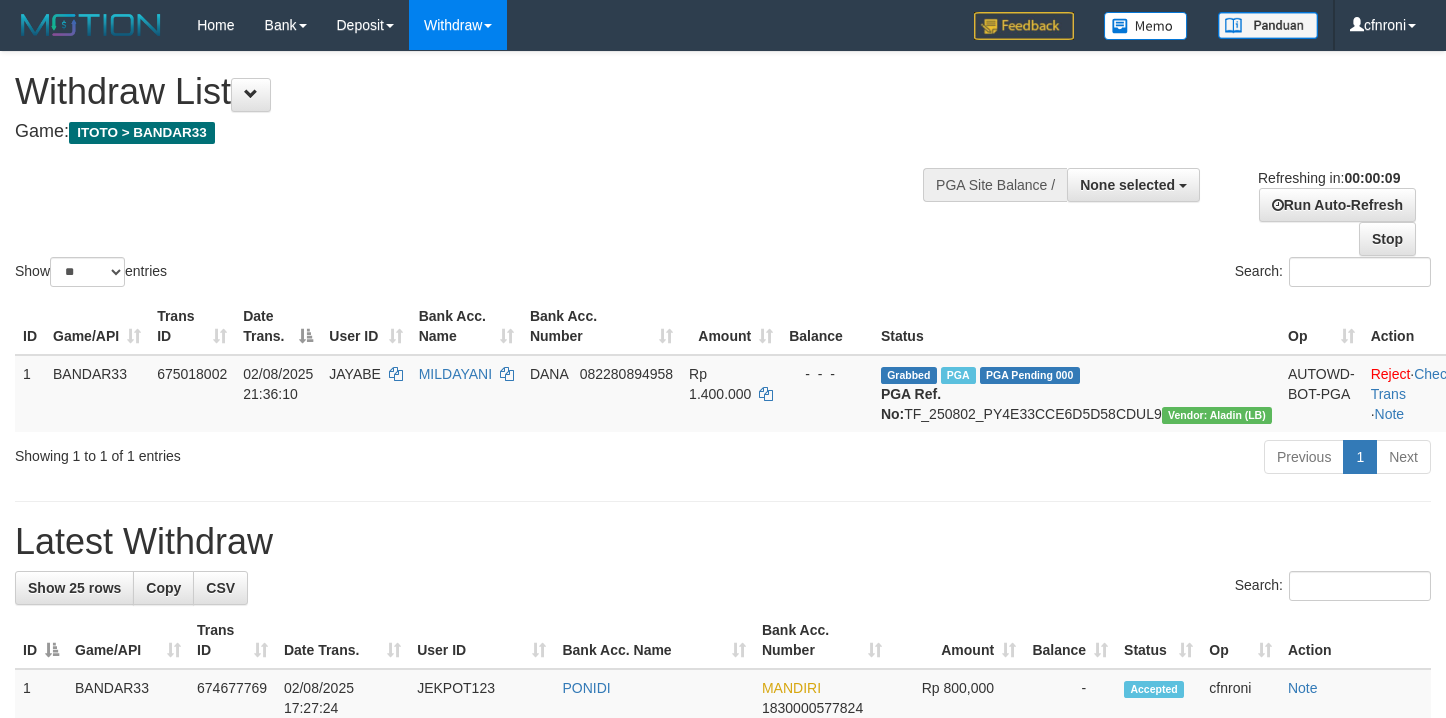 select 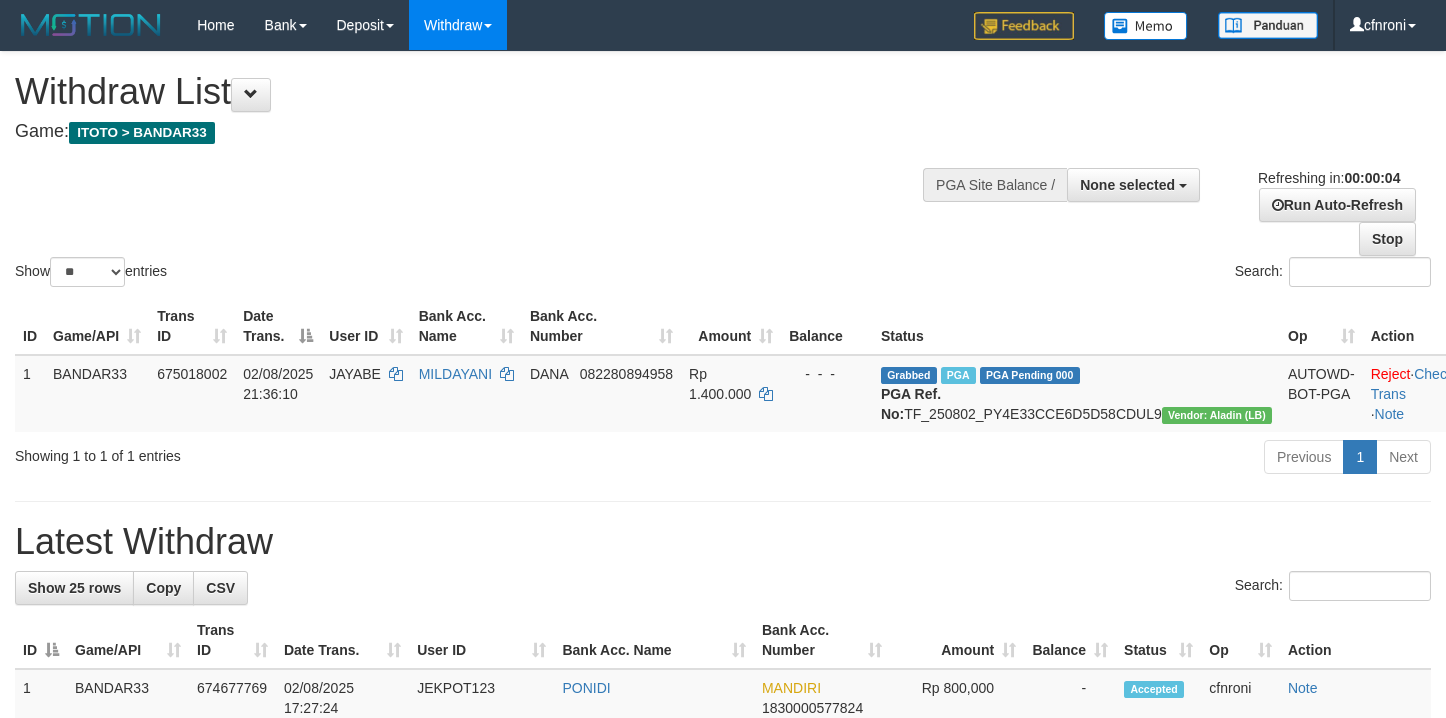 scroll, scrollTop: 0, scrollLeft: 0, axis: both 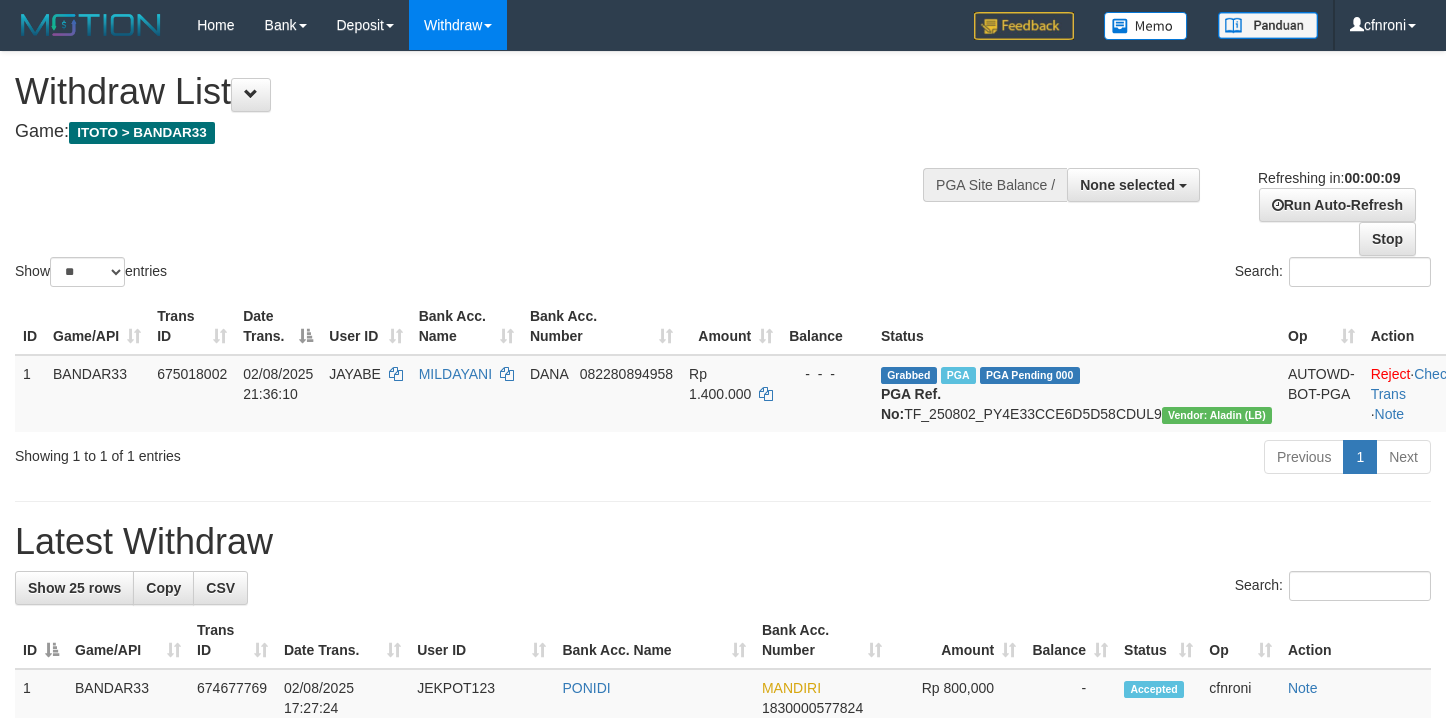 select 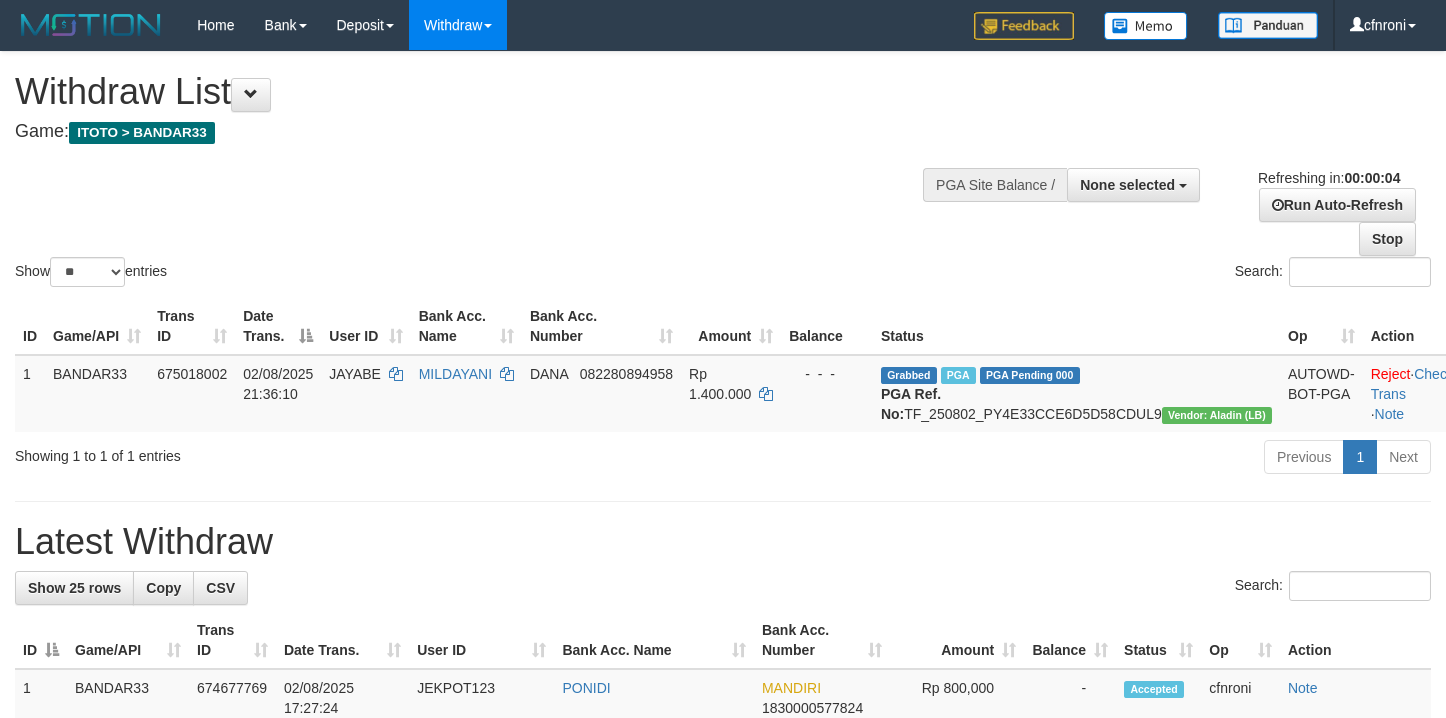 scroll, scrollTop: 0, scrollLeft: 0, axis: both 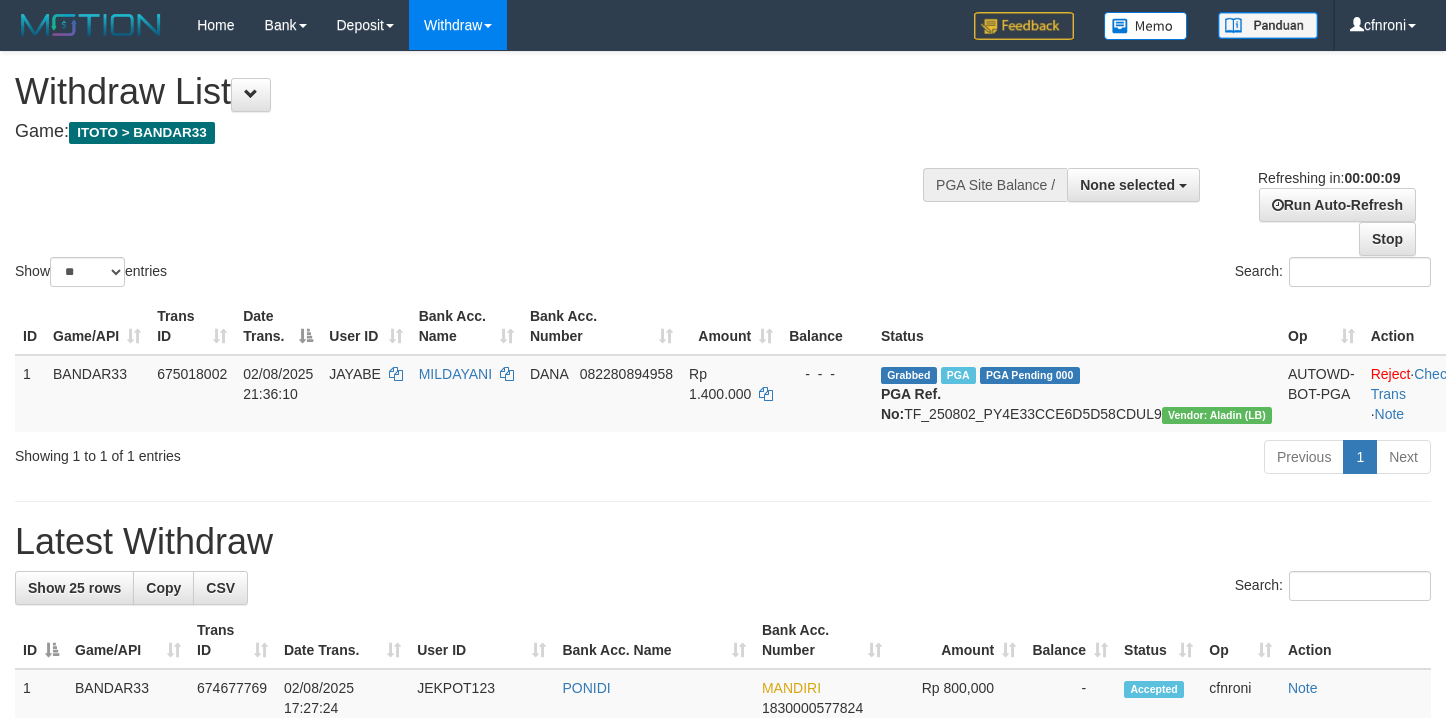 select 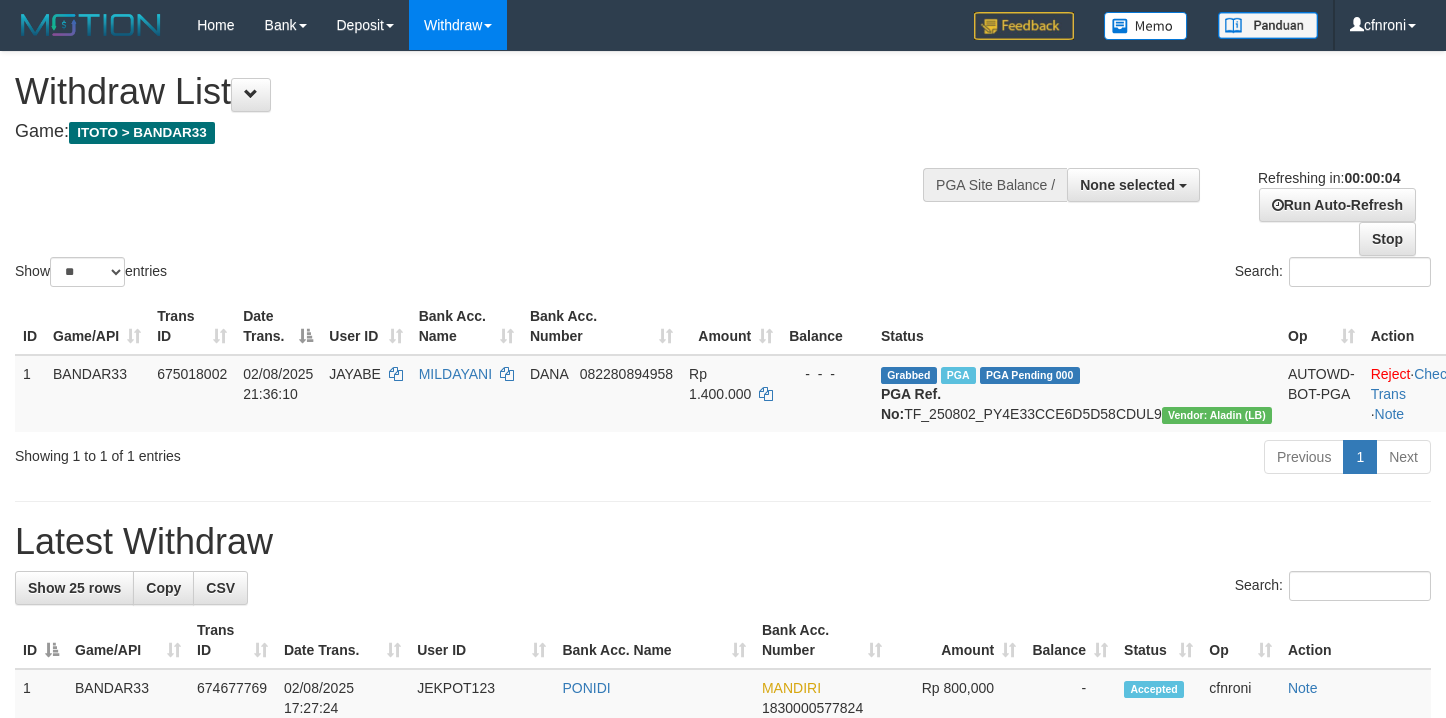 scroll, scrollTop: 0, scrollLeft: 0, axis: both 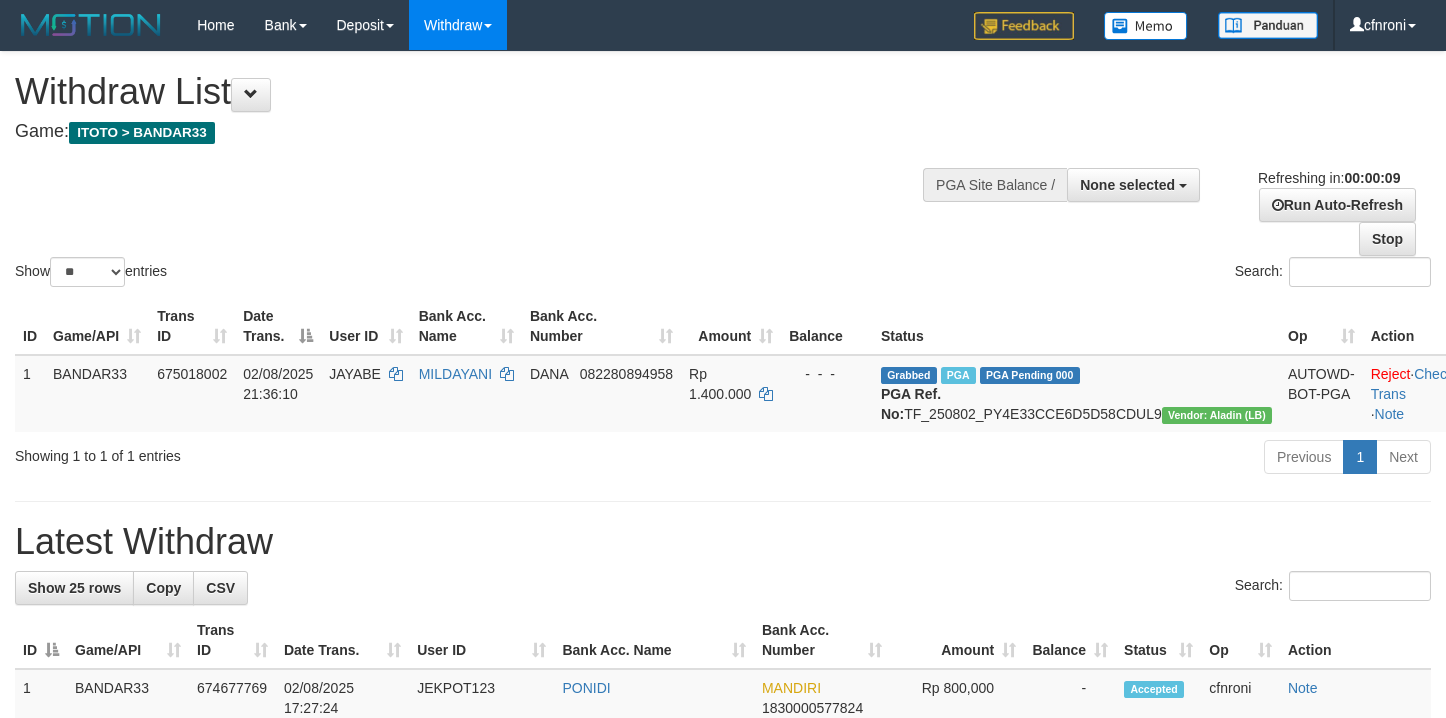 select 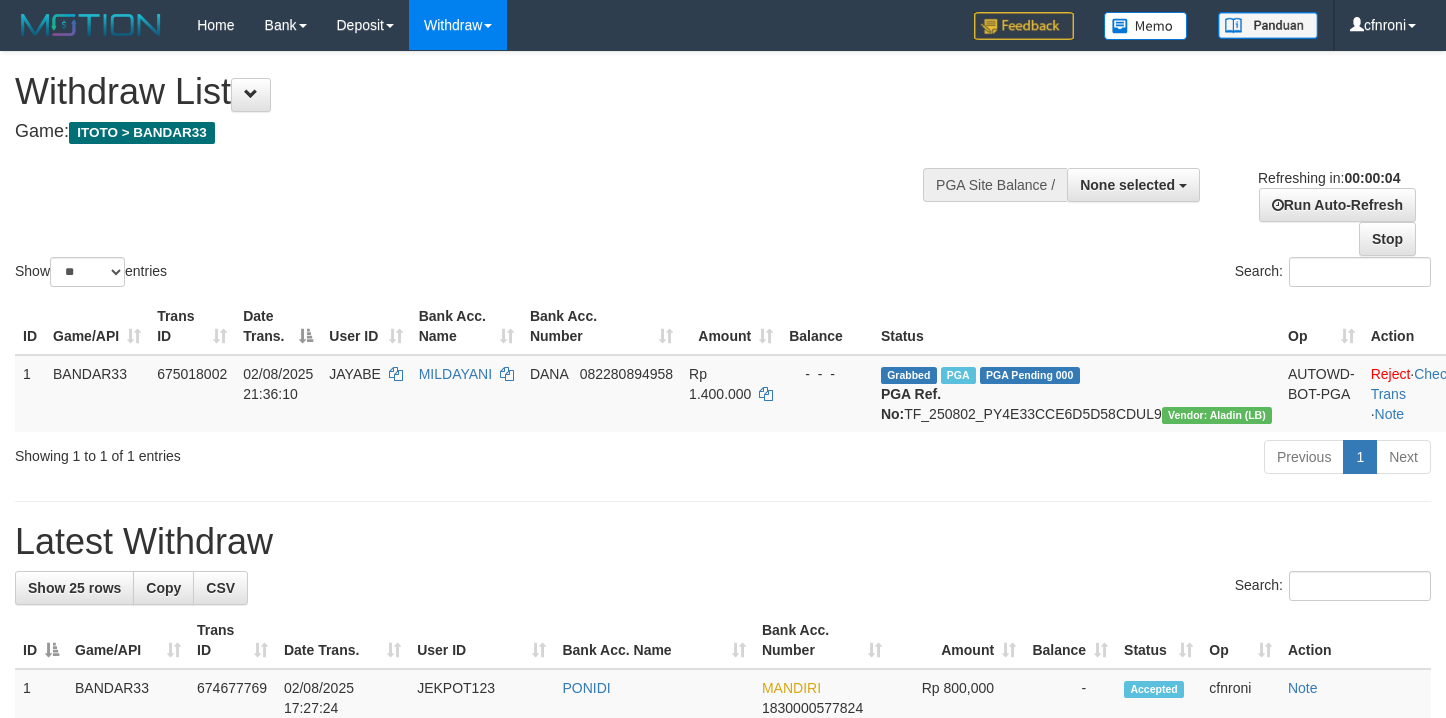 scroll, scrollTop: 0, scrollLeft: 0, axis: both 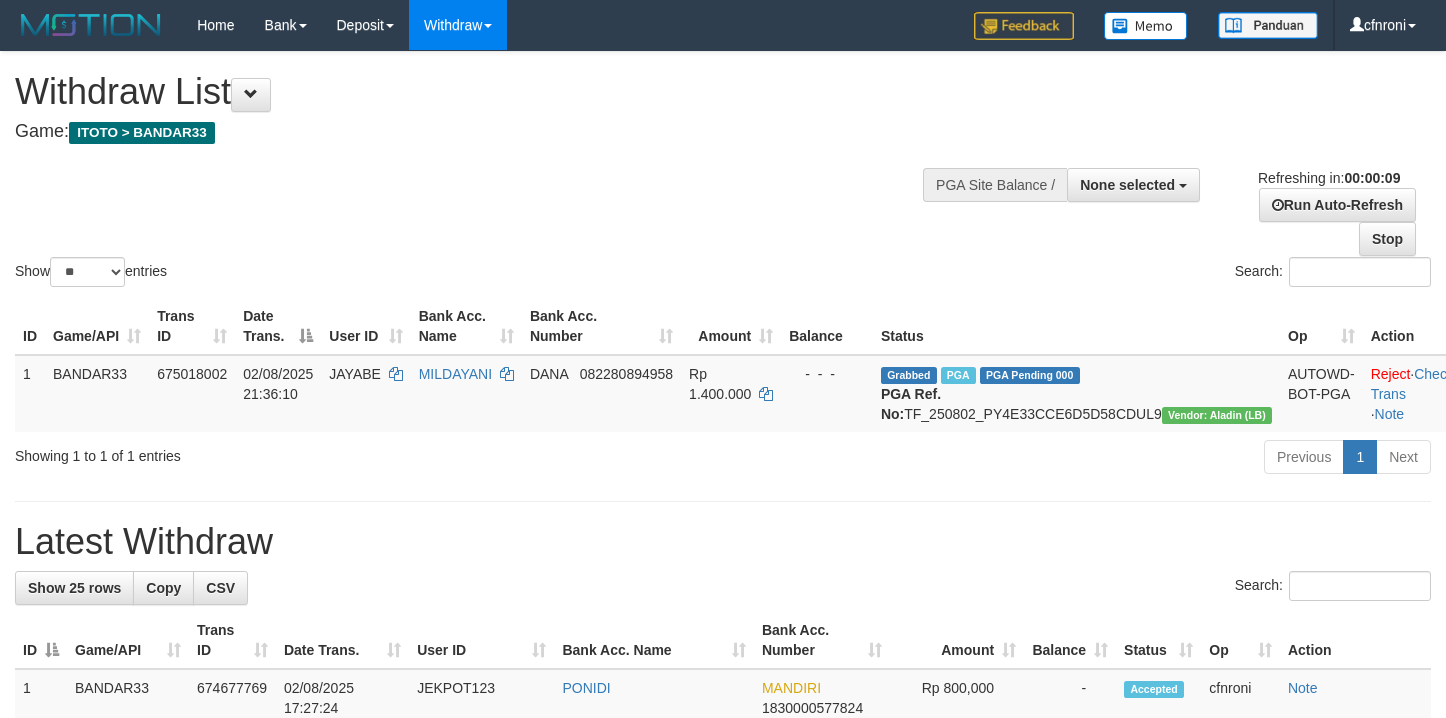 select 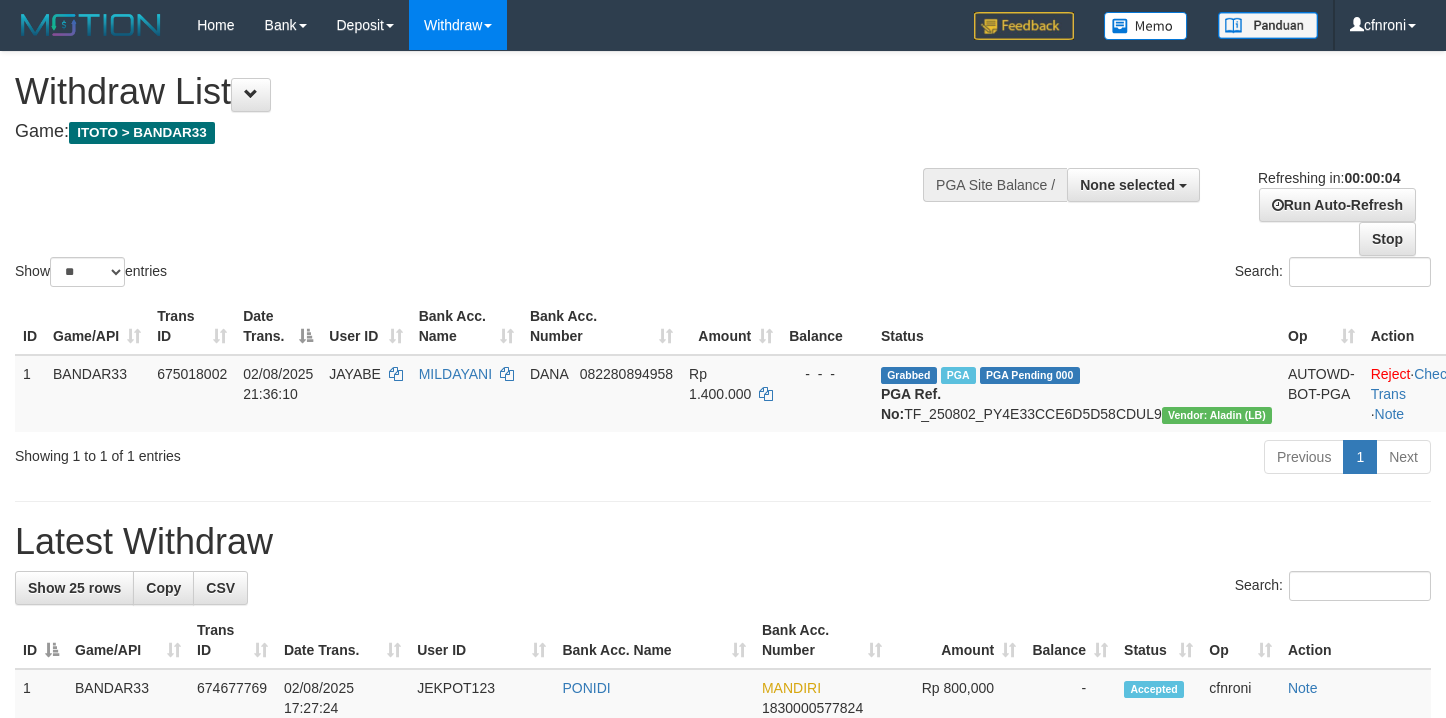 scroll, scrollTop: 0, scrollLeft: 0, axis: both 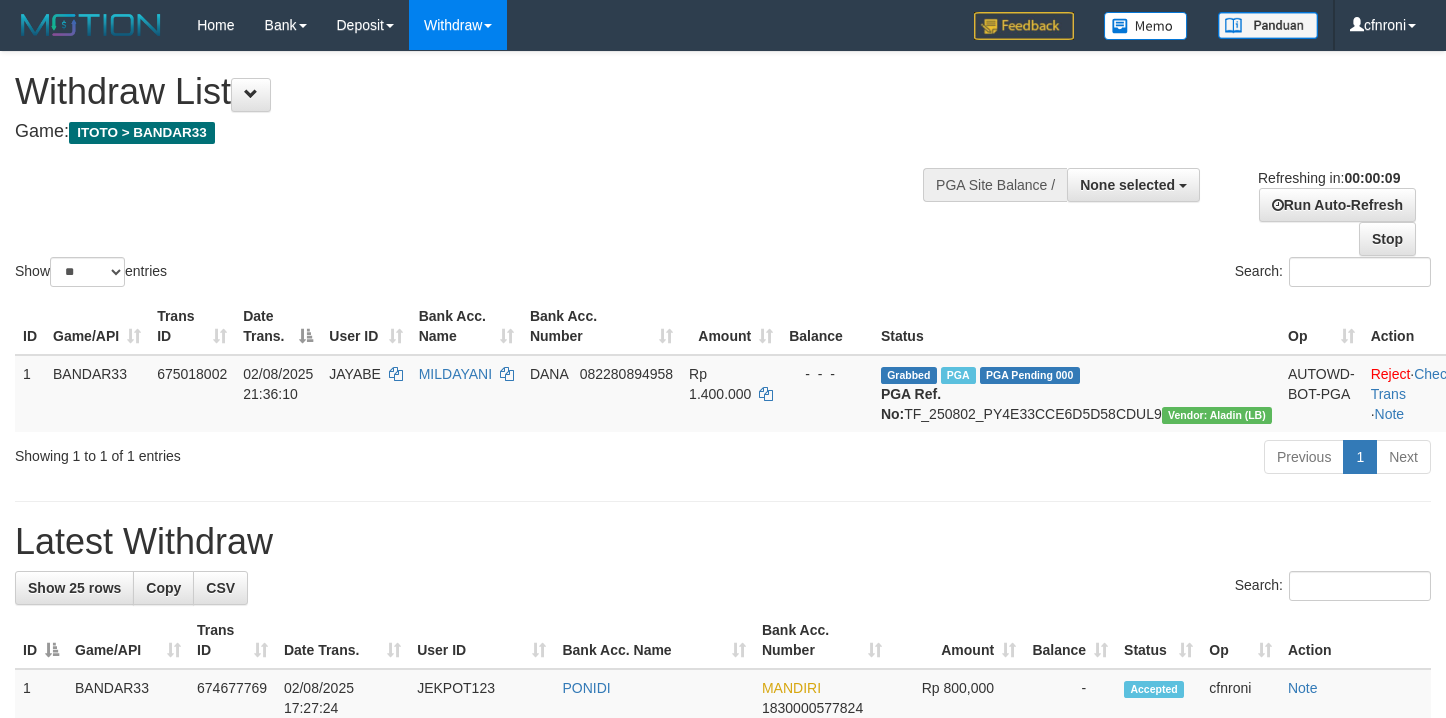 select 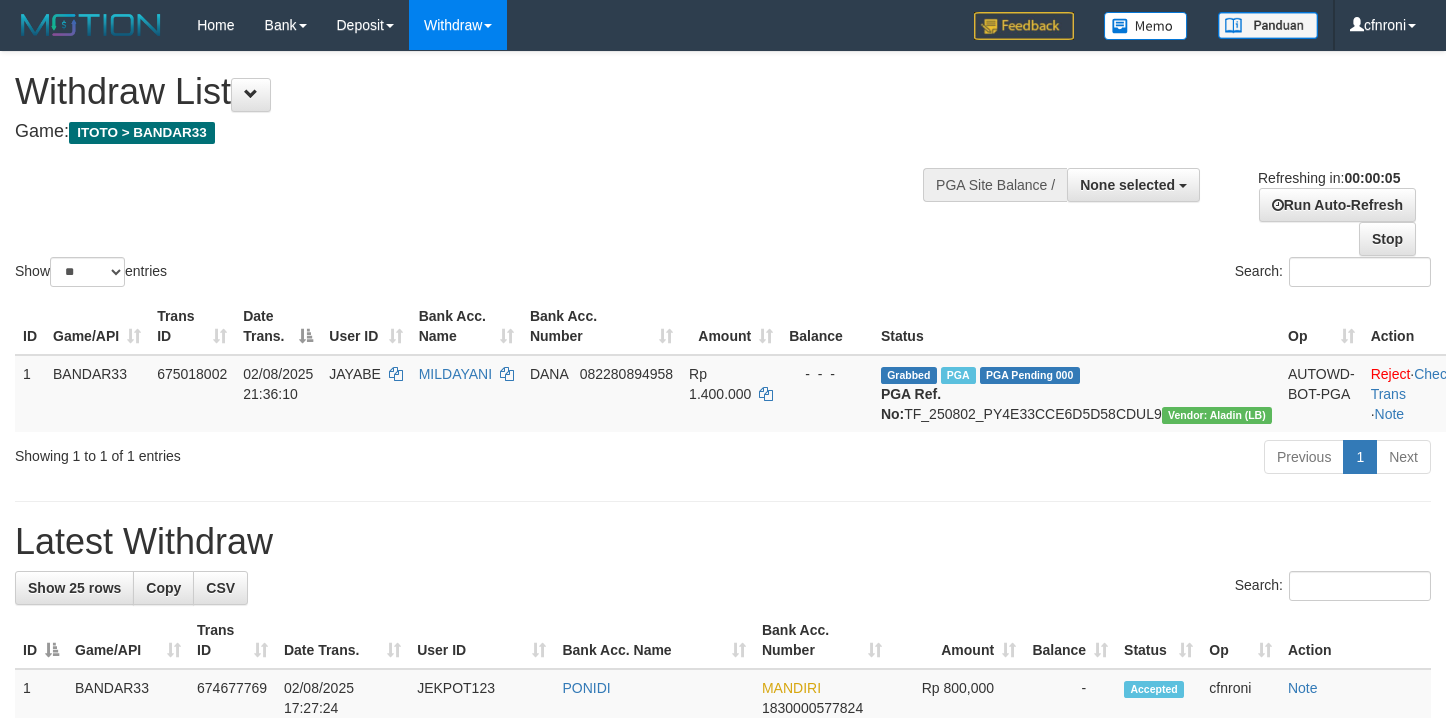scroll, scrollTop: 0, scrollLeft: 0, axis: both 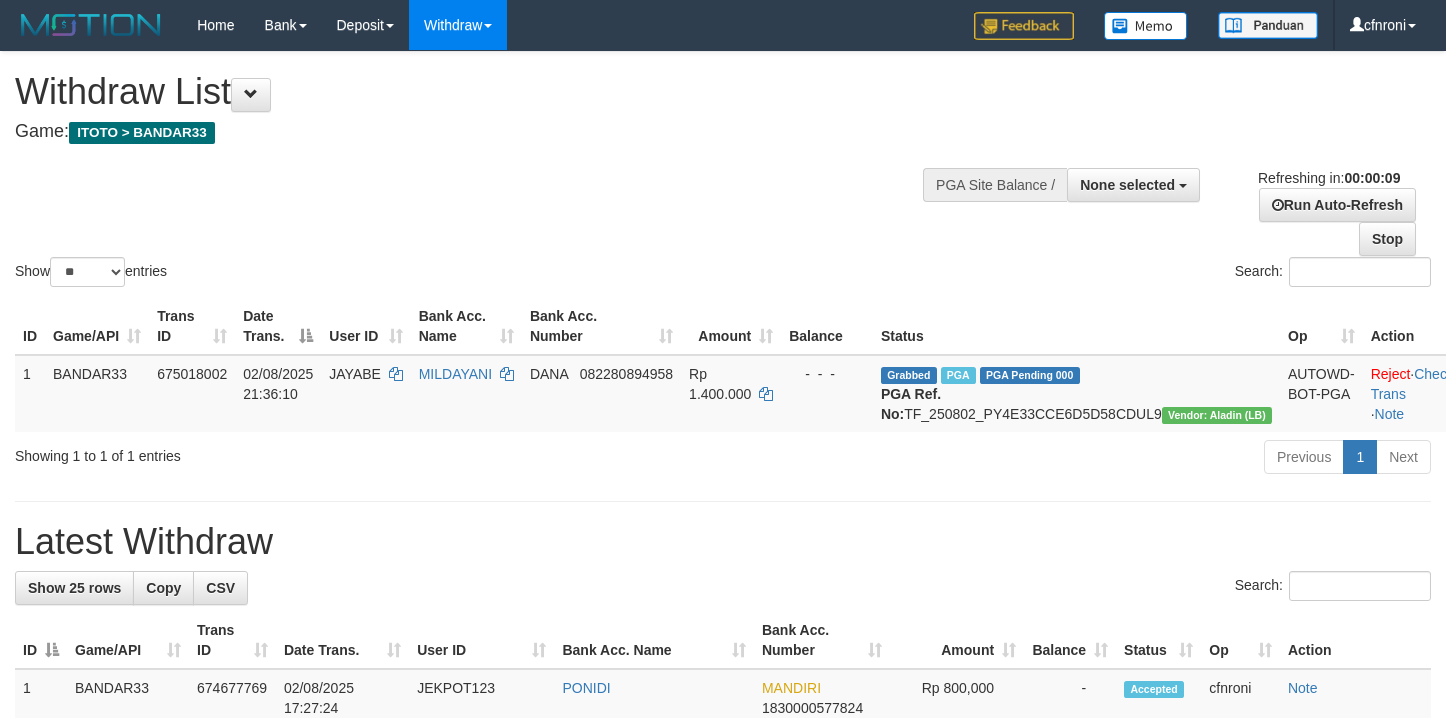 select 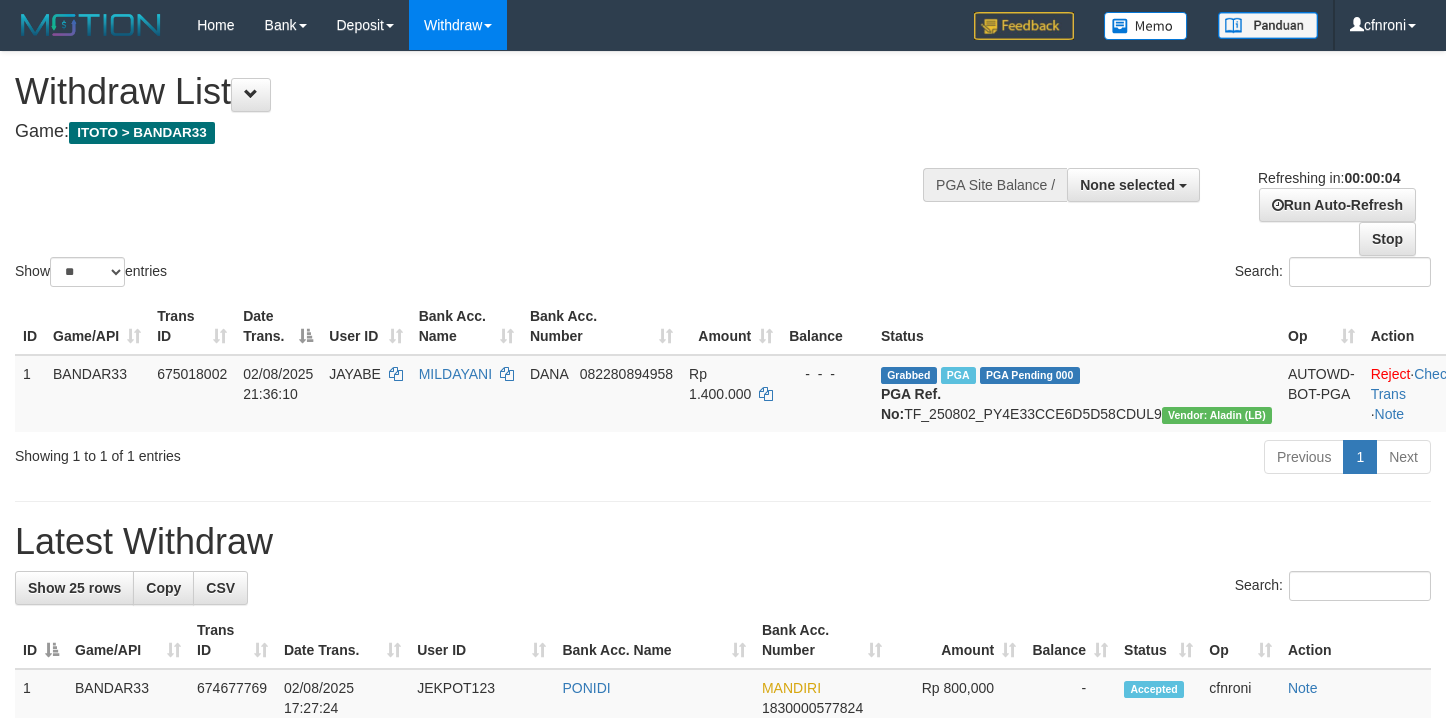 scroll, scrollTop: 0, scrollLeft: 0, axis: both 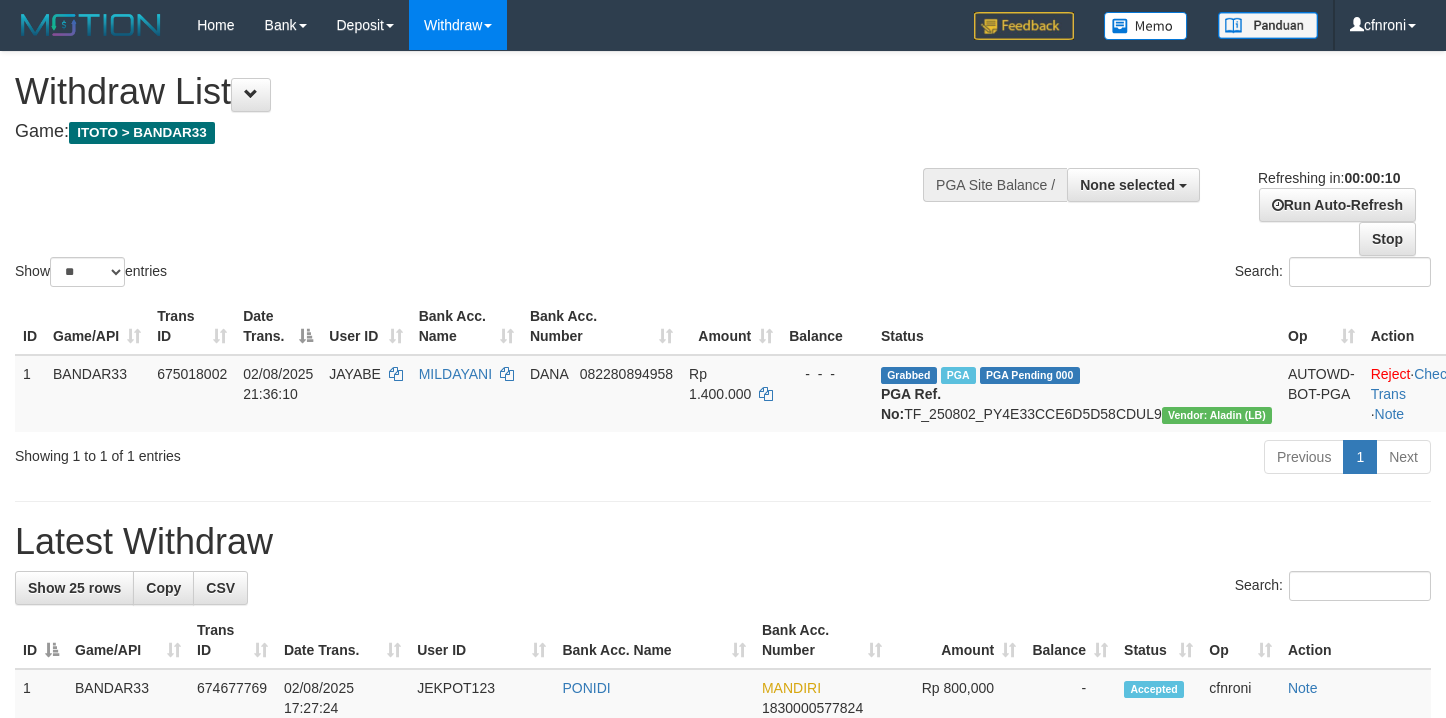 select 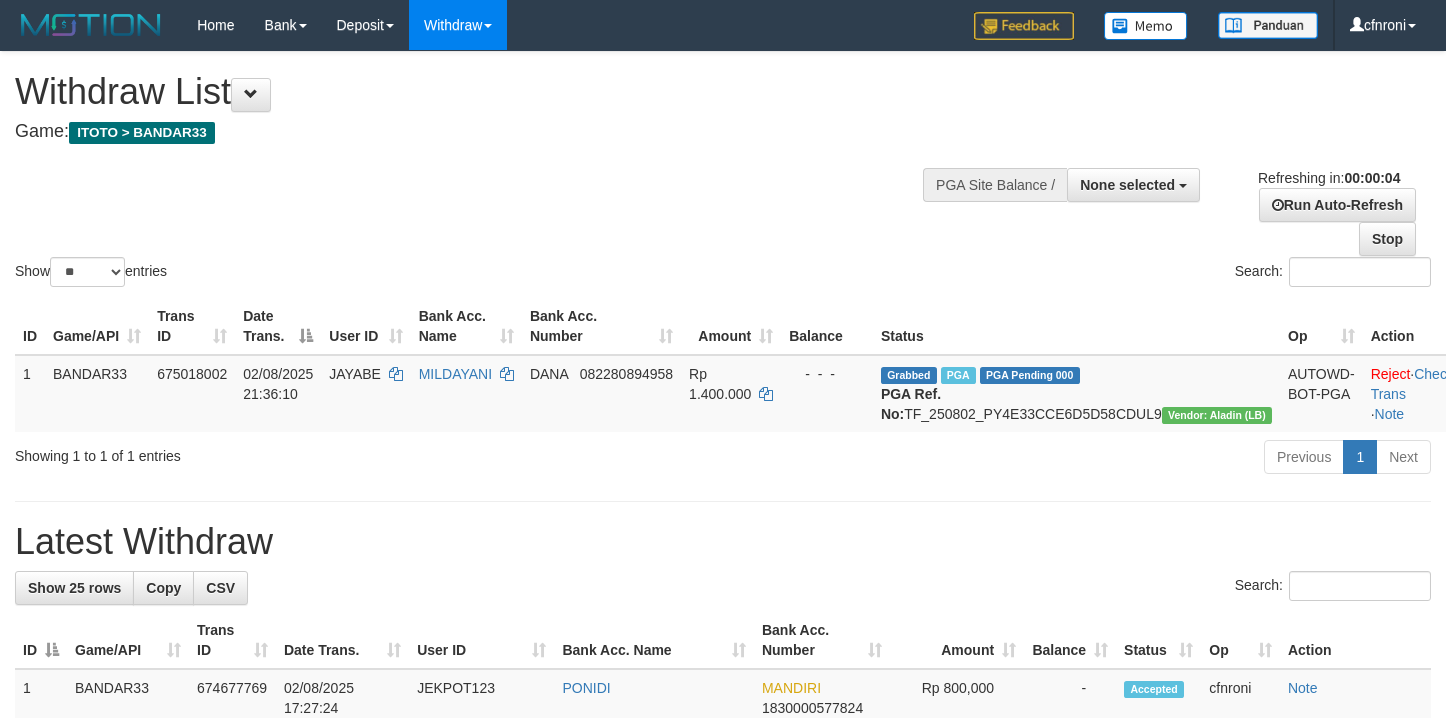 scroll, scrollTop: 0, scrollLeft: 0, axis: both 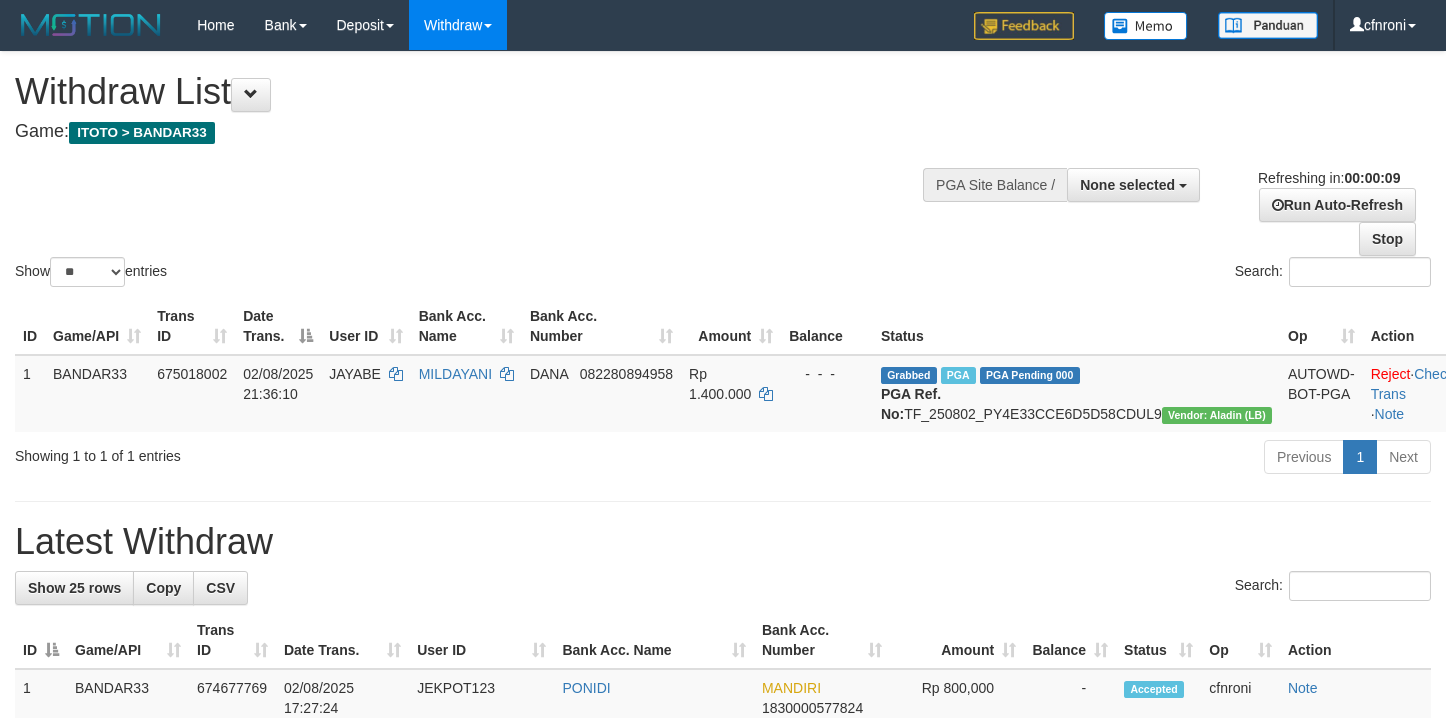 select 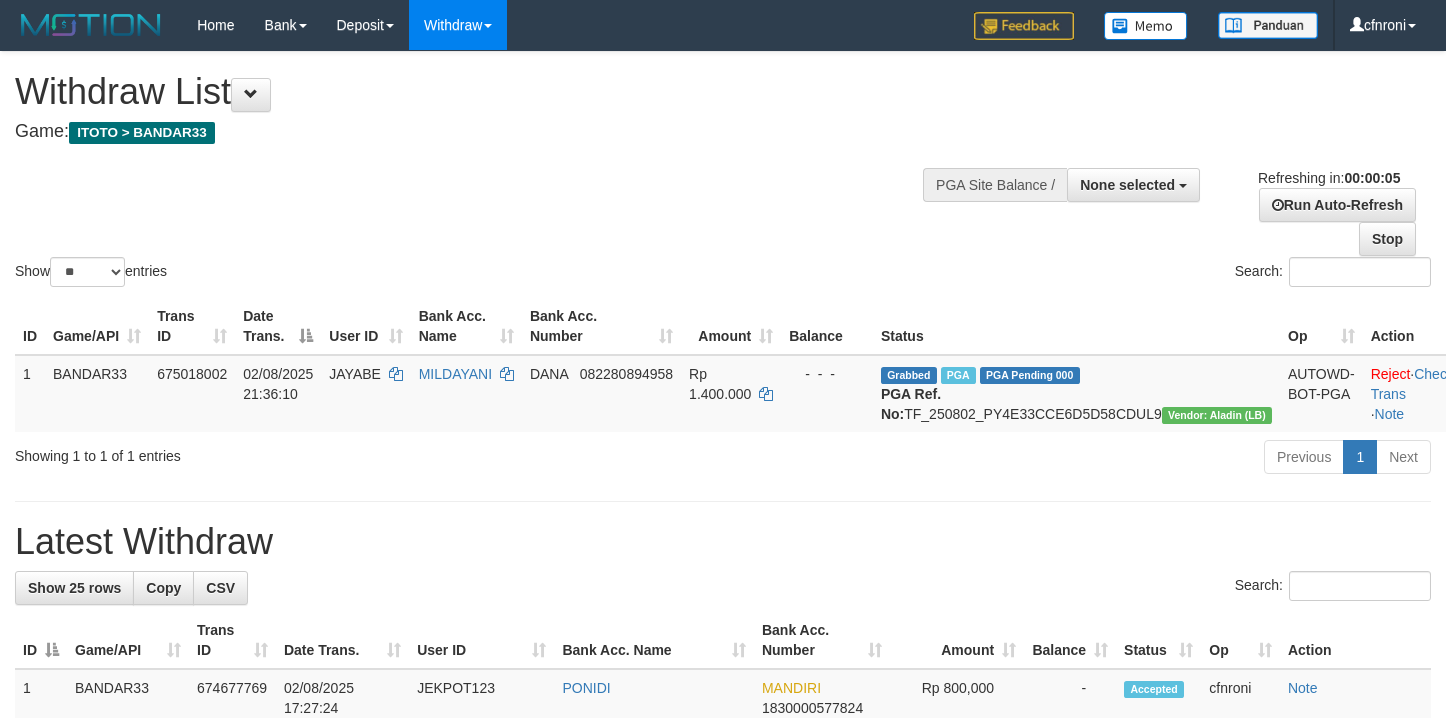 scroll, scrollTop: 0, scrollLeft: 0, axis: both 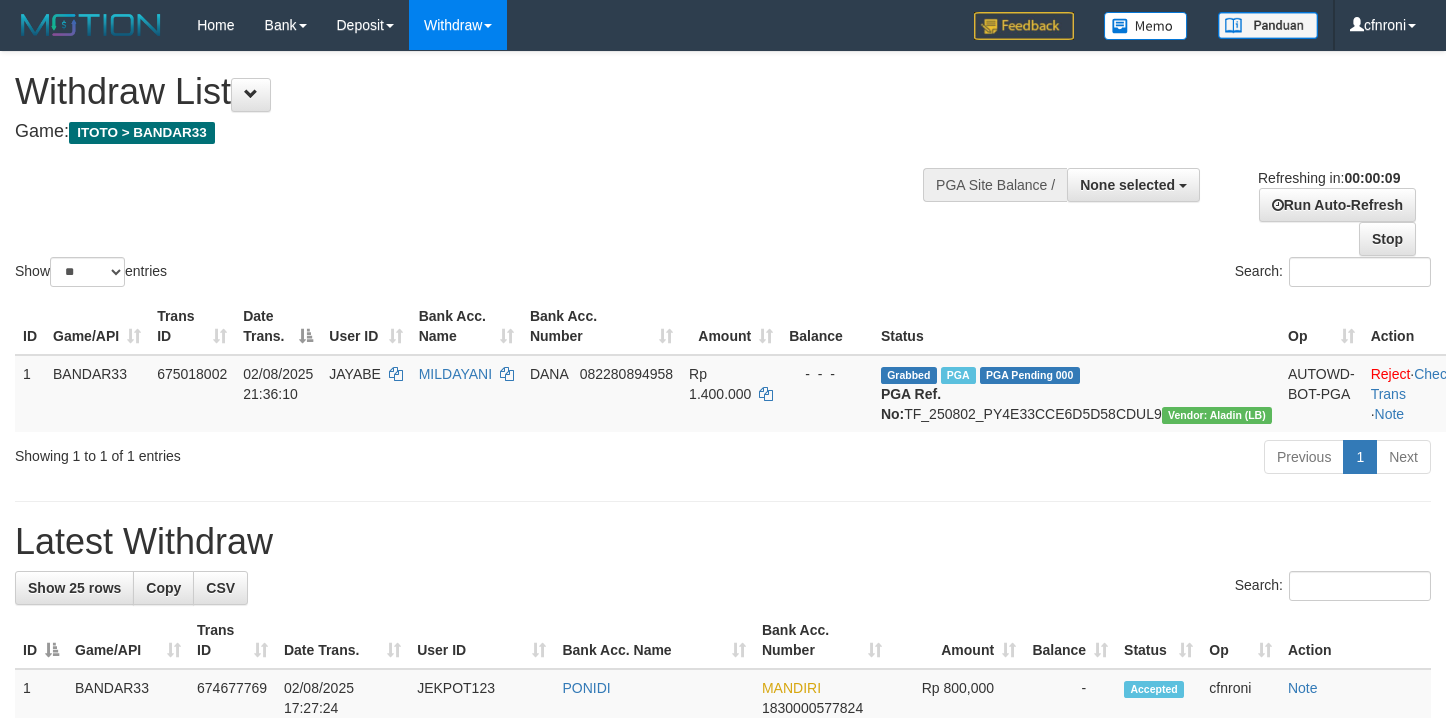 select 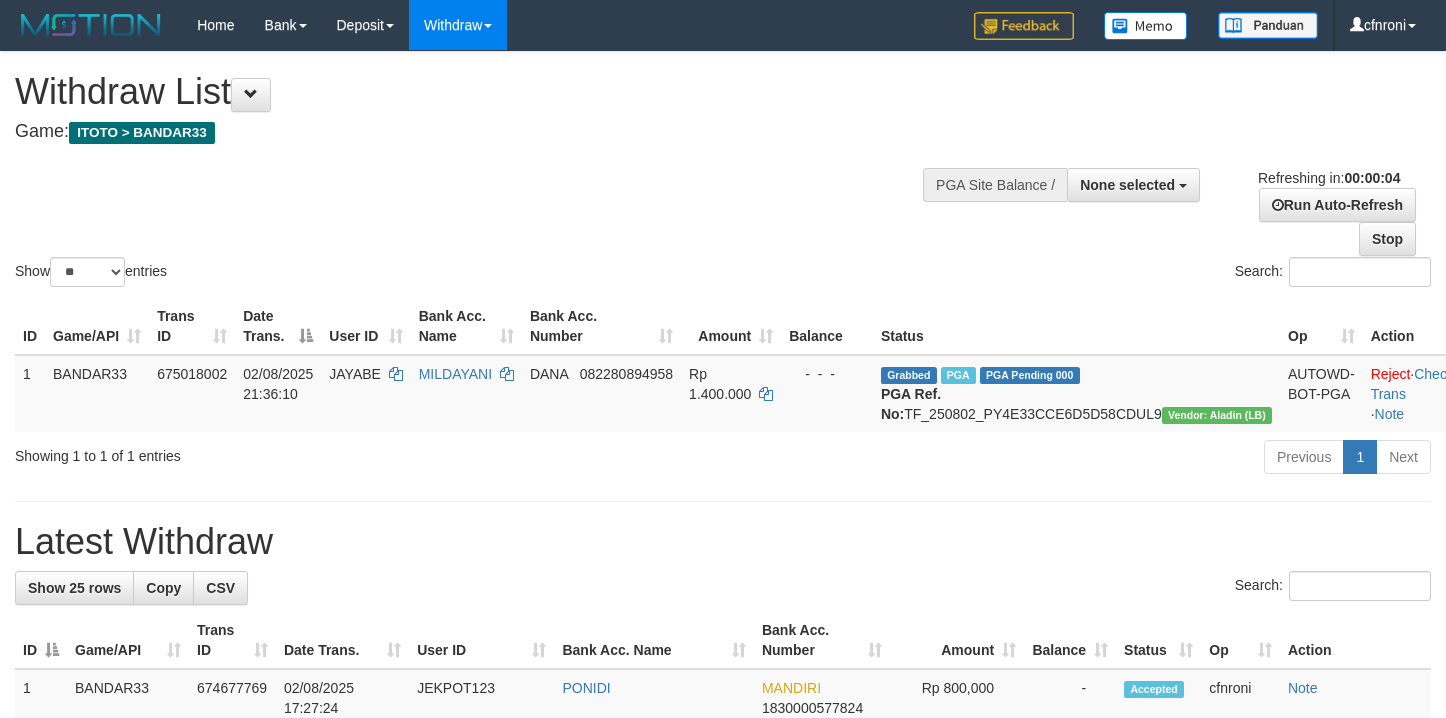 scroll, scrollTop: 0, scrollLeft: 0, axis: both 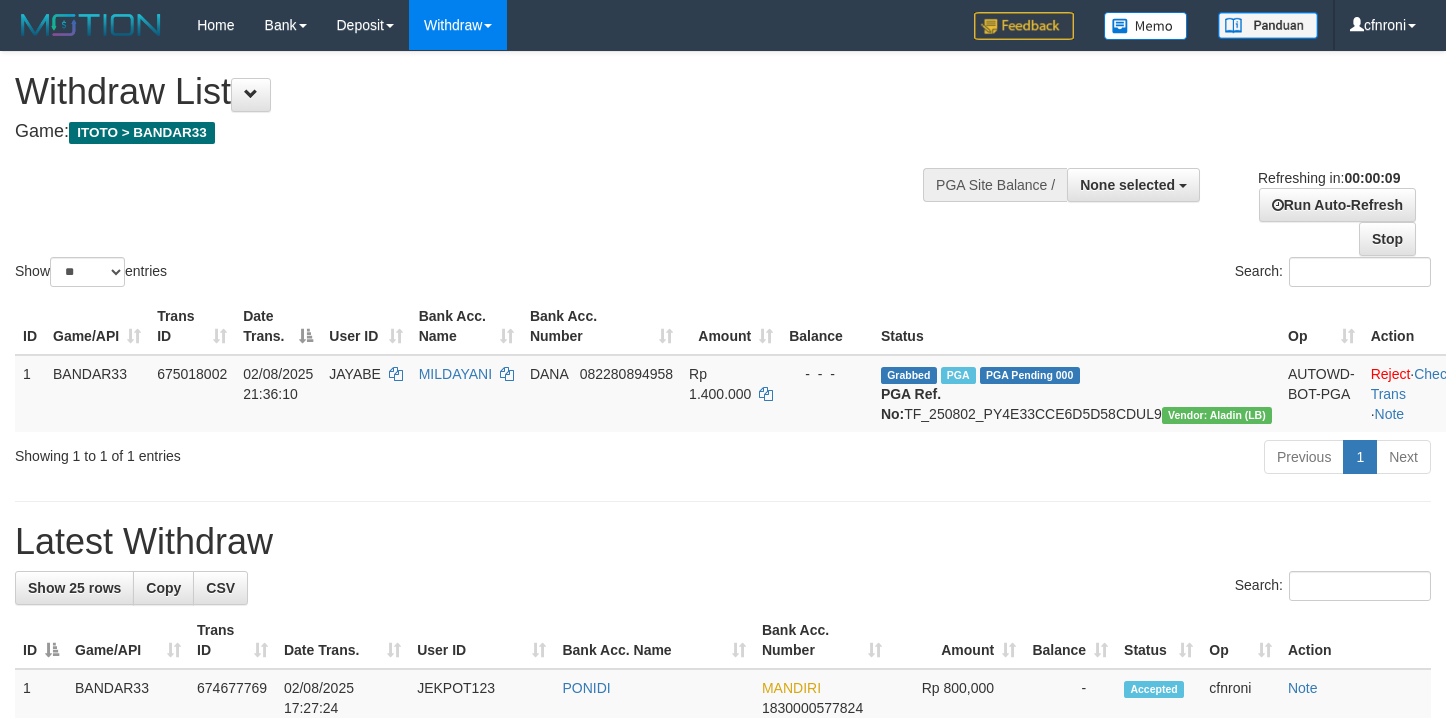 select 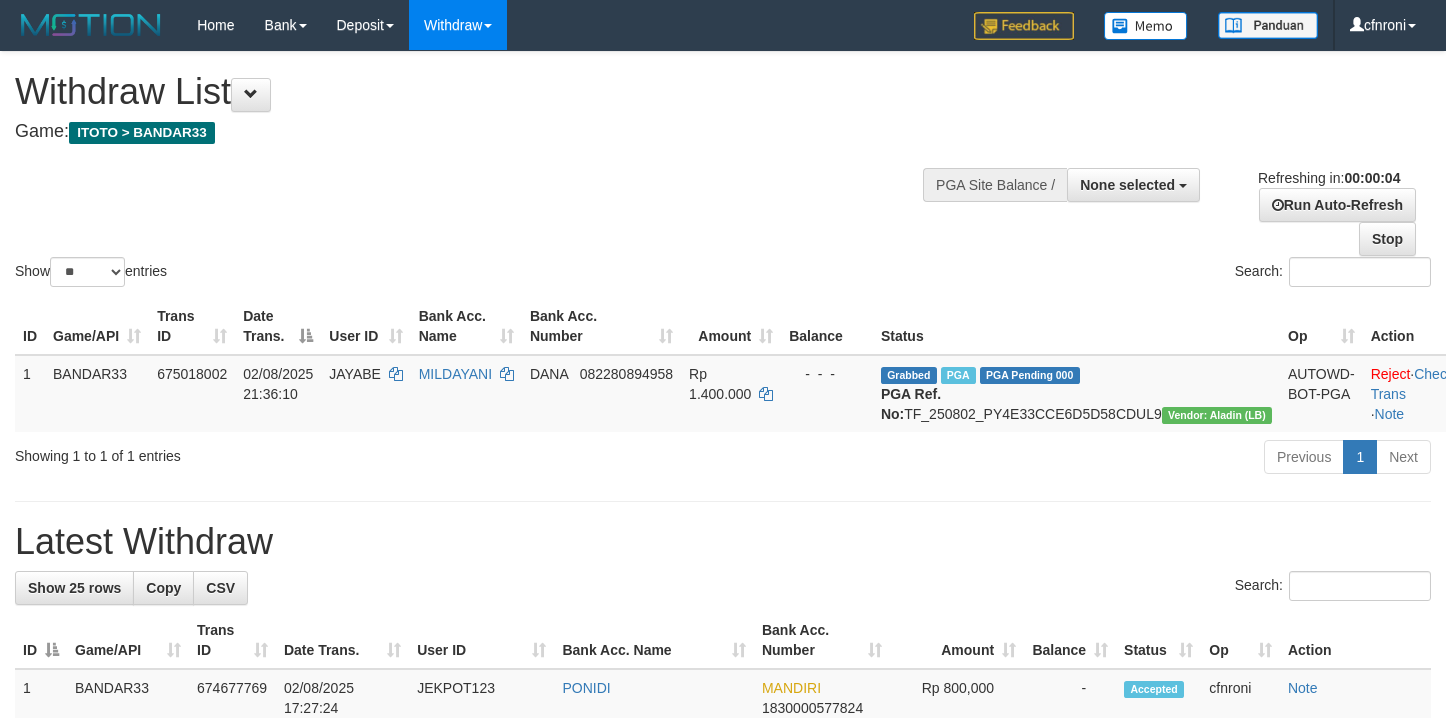 scroll, scrollTop: 0, scrollLeft: 0, axis: both 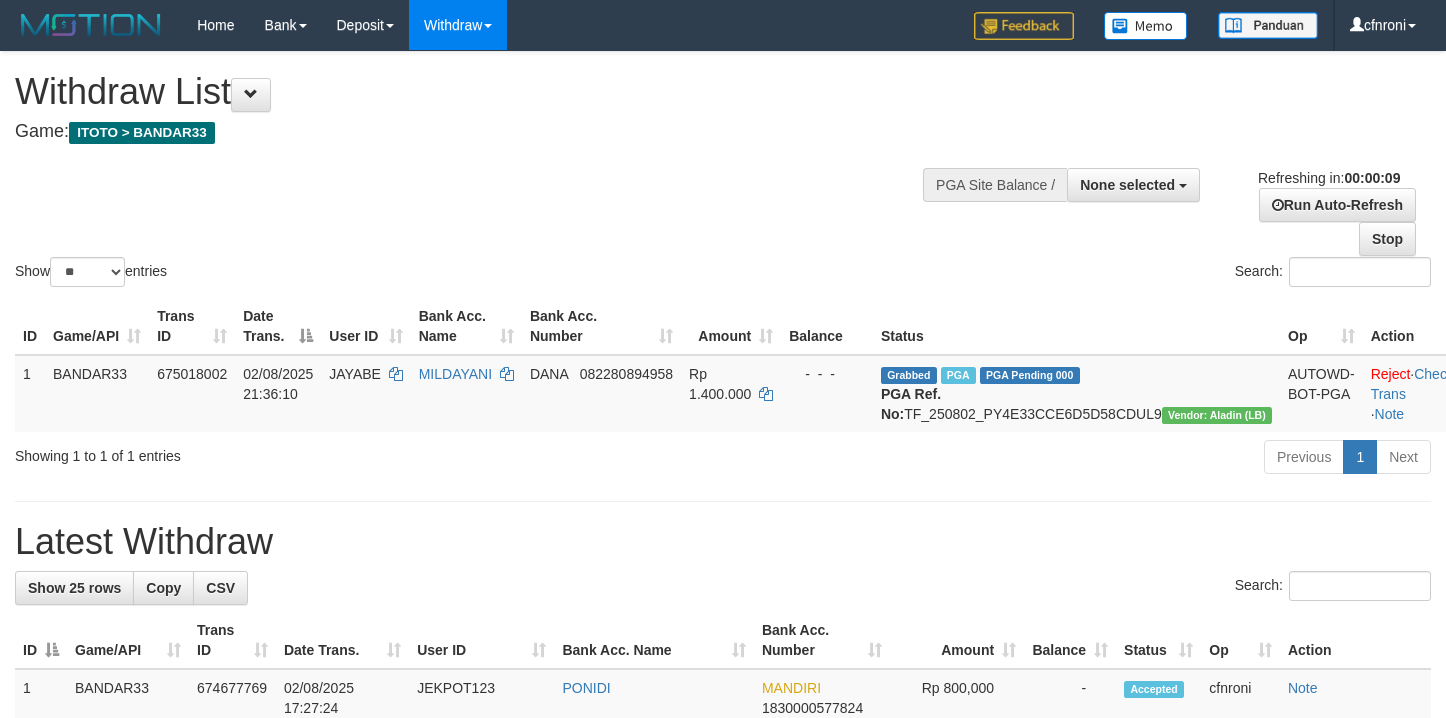 select 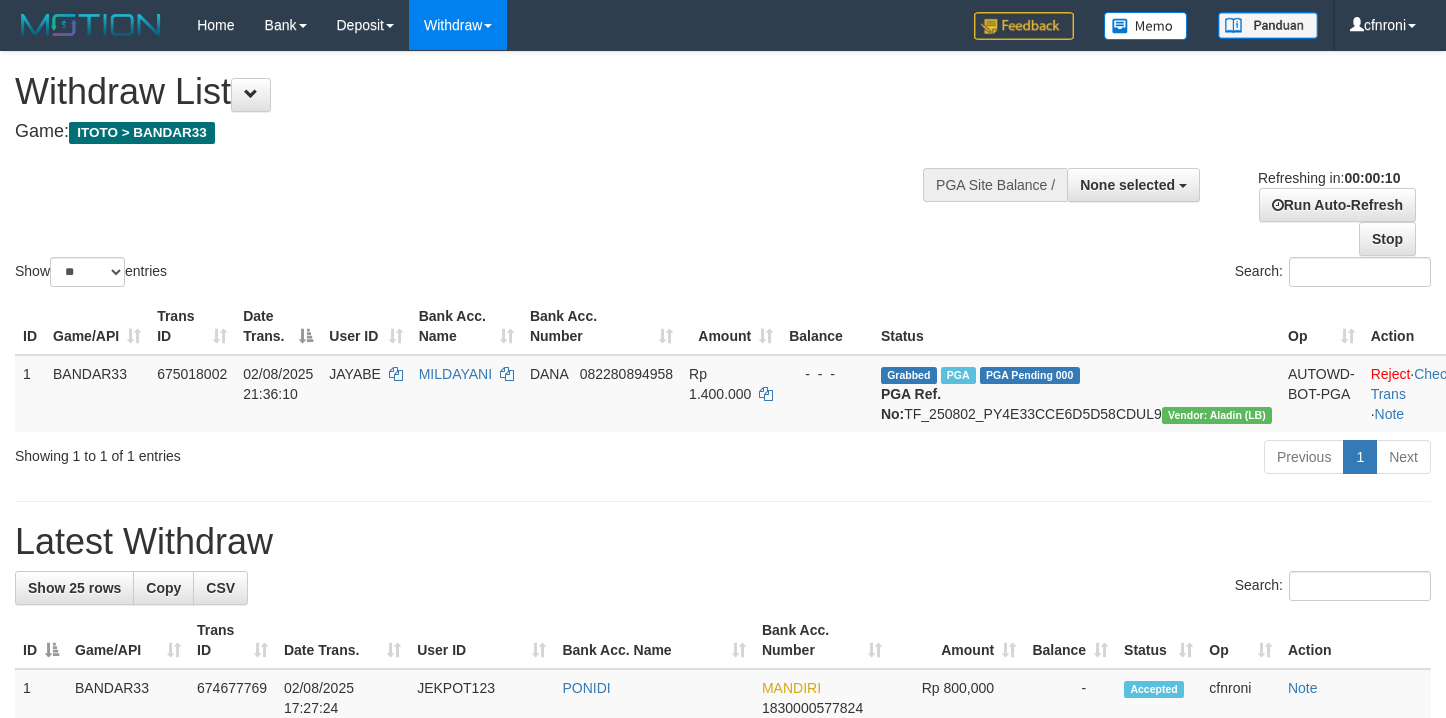 select 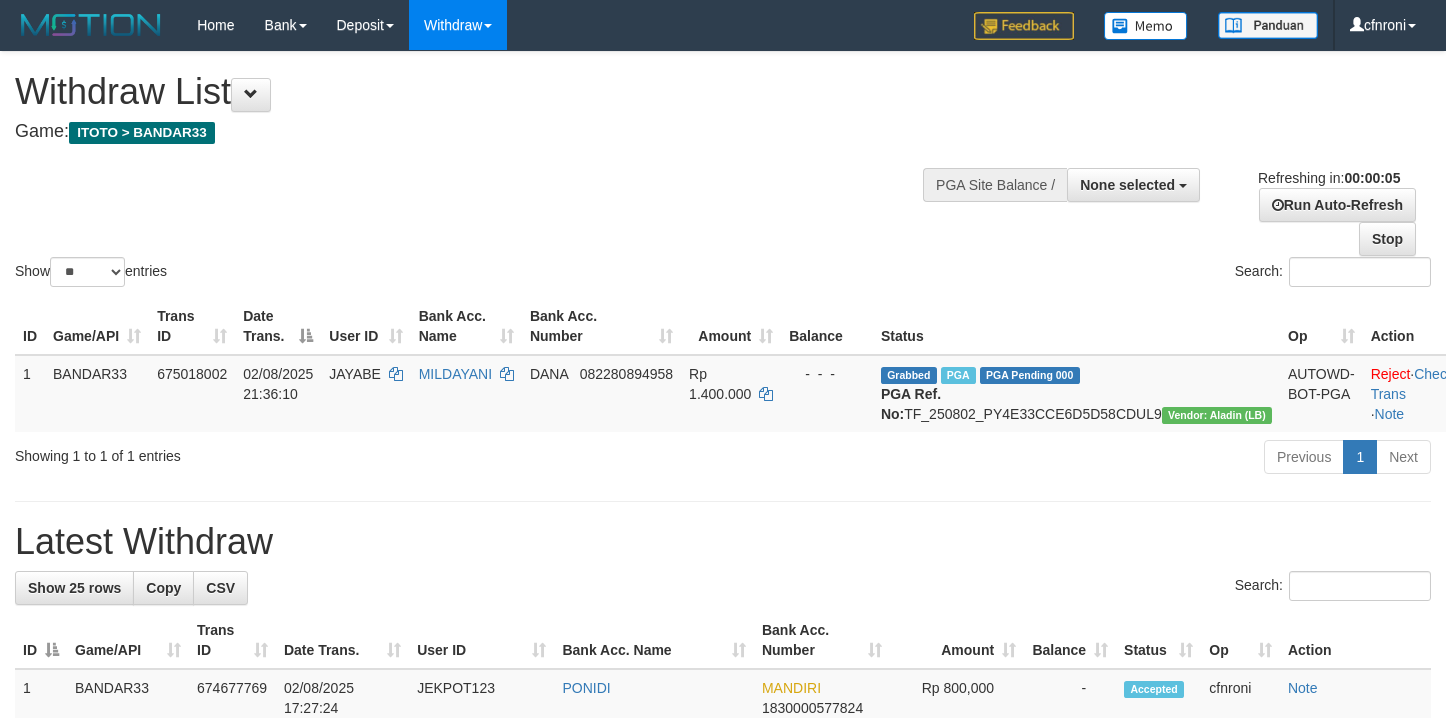 scroll, scrollTop: 0, scrollLeft: 0, axis: both 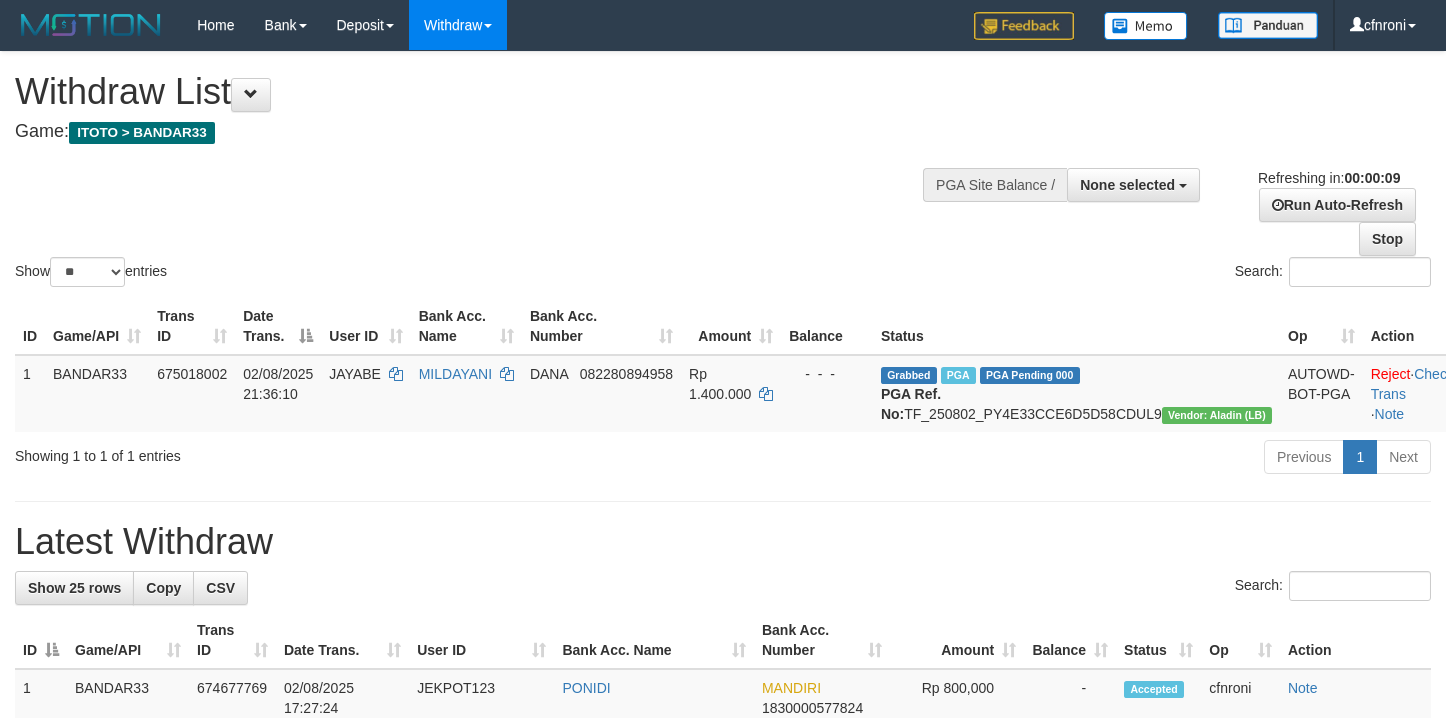 select 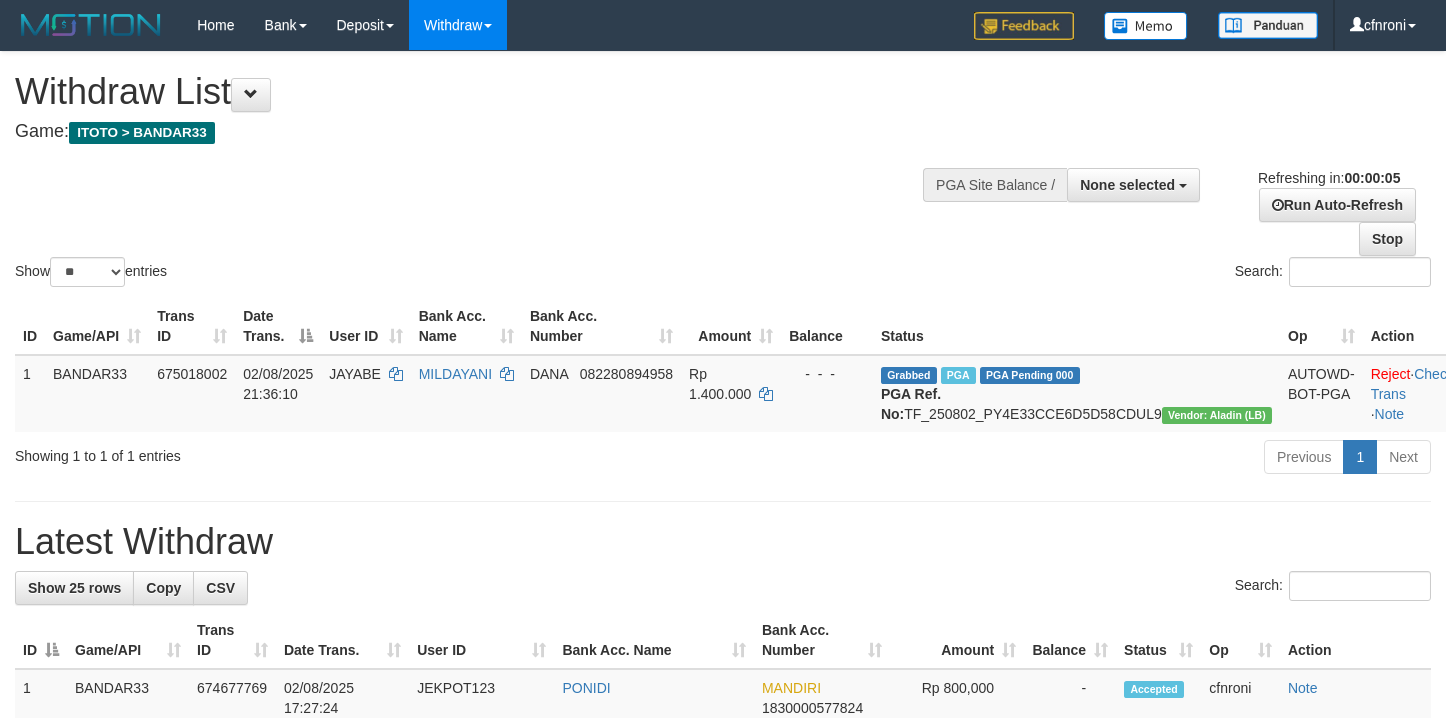 scroll, scrollTop: 0, scrollLeft: 0, axis: both 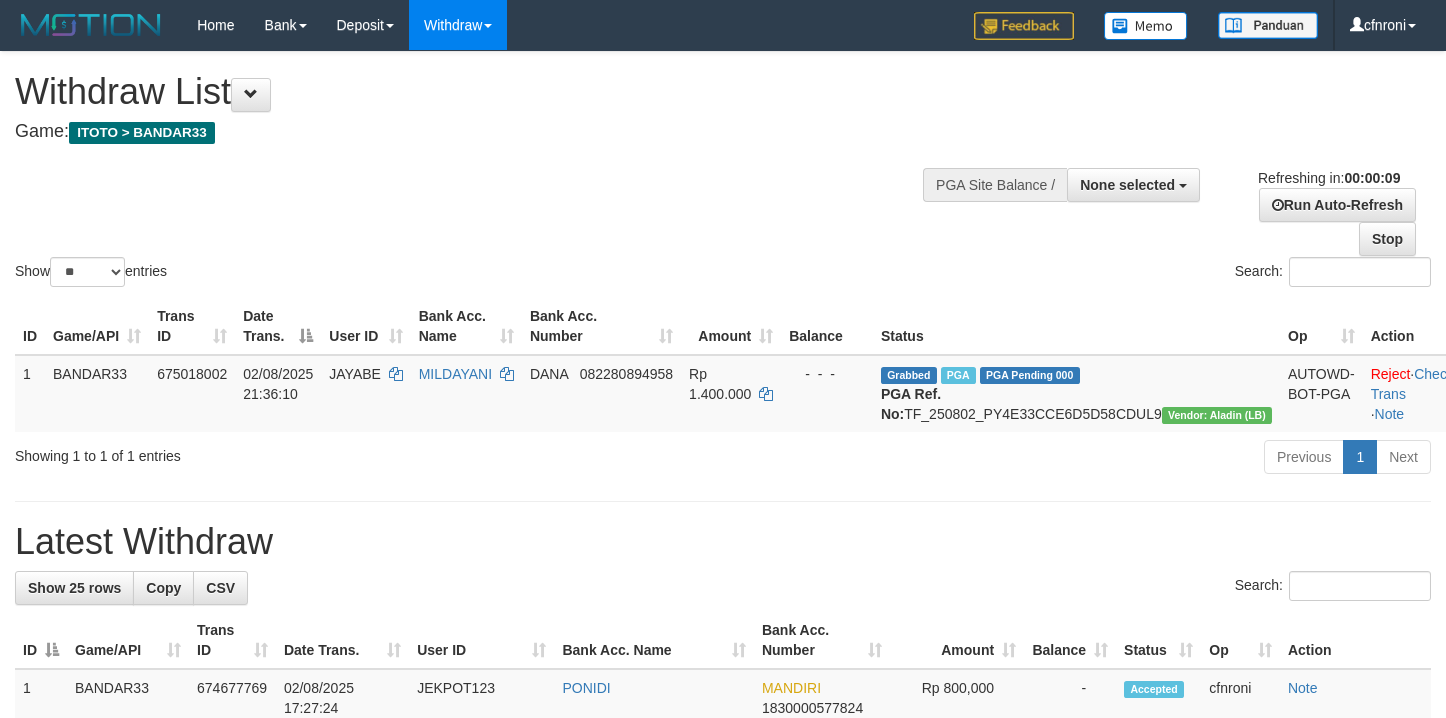 select 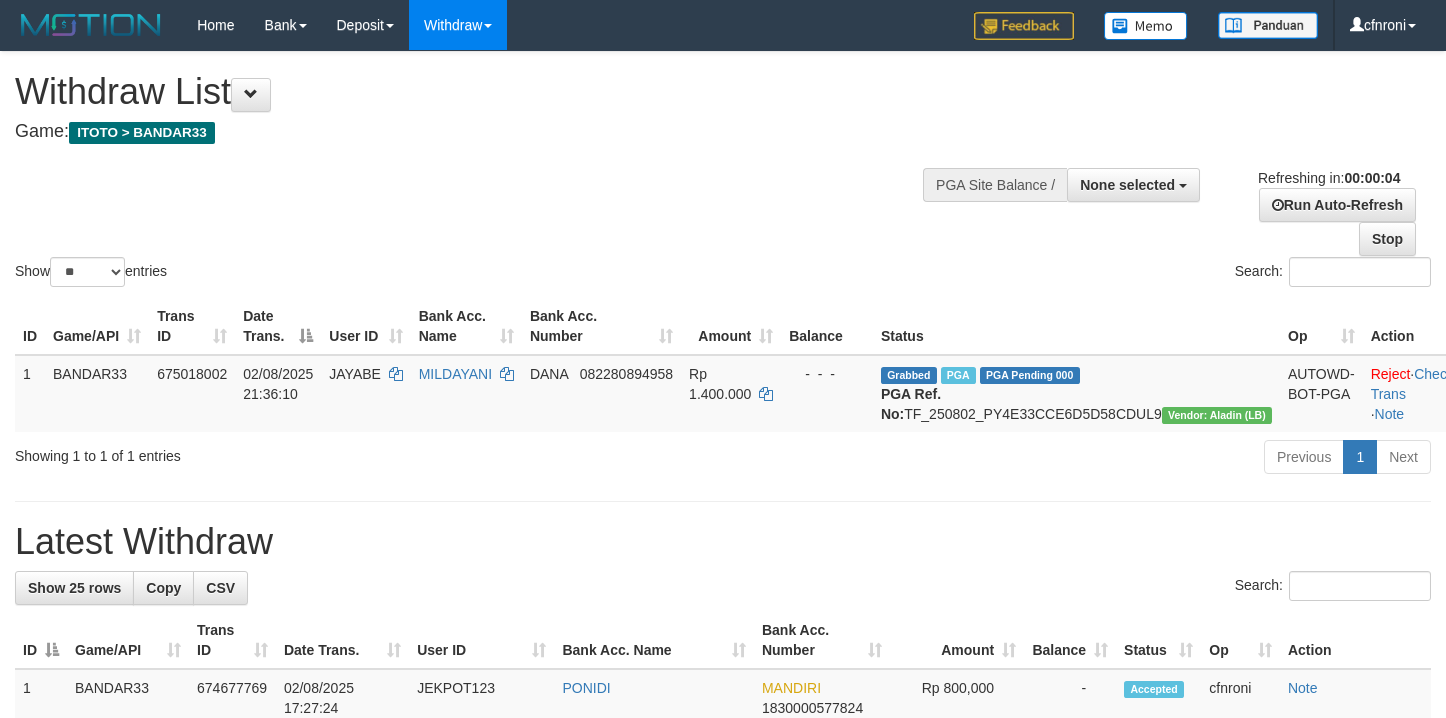 scroll, scrollTop: 0, scrollLeft: 0, axis: both 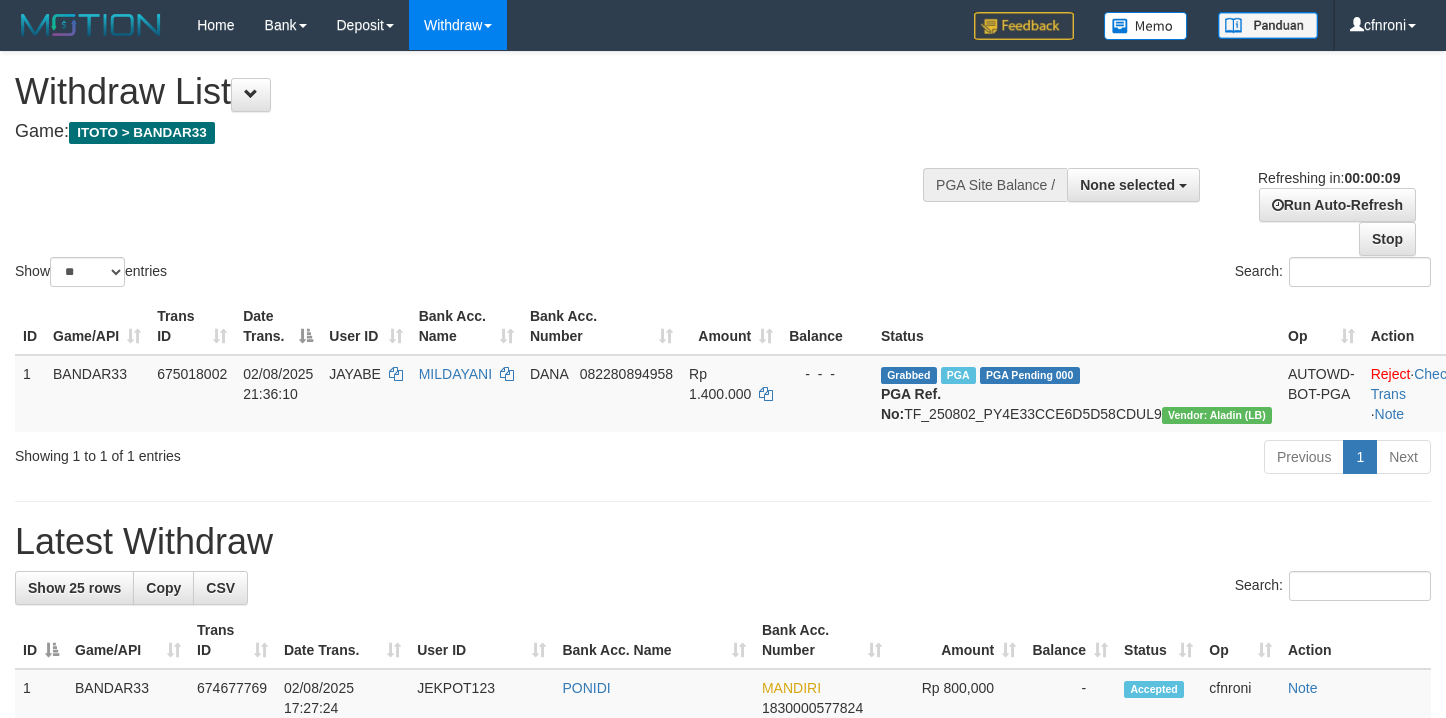 select 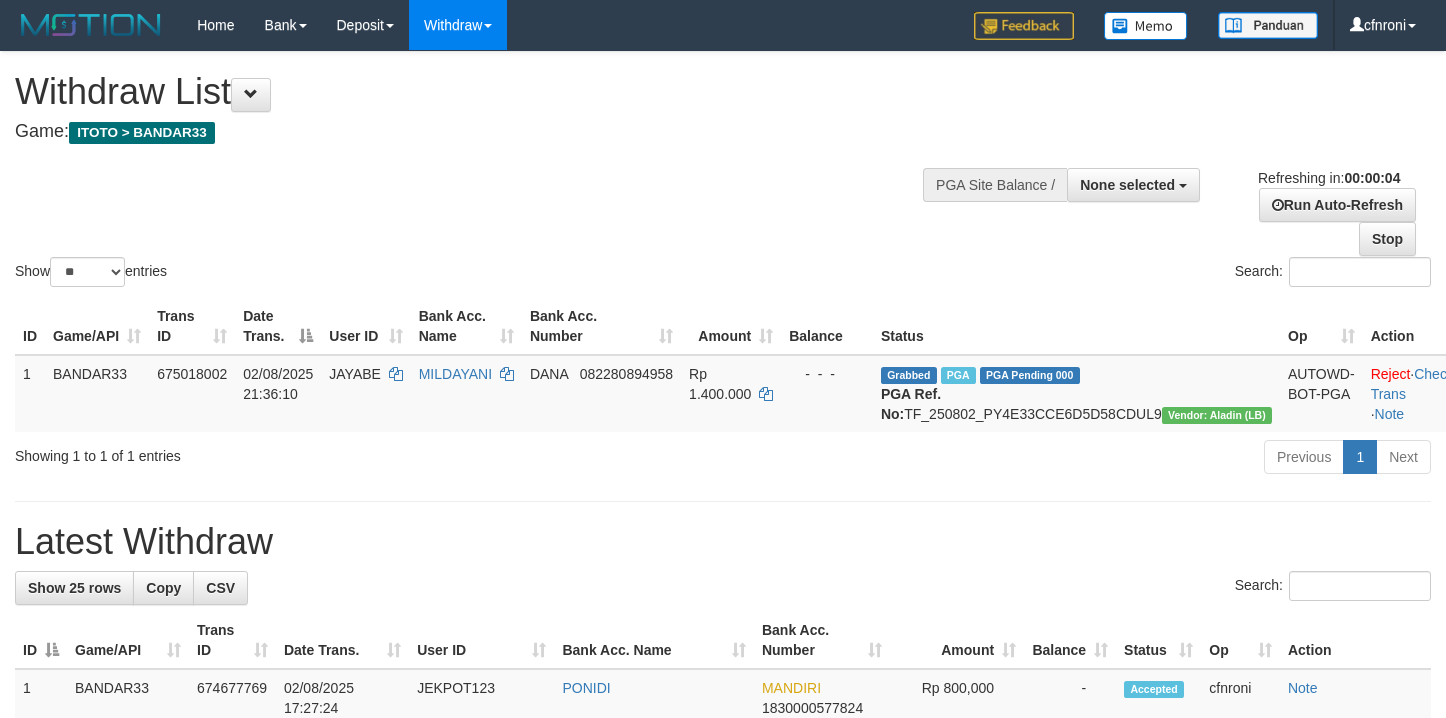 scroll, scrollTop: 0, scrollLeft: 0, axis: both 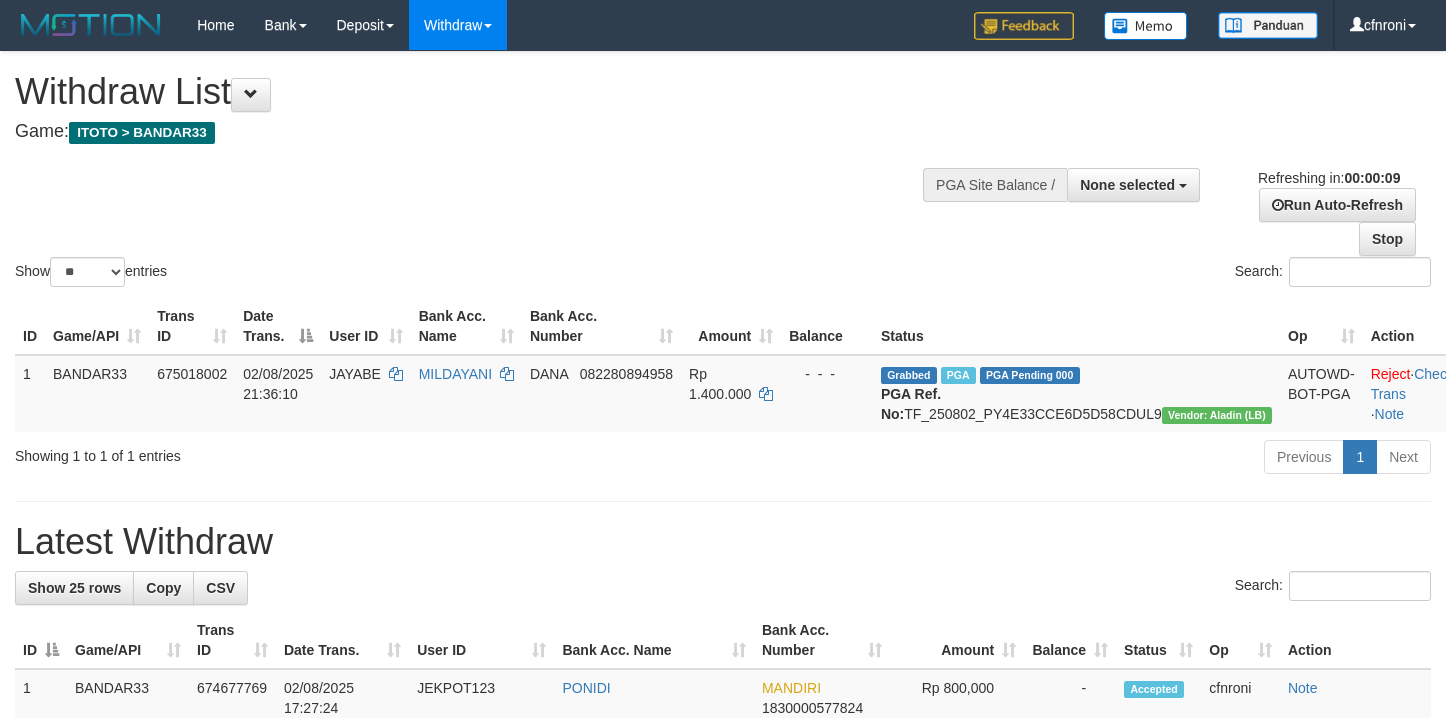 select 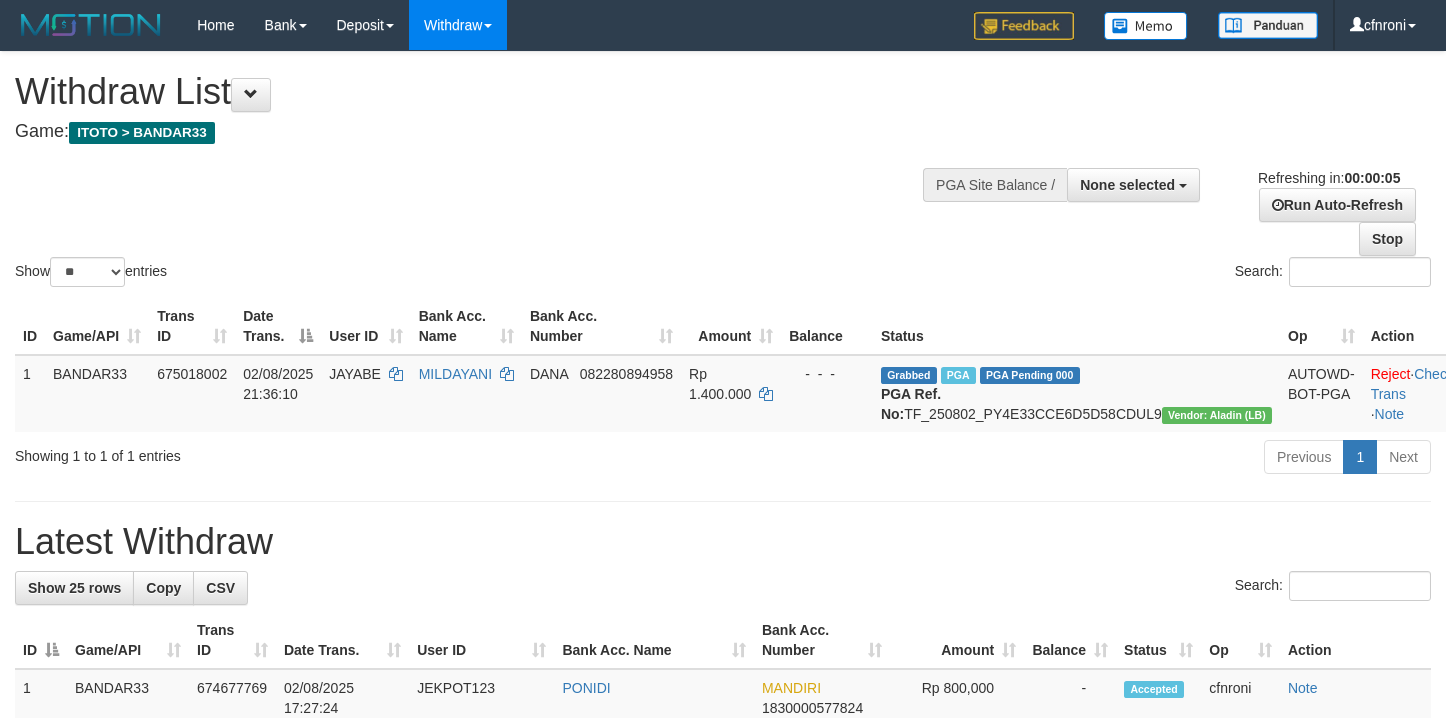 scroll, scrollTop: 0, scrollLeft: 0, axis: both 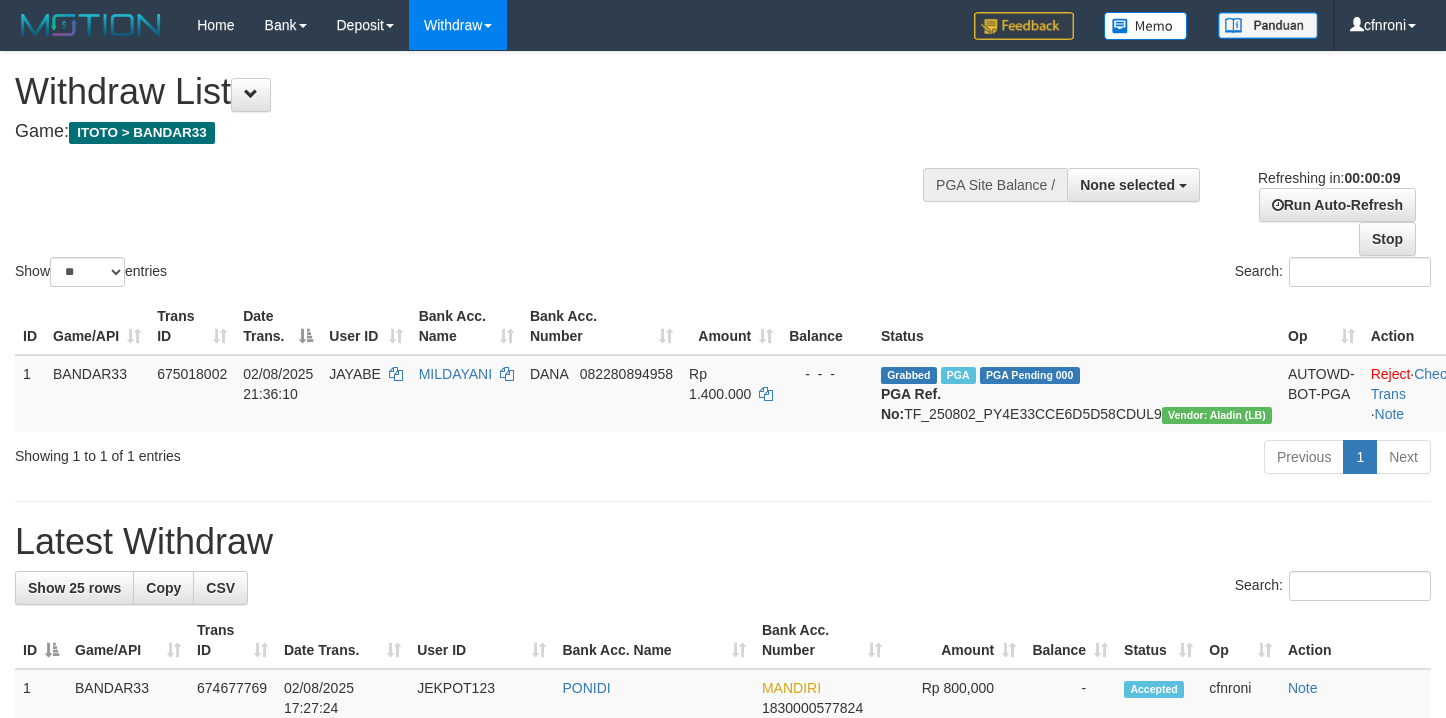 select 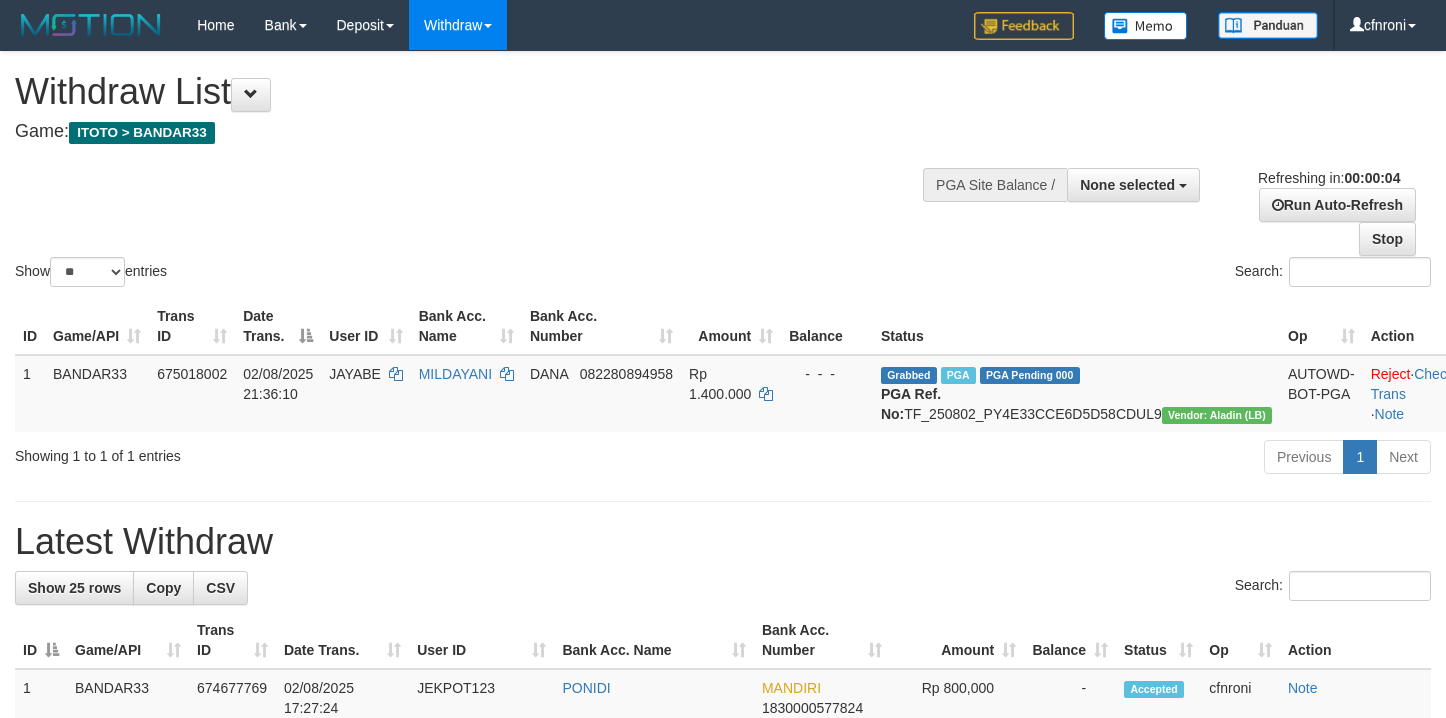 scroll, scrollTop: 0, scrollLeft: 0, axis: both 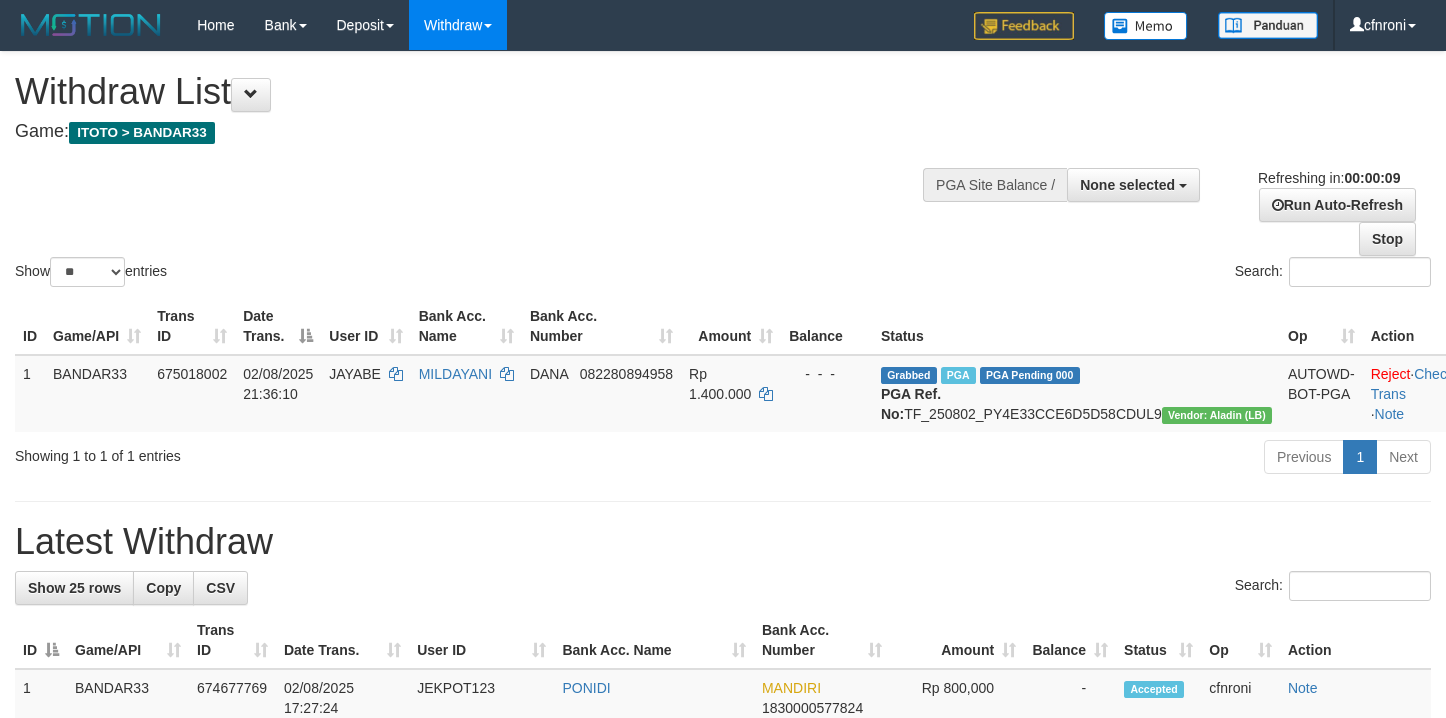 select 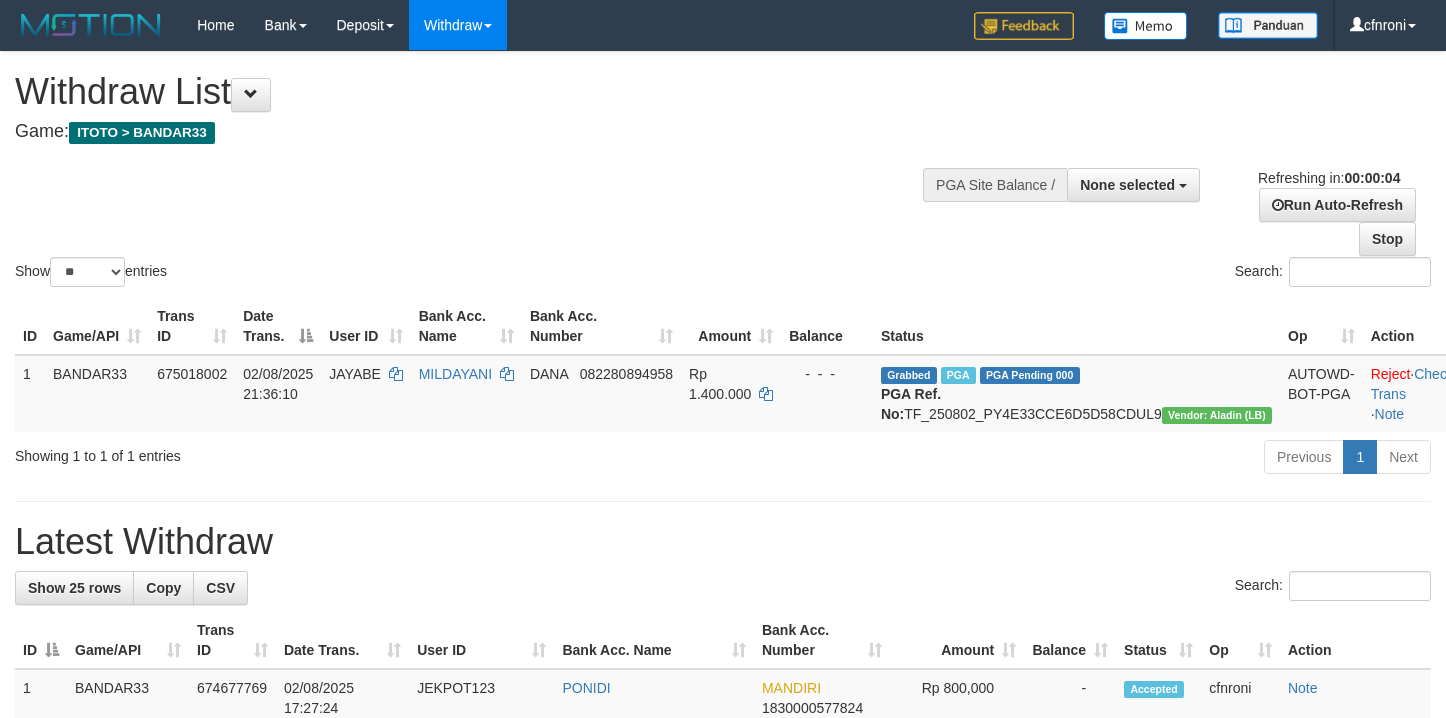 scroll, scrollTop: 0, scrollLeft: 0, axis: both 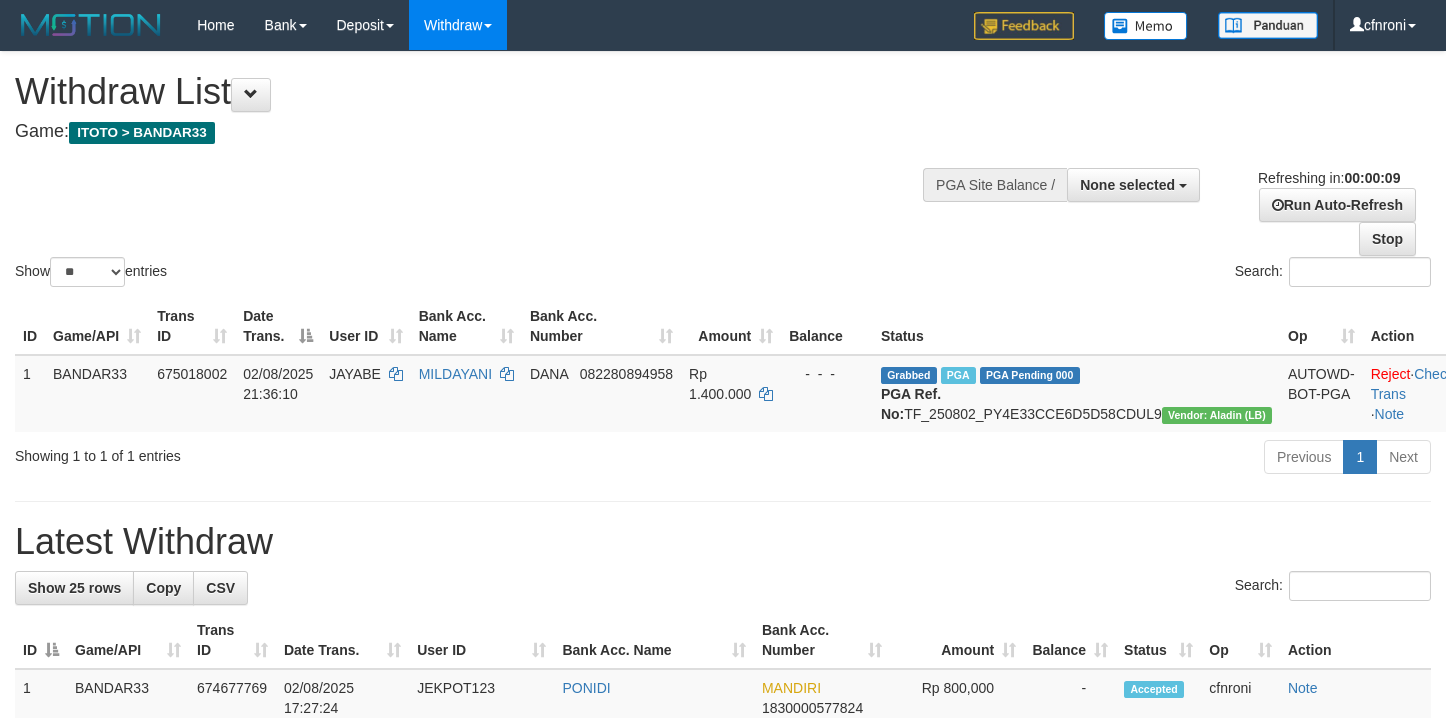 select 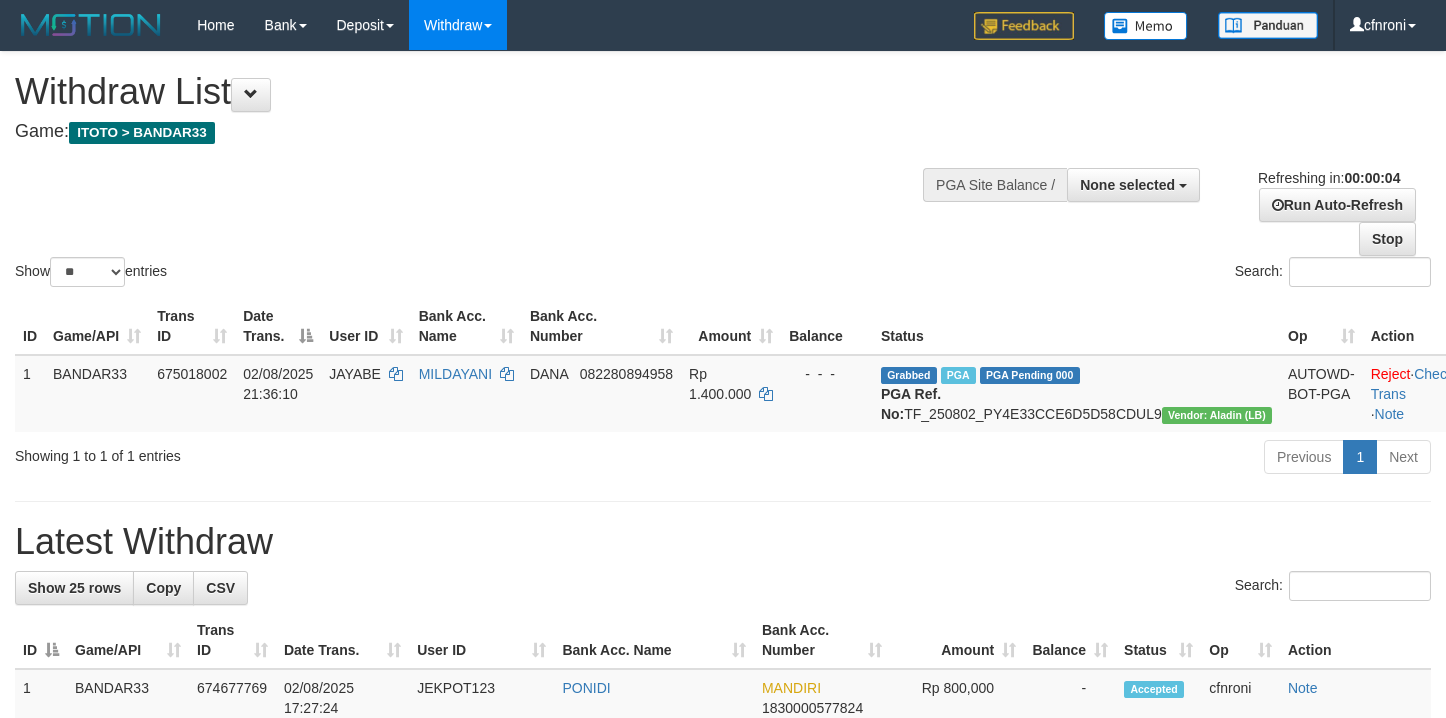 scroll, scrollTop: 0, scrollLeft: 0, axis: both 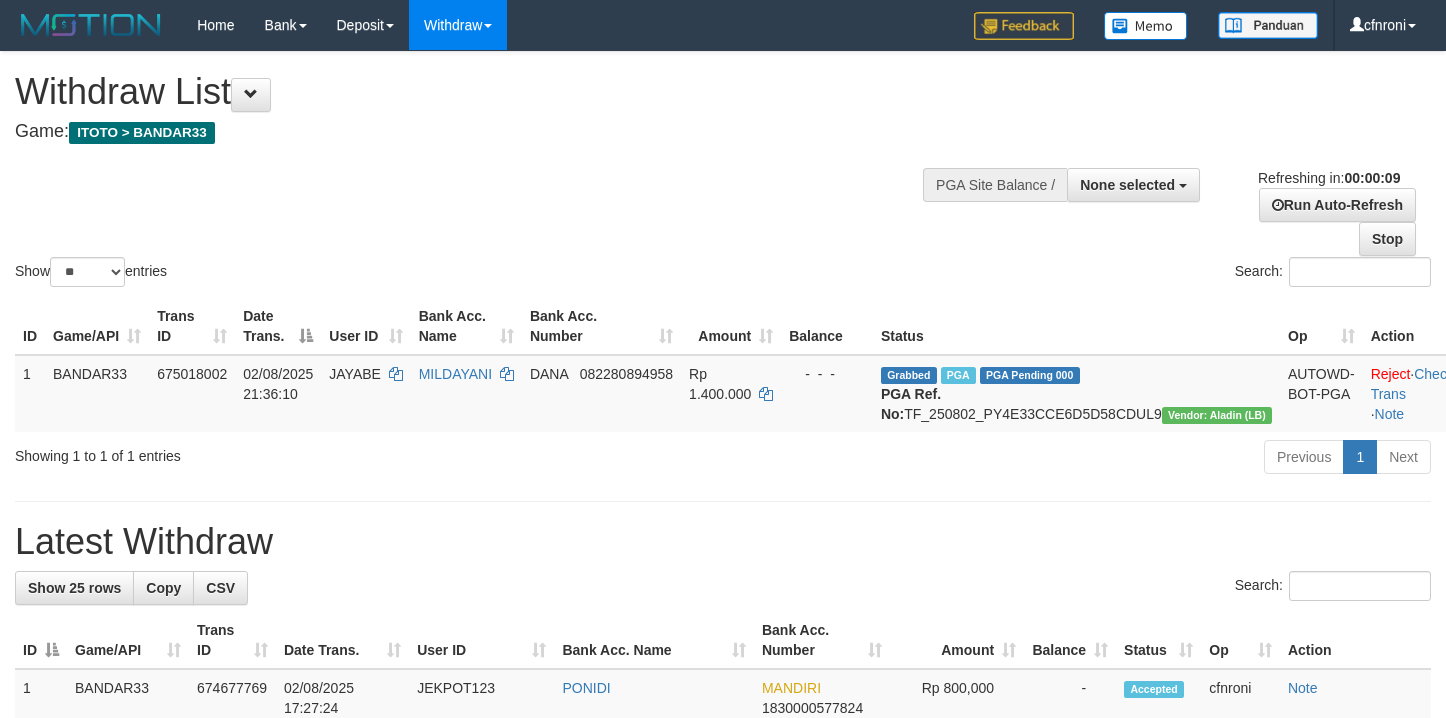 select 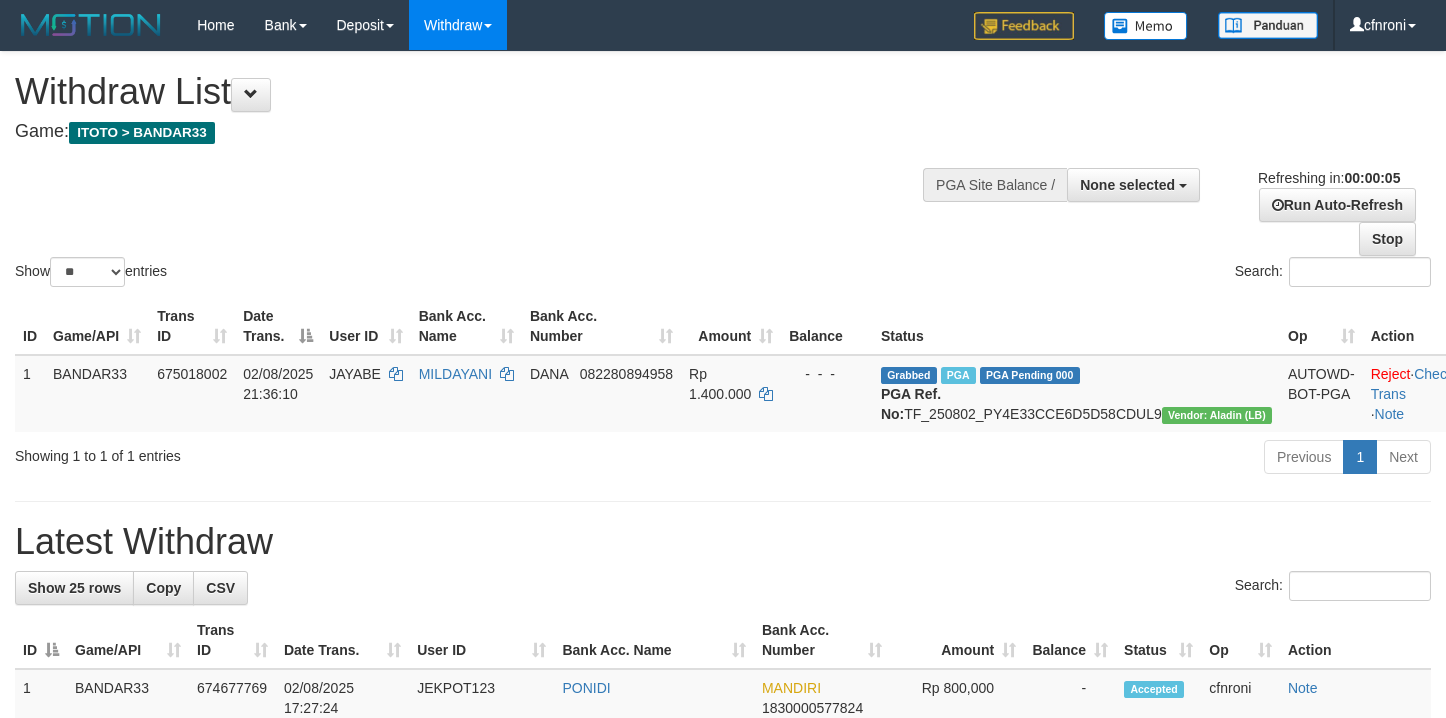 scroll, scrollTop: 0, scrollLeft: 0, axis: both 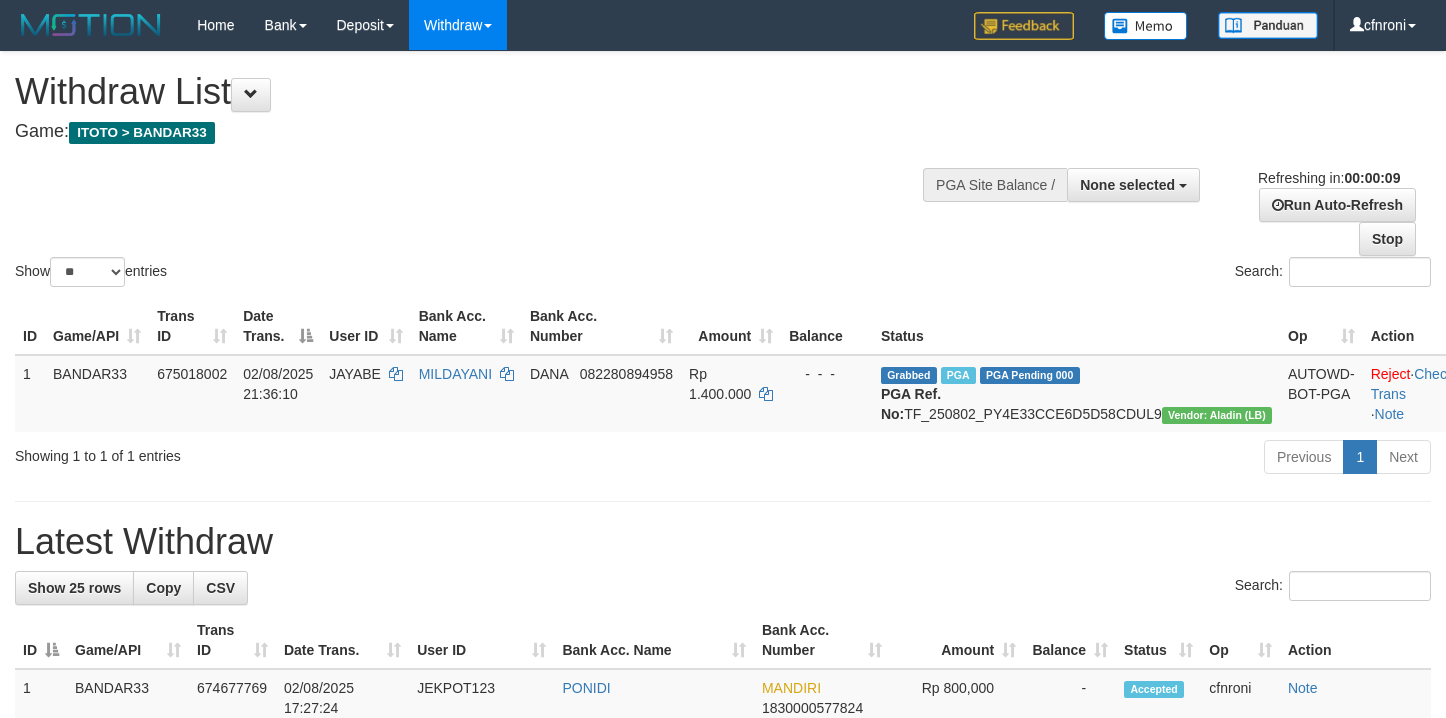 select 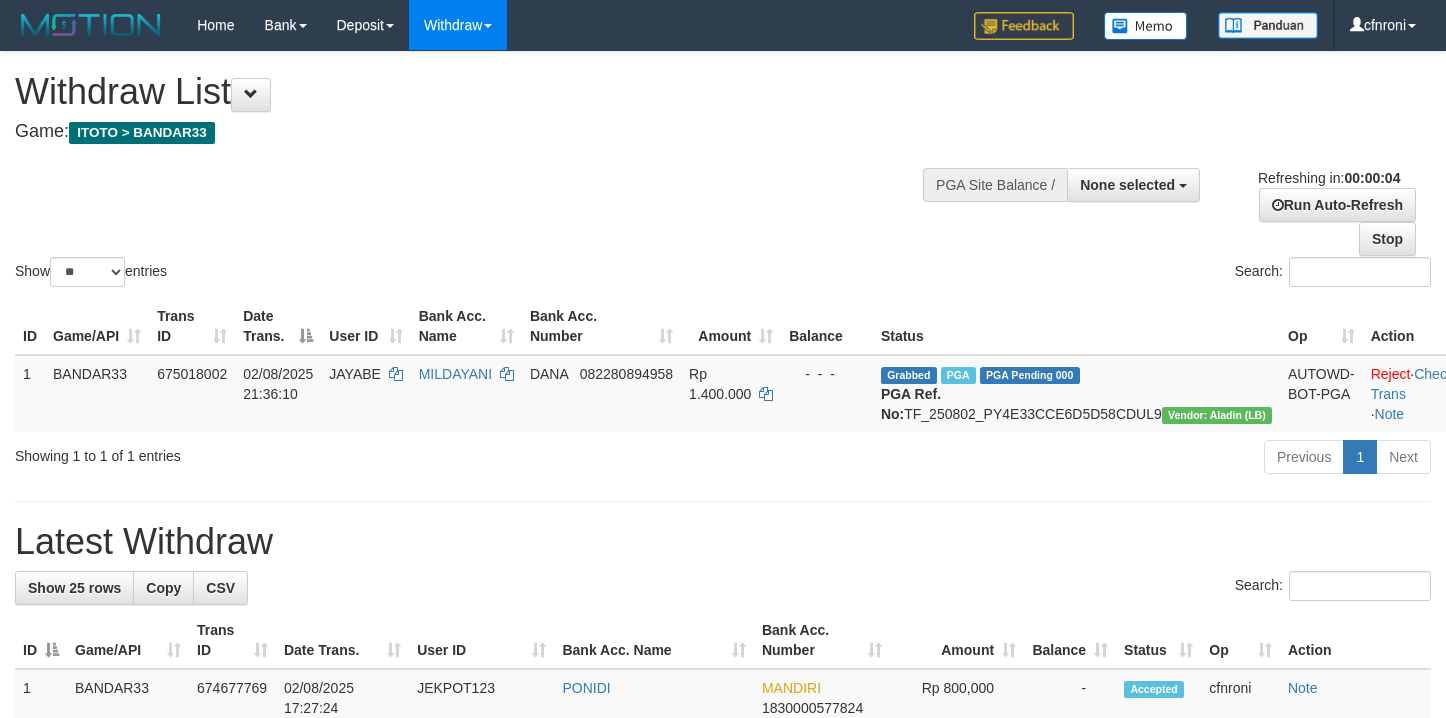 scroll, scrollTop: 0, scrollLeft: 0, axis: both 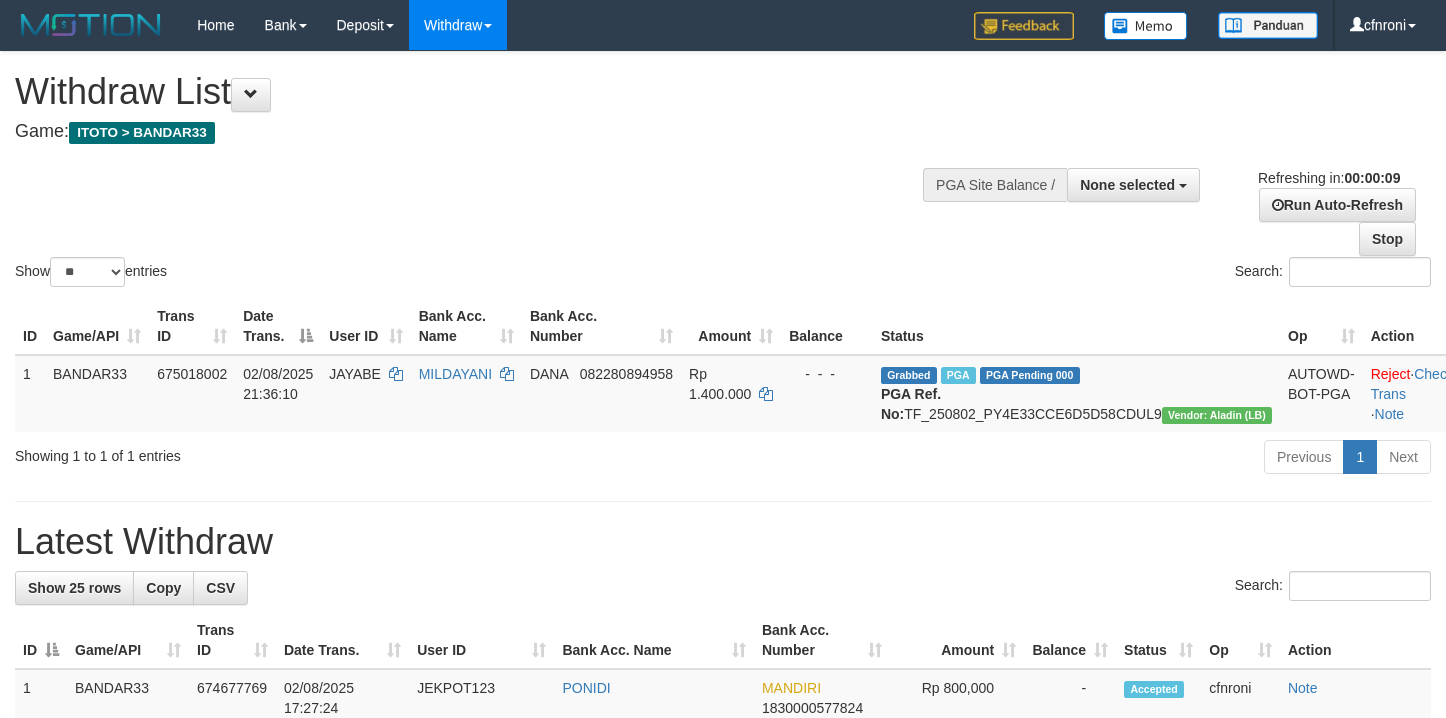 select 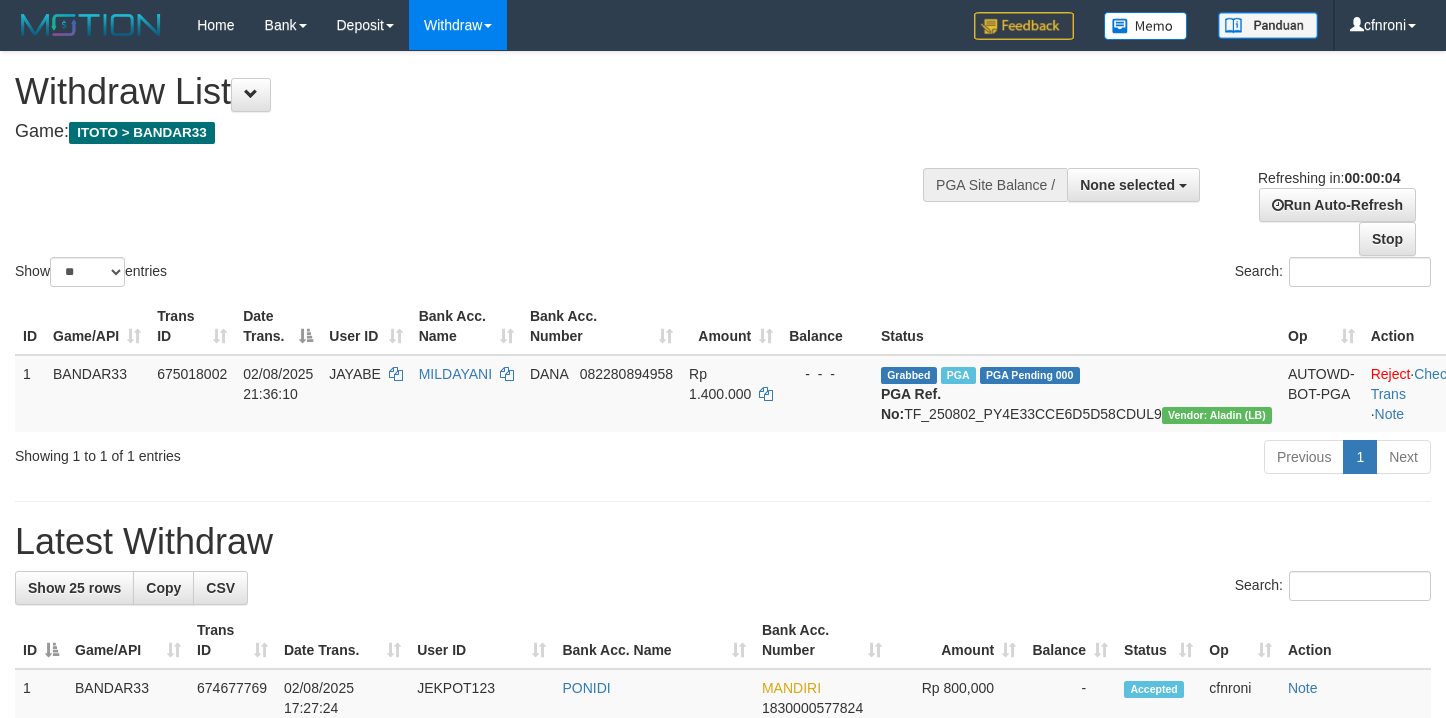scroll, scrollTop: 0, scrollLeft: 0, axis: both 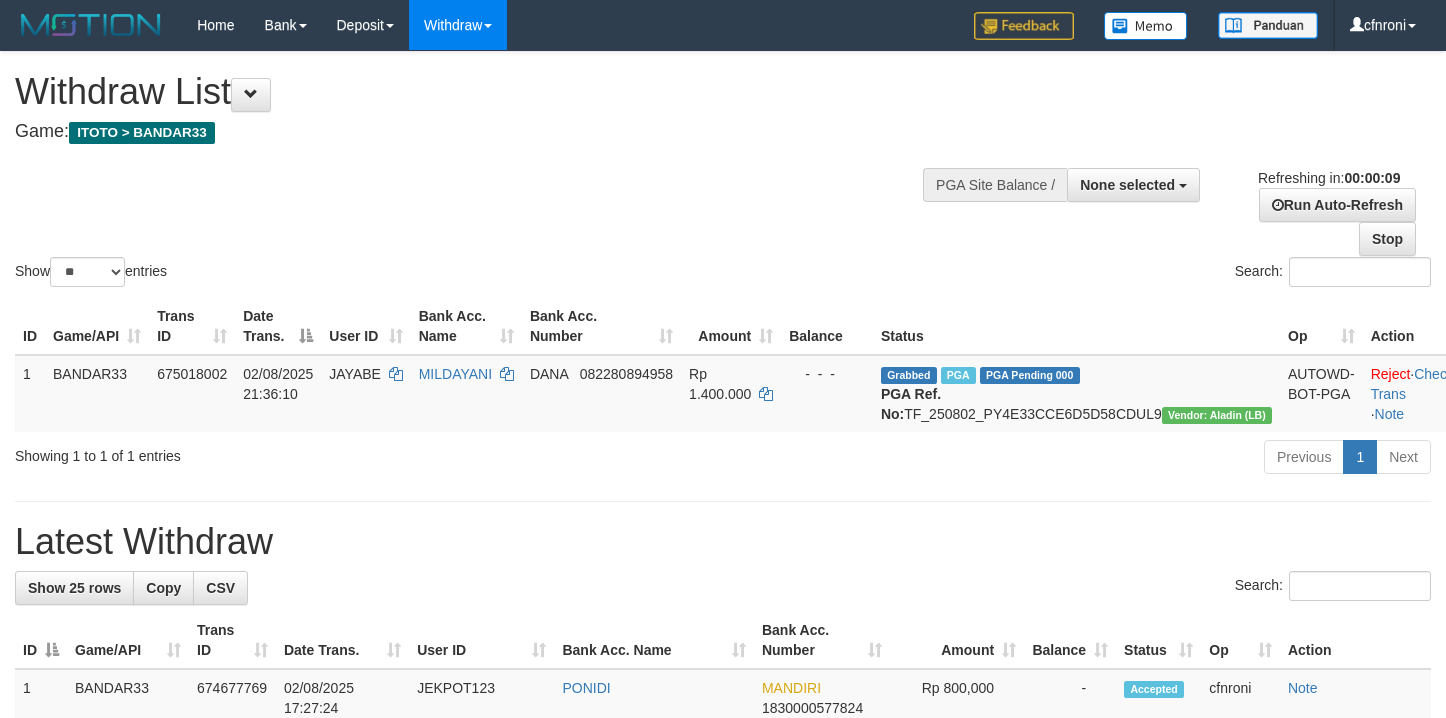 select 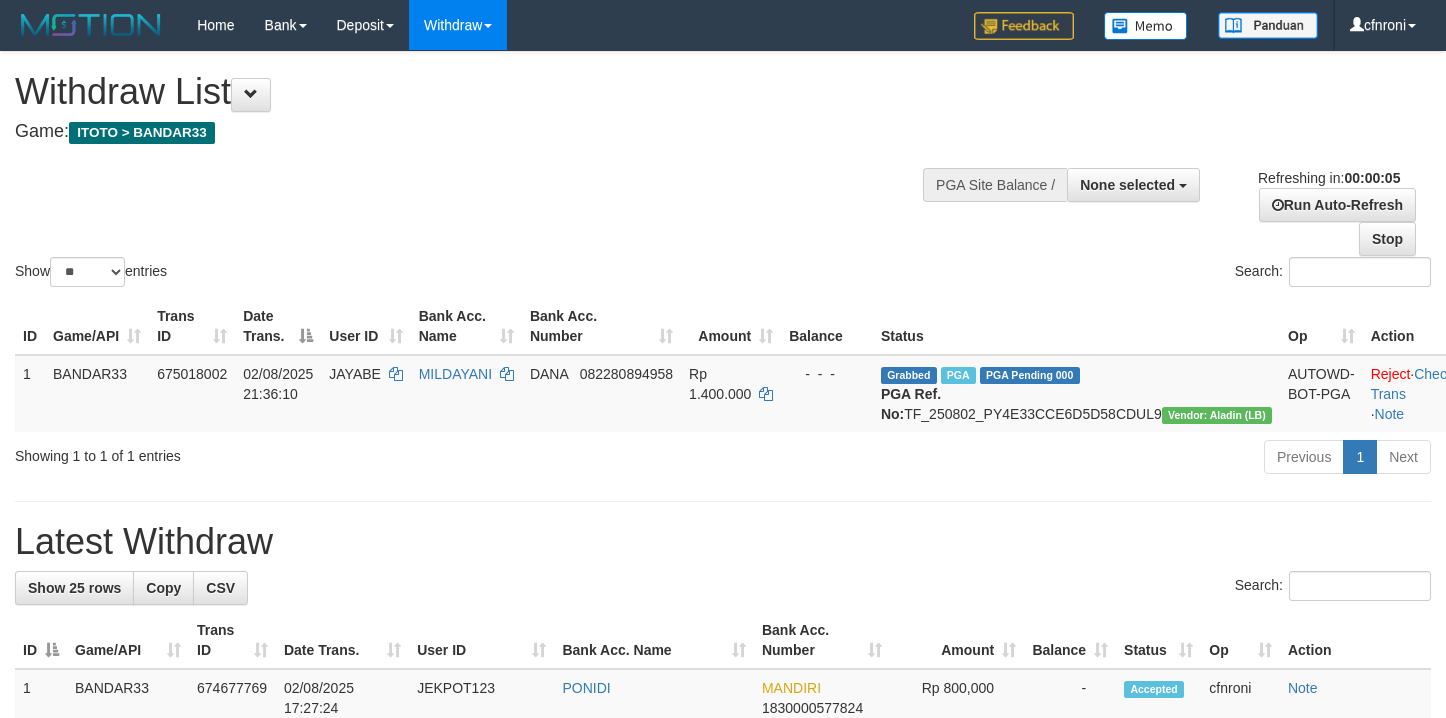 scroll, scrollTop: 0, scrollLeft: 0, axis: both 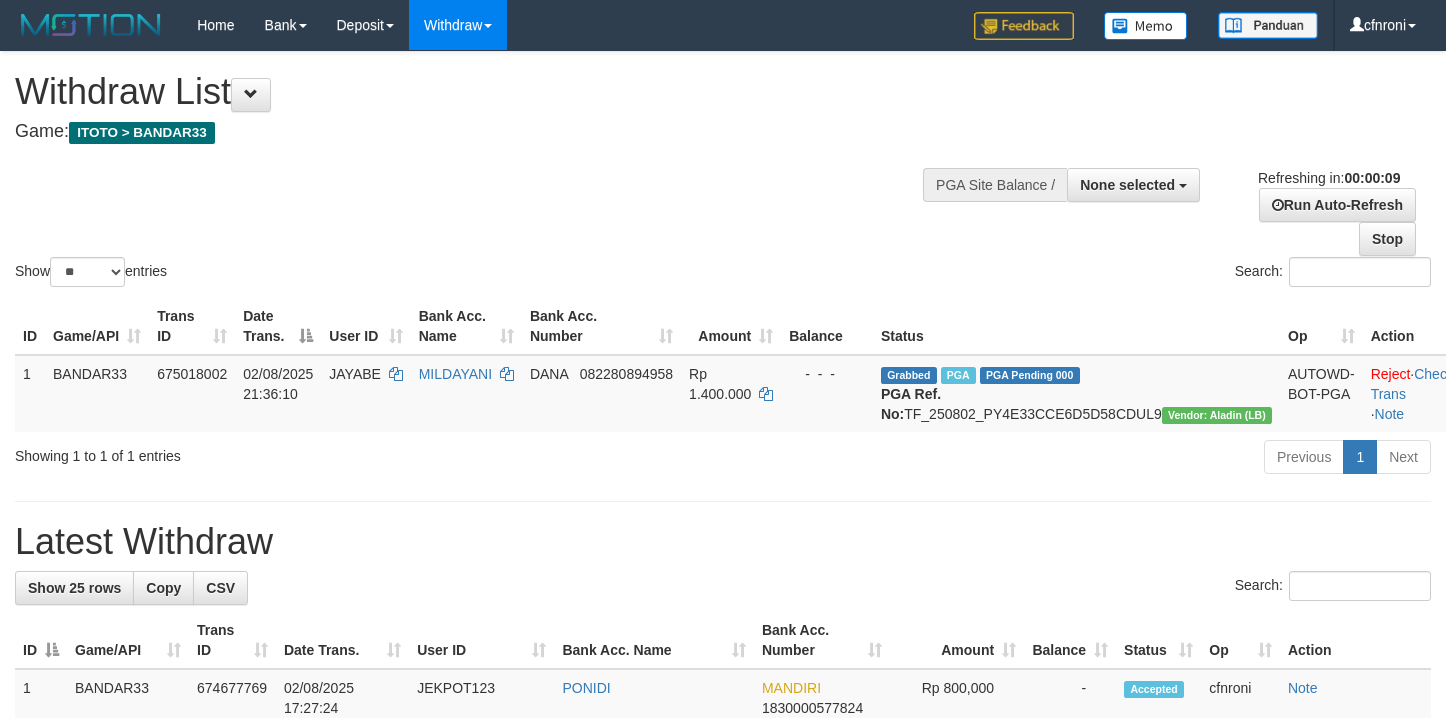 select 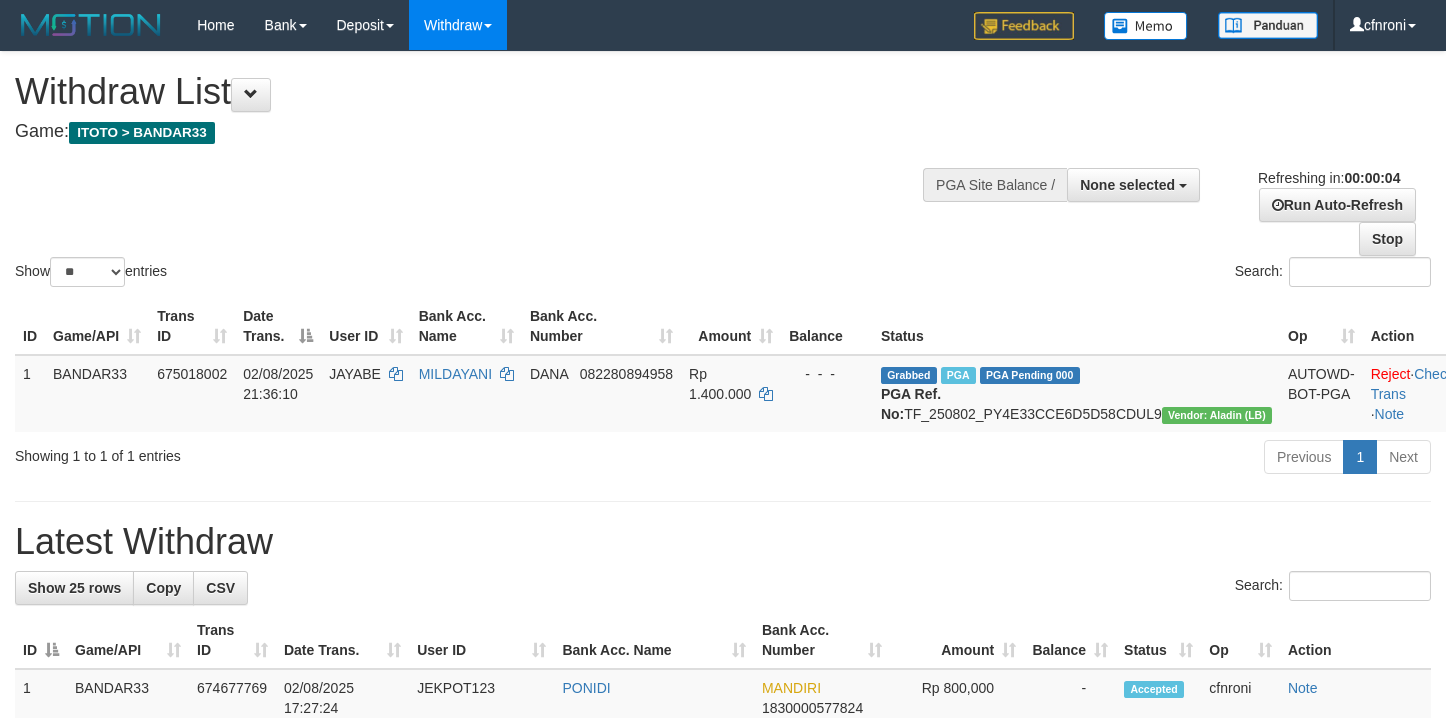 scroll, scrollTop: 0, scrollLeft: 0, axis: both 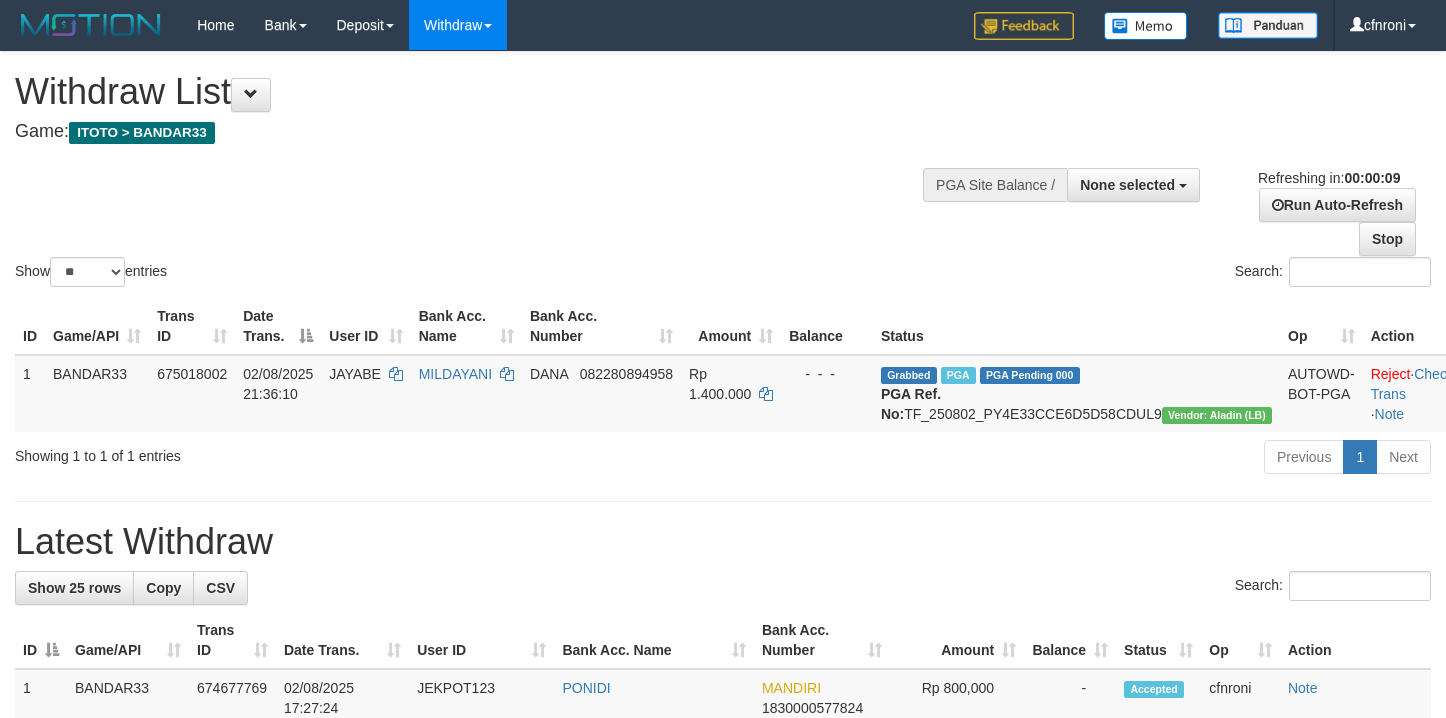 select 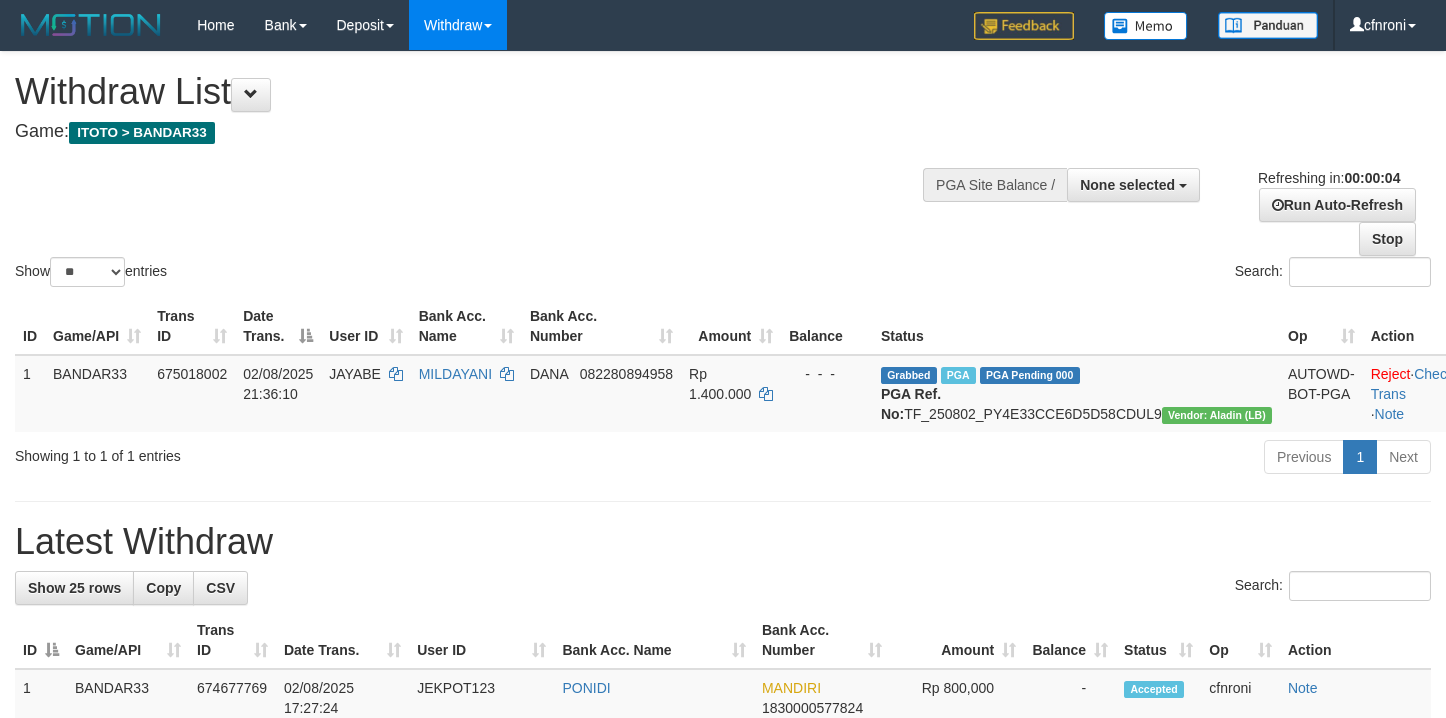 scroll, scrollTop: 0, scrollLeft: 0, axis: both 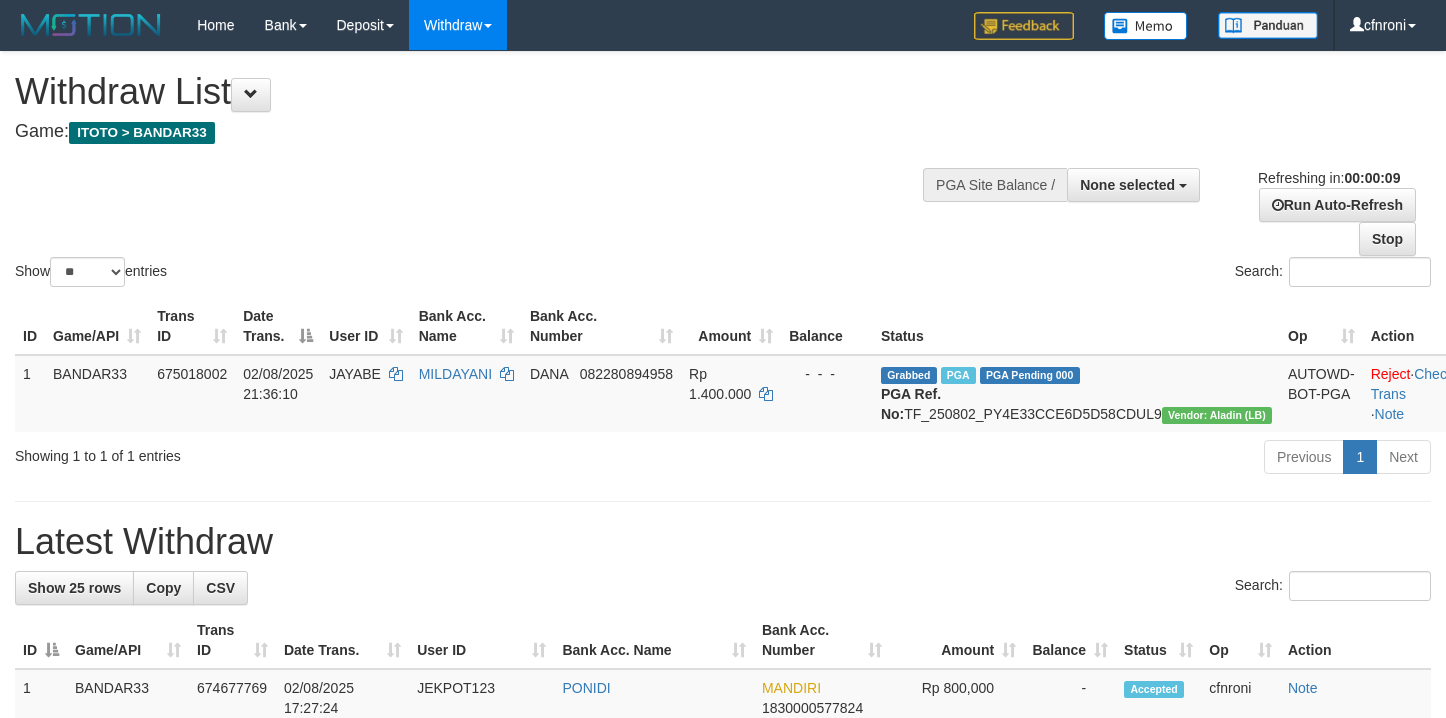 select 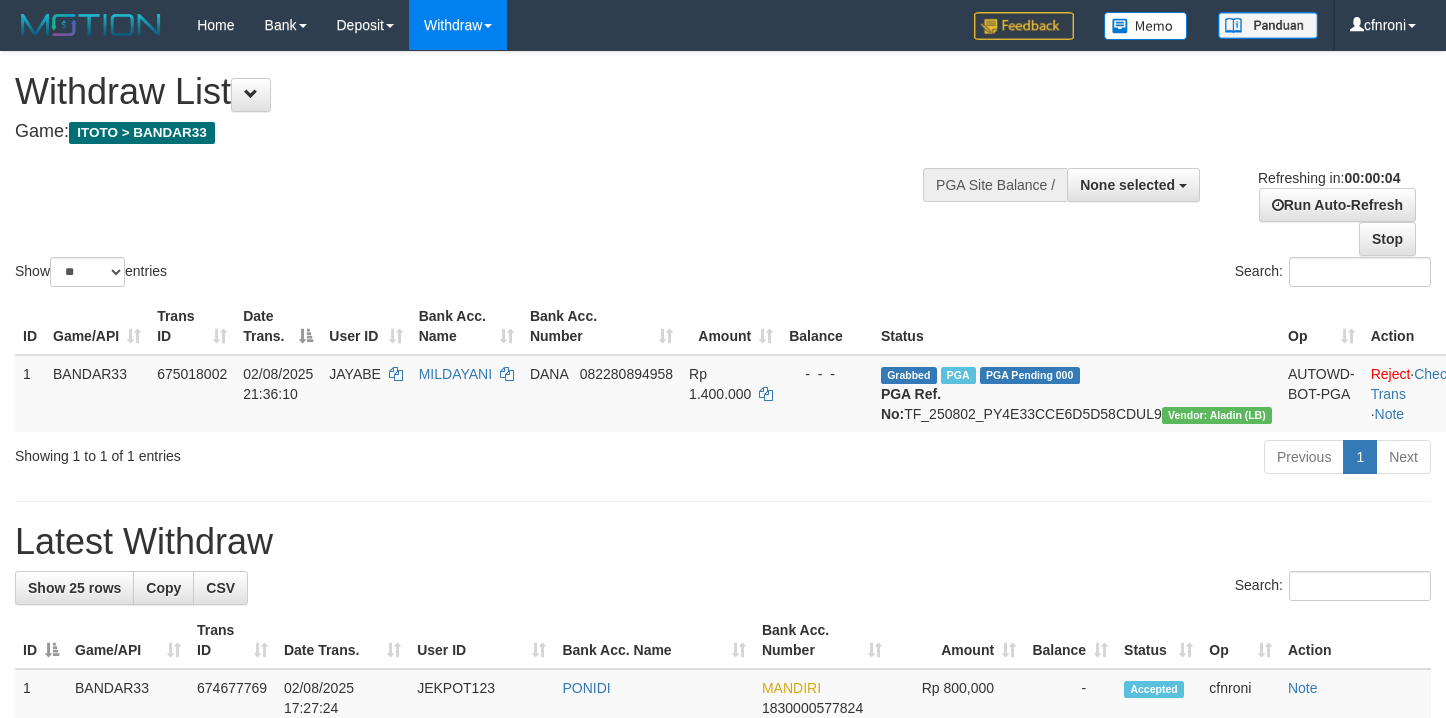 scroll, scrollTop: 0, scrollLeft: 0, axis: both 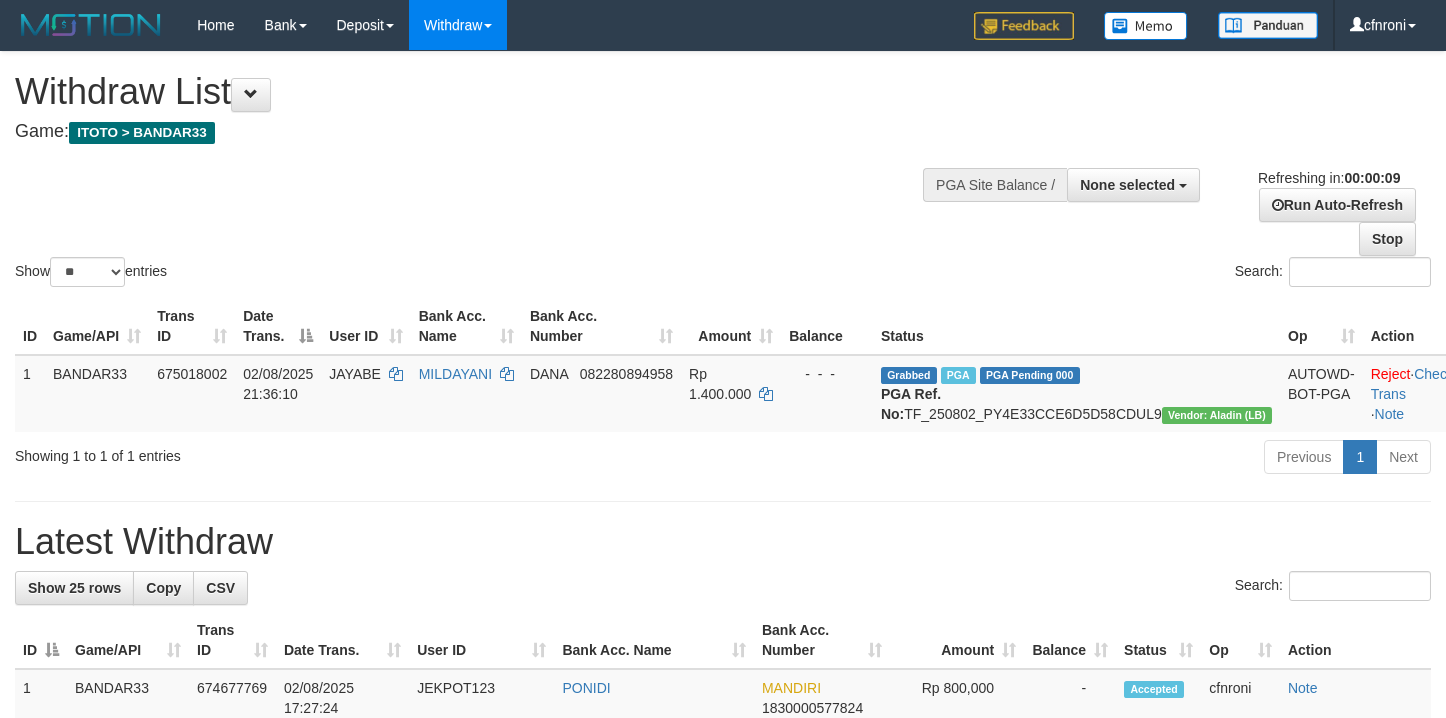 select 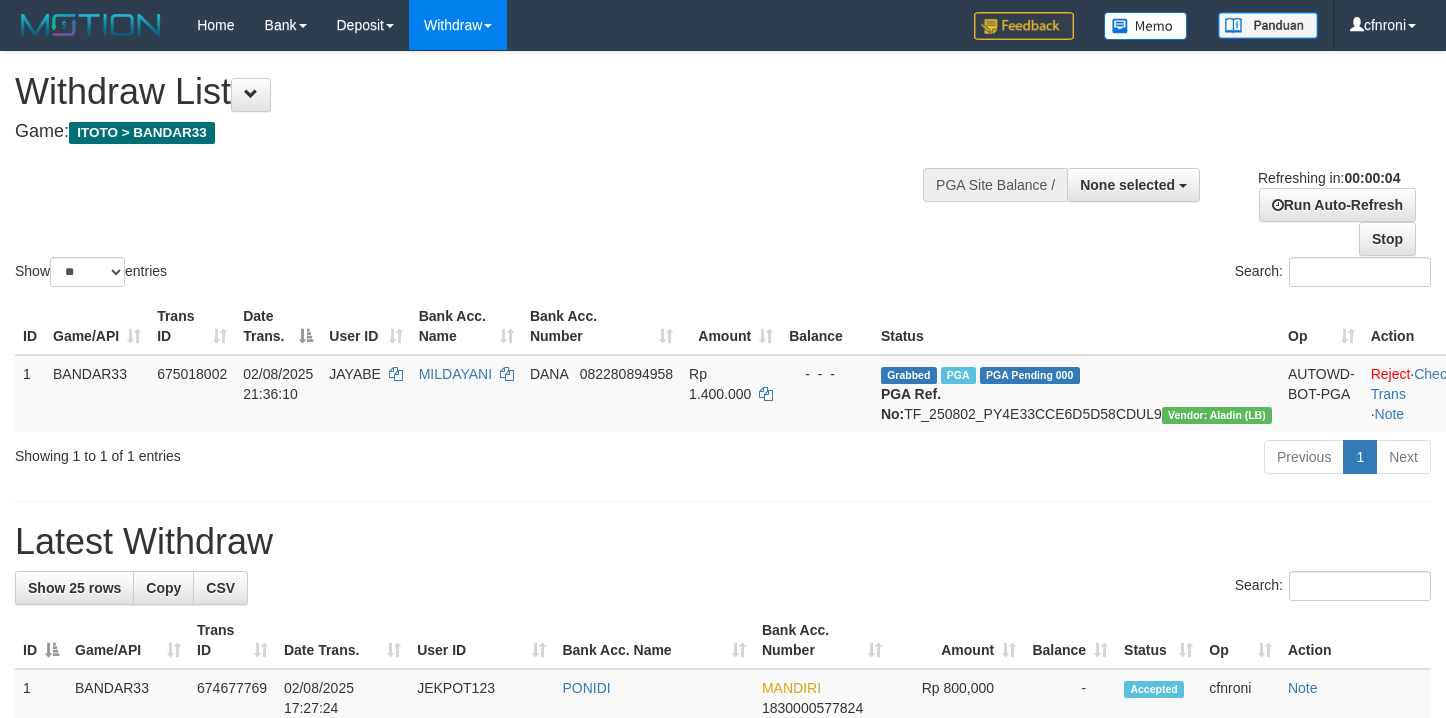 scroll, scrollTop: 0, scrollLeft: 0, axis: both 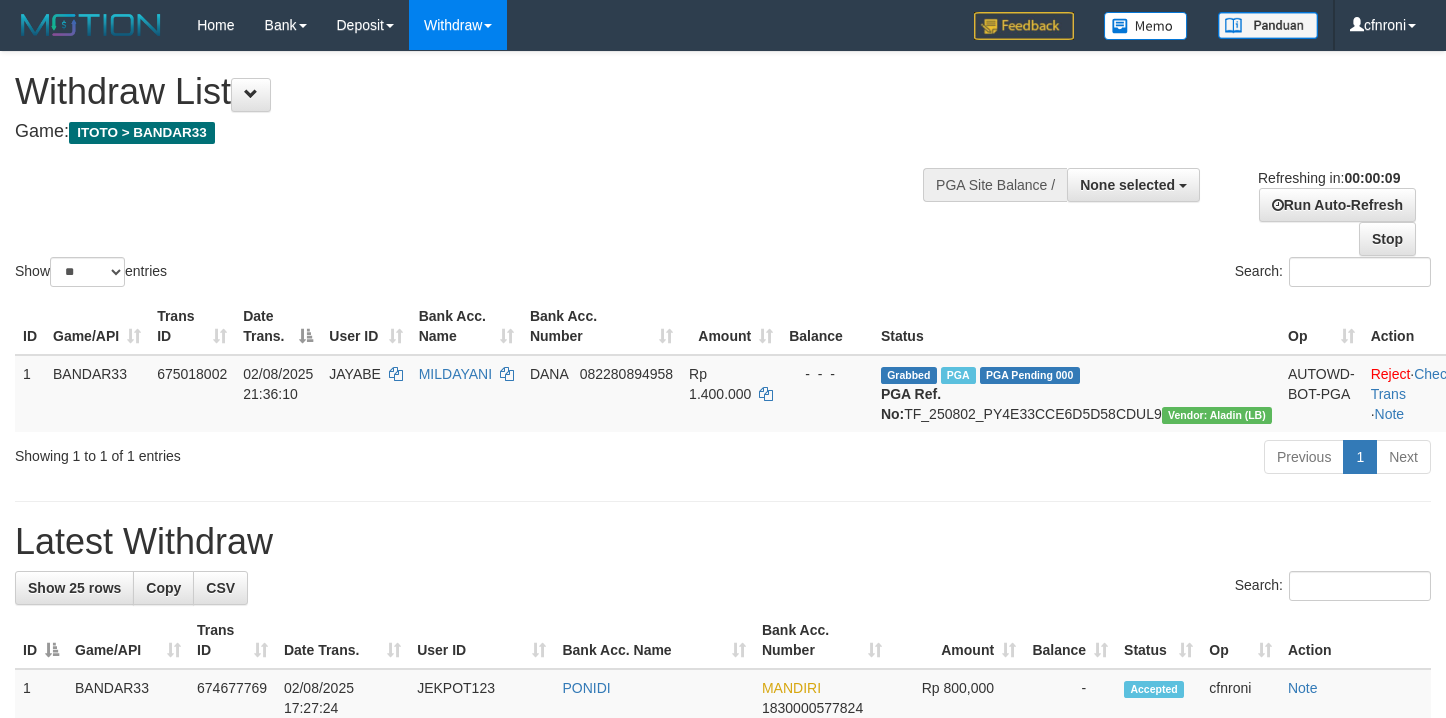 select 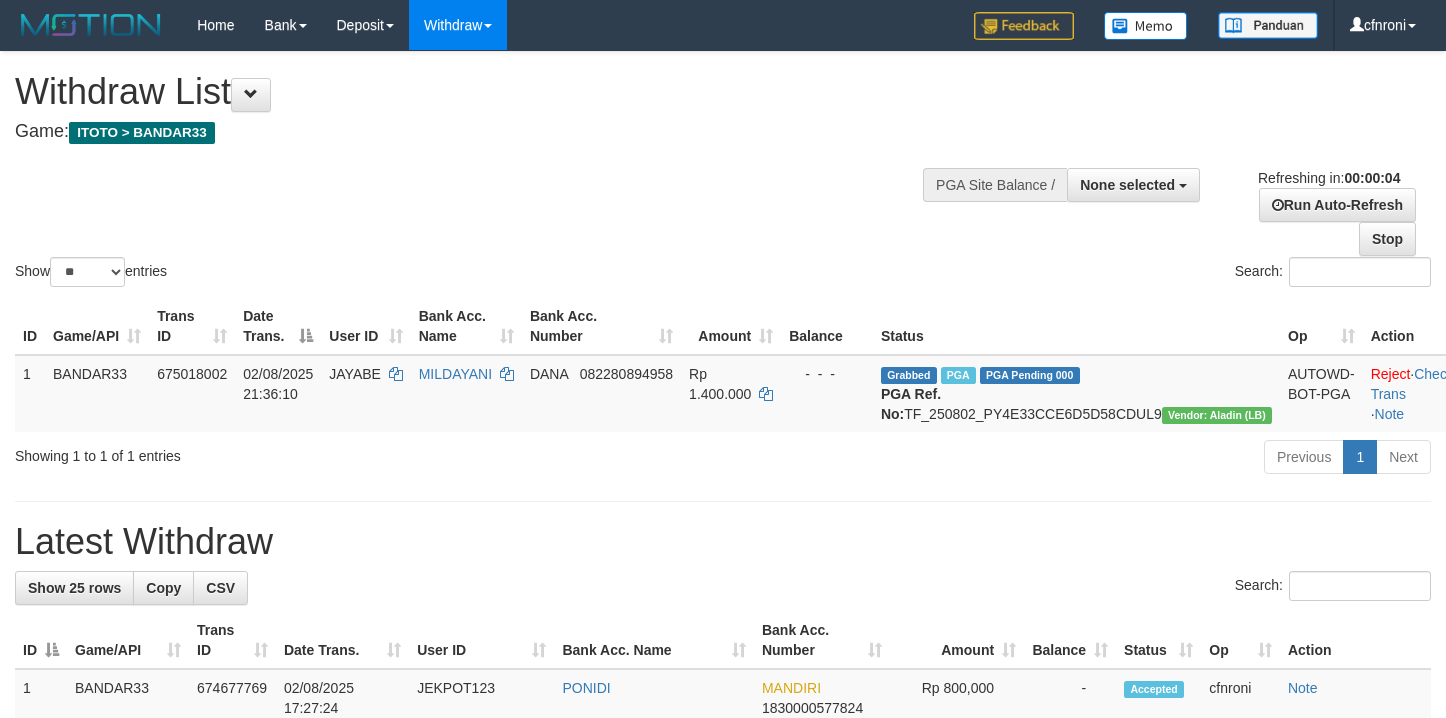 scroll, scrollTop: 0, scrollLeft: 0, axis: both 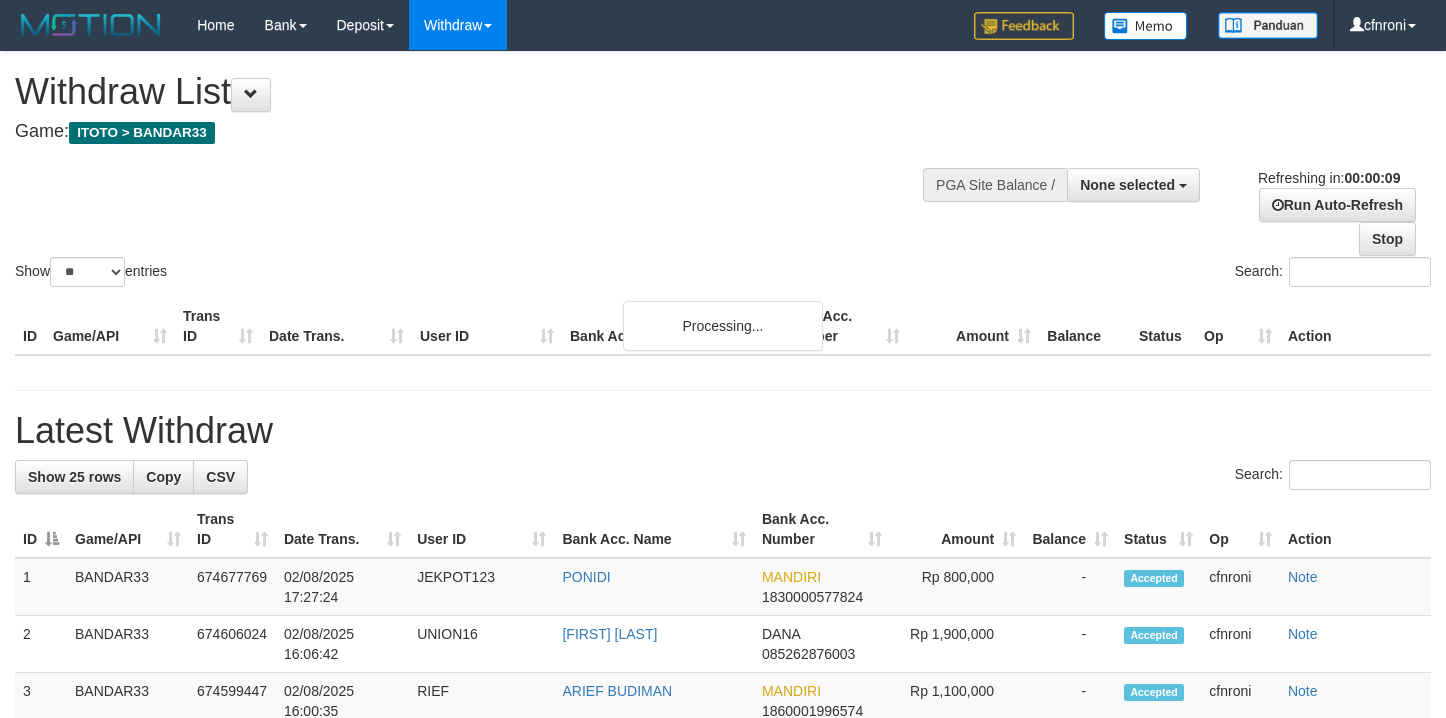 select 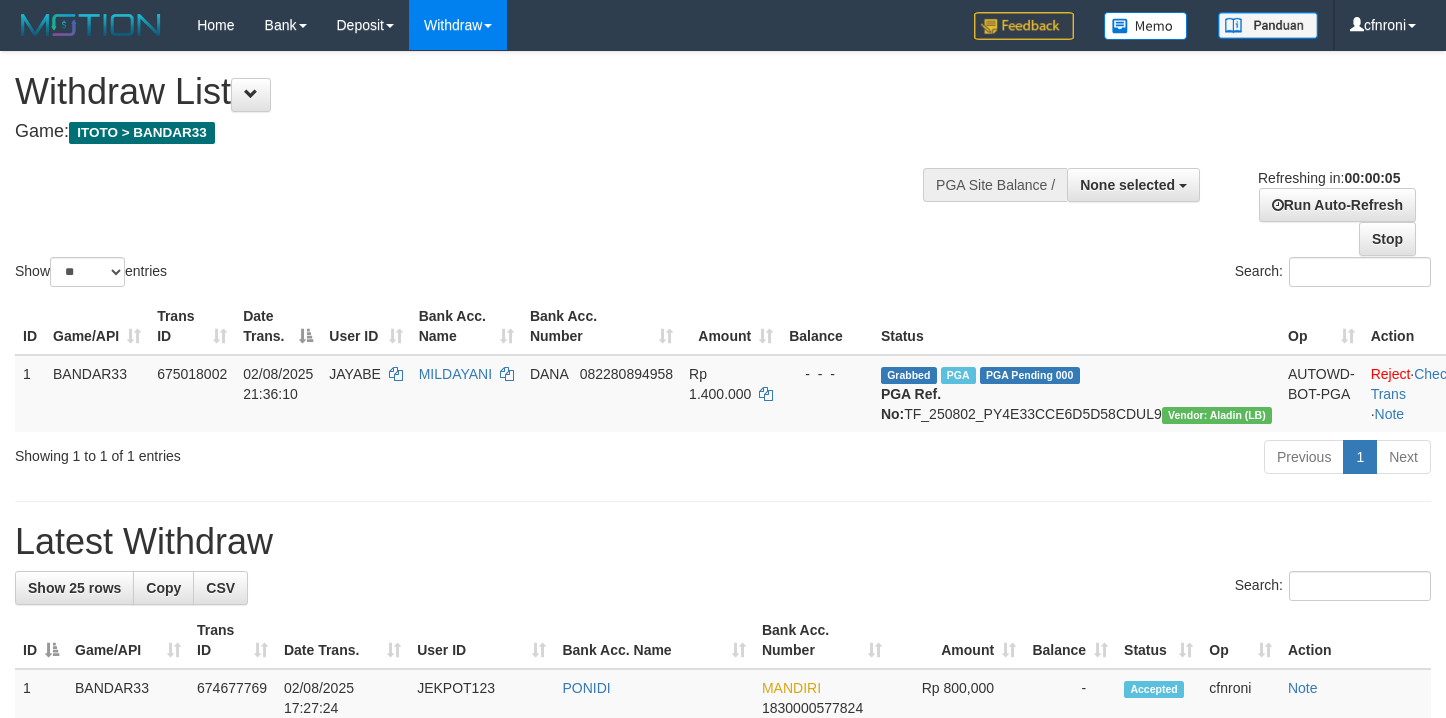 scroll, scrollTop: 0, scrollLeft: 0, axis: both 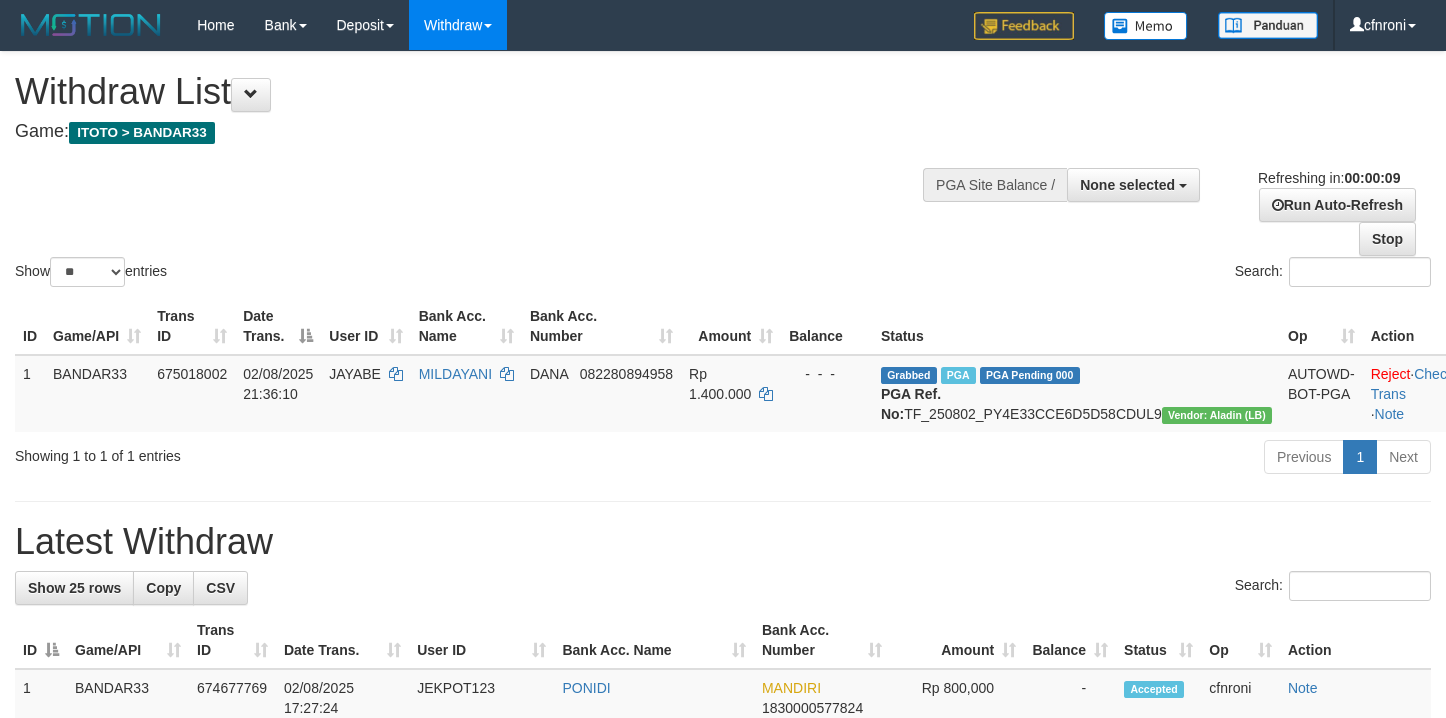 select 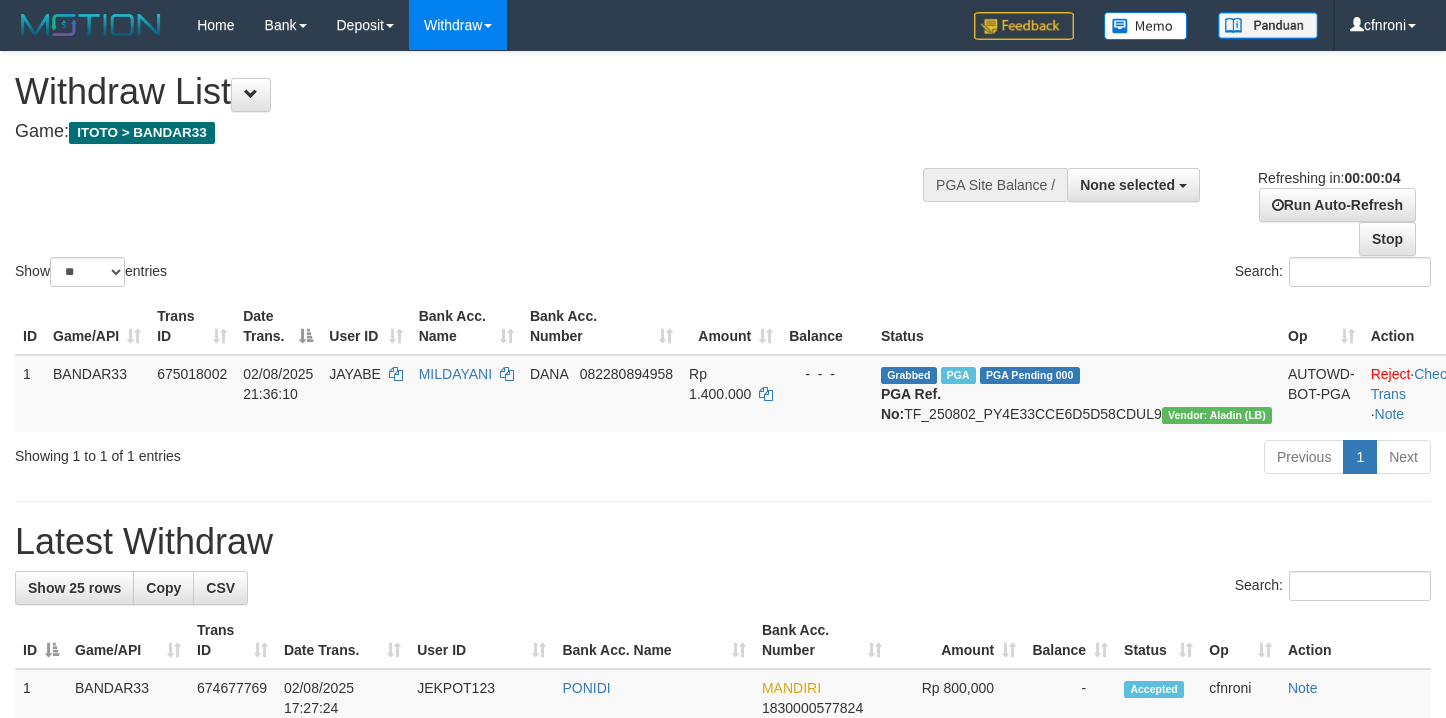 scroll, scrollTop: 0, scrollLeft: 0, axis: both 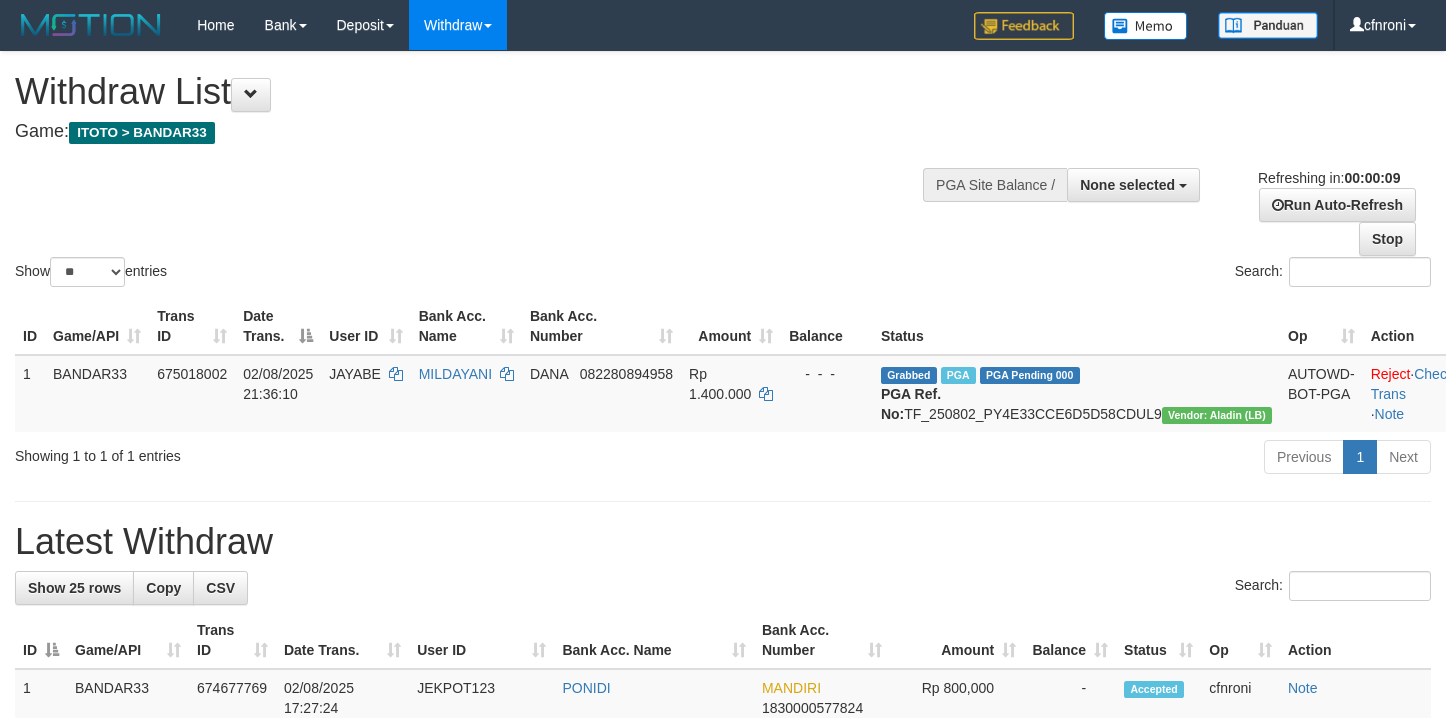 select 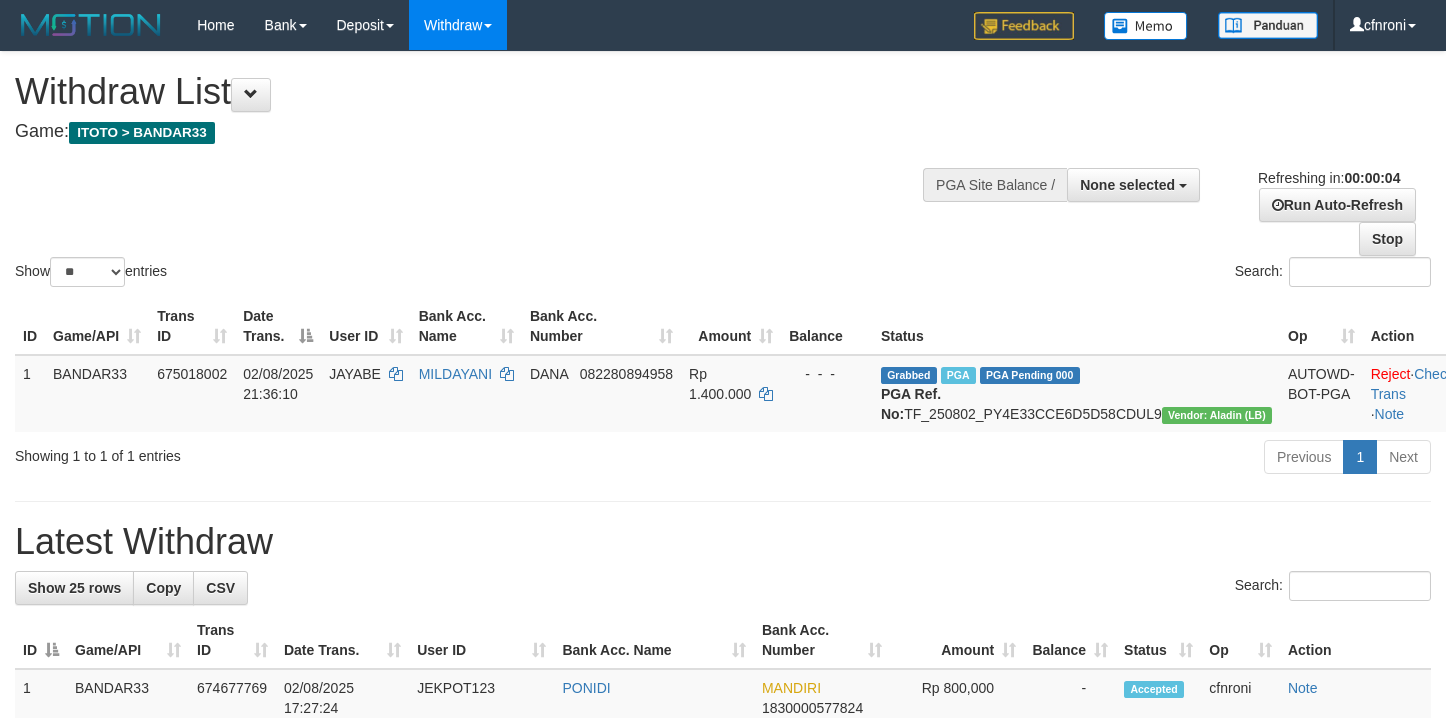 scroll, scrollTop: 0, scrollLeft: 0, axis: both 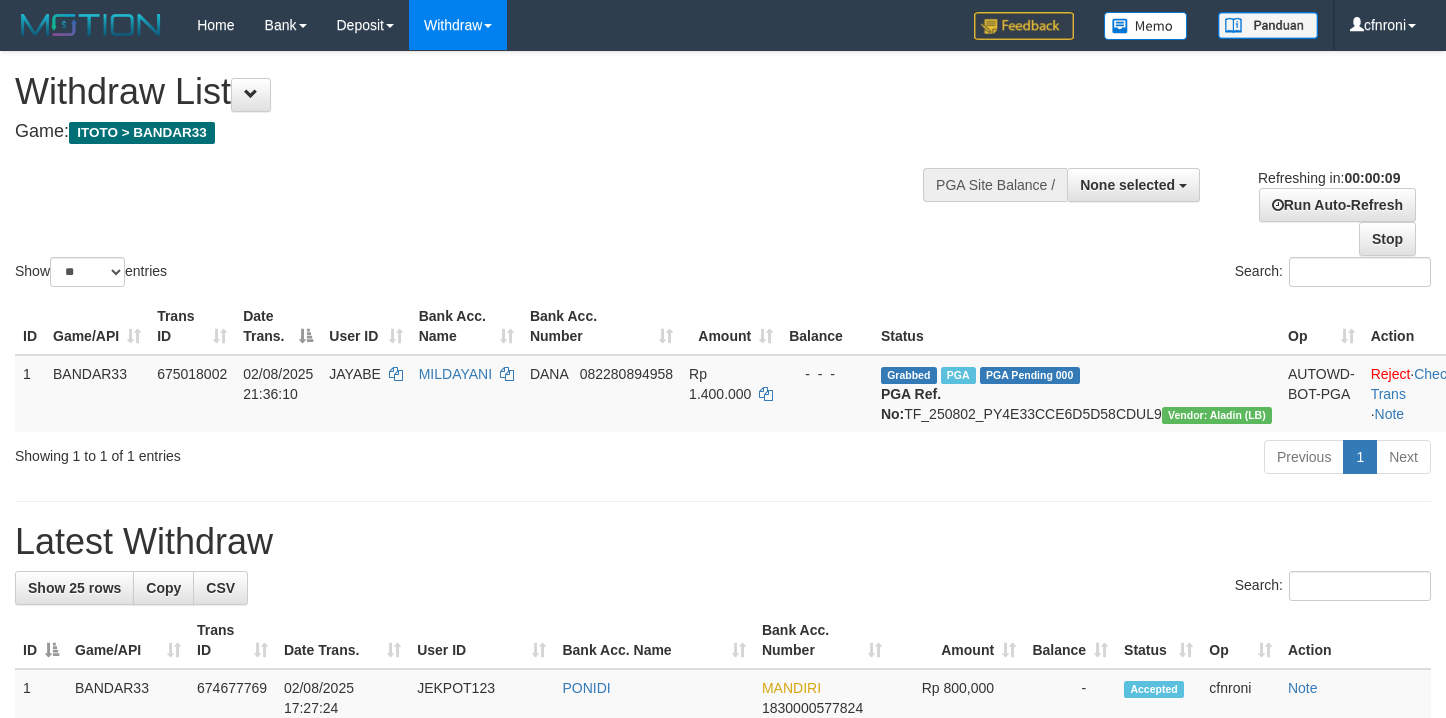 select 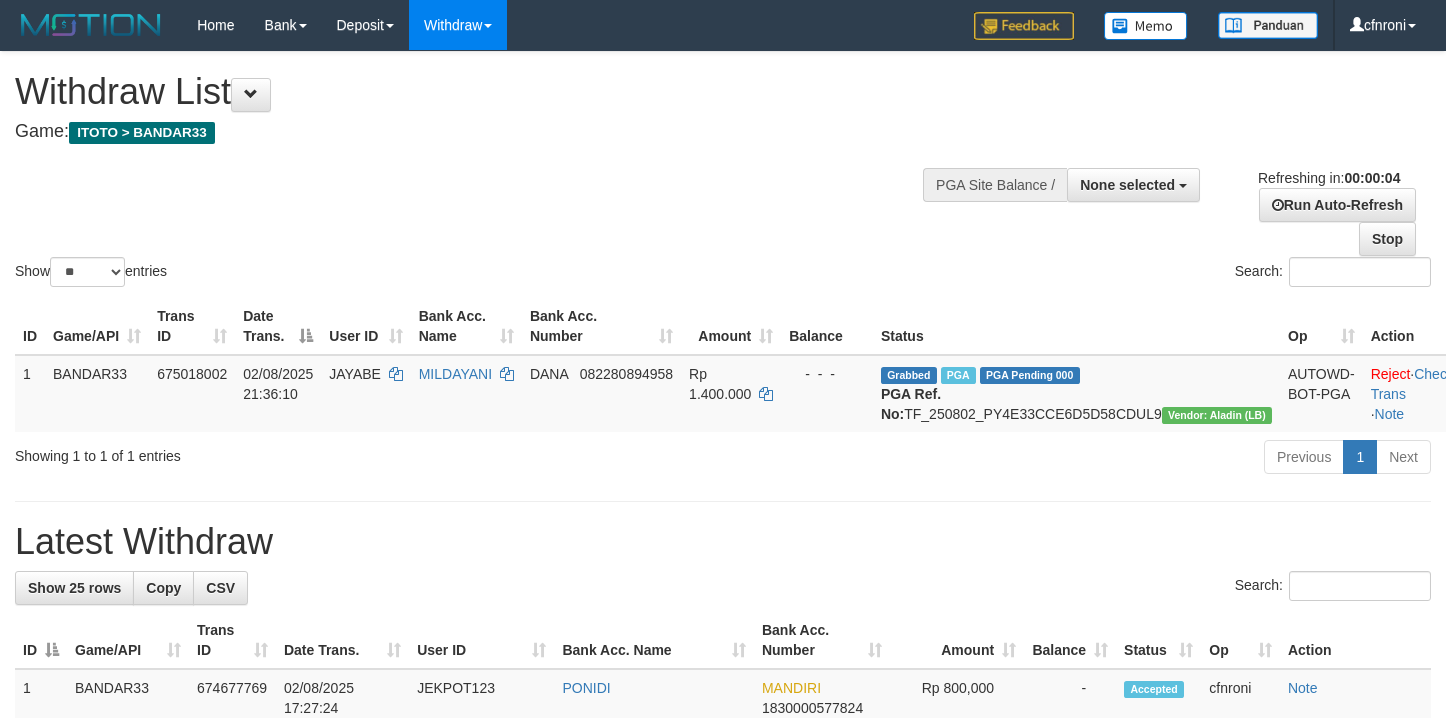 scroll, scrollTop: 0, scrollLeft: 0, axis: both 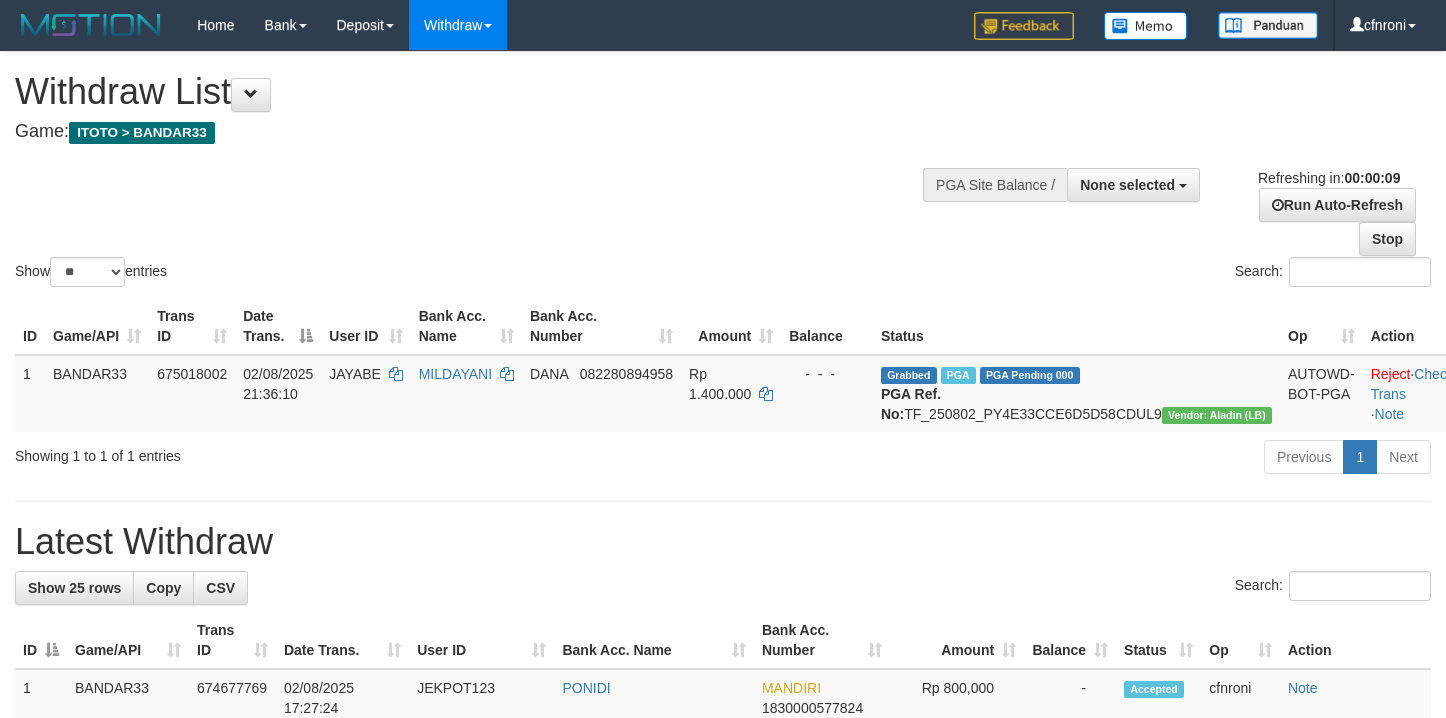 select 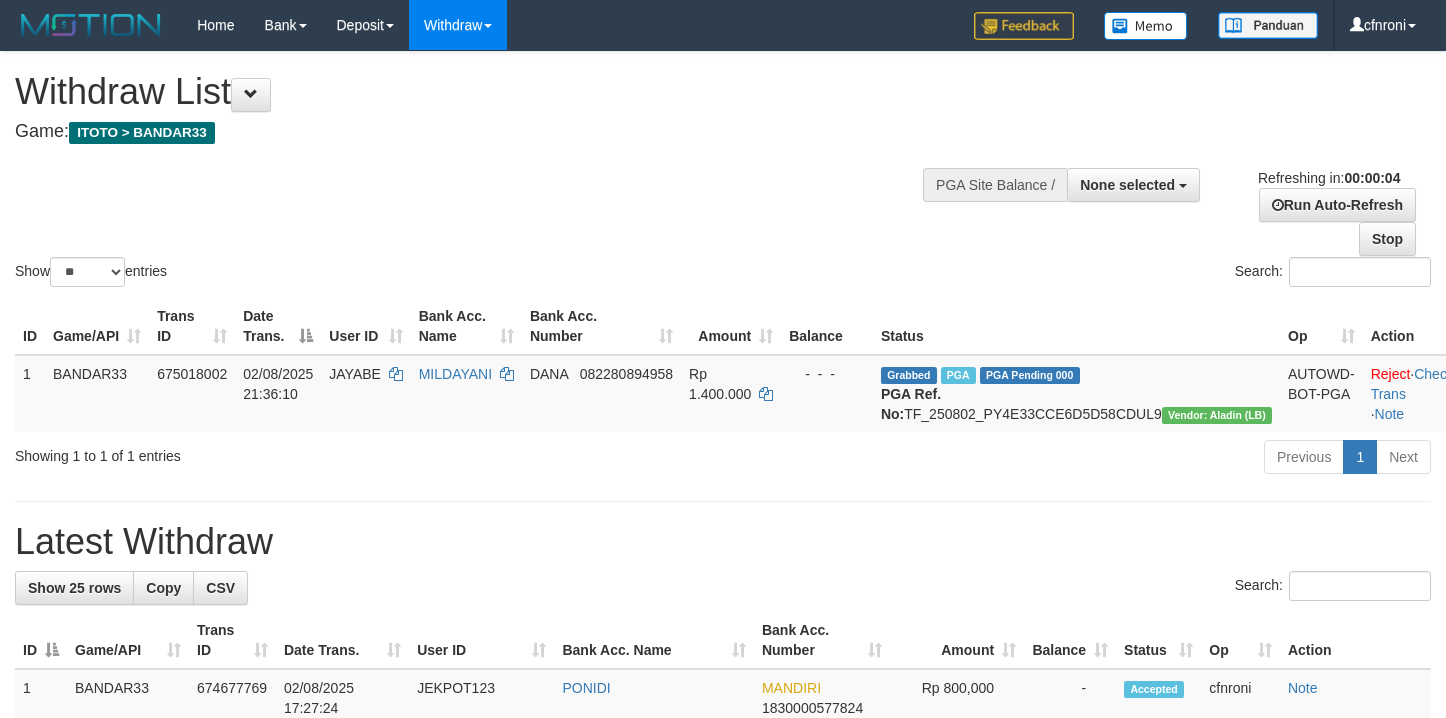 scroll, scrollTop: 0, scrollLeft: 0, axis: both 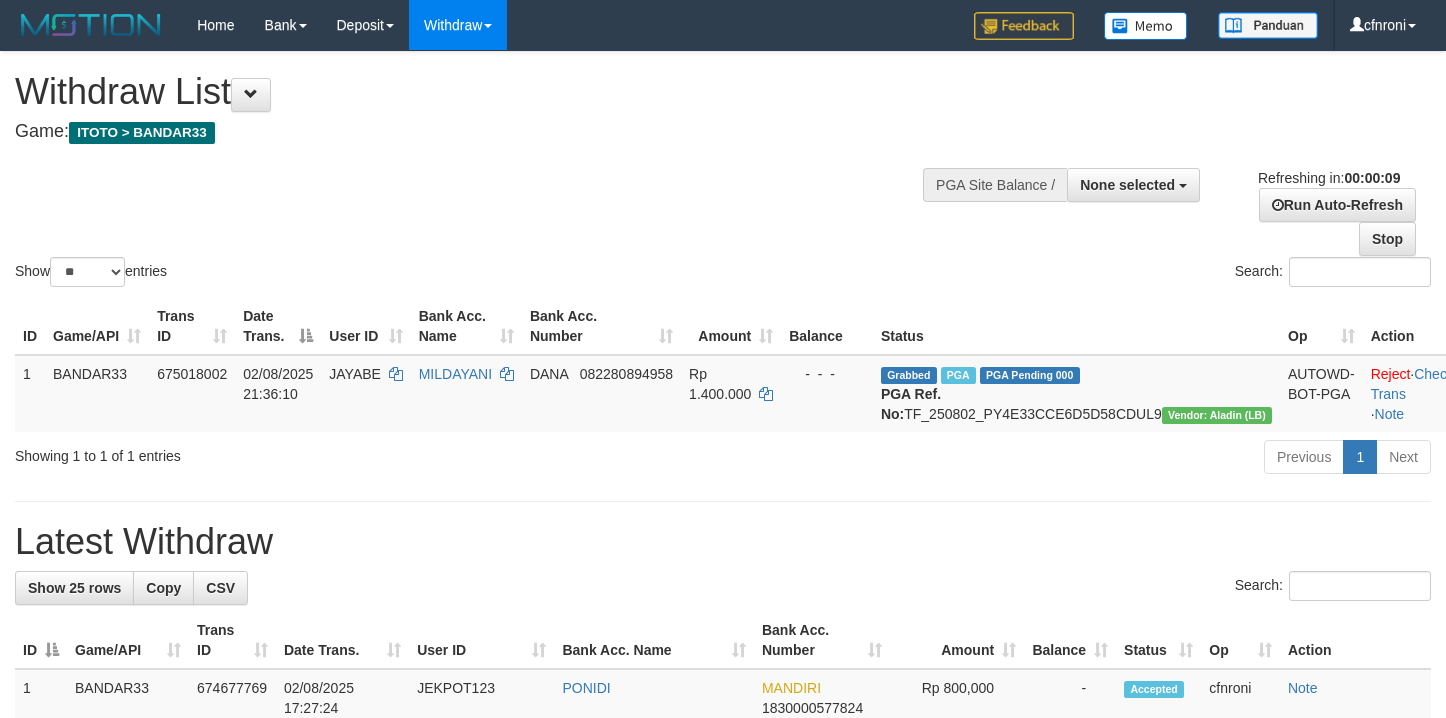 select 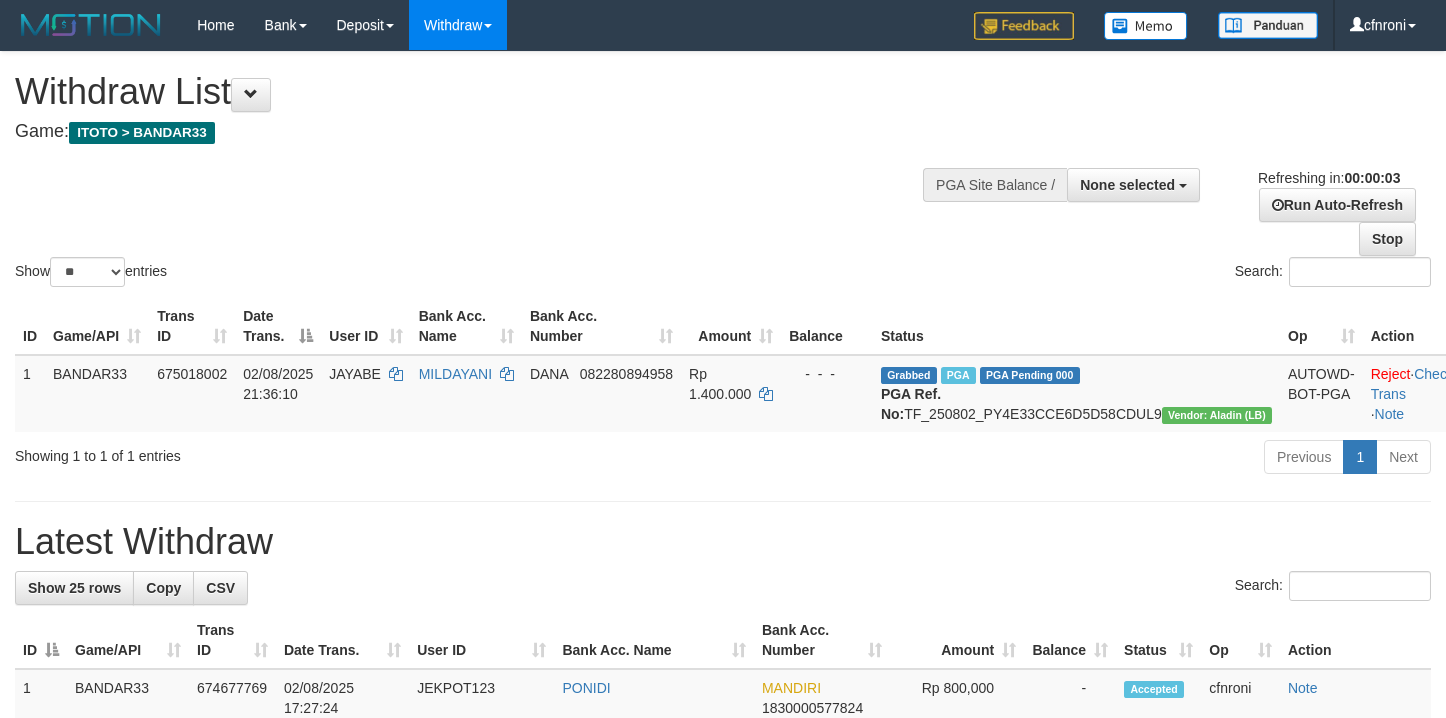 scroll, scrollTop: 0, scrollLeft: 0, axis: both 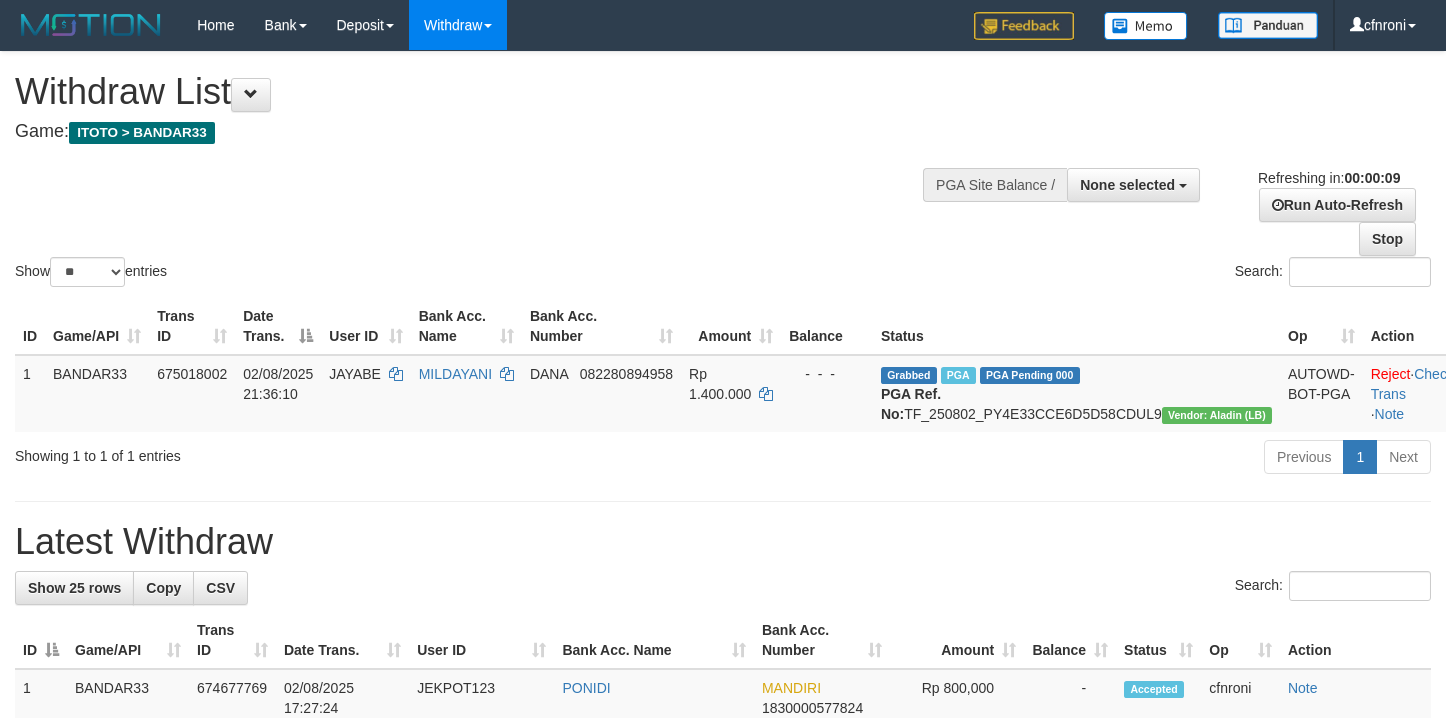select 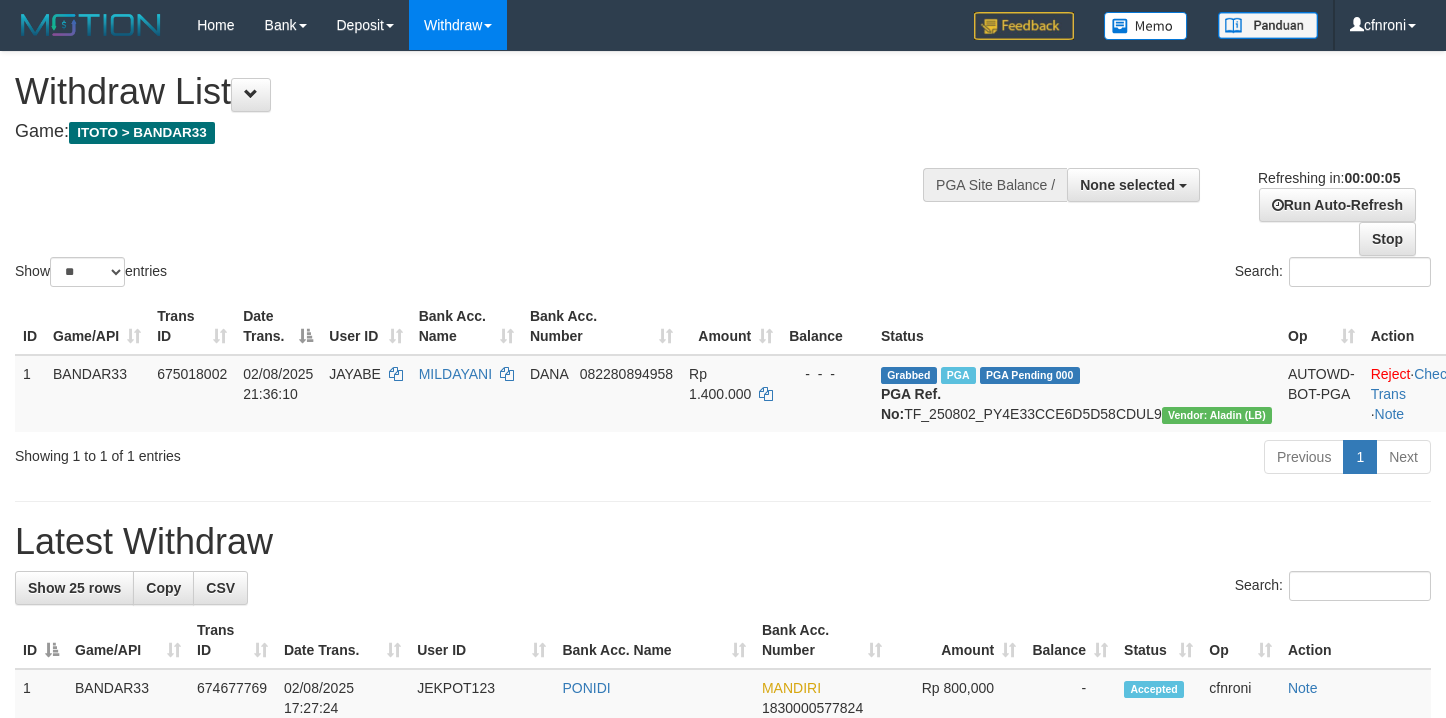 scroll, scrollTop: 0, scrollLeft: 0, axis: both 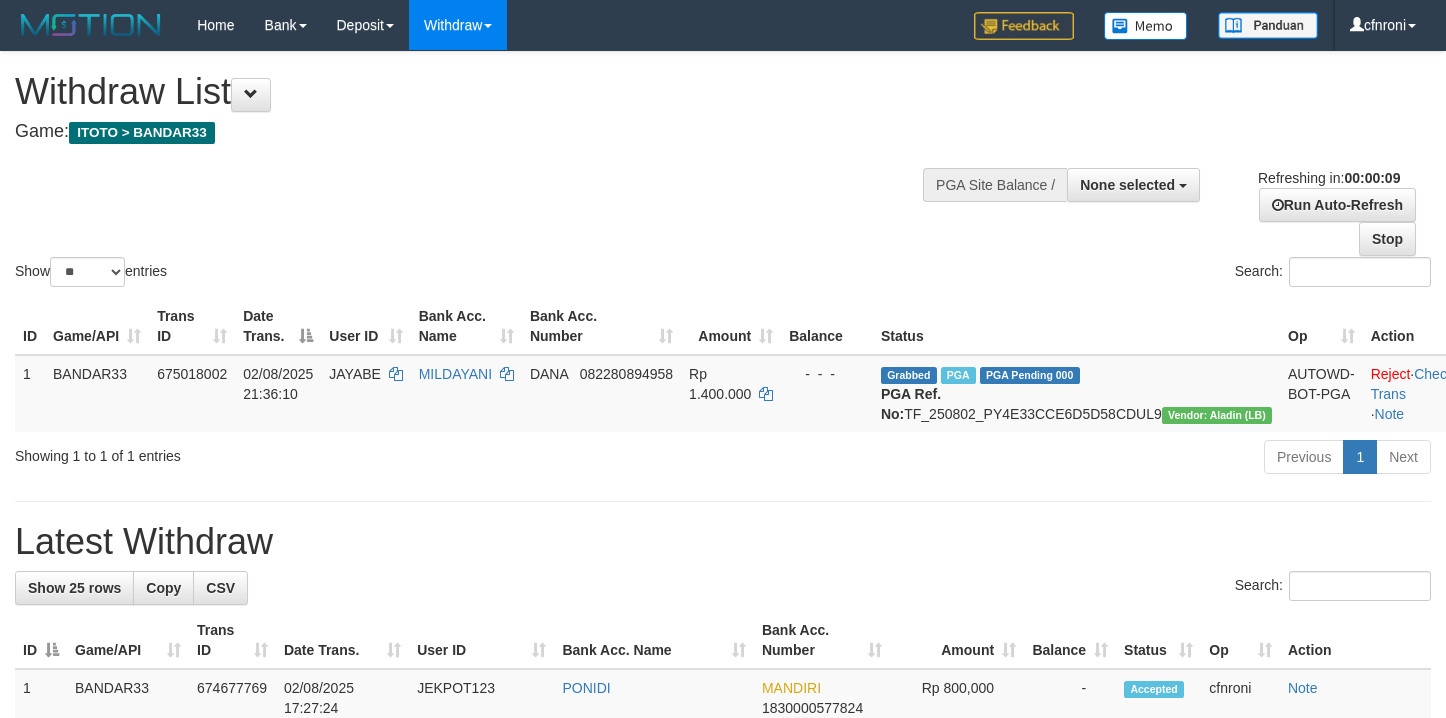 select 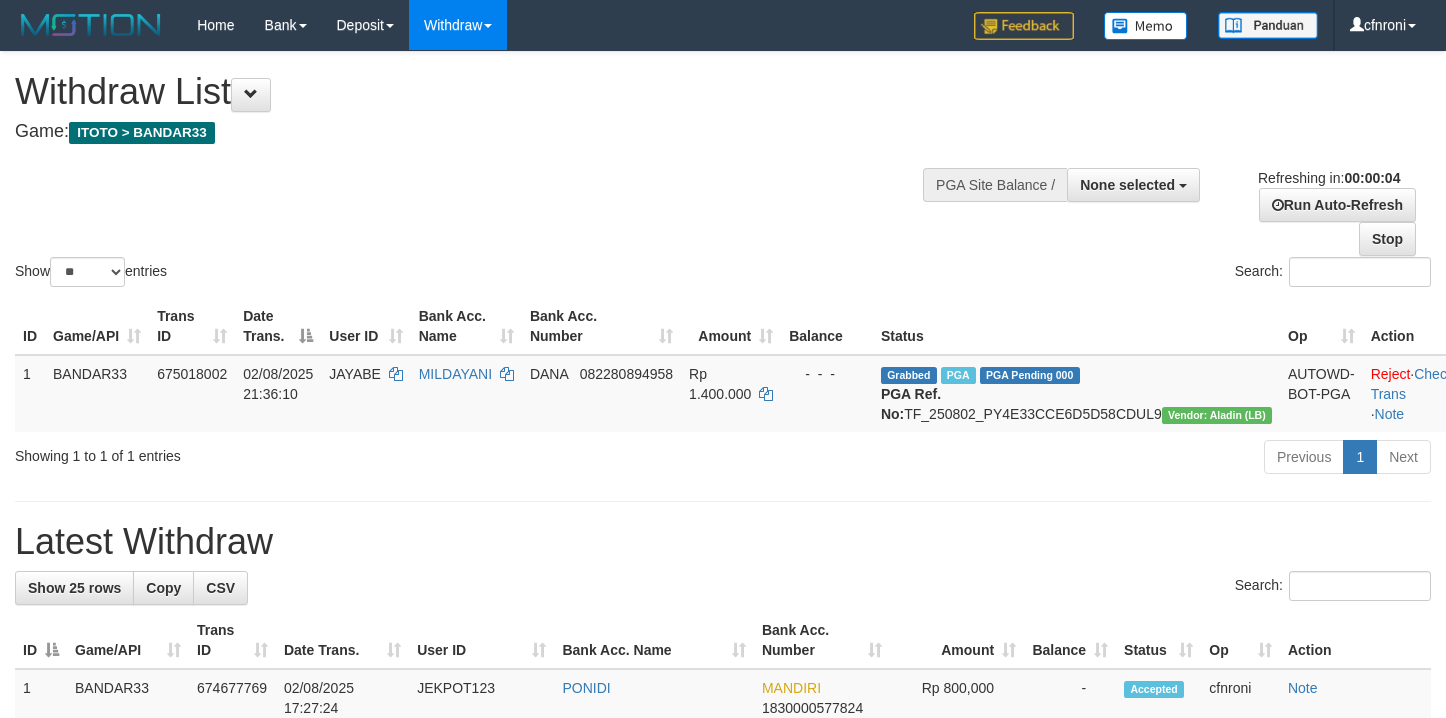 scroll, scrollTop: 0, scrollLeft: 0, axis: both 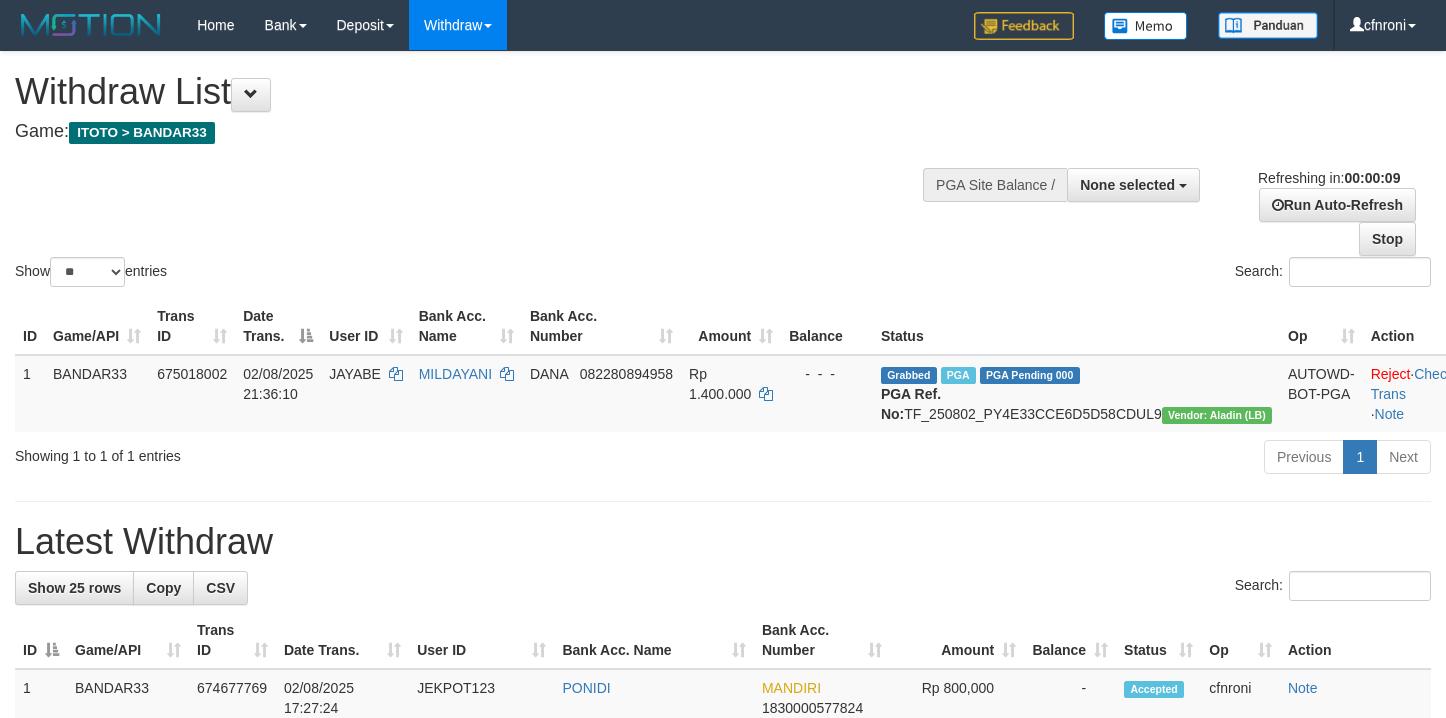 select 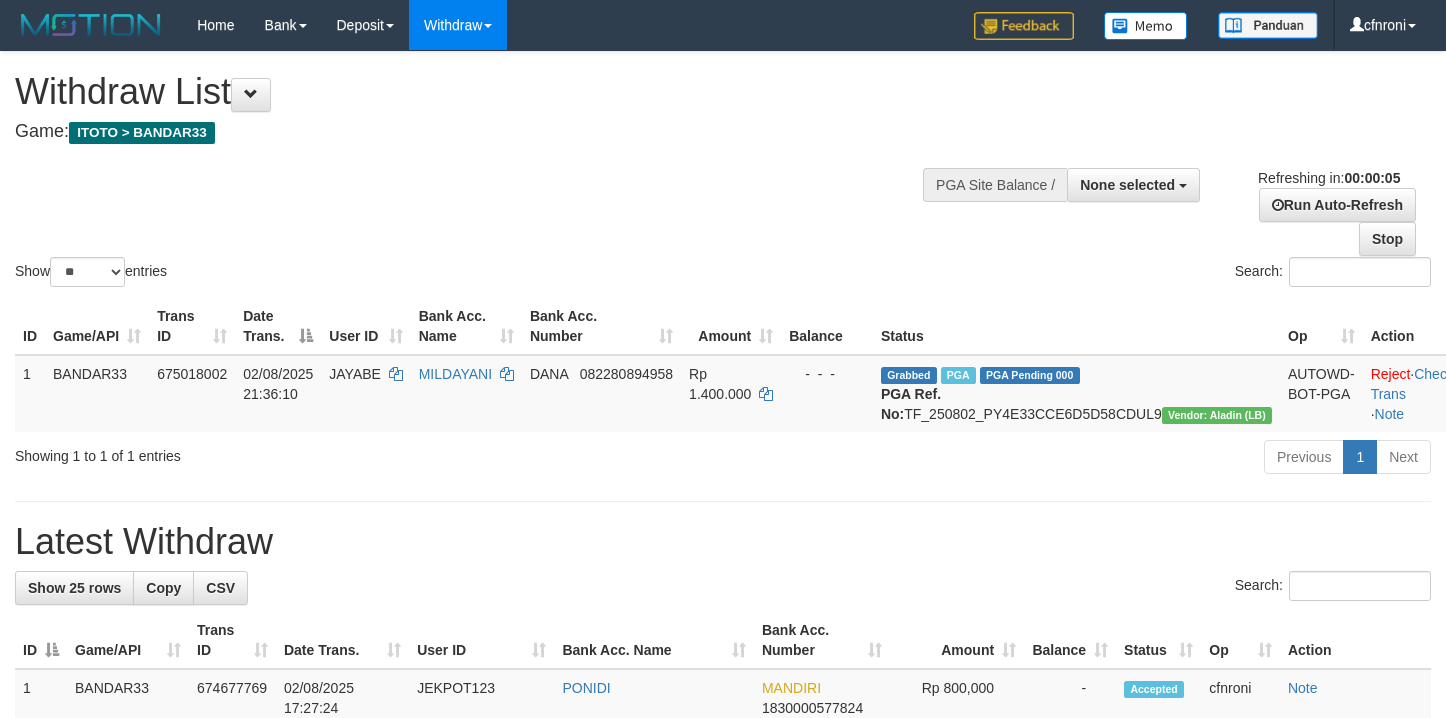 scroll, scrollTop: 0, scrollLeft: 0, axis: both 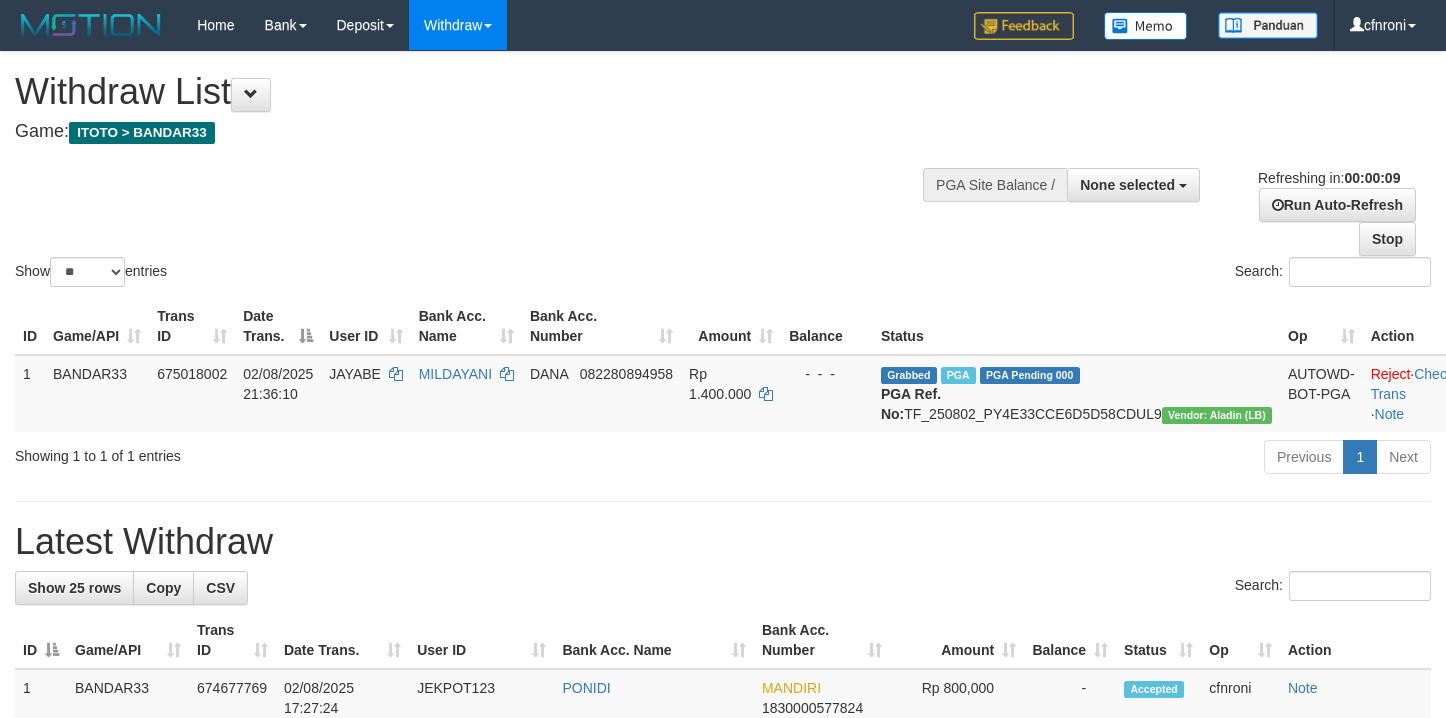 select 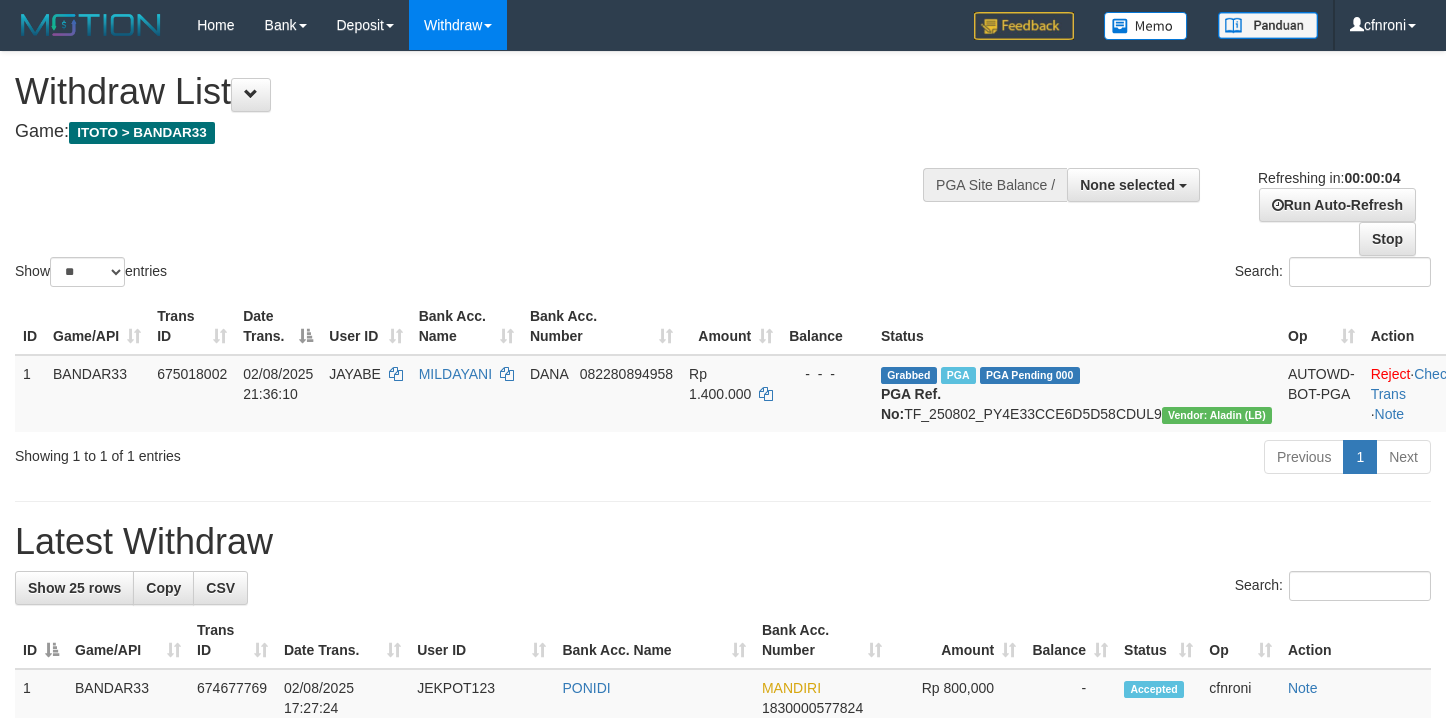 scroll, scrollTop: 0, scrollLeft: 0, axis: both 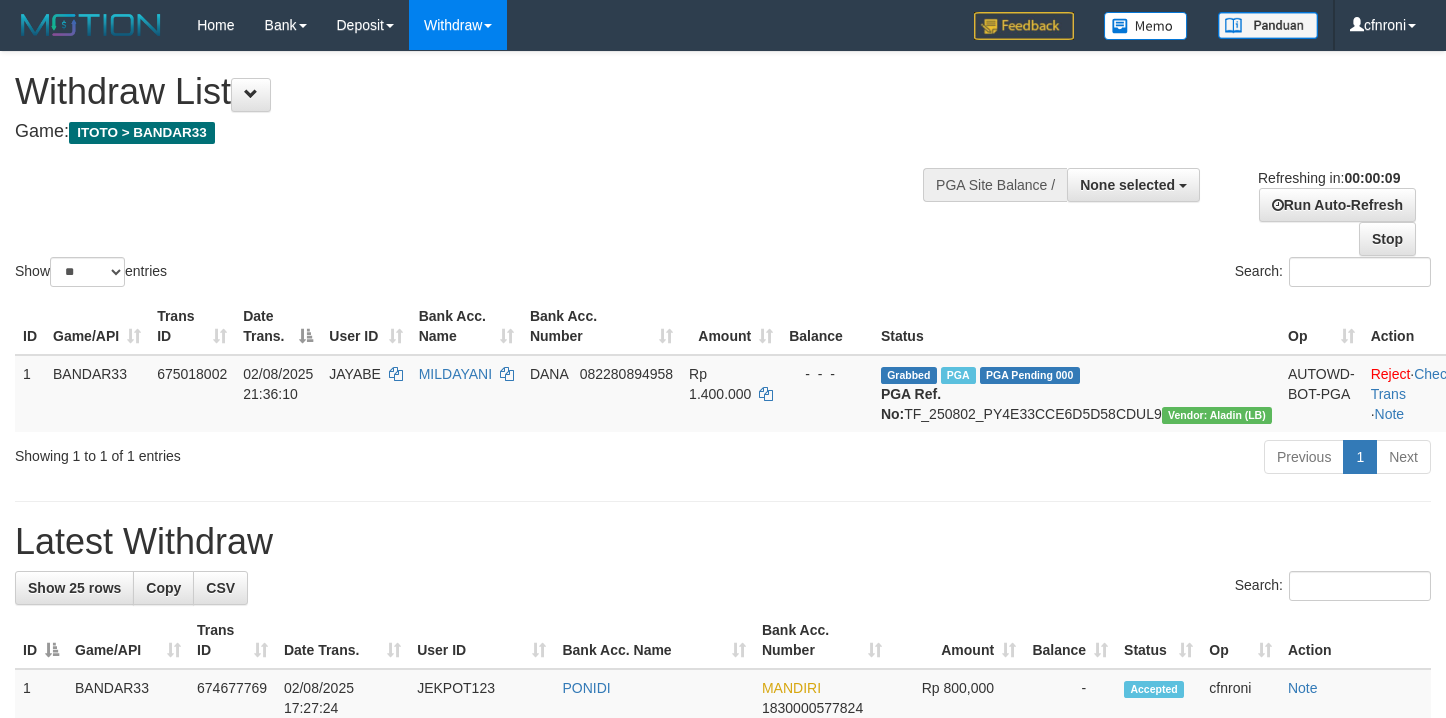select 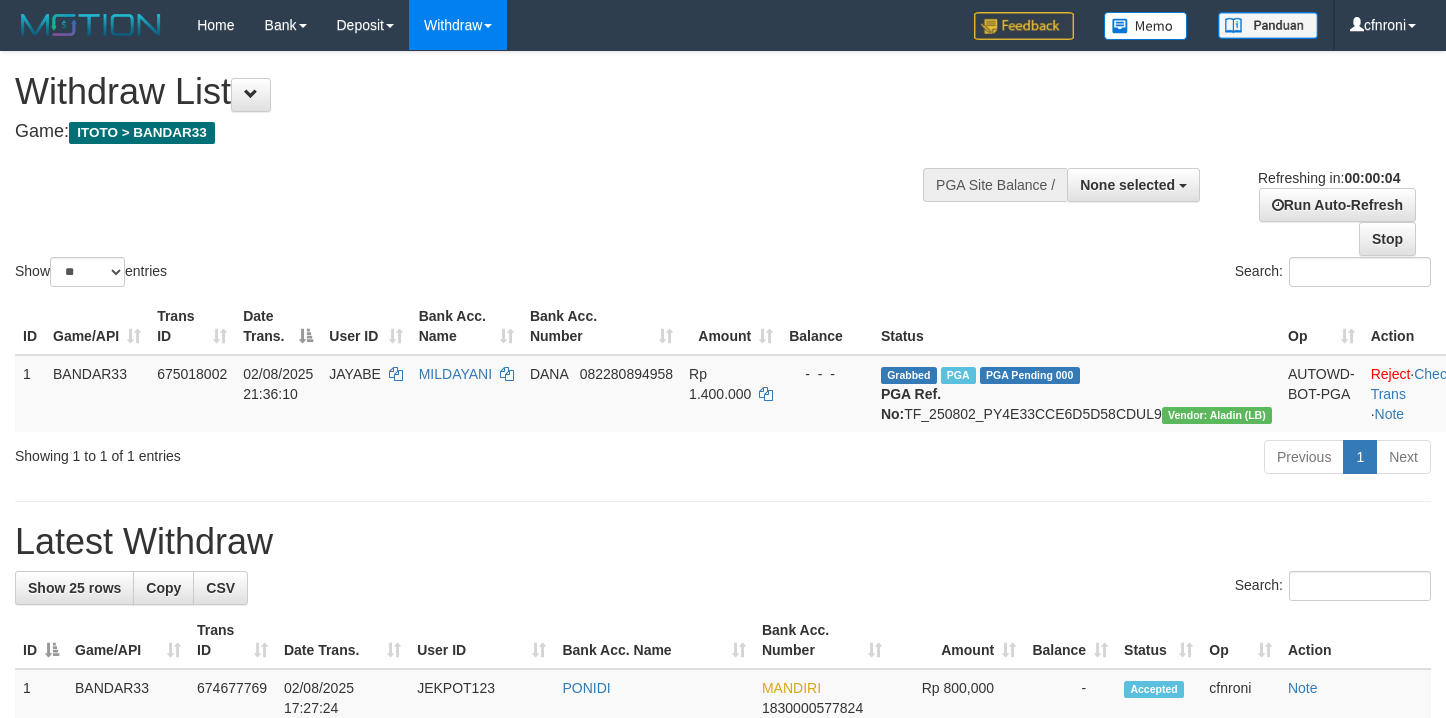 scroll, scrollTop: 0, scrollLeft: 0, axis: both 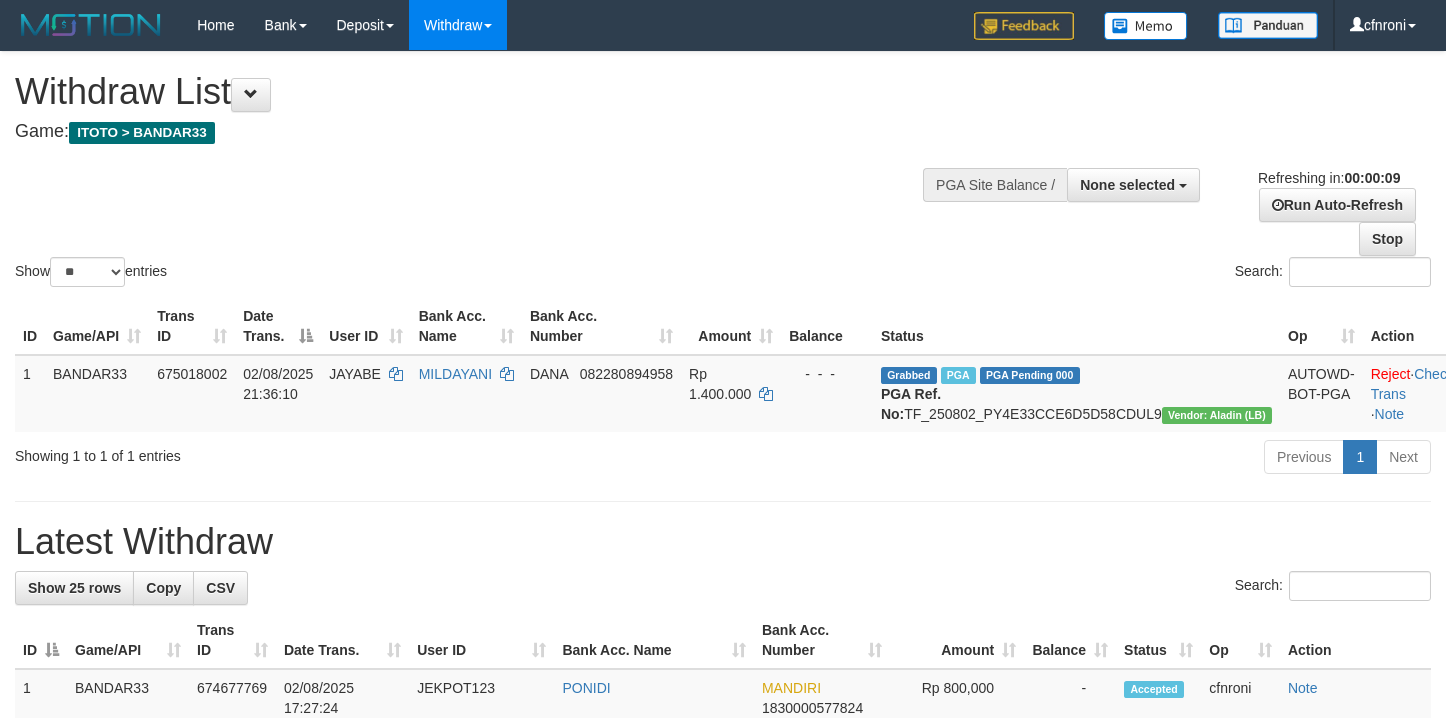 select 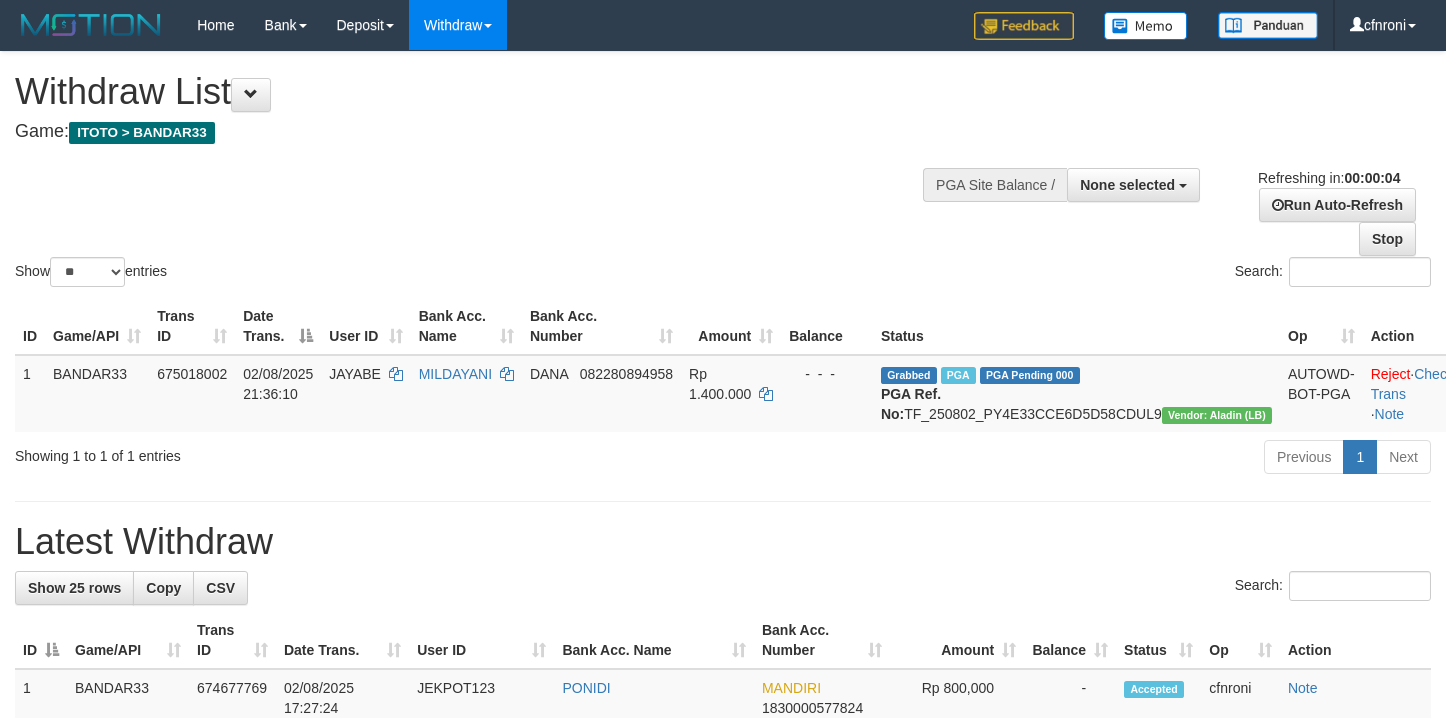scroll, scrollTop: 0, scrollLeft: 0, axis: both 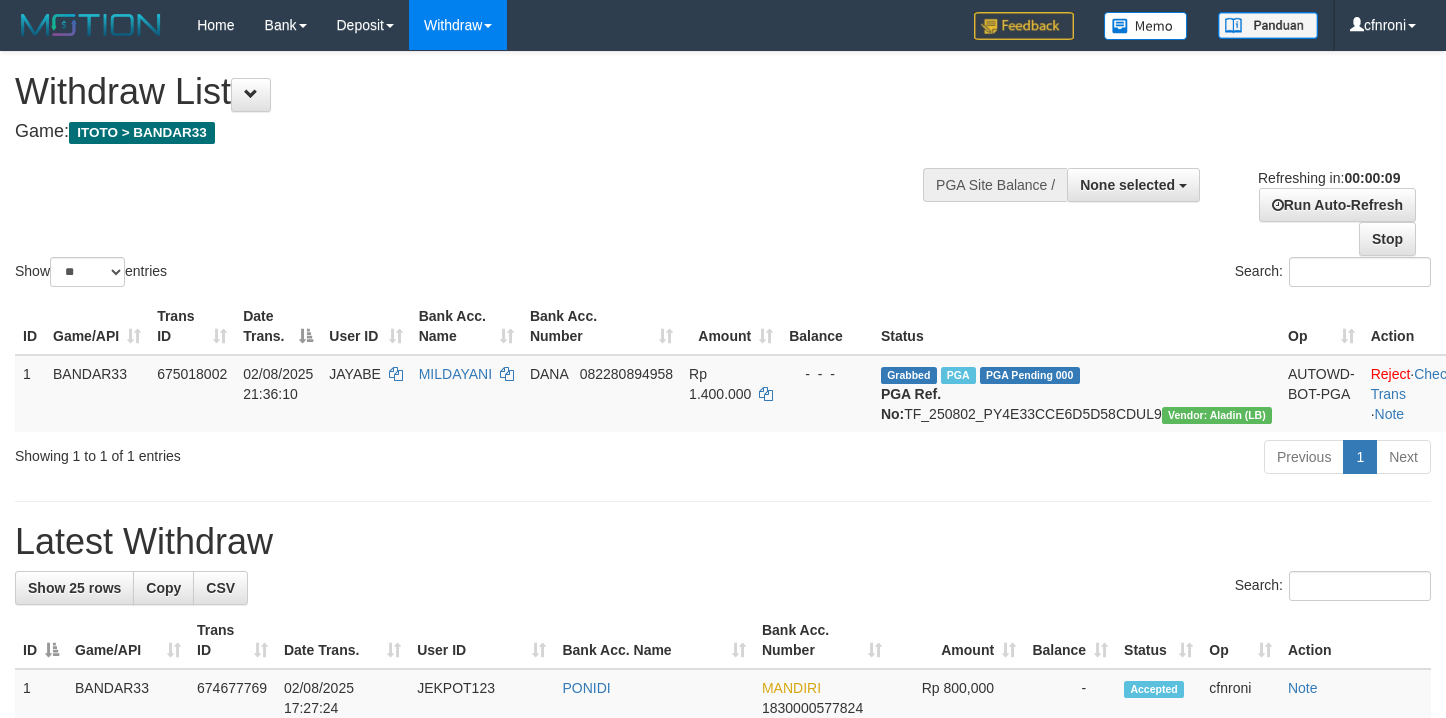 select 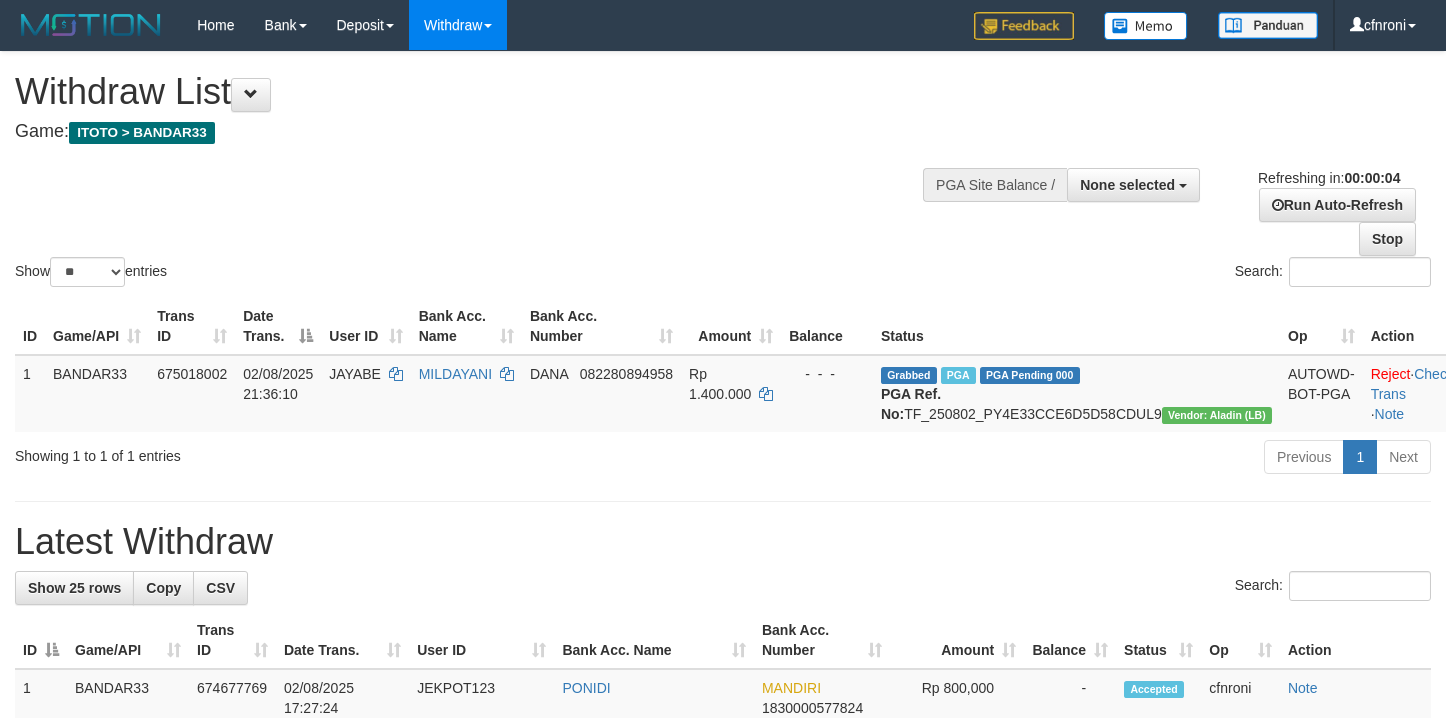 scroll, scrollTop: 0, scrollLeft: 0, axis: both 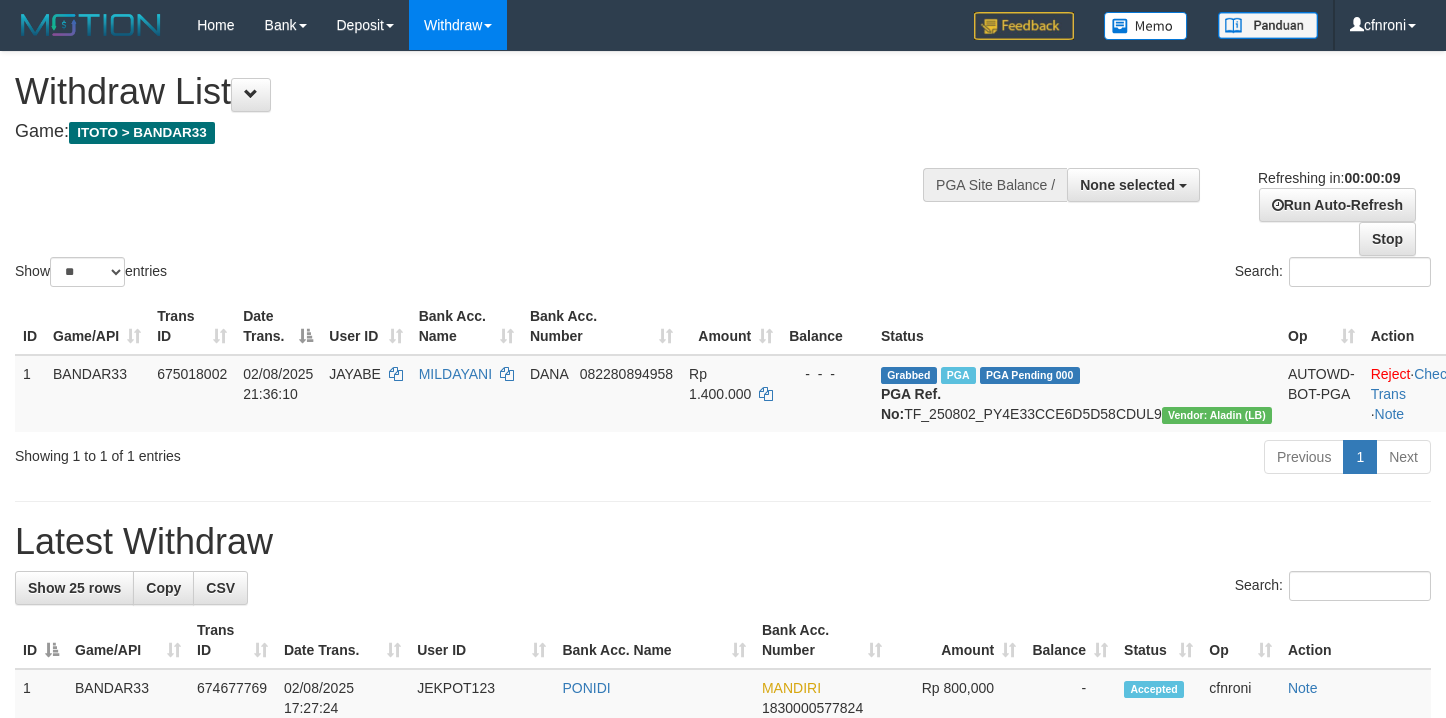 select 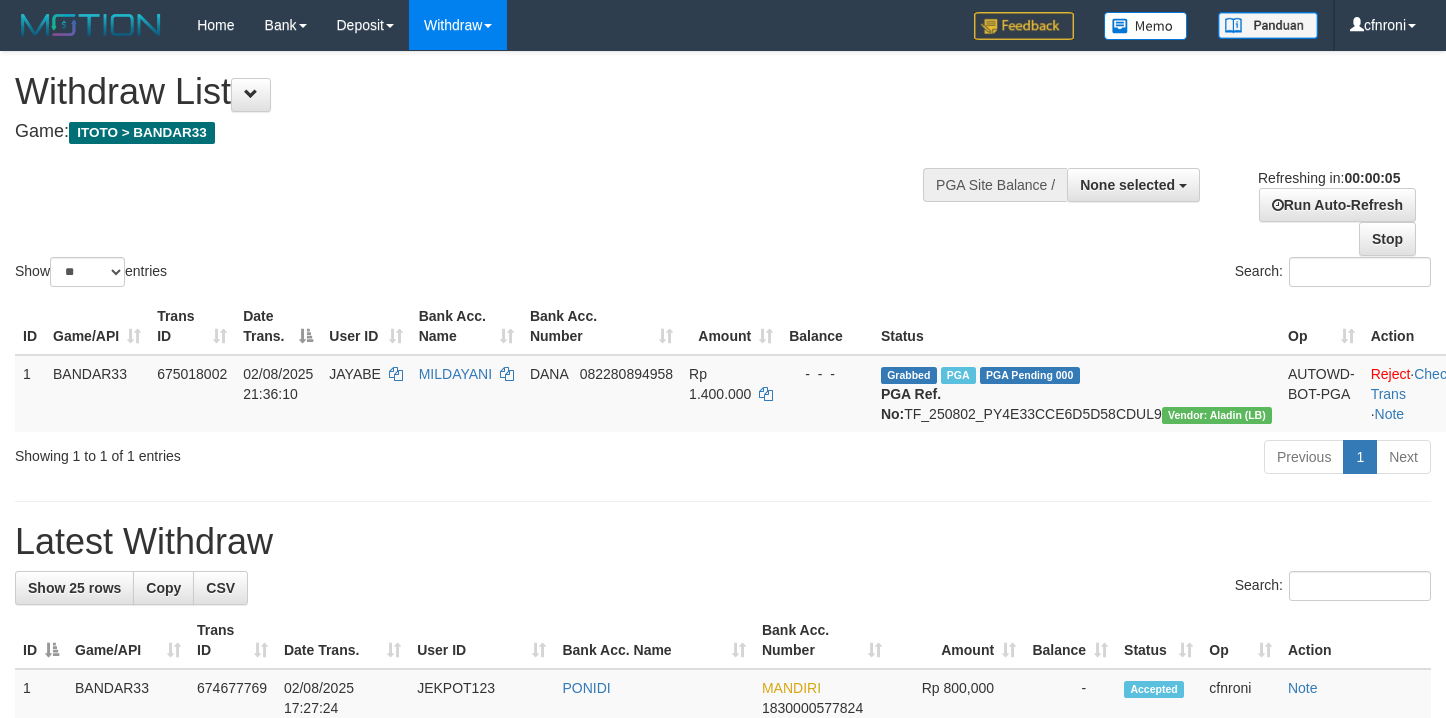 scroll, scrollTop: 0, scrollLeft: 0, axis: both 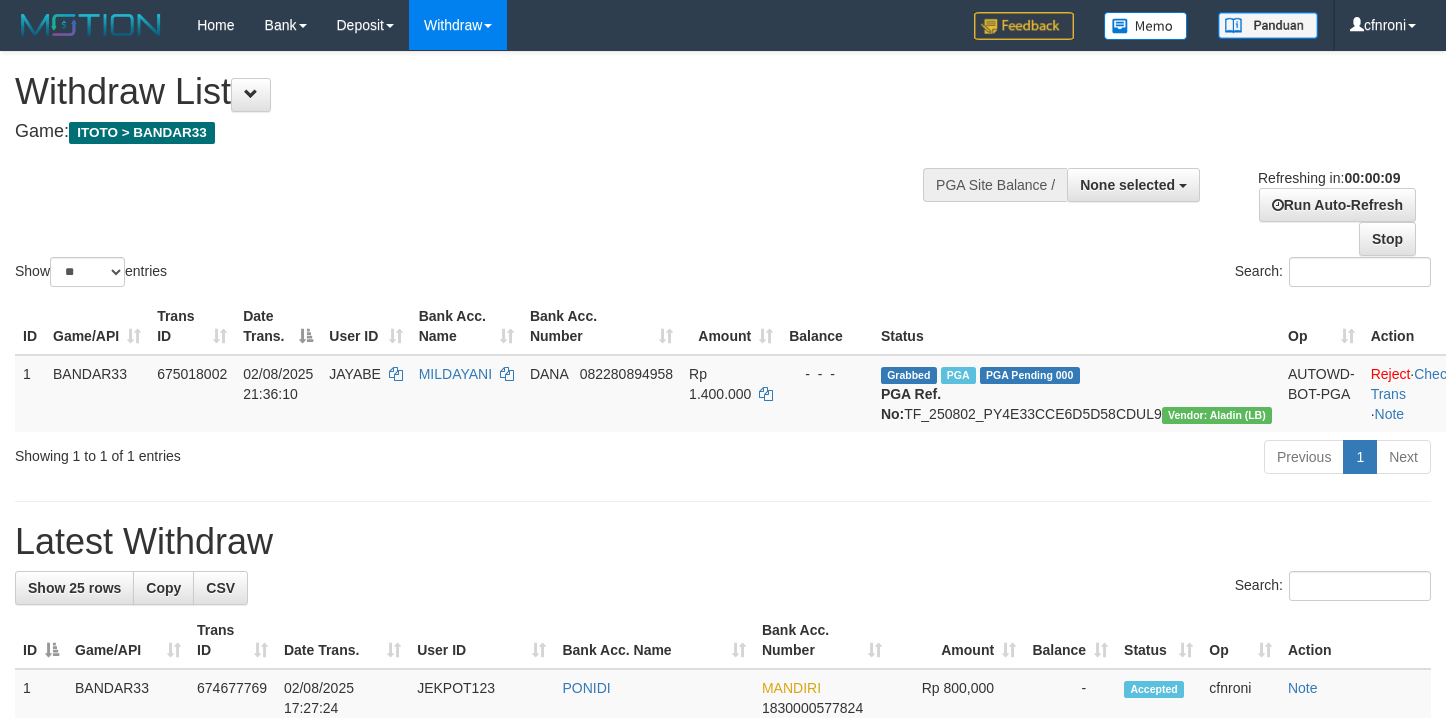 select 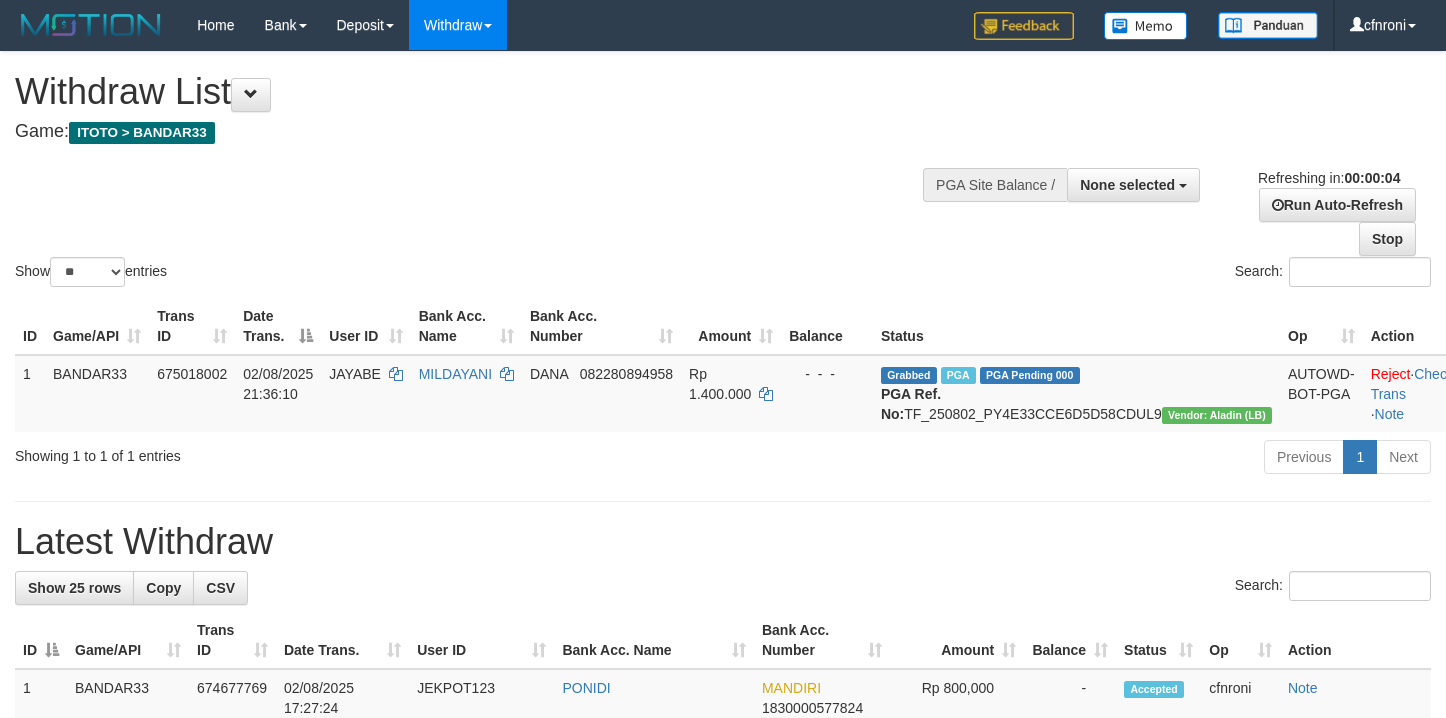 scroll, scrollTop: 0, scrollLeft: 0, axis: both 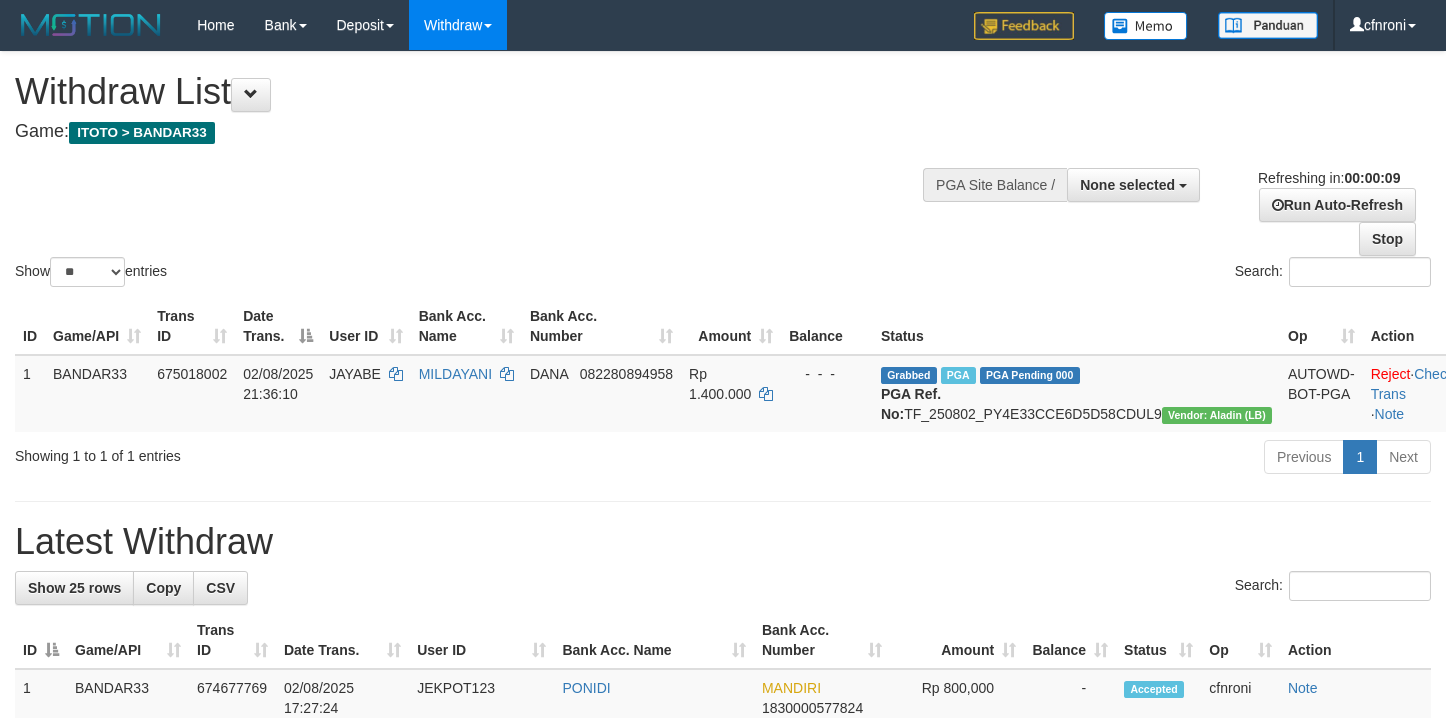 select 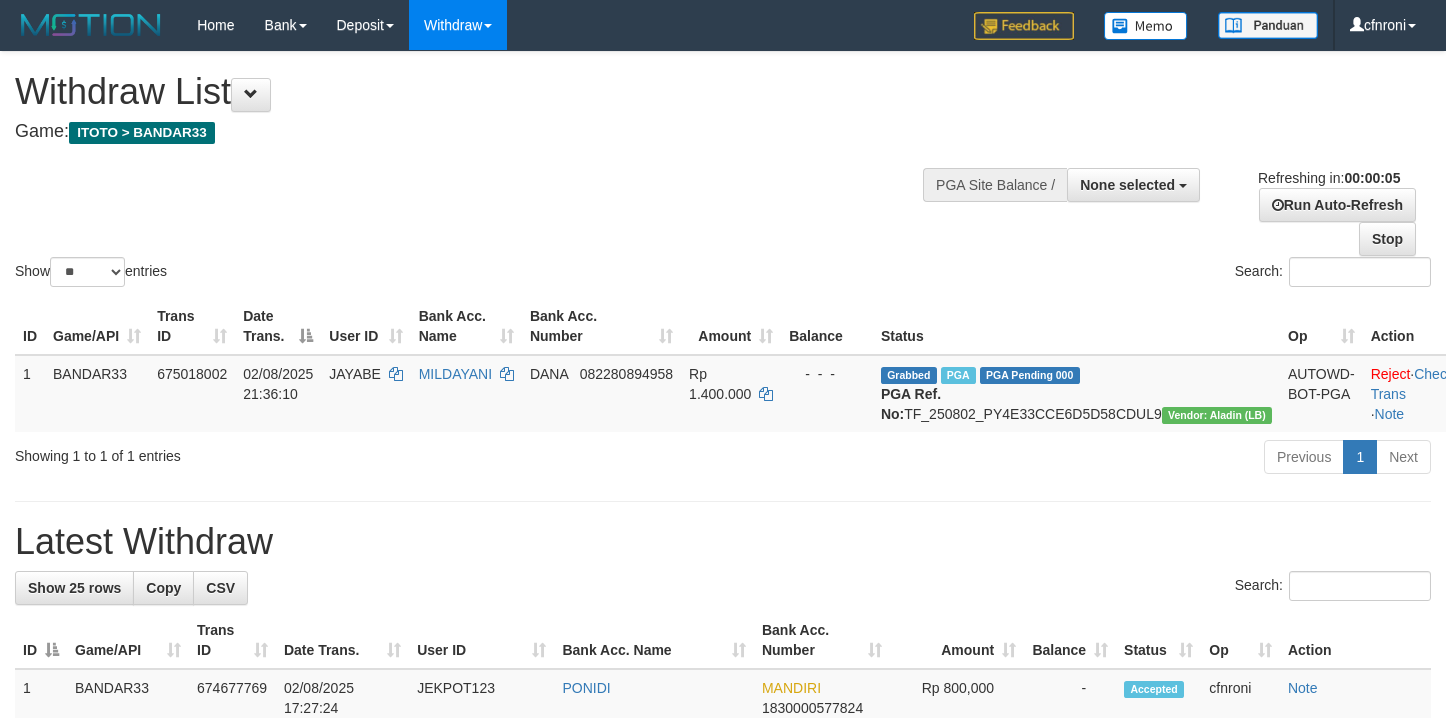 scroll, scrollTop: 0, scrollLeft: 0, axis: both 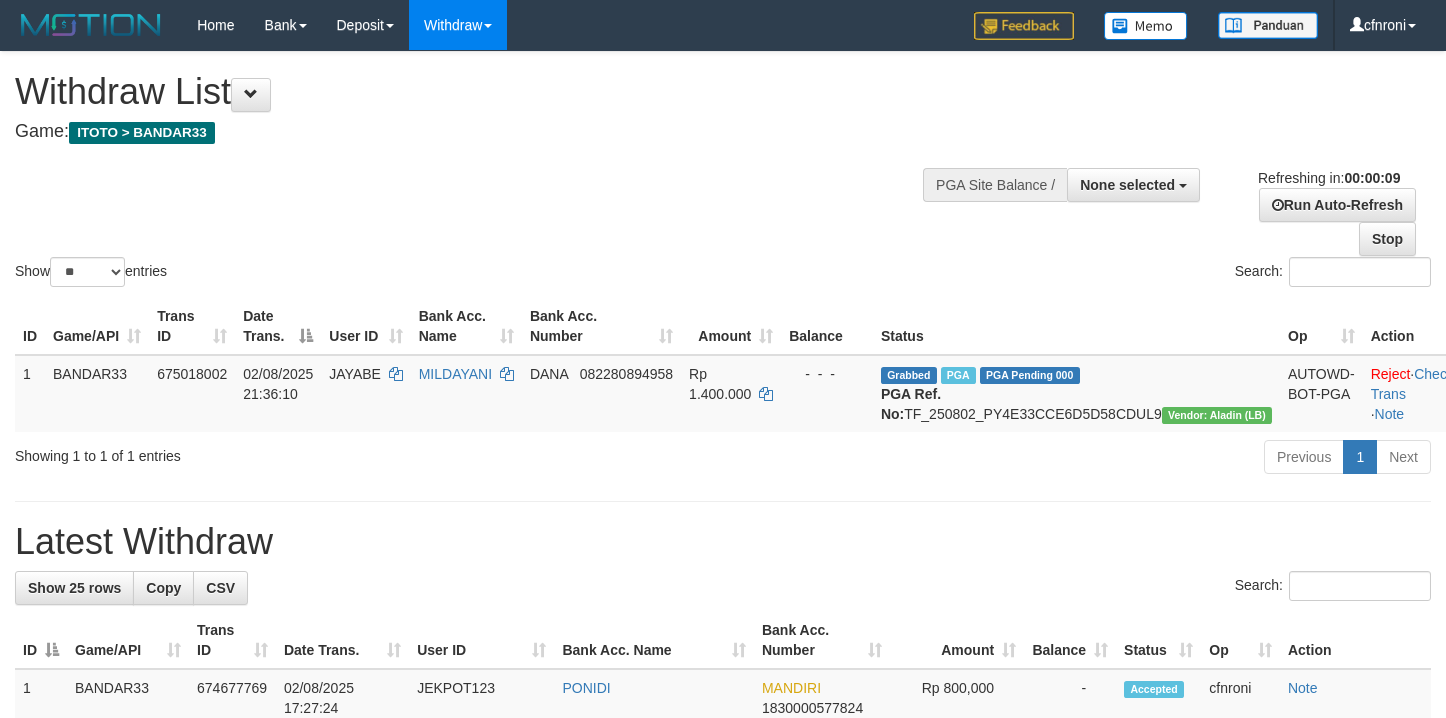 select 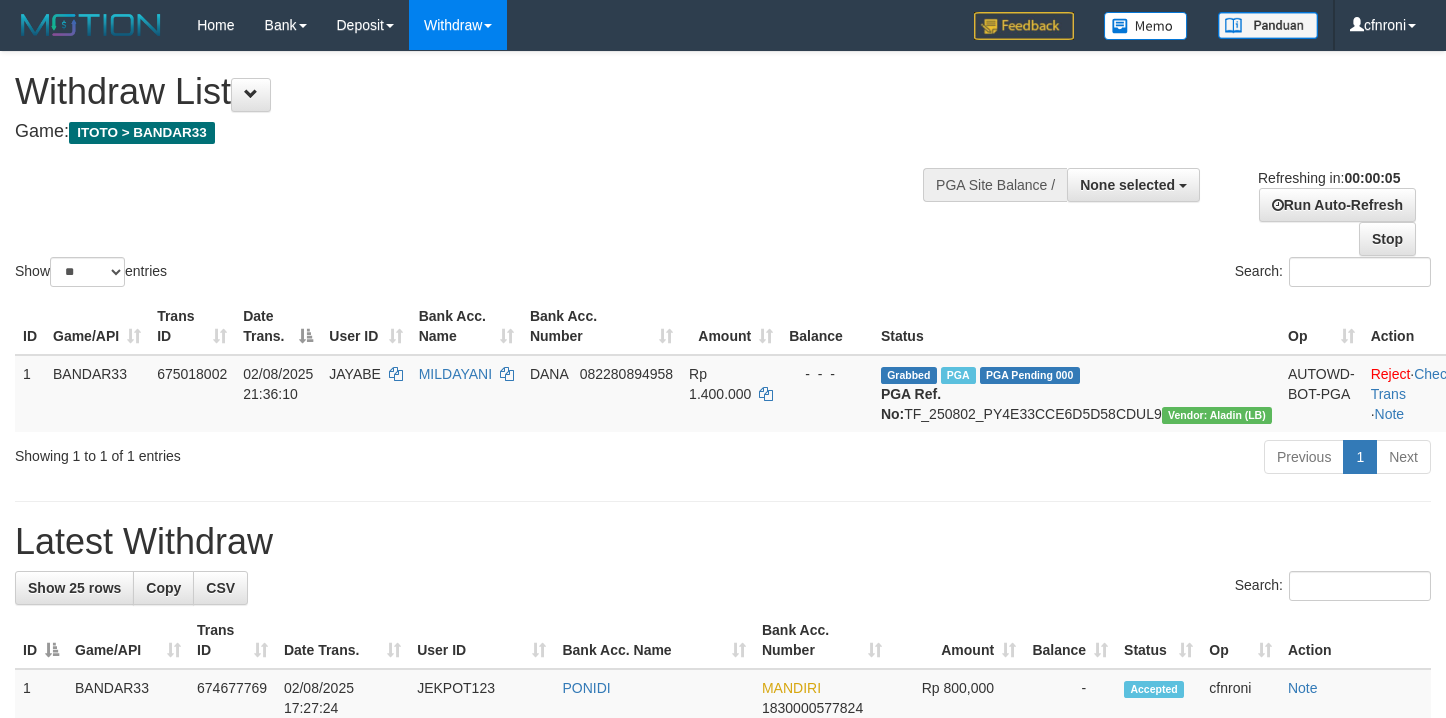 scroll, scrollTop: 0, scrollLeft: 0, axis: both 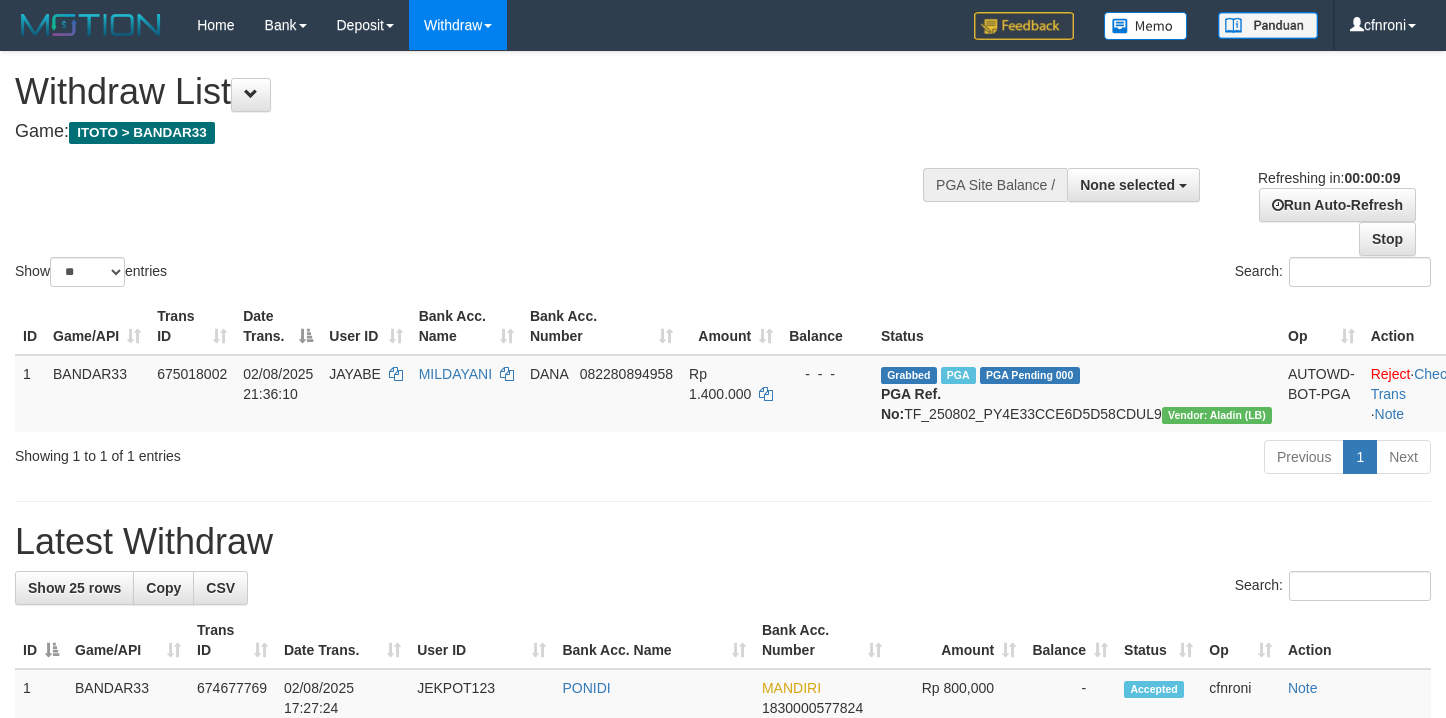 select 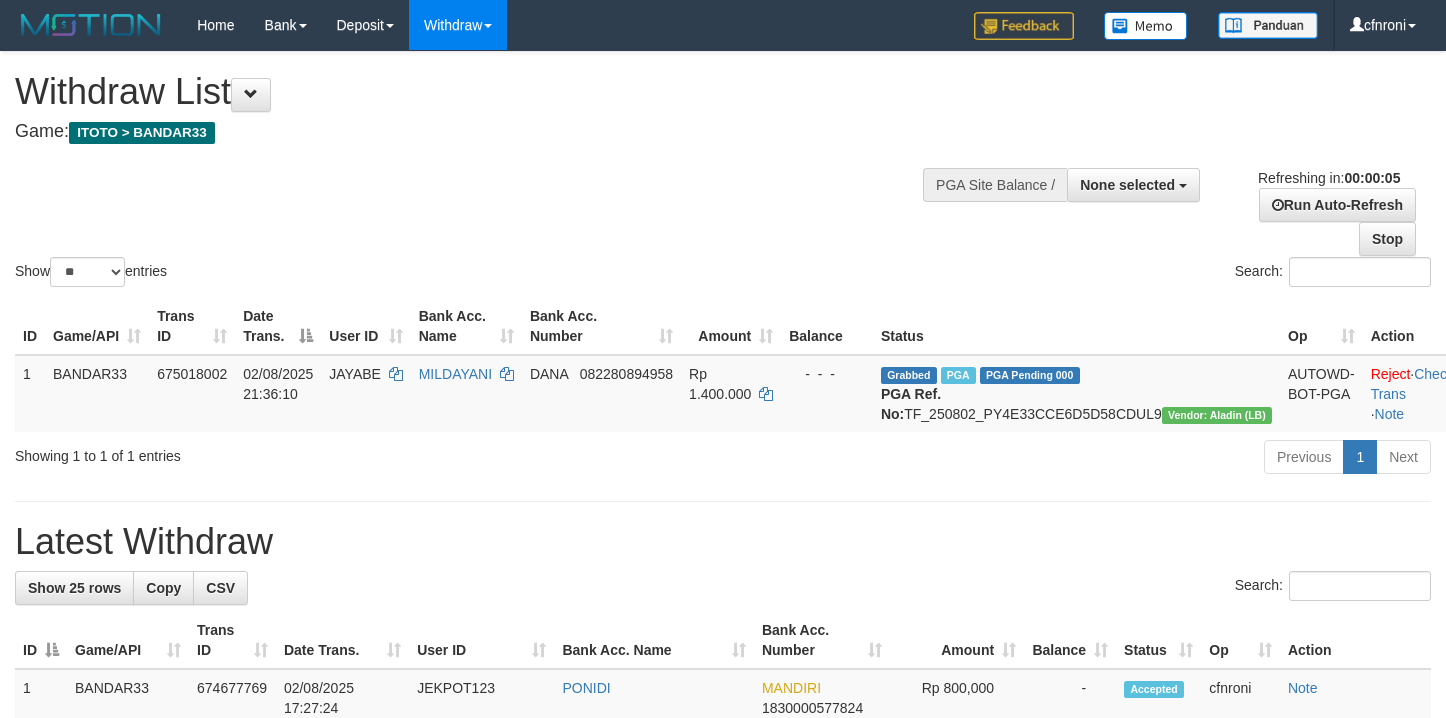 scroll, scrollTop: 0, scrollLeft: 0, axis: both 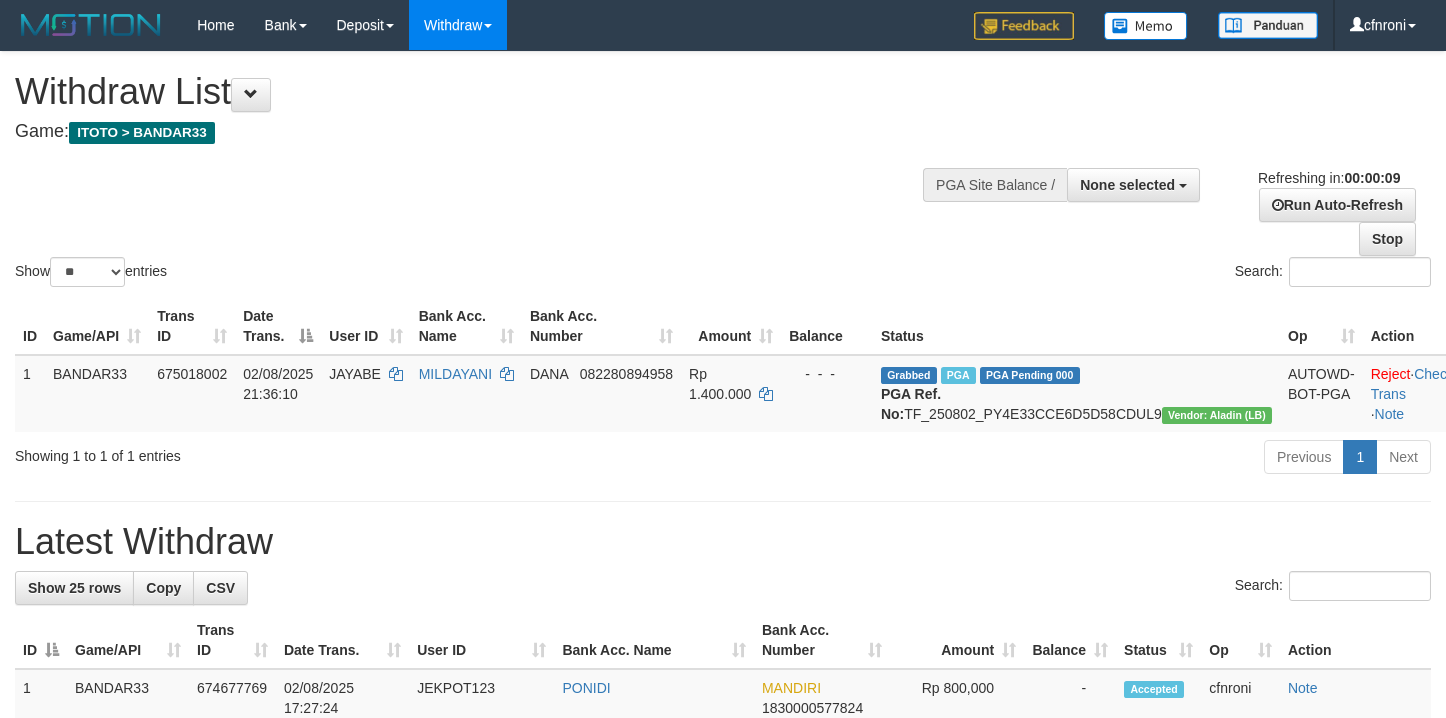 select 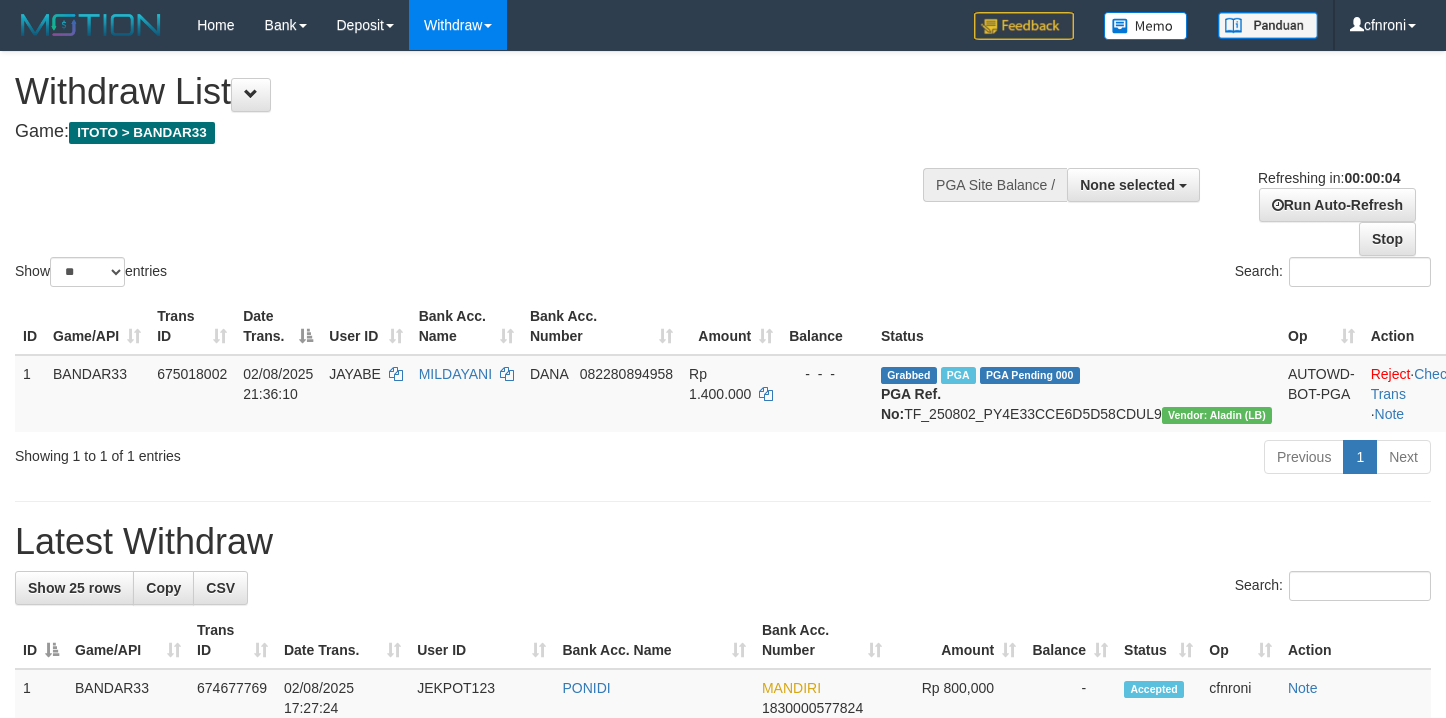 scroll, scrollTop: 0, scrollLeft: 0, axis: both 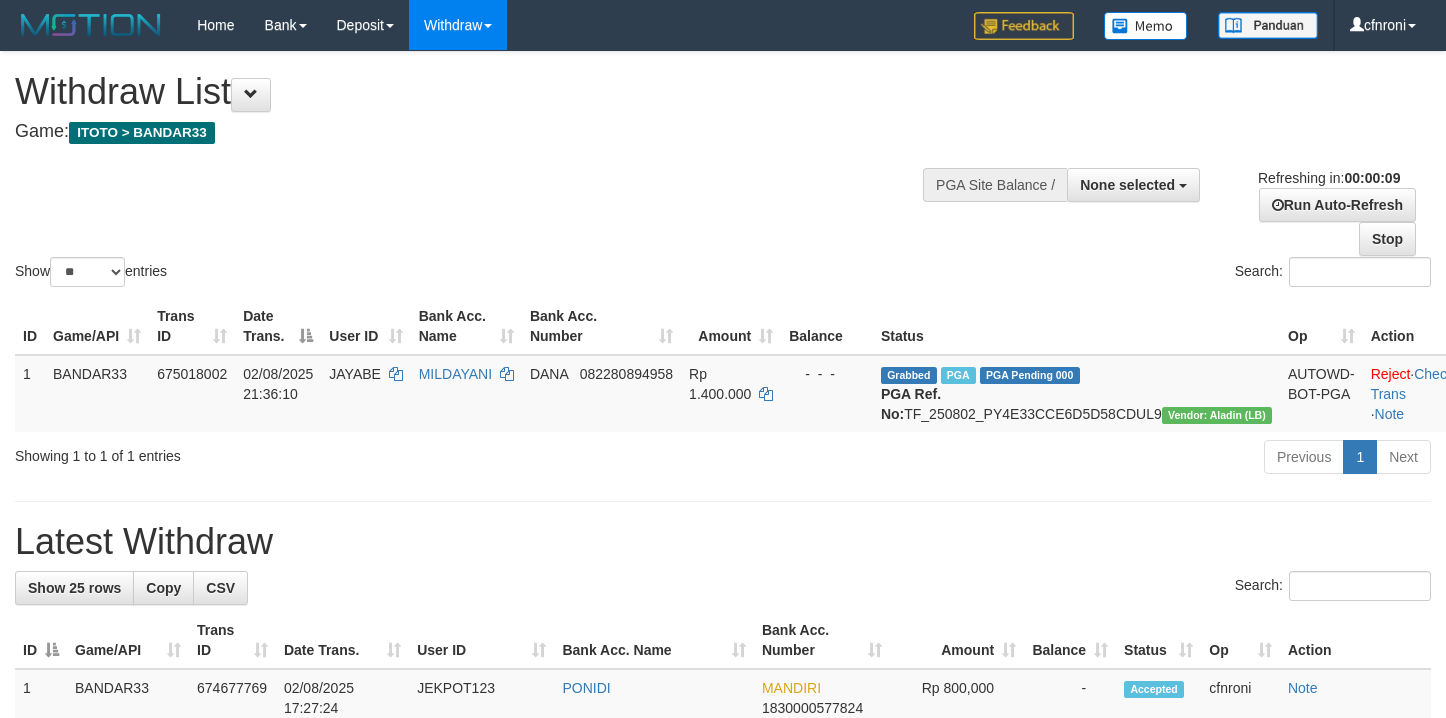 select 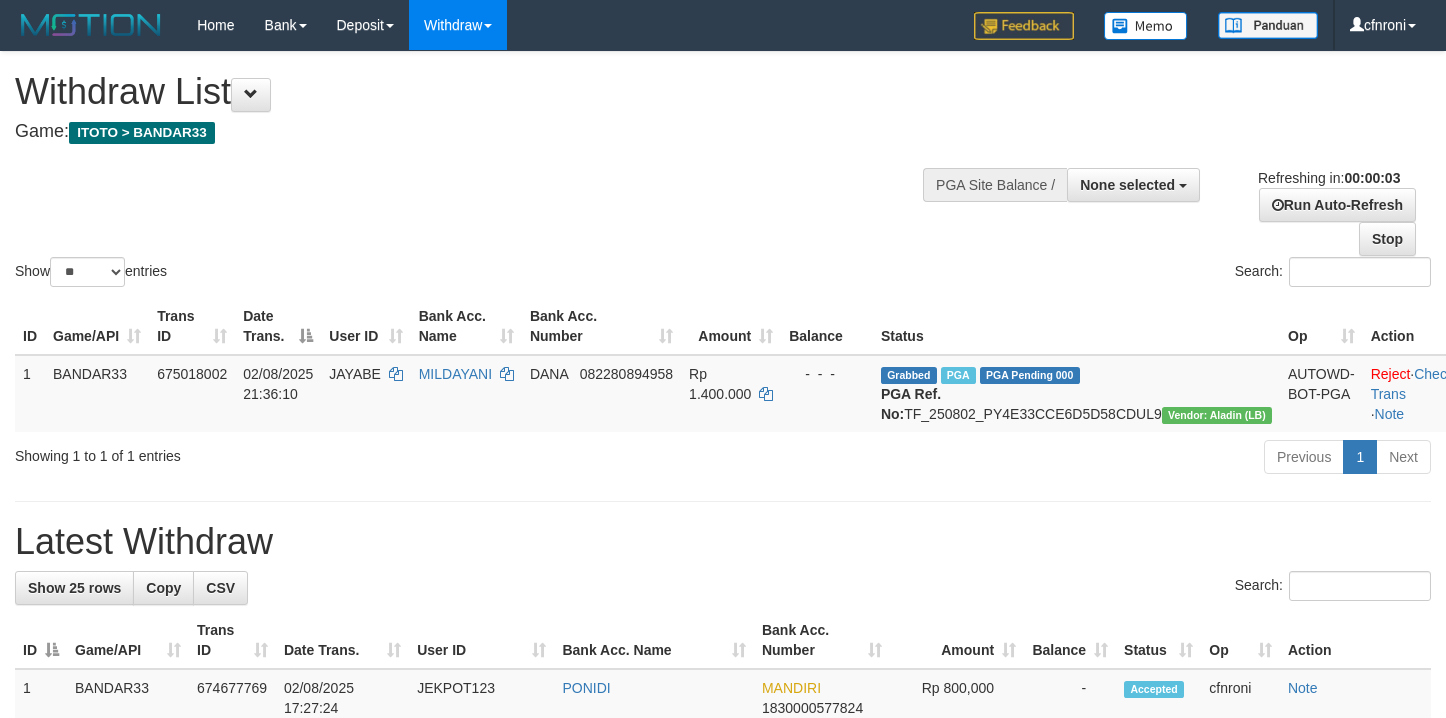scroll, scrollTop: 0, scrollLeft: 0, axis: both 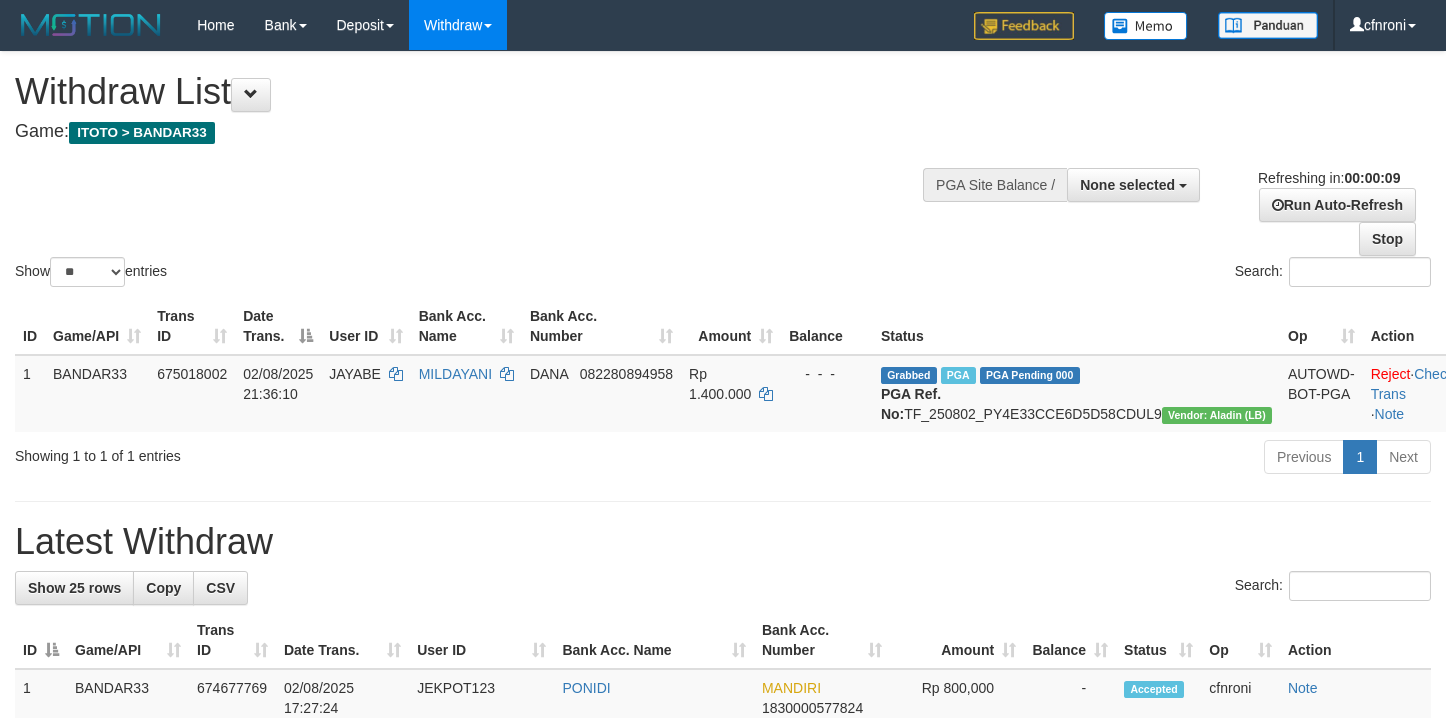select 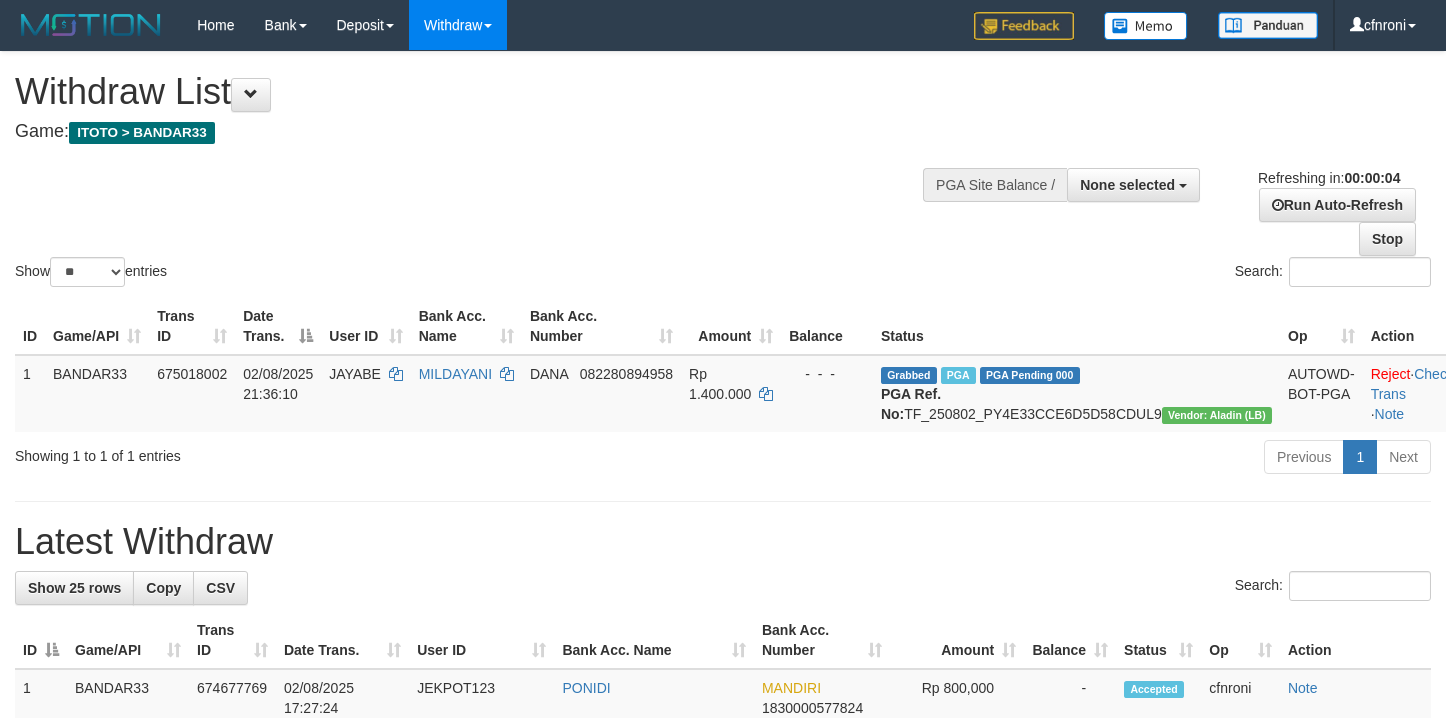 scroll, scrollTop: 0, scrollLeft: 0, axis: both 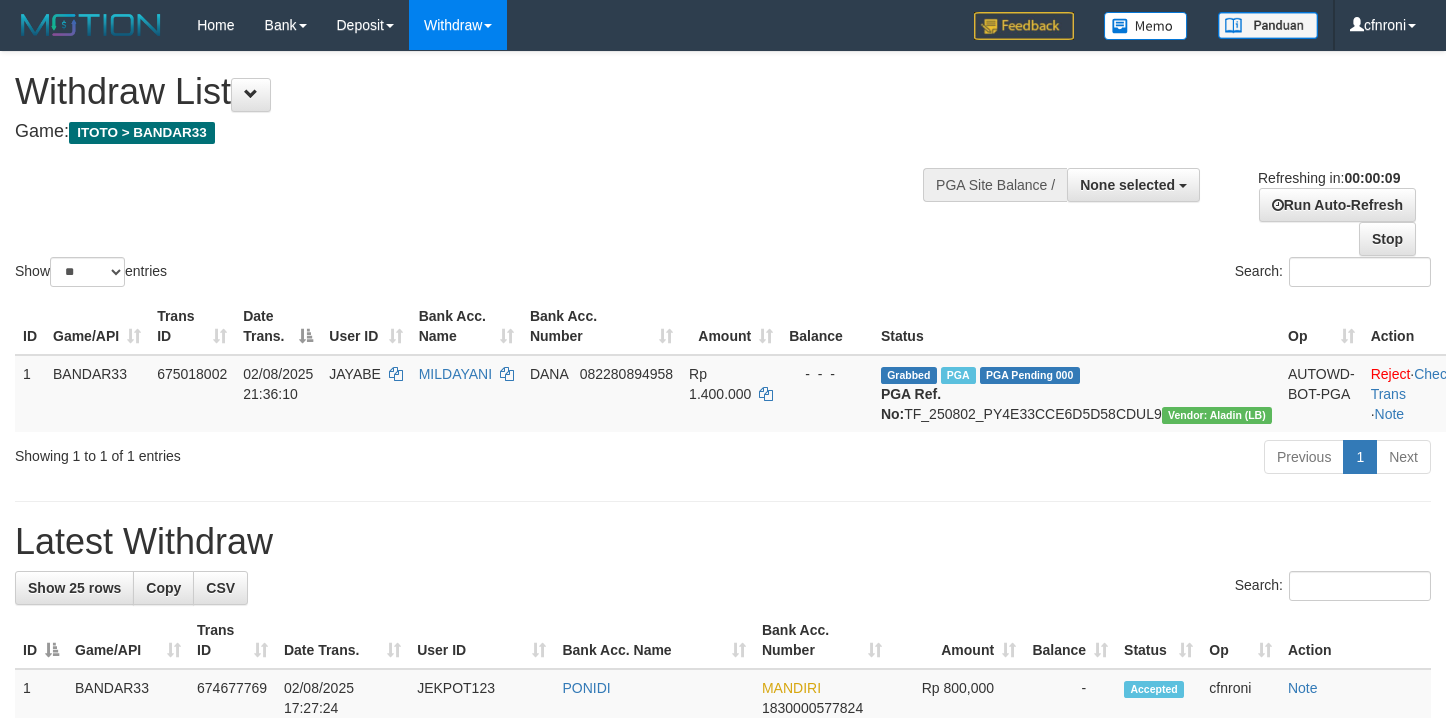 select 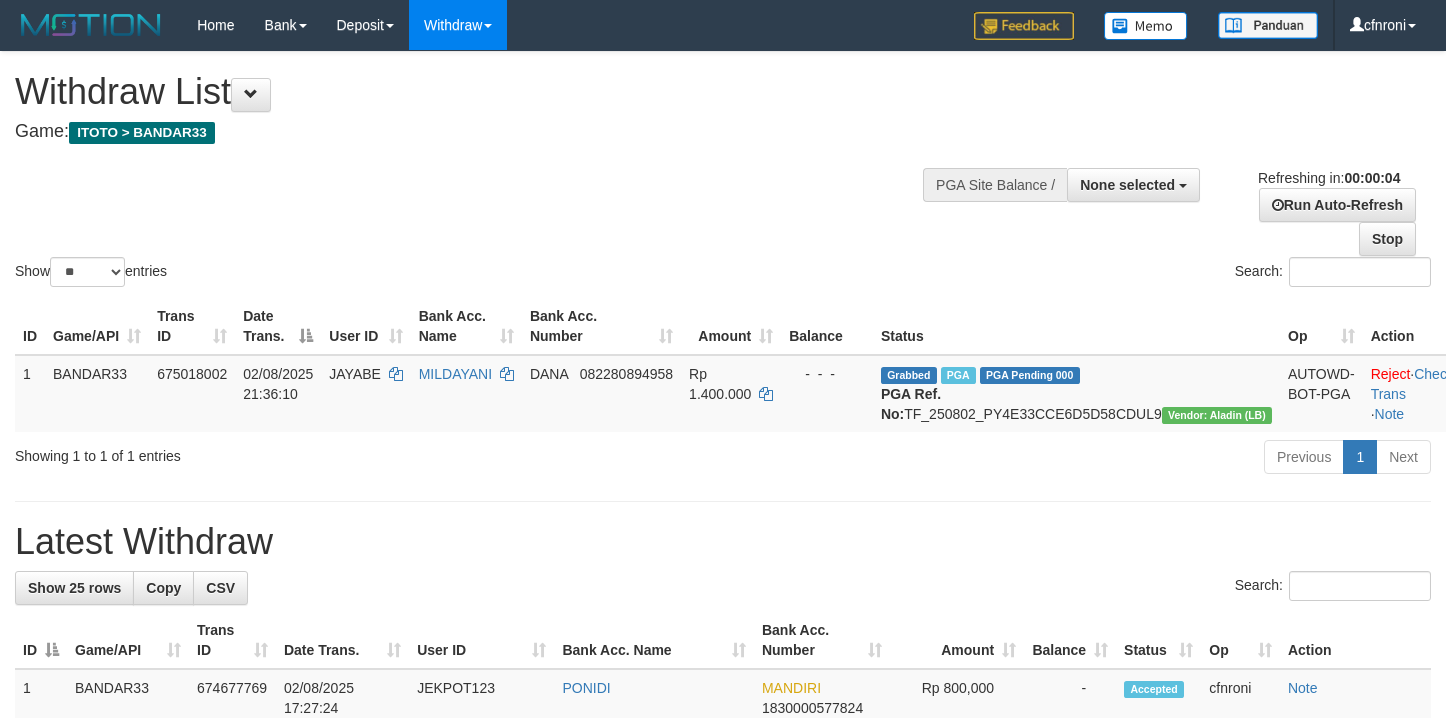 scroll, scrollTop: 0, scrollLeft: 0, axis: both 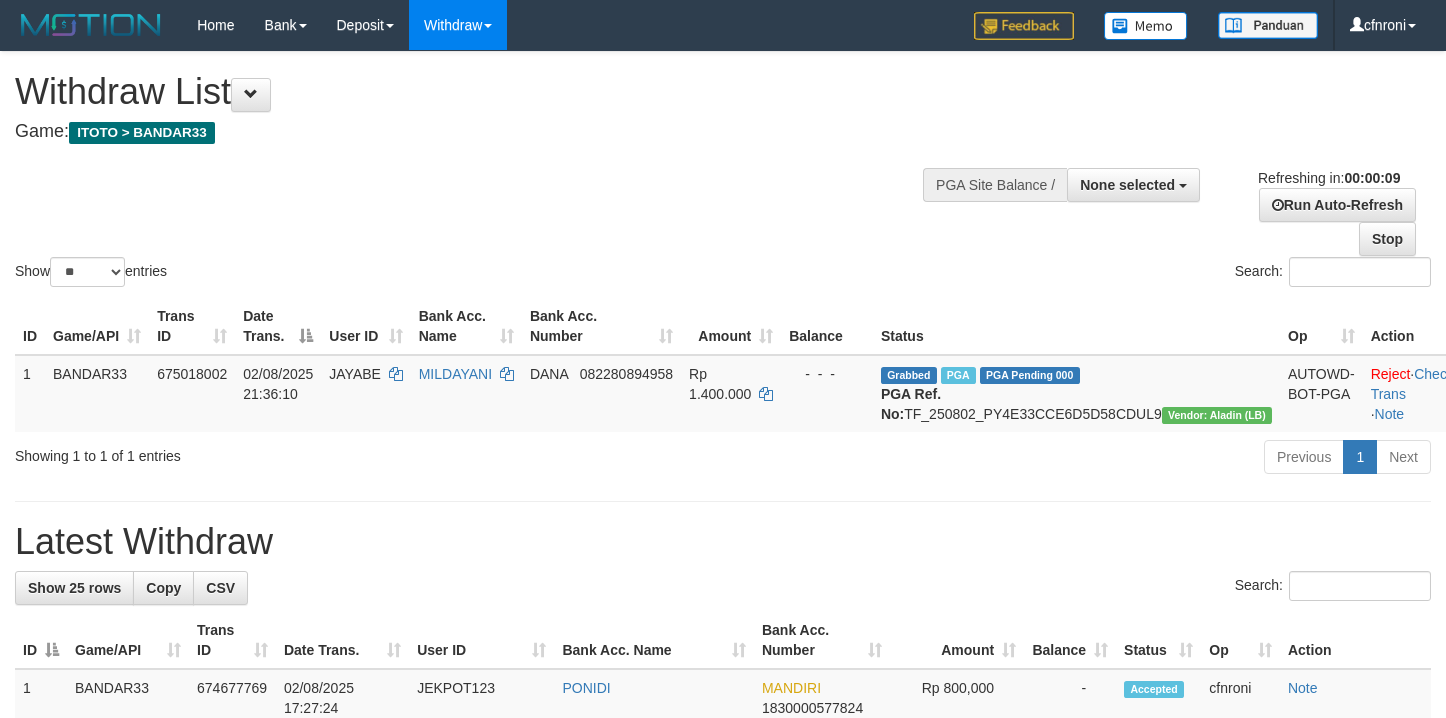 select 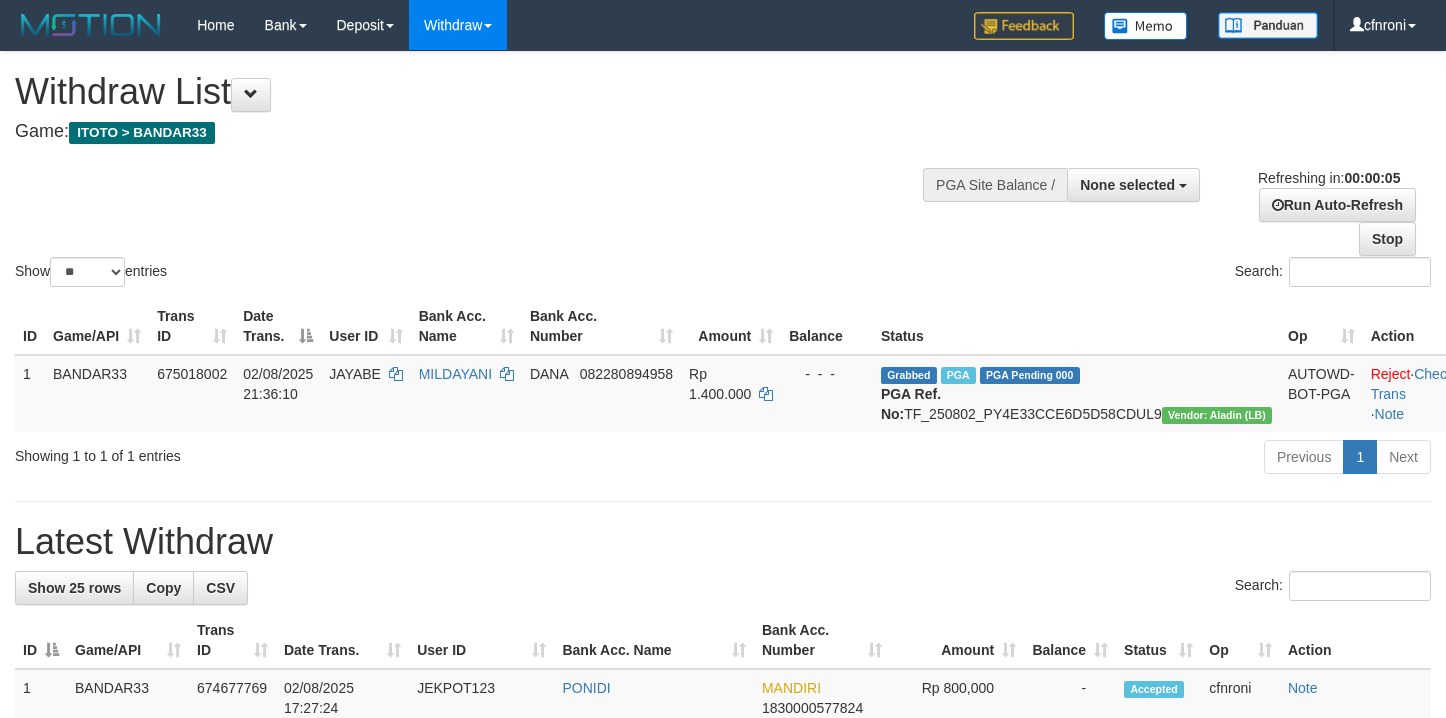 scroll, scrollTop: 0, scrollLeft: 0, axis: both 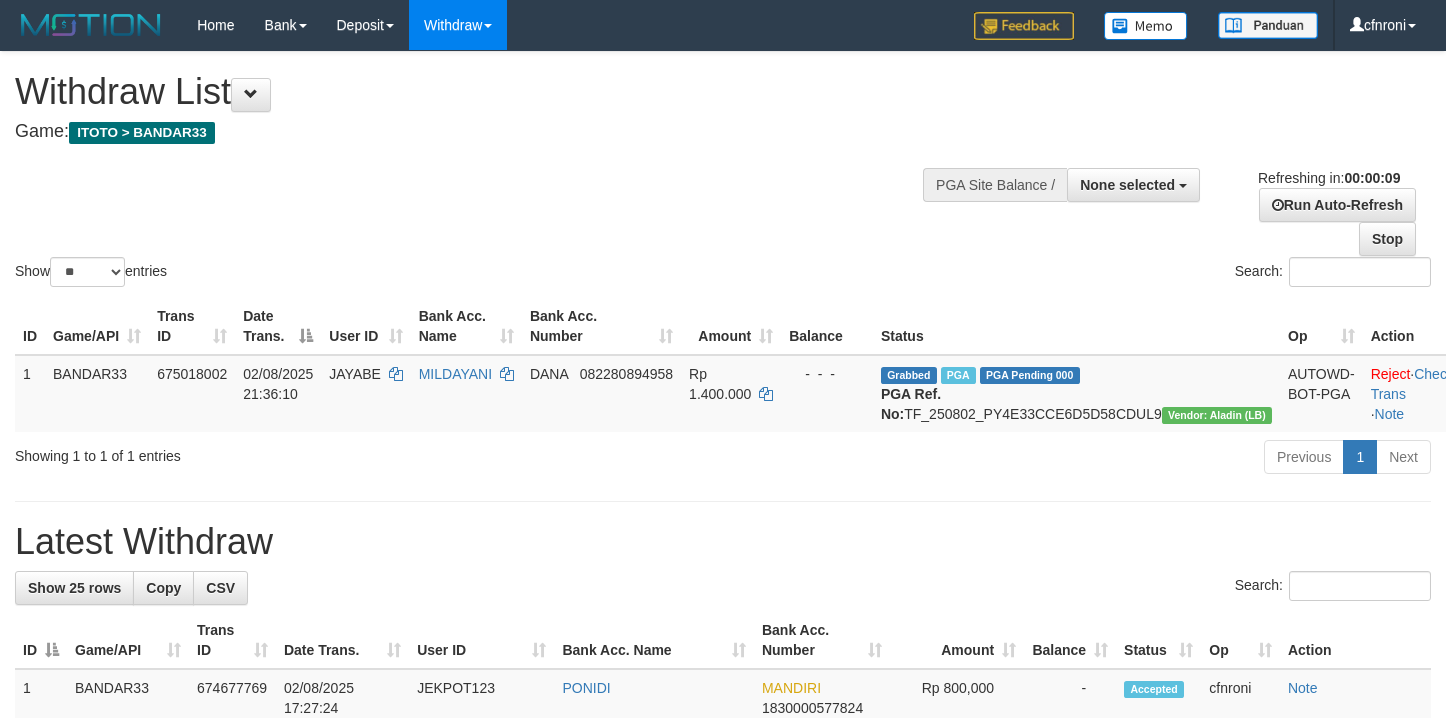 select 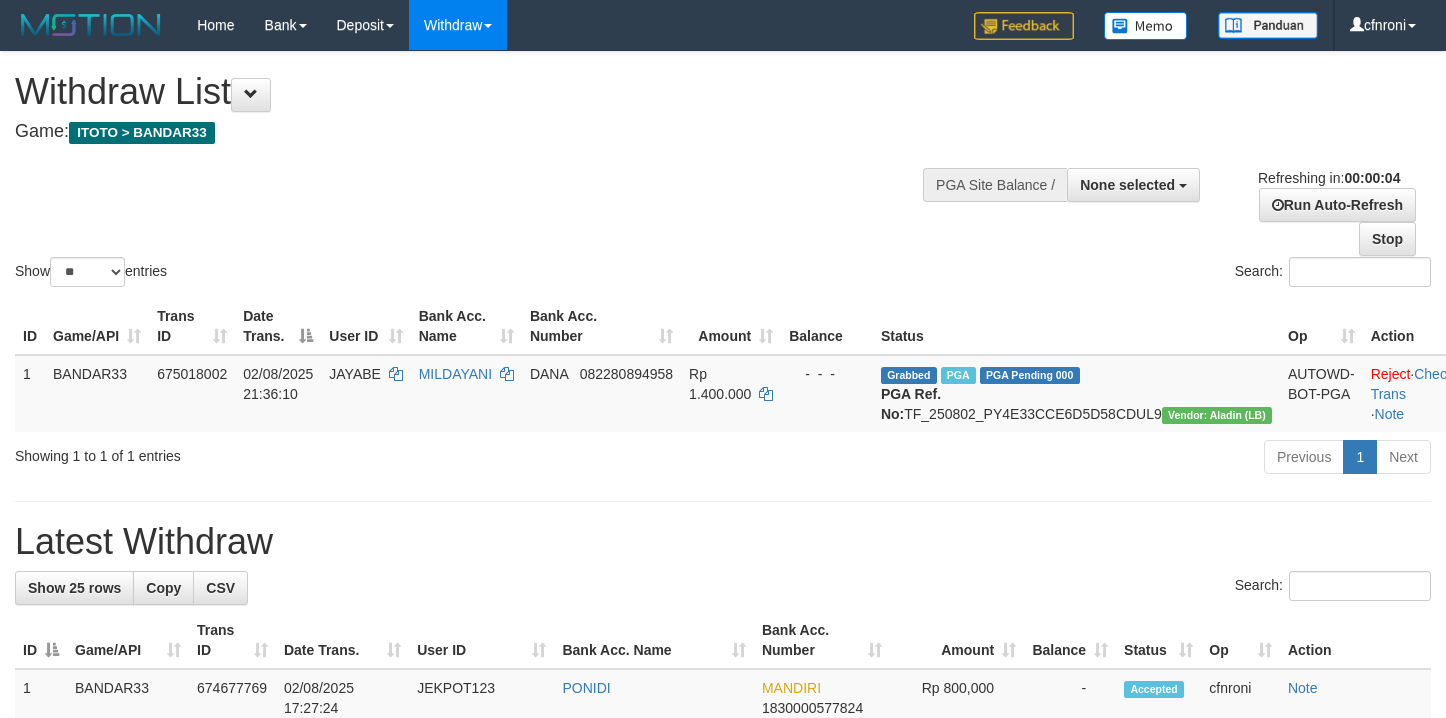 scroll, scrollTop: 0, scrollLeft: 0, axis: both 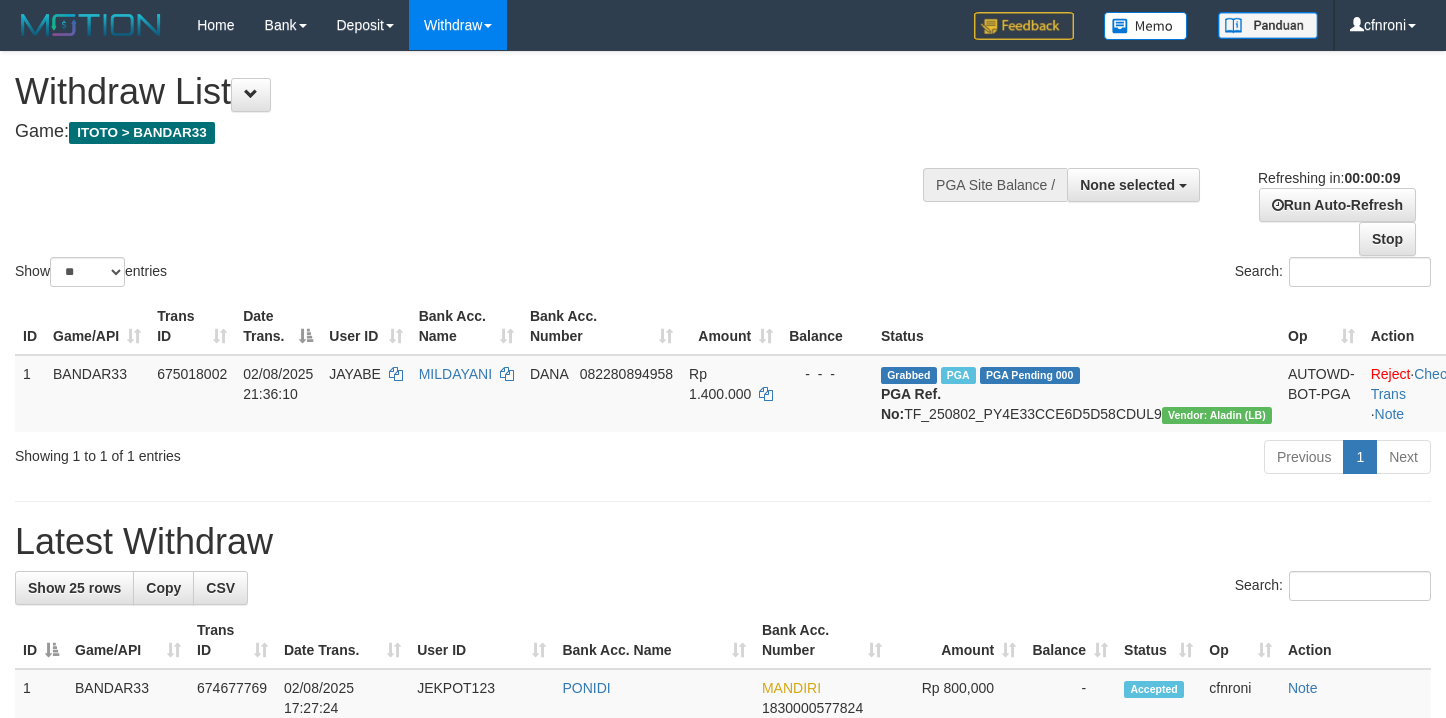 select 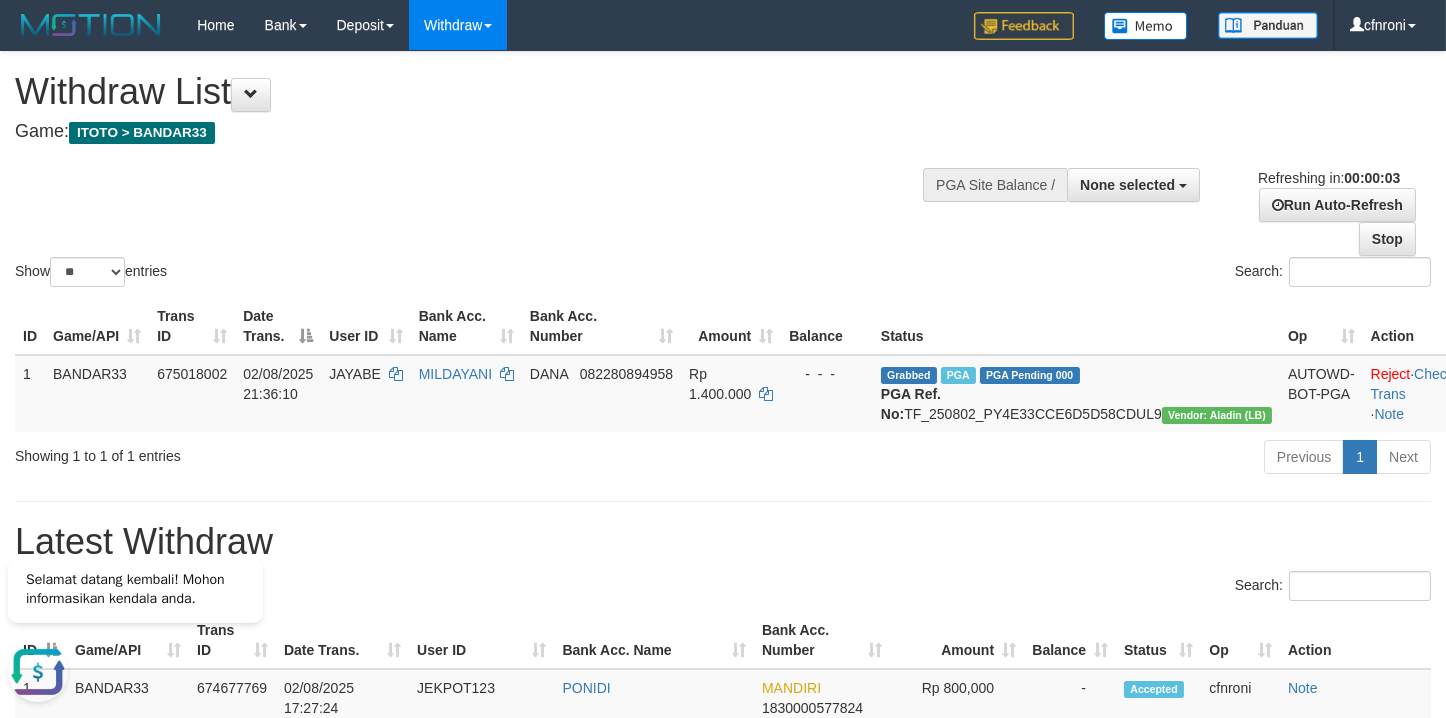 scroll, scrollTop: 0, scrollLeft: 0, axis: both 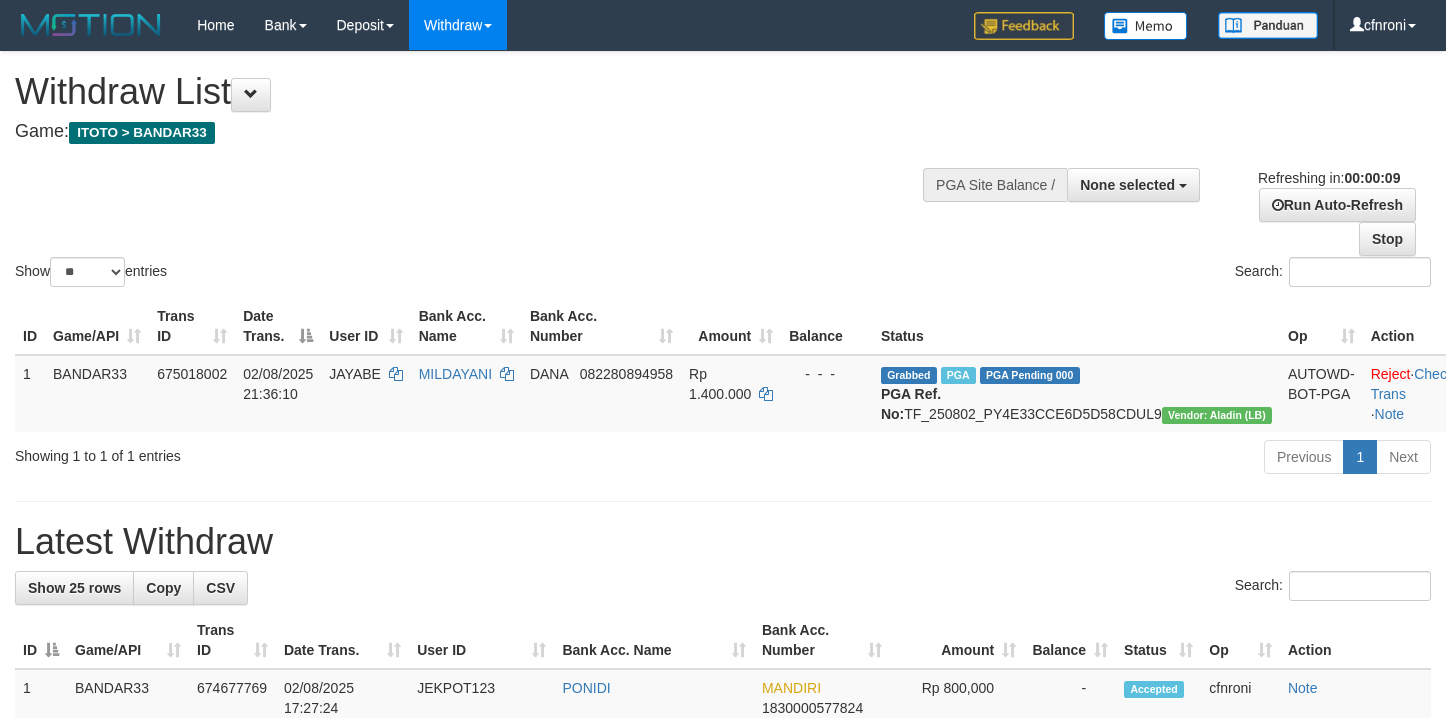 select 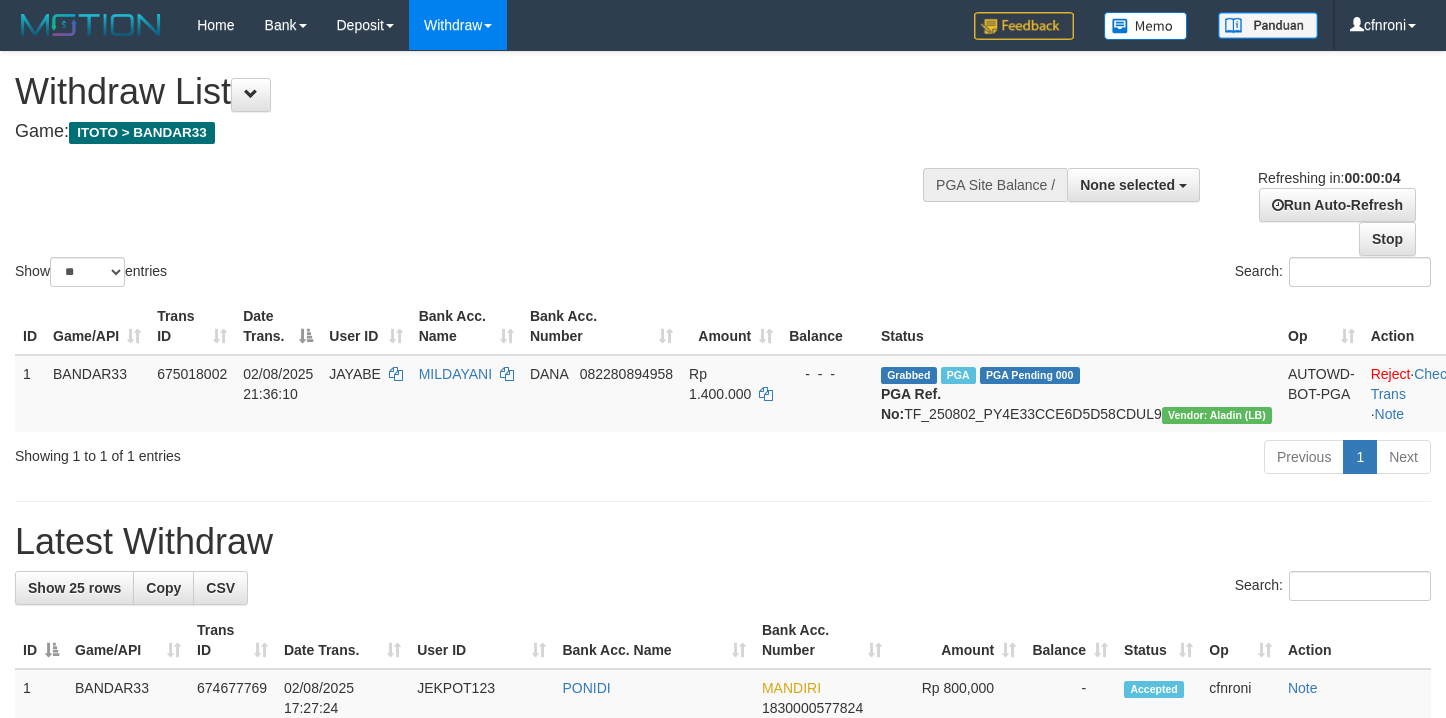 scroll, scrollTop: 0, scrollLeft: 0, axis: both 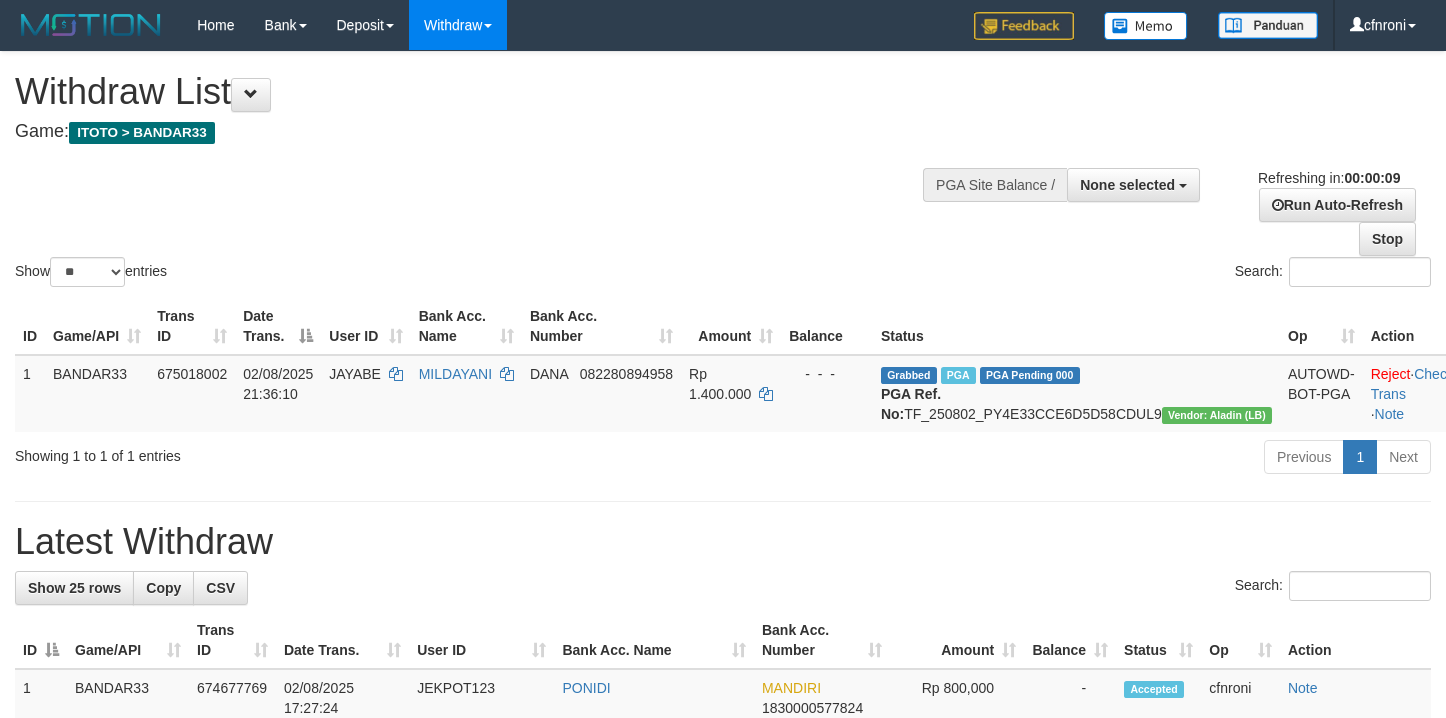 select 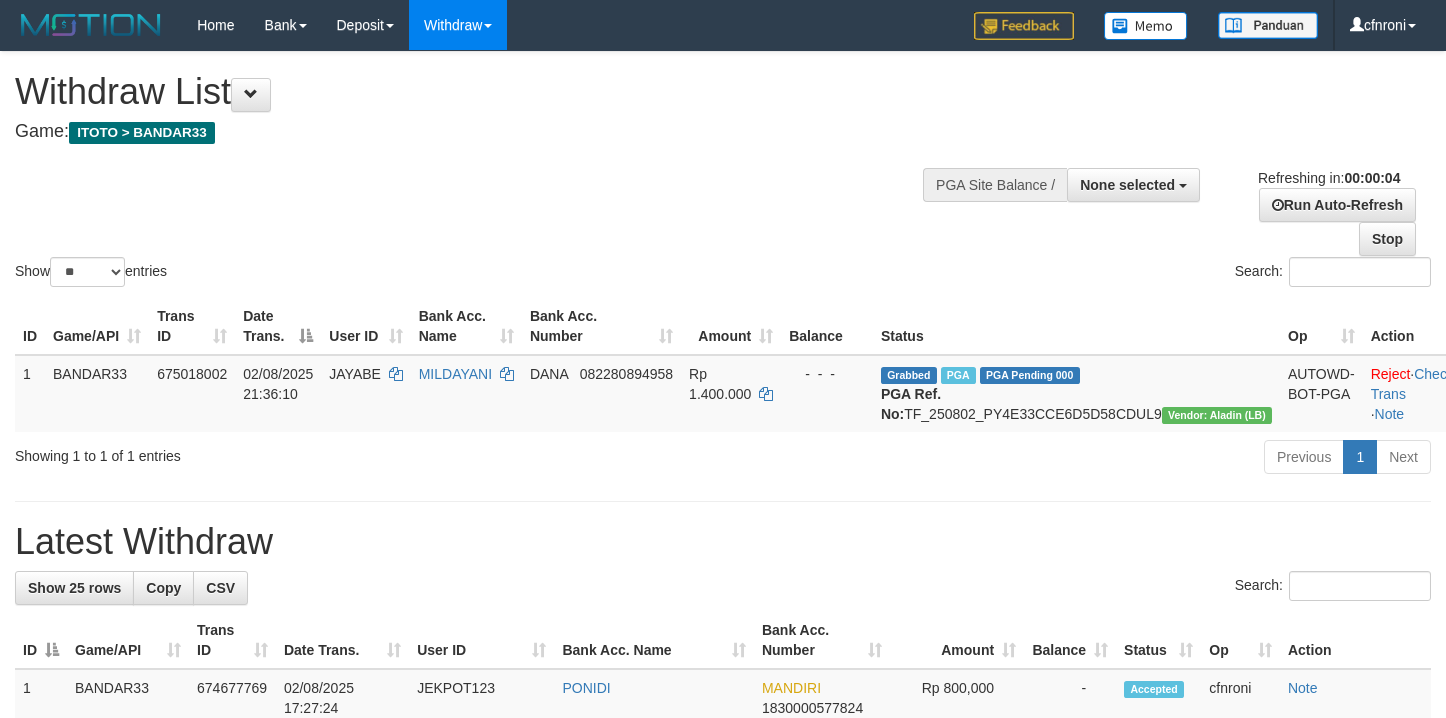 scroll, scrollTop: 0, scrollLeft: 0, axis: both 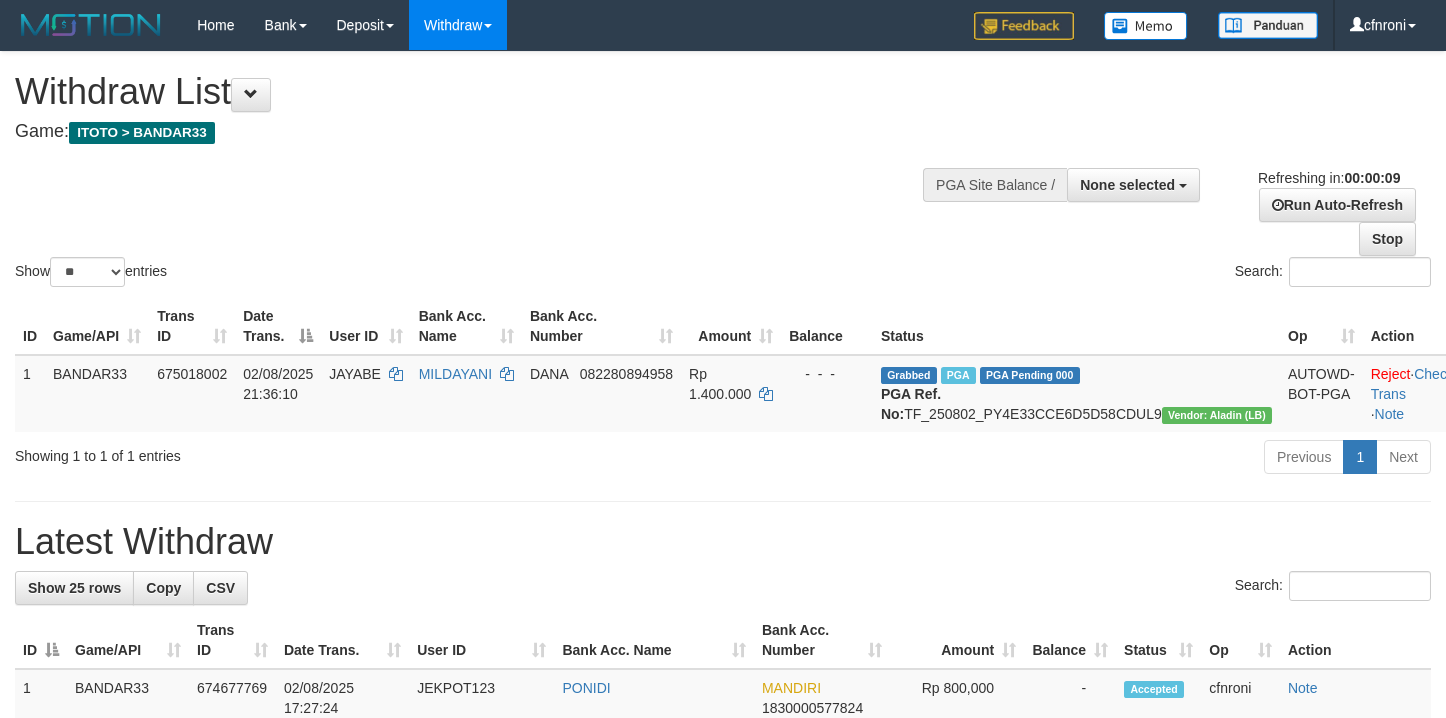select 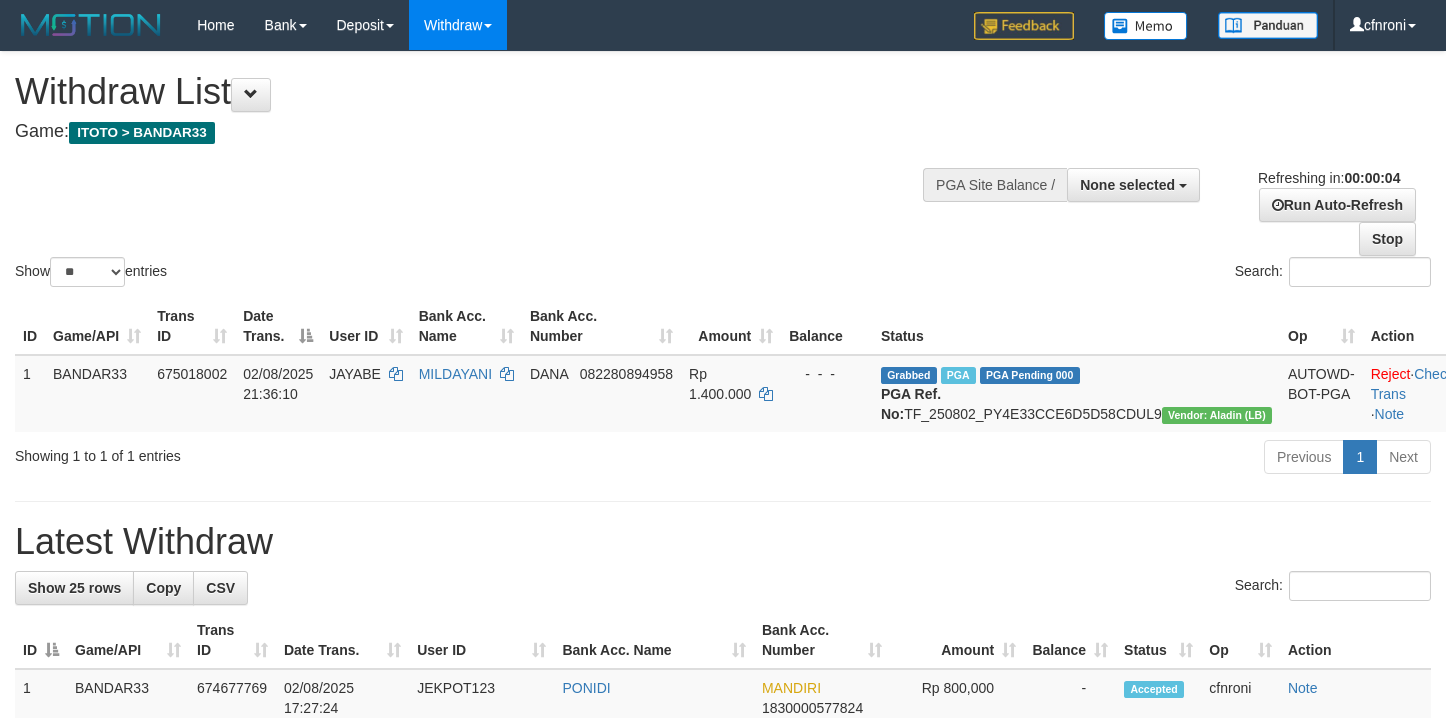 scroll, scrollTop: 0, scrollLeft: 0, axis: both 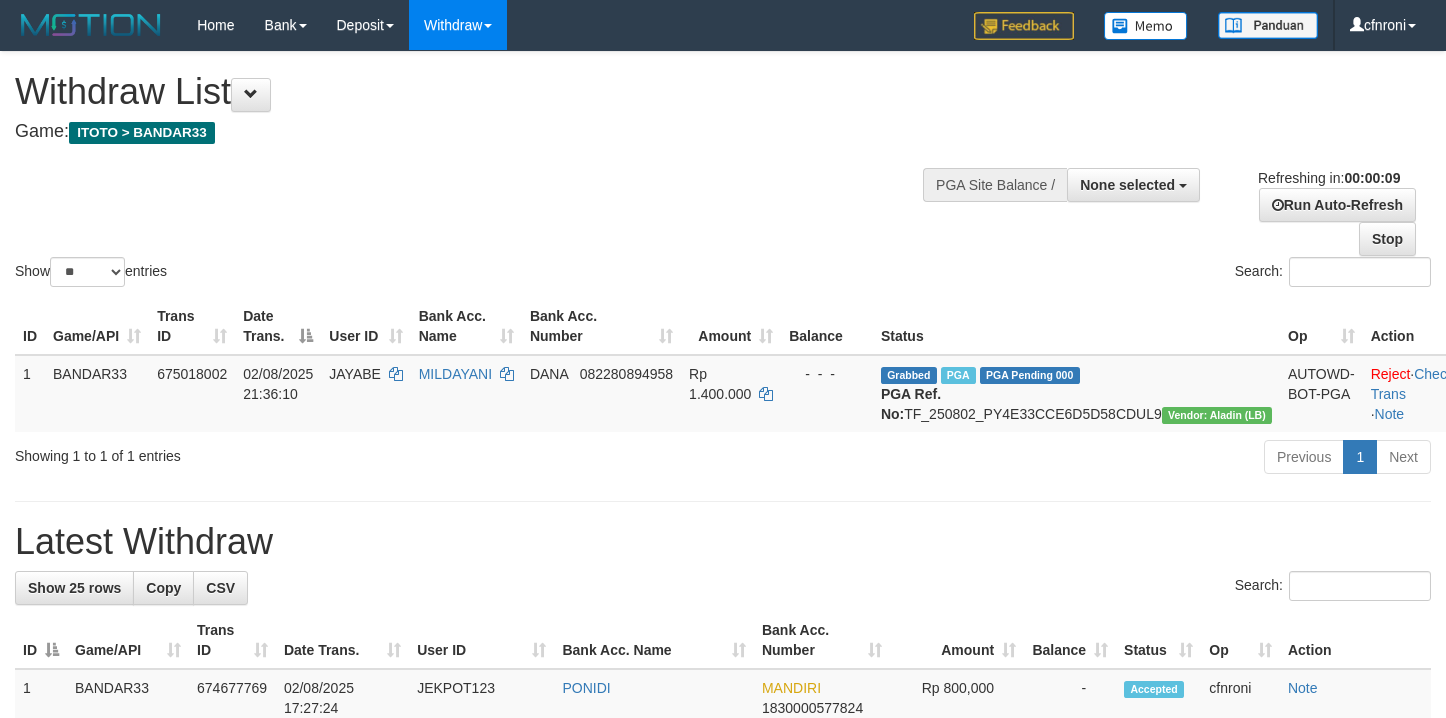 select 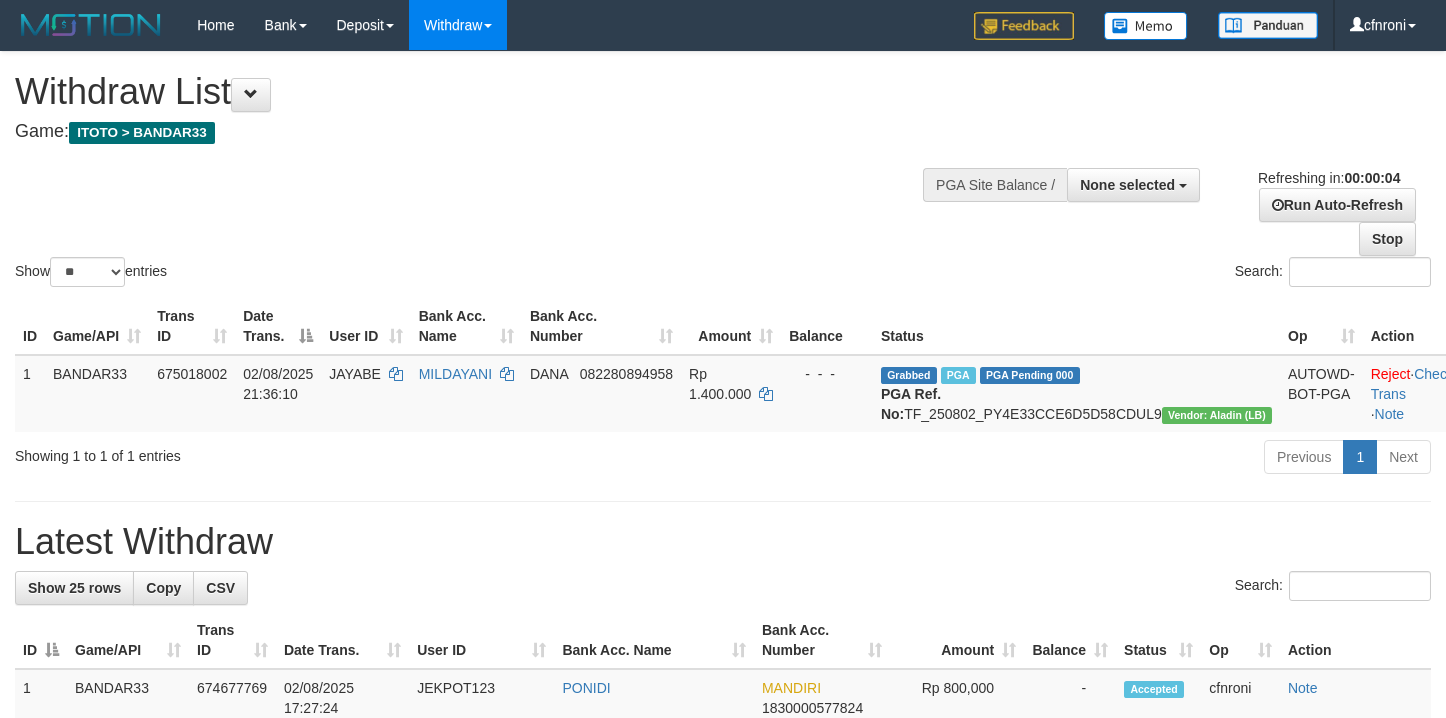 scroll, scrollTop: 0, scrollLeft: 0, axis: both 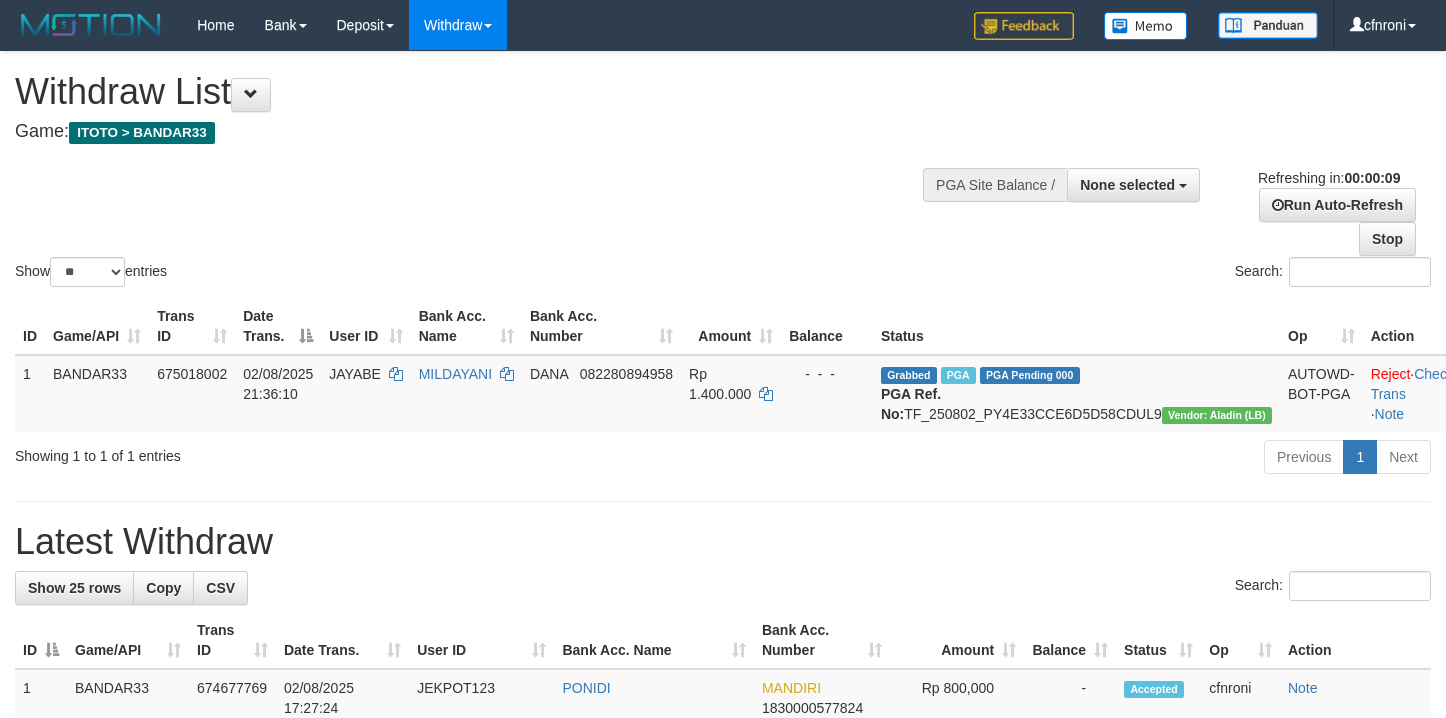 select 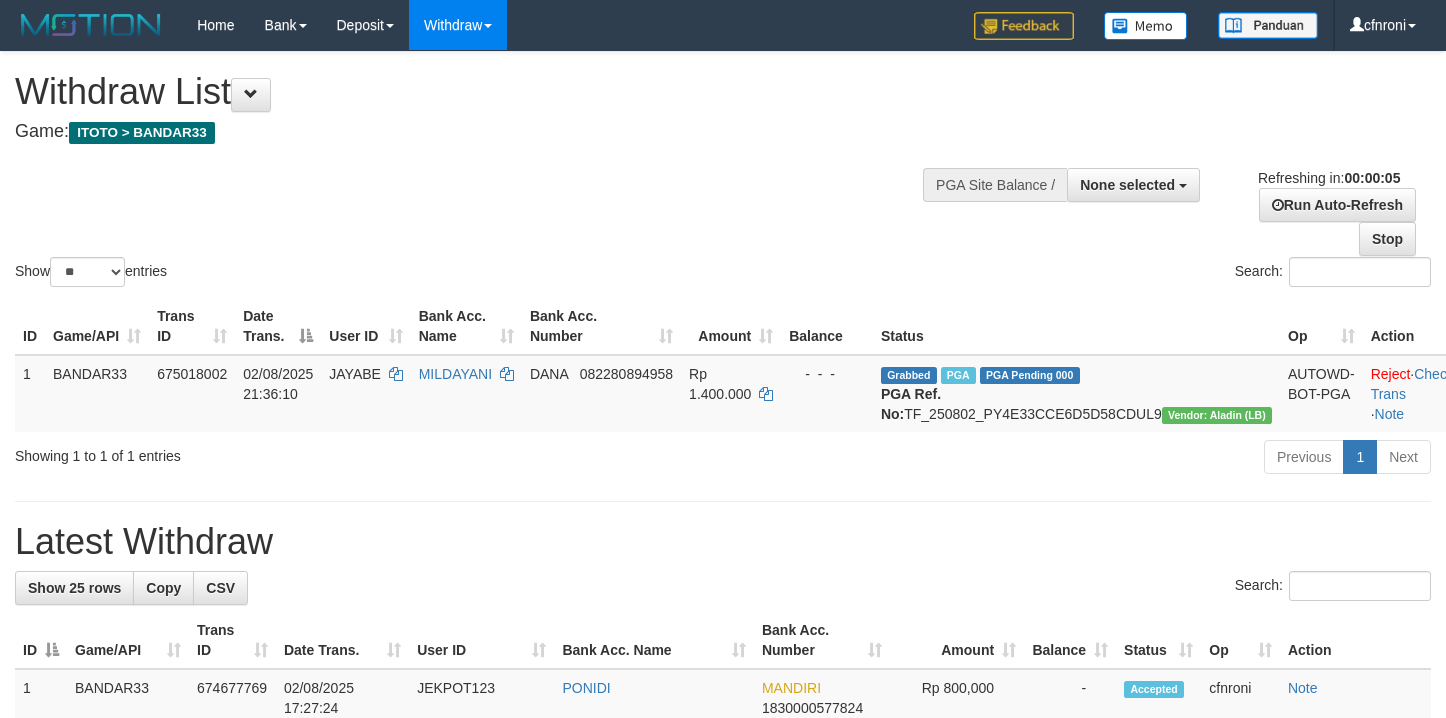 scroll, scrollTop: 0, scrollLeft: 0, axis: both 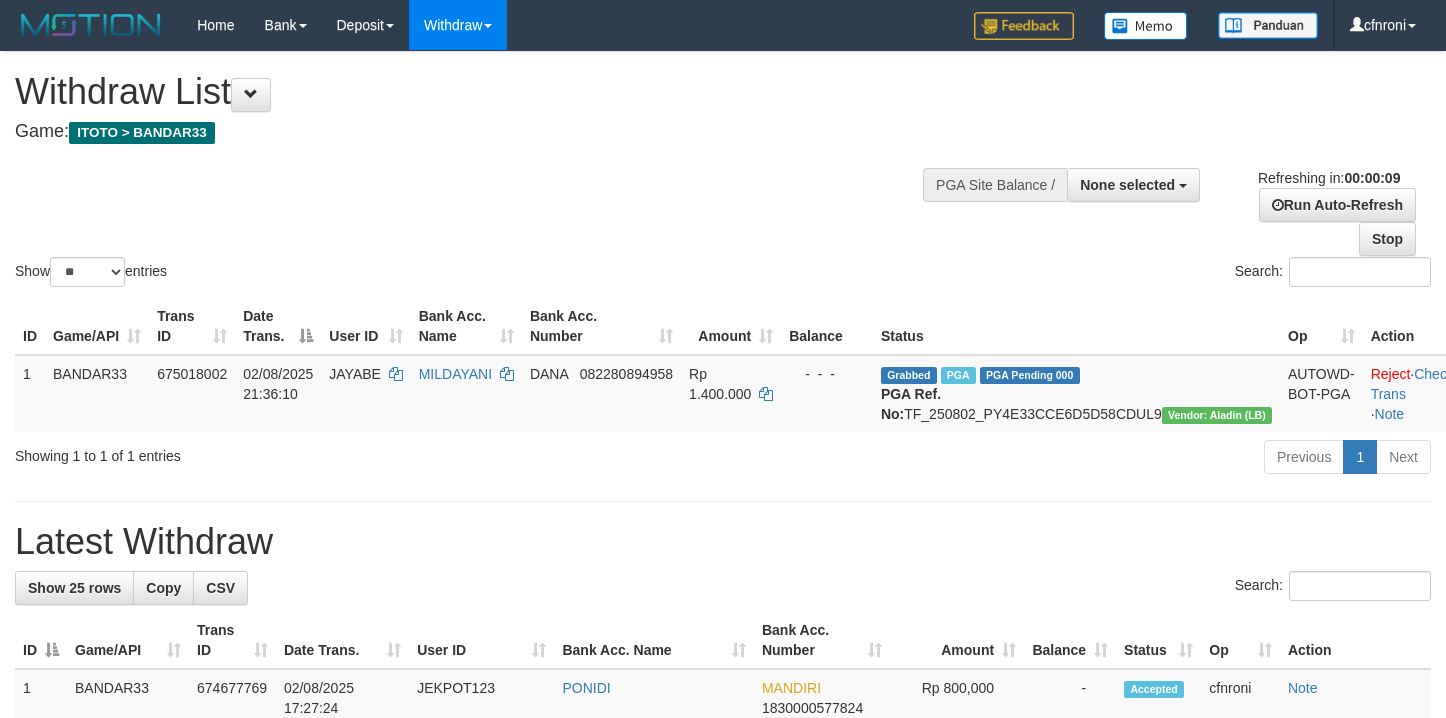 select 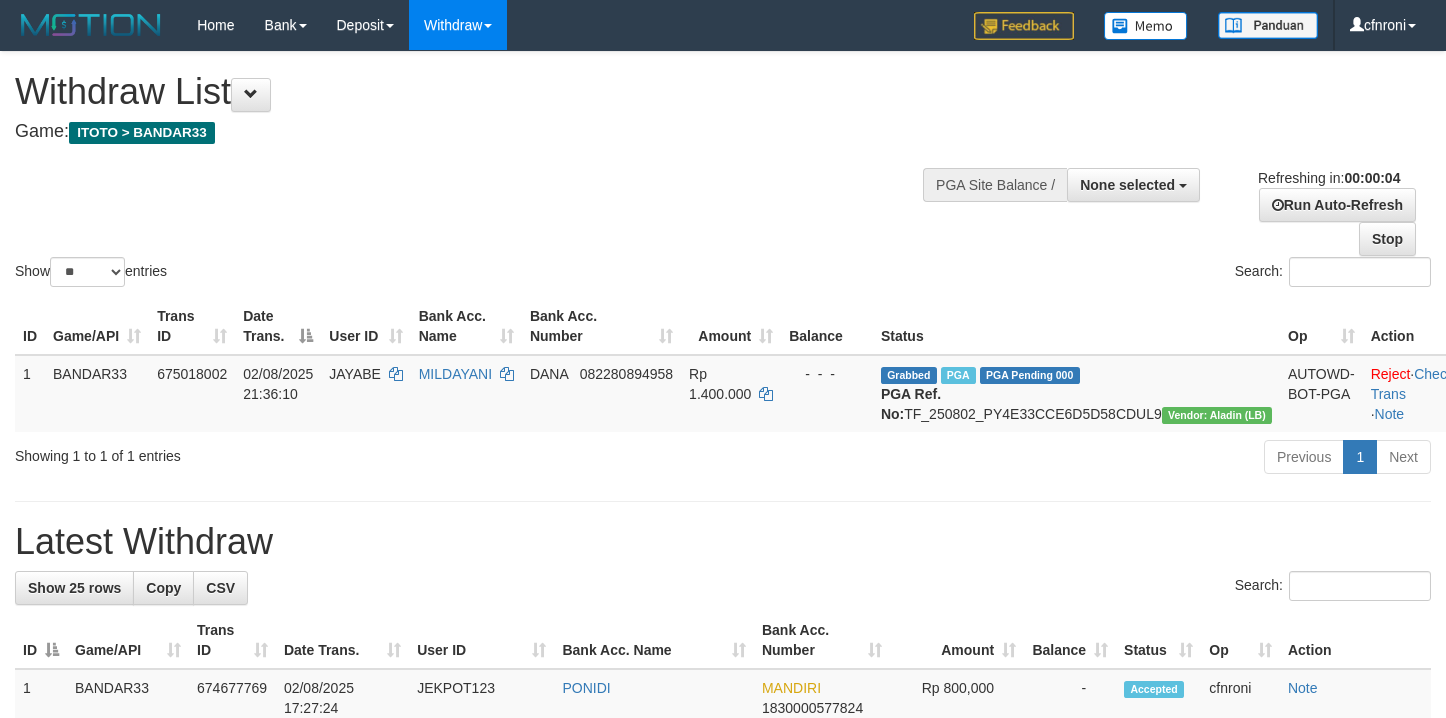 scroll, scrollTop: 0, scrollLeft: 0, axis: both 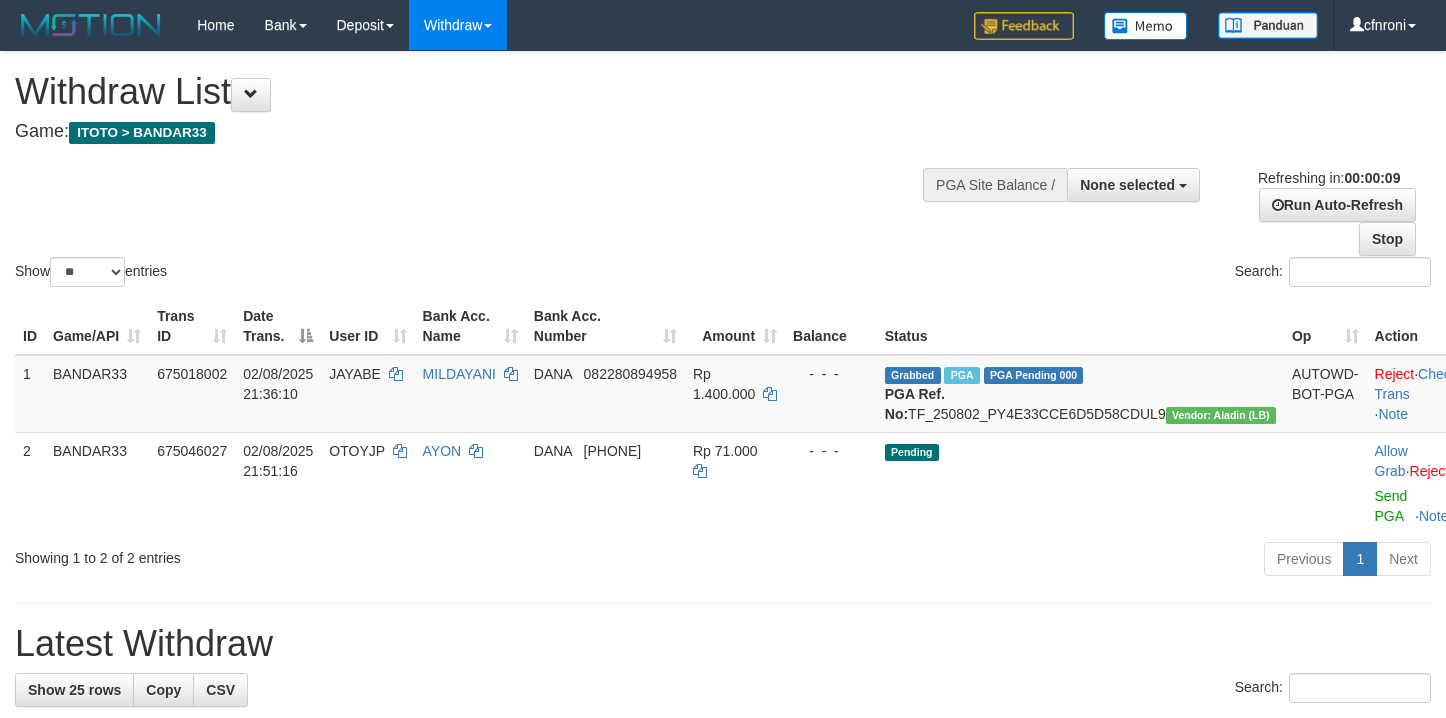 select 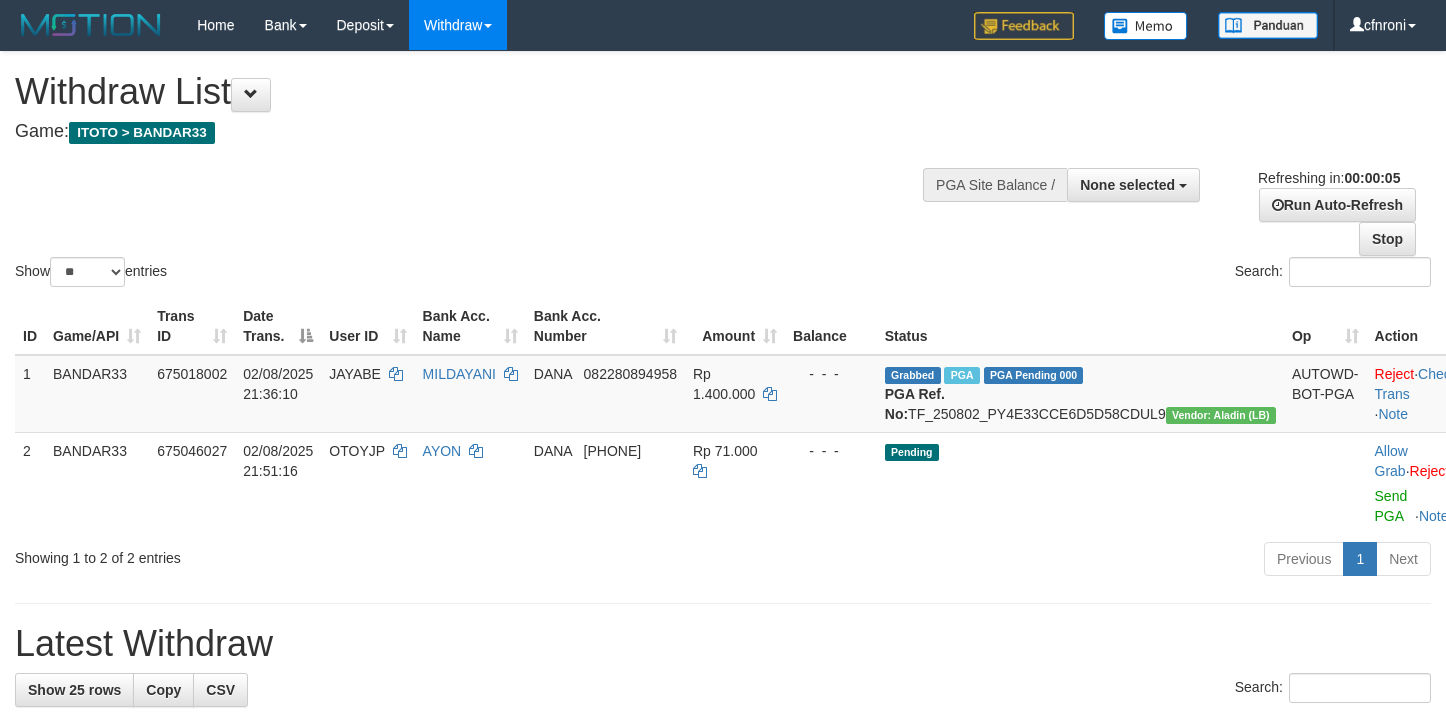 scroll, scrollTop: 0, scrollLeft: 0, axis: both 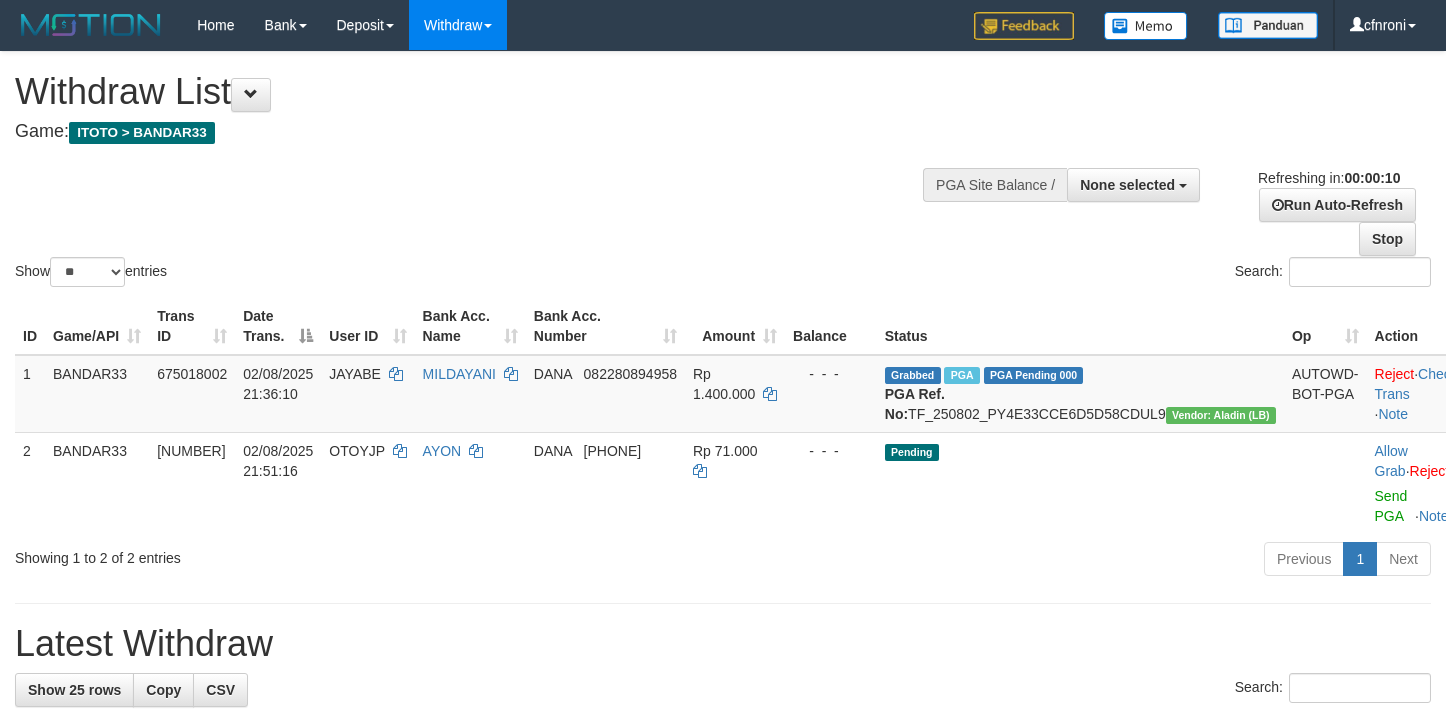 select 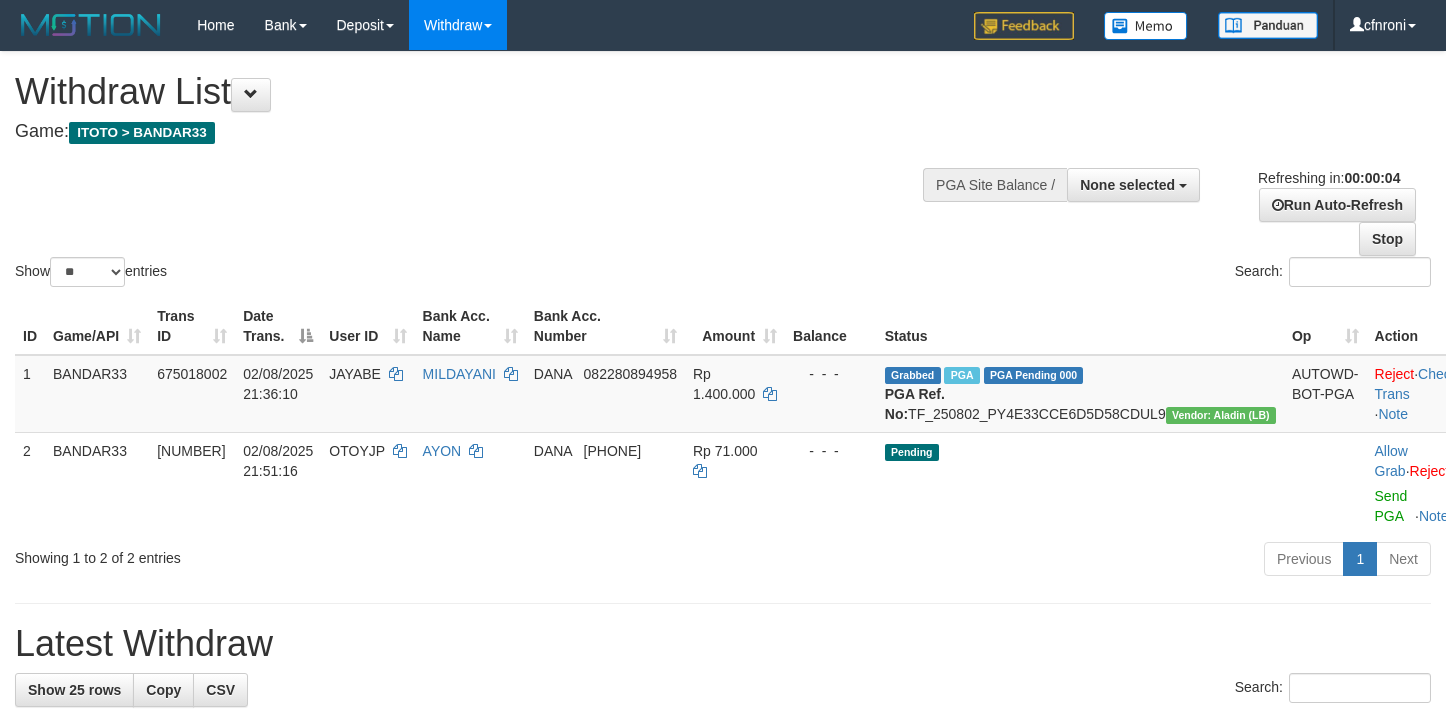 scroll, scrollTop: 0, scrollLeft: 0, axis: both 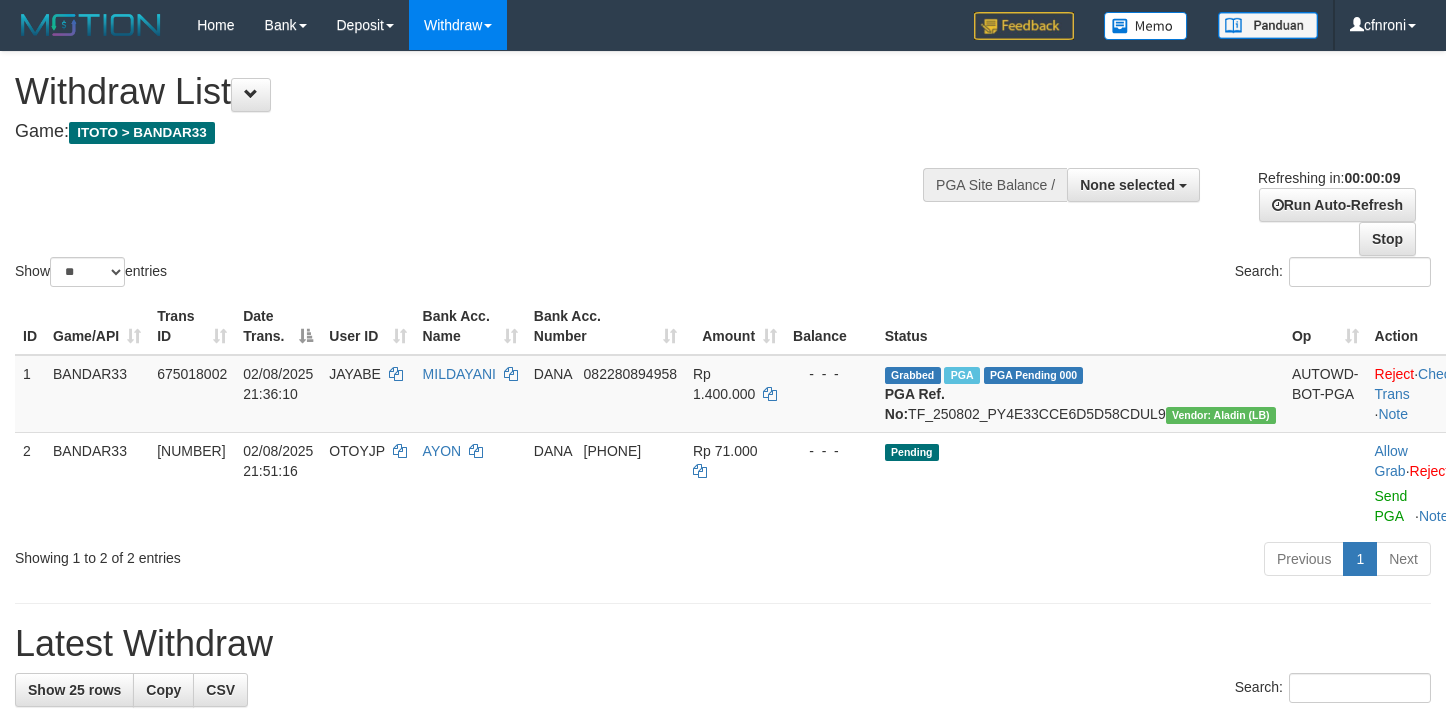 select 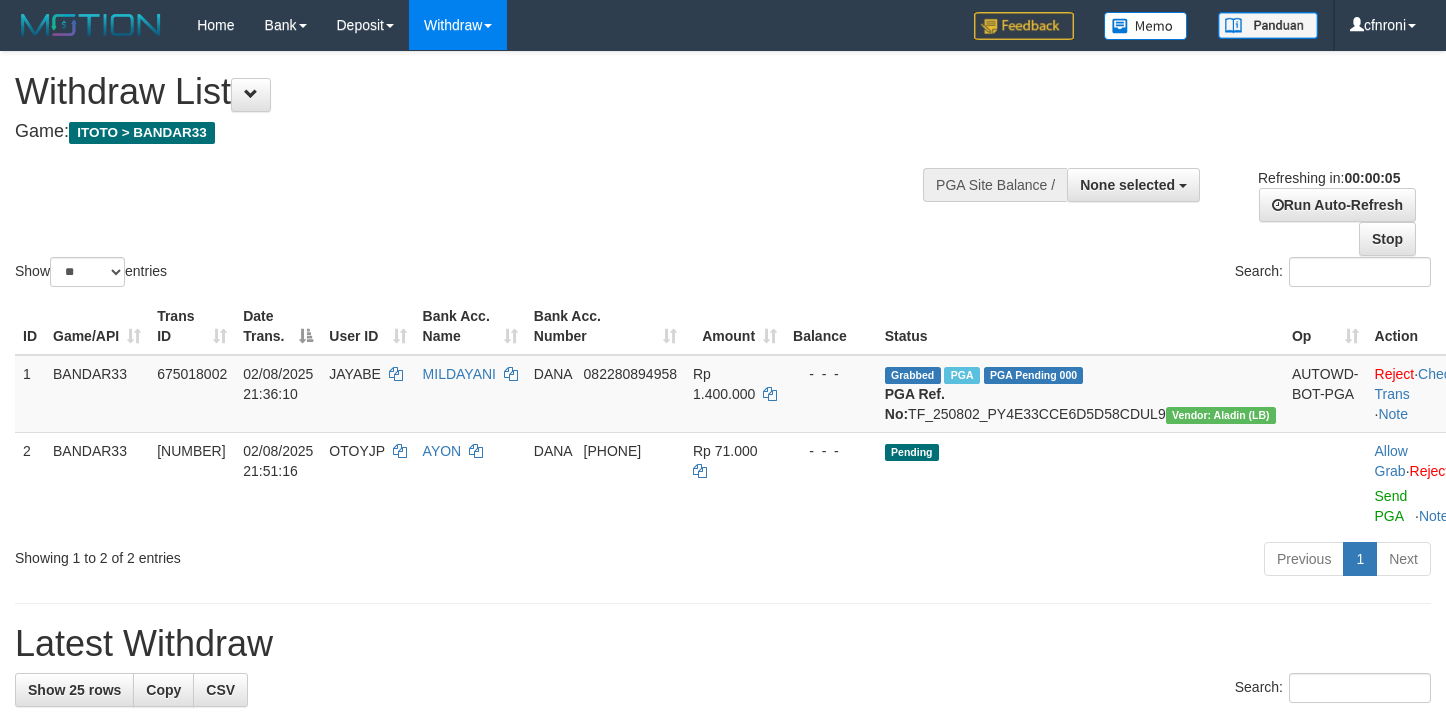 scroll, scrollTop: 0, scrollLeft: 0, axis: both 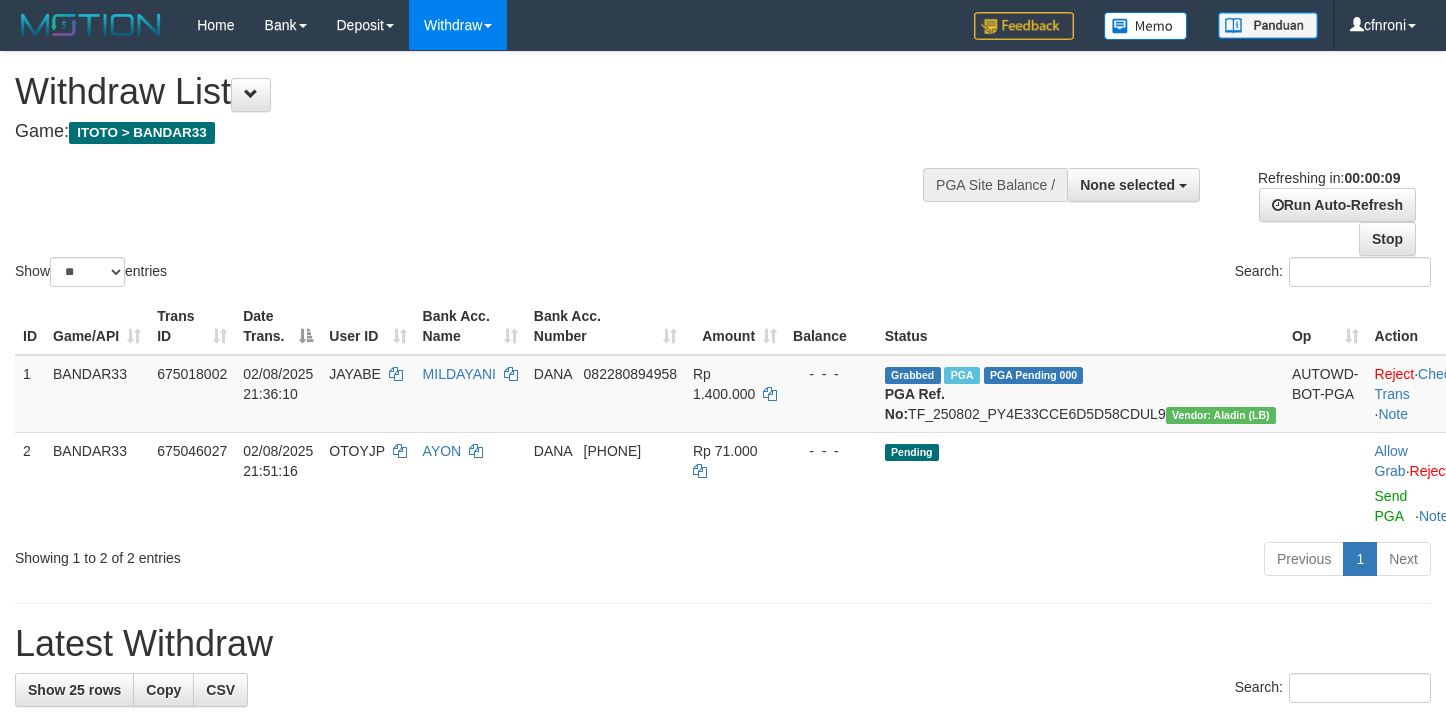 select 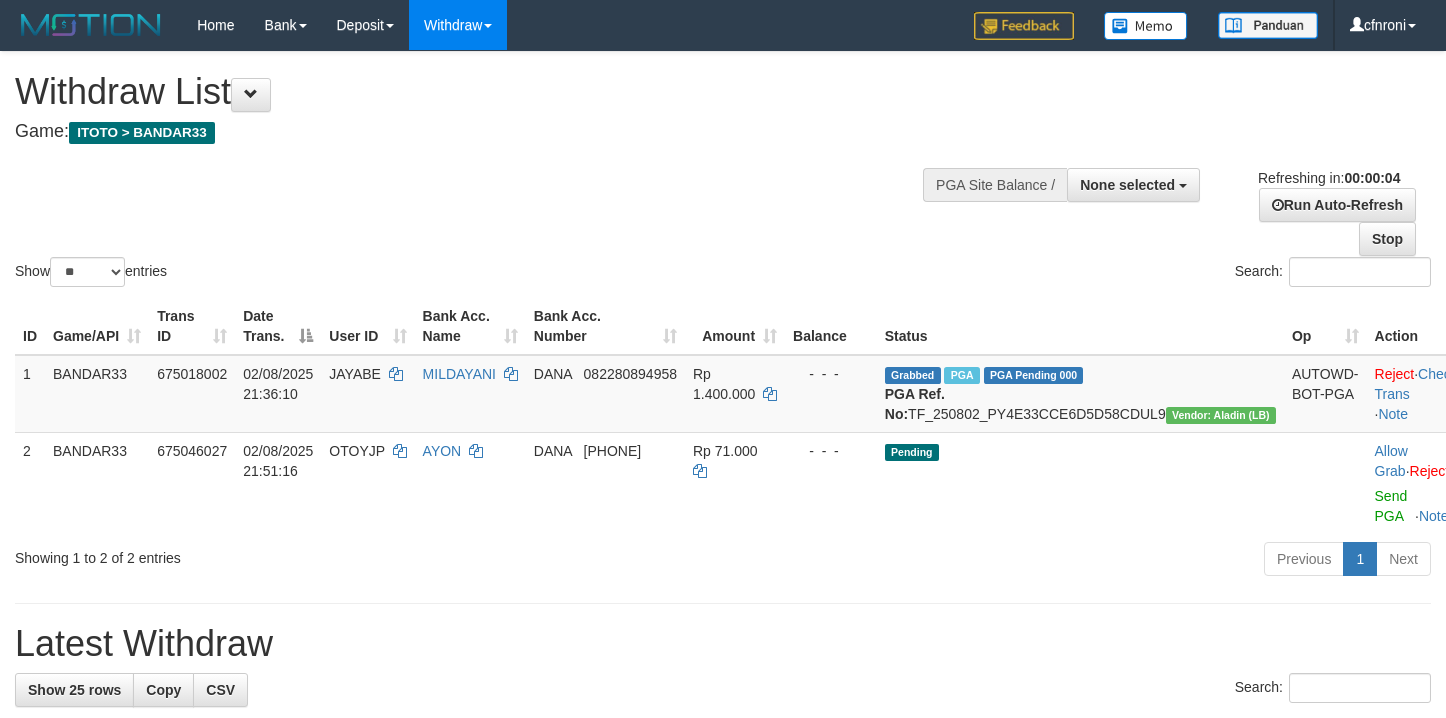 scroll, scrollTop: 0, scrollLeft: 0, axis: both 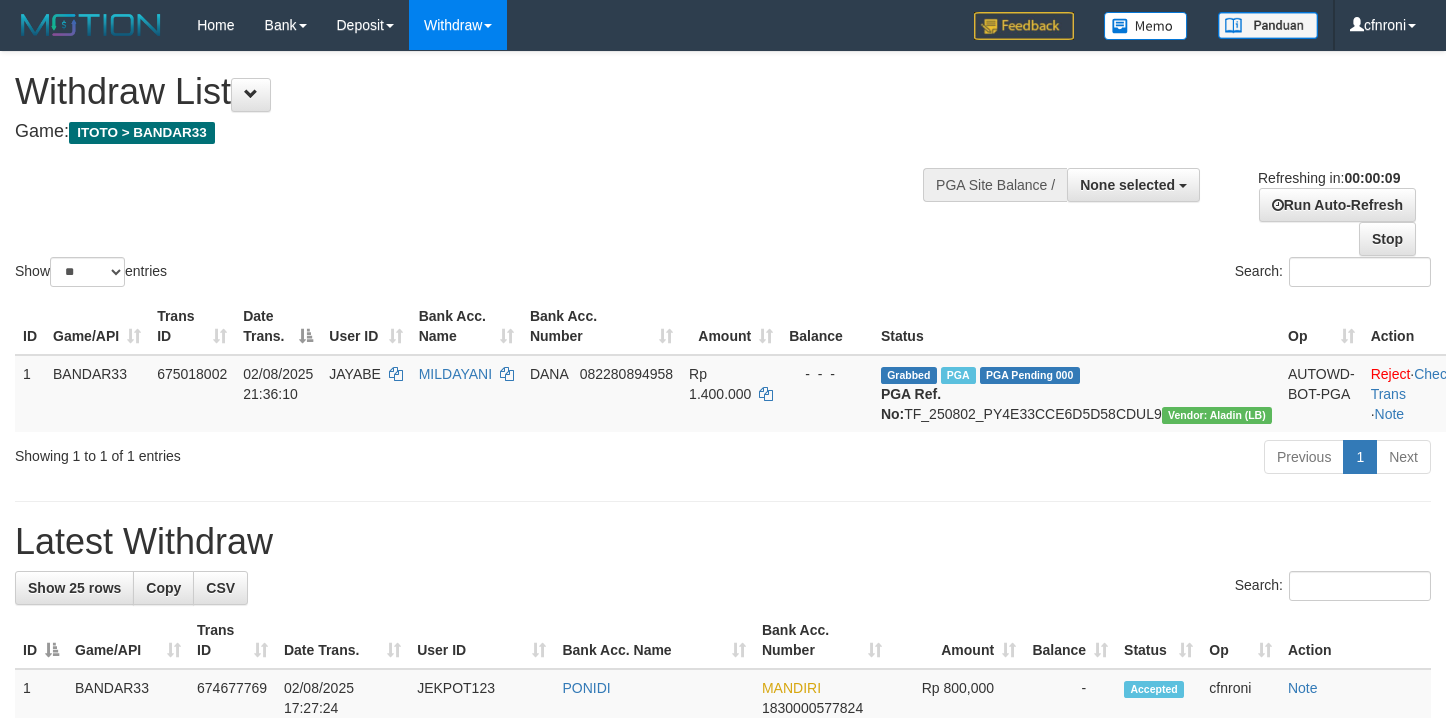 select 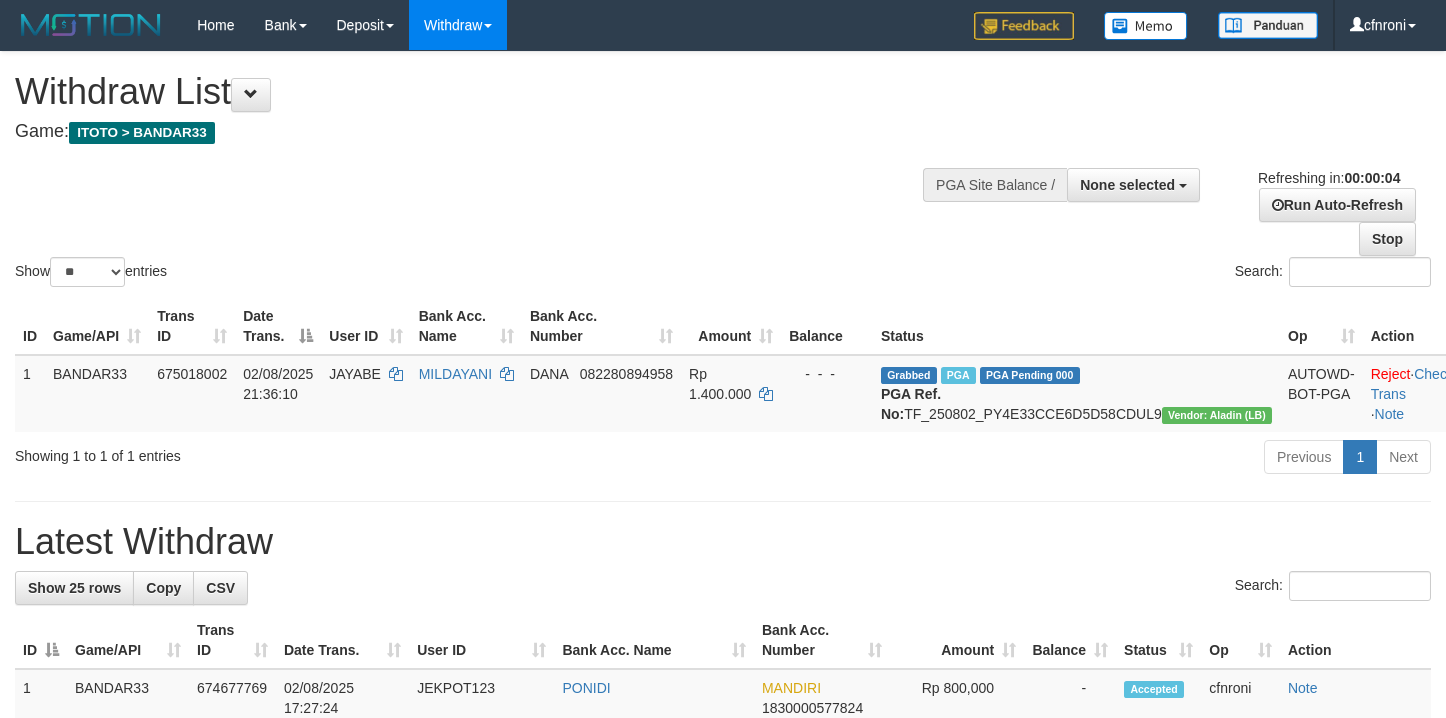 scroll, scrollTop: 0, scrollLeft: 0, axis: both 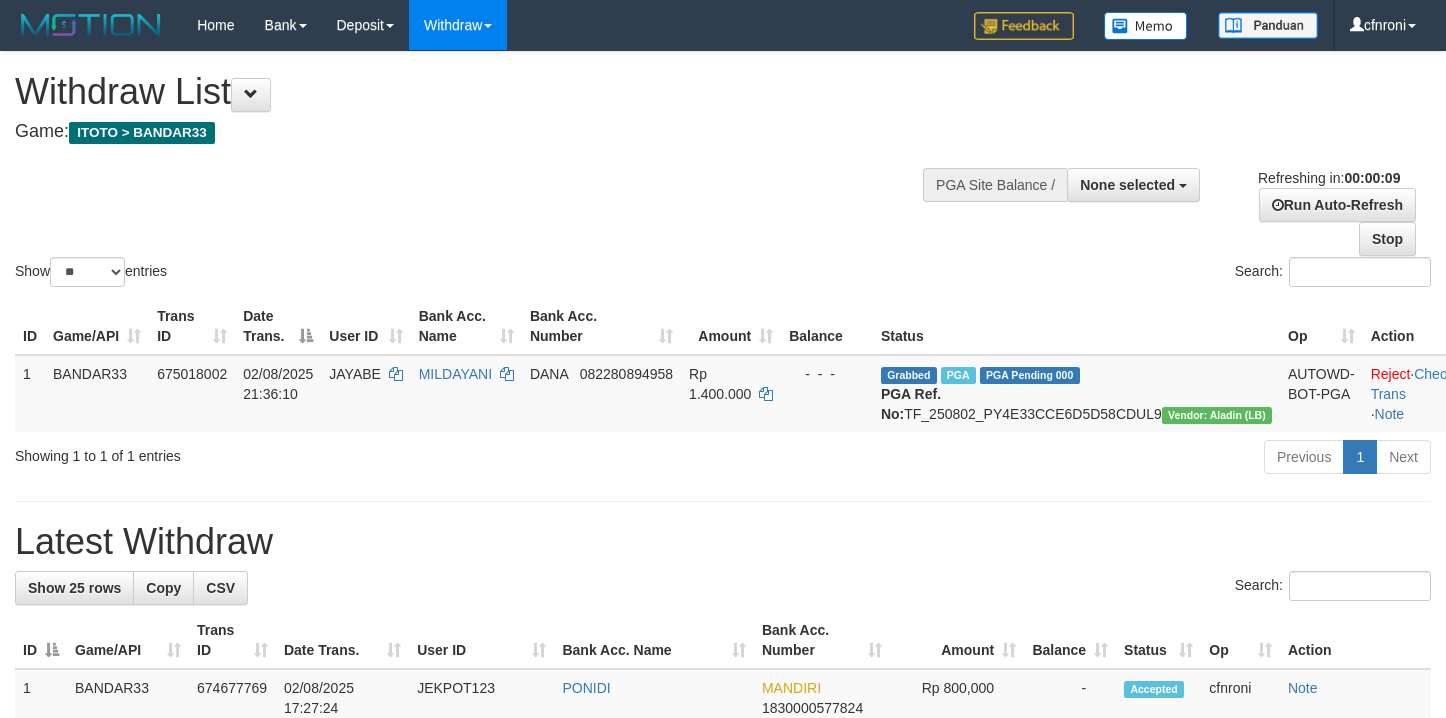 select 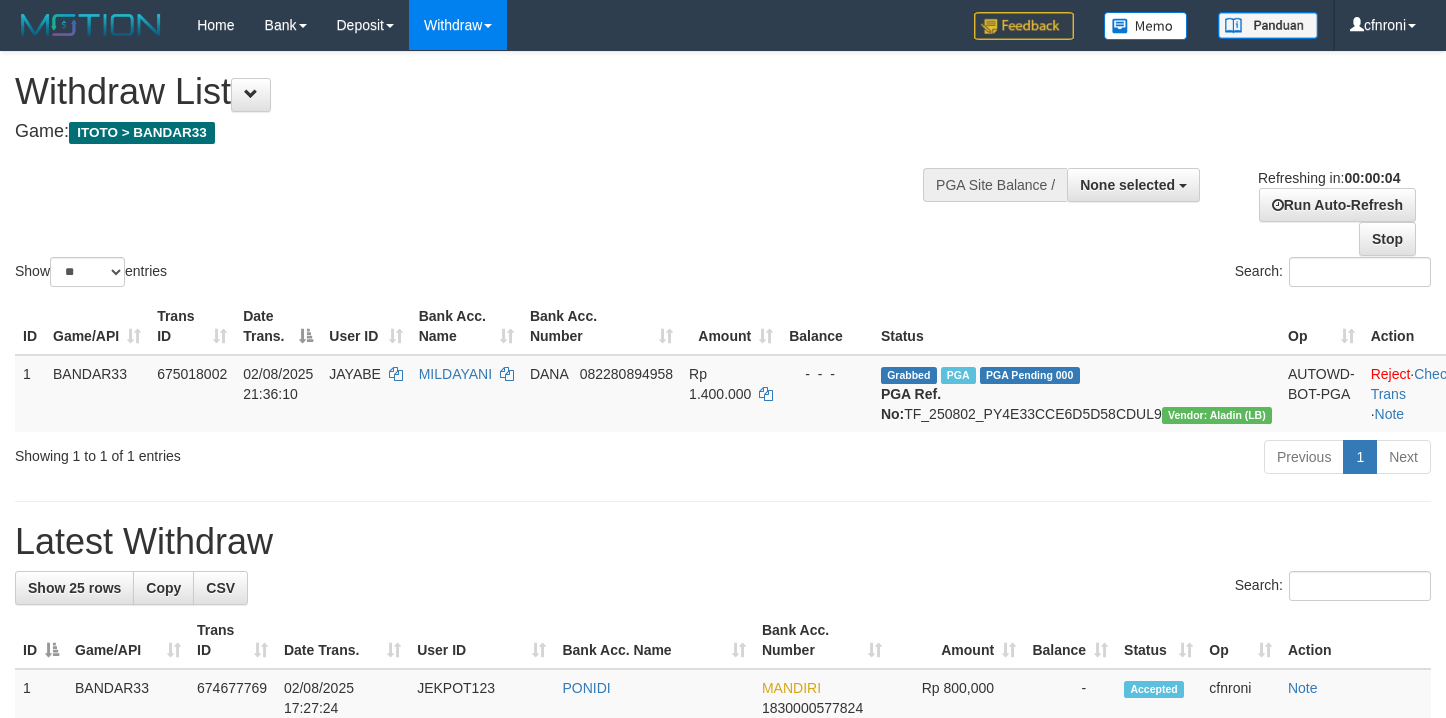 scroll, scrollTop: 0, scrollLeft: 0, axis: both 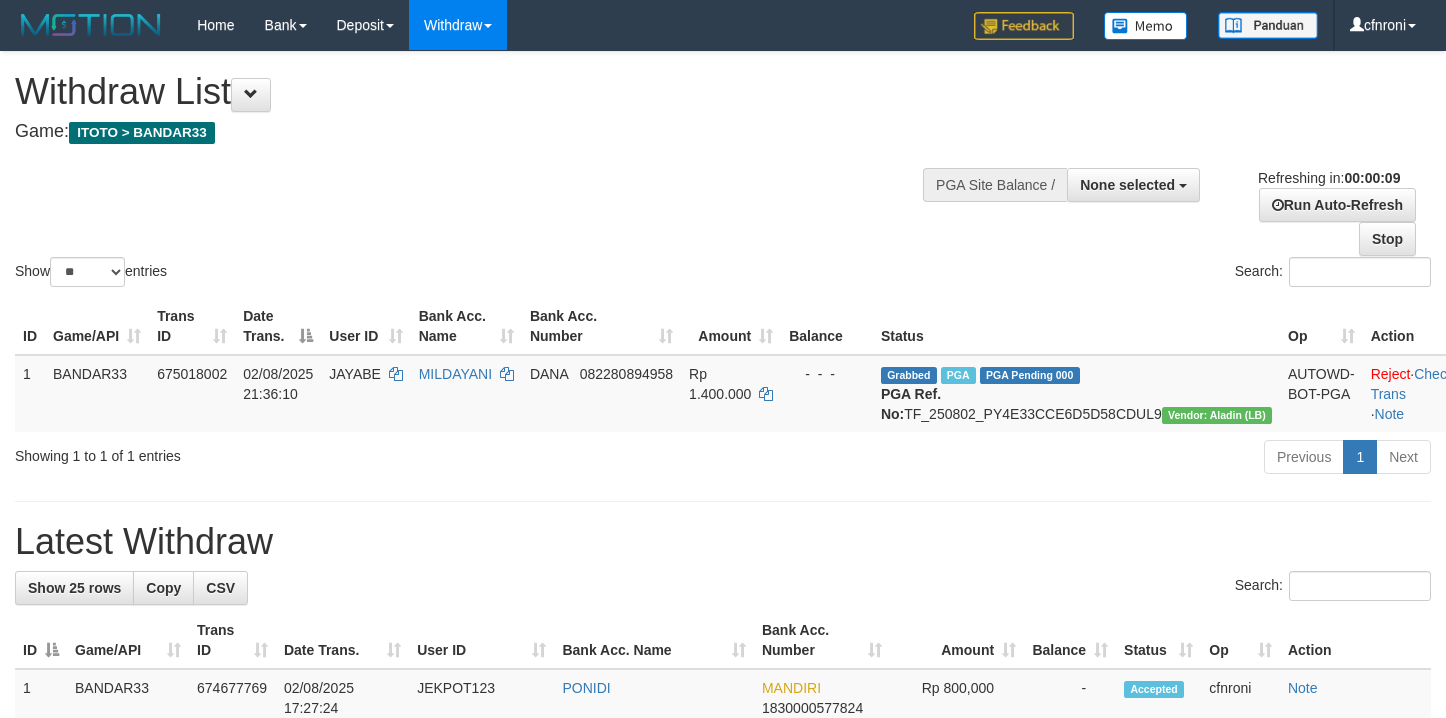select 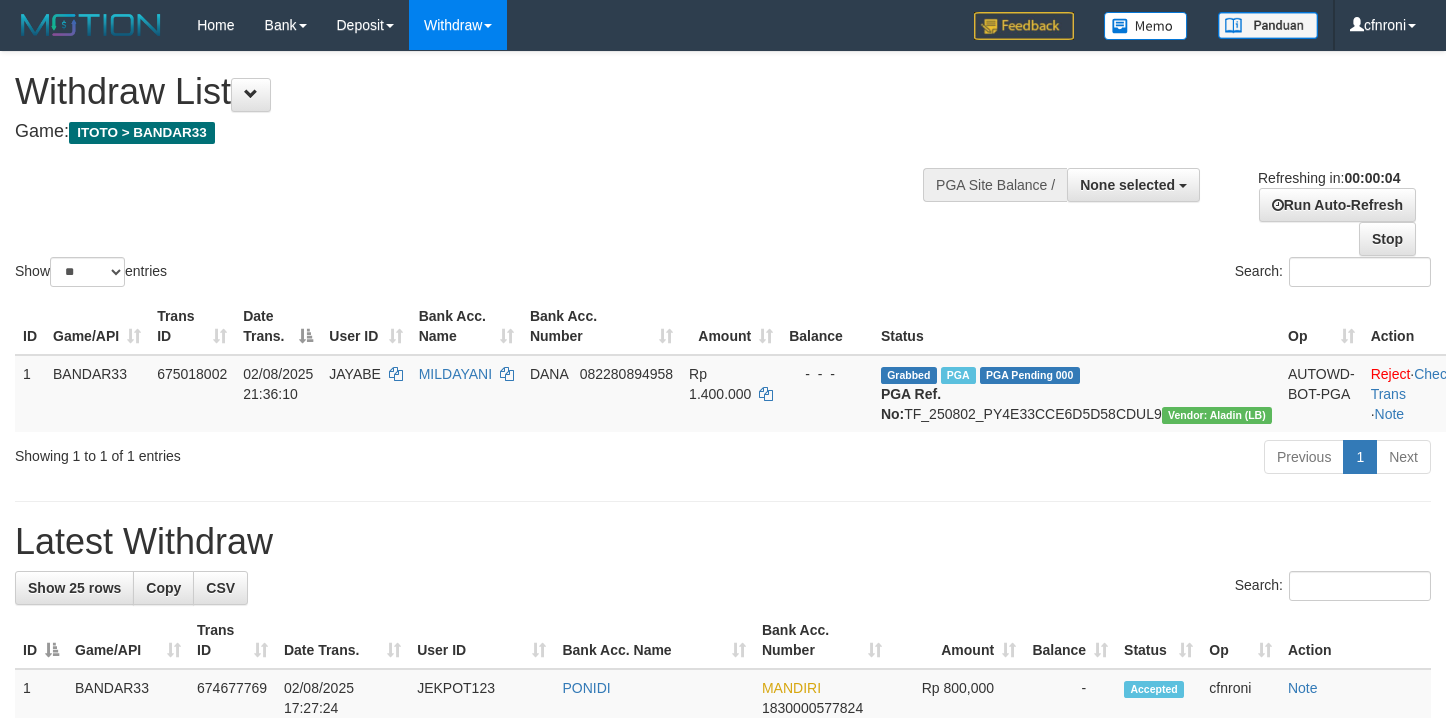 scroll, scrollTop: 0, scrollLeft: 0, axis: both 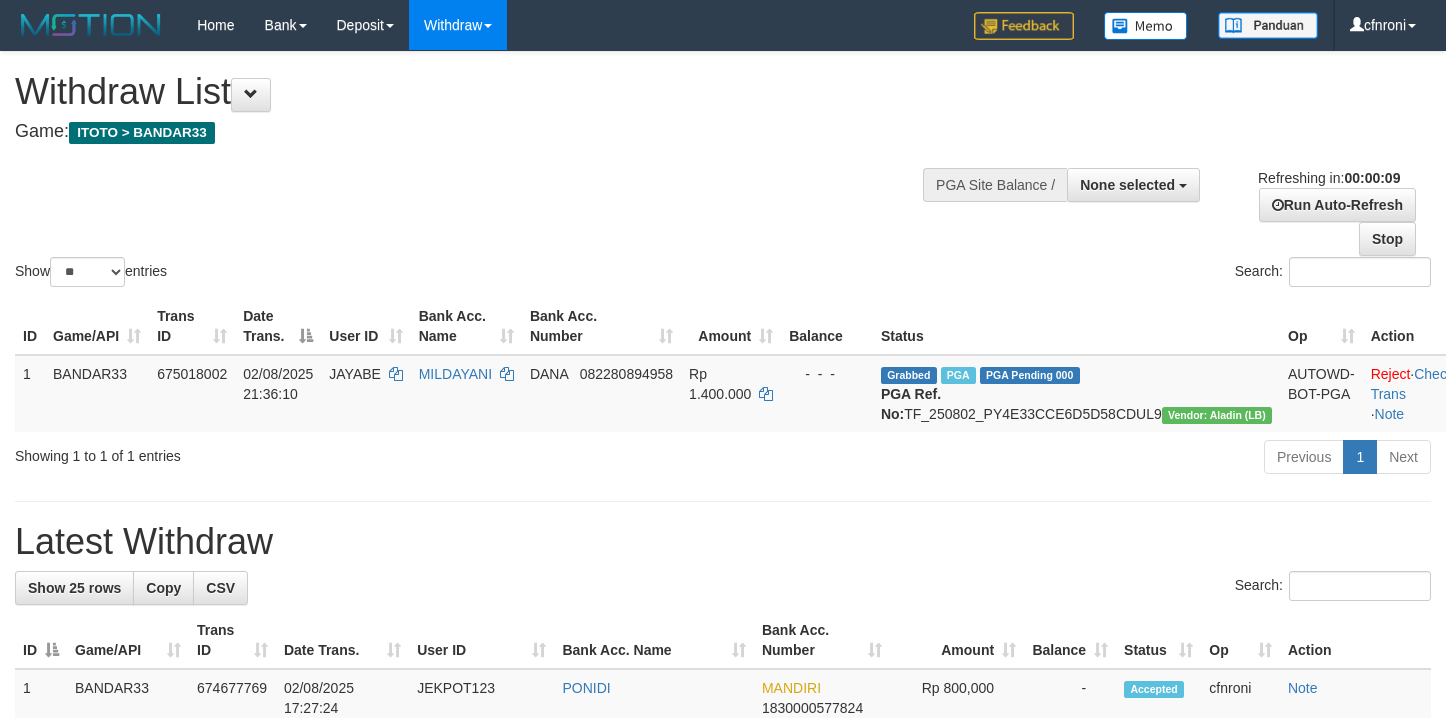 select 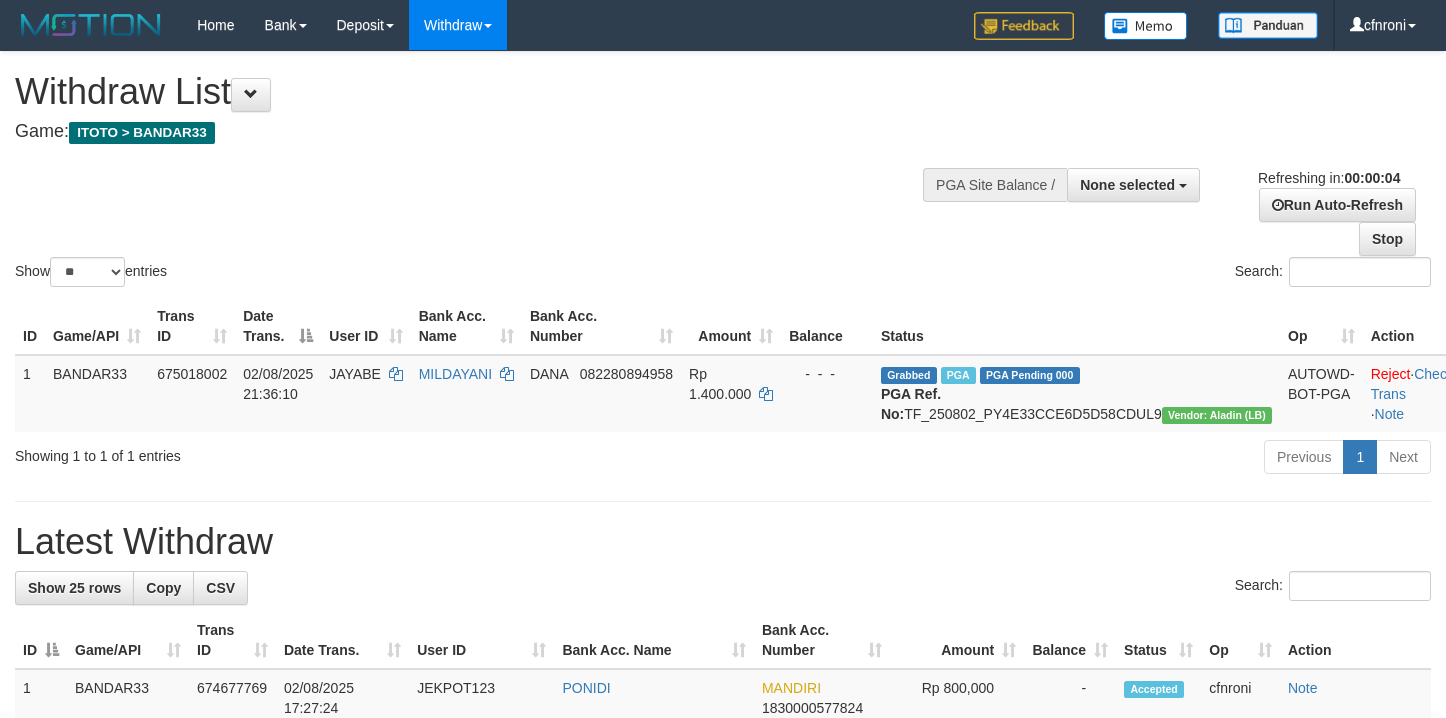 scroll, scrollTop: 0, scrollLeft: 0, axis: both 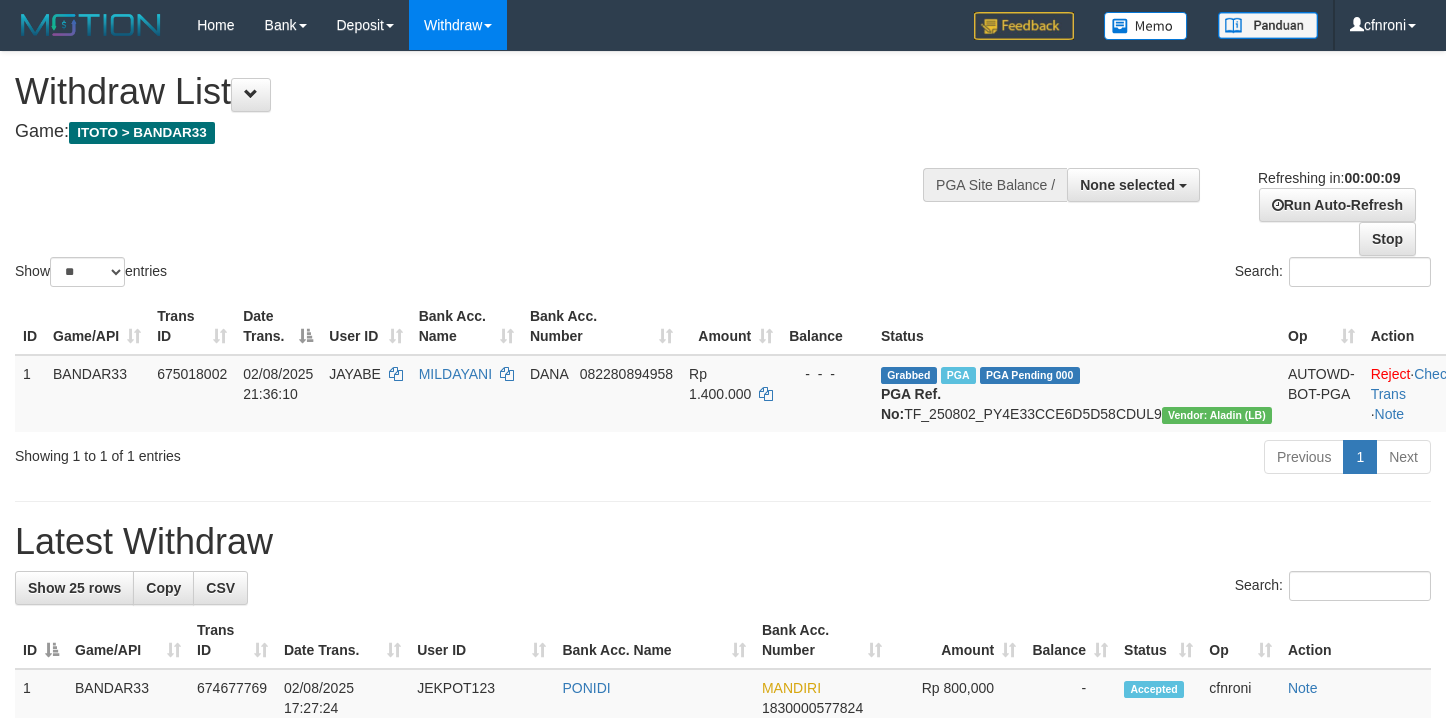 select 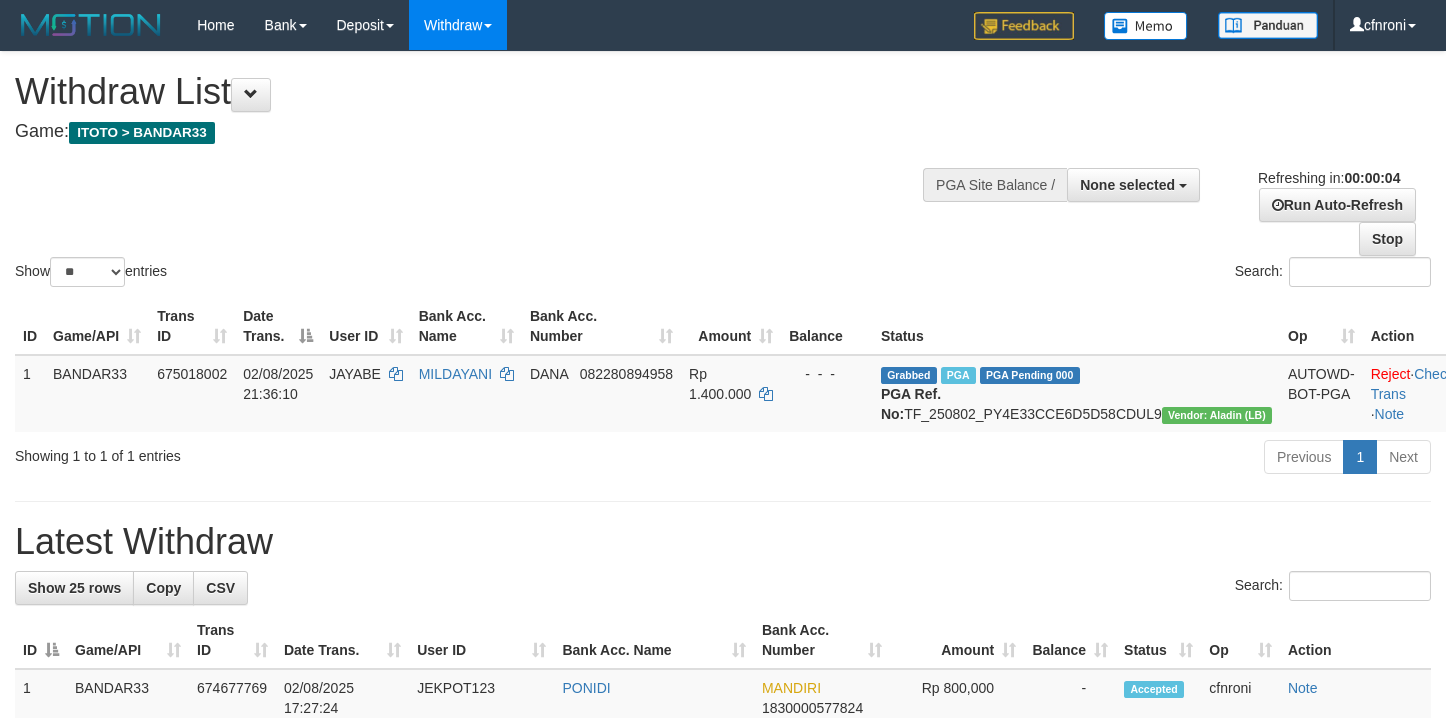 scroll, scrollTop: 0, scrollLeft: 0, axis: both 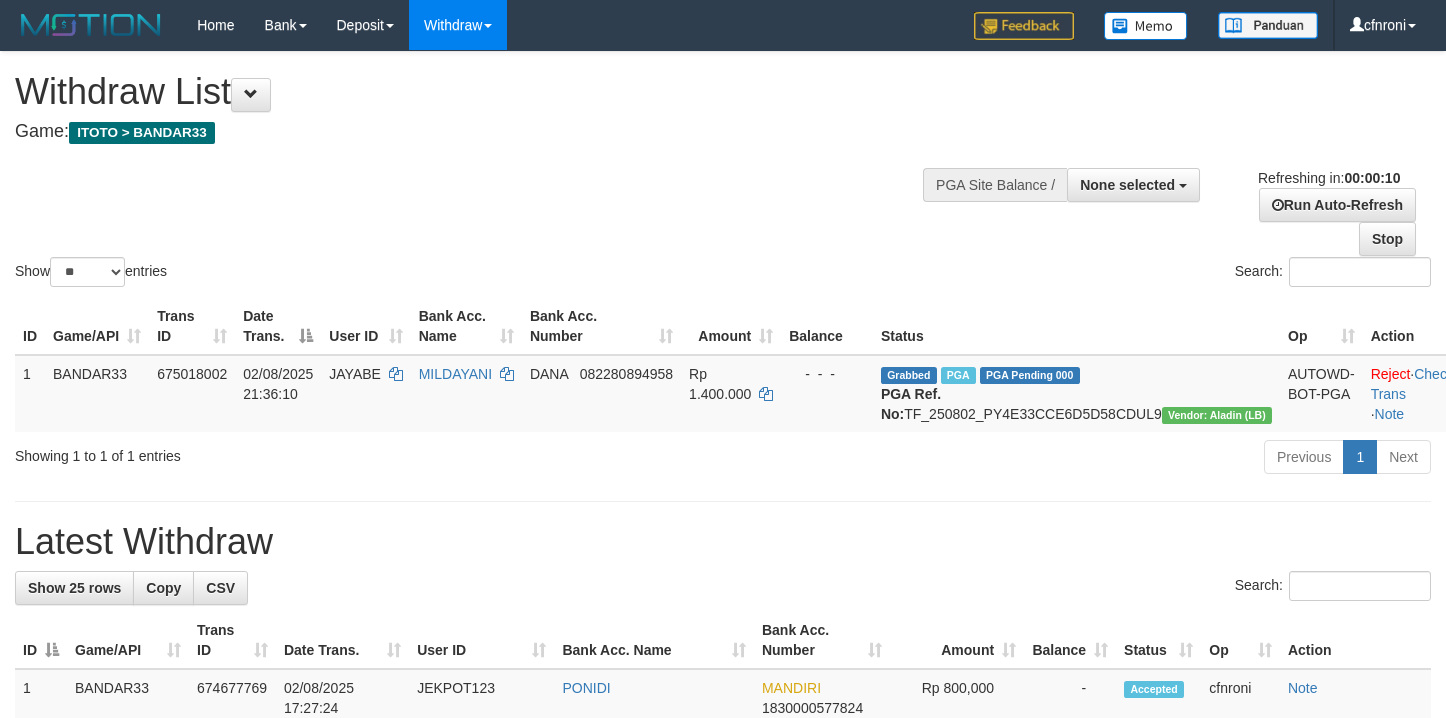 select 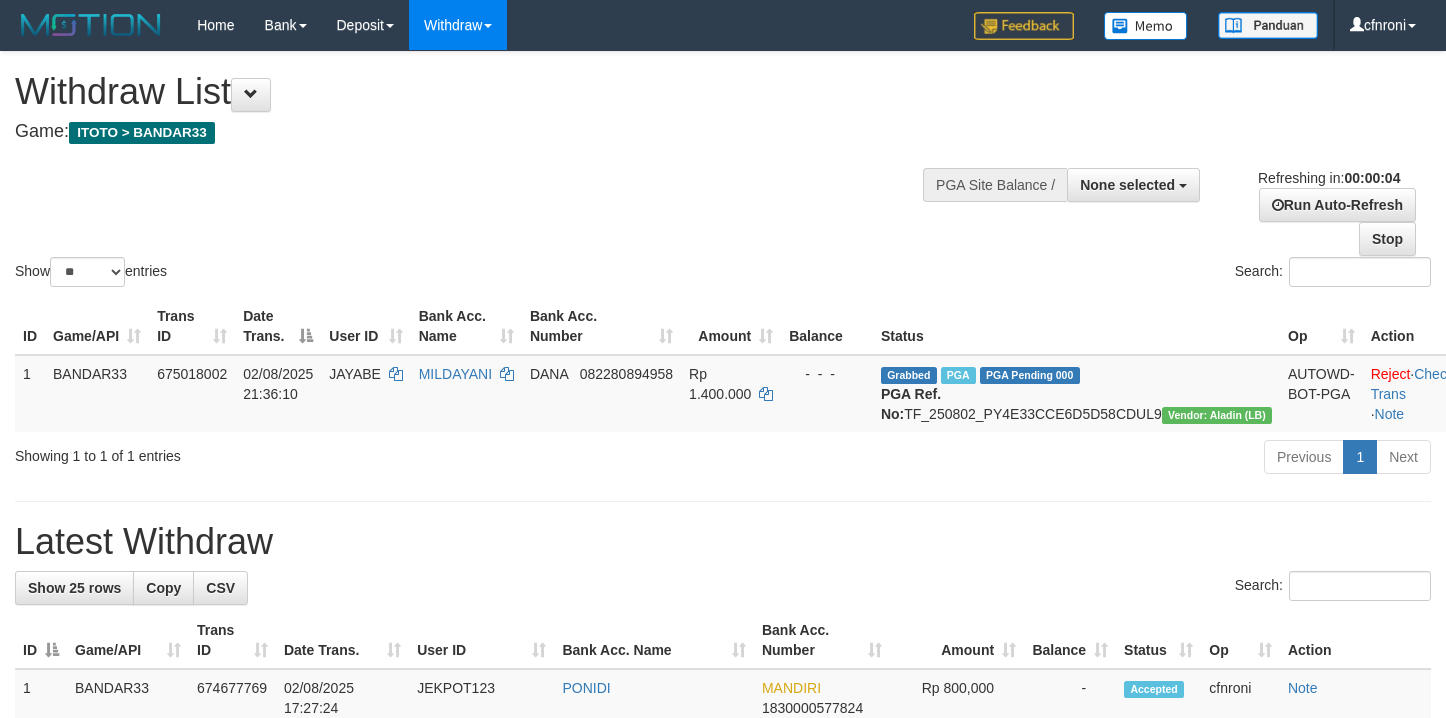 scroll, scrollTop: 0, scrollLeft: 0, axis: both 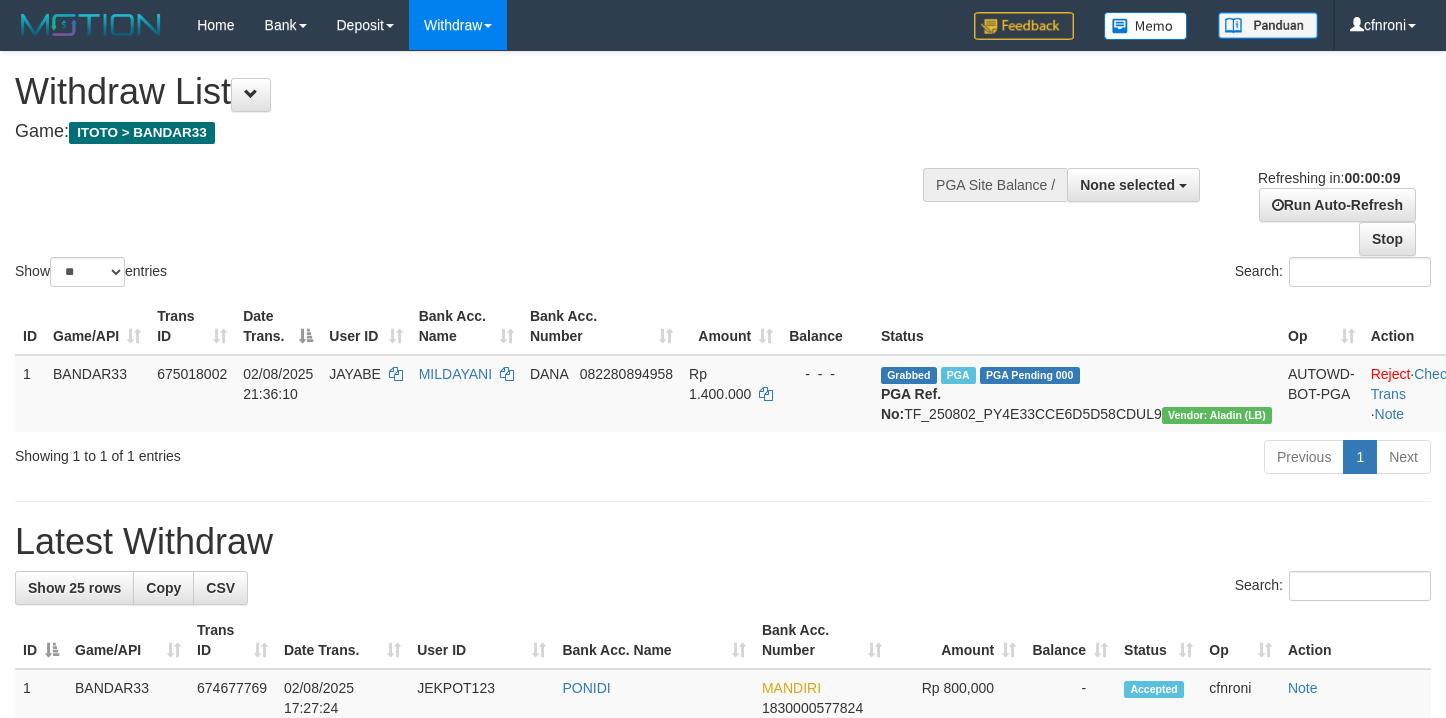 select 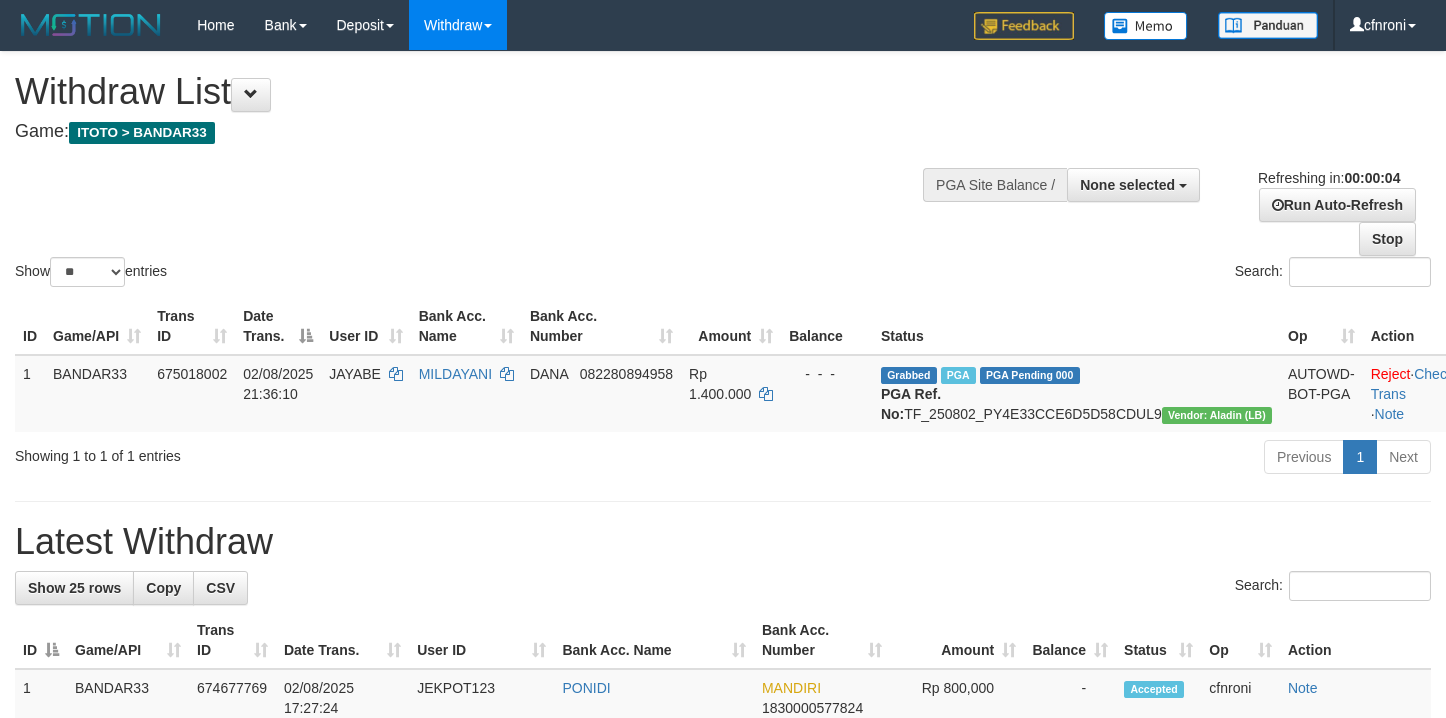 scroll, scrollTop: 0, scrollLeft: 0, axis: both 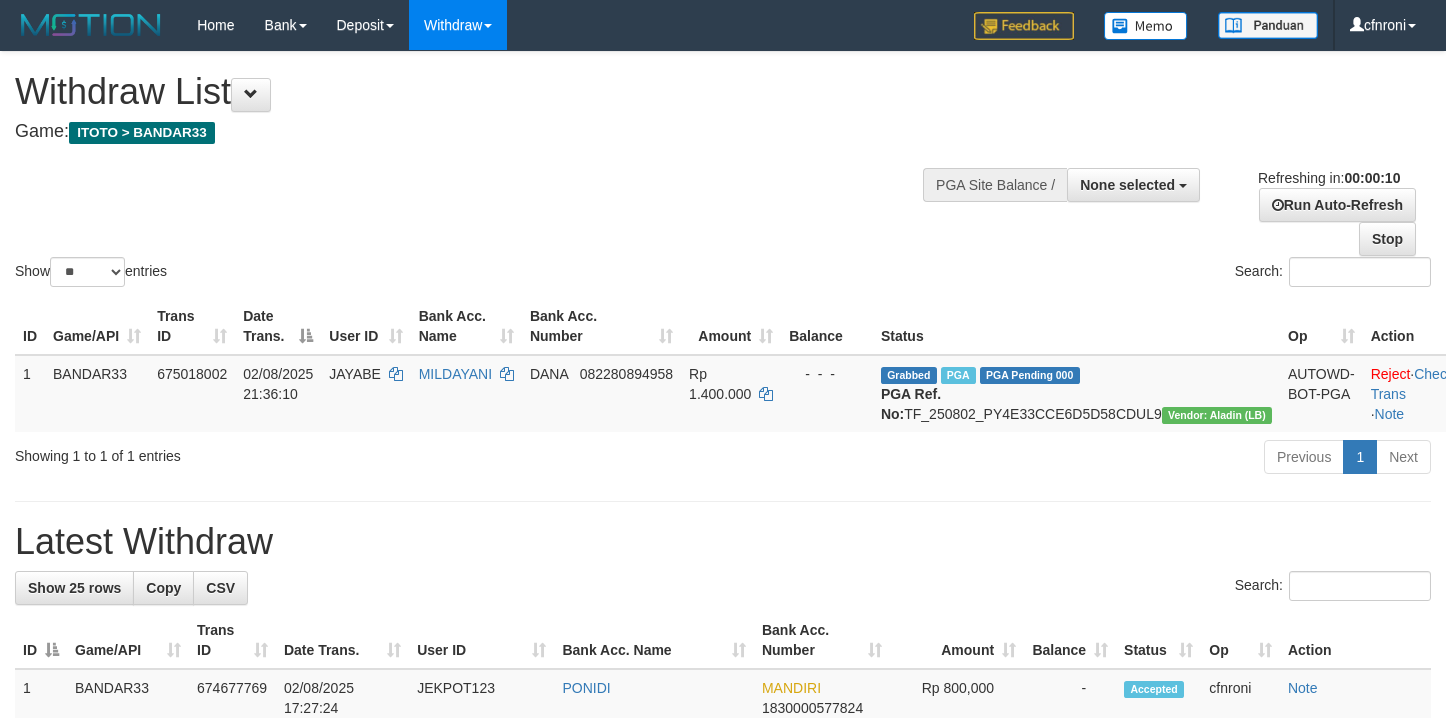 select 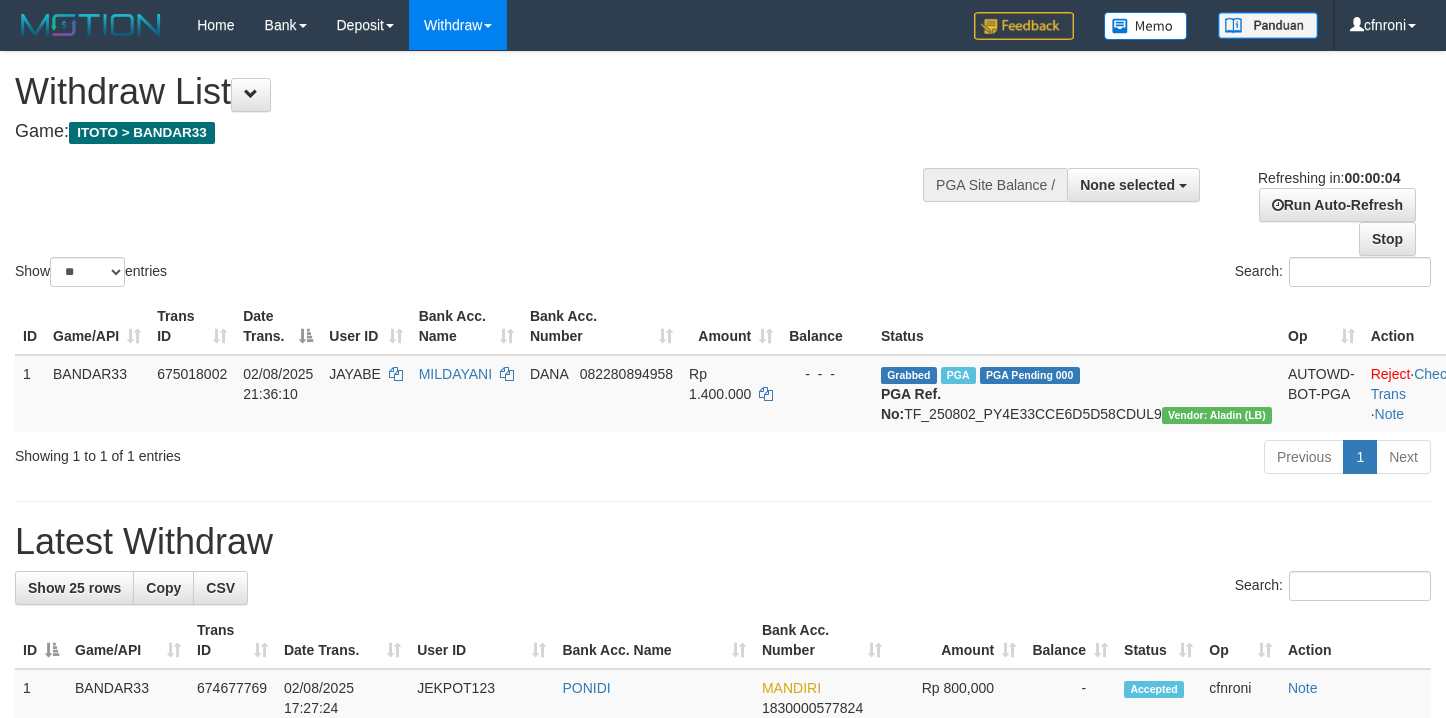 scroll, scrollTop: 0, scrollLeft: 0, axis: both 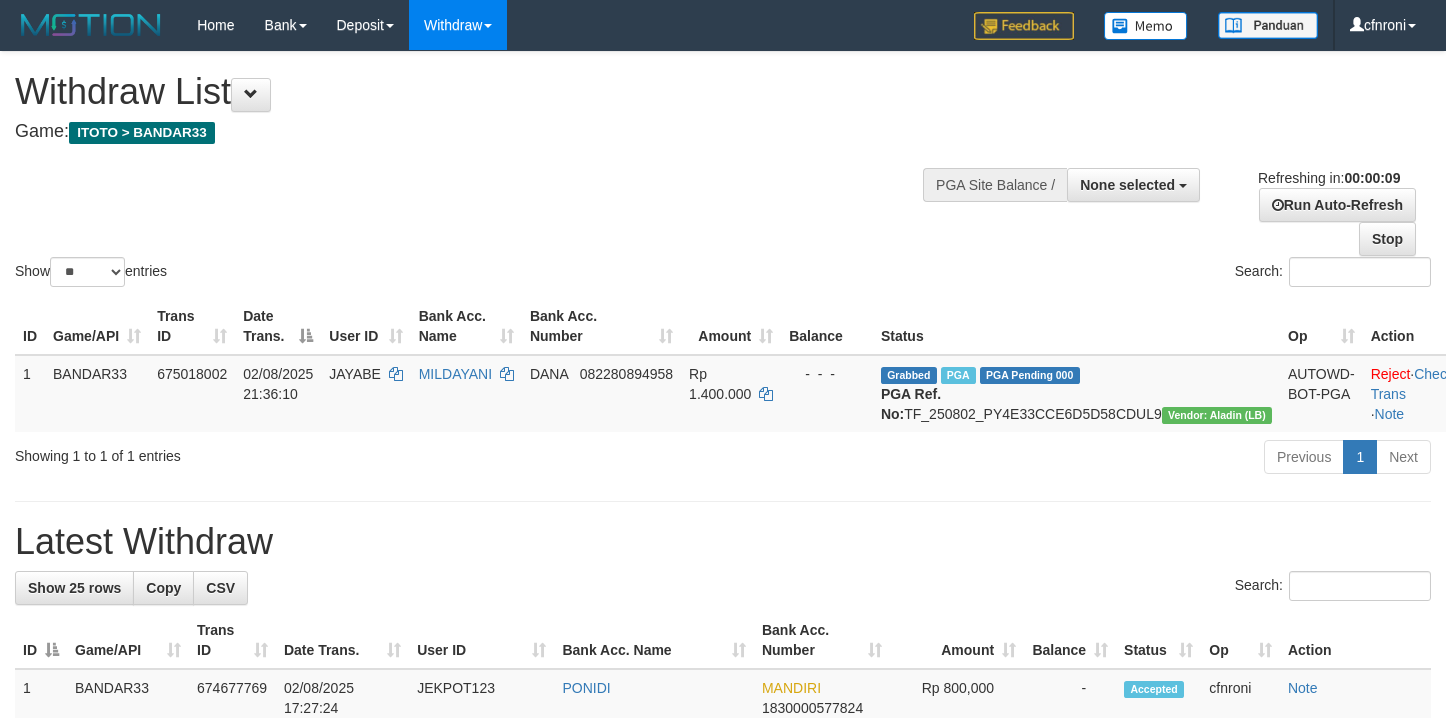 select 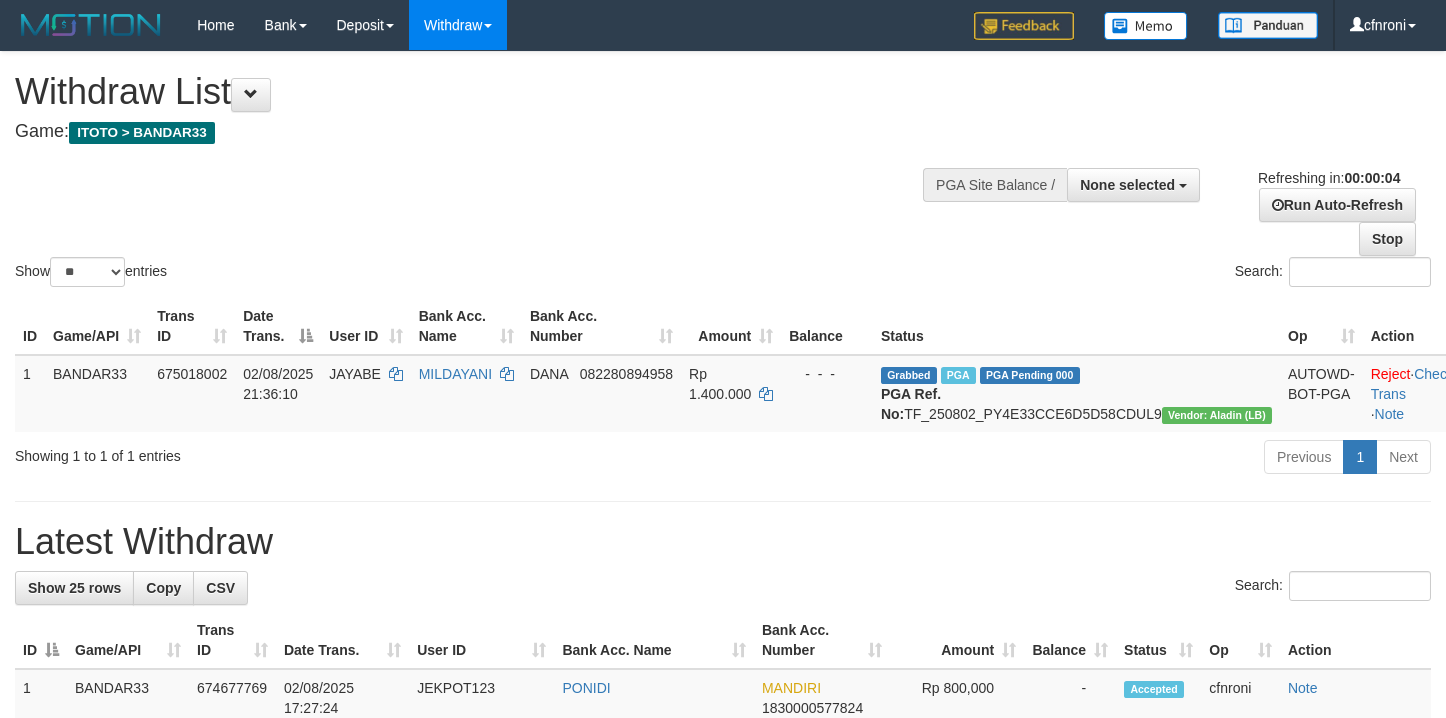 scroll, scrollTop: 0, scrollLeft: 0, axis: both 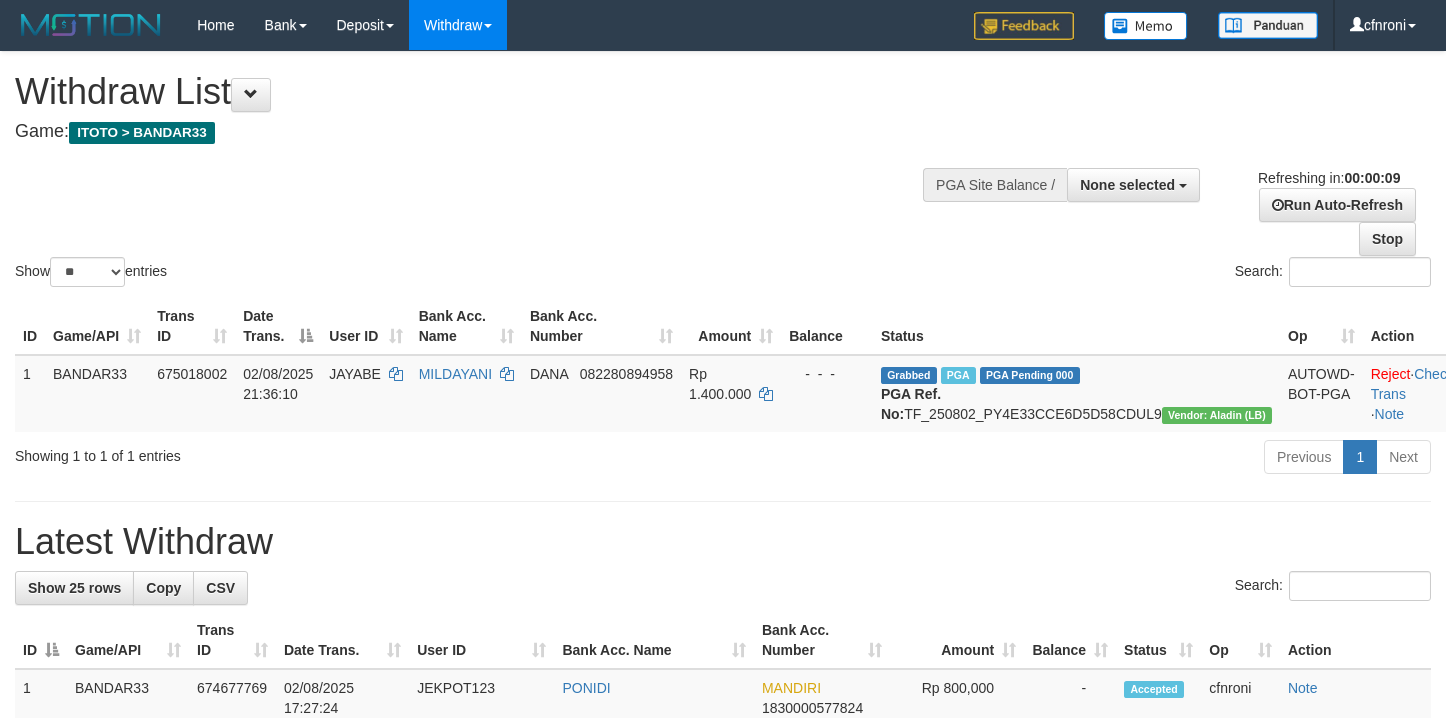 select 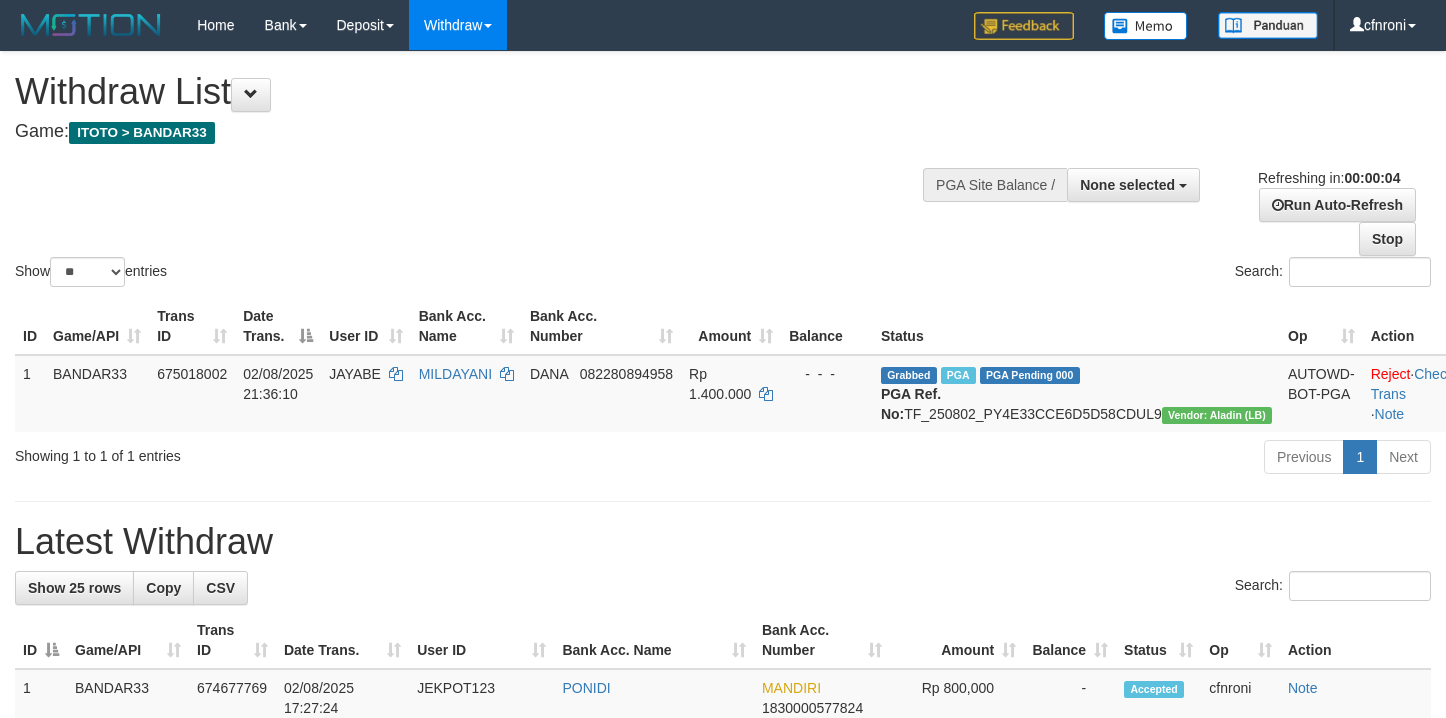 scroll, scrollTop: 0, scrollLeft: 0, axis: both 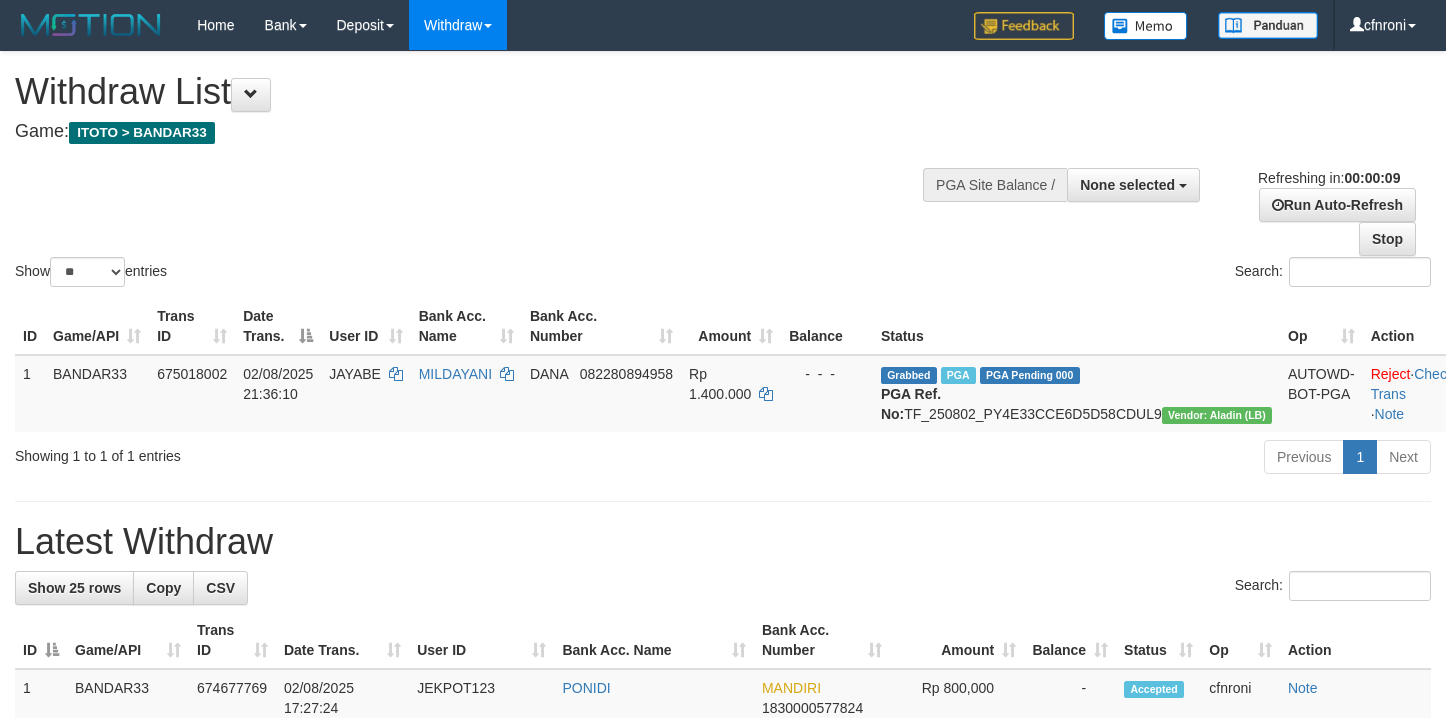 select 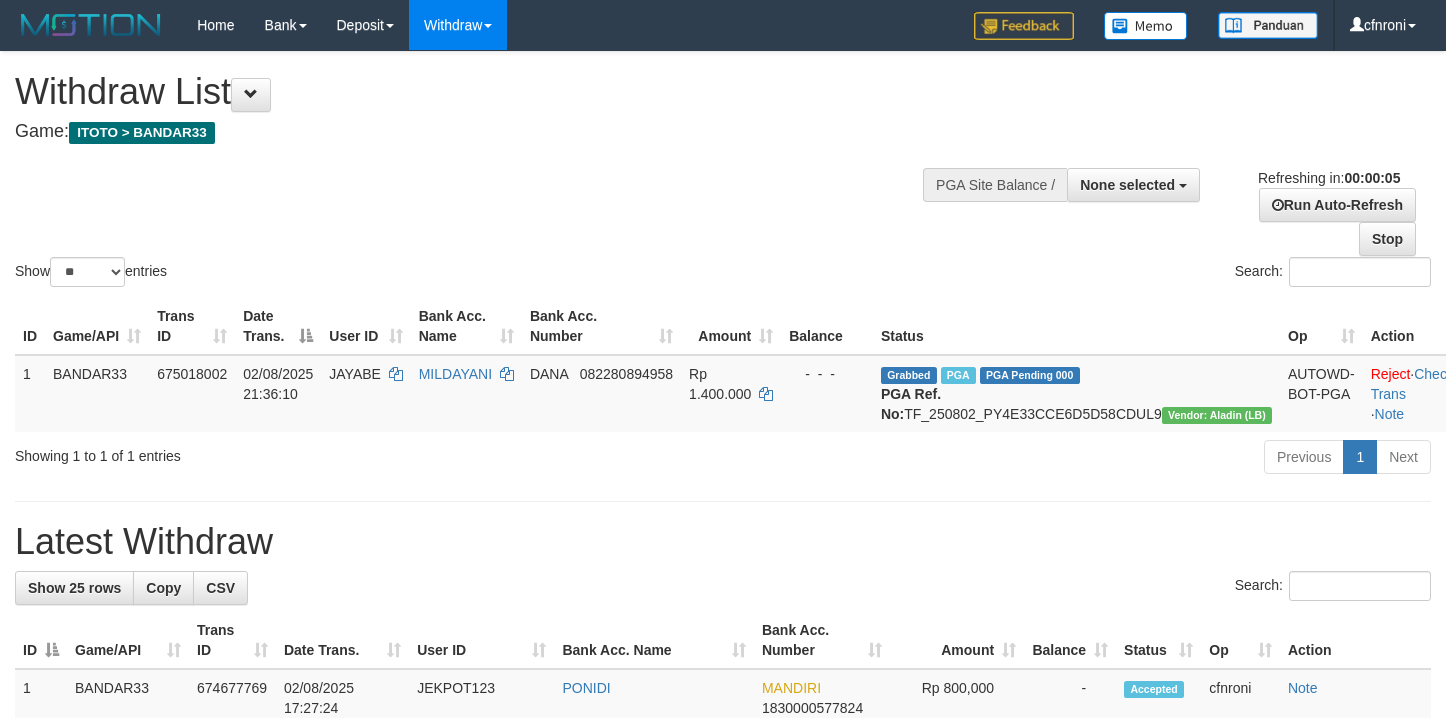 scroll, scrollTop: 0, scrollLeft: 0, axis: both 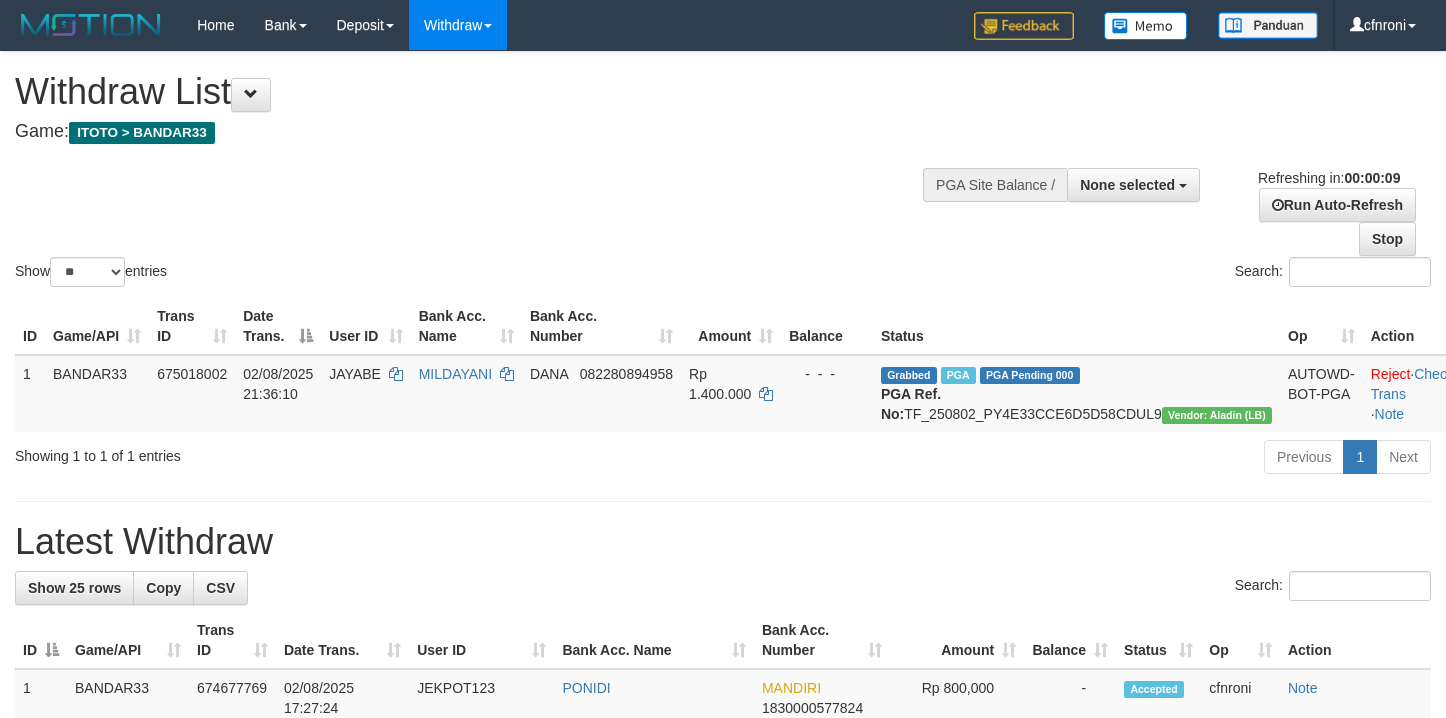 select 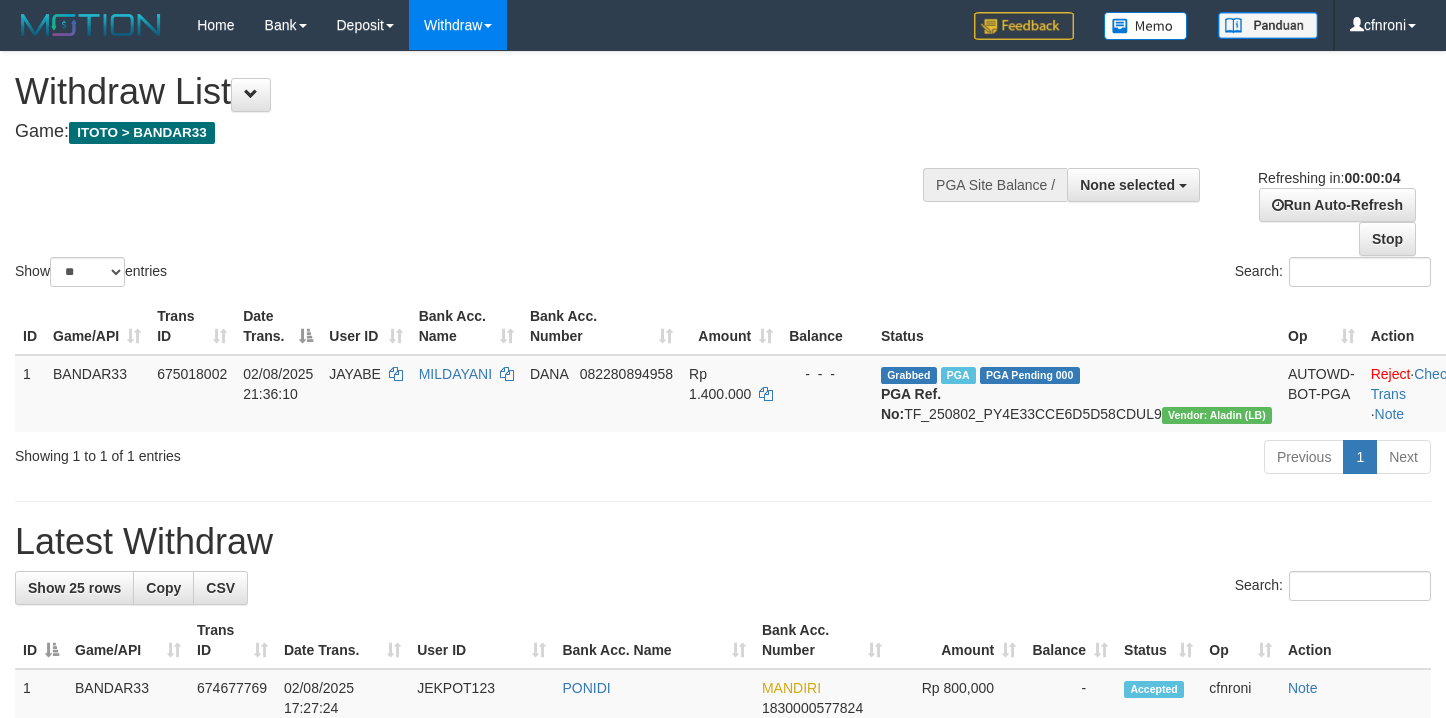 scroll, scrollTop: 0, scrollLeft: 0, axis: both 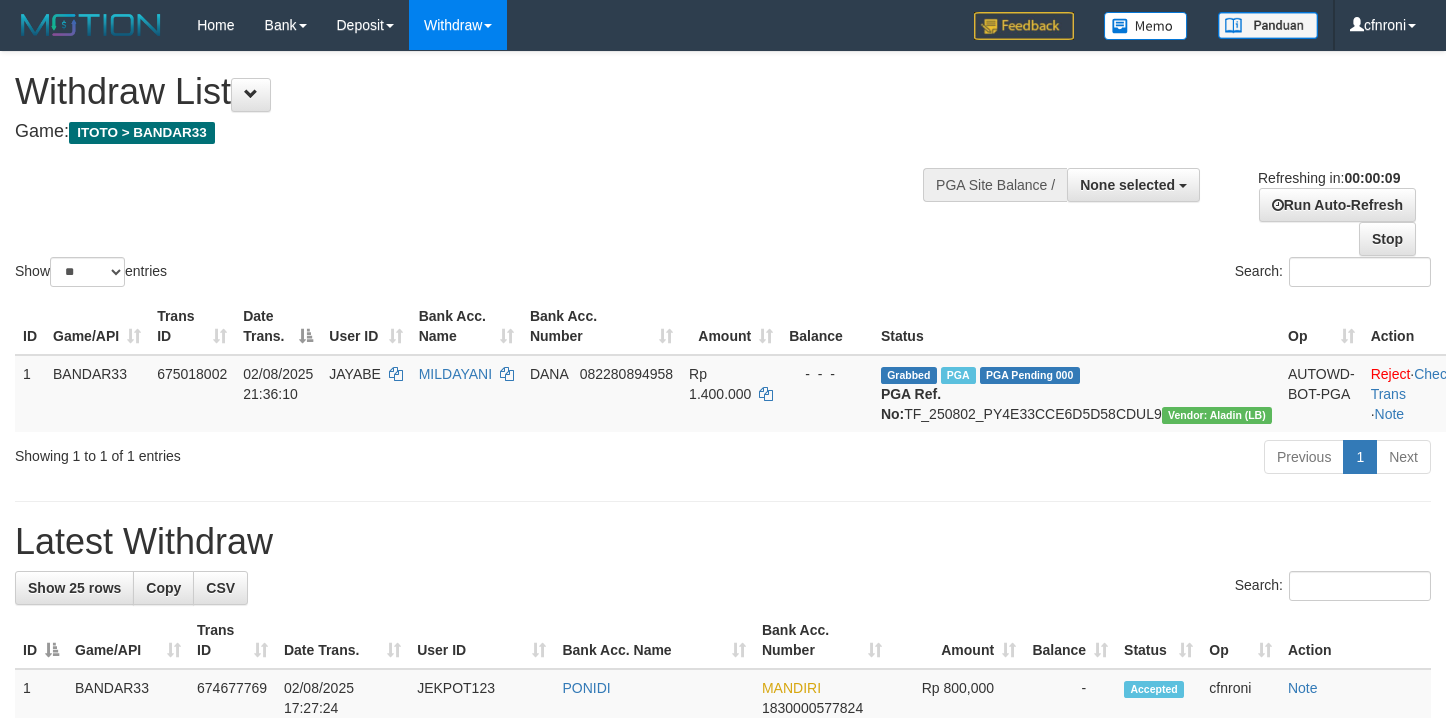 select 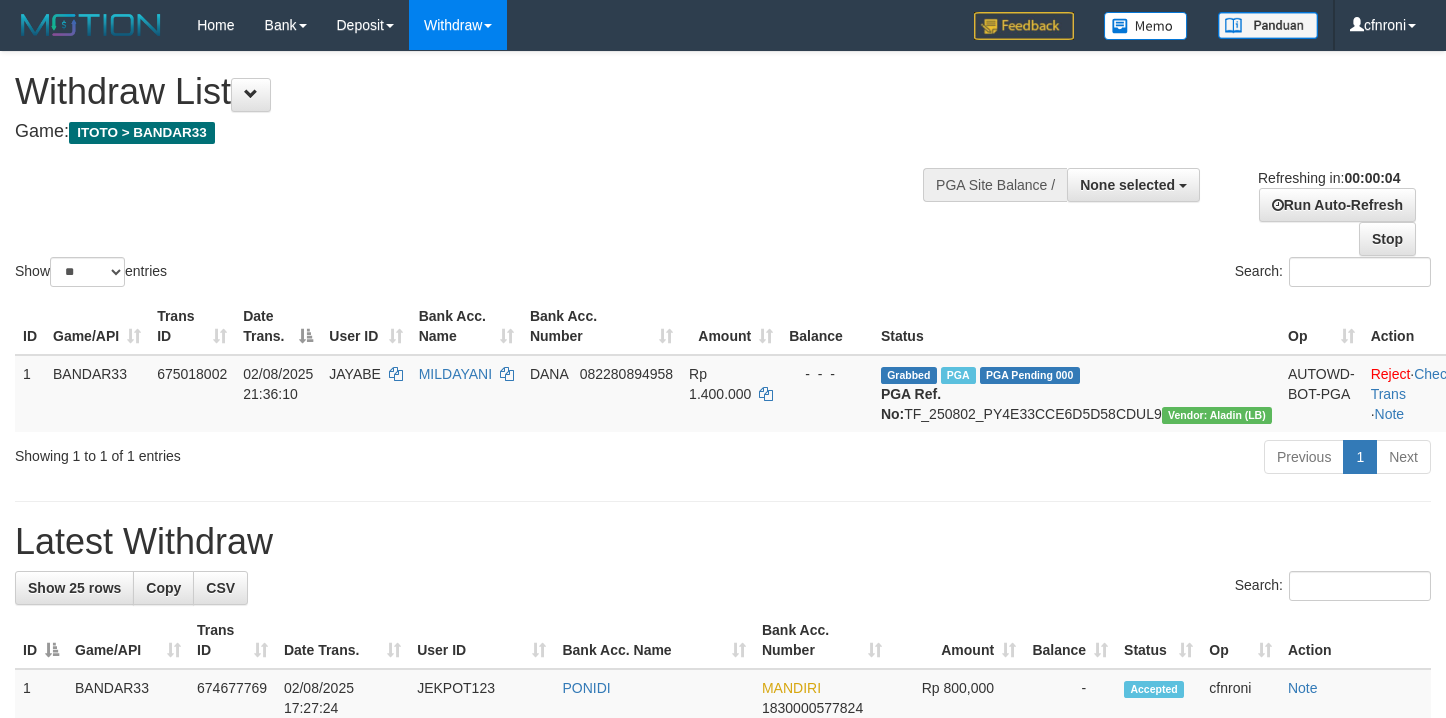 scroll, scrollTop: 0, scrollLeft: 0, axis: both 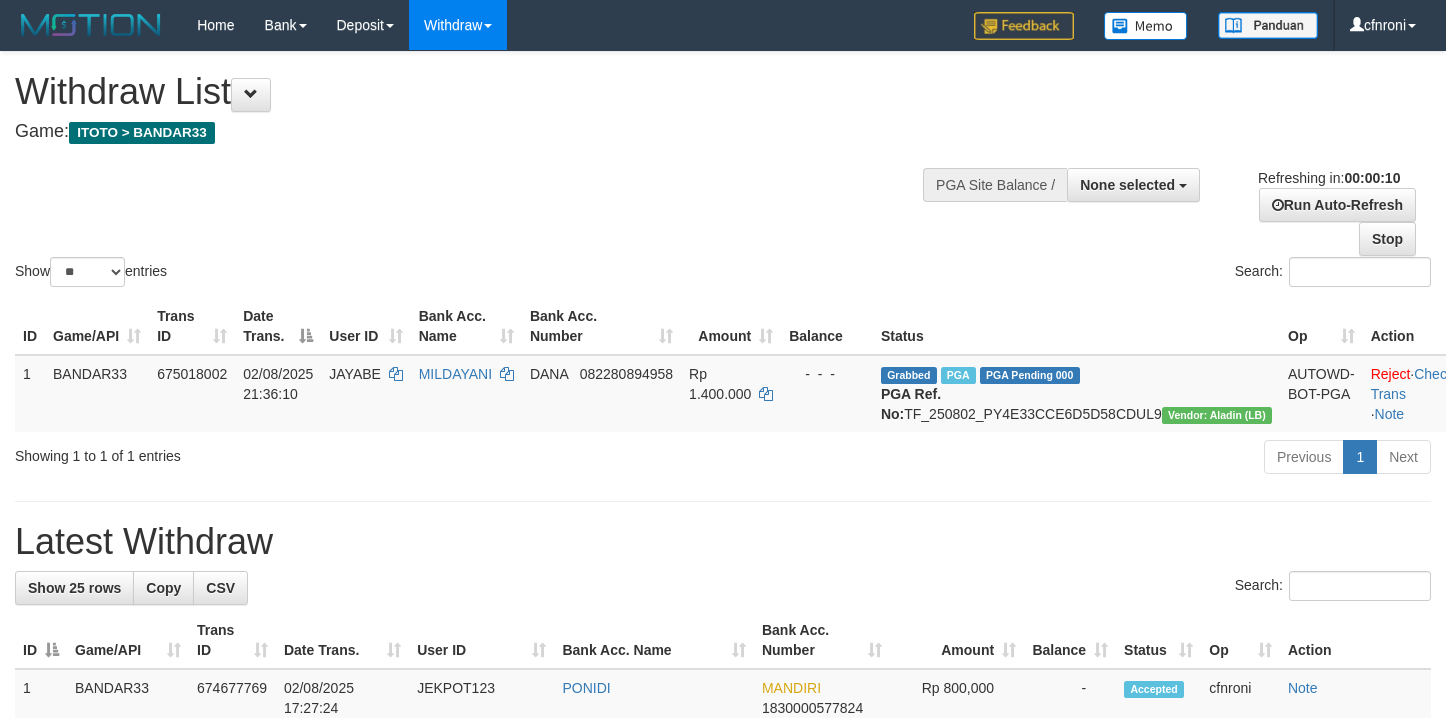 select 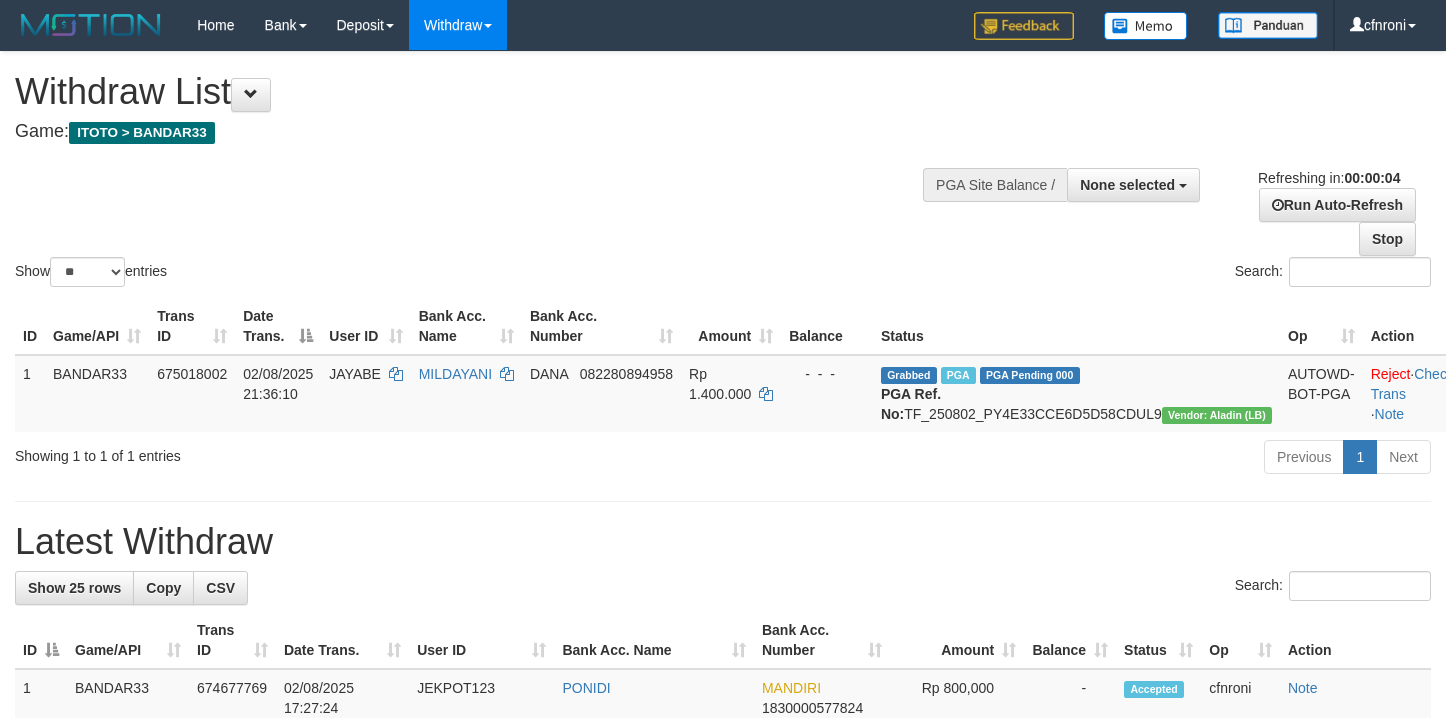 scroll, scrollTop: 0, scrollLeft: 0, axis: both 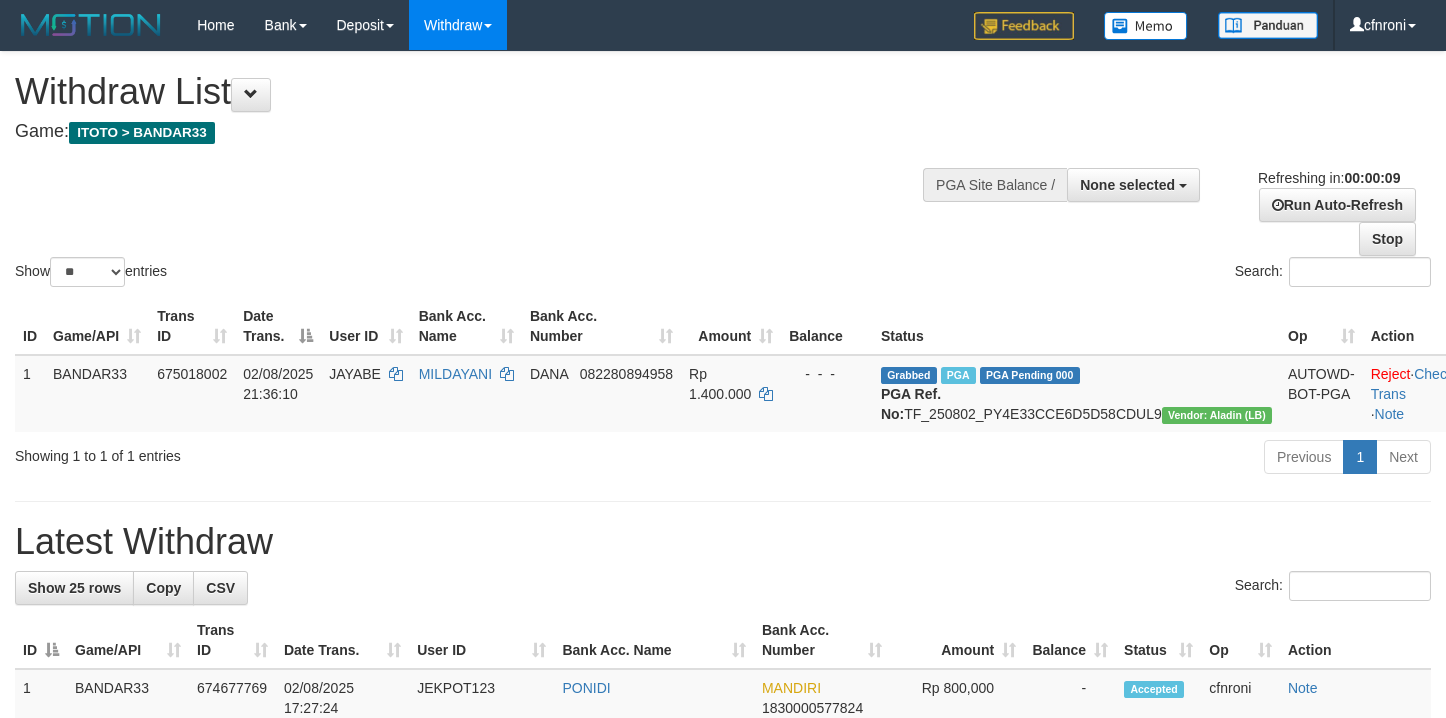 select 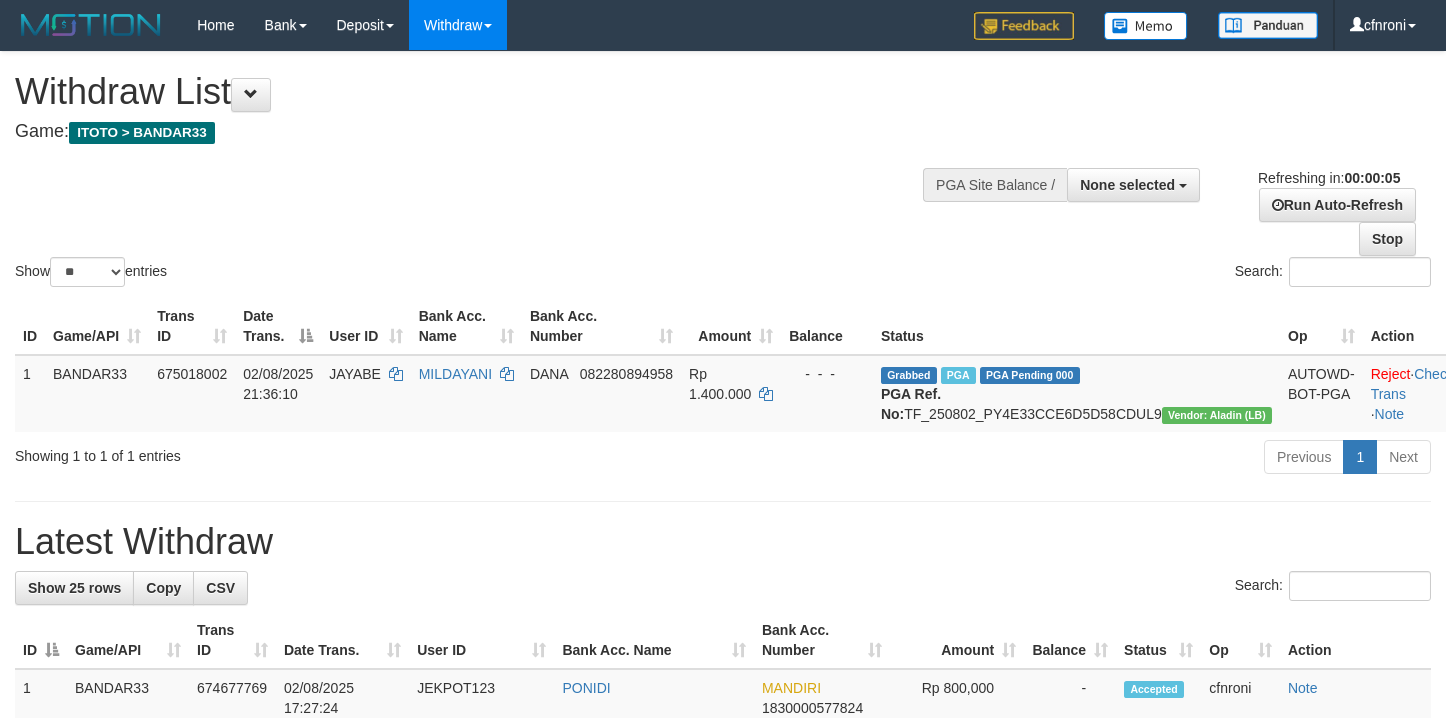scroll, scrollTop: 0, scrollLeft: 0, axis: both 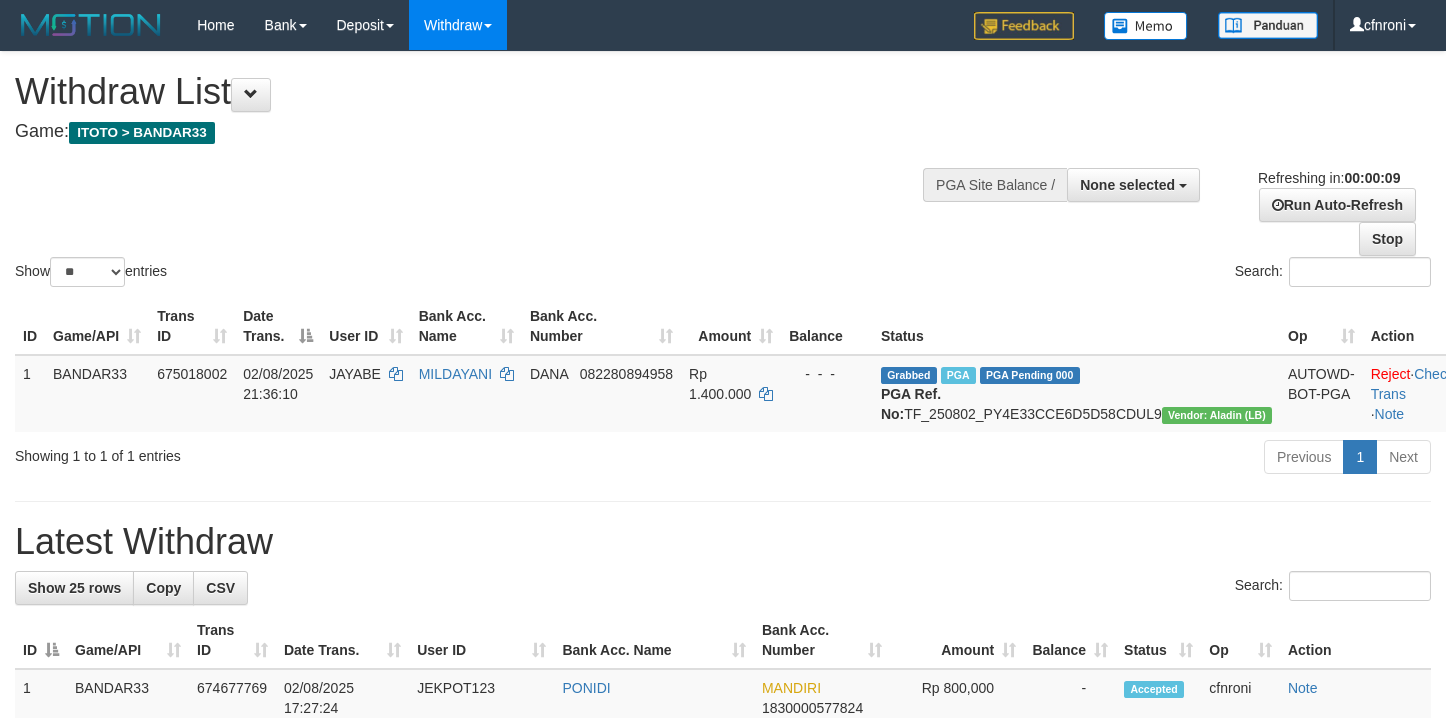 select 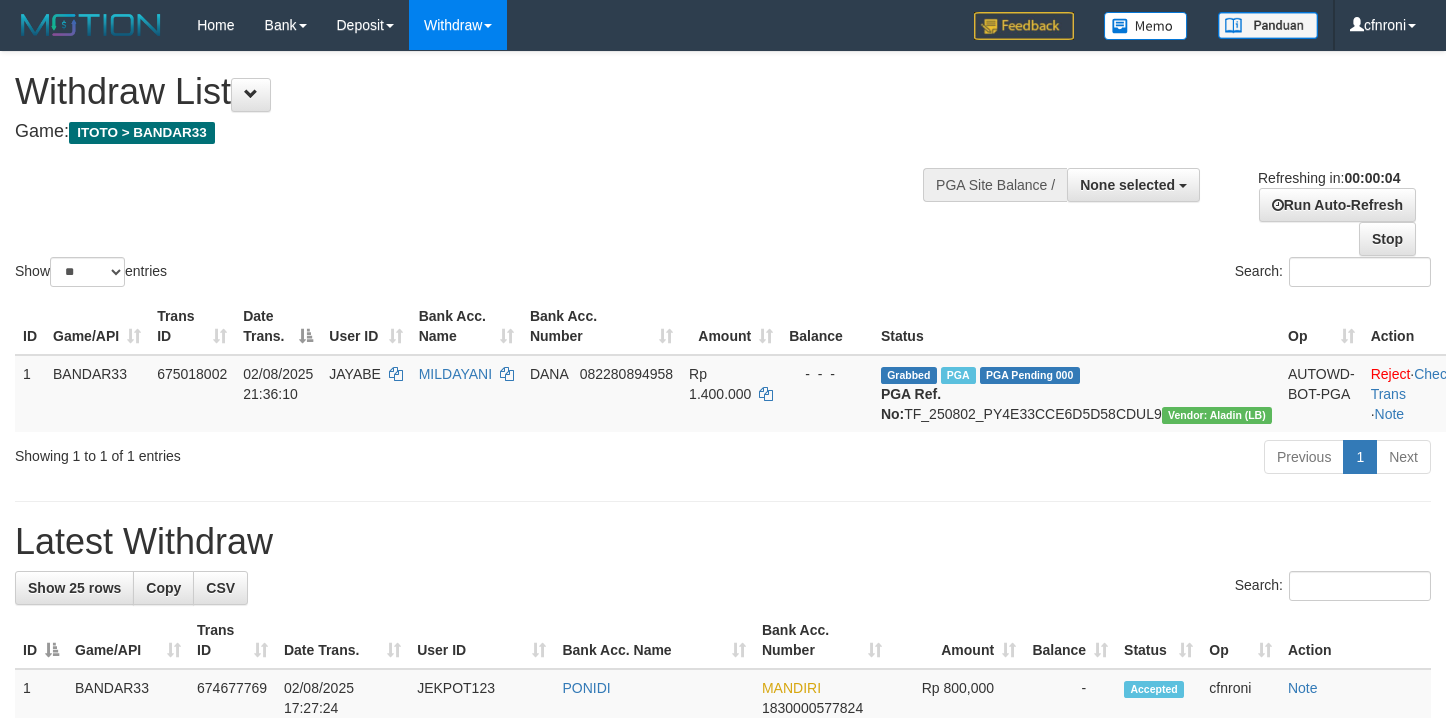 scroll, scrollTop: 0, scrollLeft: 0, axis: both 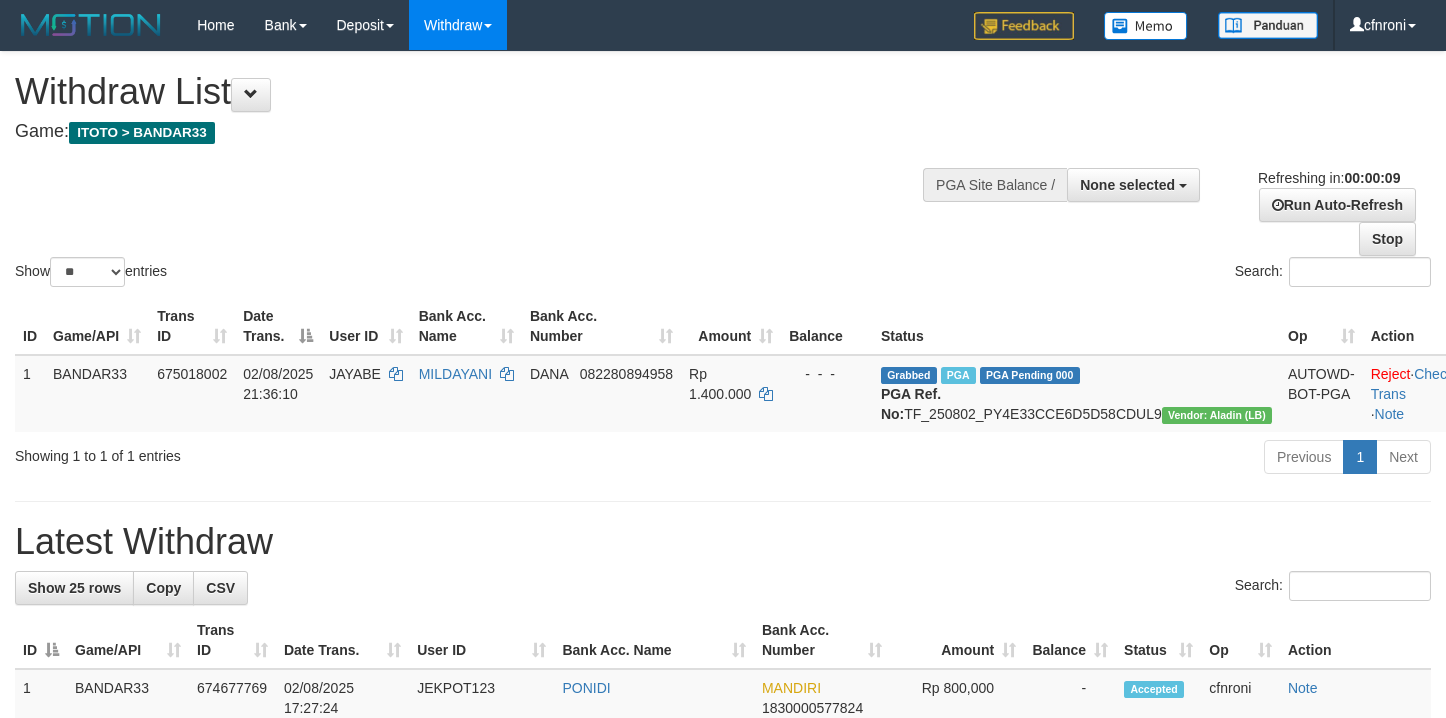 select 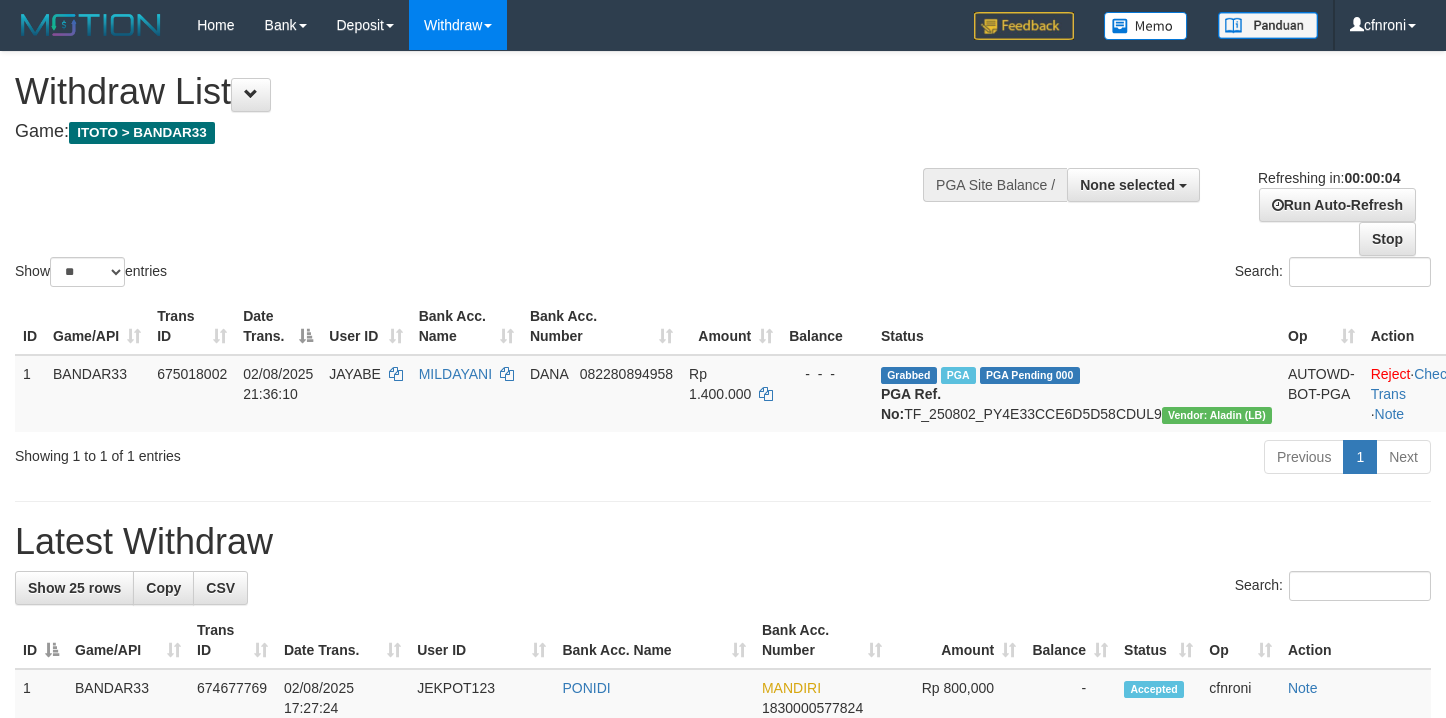 scroll, scrollTop: 0, scrollLeft: 0, axis: both 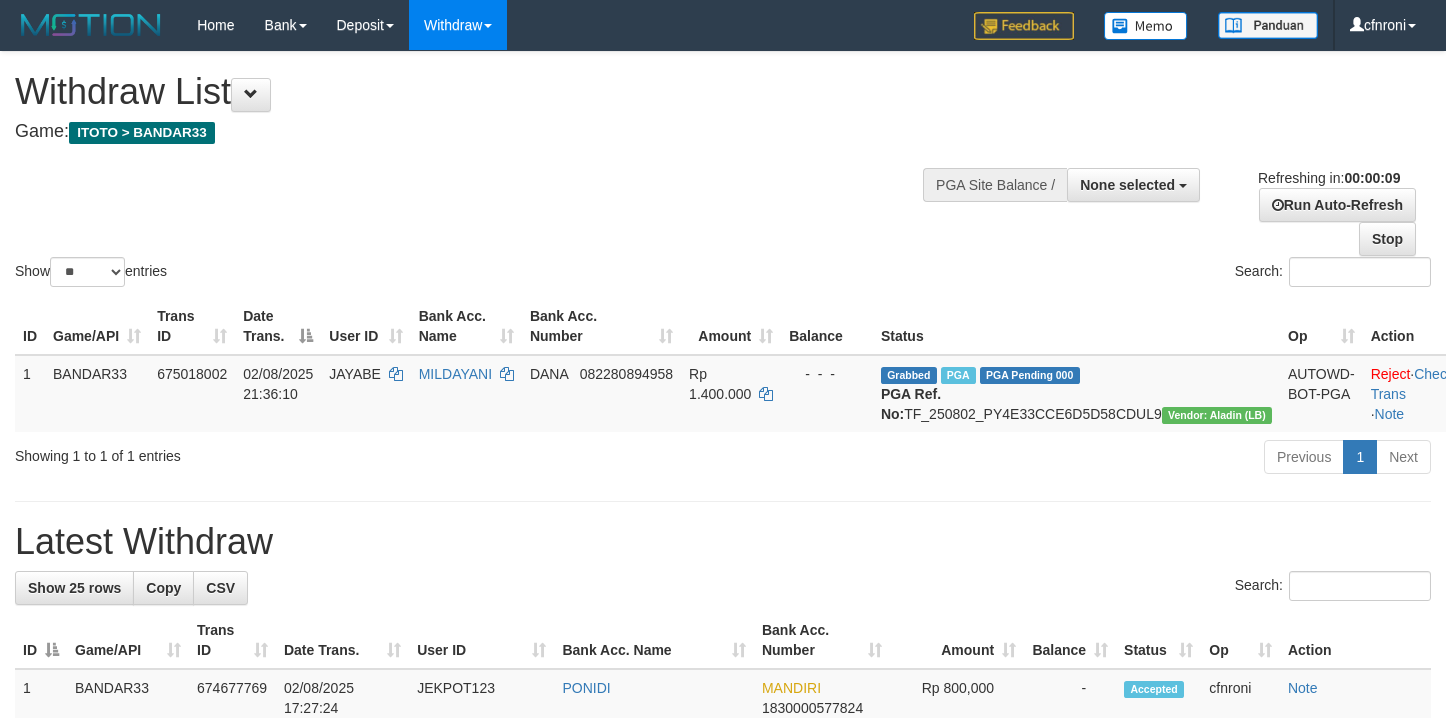 select 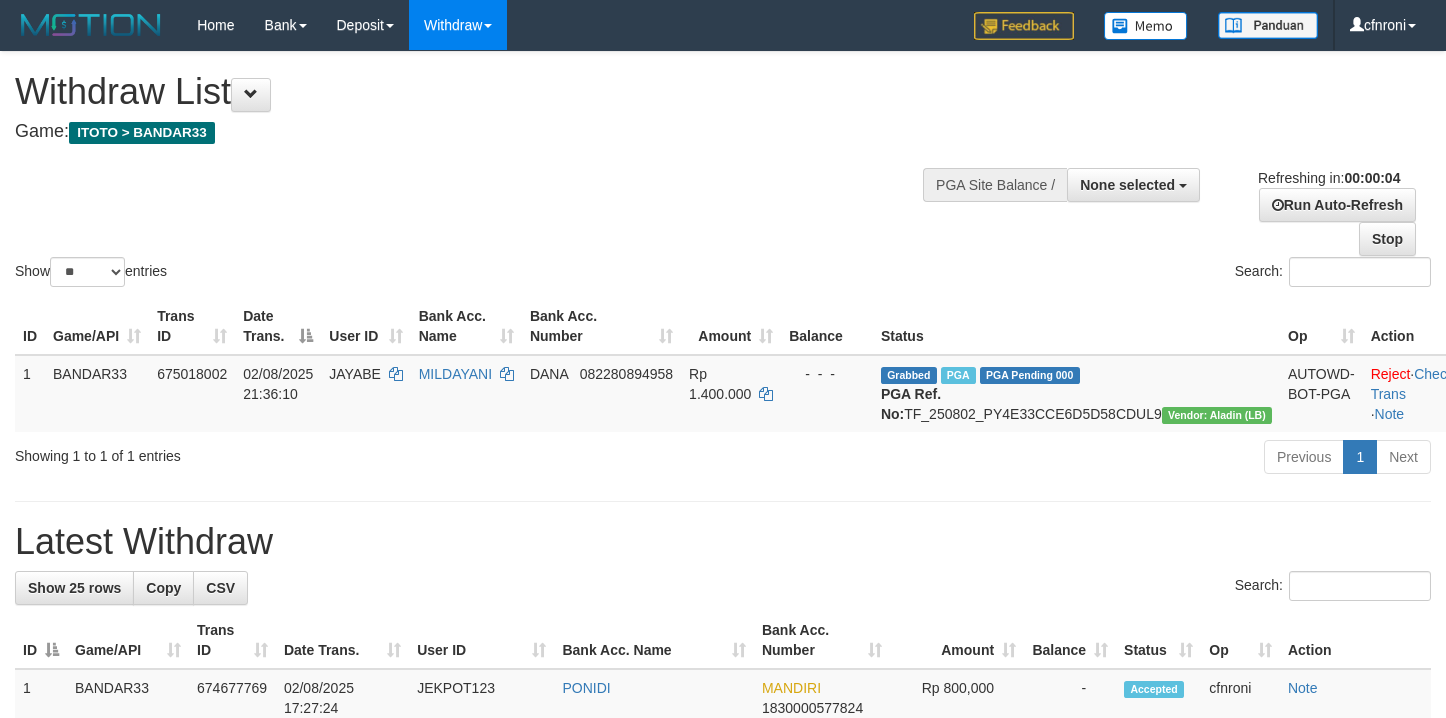 scroll, scrollTop: 0, scrollLeft: 0, axis: both 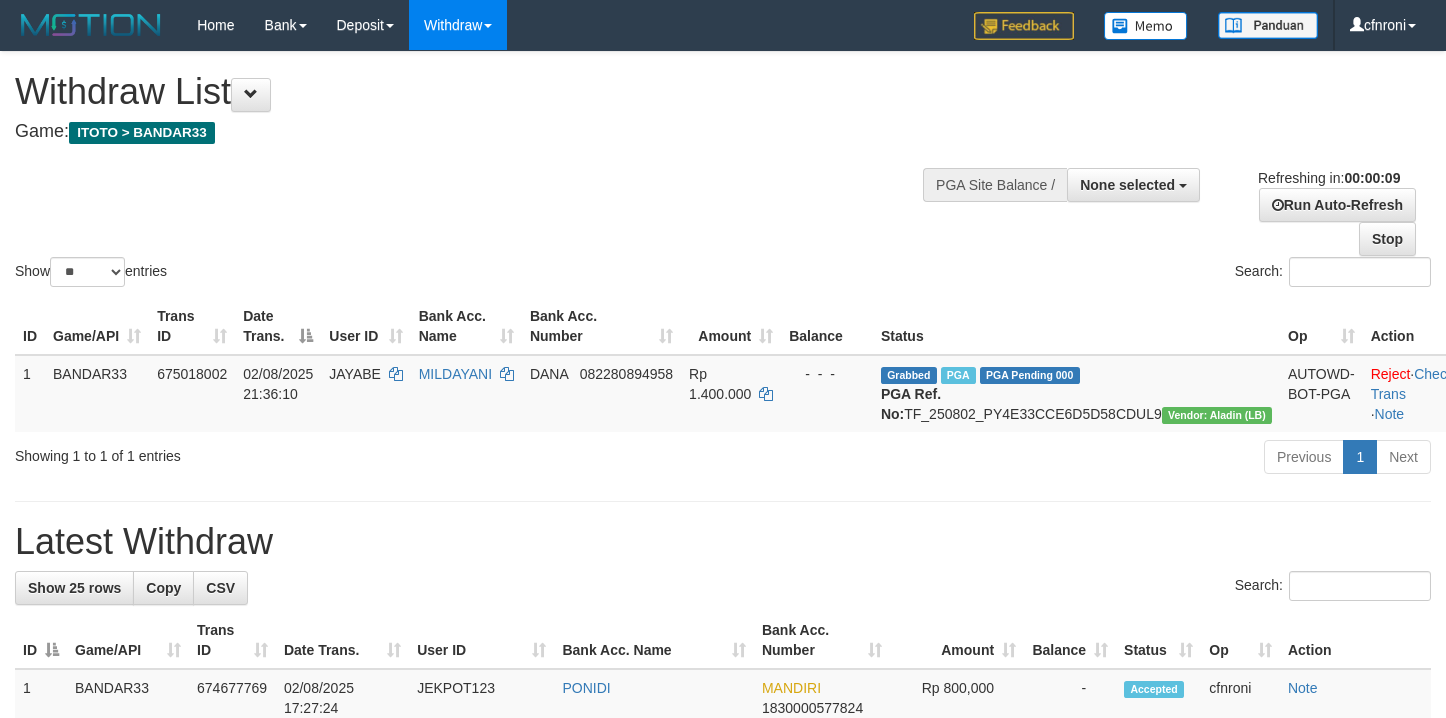 select 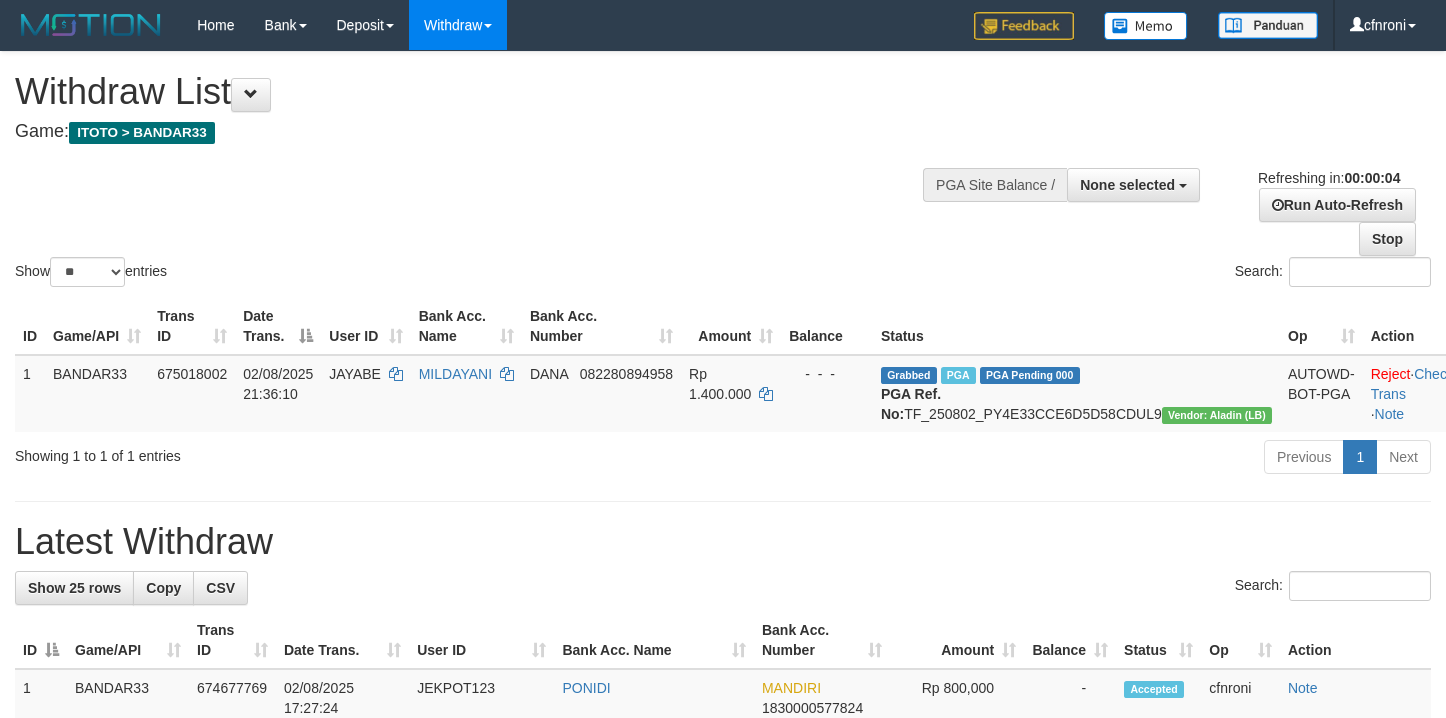 scroll, scrollTop: 0, scrollLeft: 0, axis: both 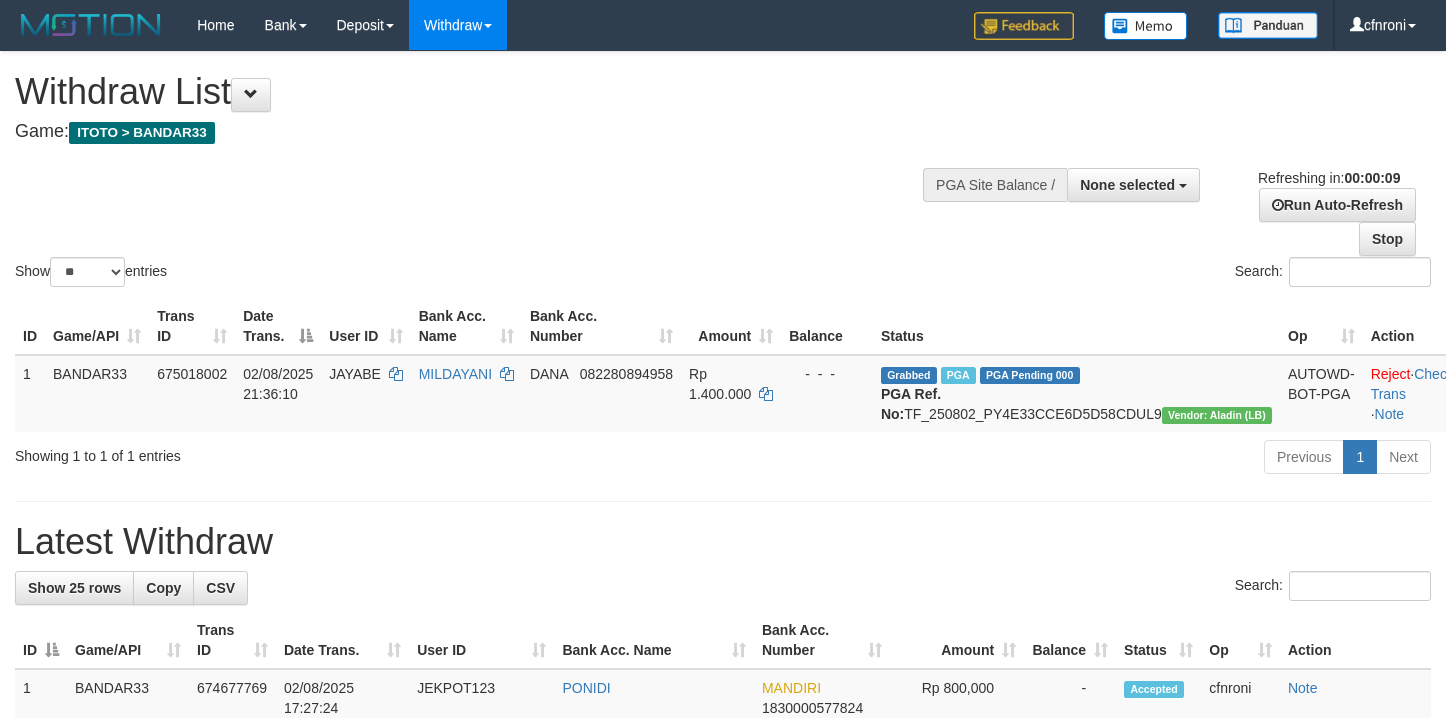 select 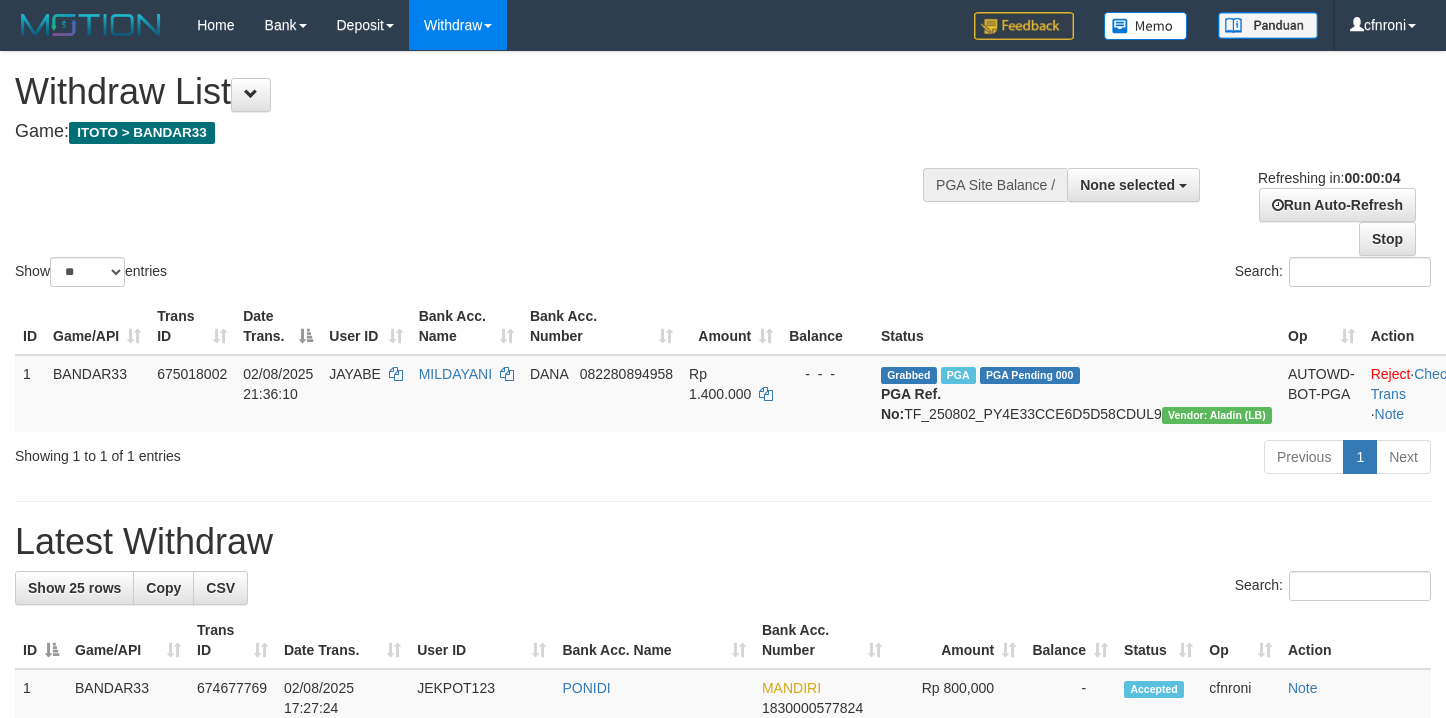 scroll, scrollTop: 0, scrollLeft: 0, axis: both 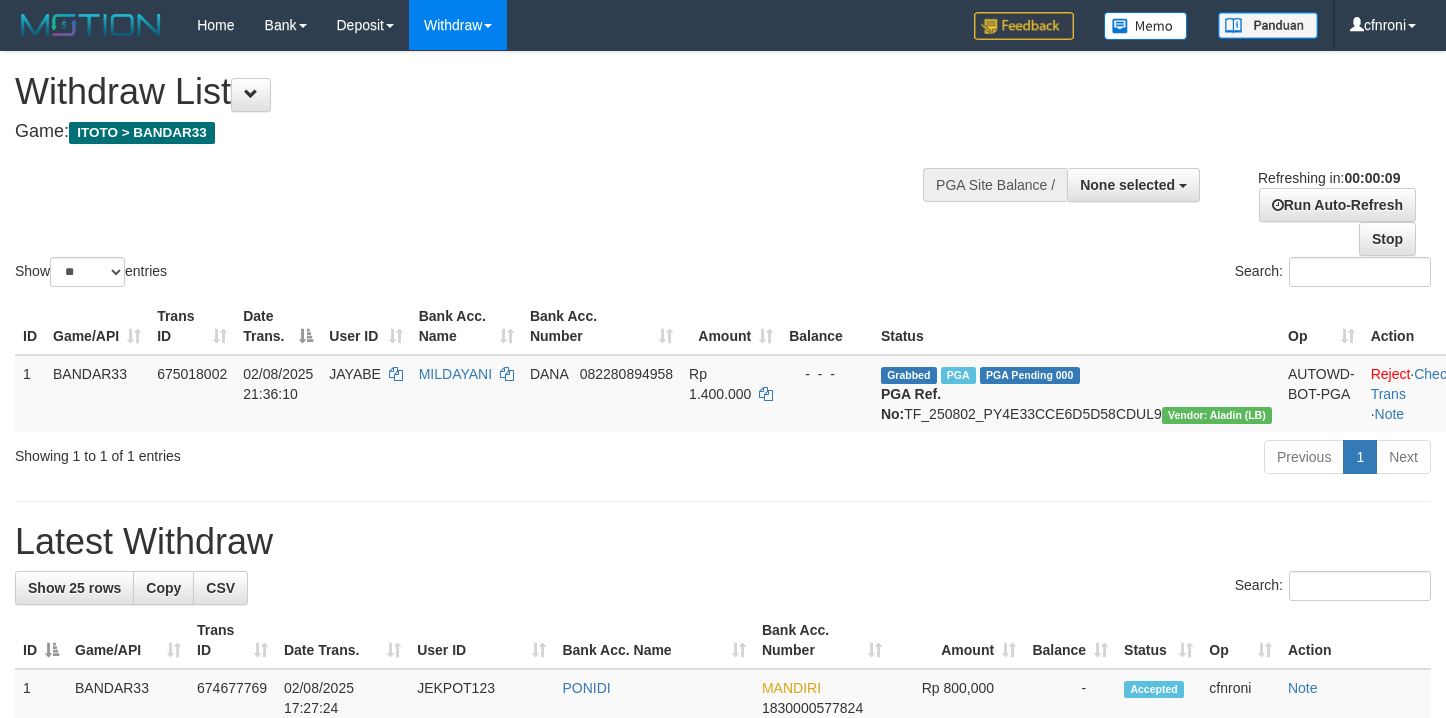 select 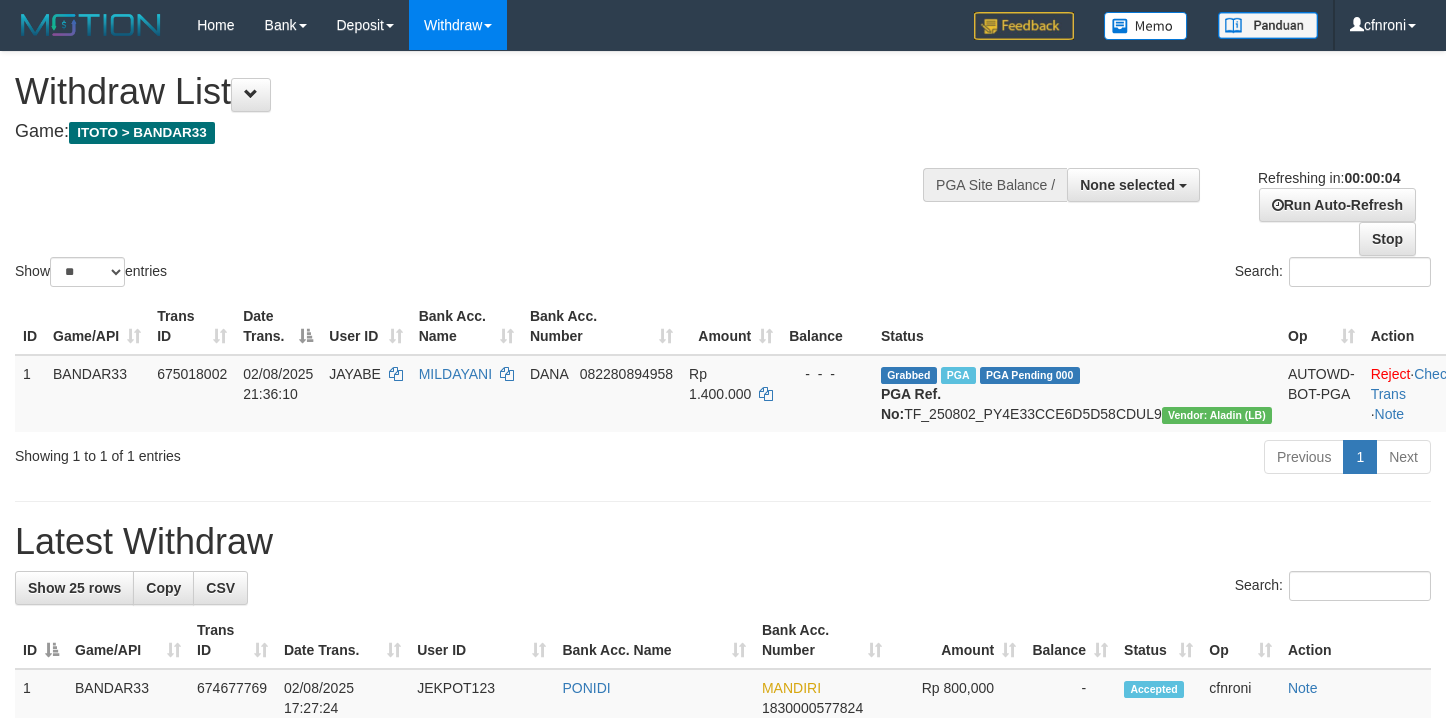 scroll, scrollTop: 0, scrollLeft: 0, axis: both 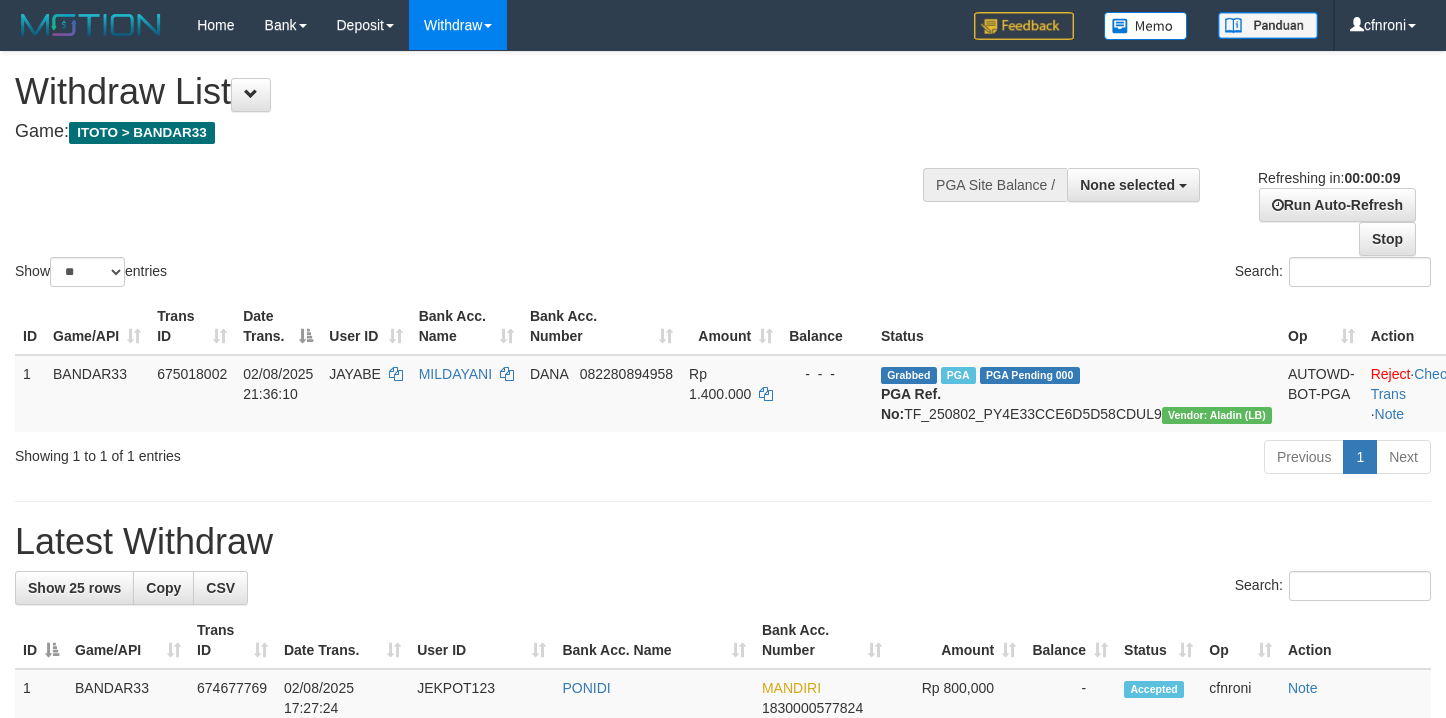 select 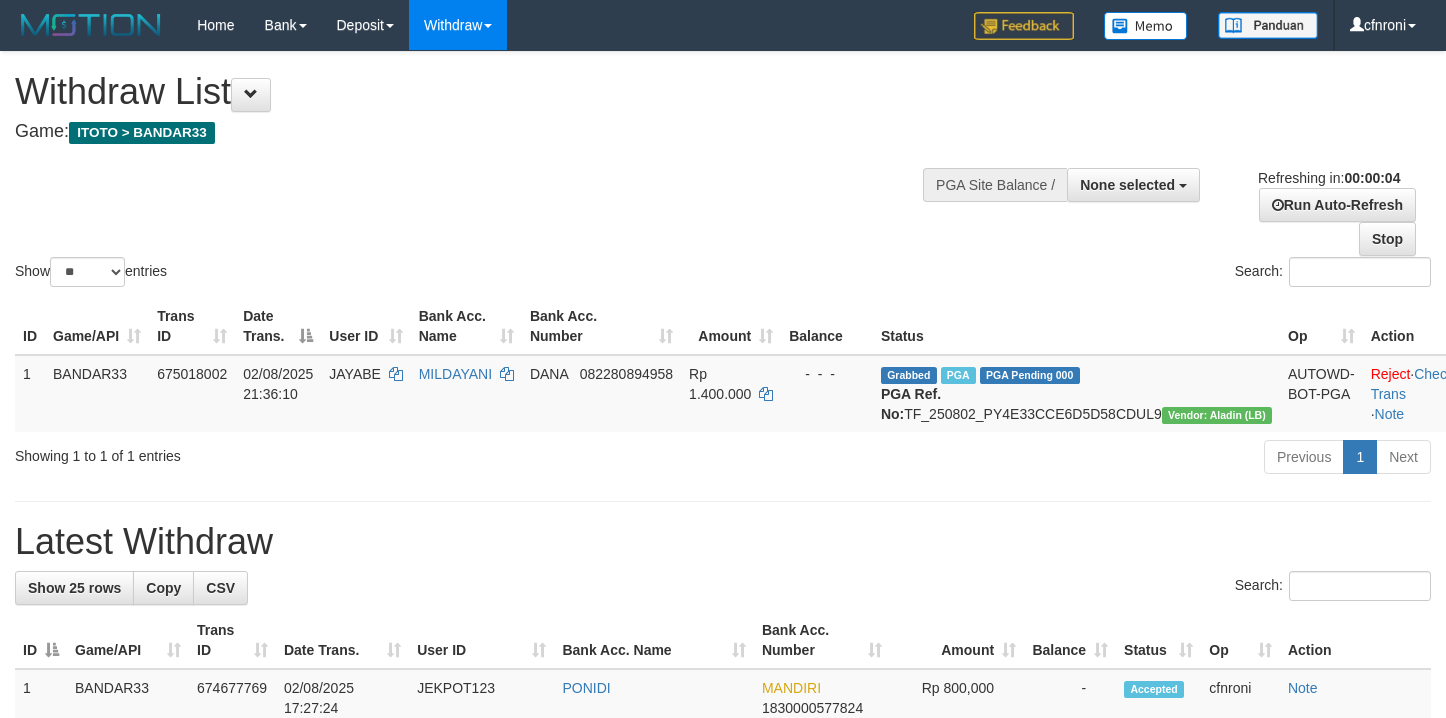 scroll, scrollTop: 0, scrollLeft: 0, axis: both 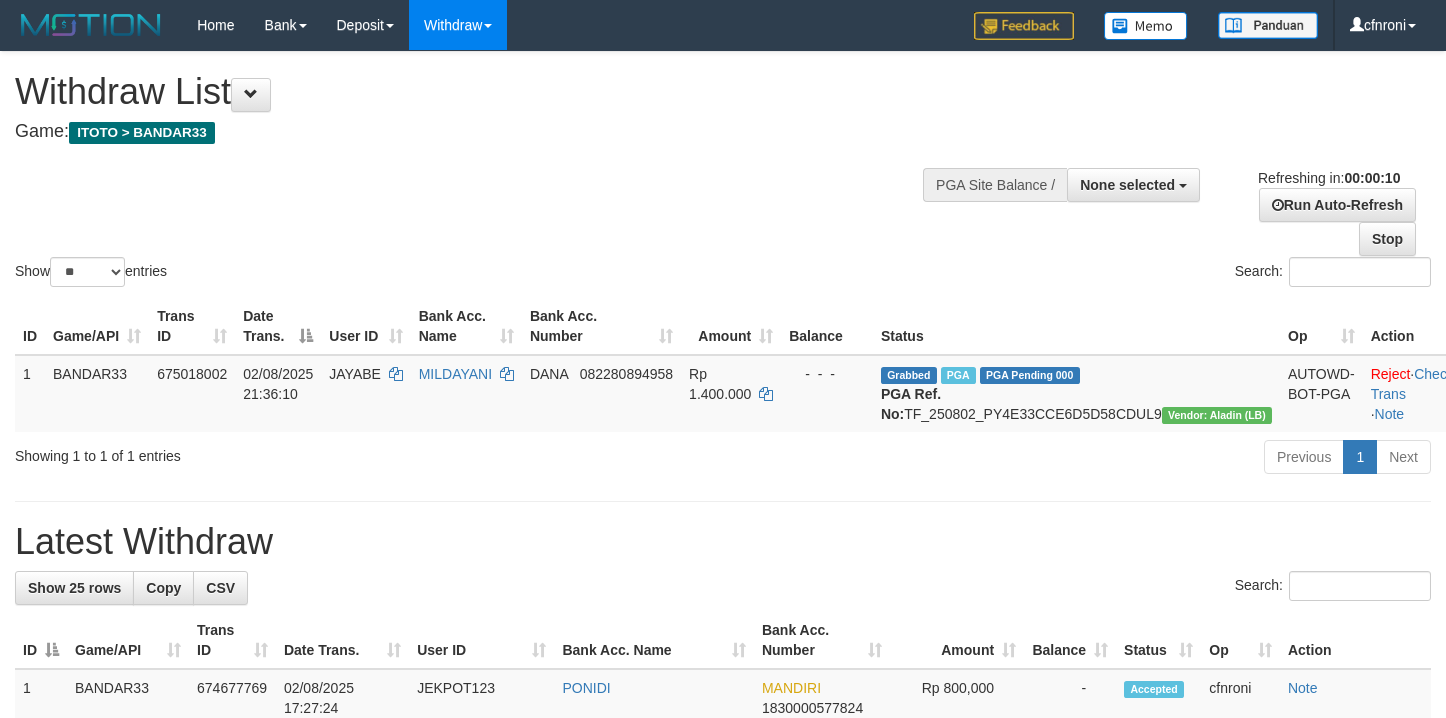 select 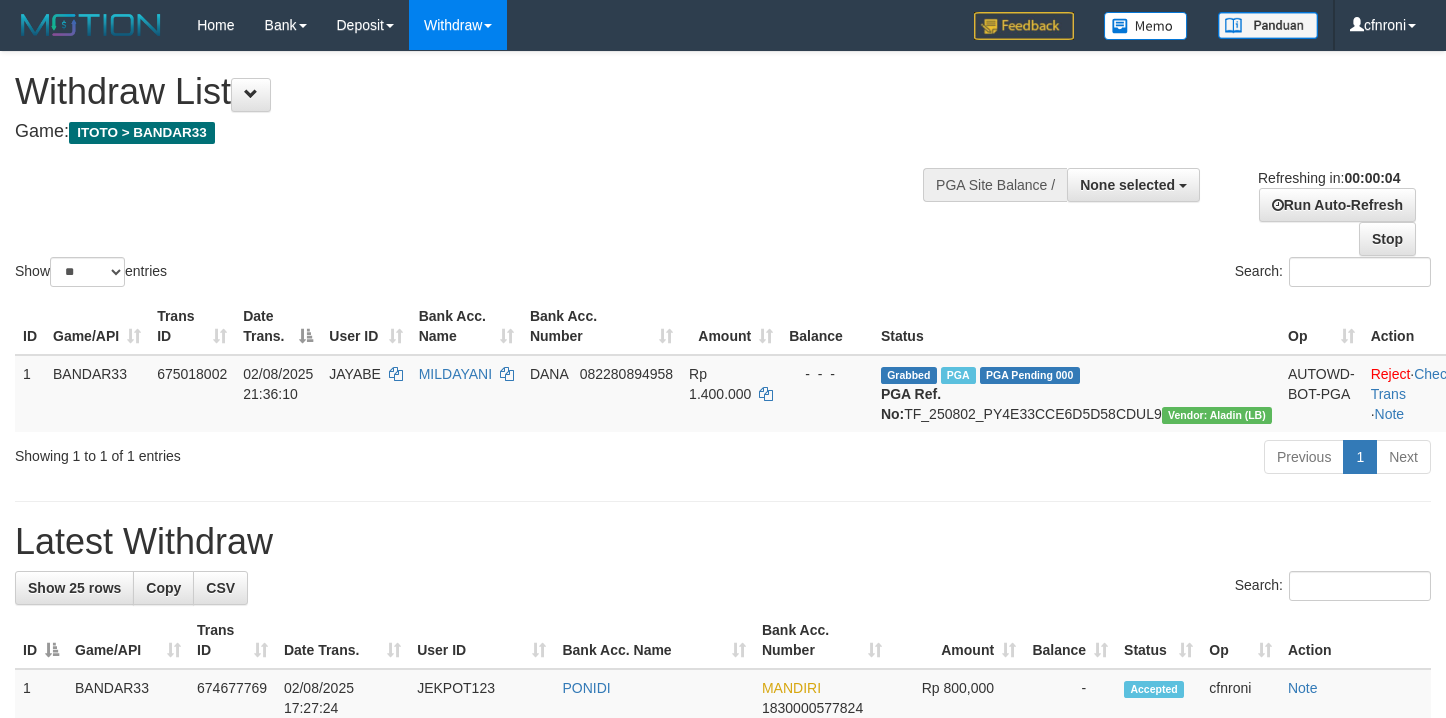 scroll, scrollTop: 0, scrollLeft: 0, axis: both 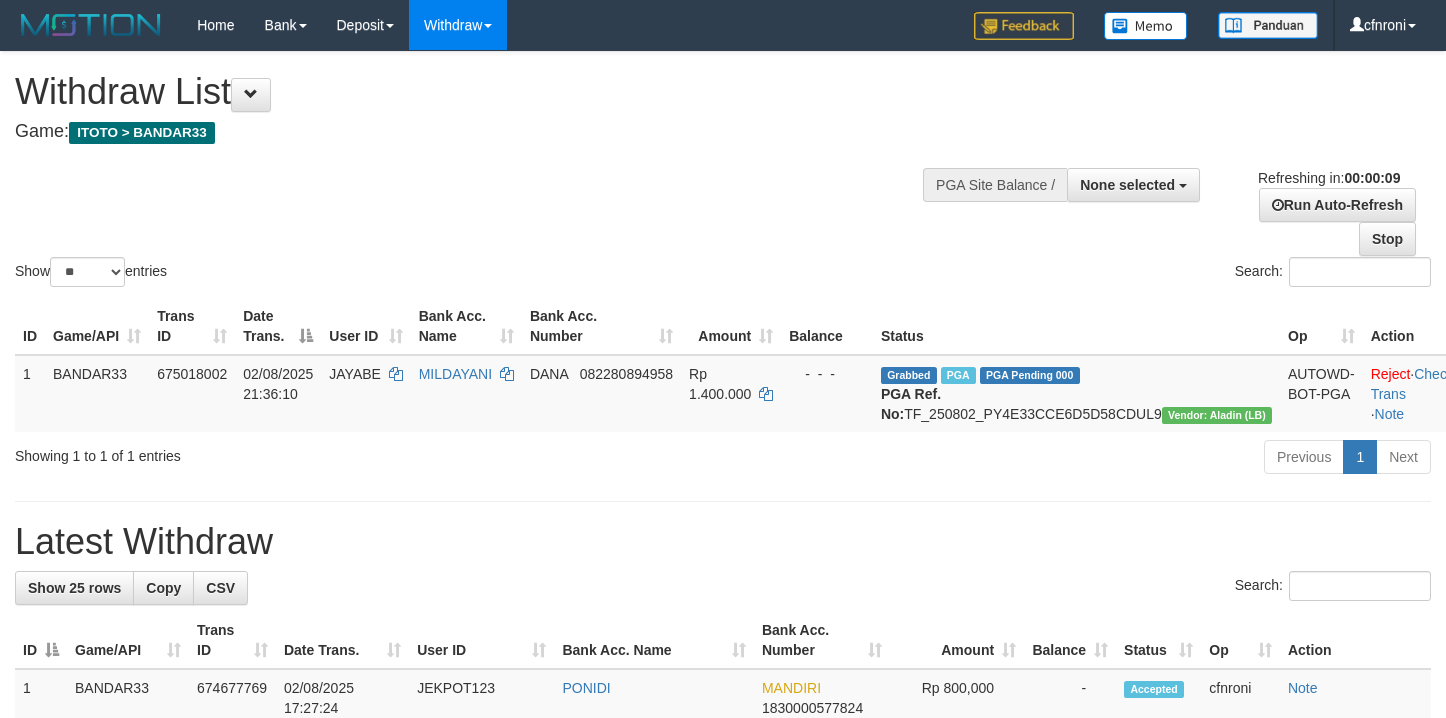 select 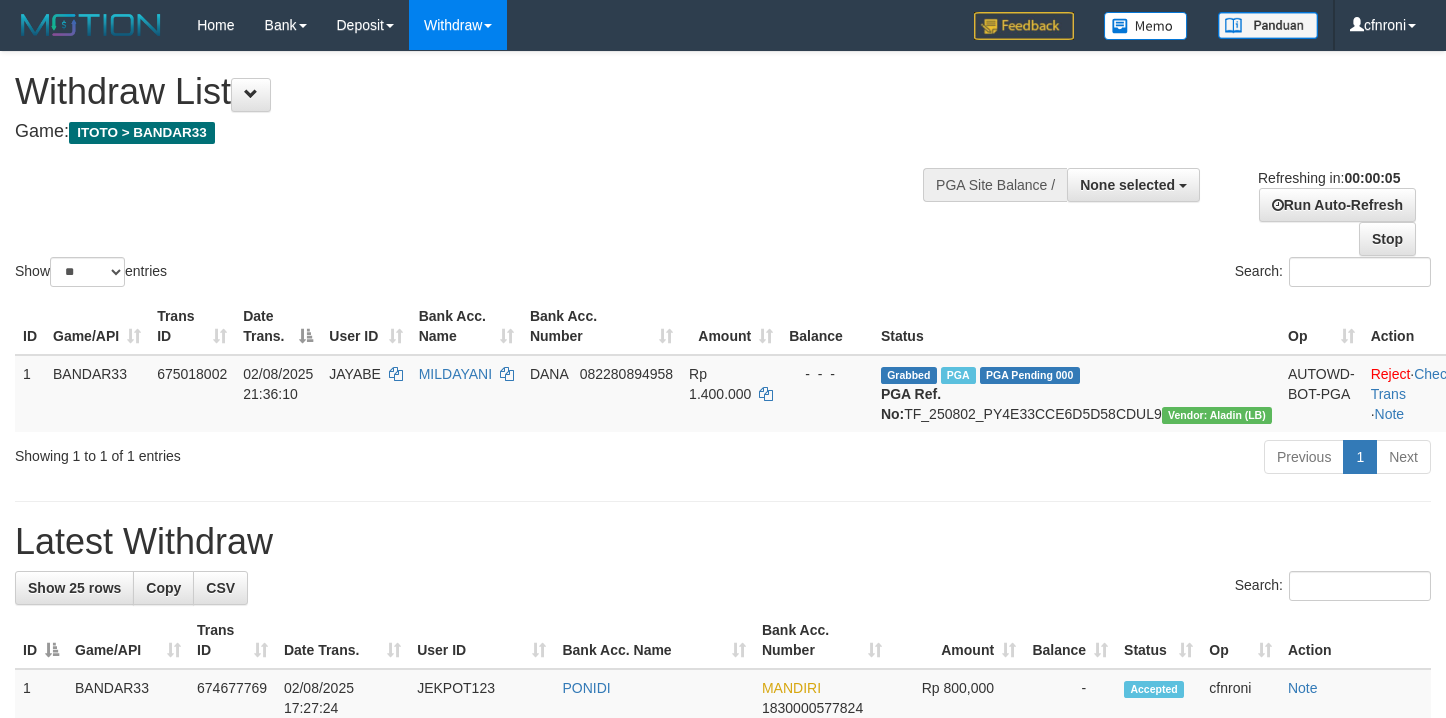scroll, scrollTop: 0, scrollLeft: 0, axis: both 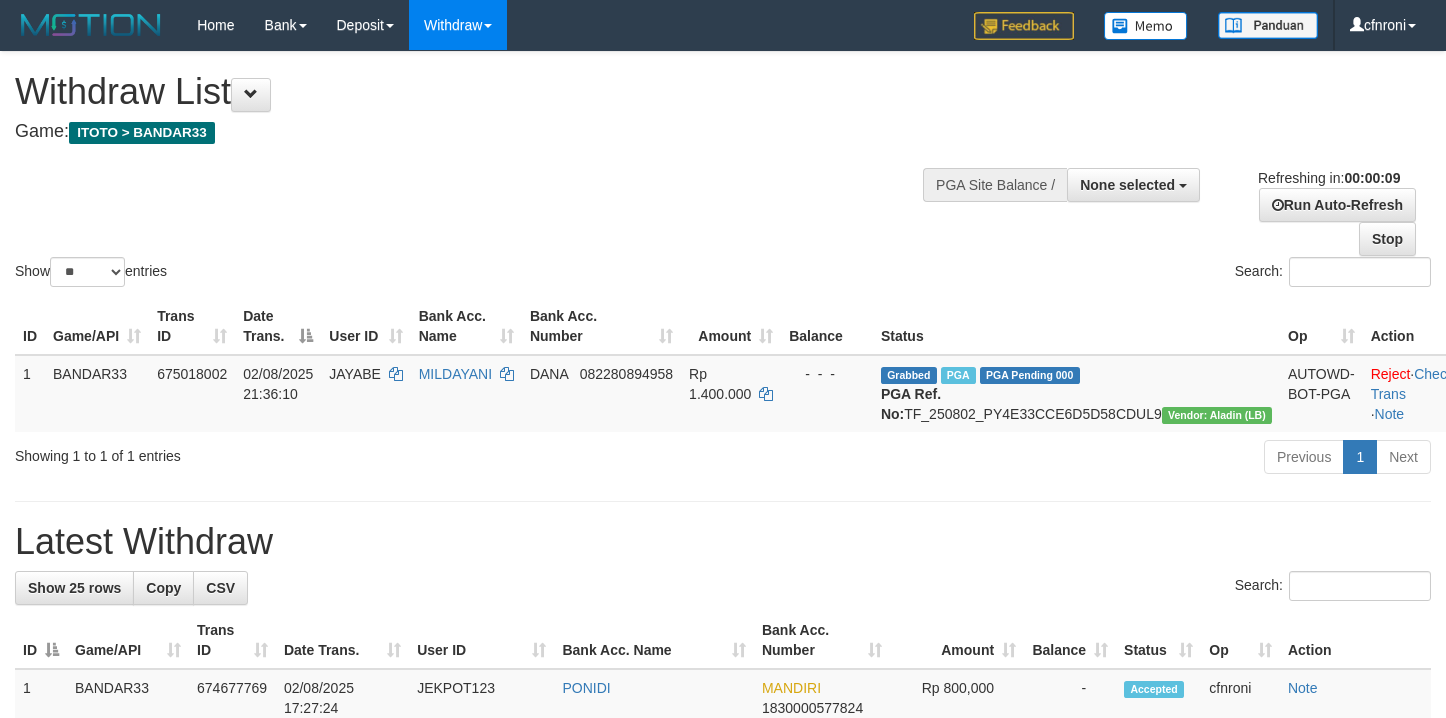 select 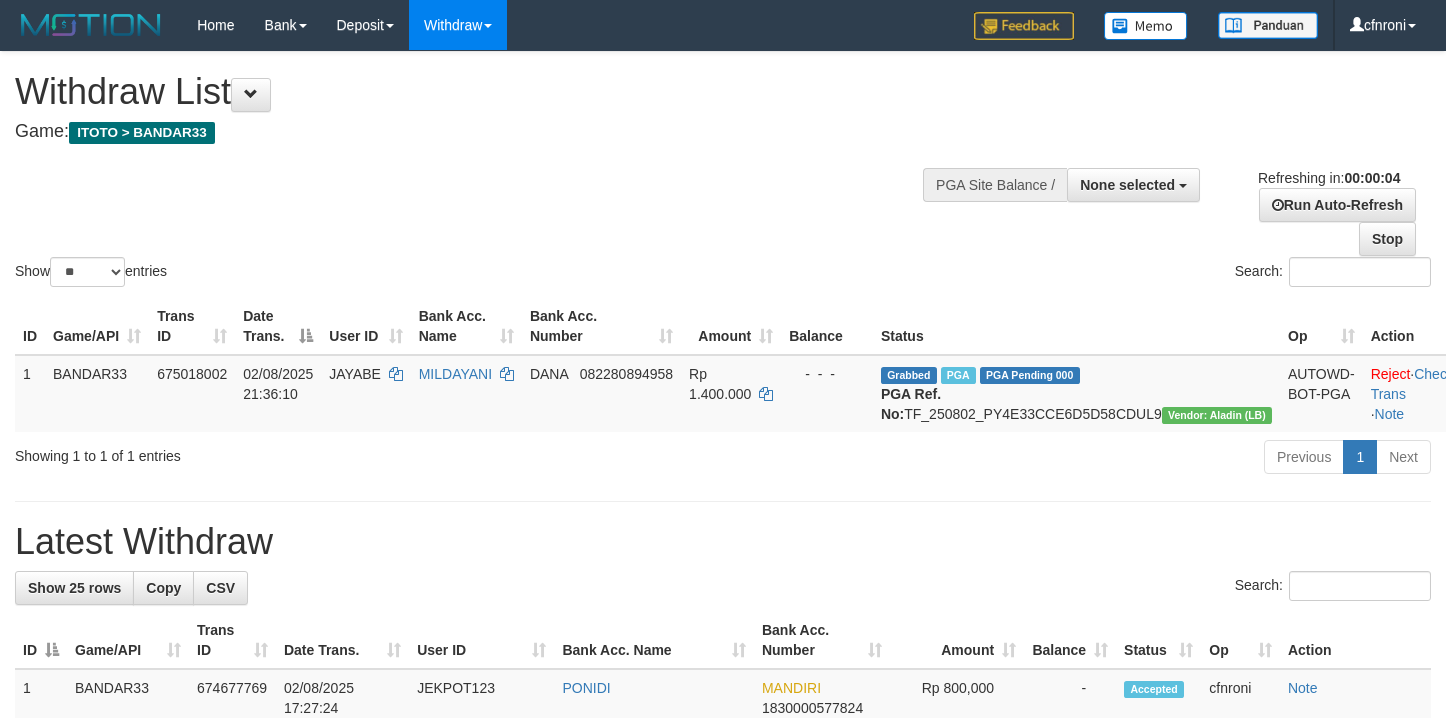 scroll, scrollTop: 0, scrollLeft: 0, axis: both 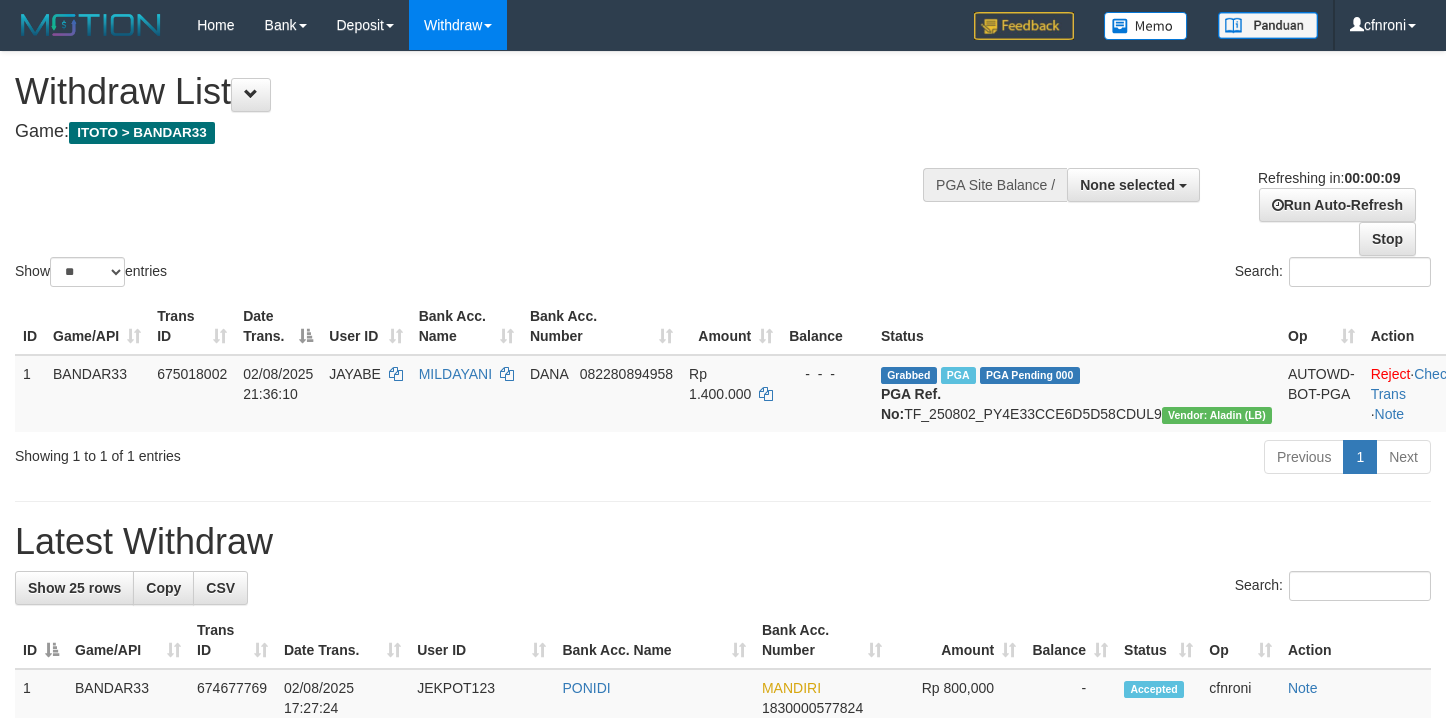 select 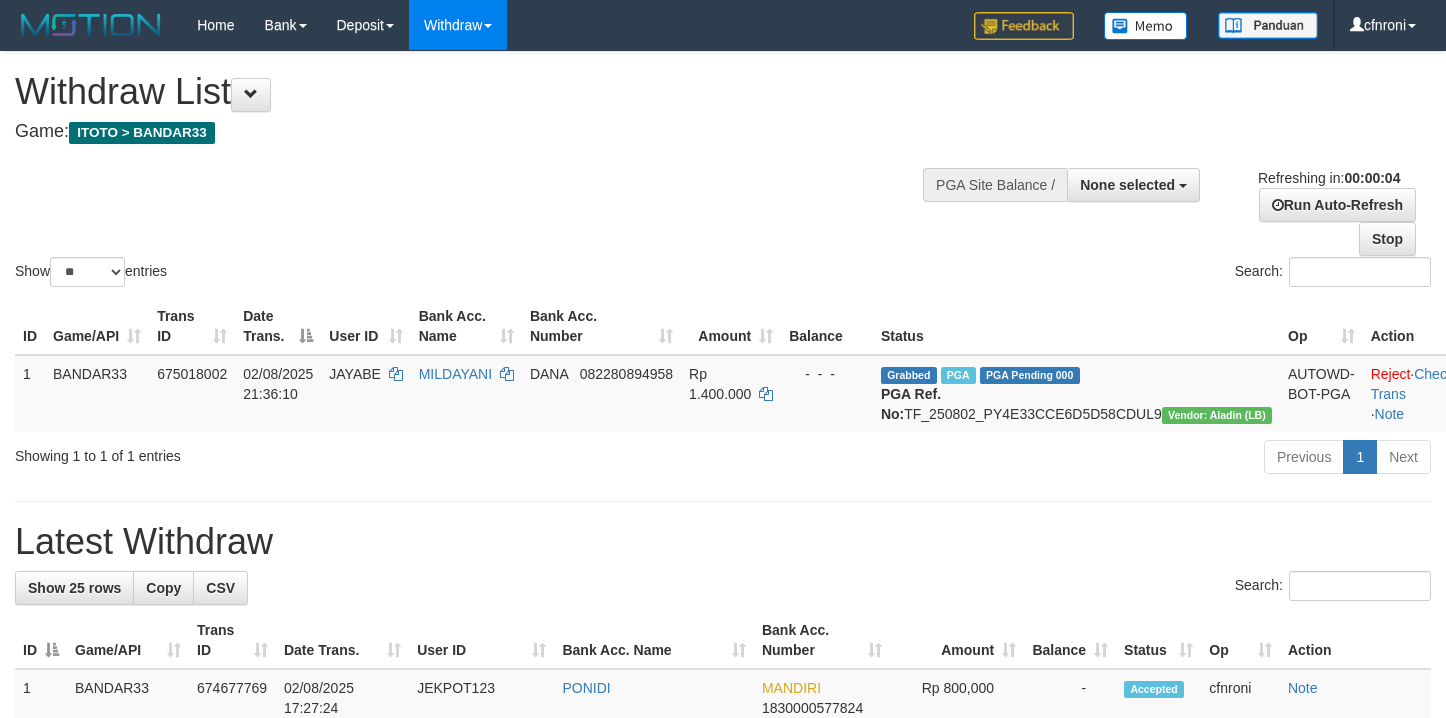 scroll, scrollTop: 0, scrollLeft: 0, axis: both 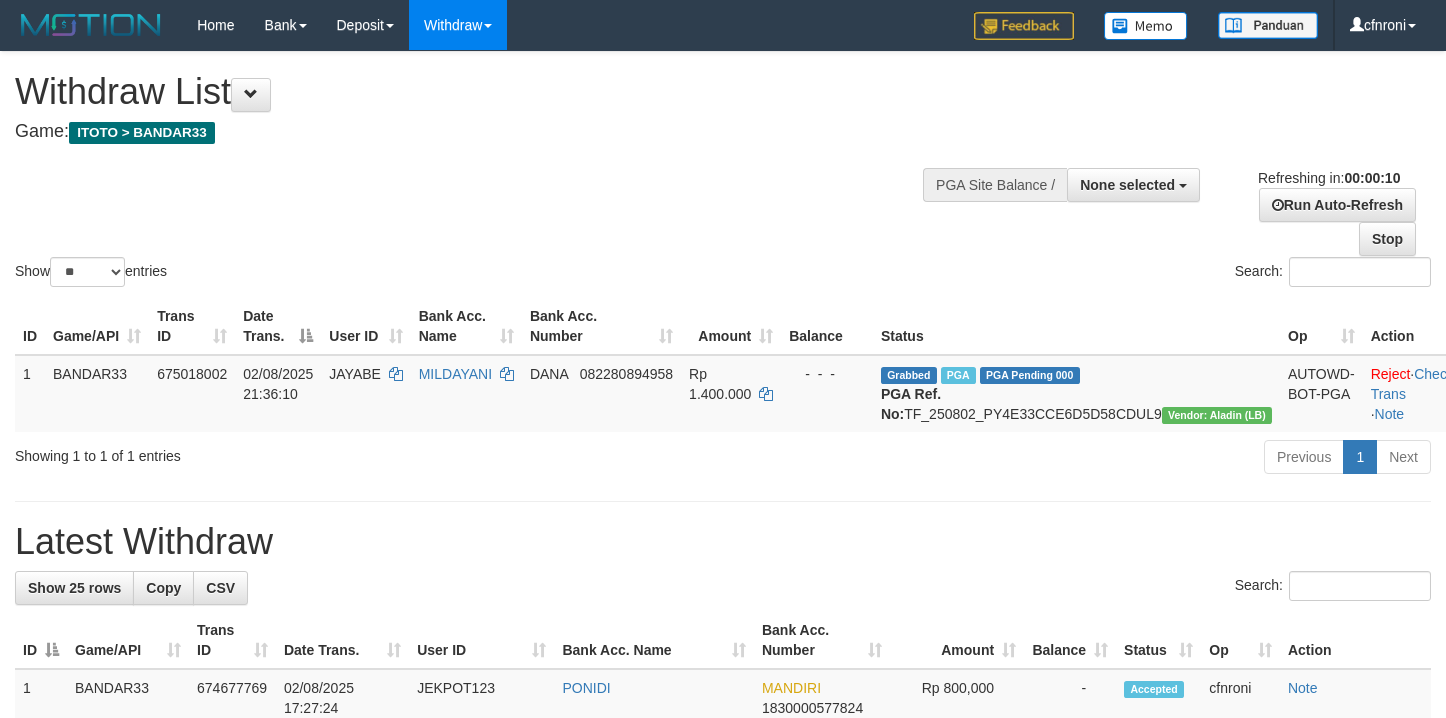 select 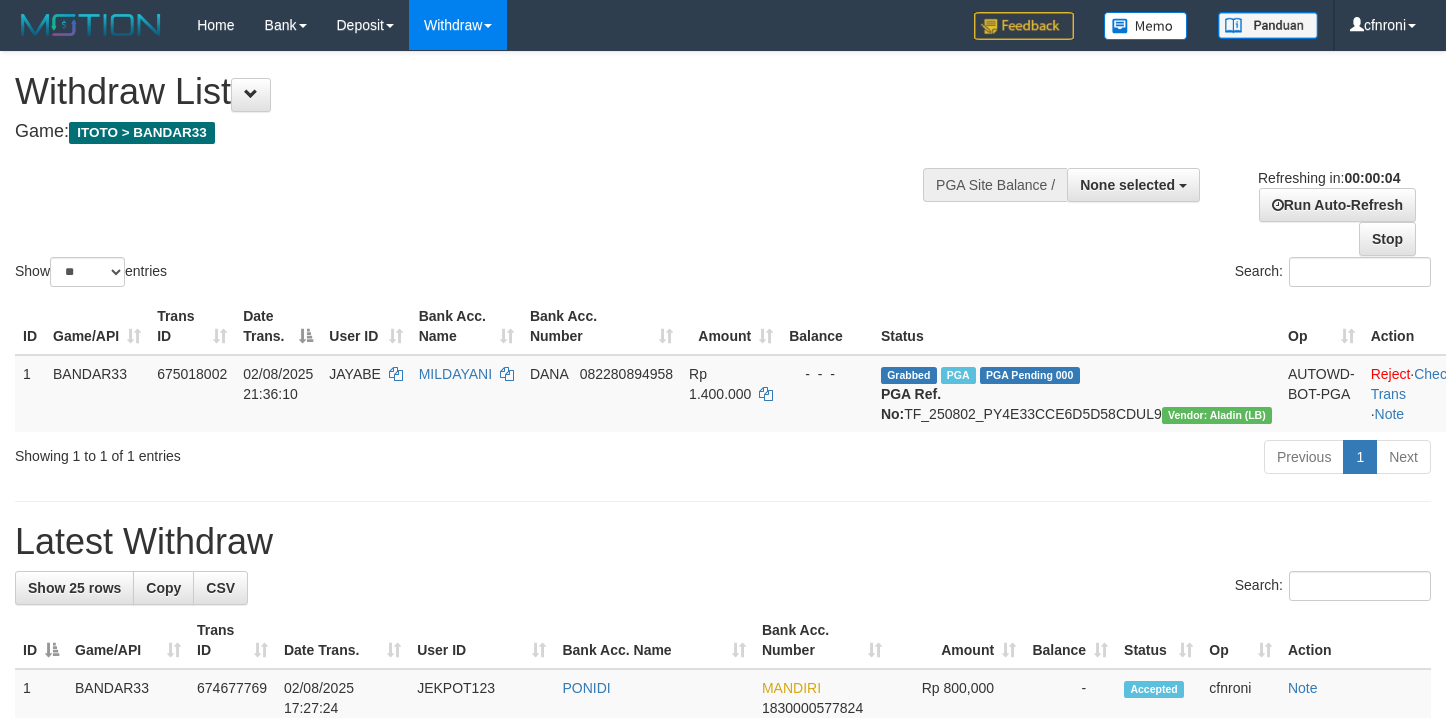 scroll, scrollTop: 0, scrollLeft: 0, axis: both 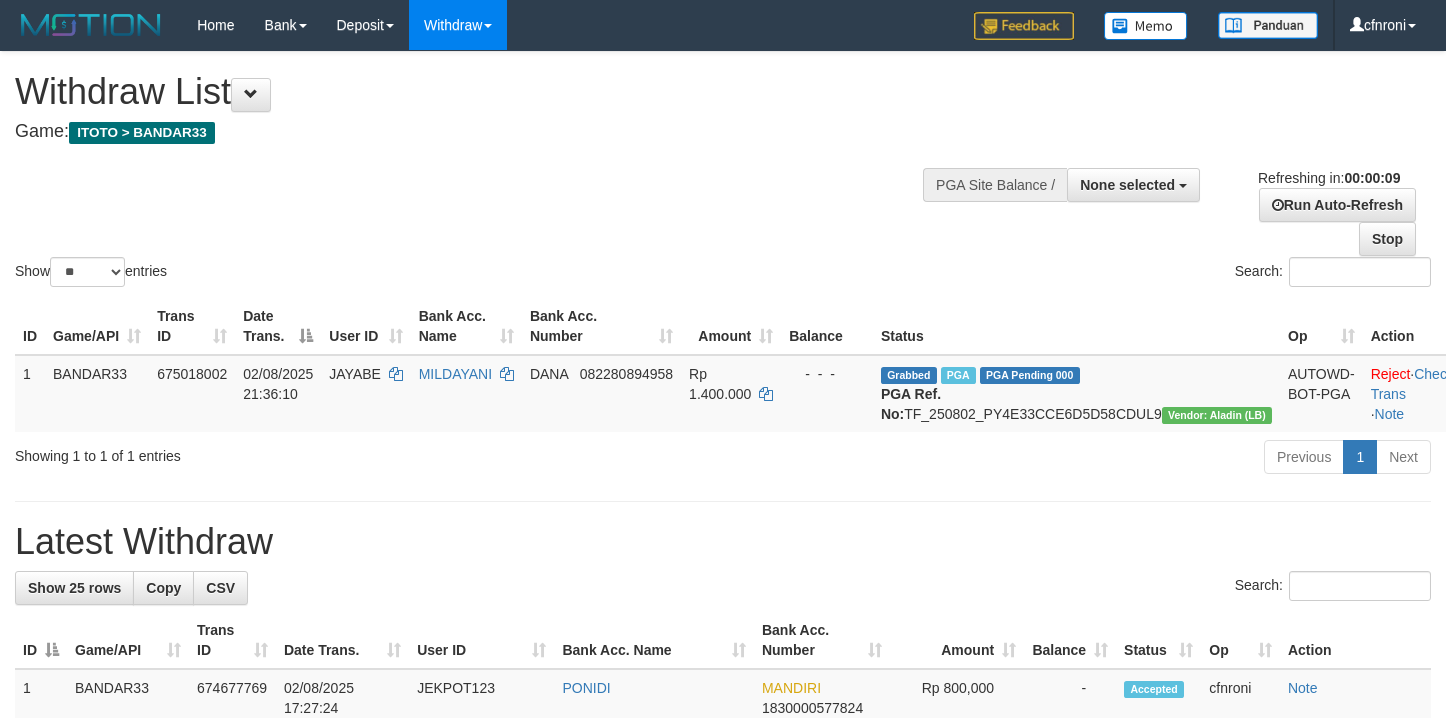 select 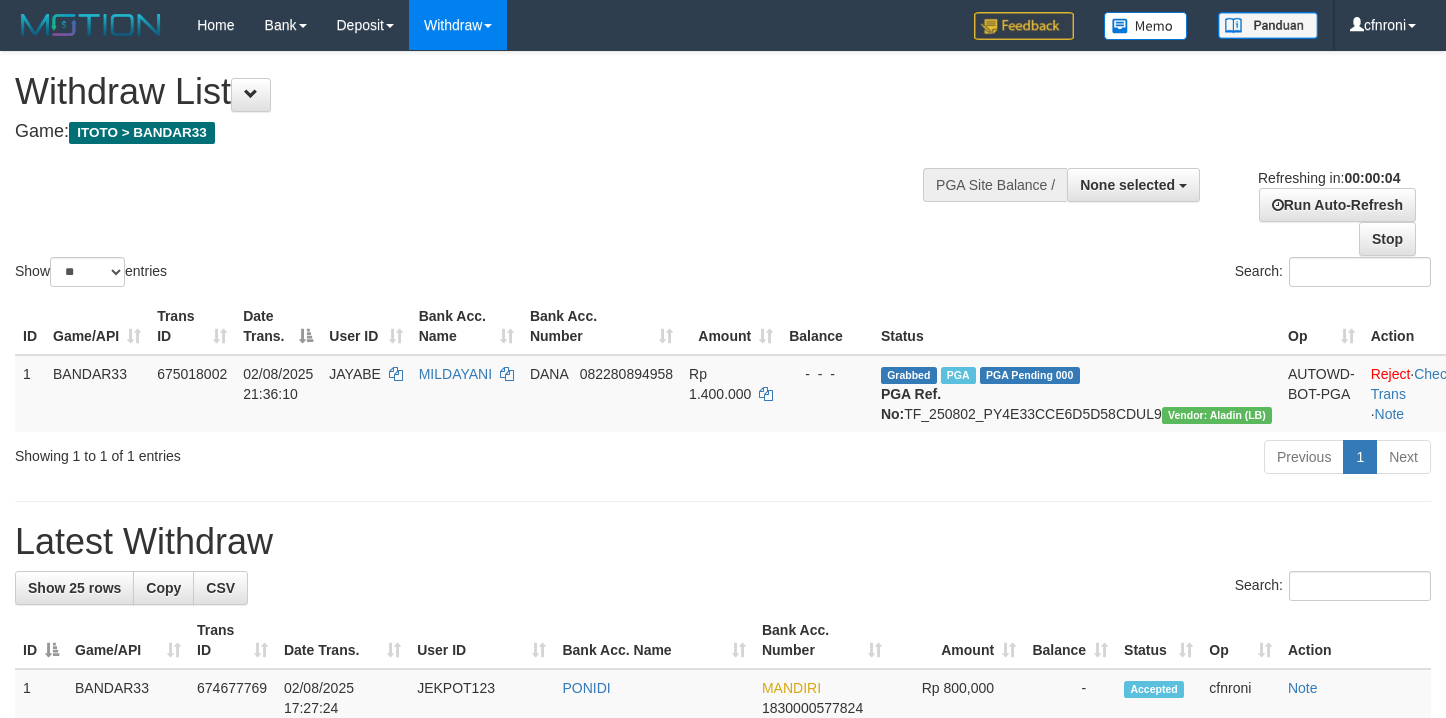 scroll, scrollTop: 0, scrollLeft: 0, axis: both 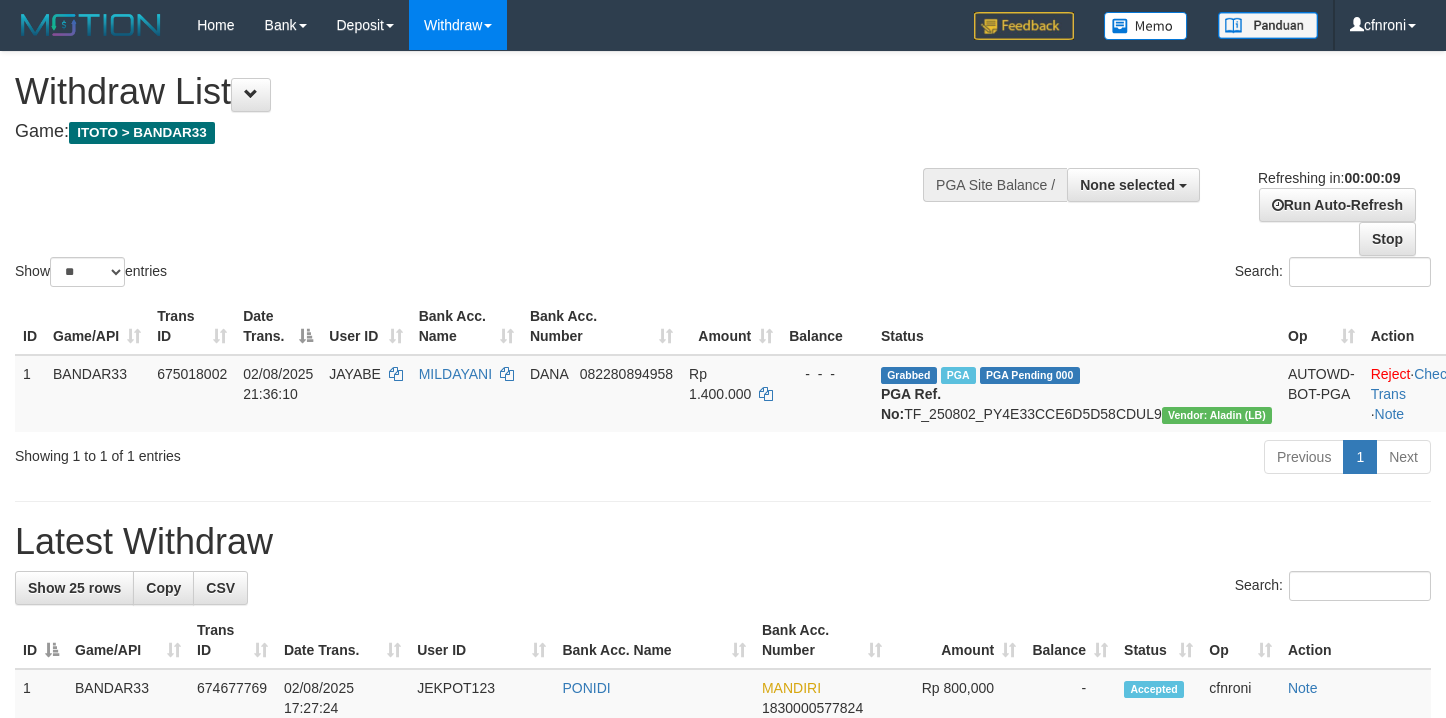 select 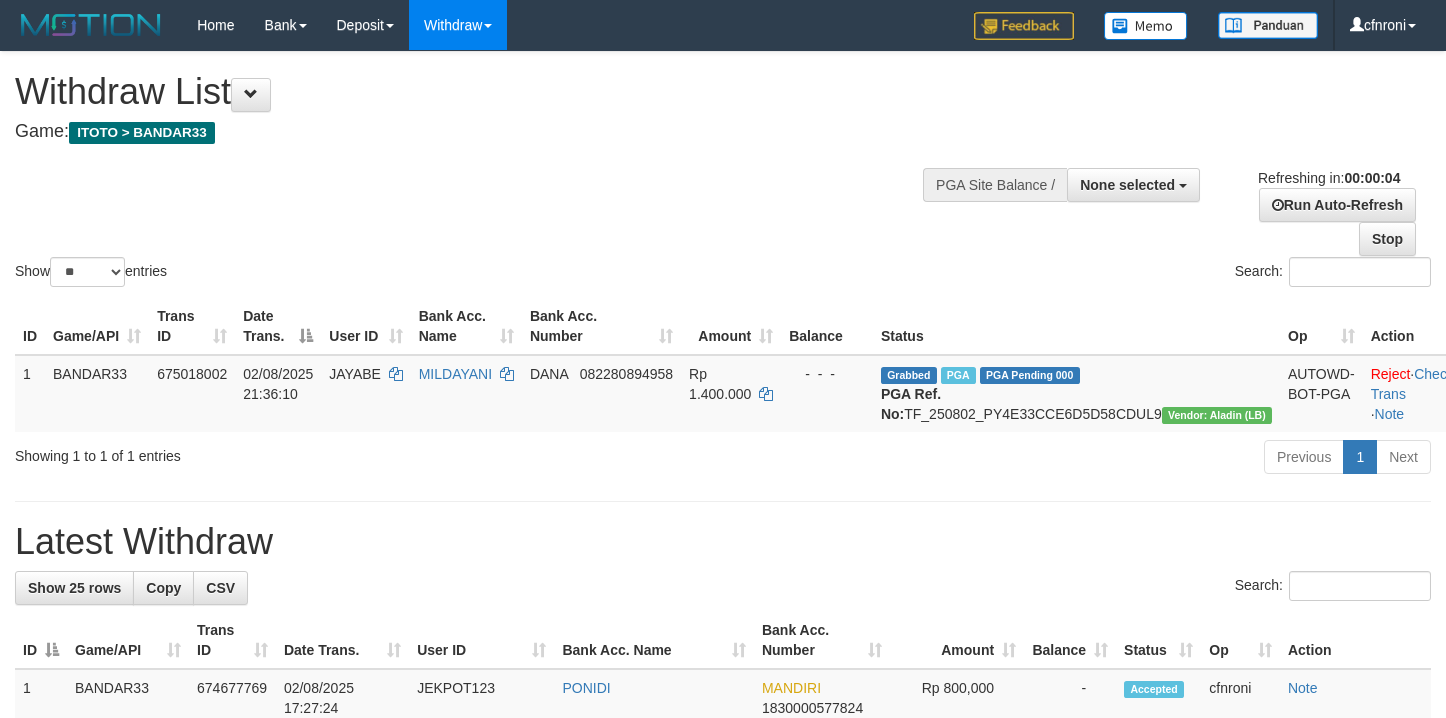 scroll, scrollTop: 0, scrollLeft: 0, axis: both 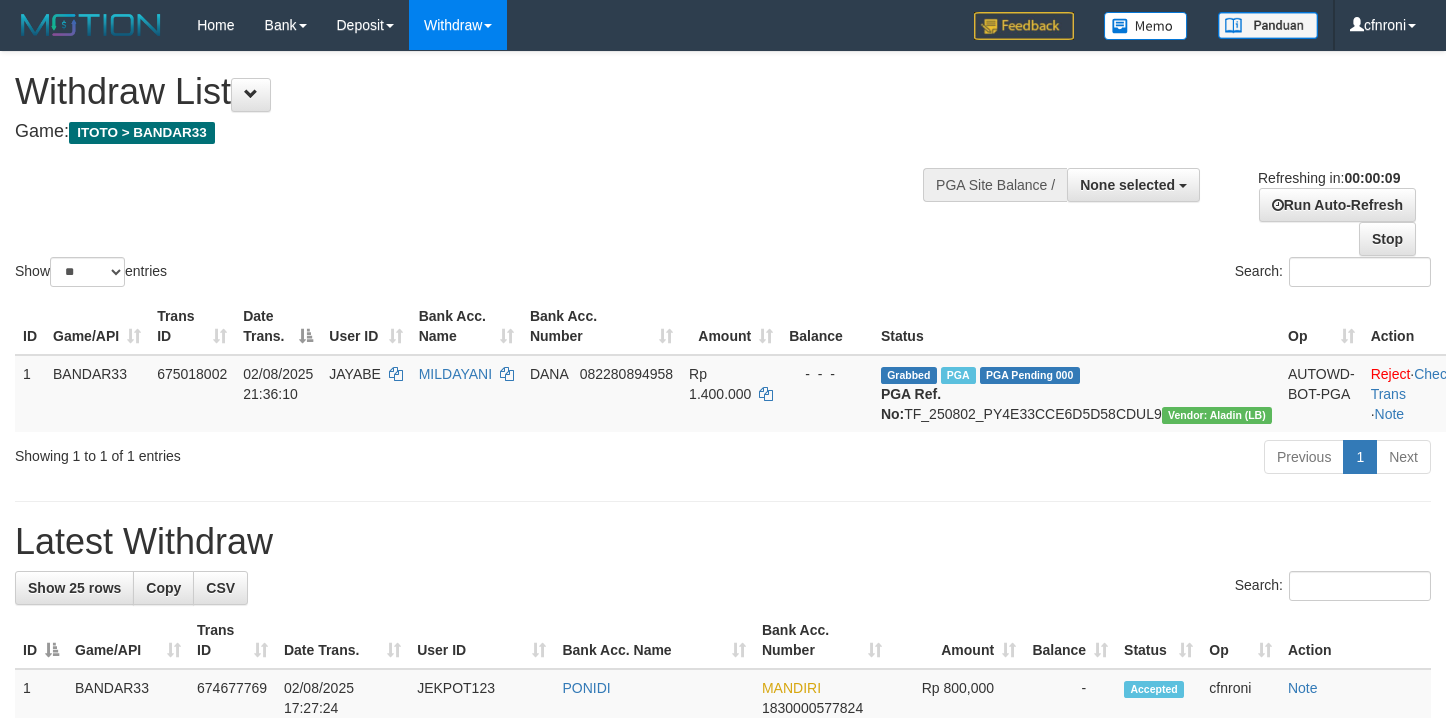select 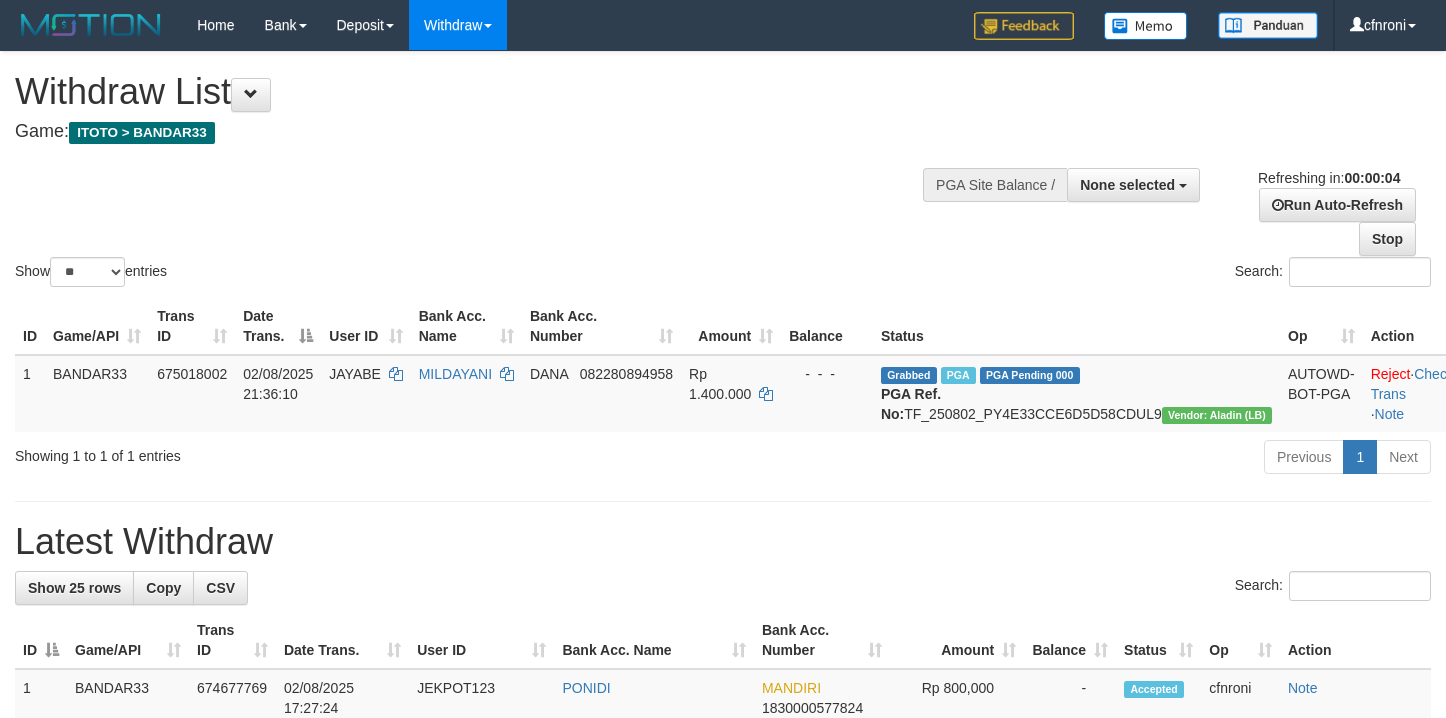 scroll, scrollTop: 0, scrollLeft: 0, axis: both 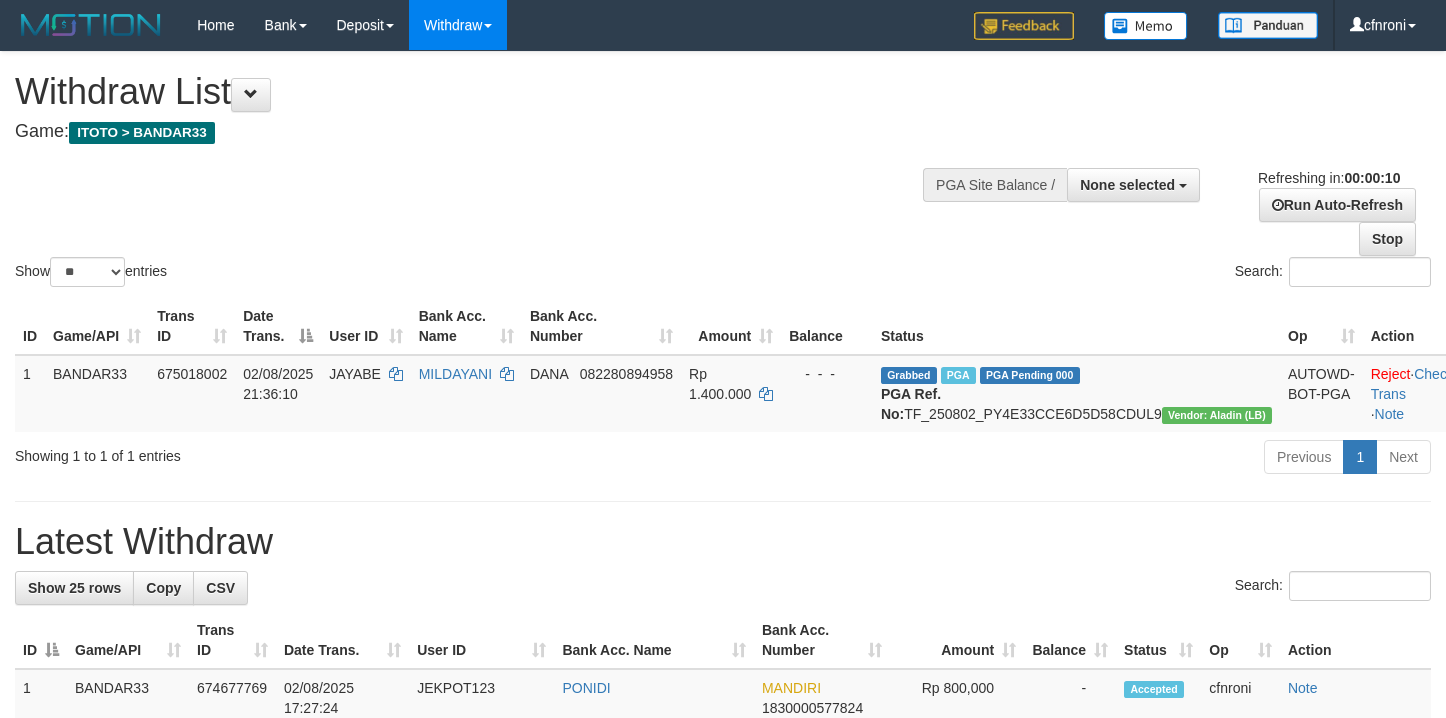 select 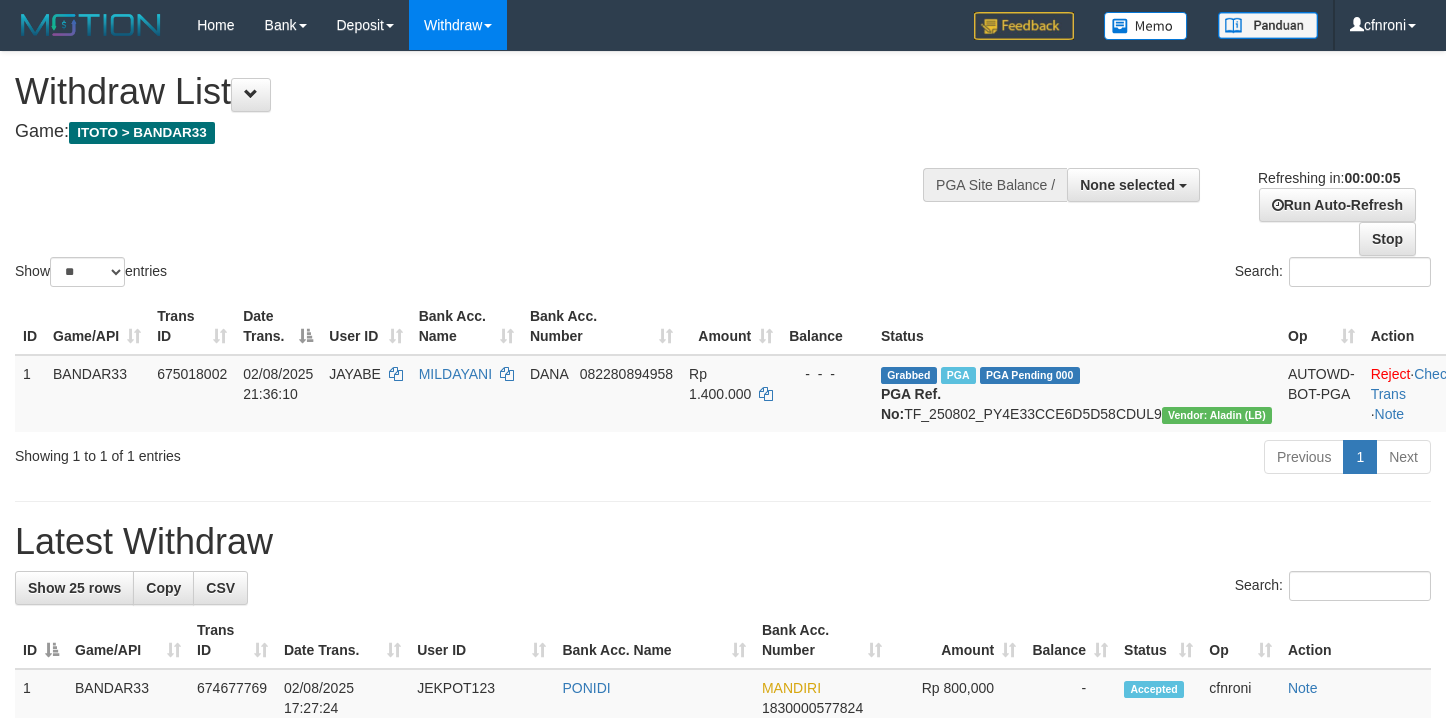 scroll, scrollTop: 0, scrollLeft: 0, axis: both 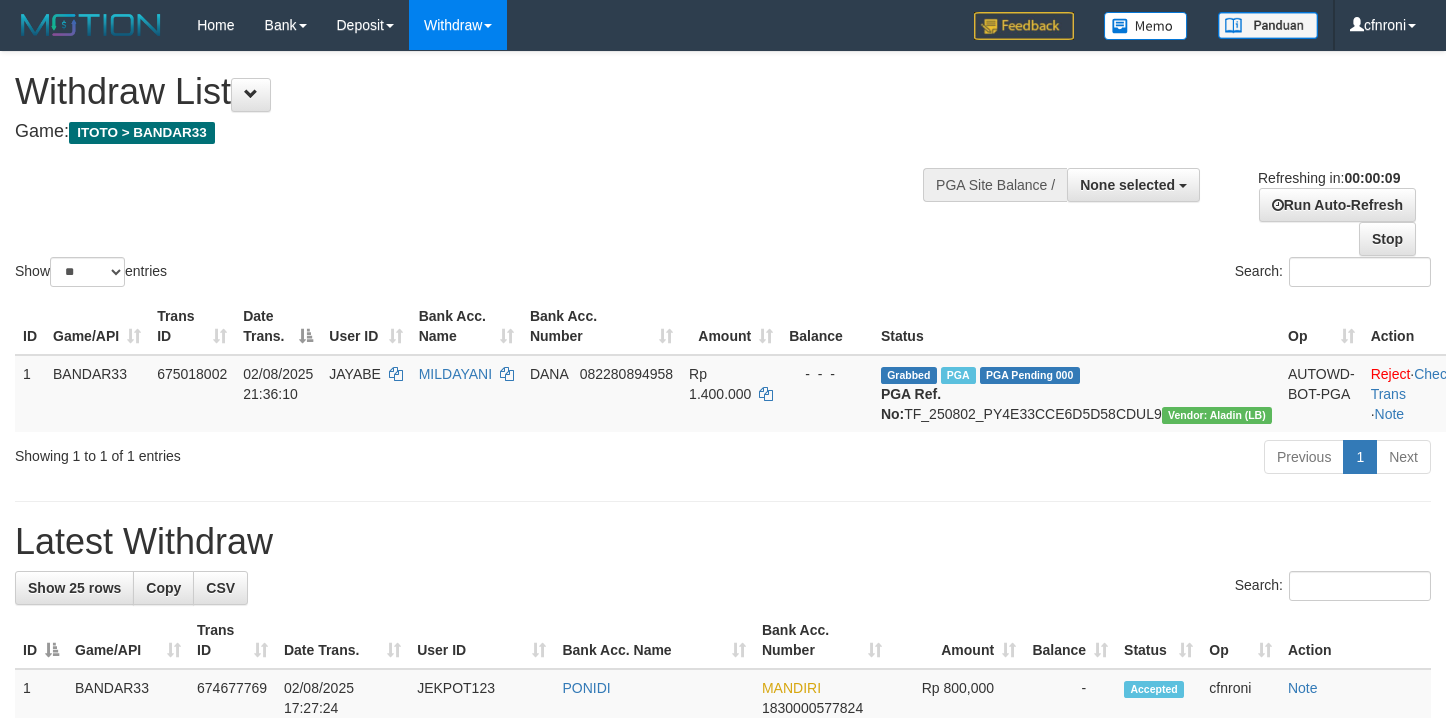 select 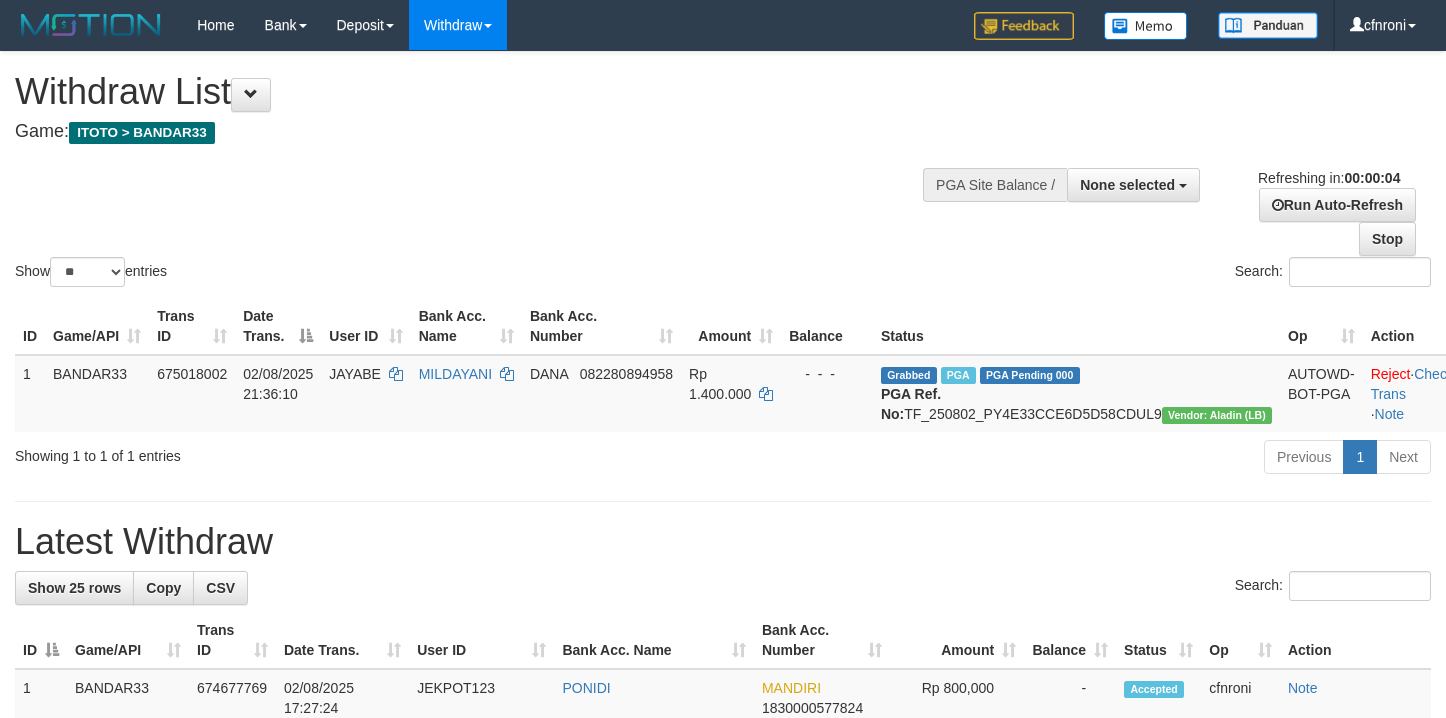 scroll, scrollTop: 0, scrollLeft: 0, axis: both 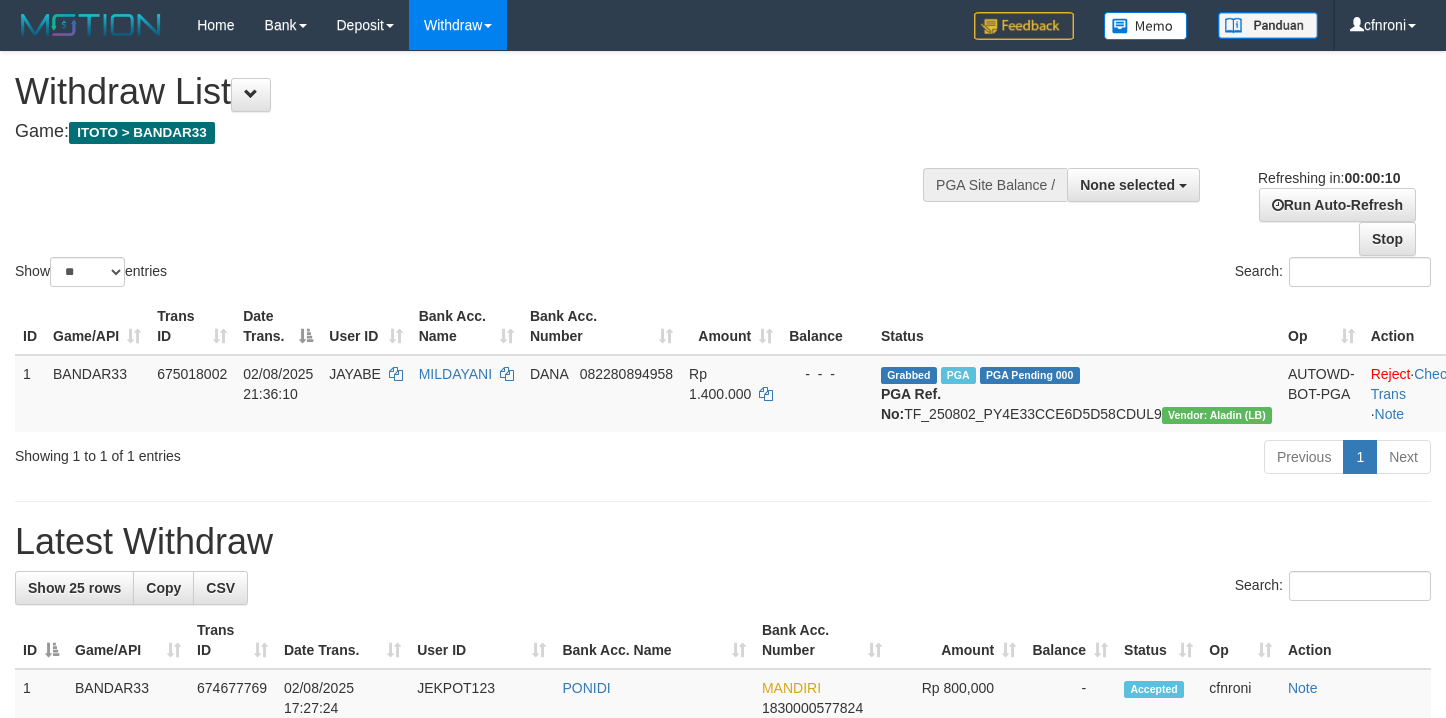 select 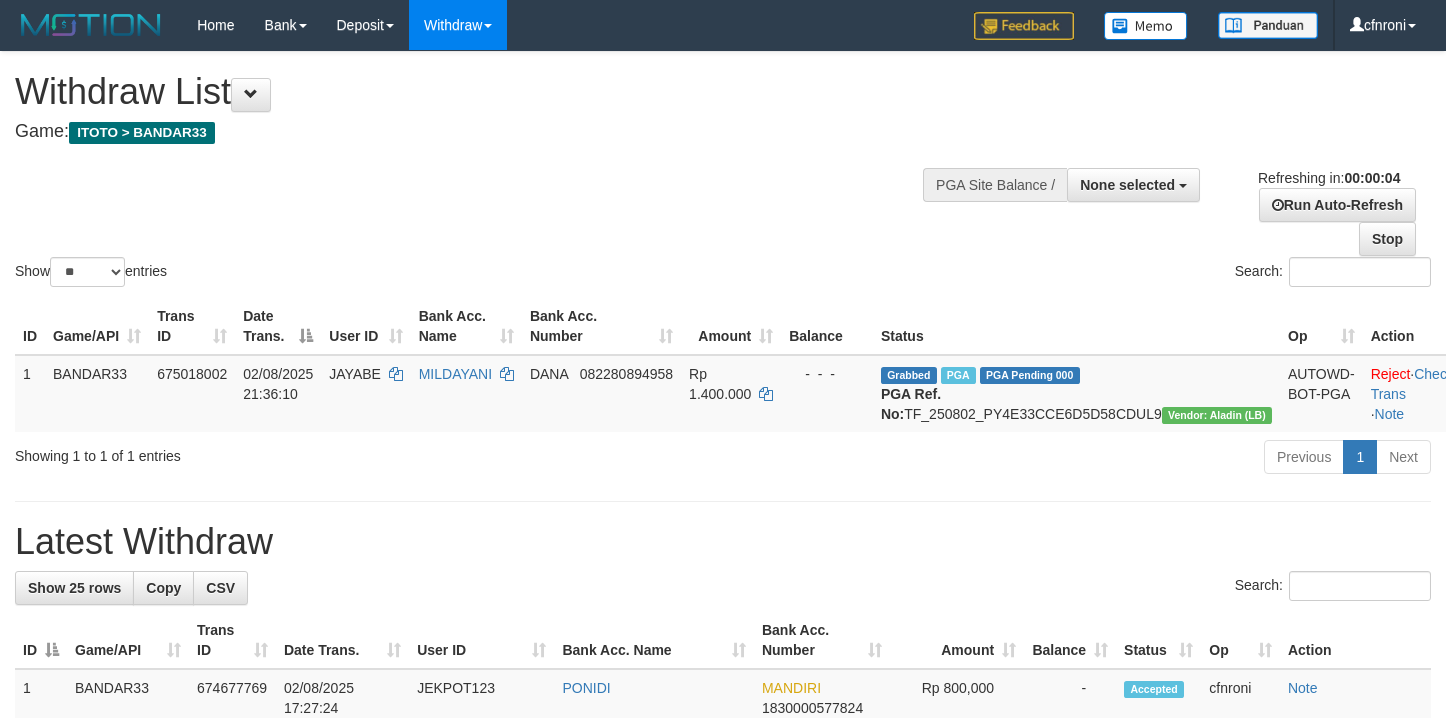 scroll, scrollTop: 0, scrollLeft: 0, axis: both 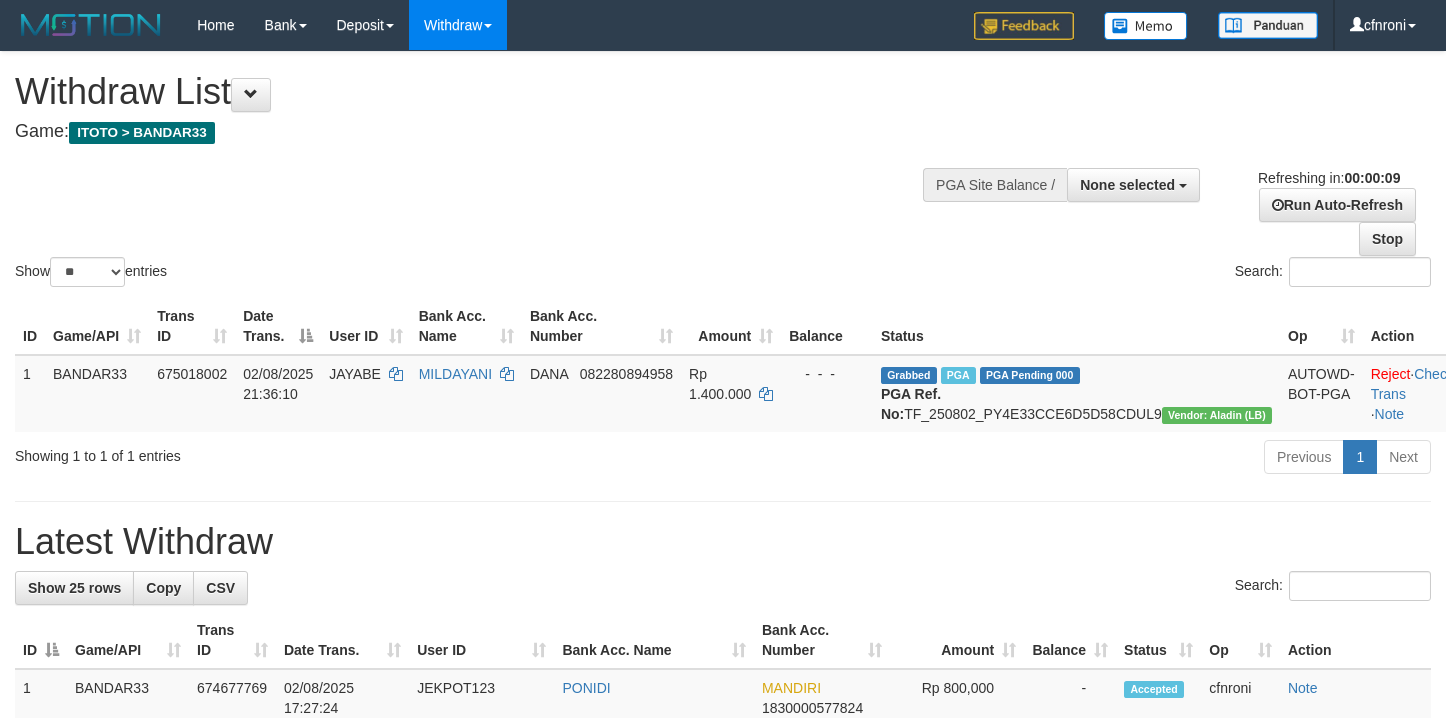 select 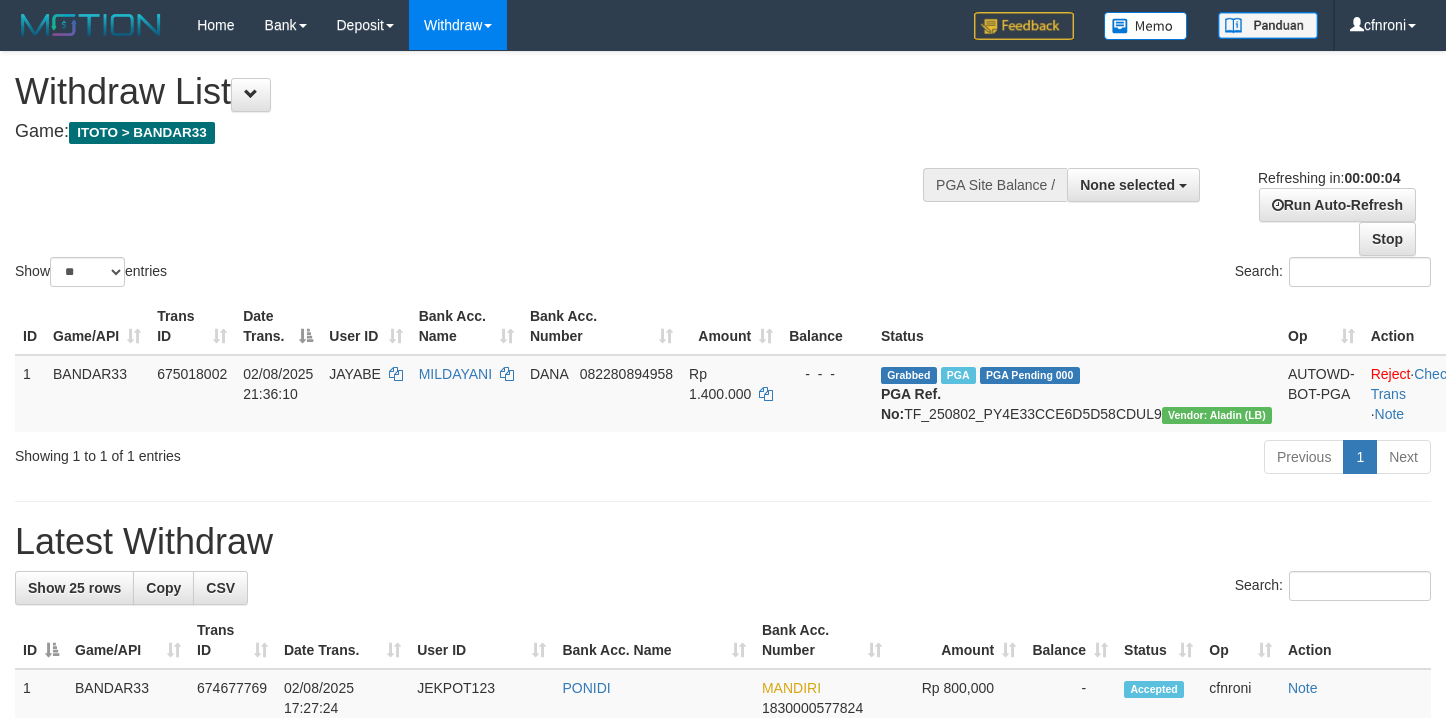 scroll, scrollTop: 0, scrollLeft: 0, axis: both 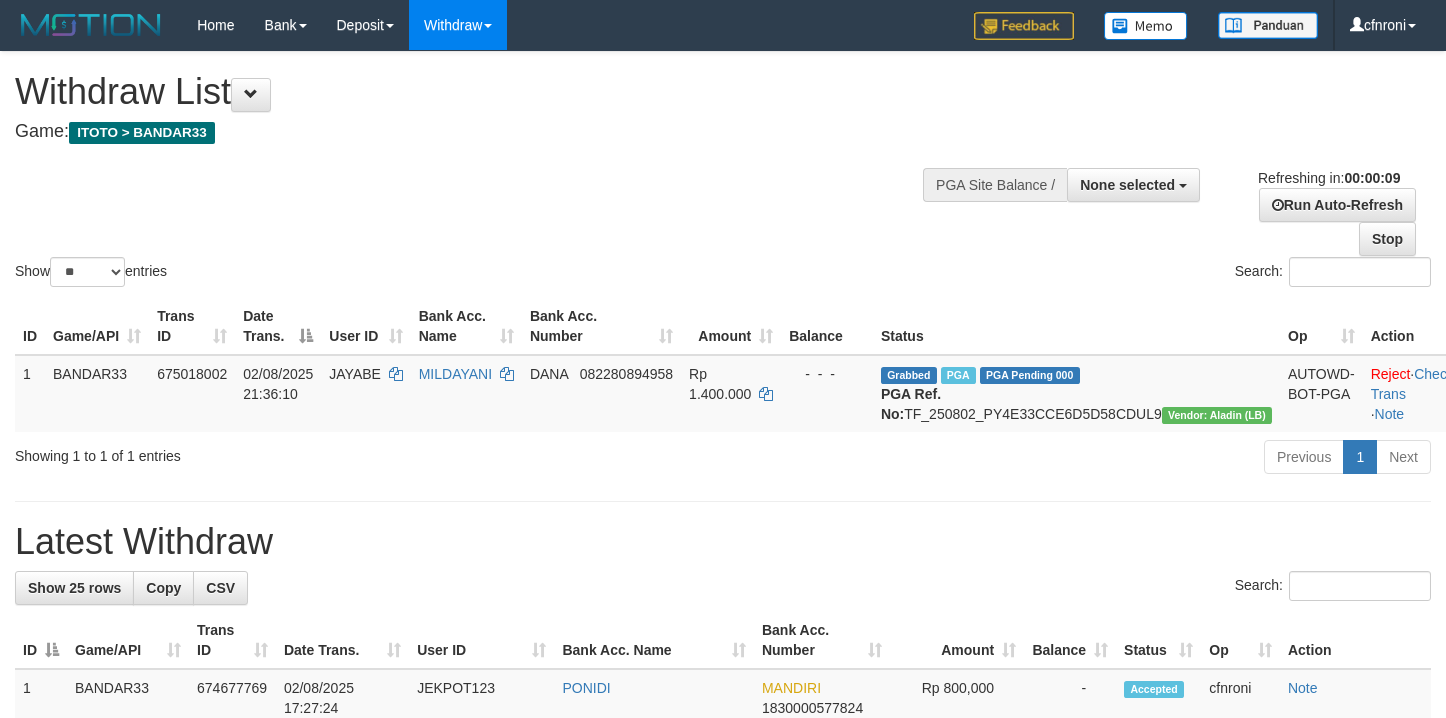 select 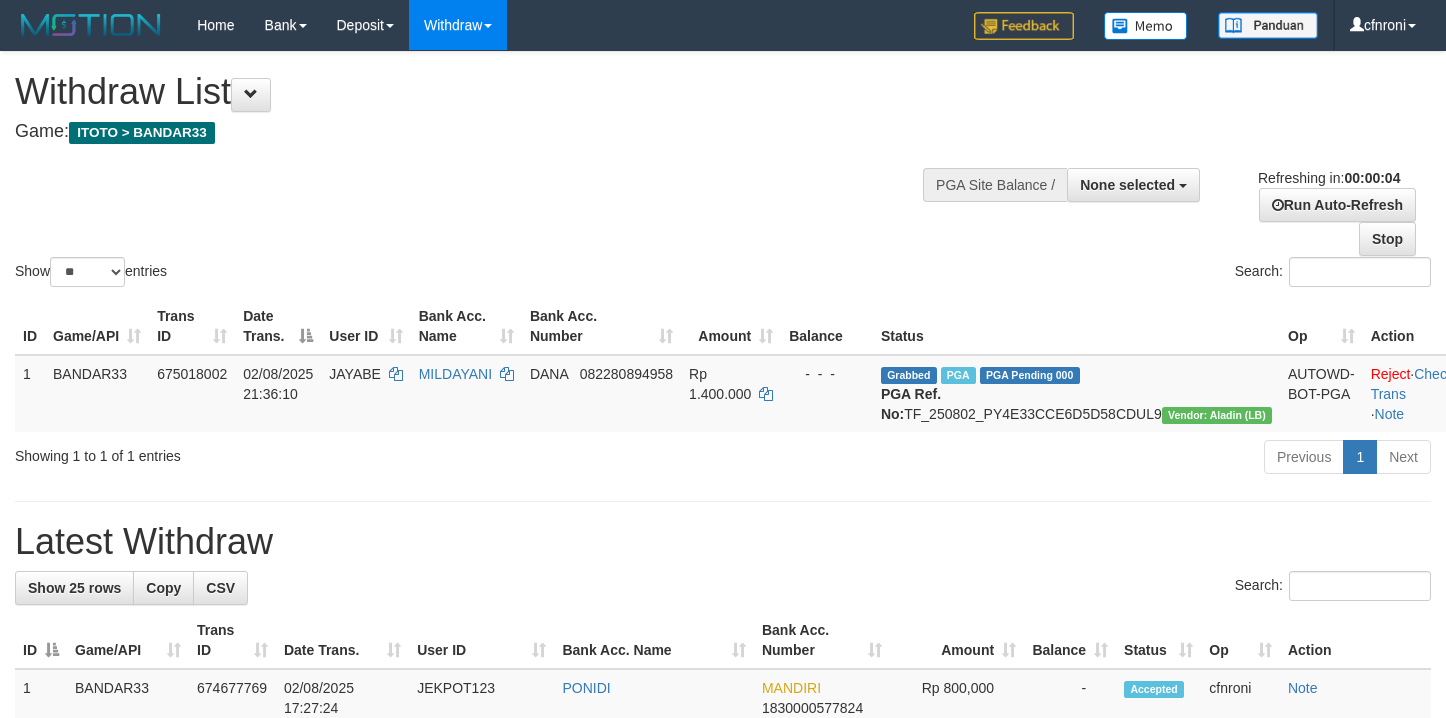 scroll, scrollTop: 0, scrollLeft: 0, axis: both 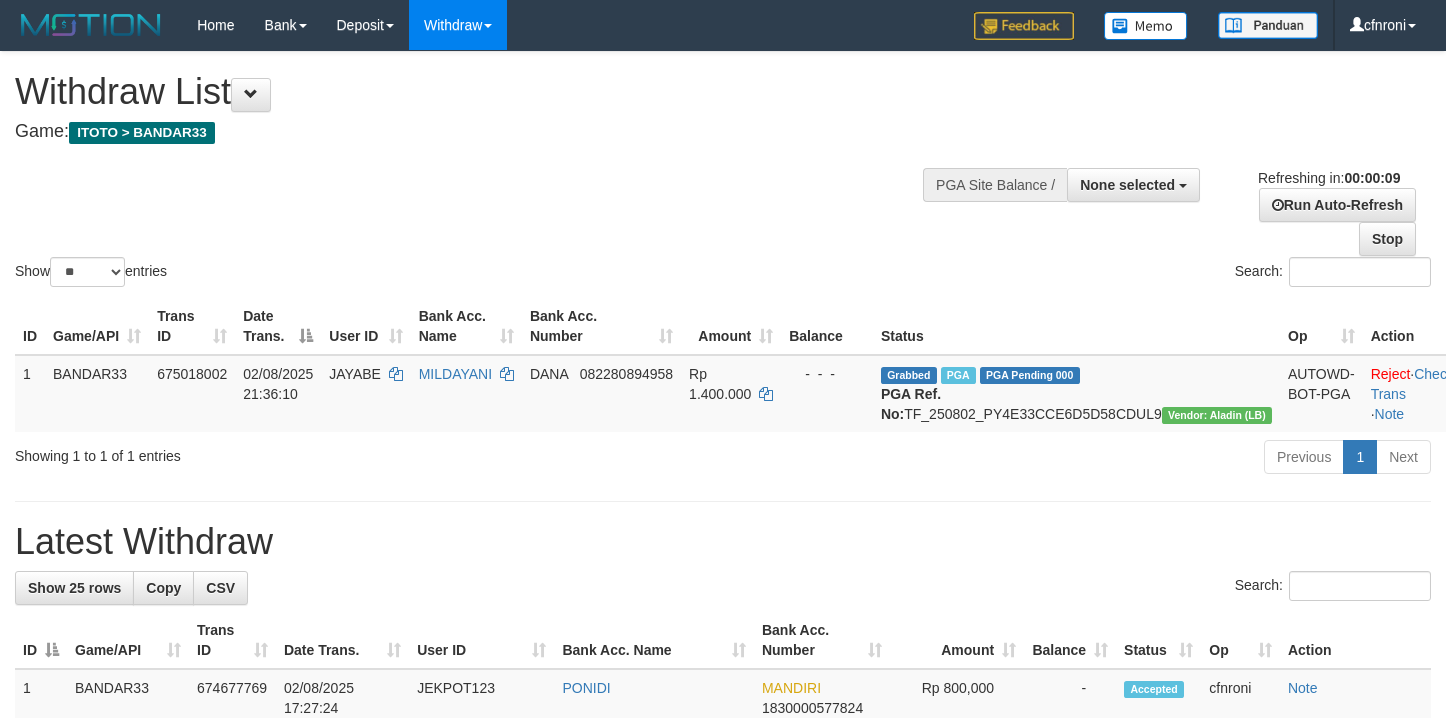 select 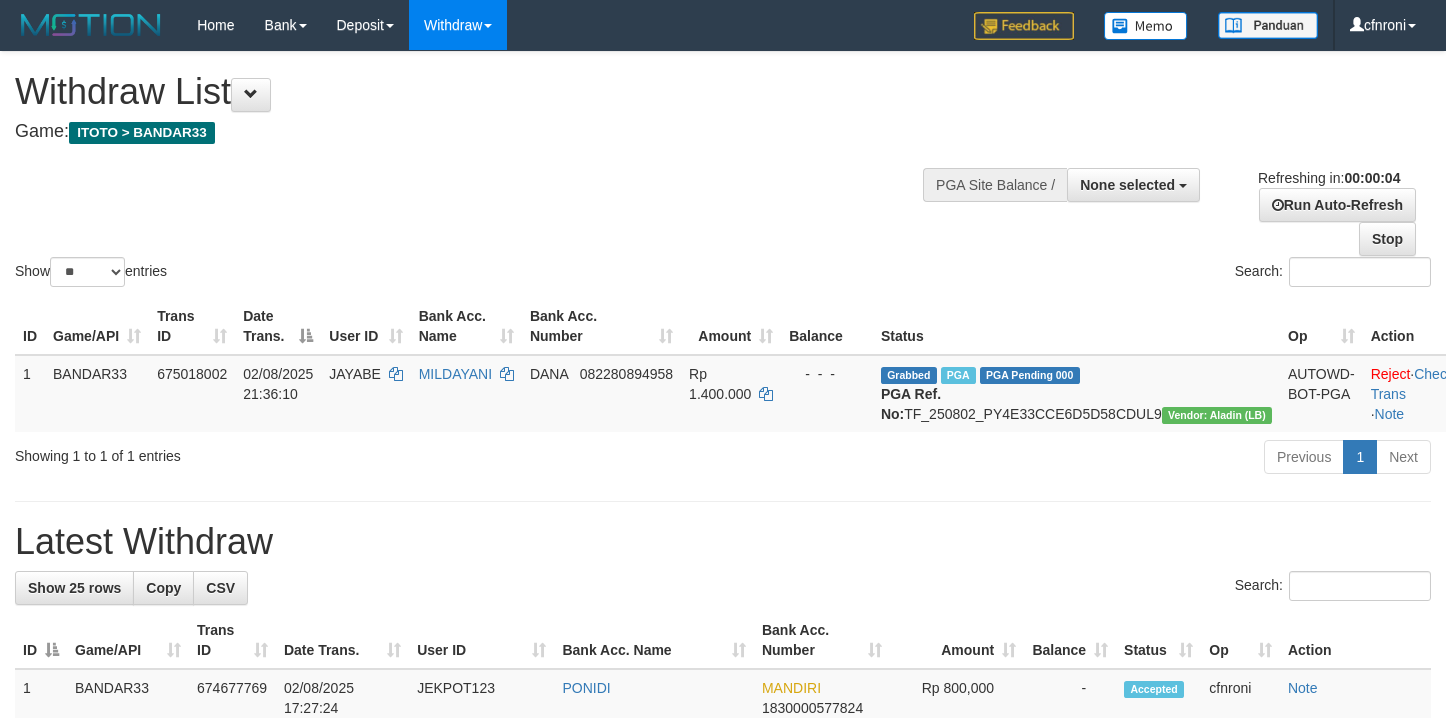 scroll, scrollTop: 0, scrollLeft: 0, axis: both 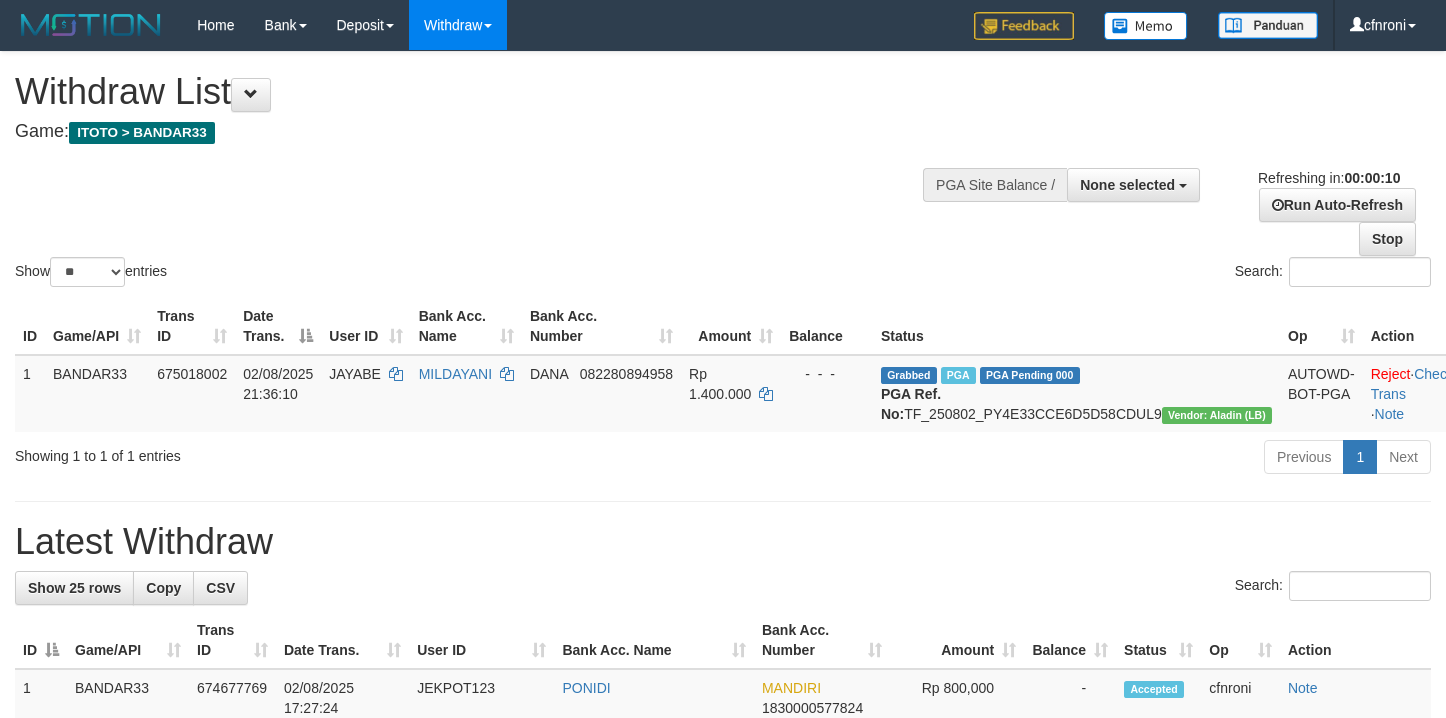 select 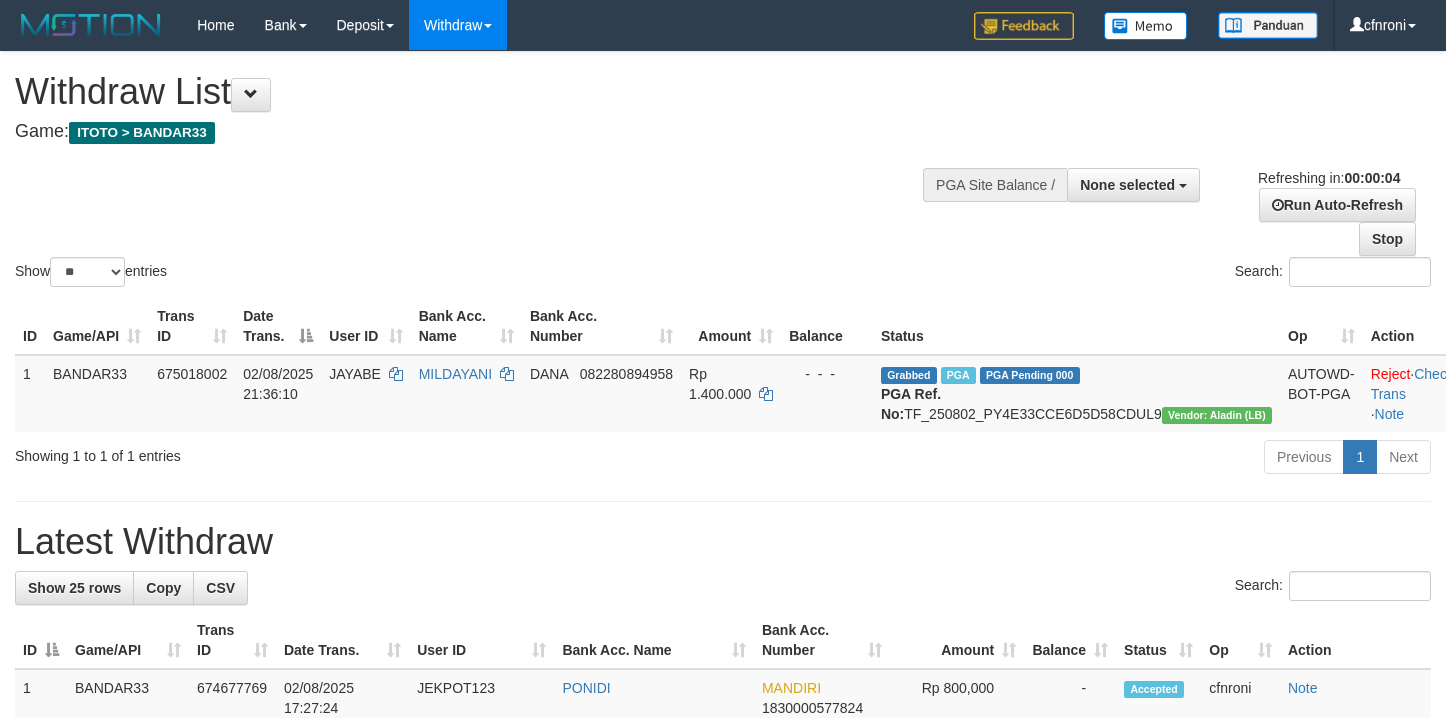 scroll, scrollTop: 0, scrollLeft: 0, axis: both 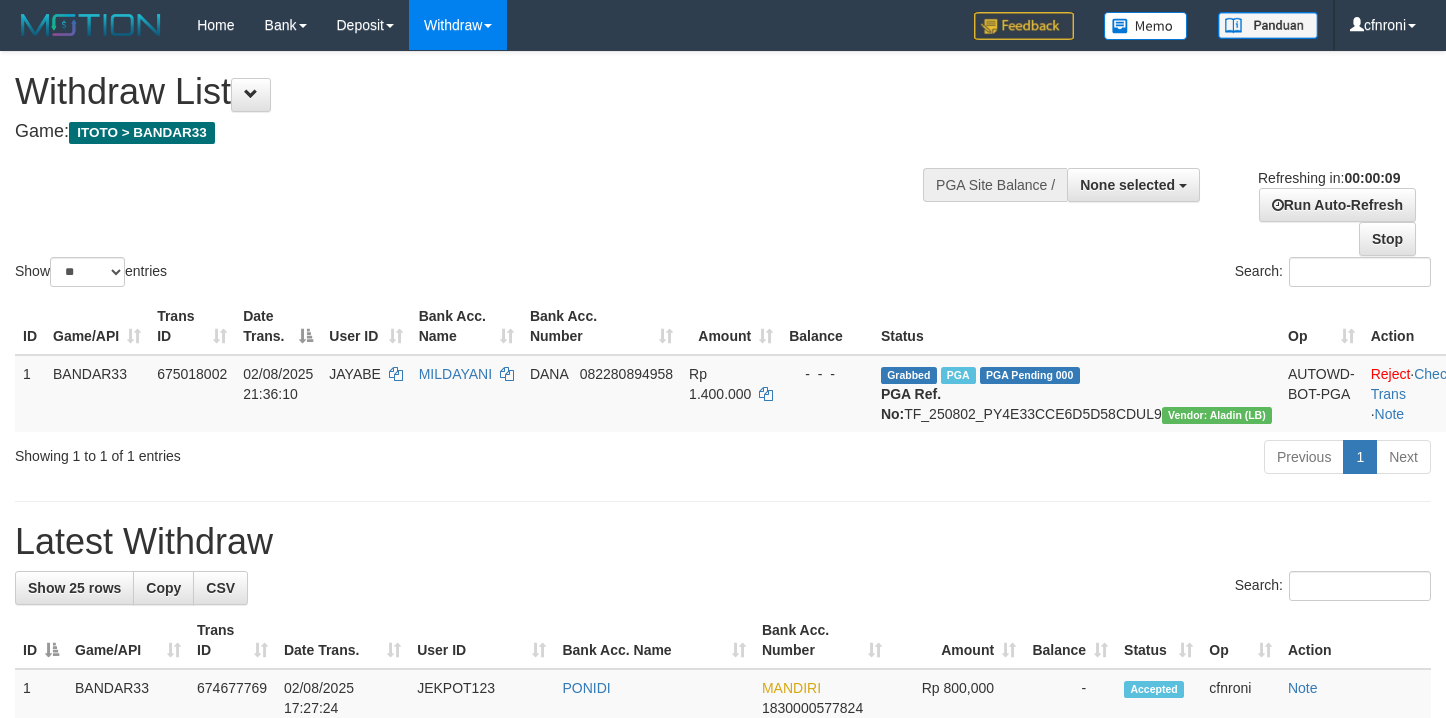 select 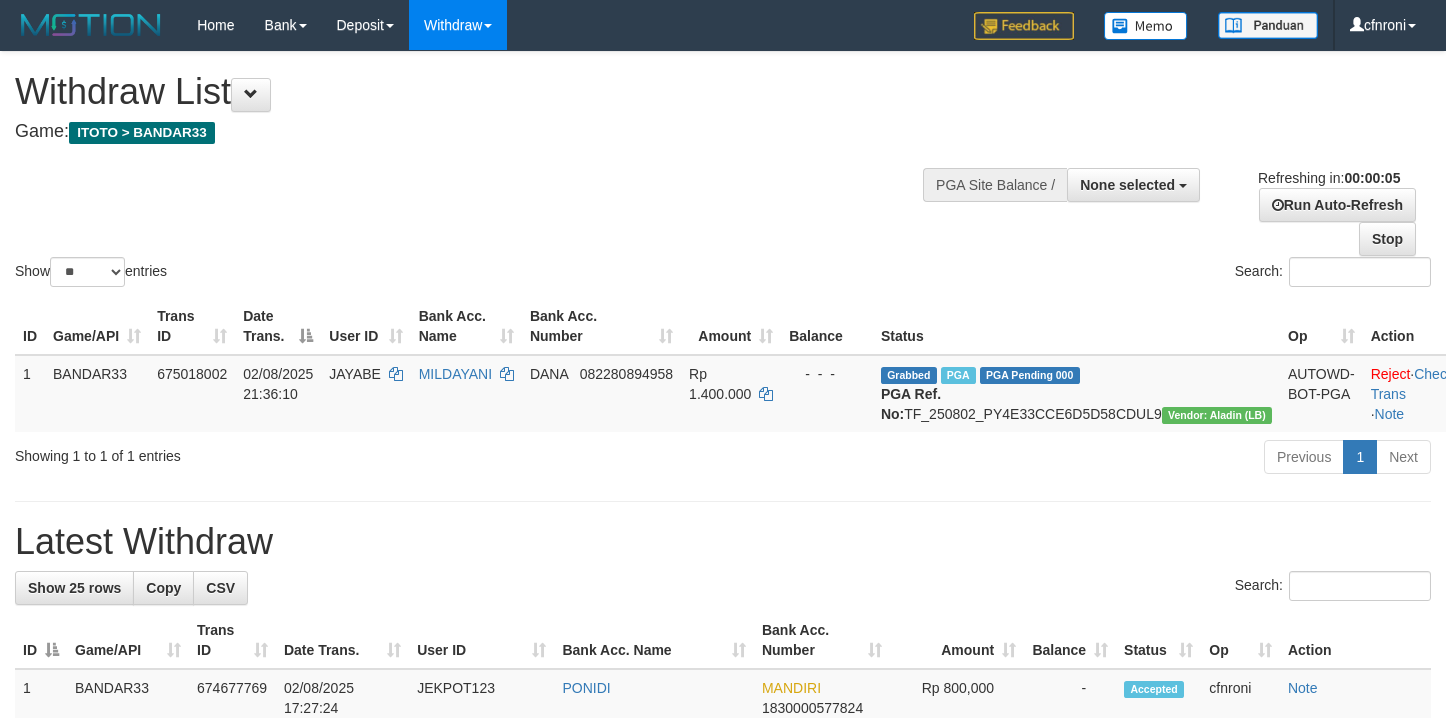 scroll, scrollTop: 0, scrollLeft: 0, axis: both 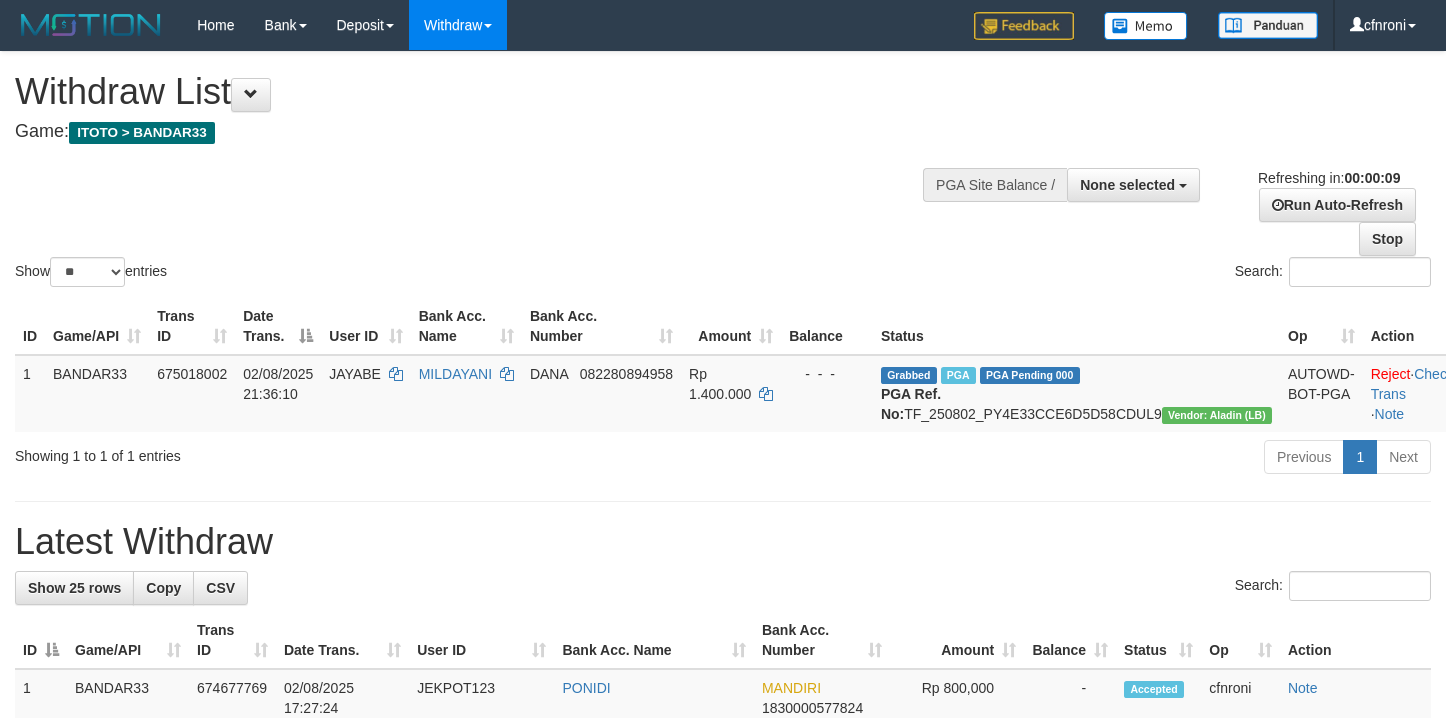 select 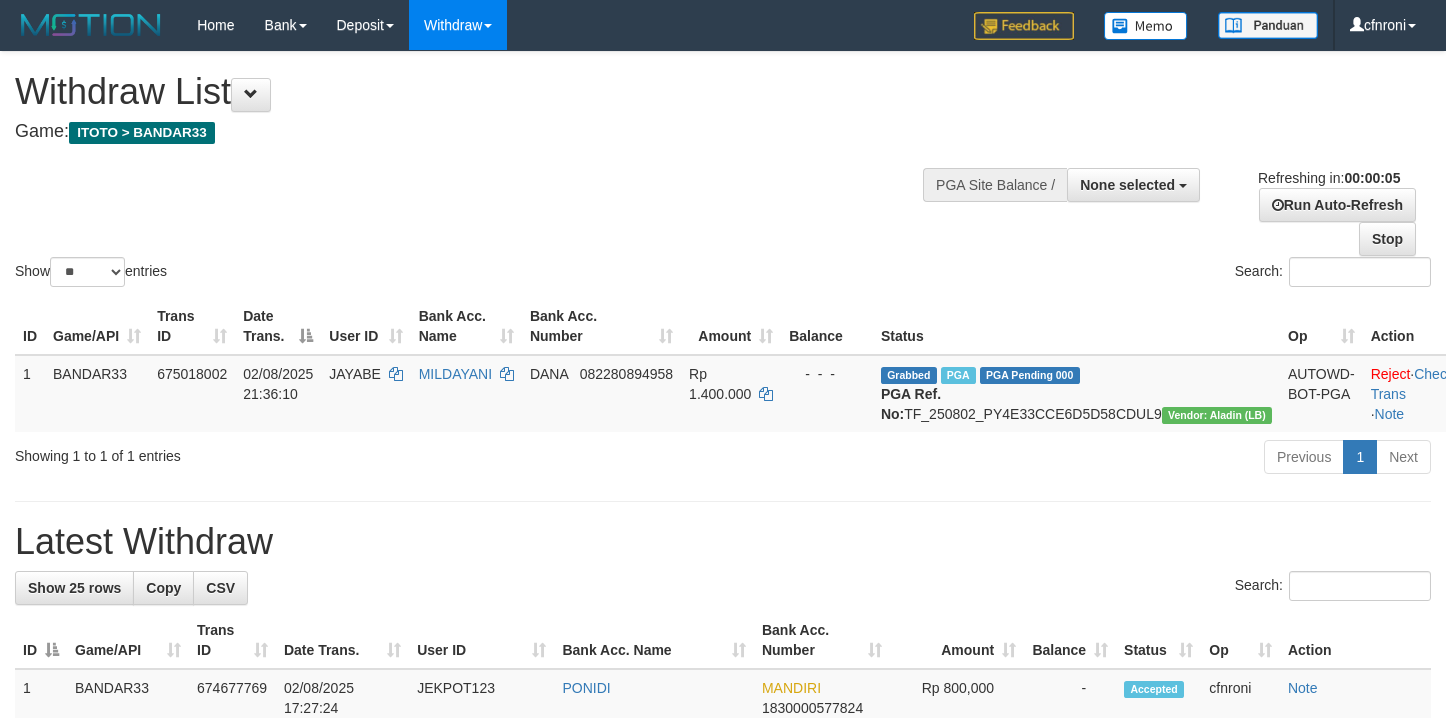 scroll, scrollTop: 0, scrollLeft: 0, axis: both 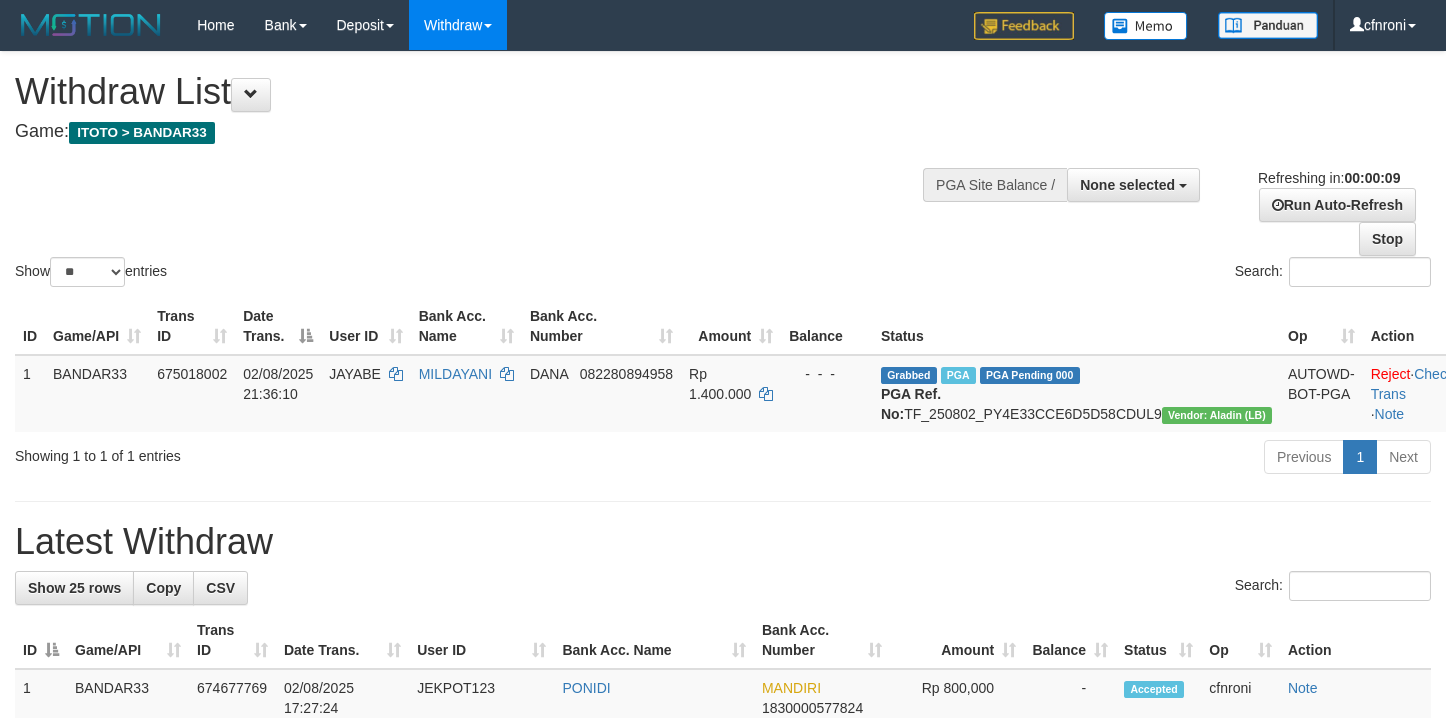 select 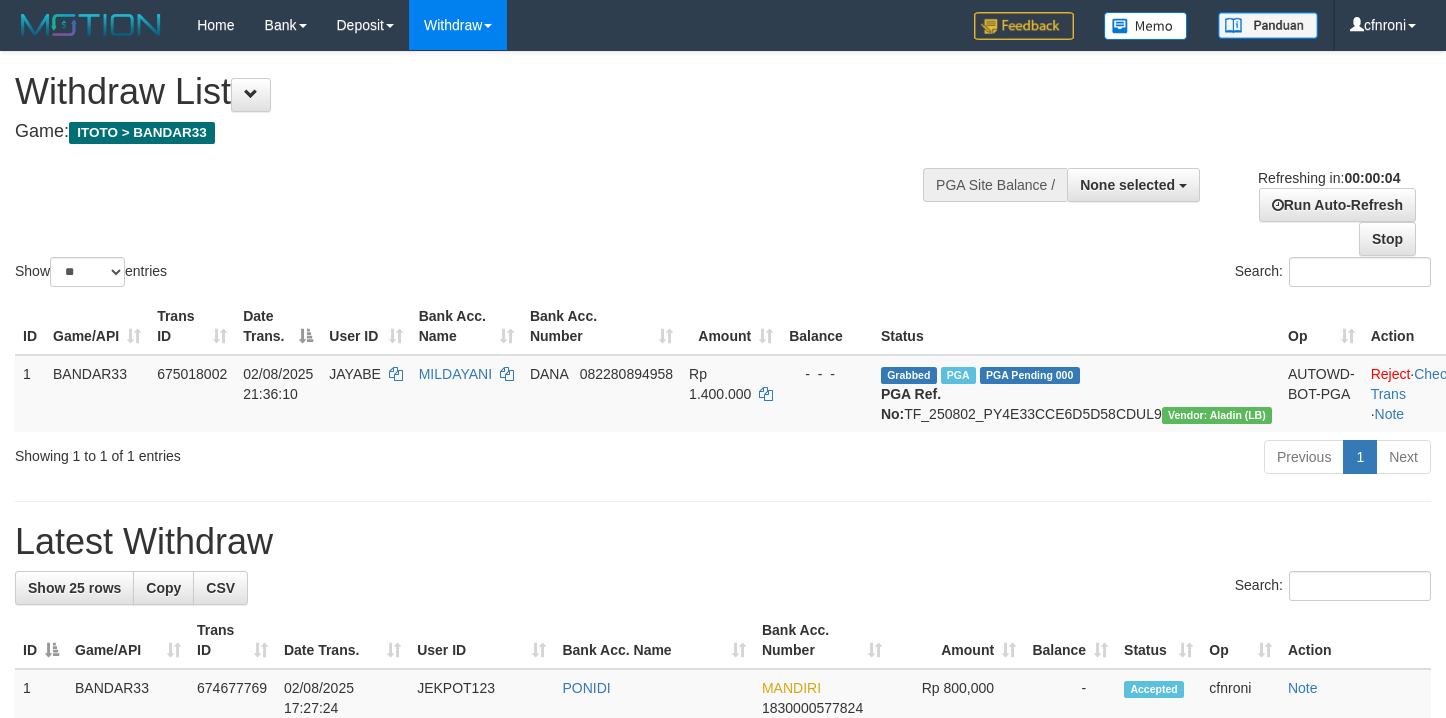 scroll, scrollTop: 0, scrollLeft: 0, axis: both 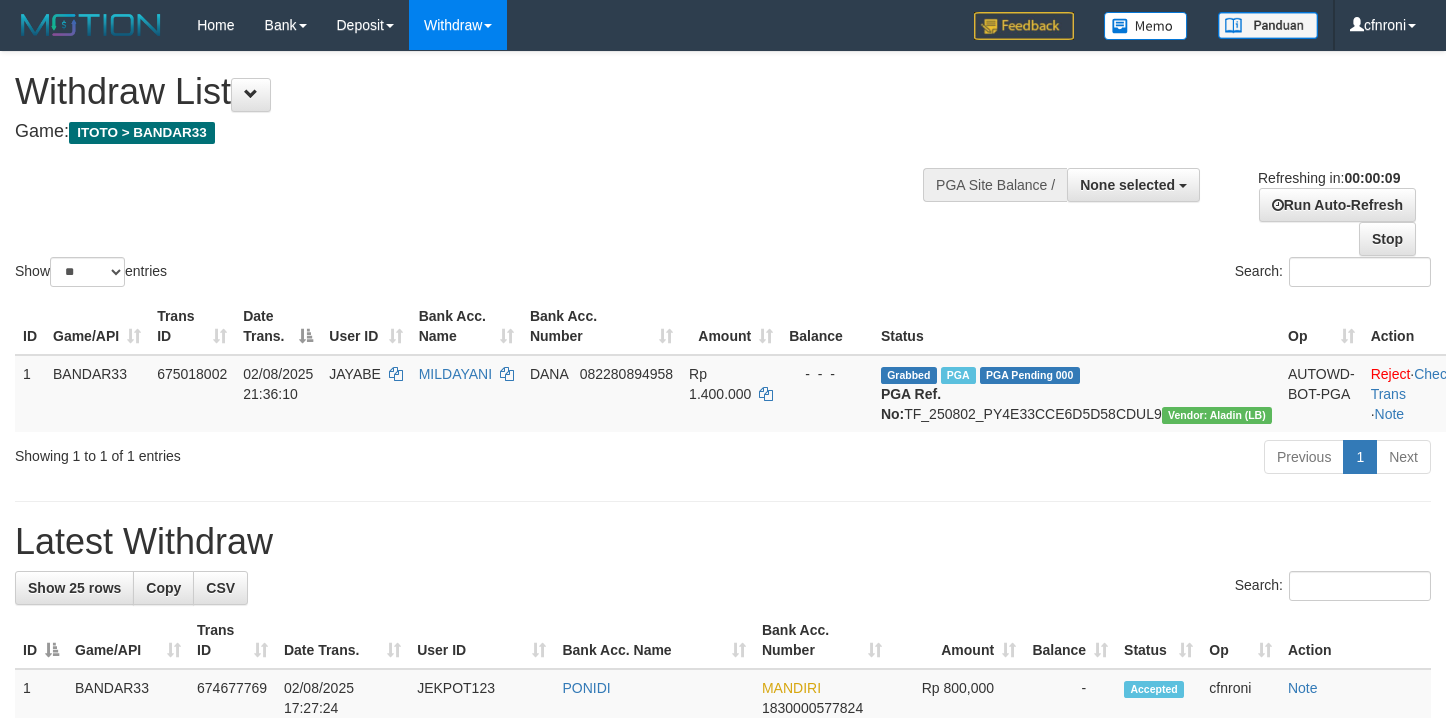 select 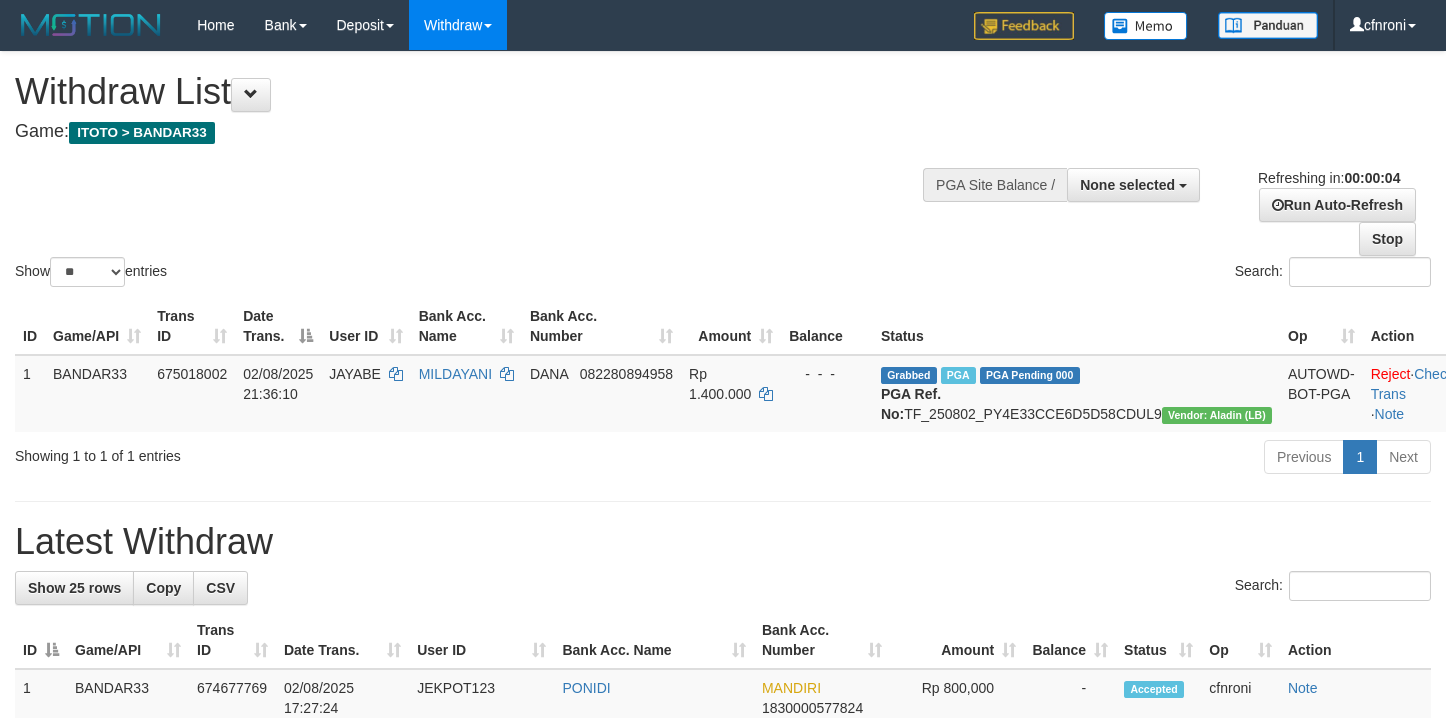 scroll, scrollTop: 0, scrollLeft: 0, axis: both 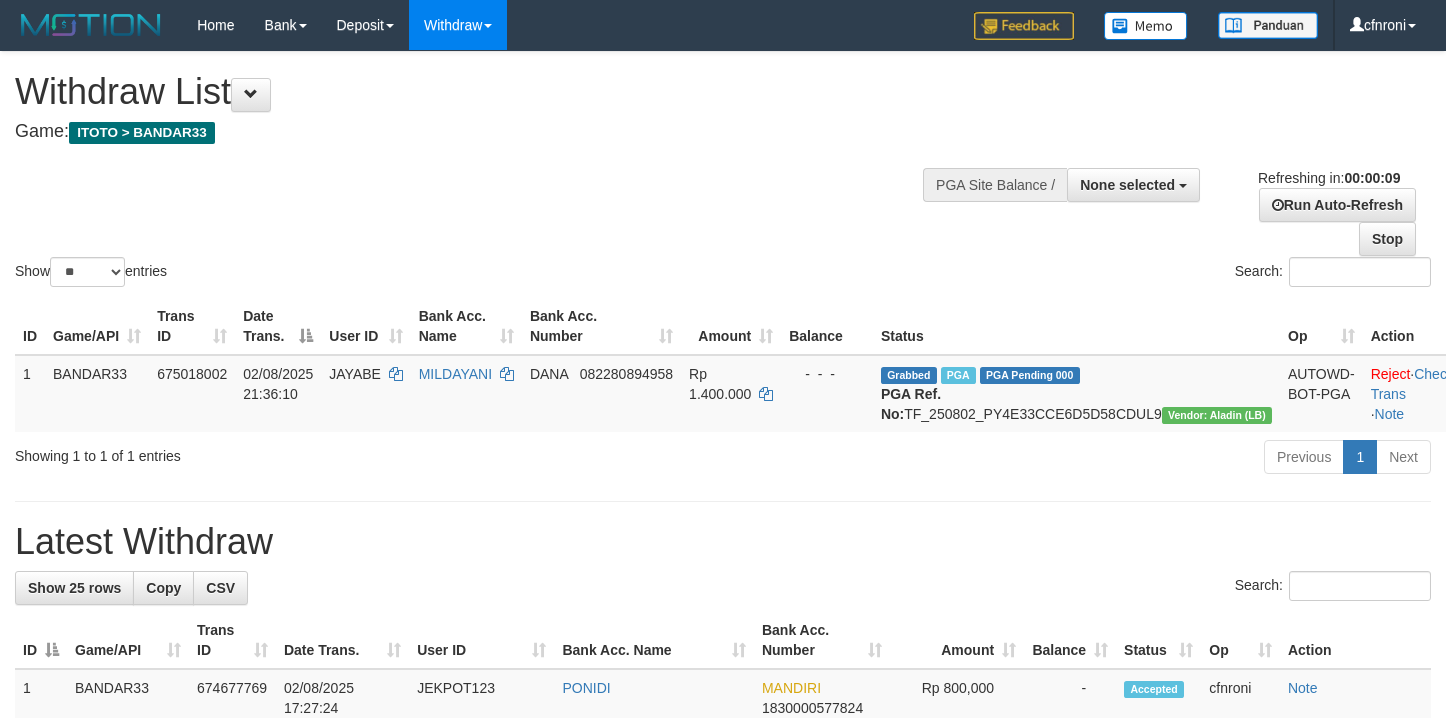 select 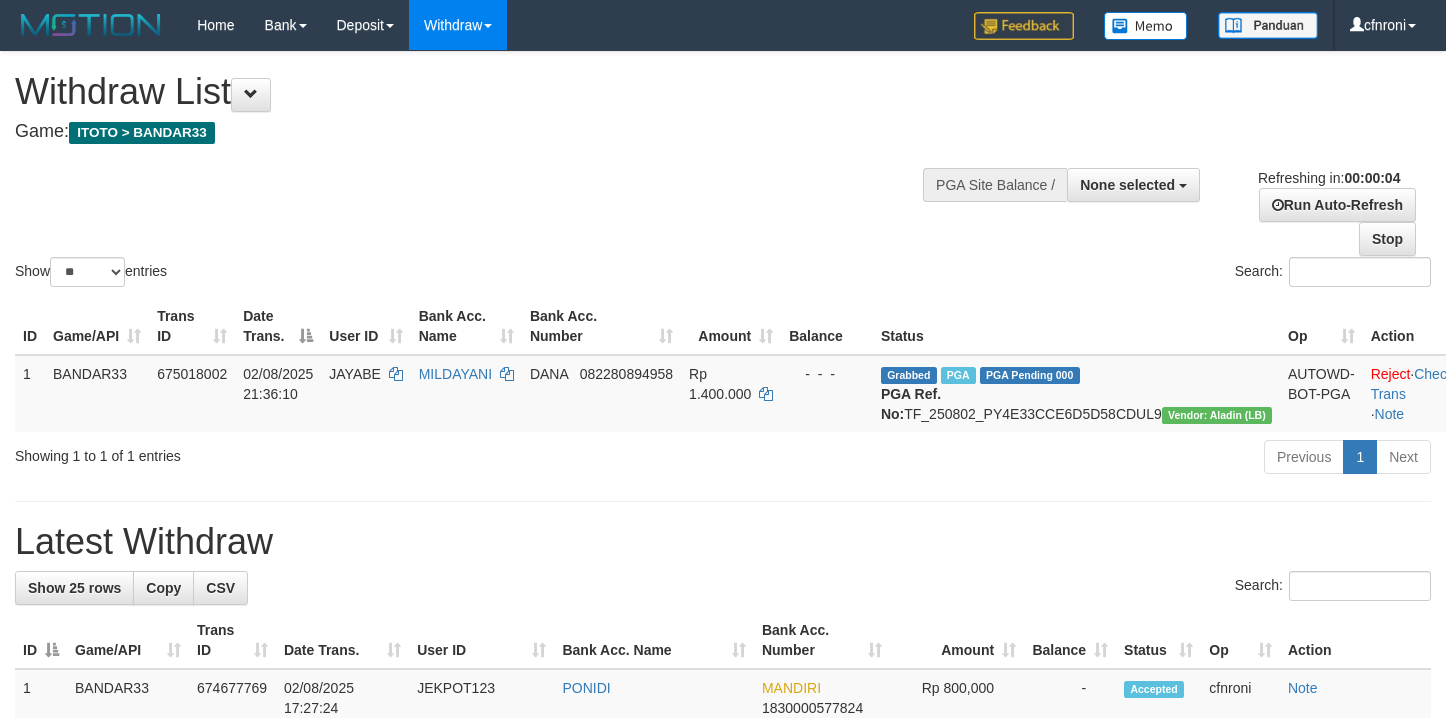 scroll, scrollTop: 0, scrollLeft: 0, axis: both 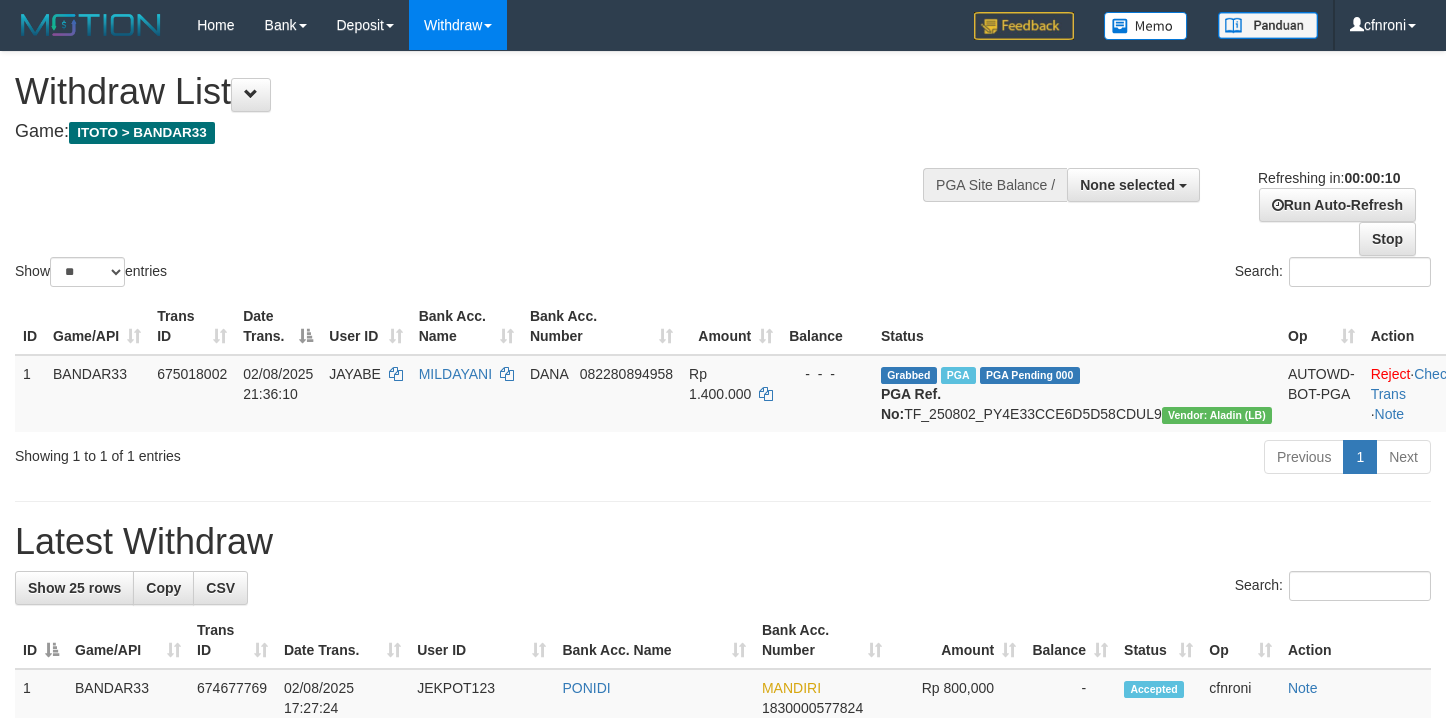 select 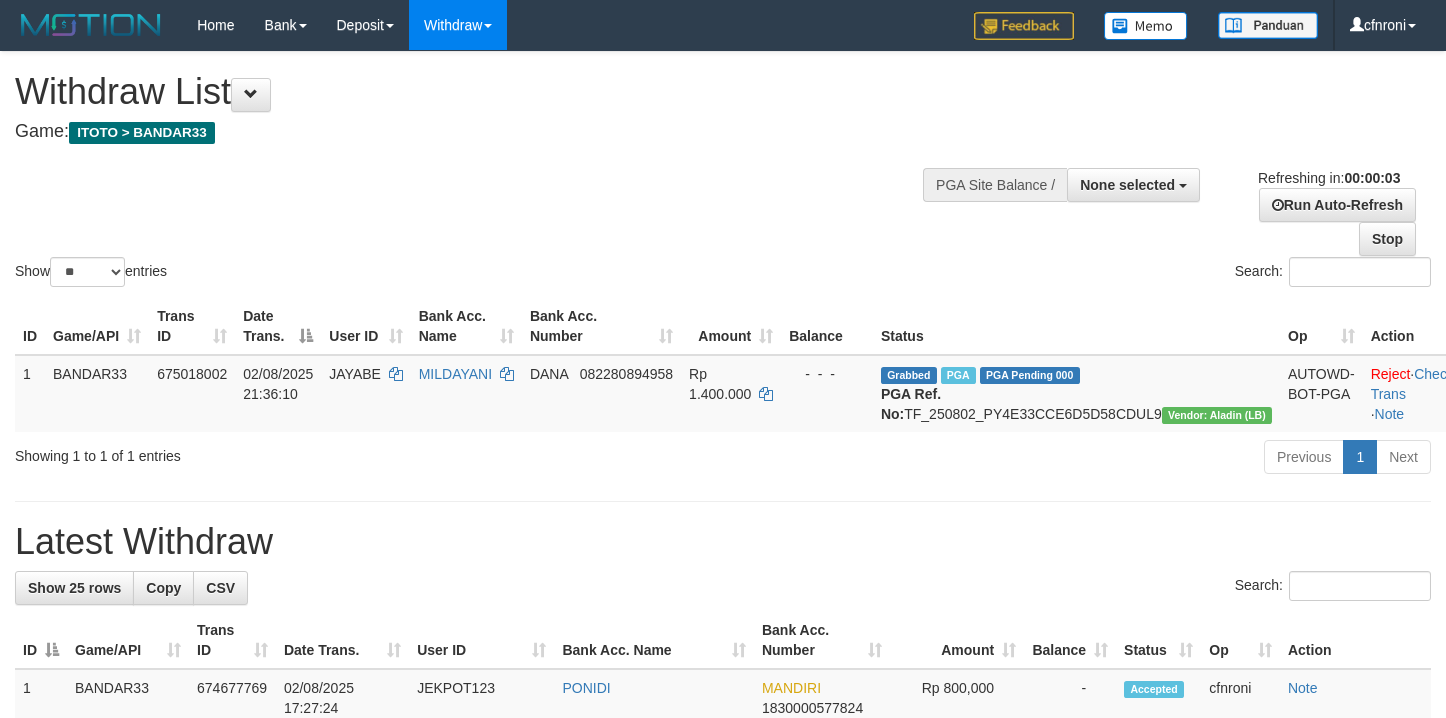 scroll, scrollTop: 0, scrollLeft: 0, axis: both 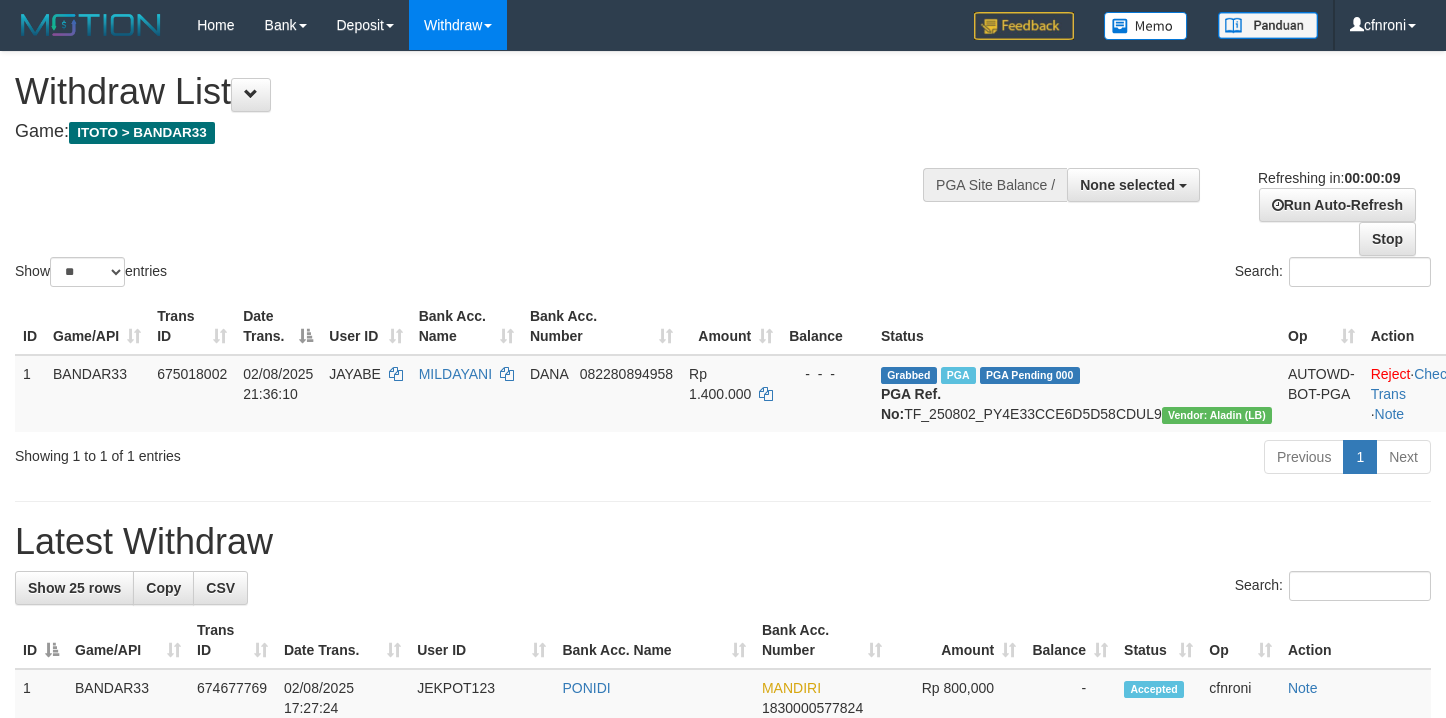 select 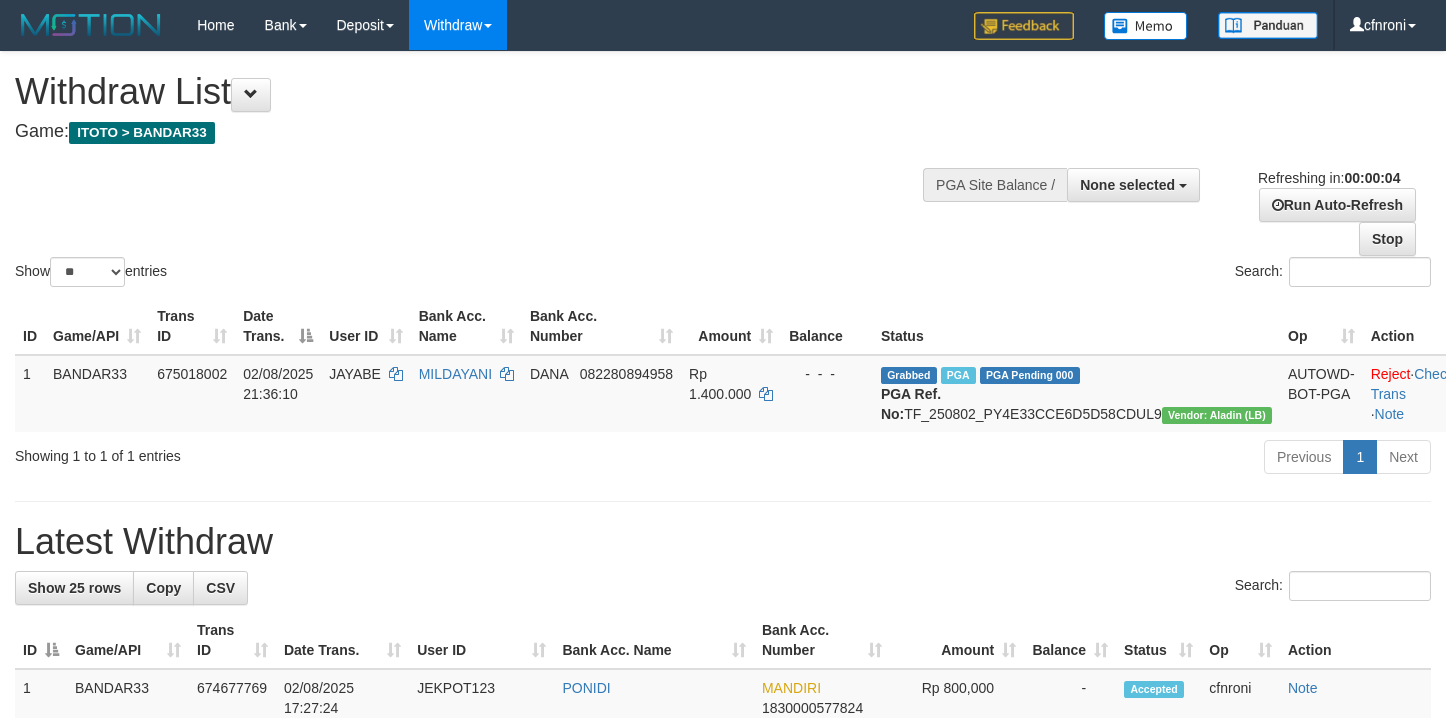 scroll, scrollTop: 0, scrollLeft: 0, axis: both 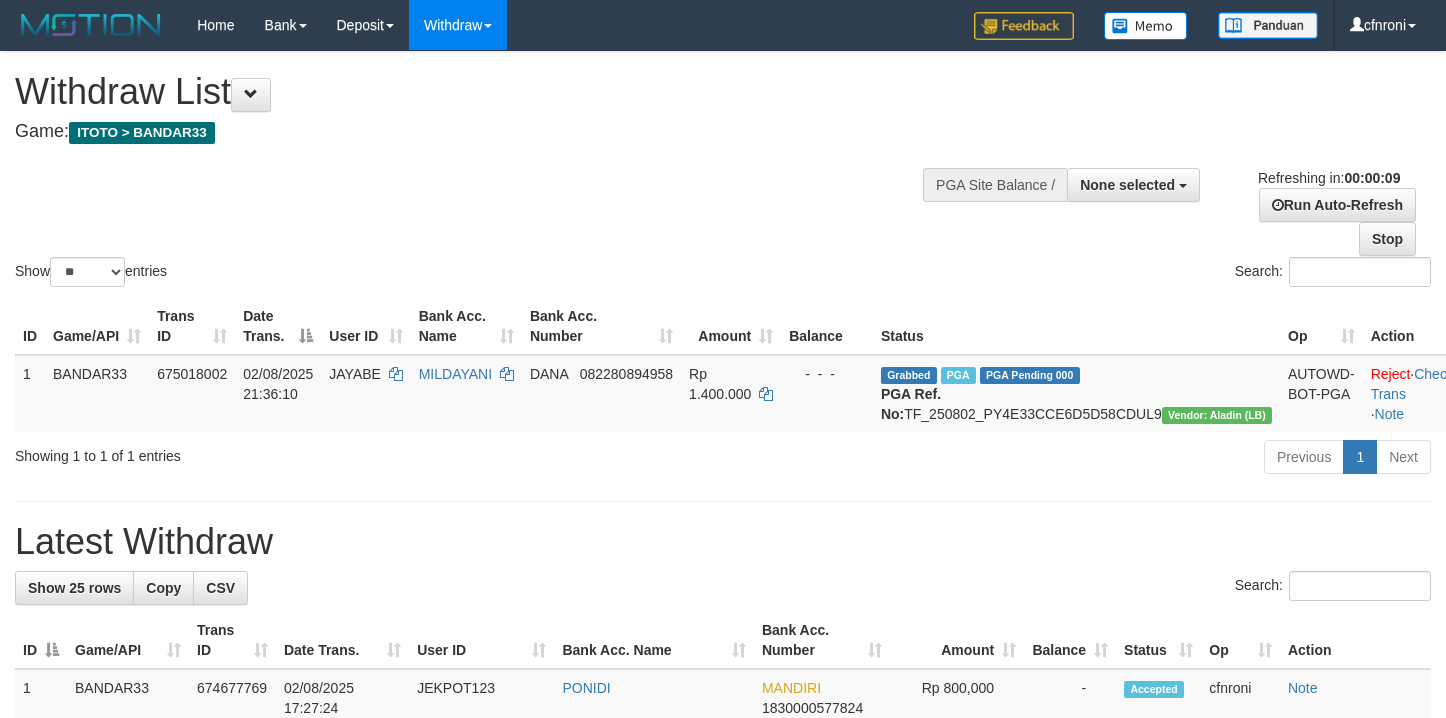 select 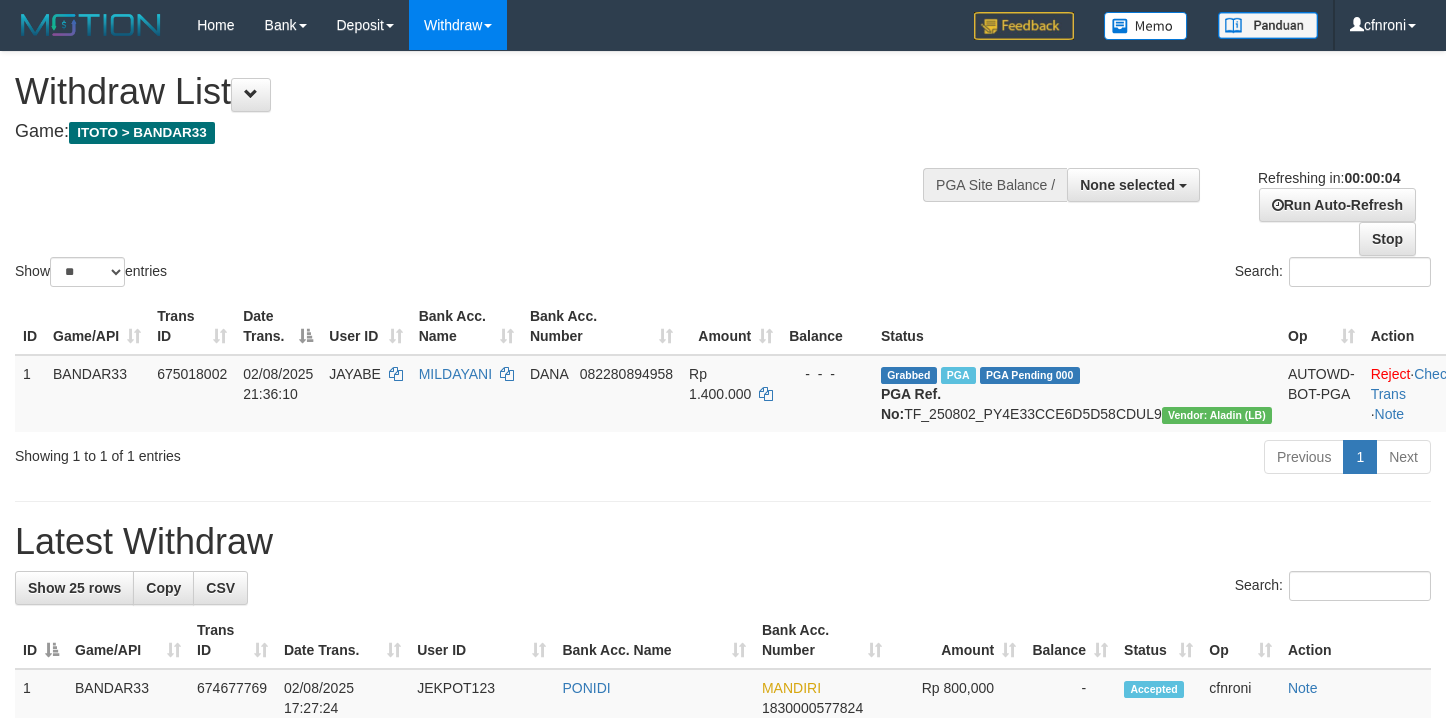 scroll, scrollTop: 0, scrollLeft: 0, axis: both 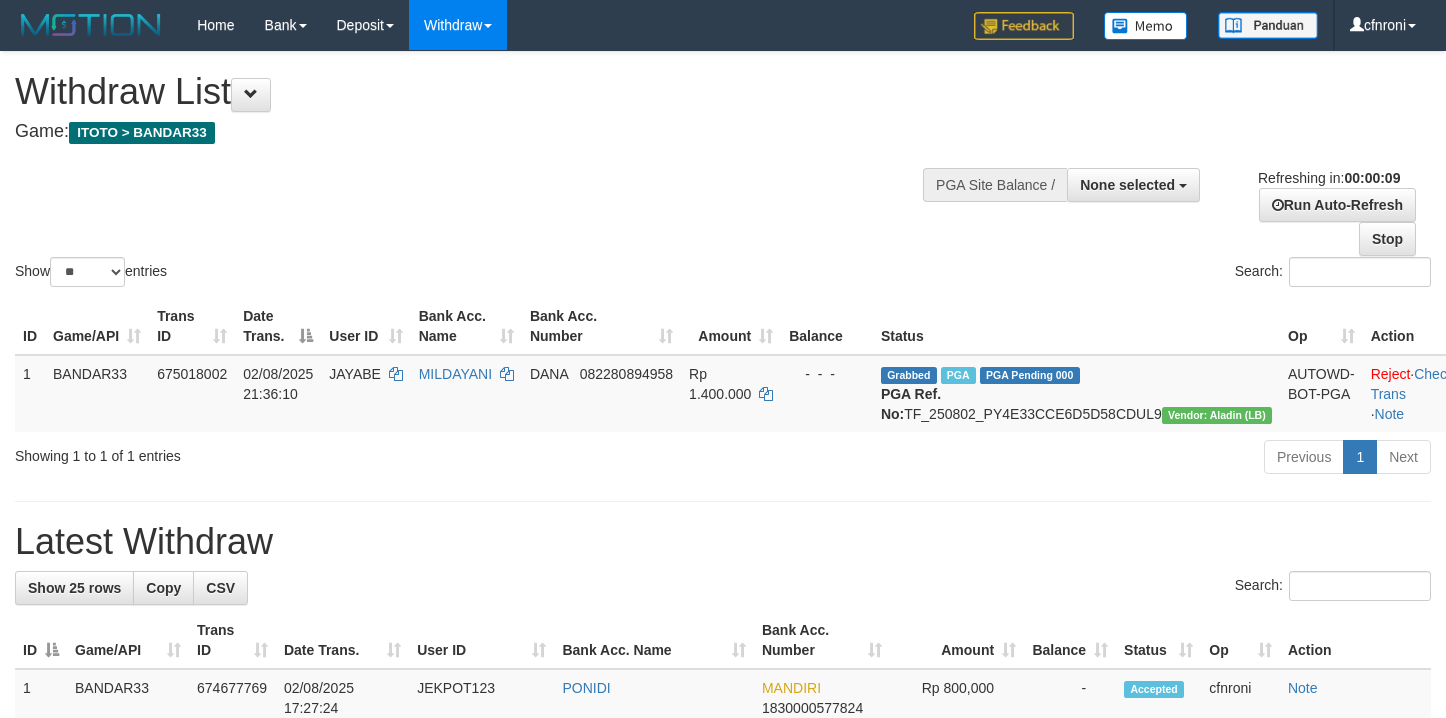 select 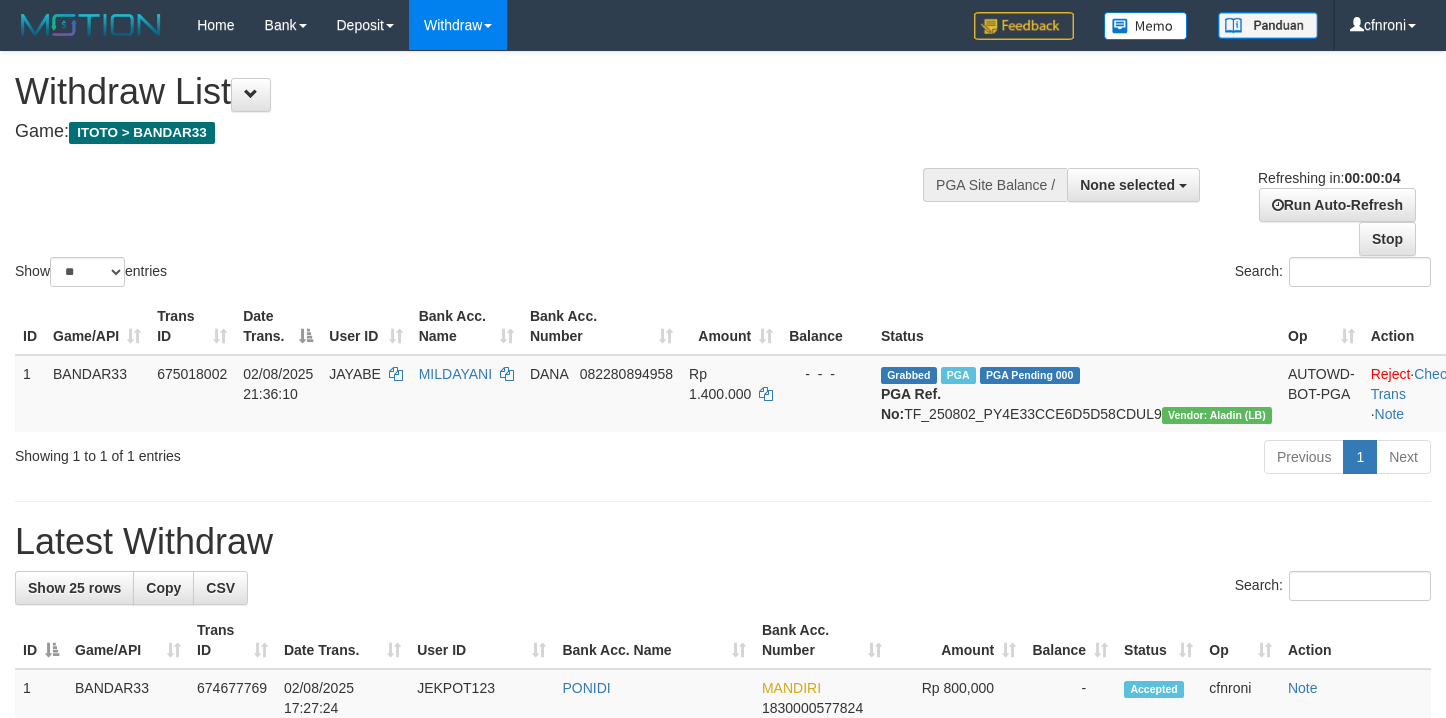 scroll, scrollTop: 0, scrollLeft: 0, axis: both 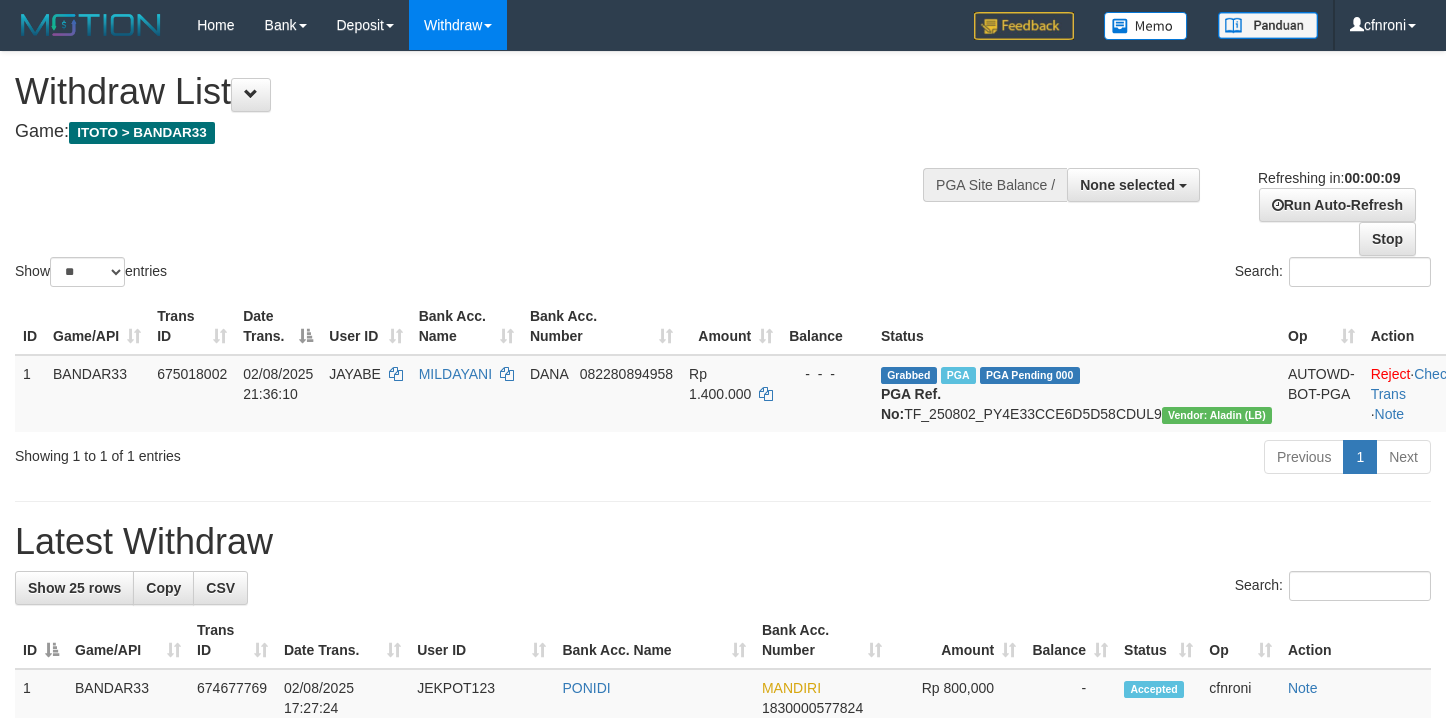 select 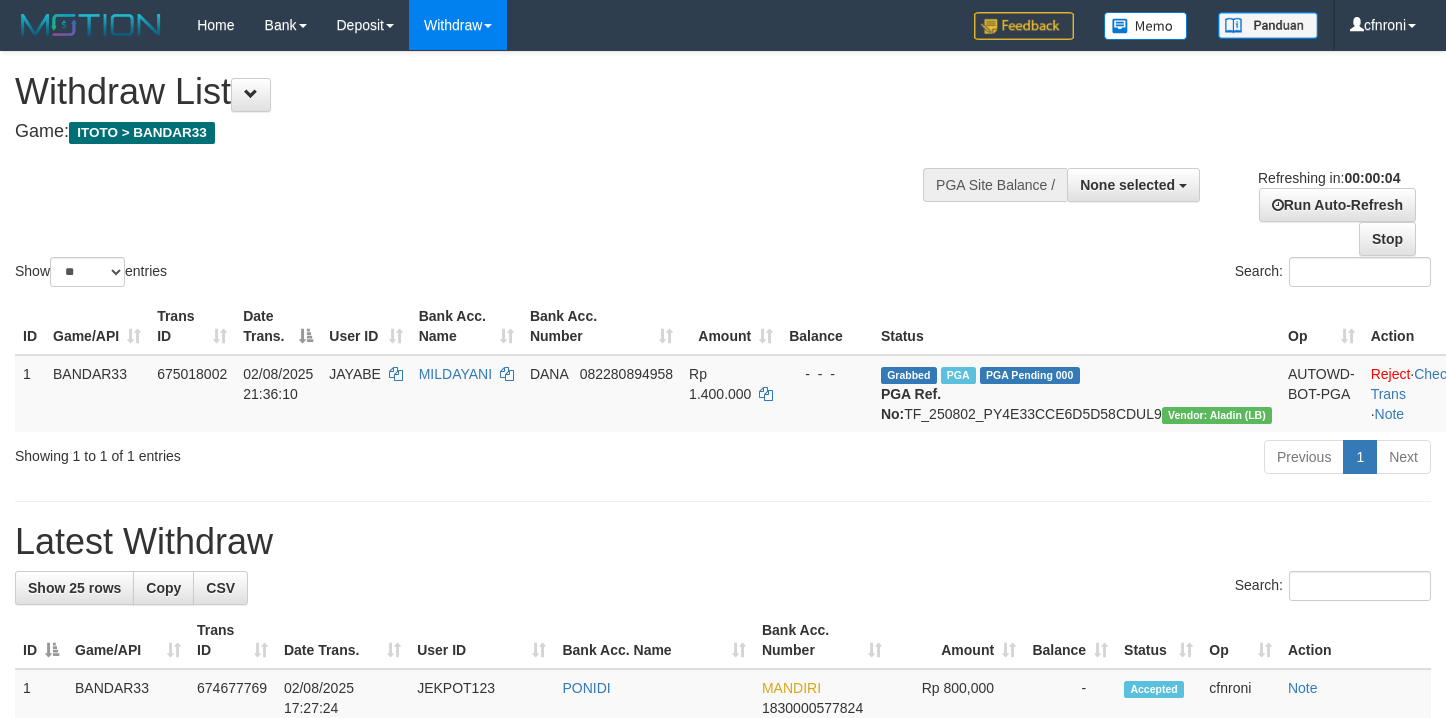 scroll, scrollTop: 0, scrollLeft: 0, axis: both 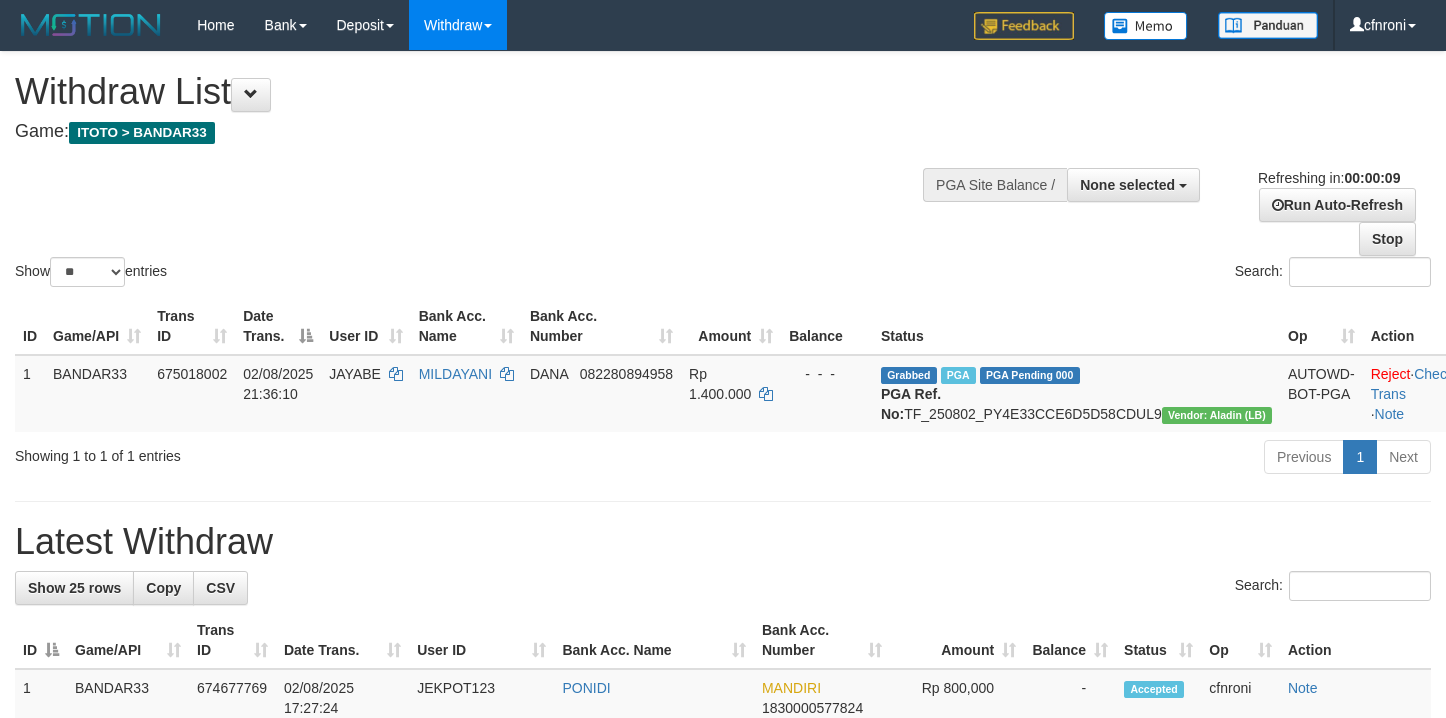 select 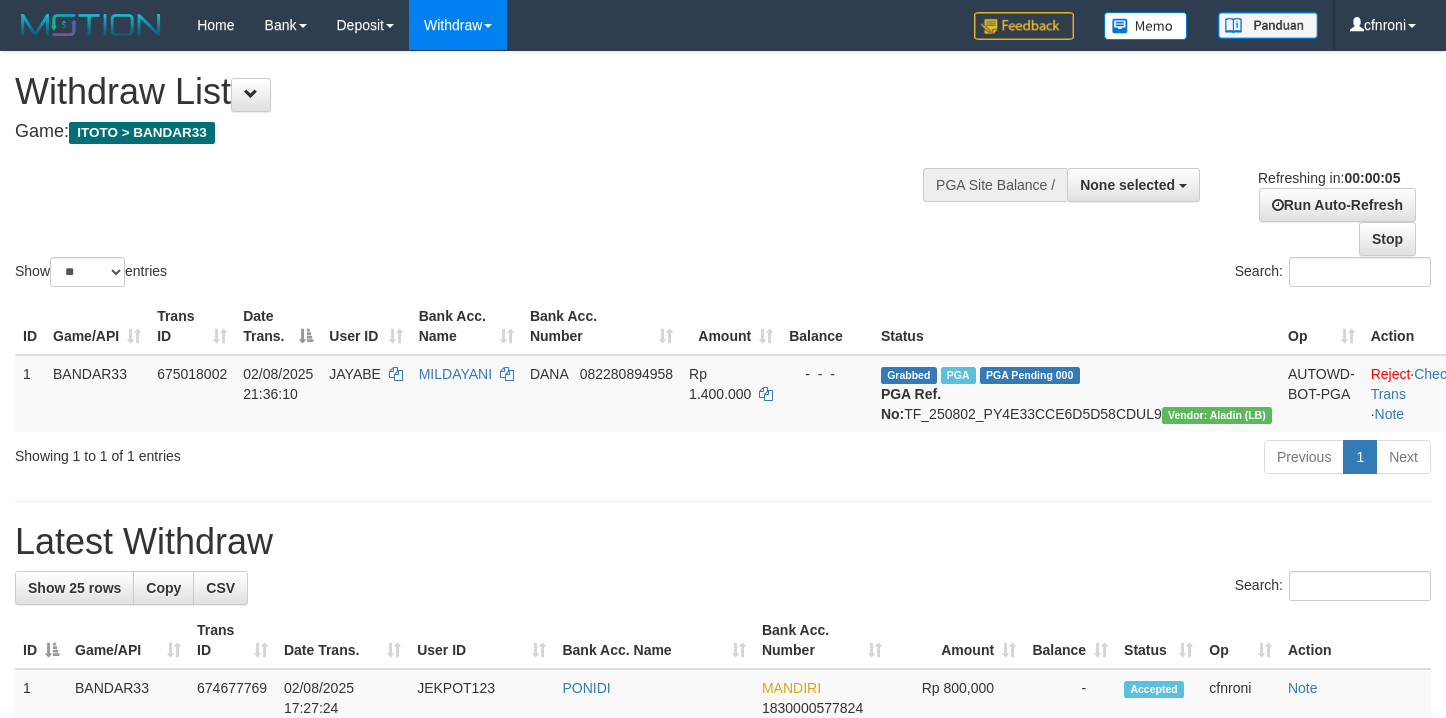 scroll, scrollTop: 0, scrollLeft: 0, axis: both 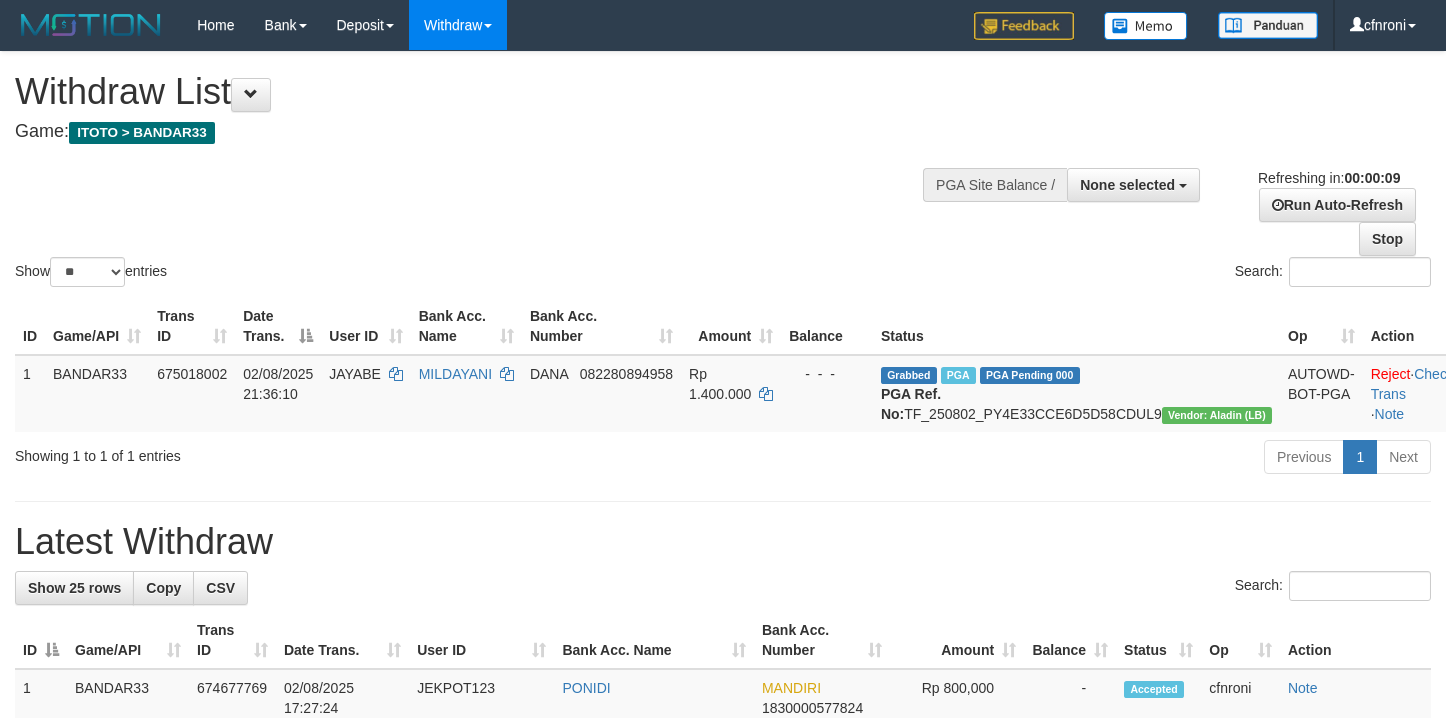 select 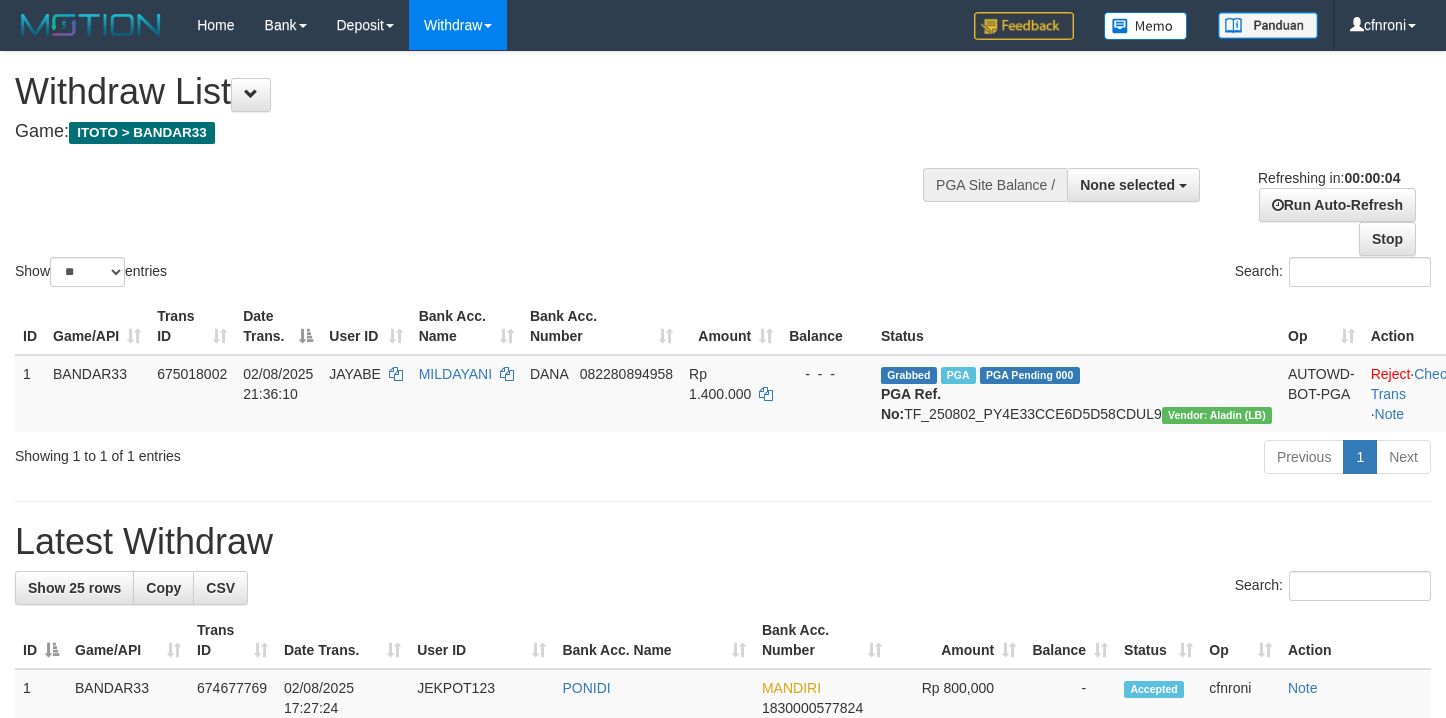scroll, scrollTop: 0, scrollLeft: 0, axis: both 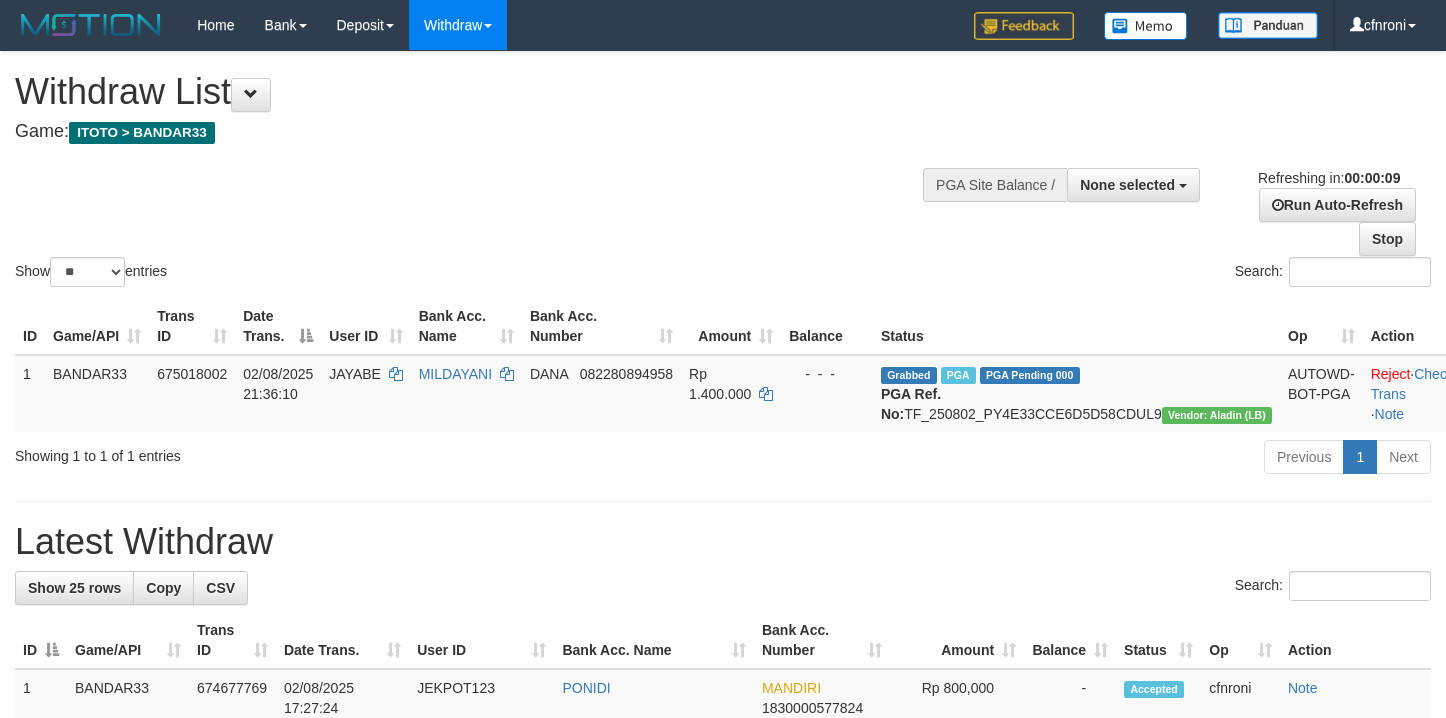 select 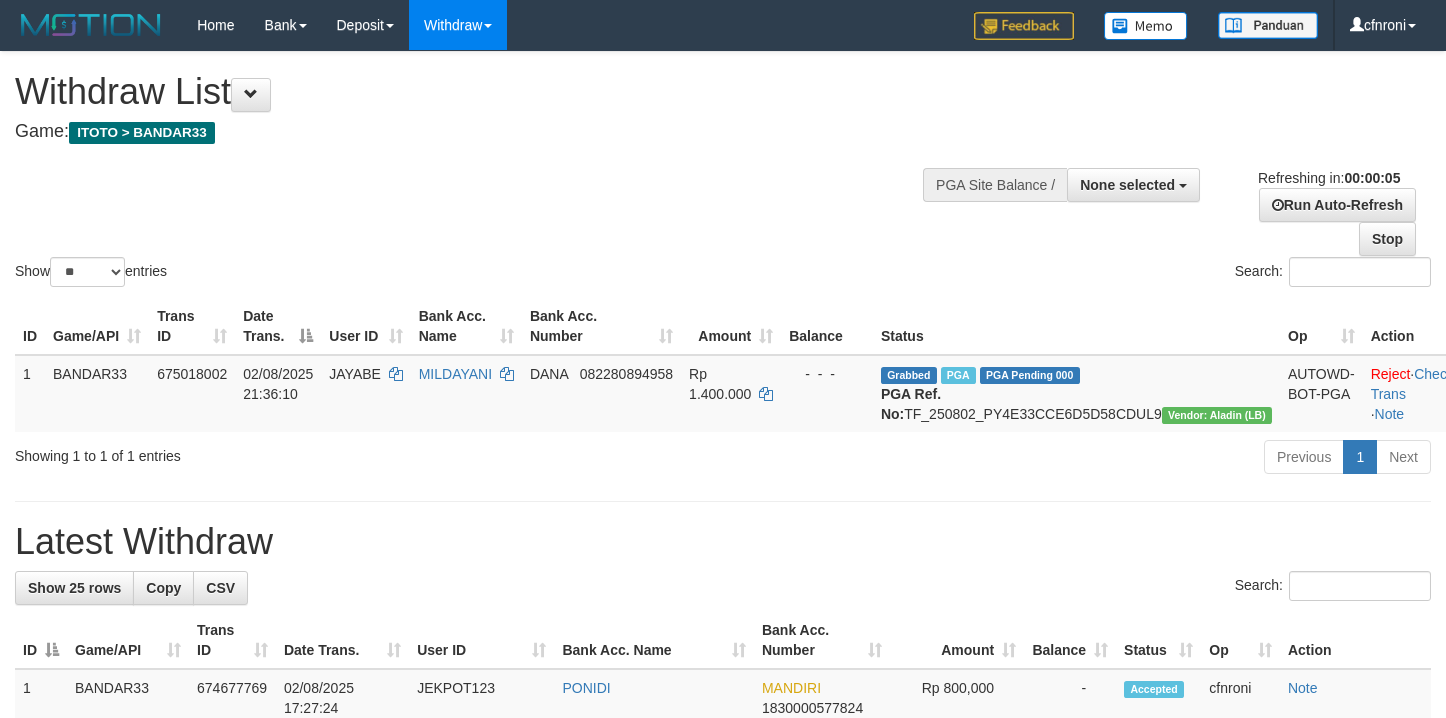 scroll, scrollTop: 0, scrollLeft: 0, axis: both 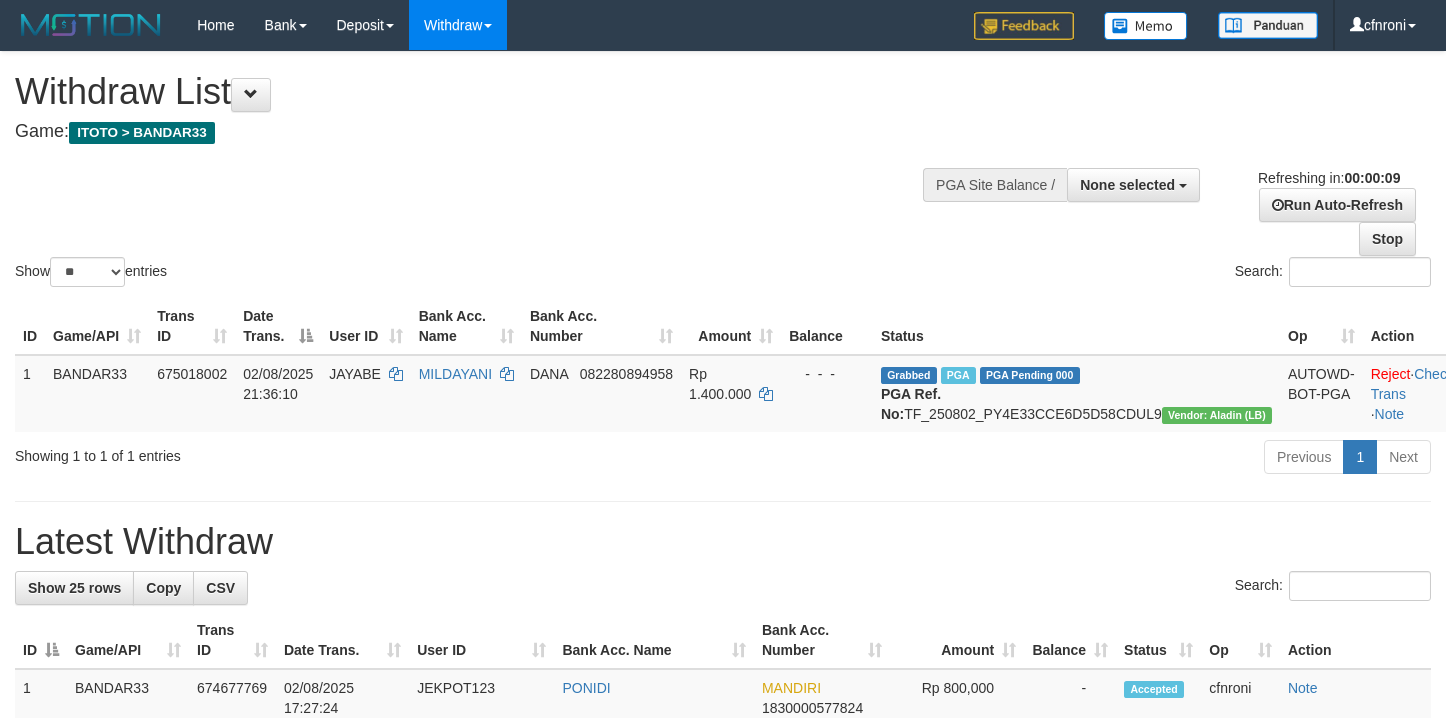 select 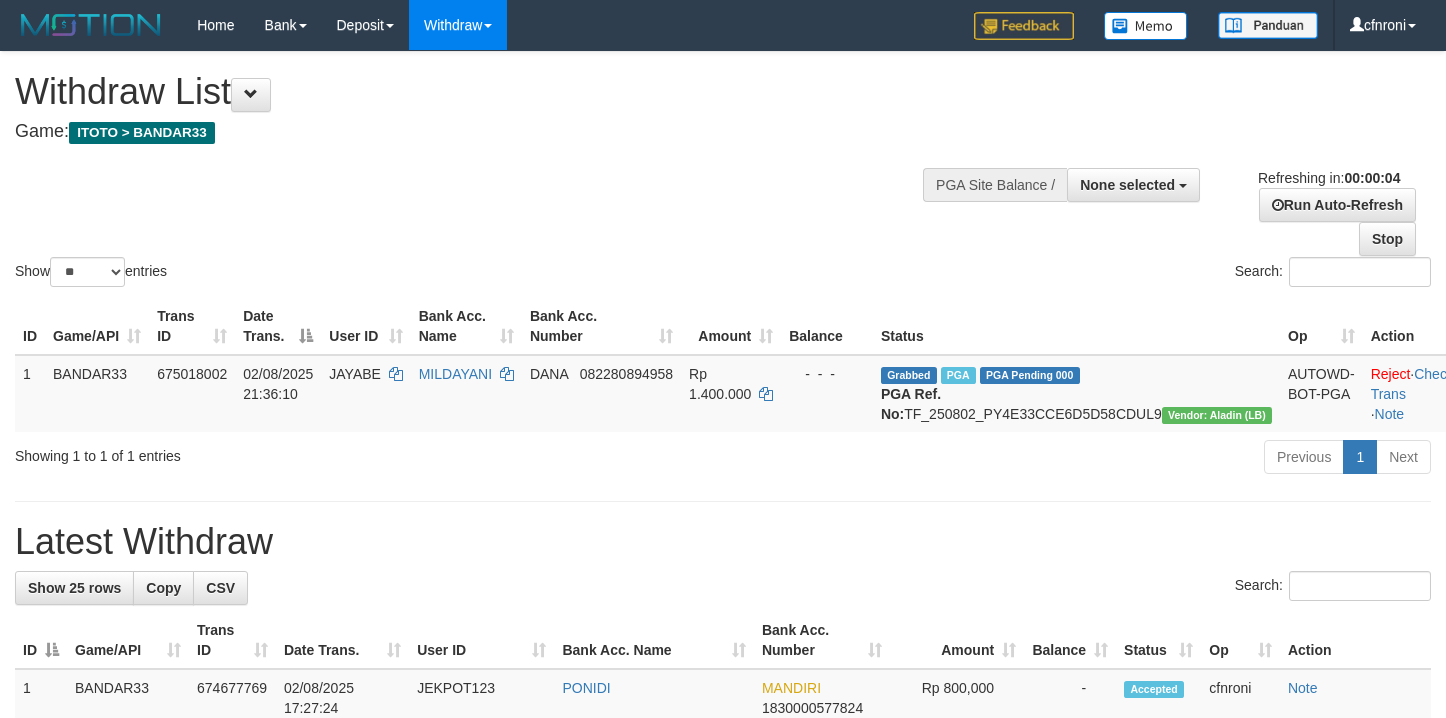scroll, scrollTop: 0, scrollLeft: 0, axis: both 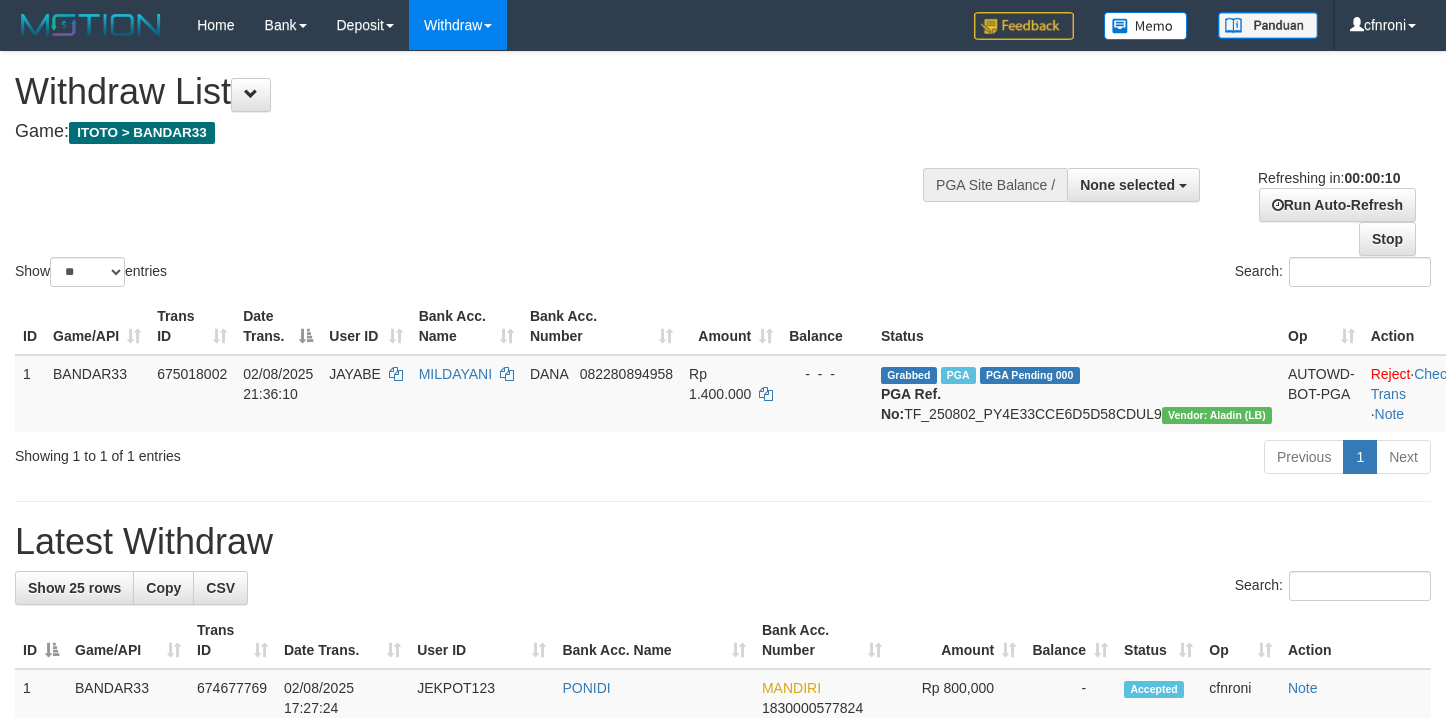 select 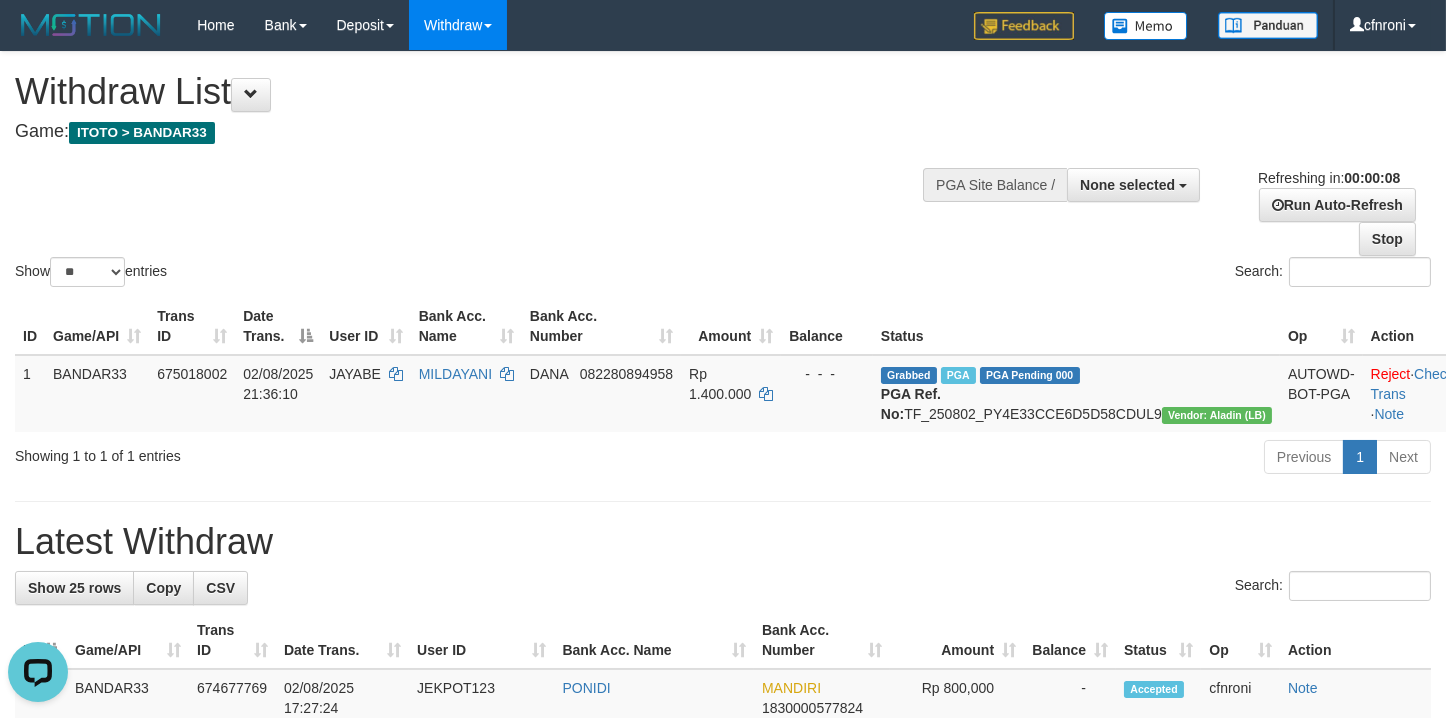 scroll, scrollTop: 0, scrollLeft: 0, axis: both 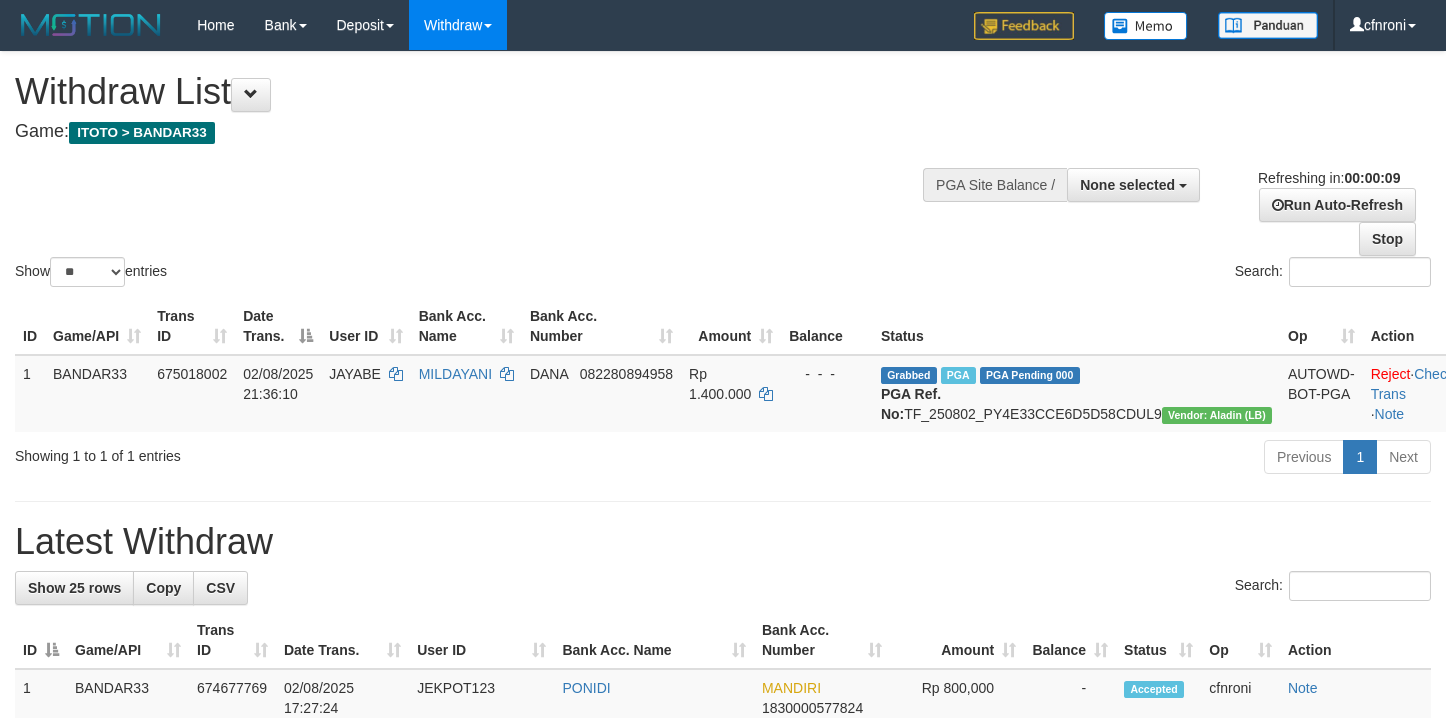 select 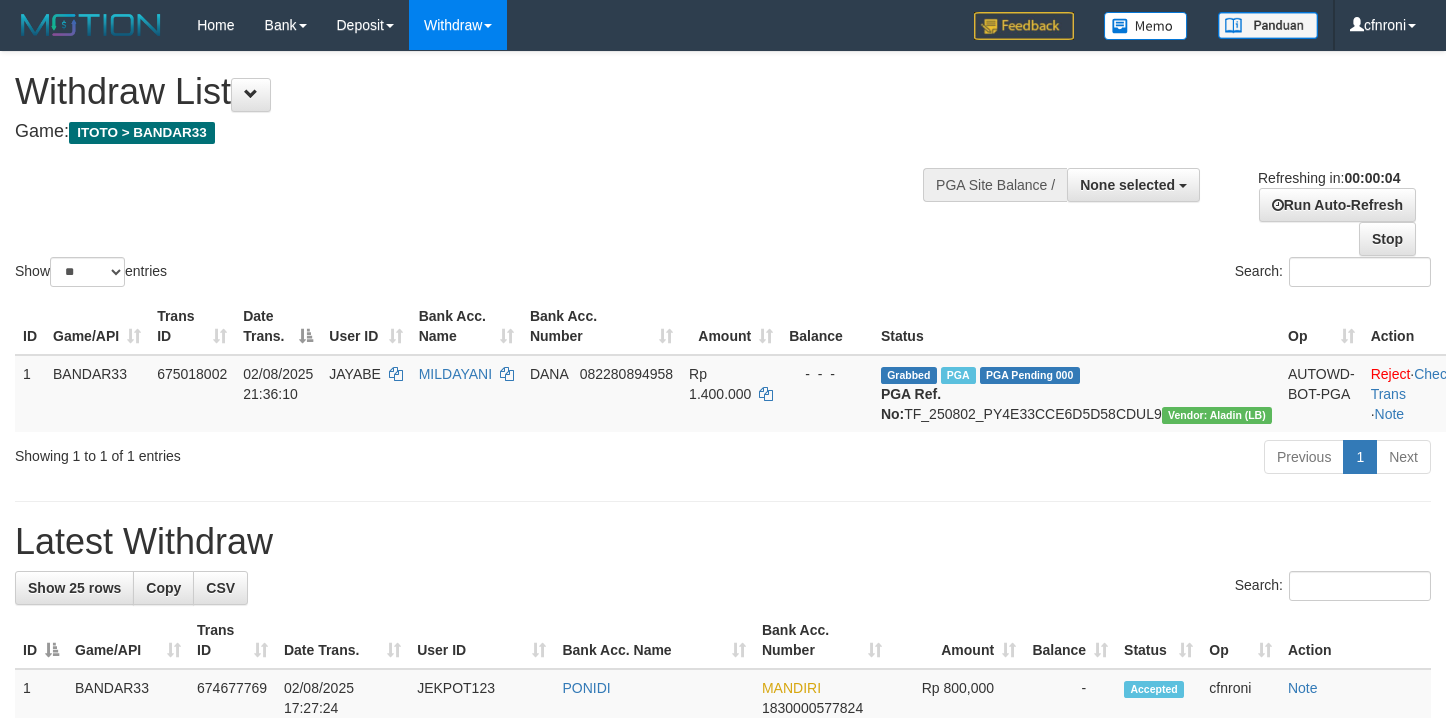 scroll, scrollTop: 0, scrollLeft: 0, axis: both 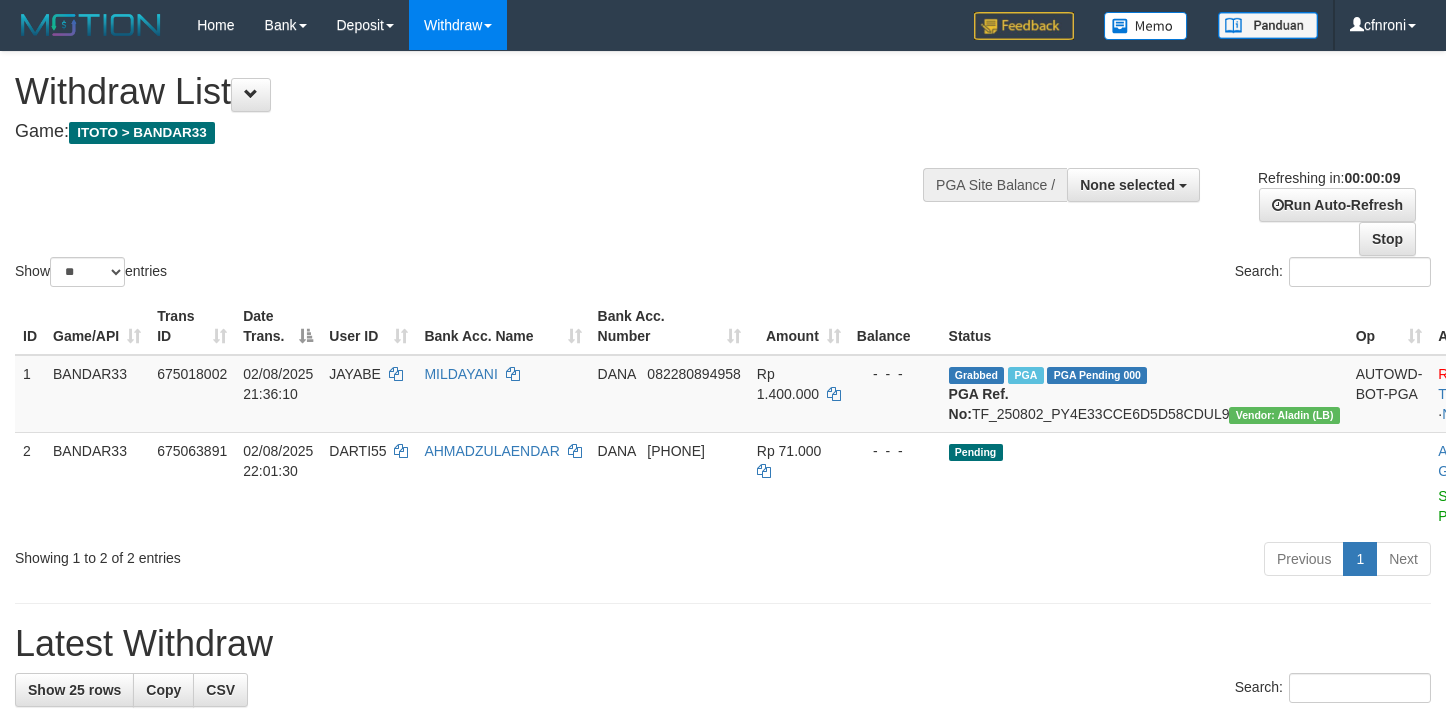 select 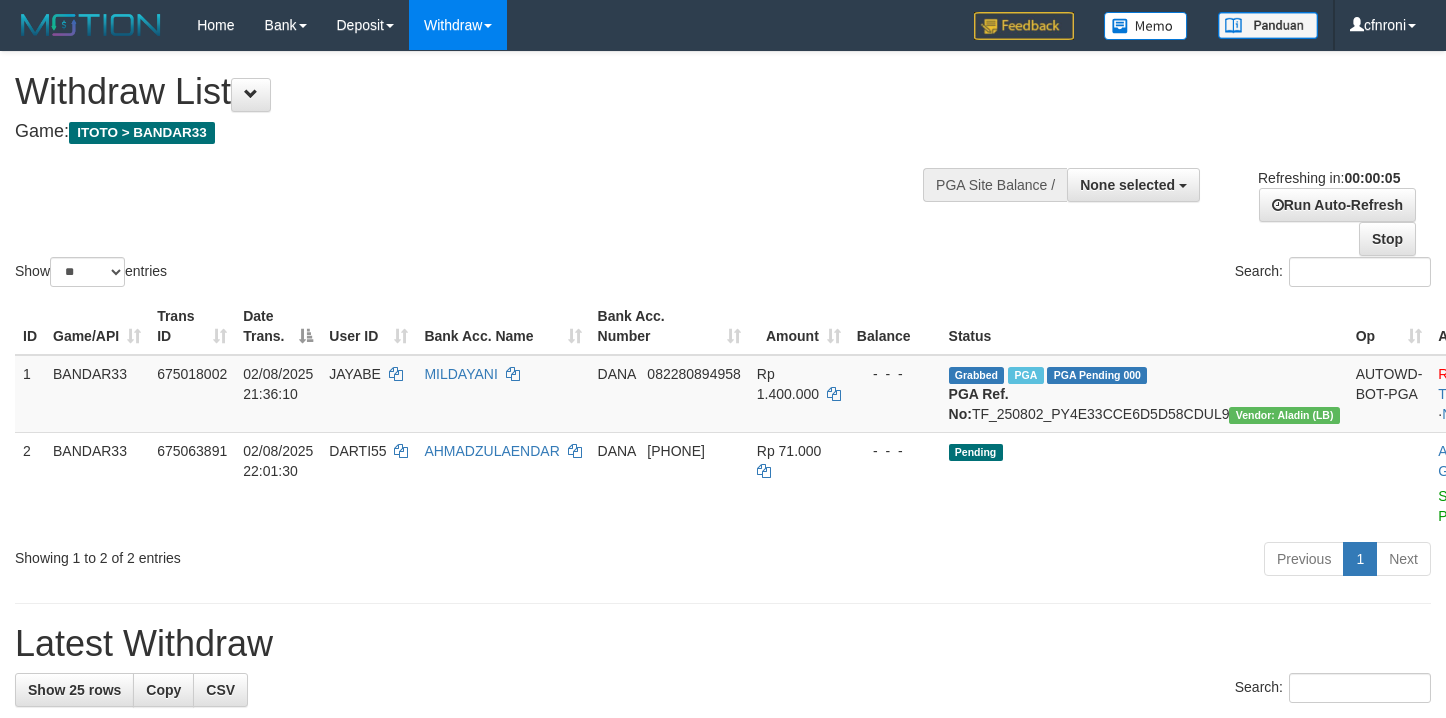 scroll, scrollTop: 0, scrollLeft: 0, axis: both 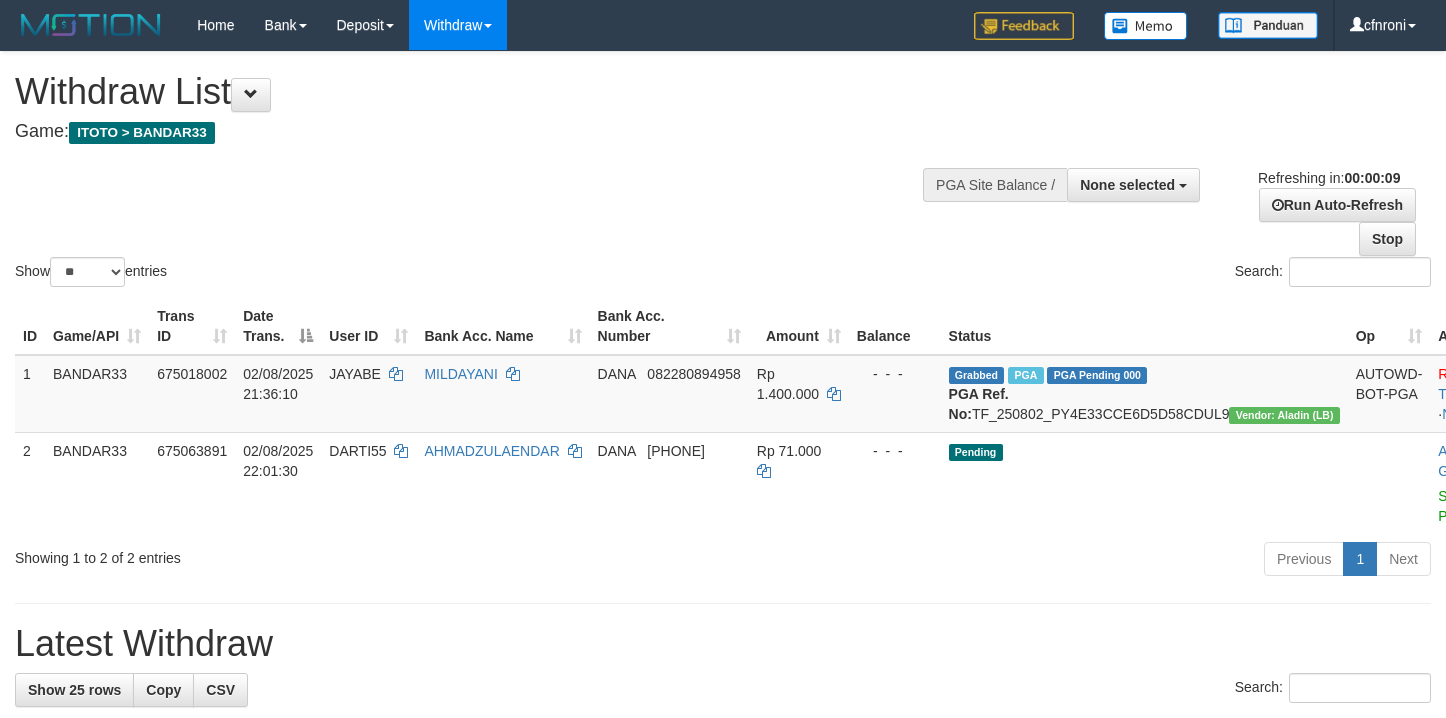 select 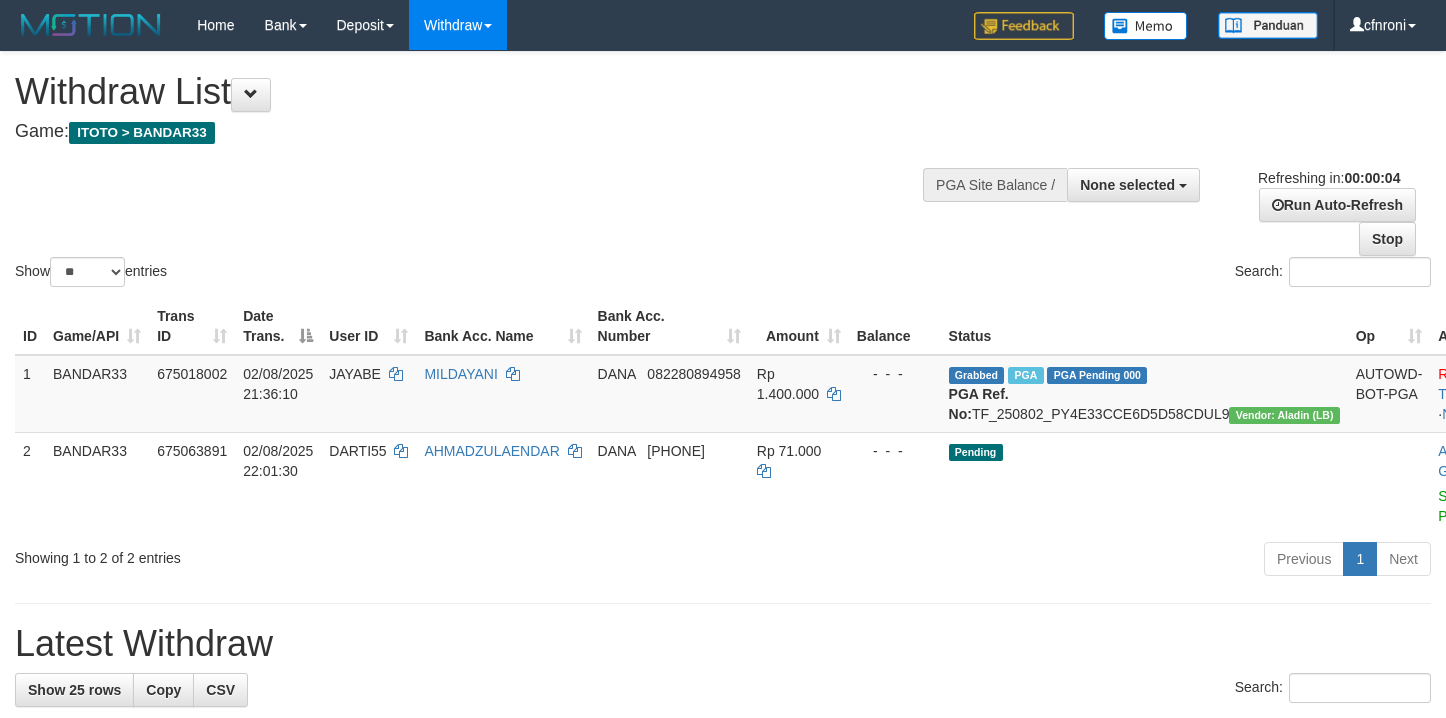 scroll, scrollTop: 0, scrollLeft: 0, axis: both 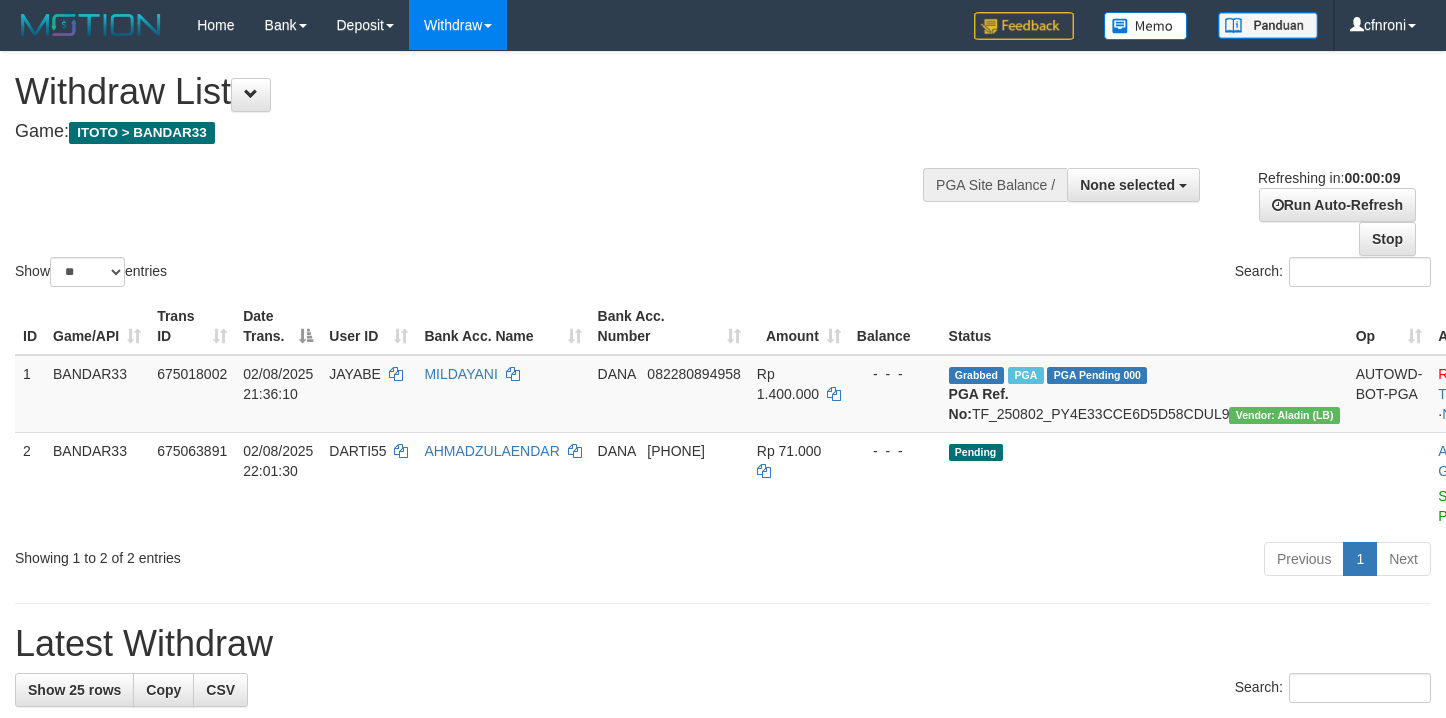 select 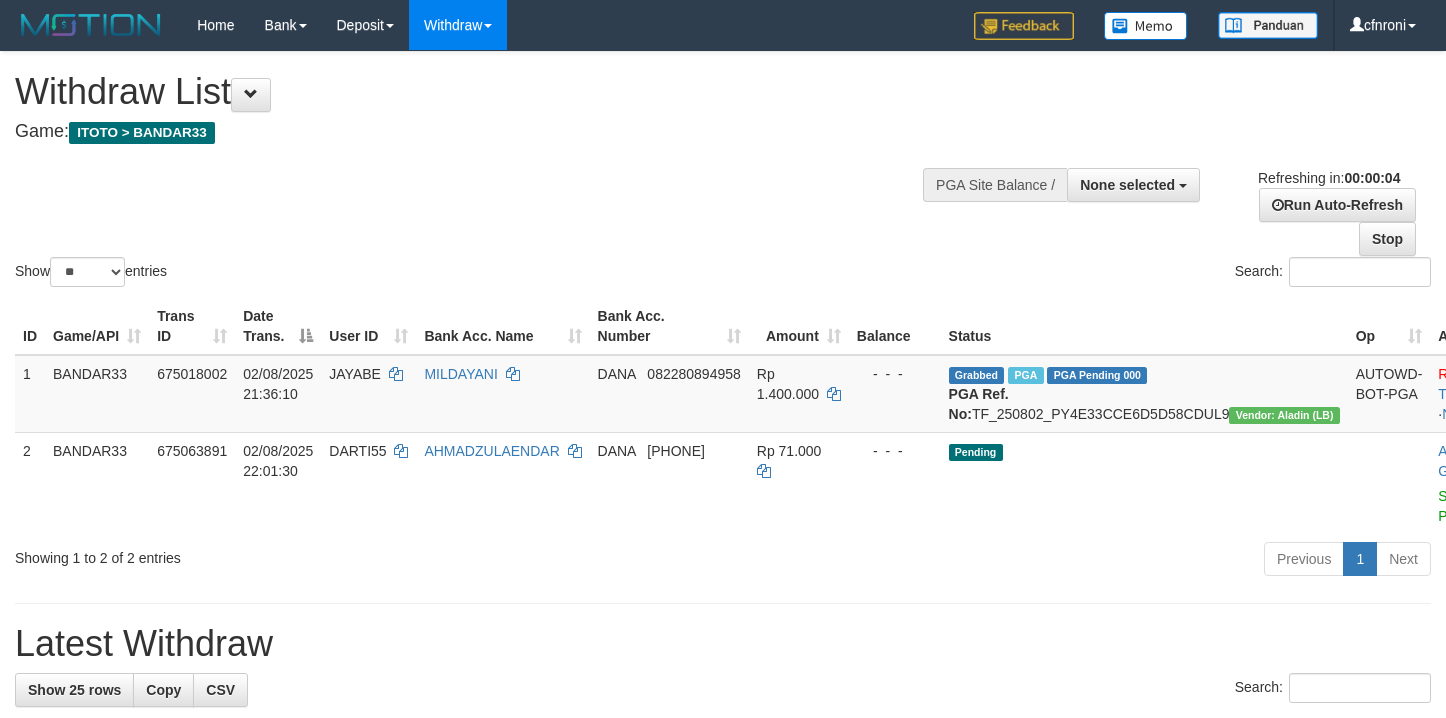 scroll, scrollTop: 0, scrollLeft: 0, axis: both 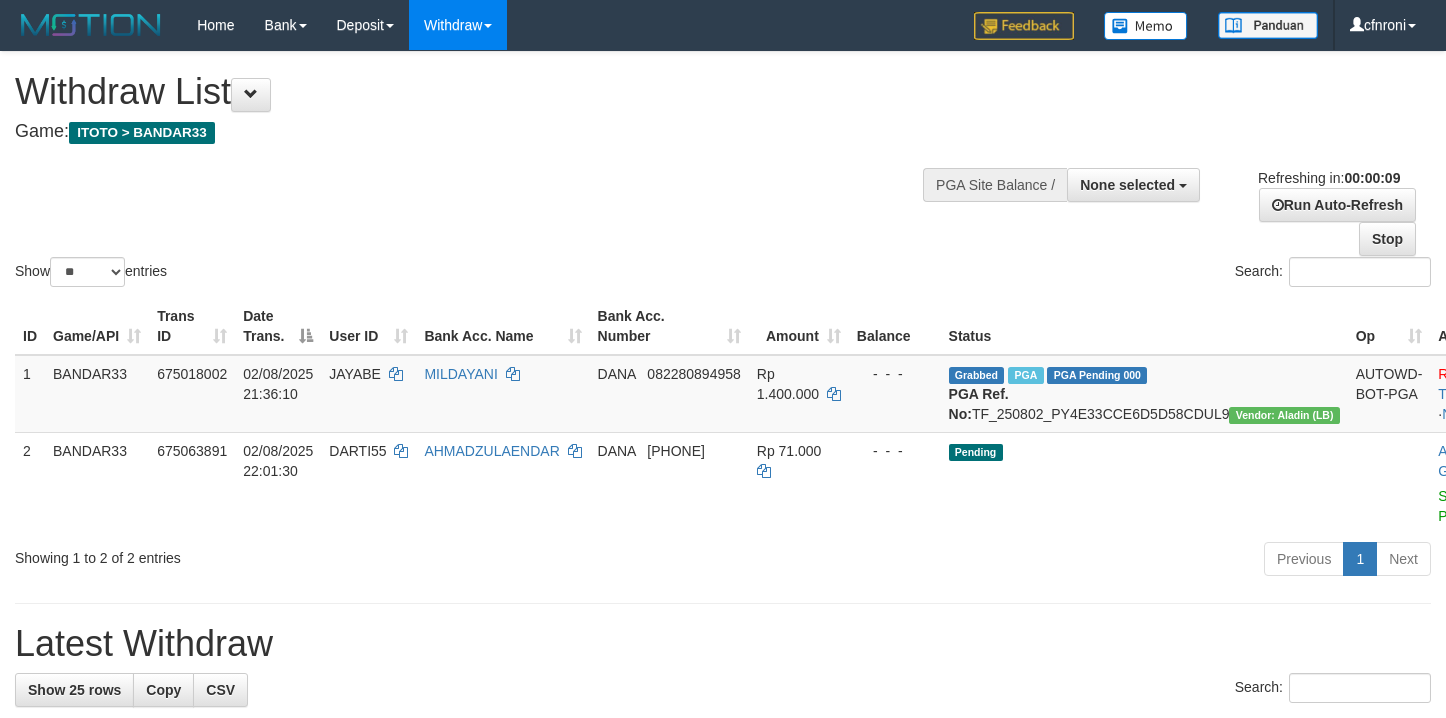 select 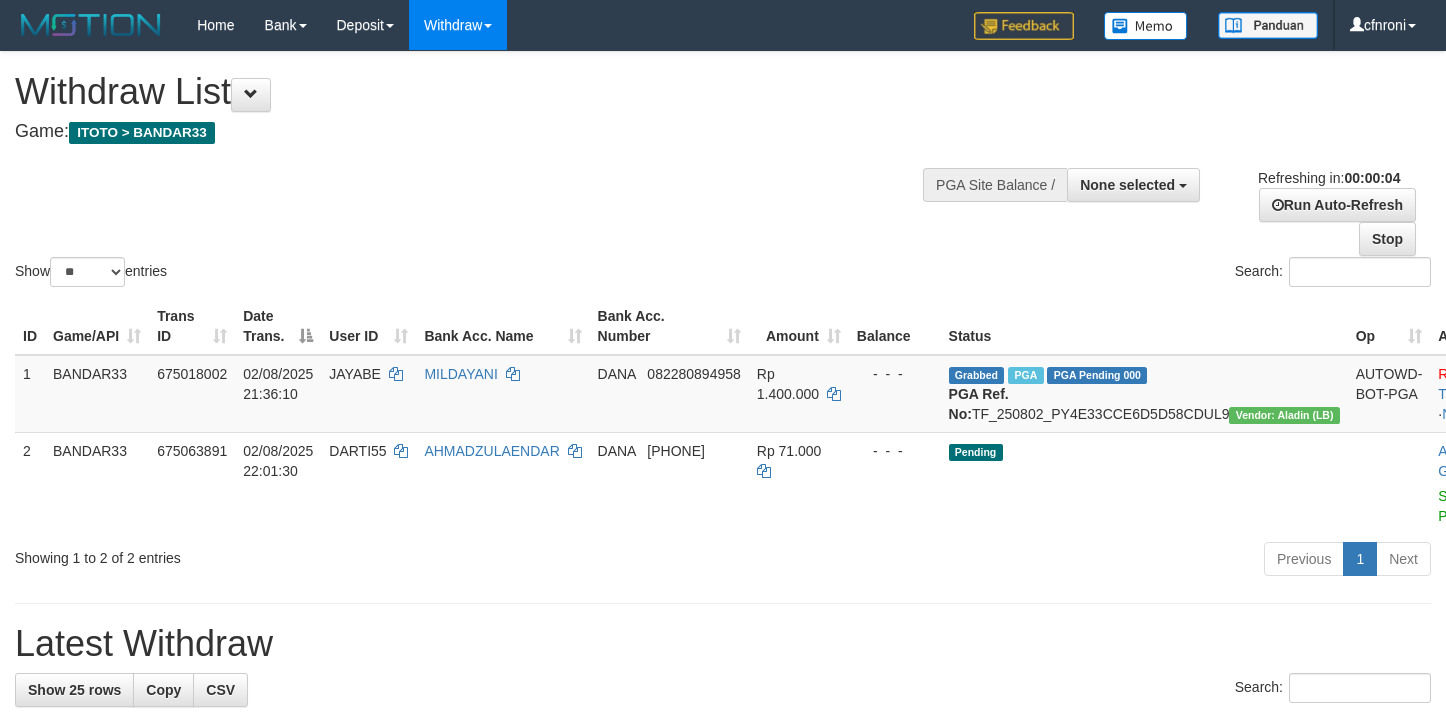scroll, scrollTop: 0, scrollLeft: 0, axis: both 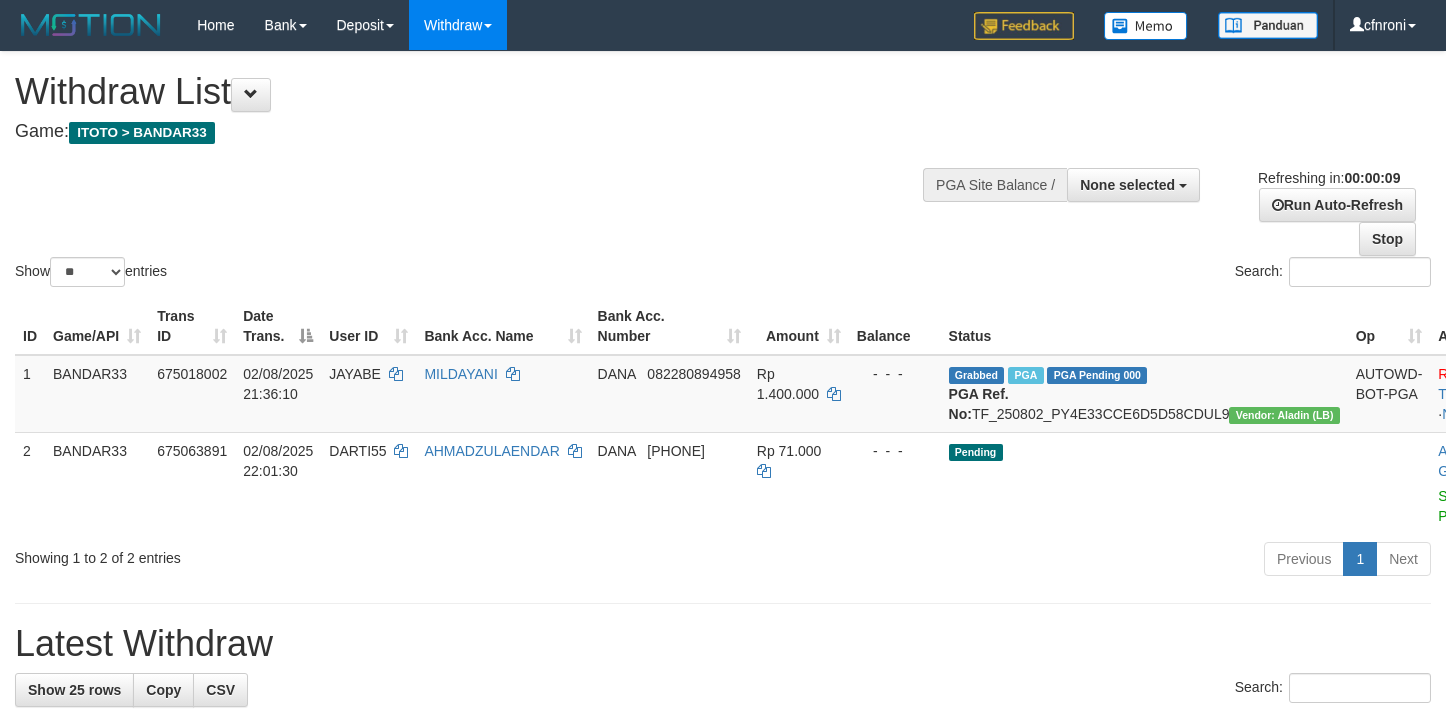 select 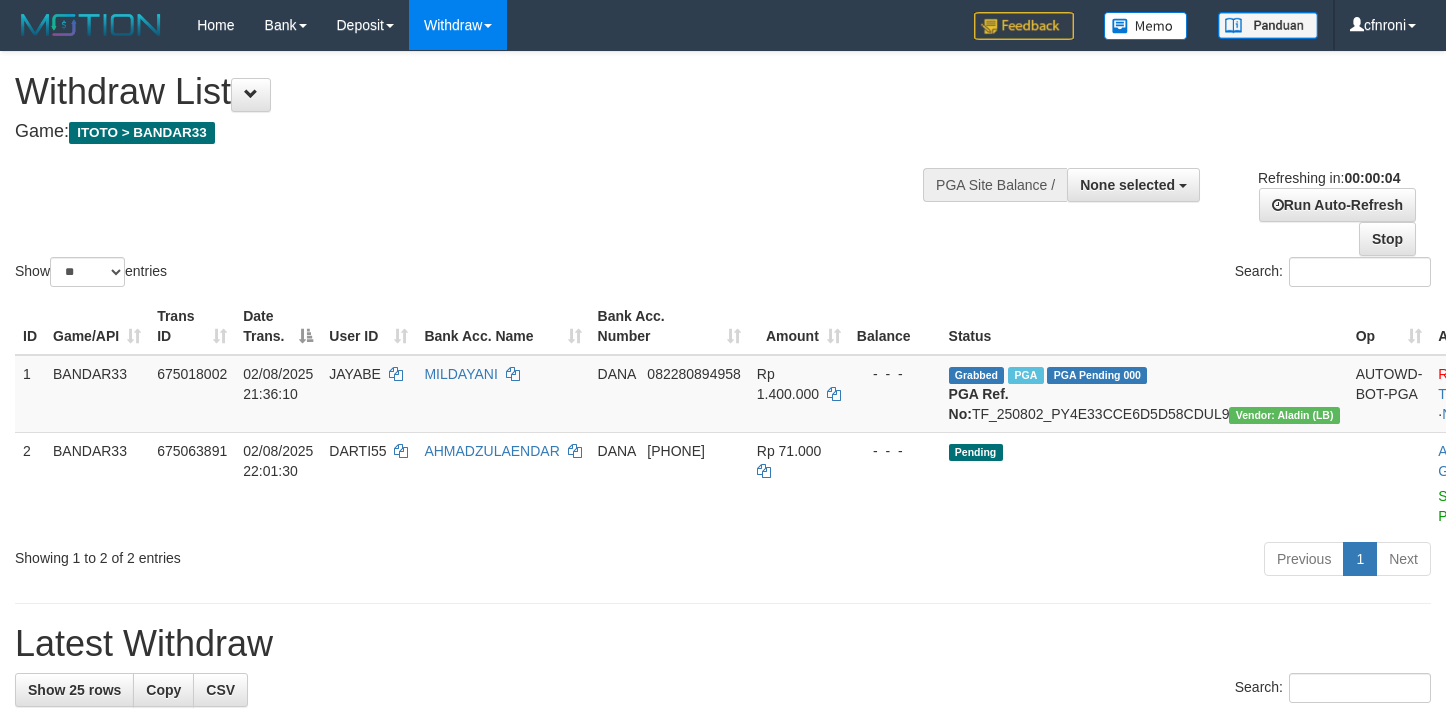 scroll, scrollTop: 0, scrollLeft: 0, axis: both 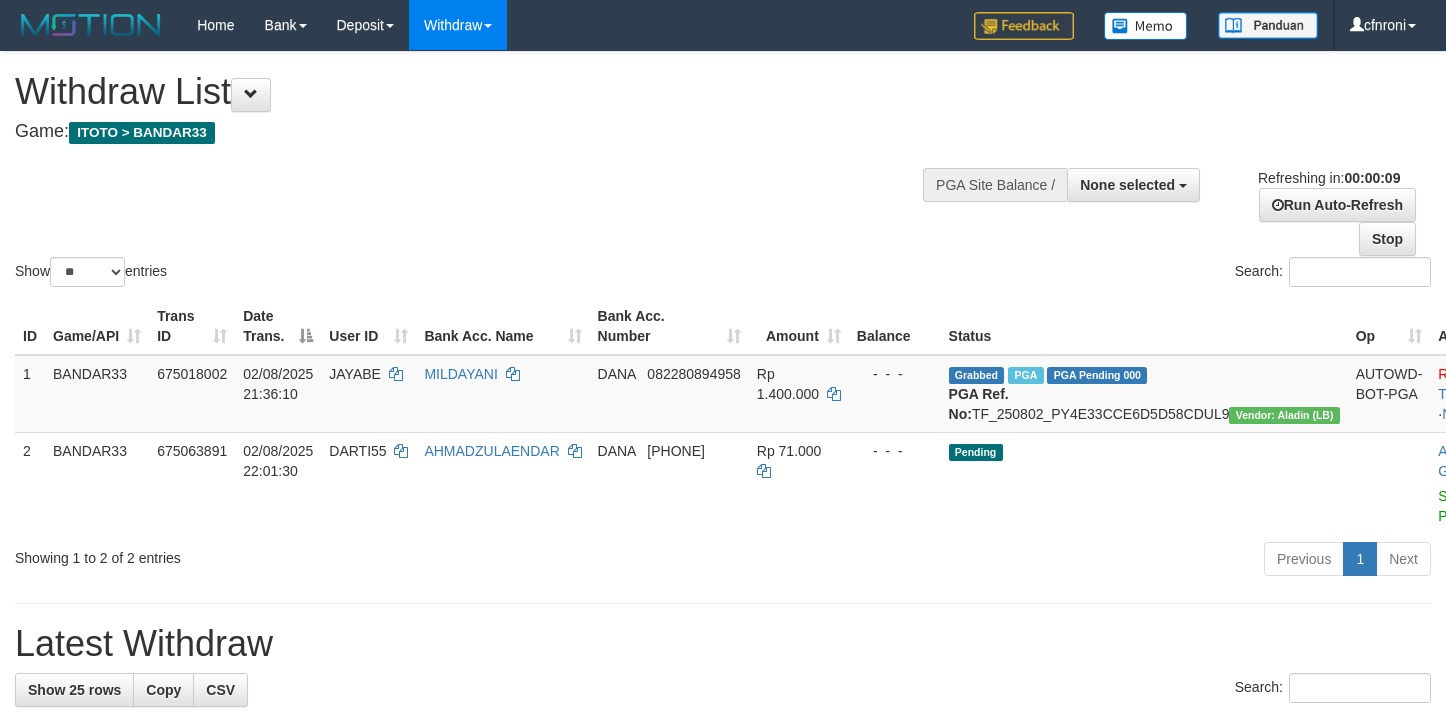 select 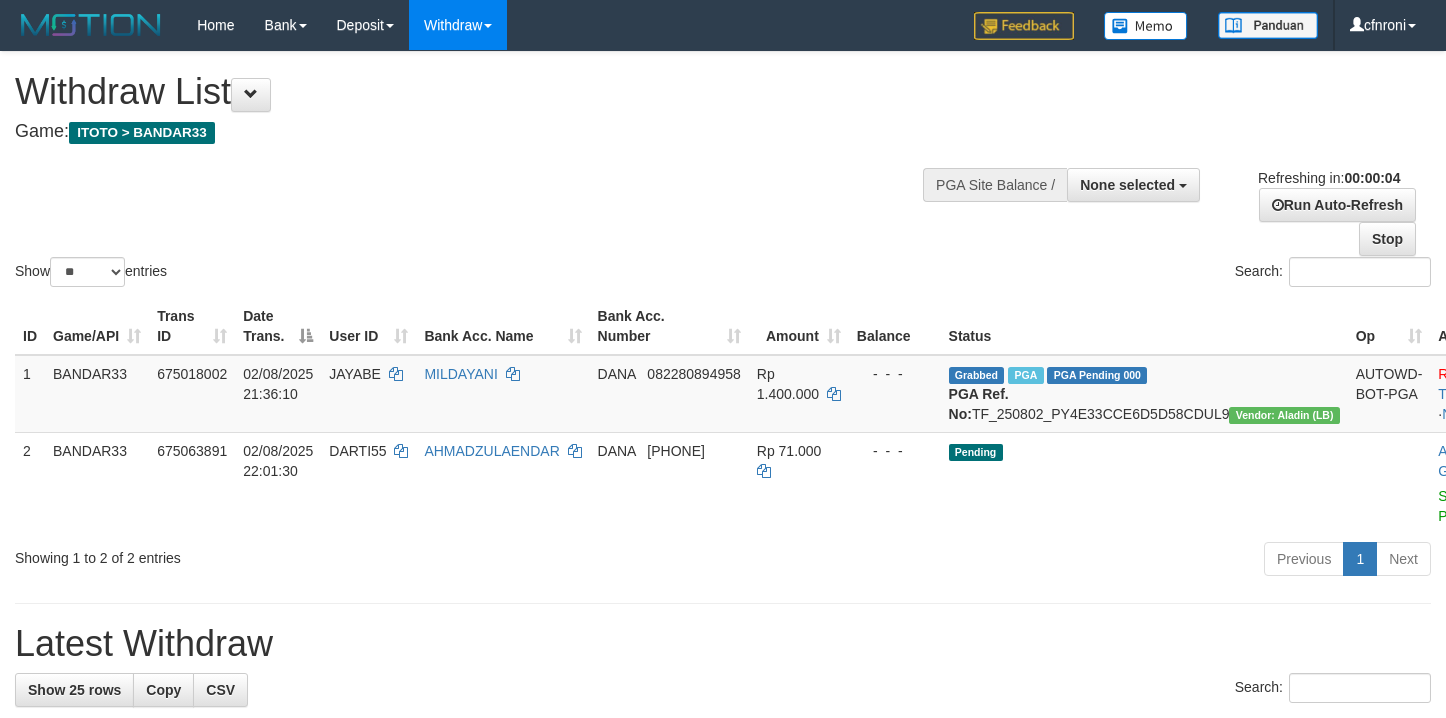 scroll, scrollTop: 0, scrollLeft: 0, axis: both 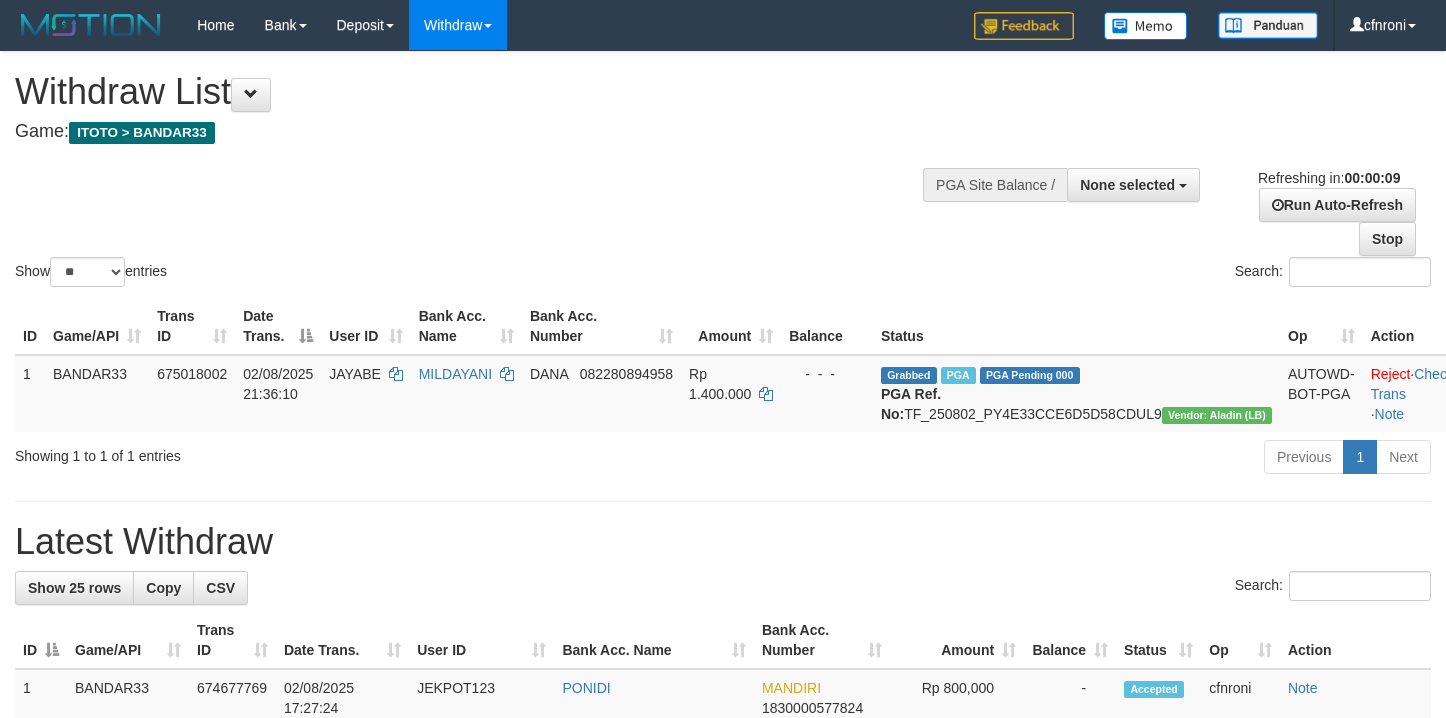 select 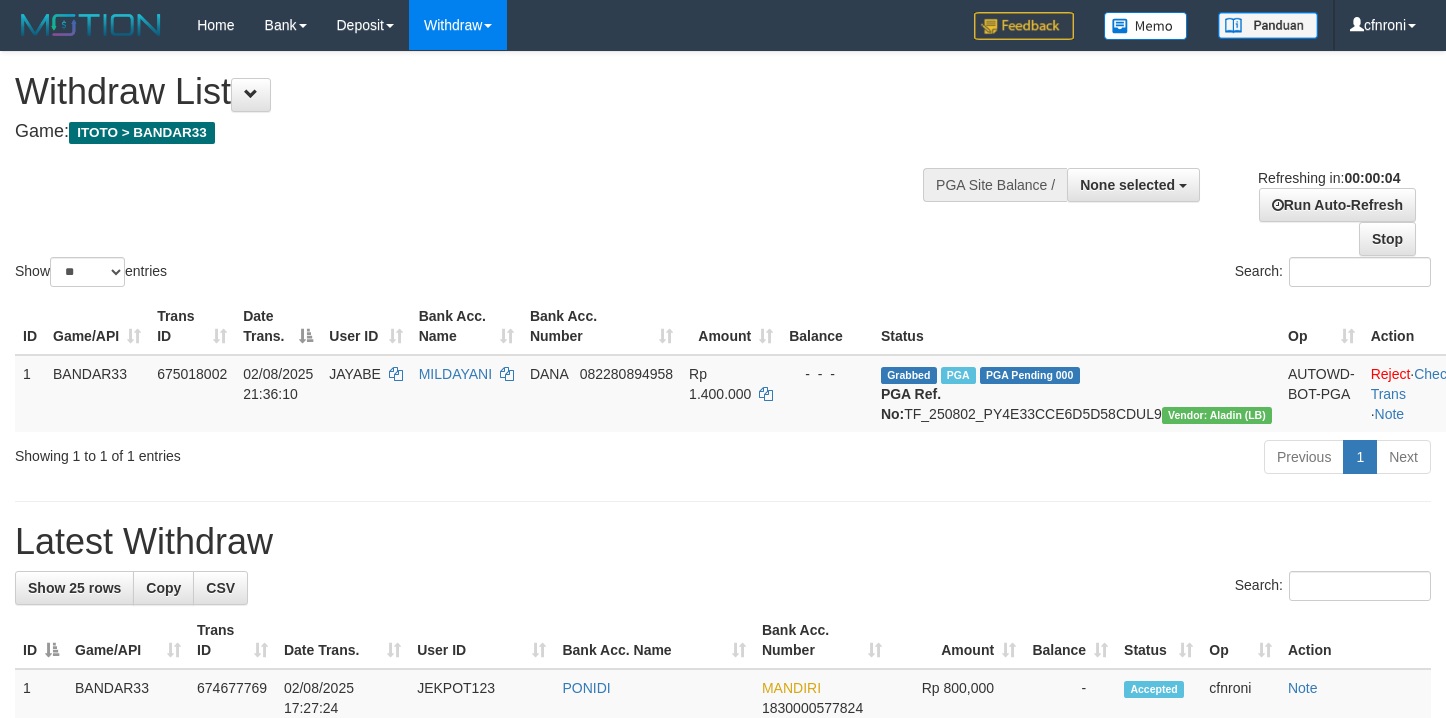 scroll, scrollTop: 0, scrollLeft: 0, axis: both 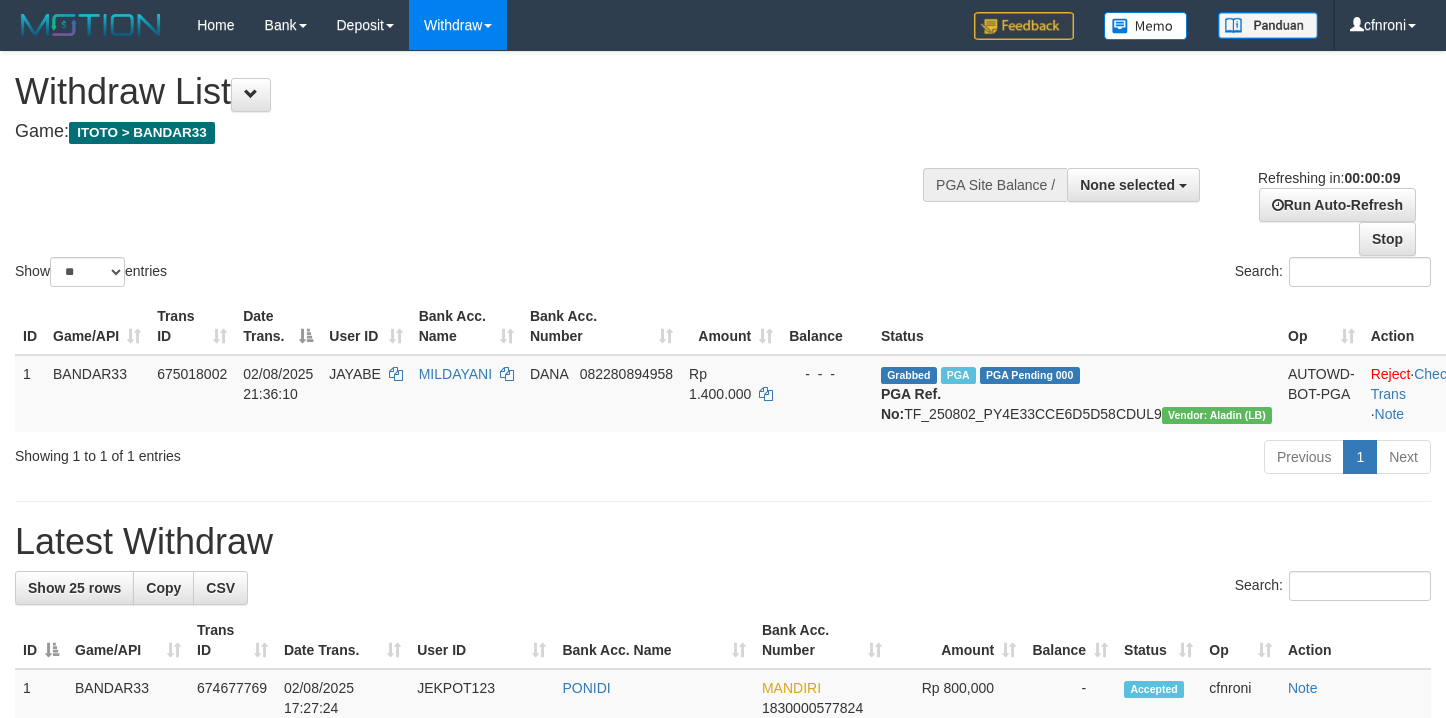select 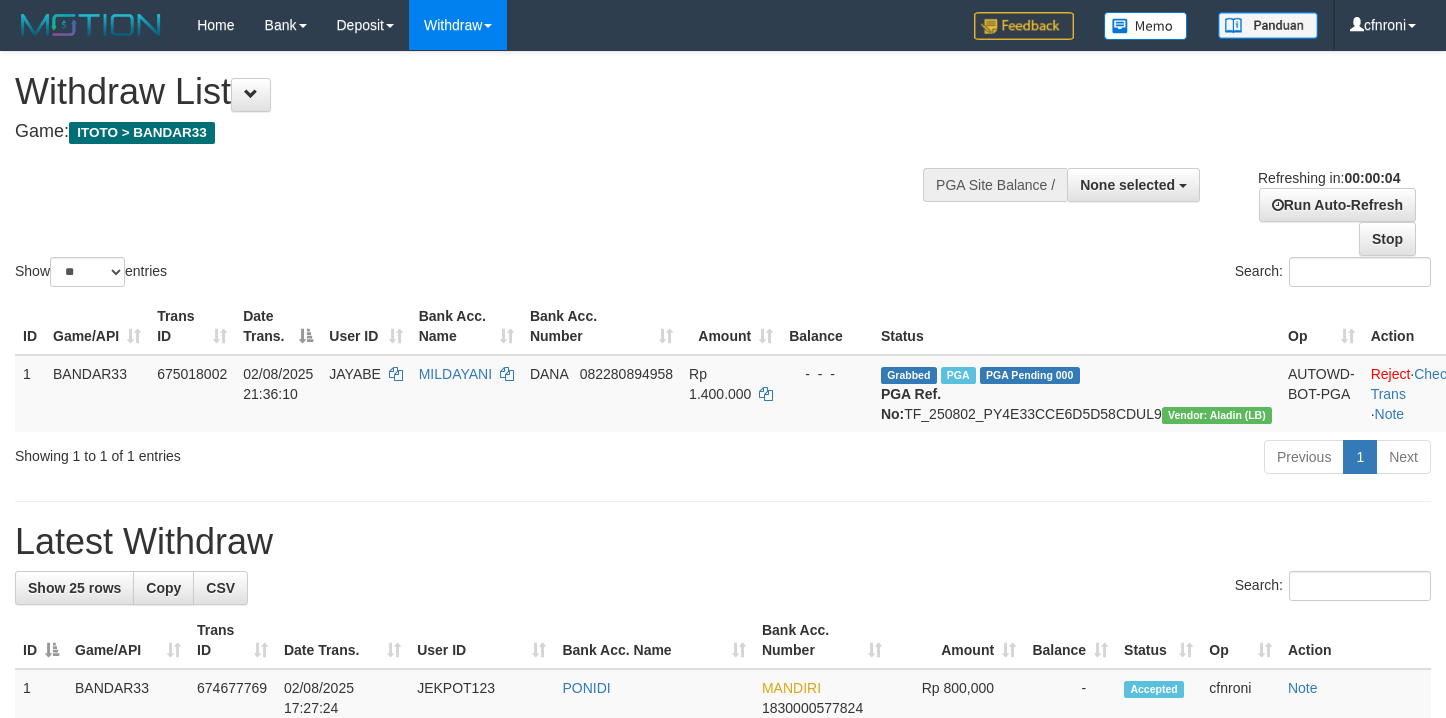 scroll, scrollTop: 0, scrollLeft: 0, axis: both 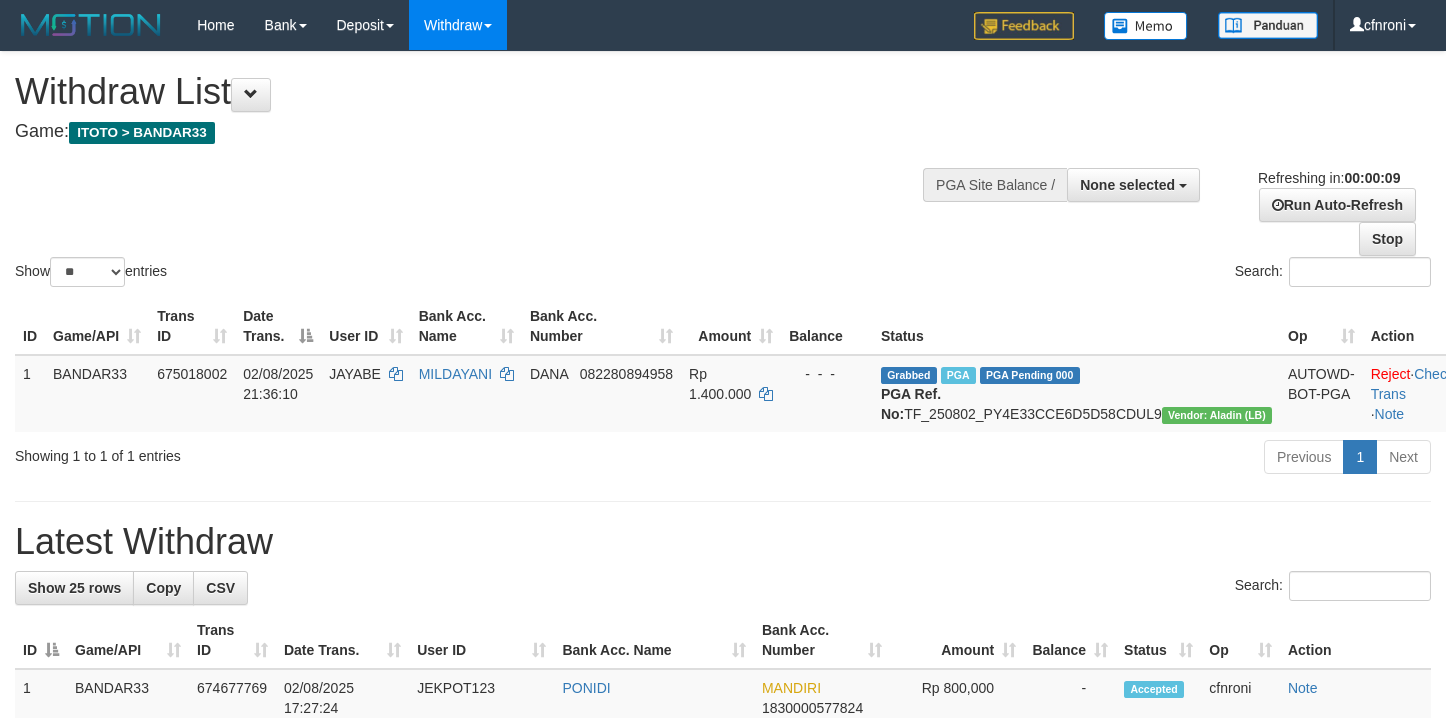 select 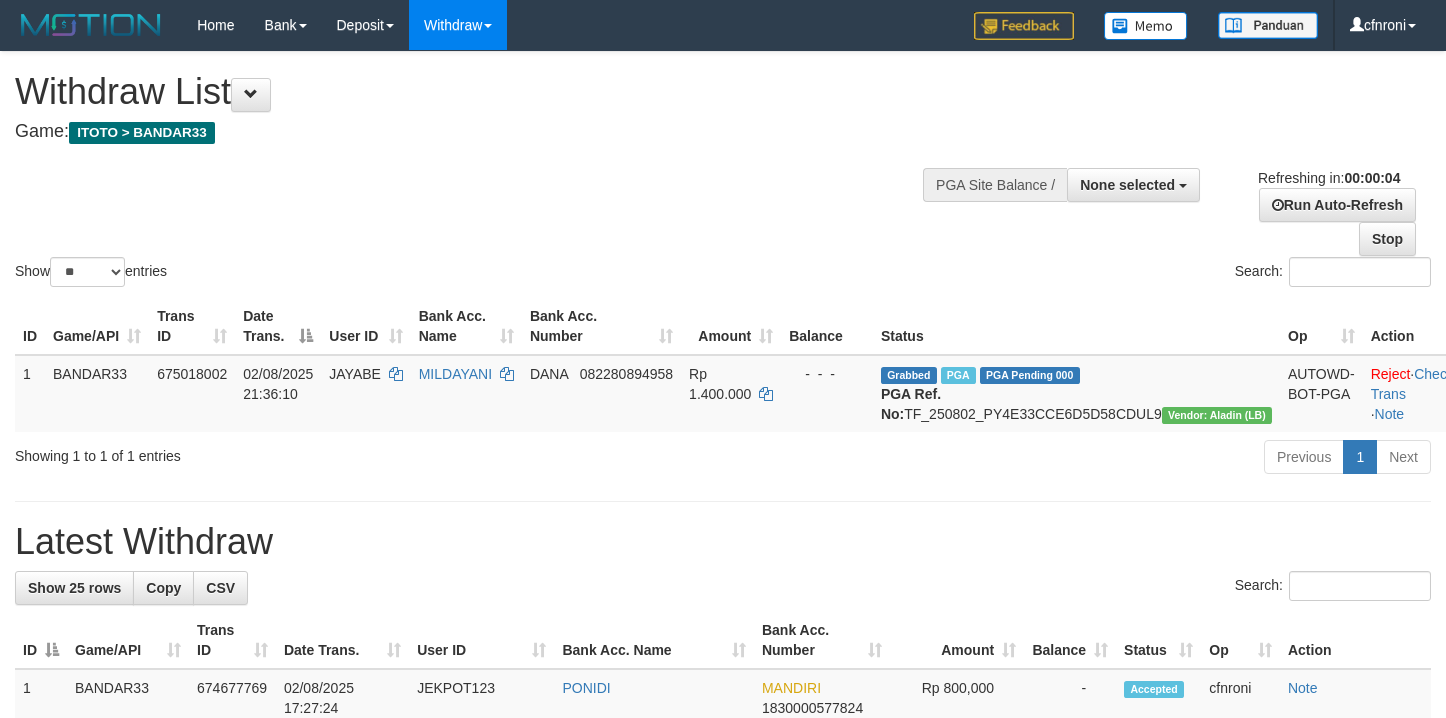 scroll, scrollTop: 0, scrollLeft: 0, axis: both 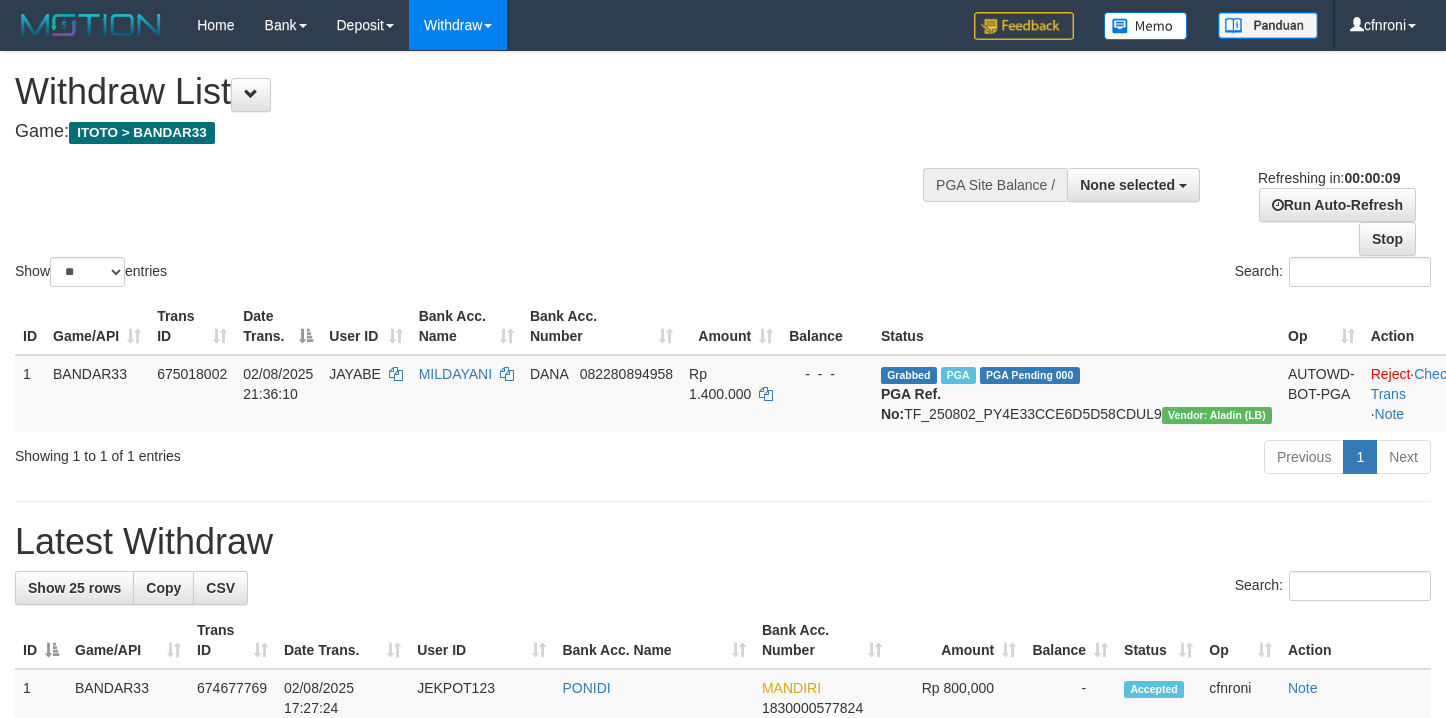 select 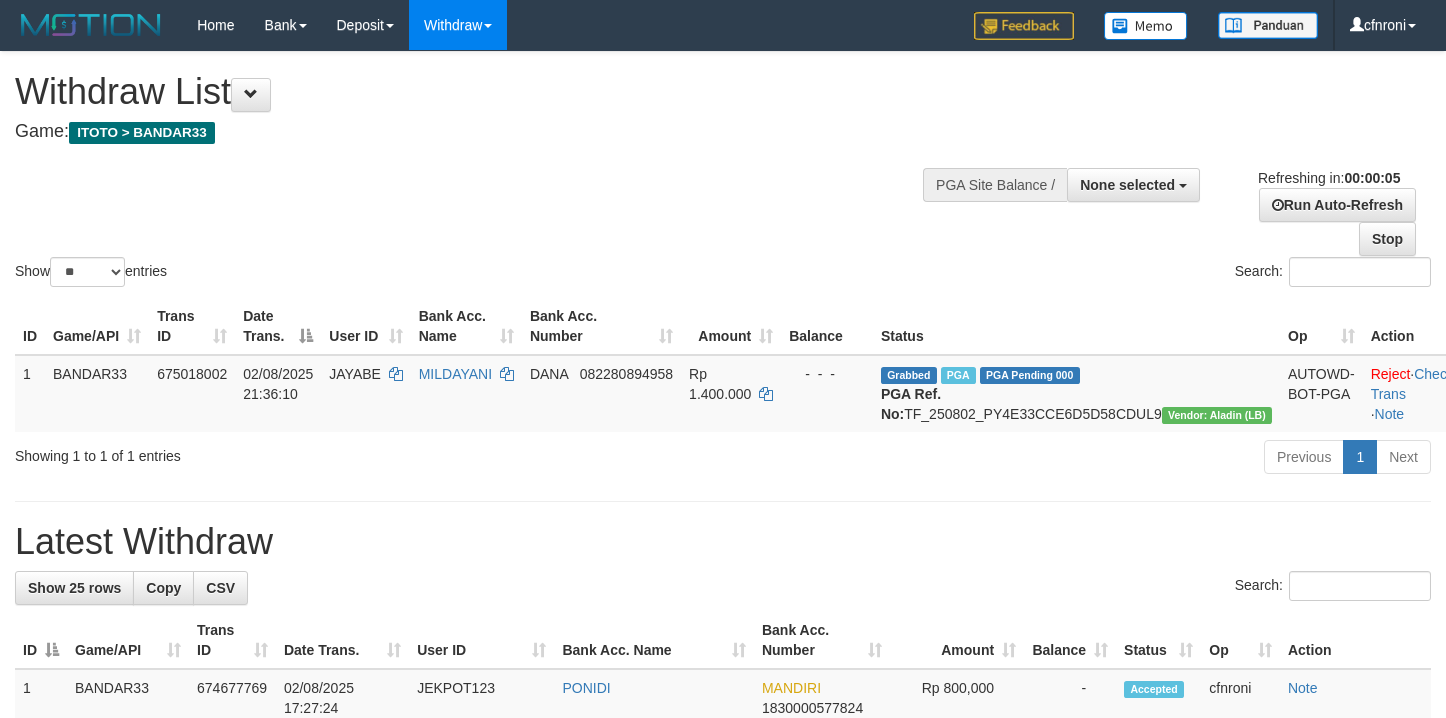 scroll, scrollTop: 0, scrollLeft: 0, axis: both 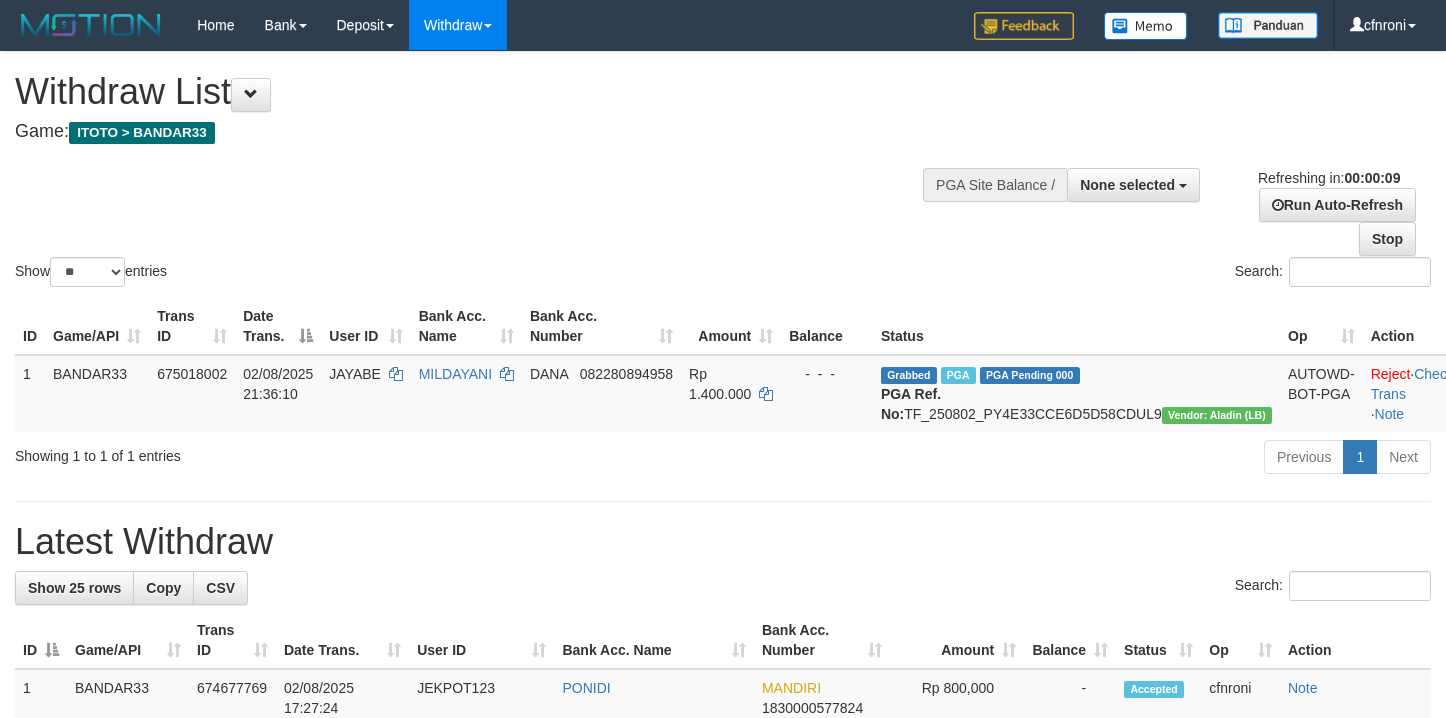 select 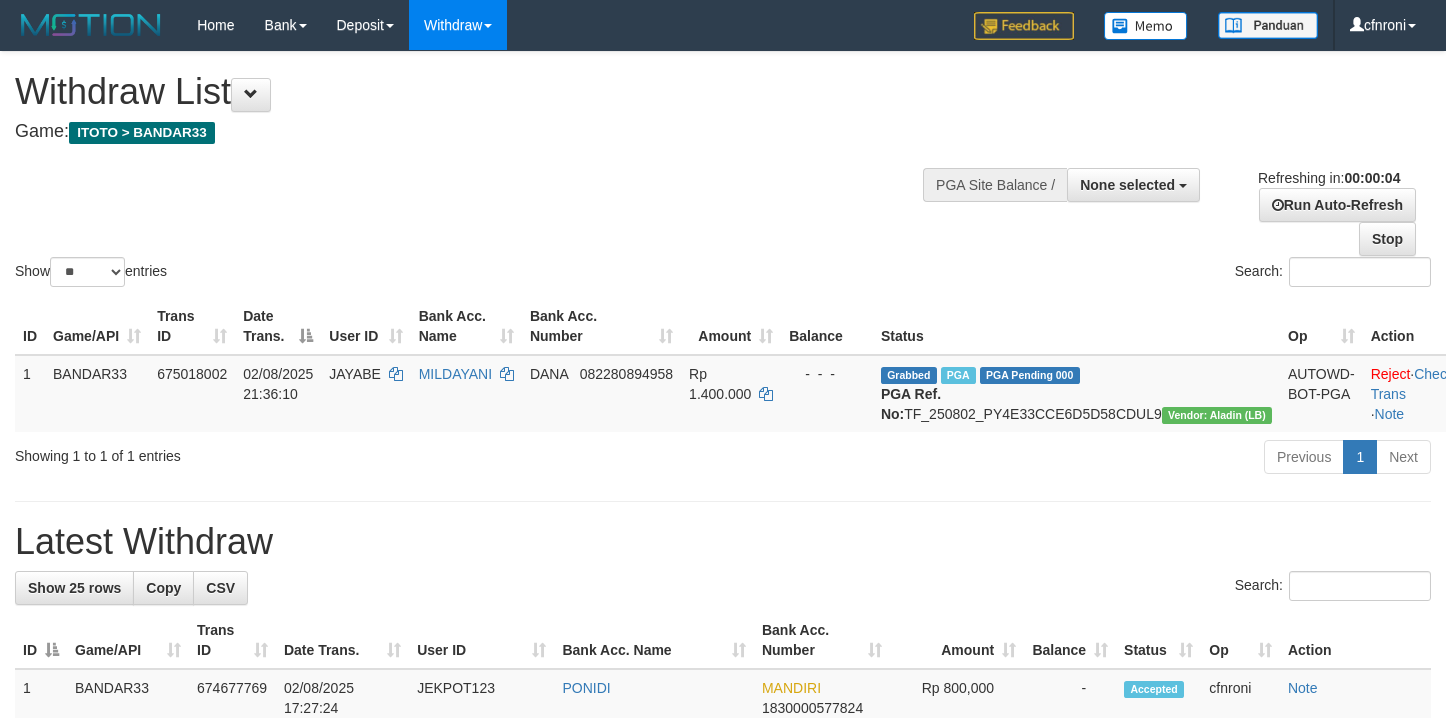 scroll, scrollTop: 0, scrollLeft: 0, axis: both 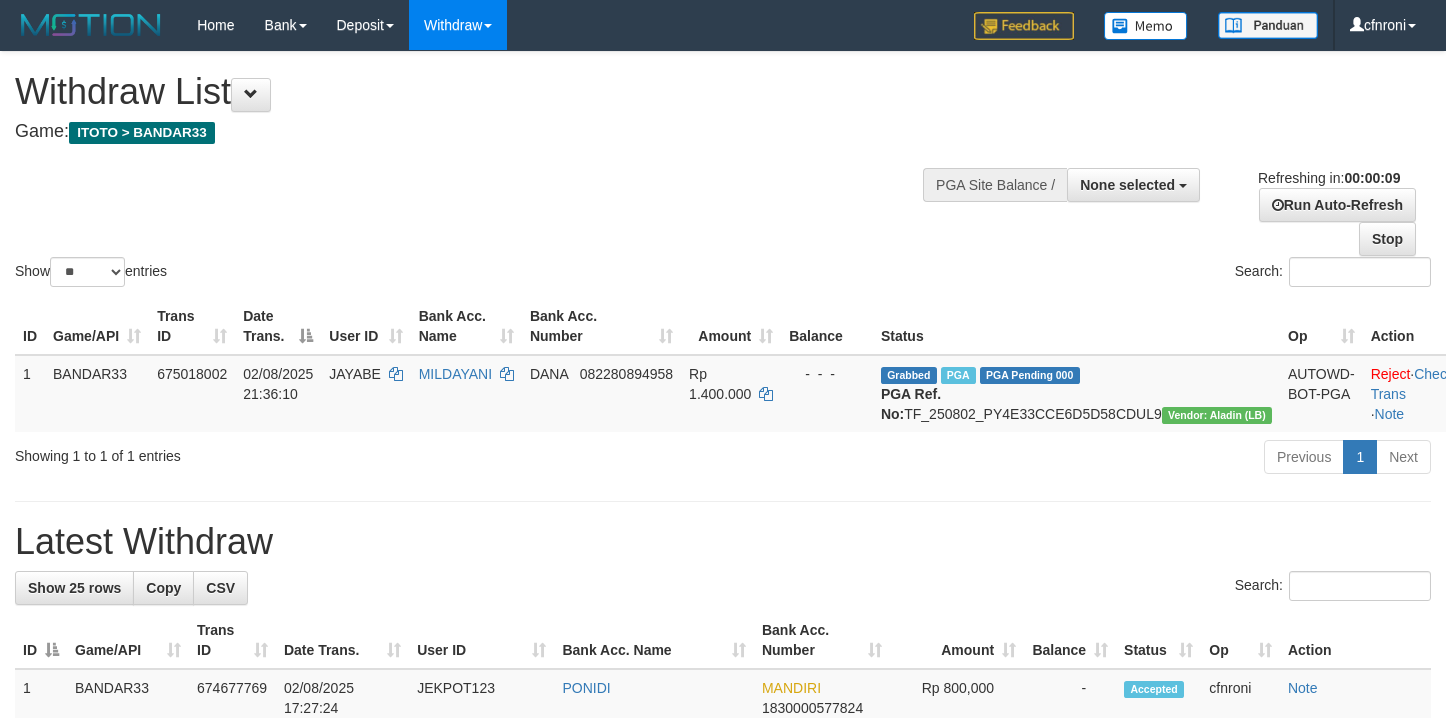 select 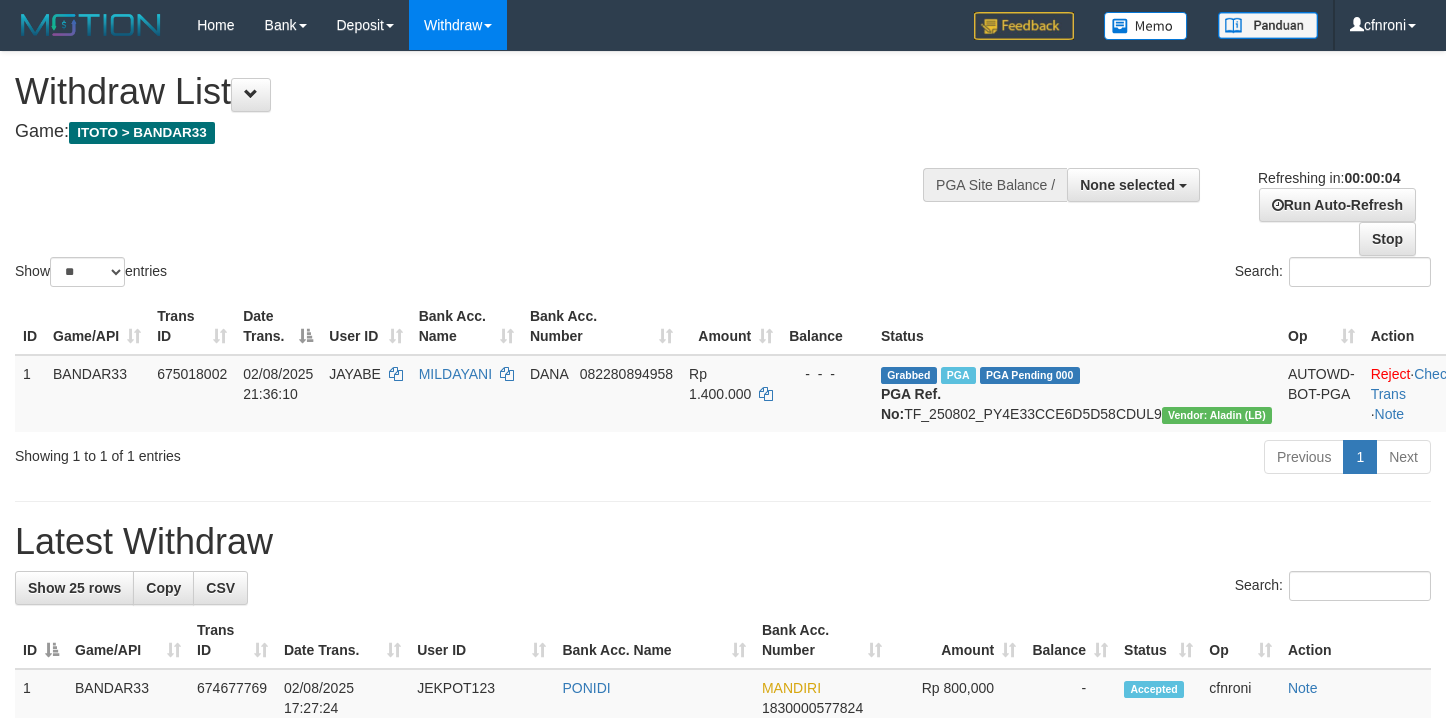scroll, scrollTop: 0, scrollLeft: 0, axis: both 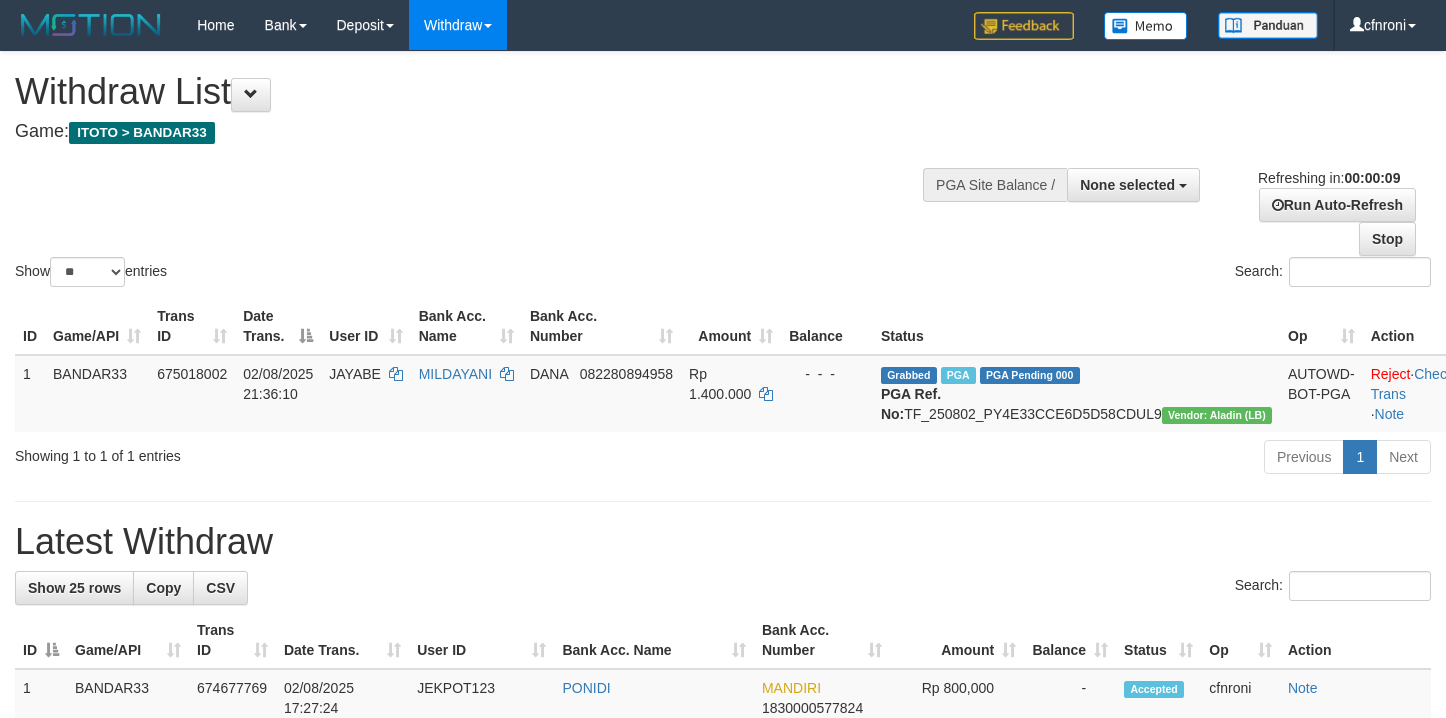 select 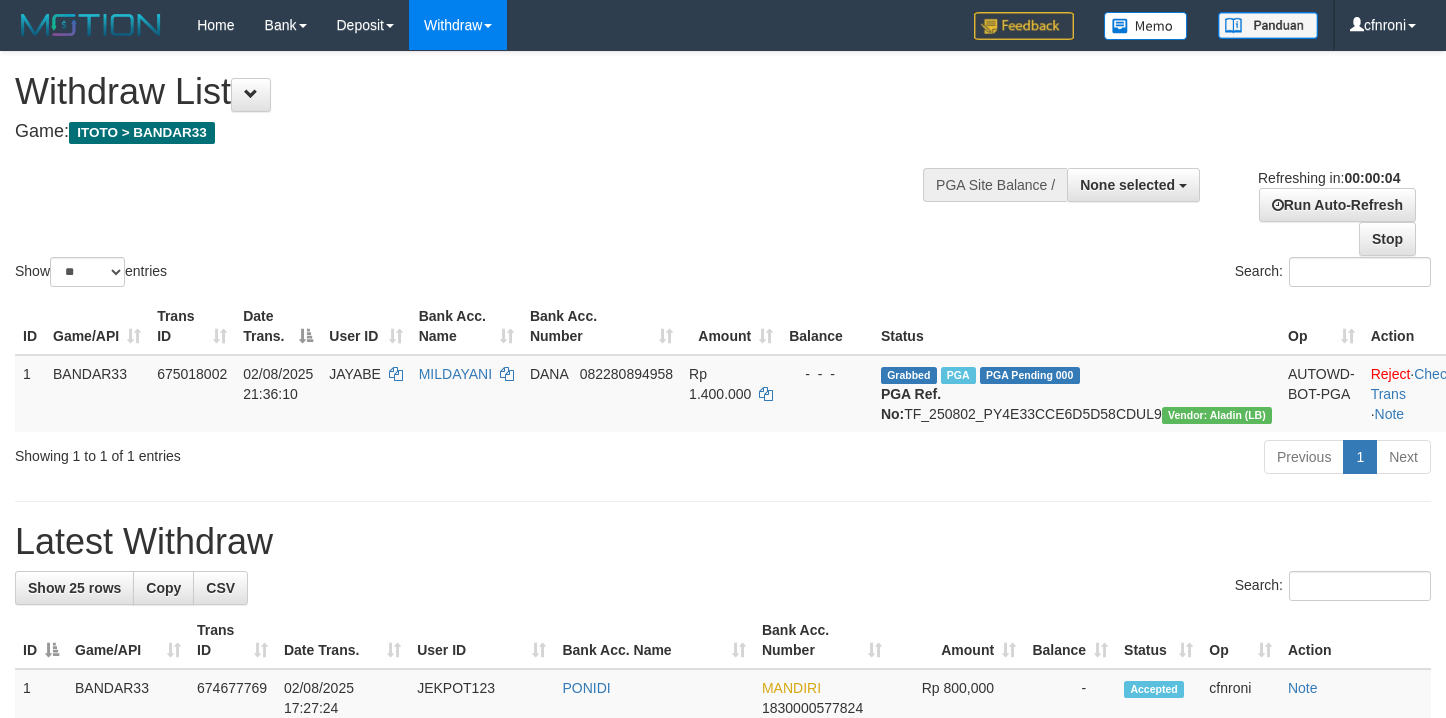 scroll, scrollTop: 0, scrollLeft: 0, axis: both 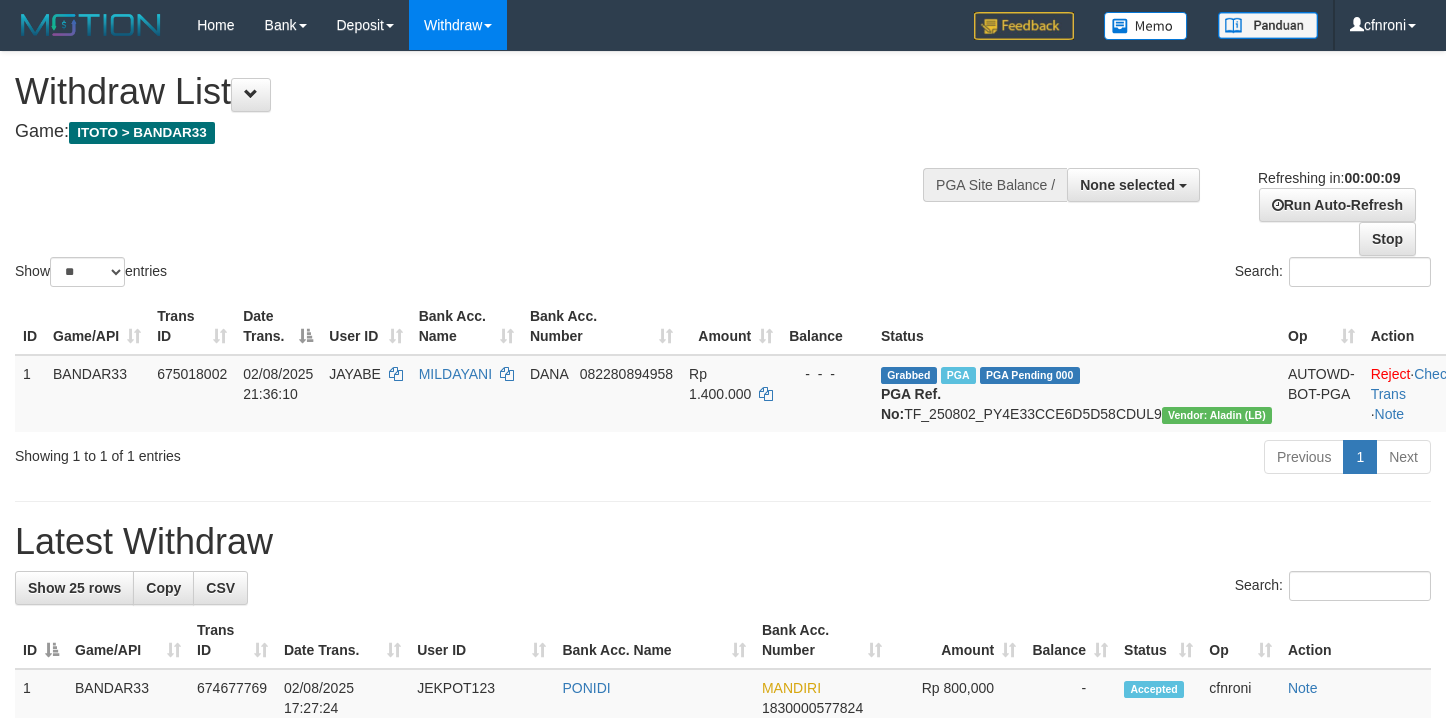 select 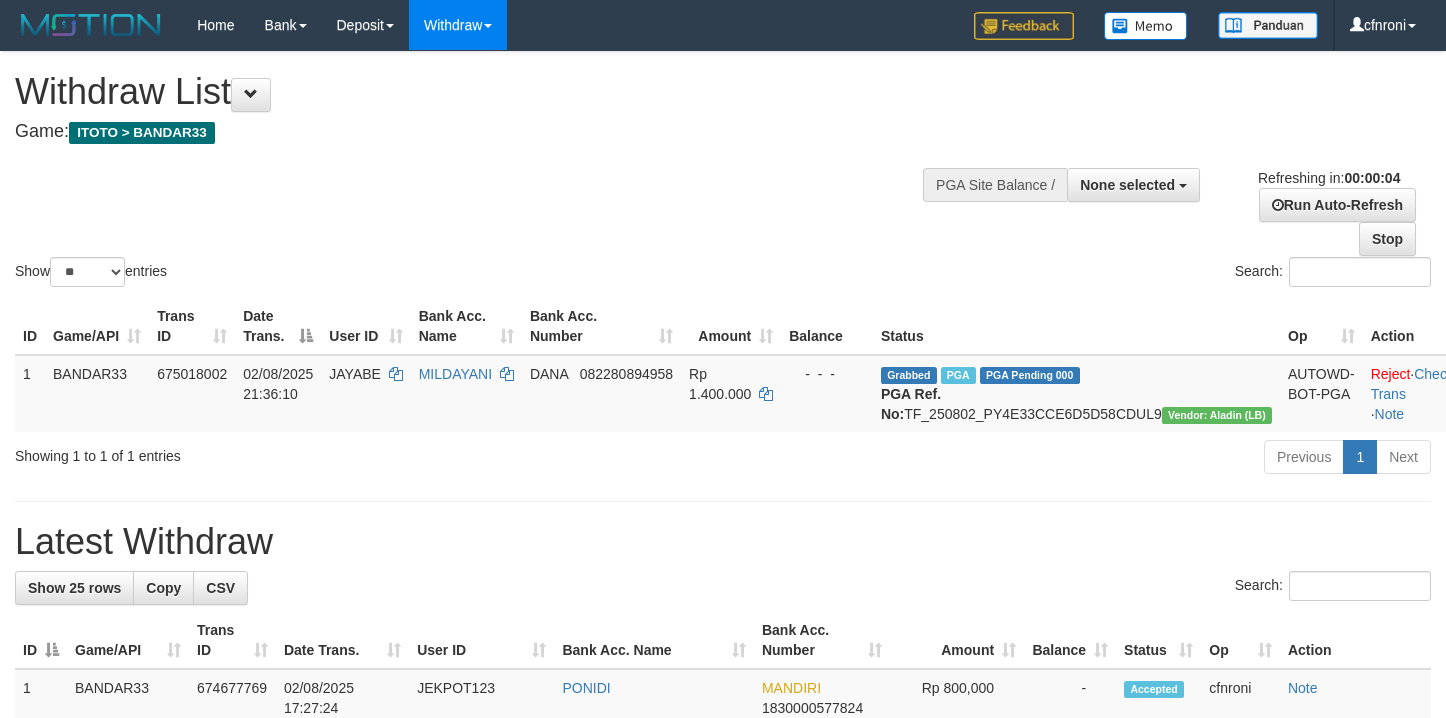 scroll, scrollTop: 0, scrollLeft: 0, axis: both 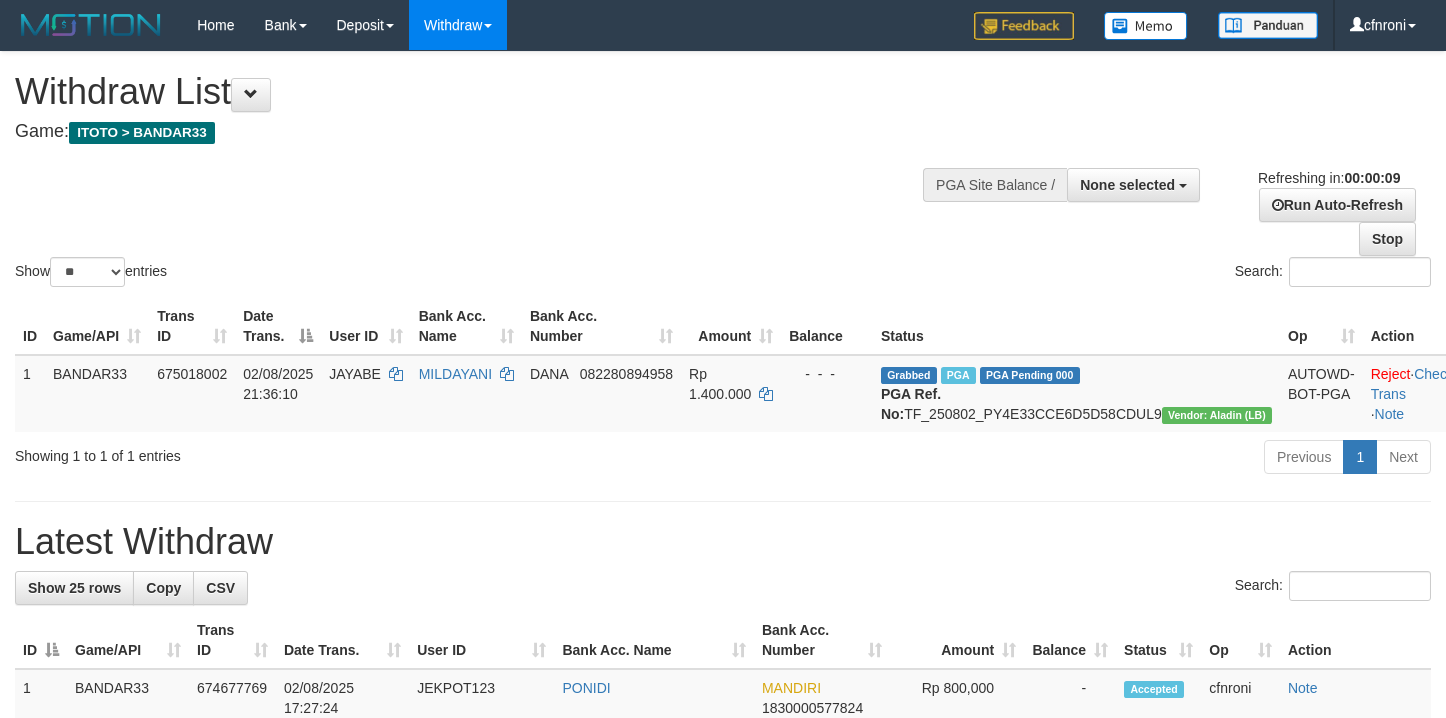 select 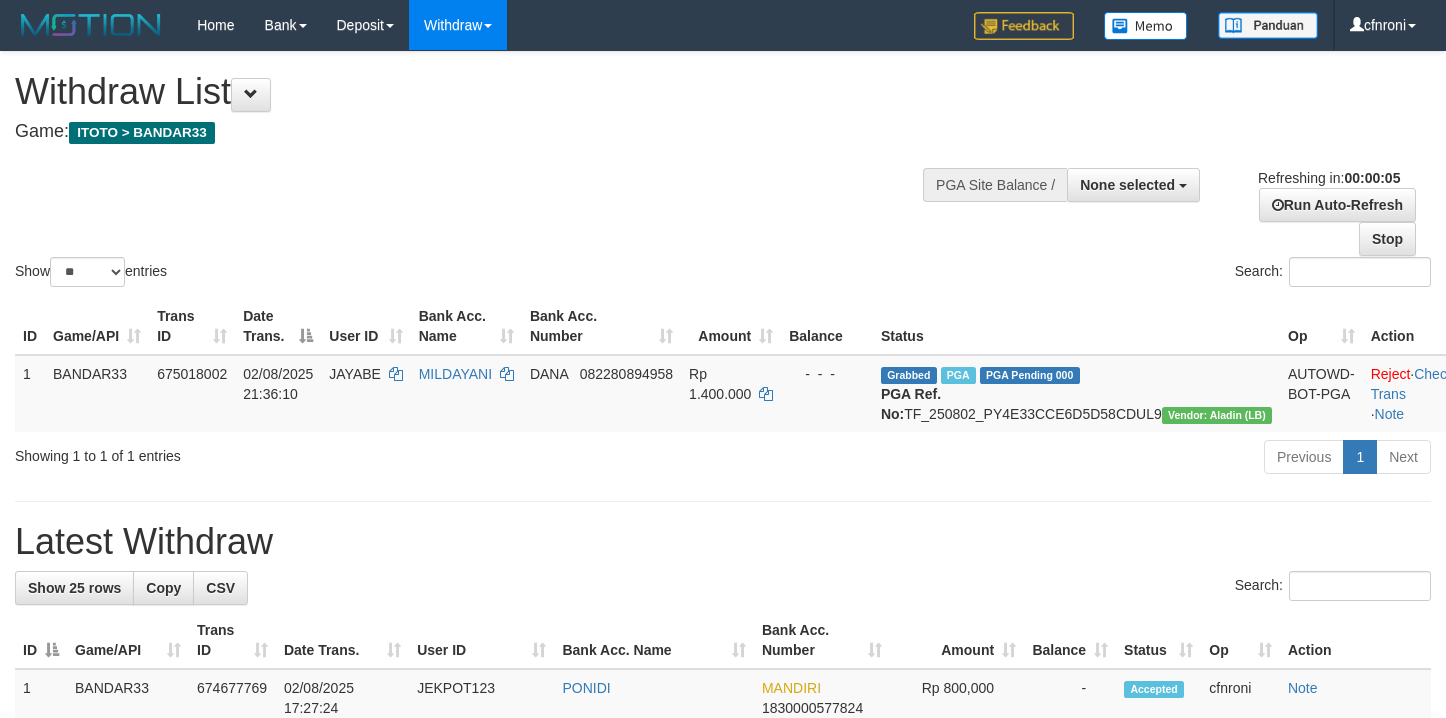 scroll, scrollTop: 0, scrollLeft: 0, axis: both 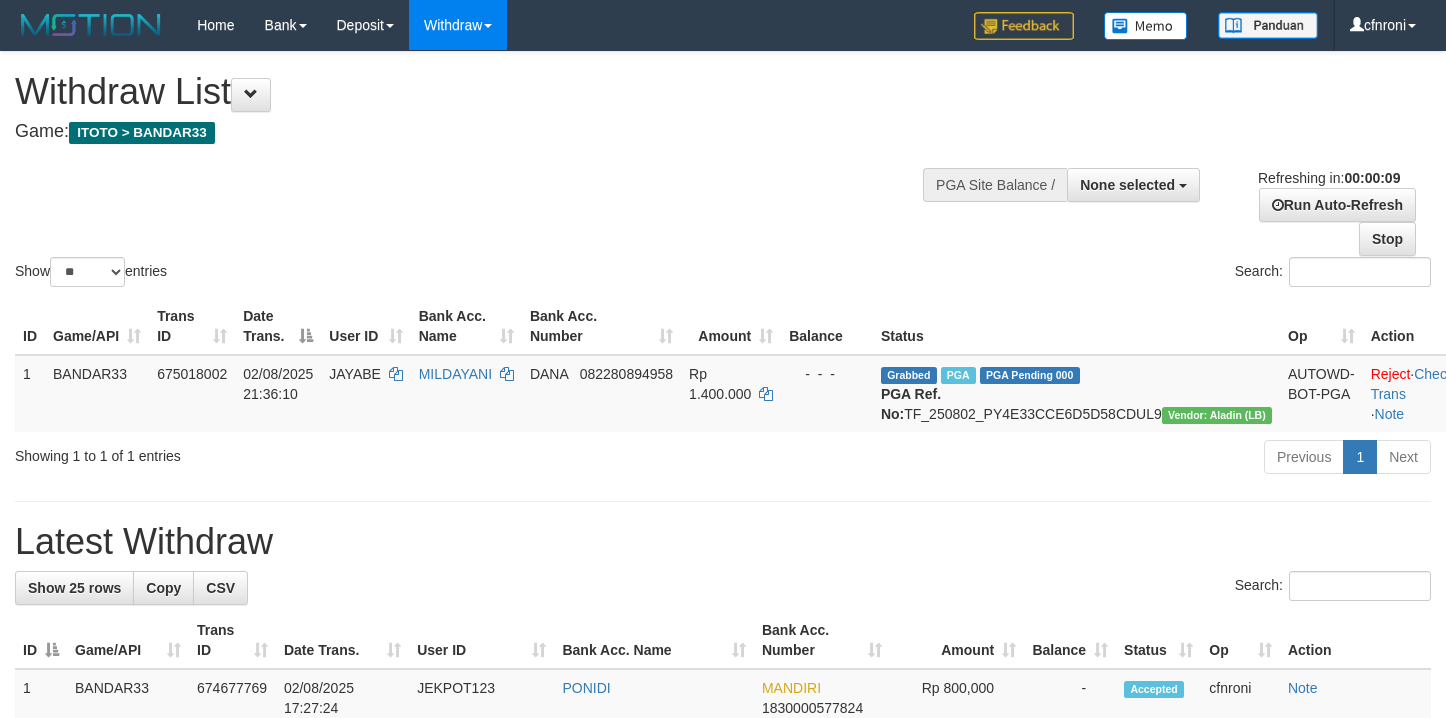 select 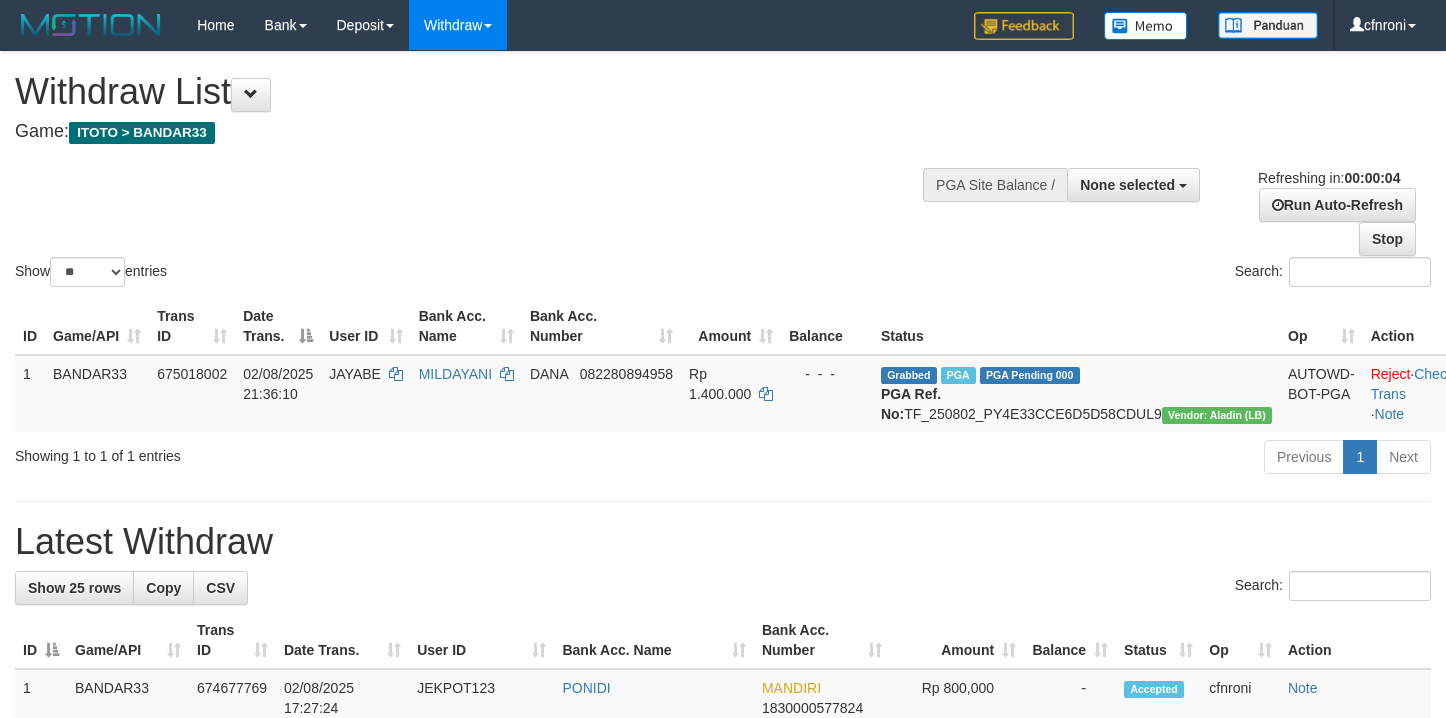 scroll, scrollTop: 0, scrollLeft: 0, axis: both 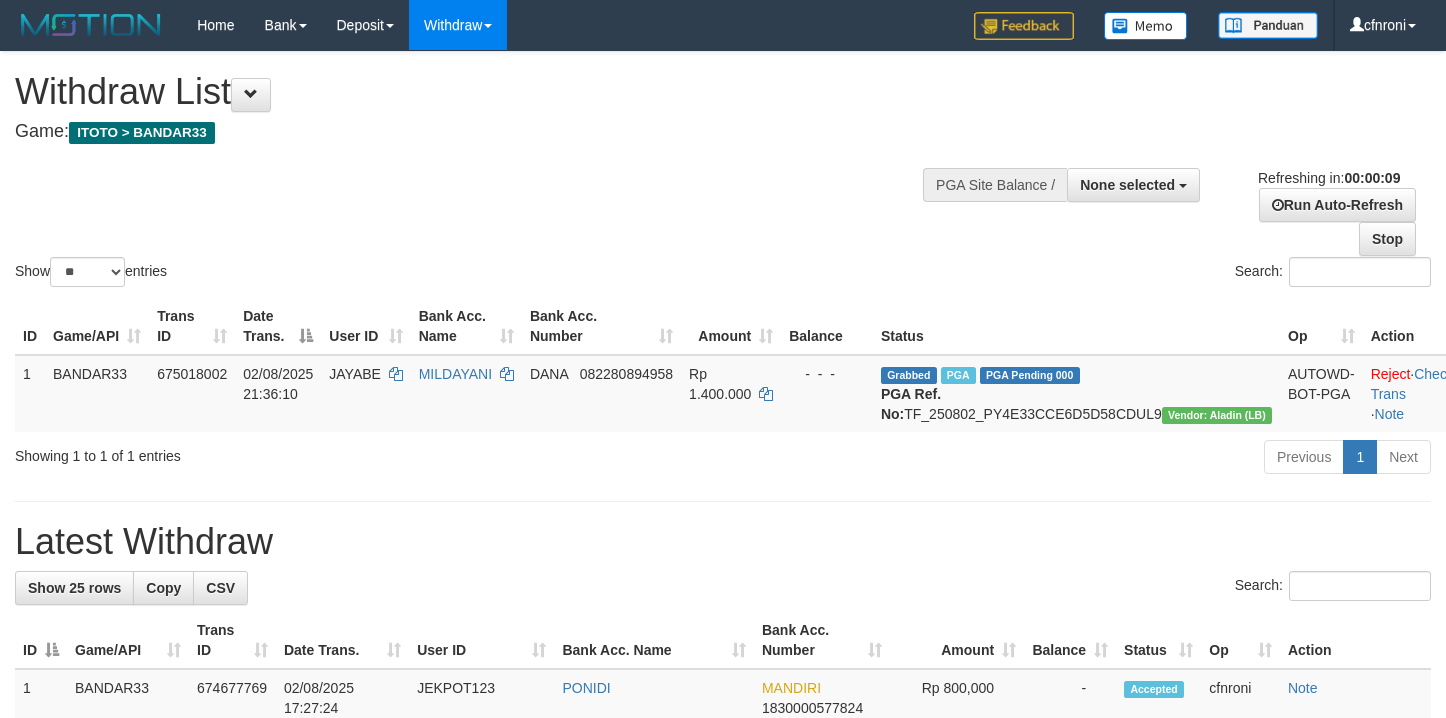 select 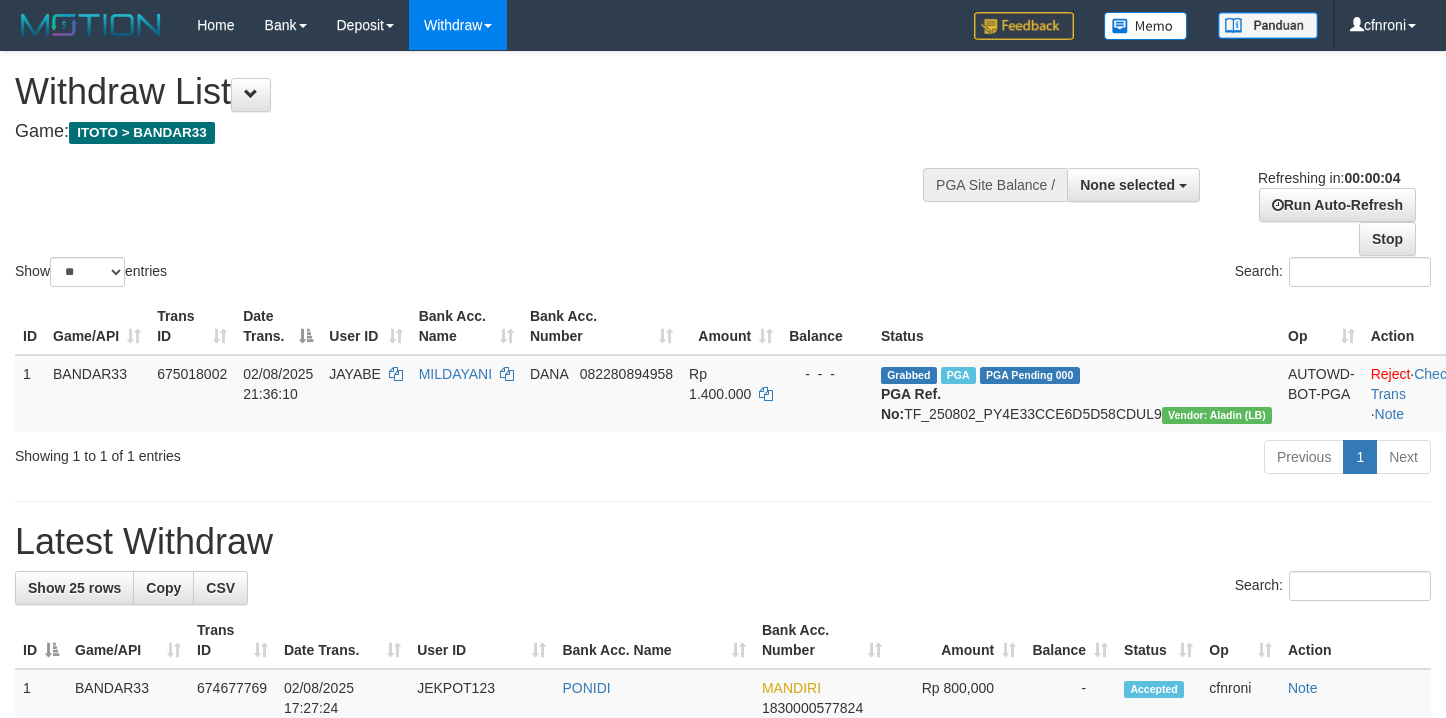 scroll, scrollTop: 0, scrollLeft: 0, axis: both 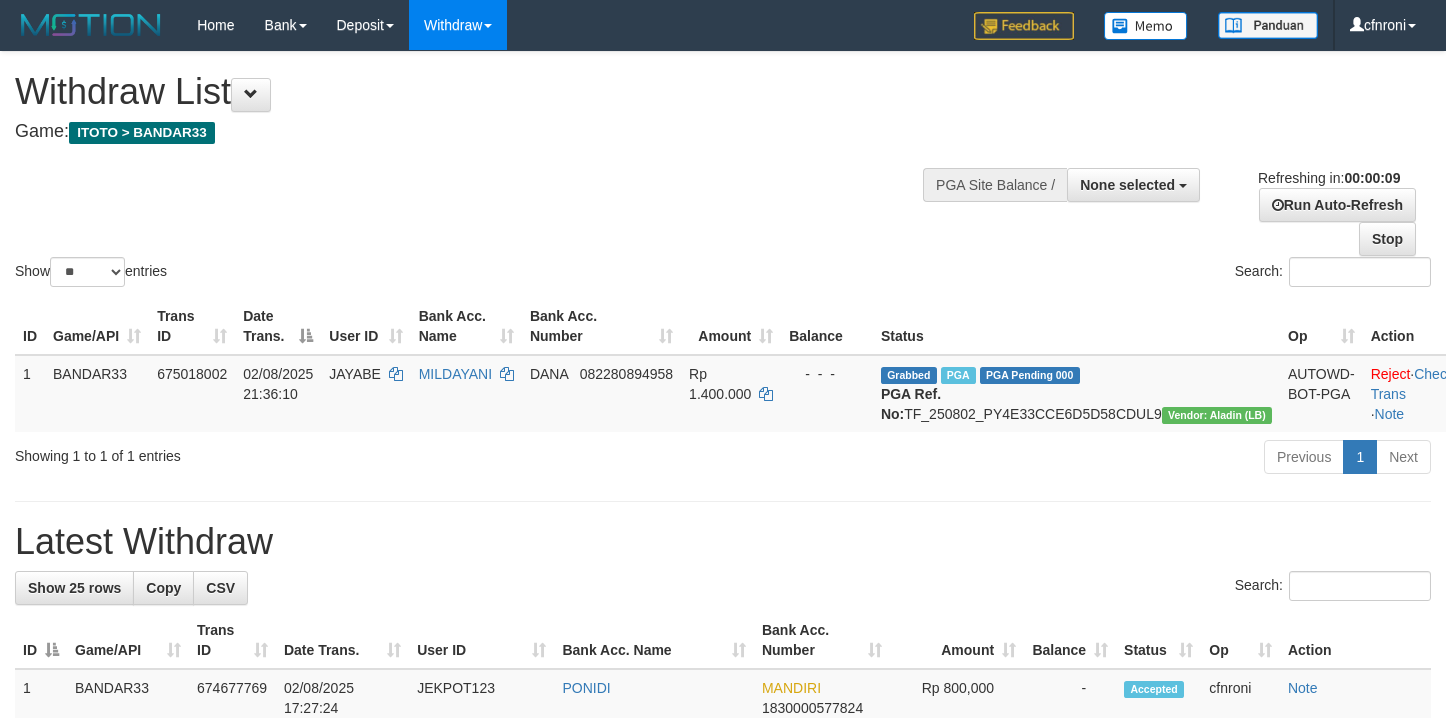 select 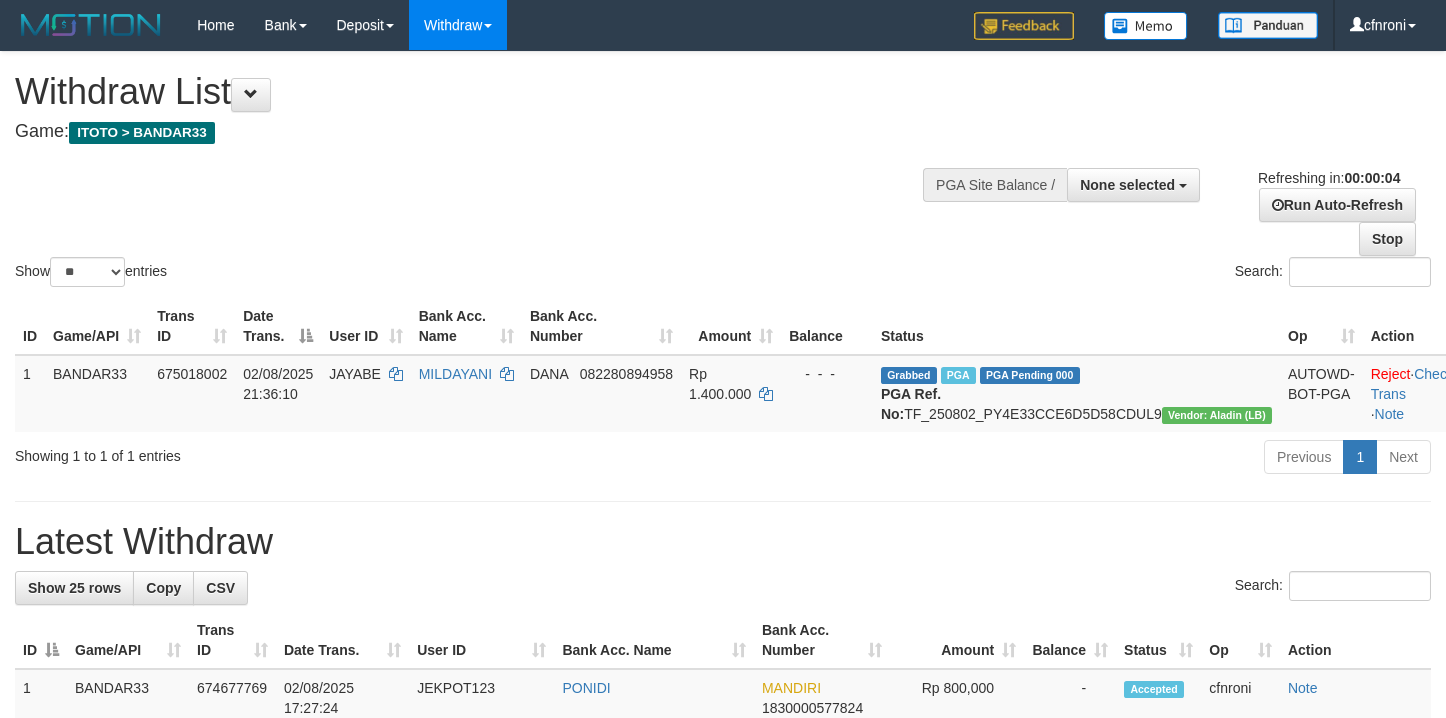 scroll, scrollTop: 0, scrollLeft: 0, axis: both 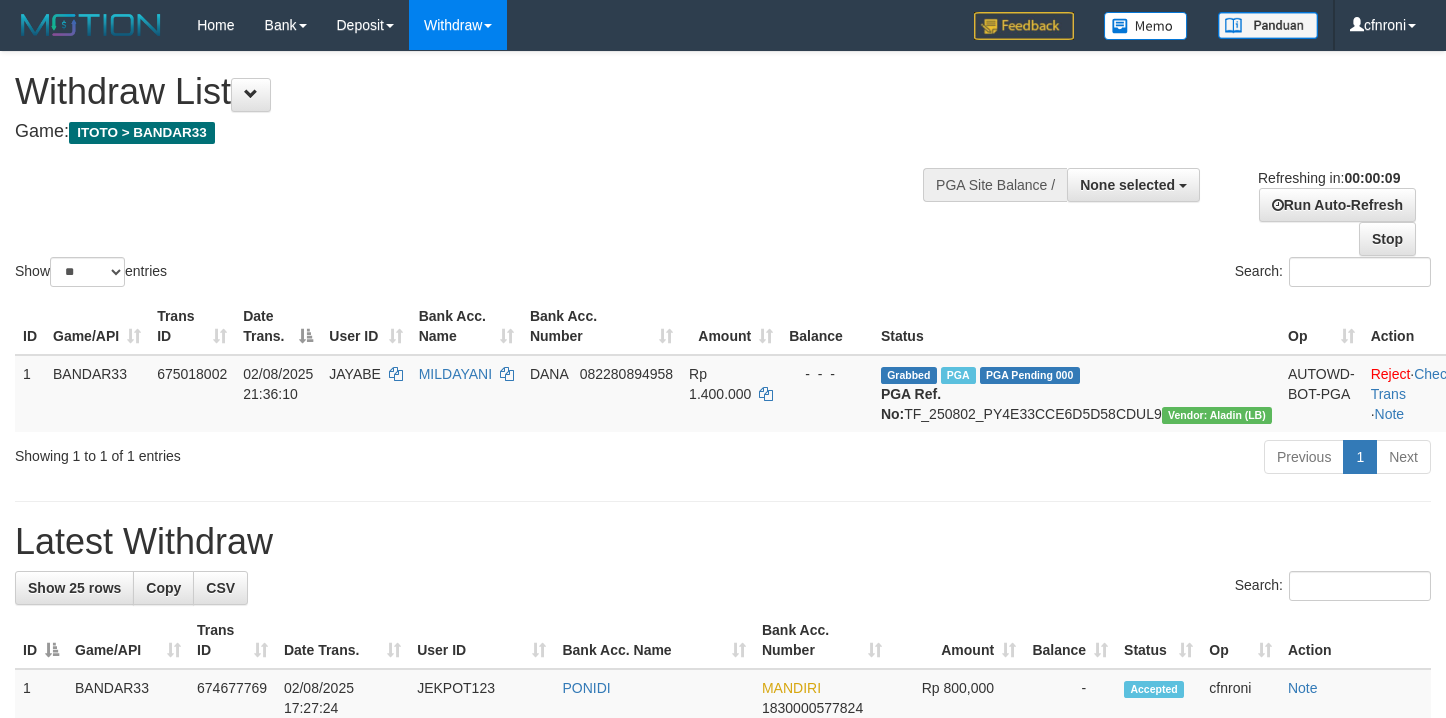 select 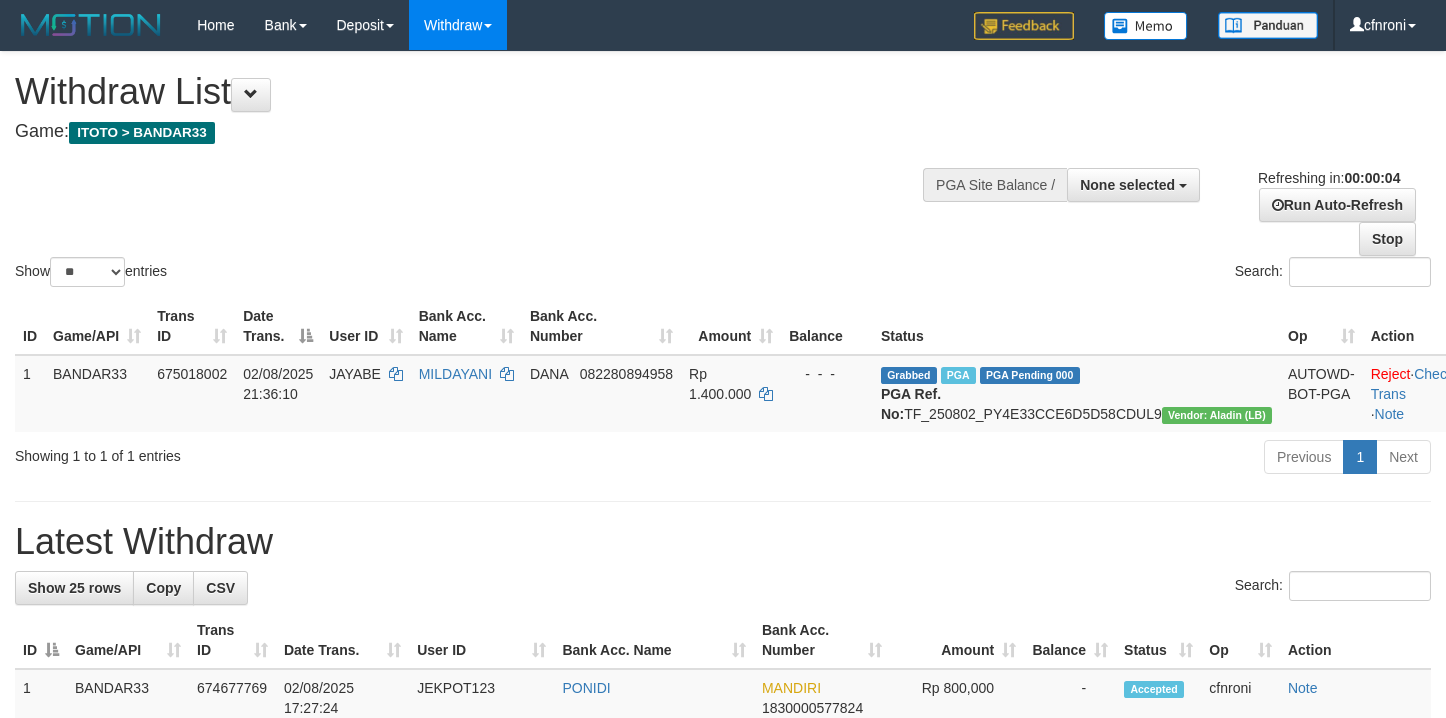 scroll, scrollTop: 0, scrollLeft: 0, axis: both 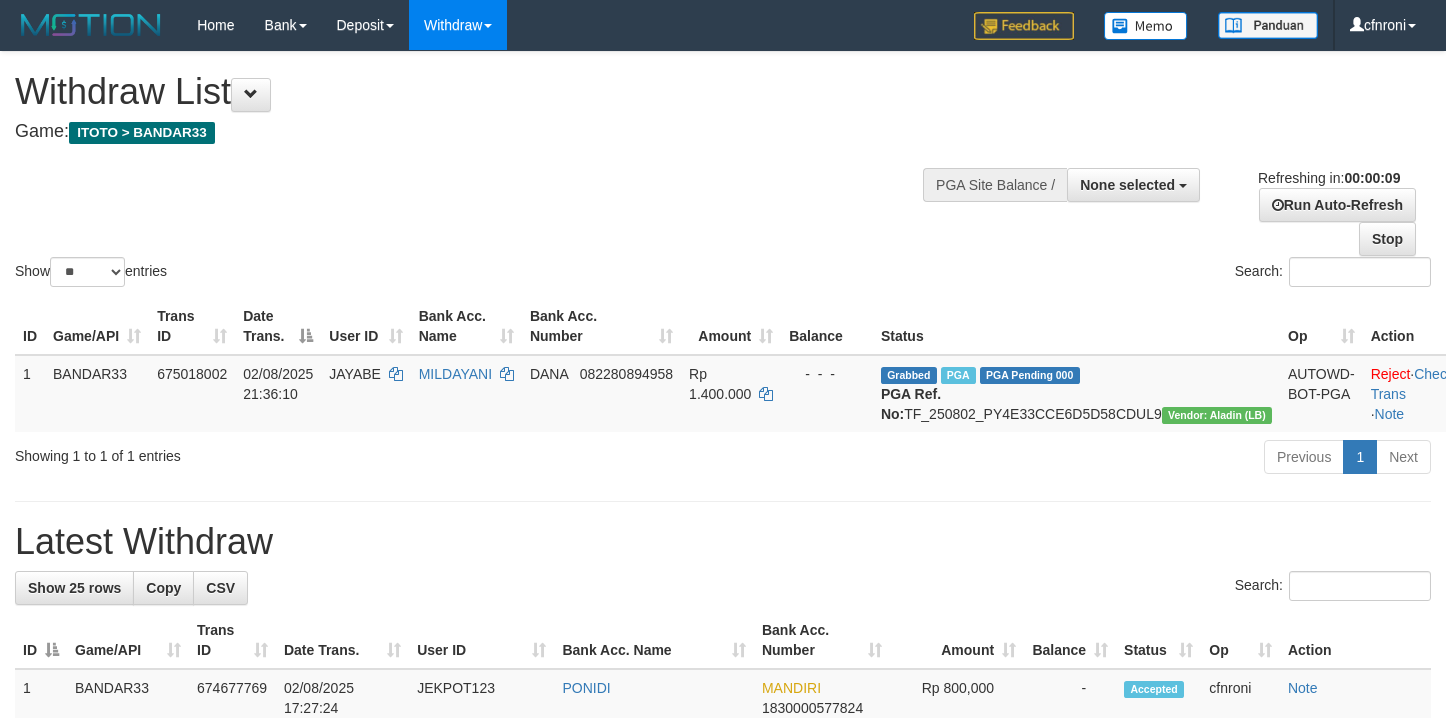select 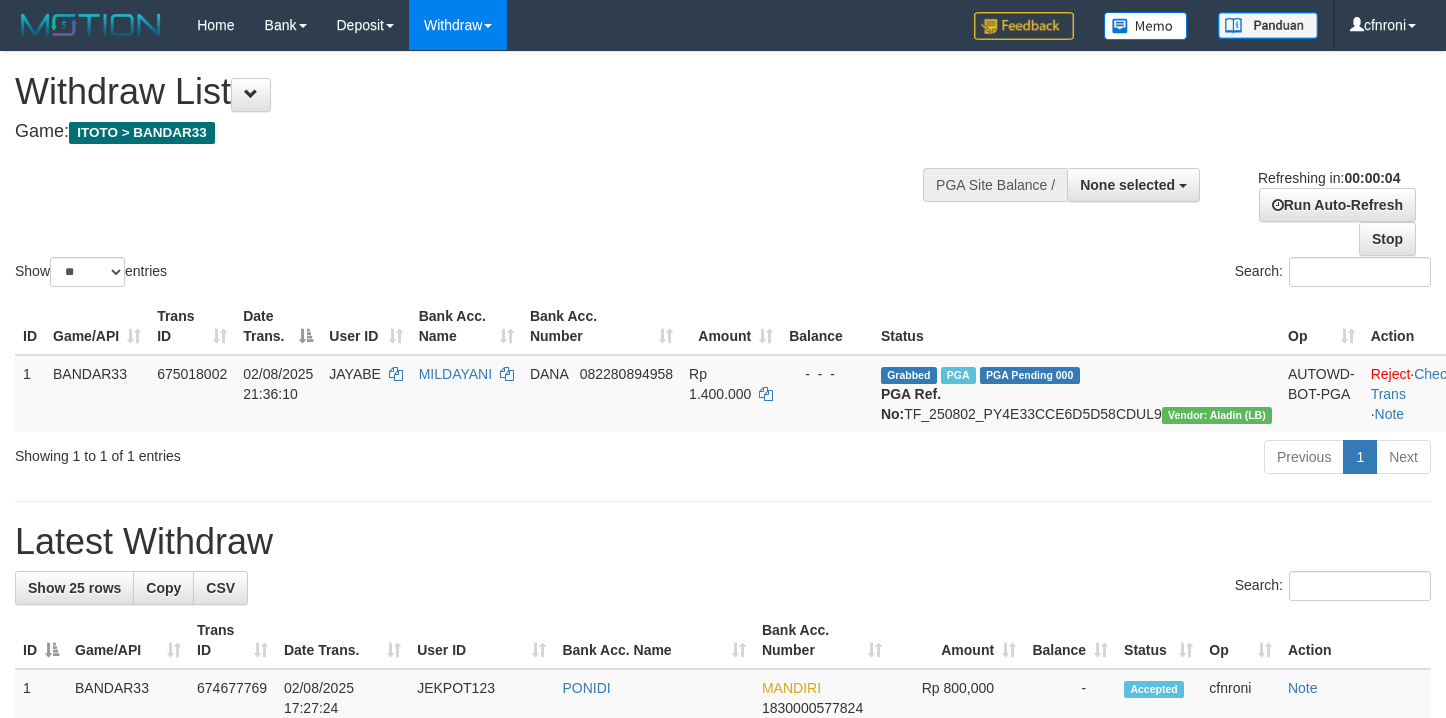 scroll, scrollTop: 0, scrollLeft: 0, axis: both 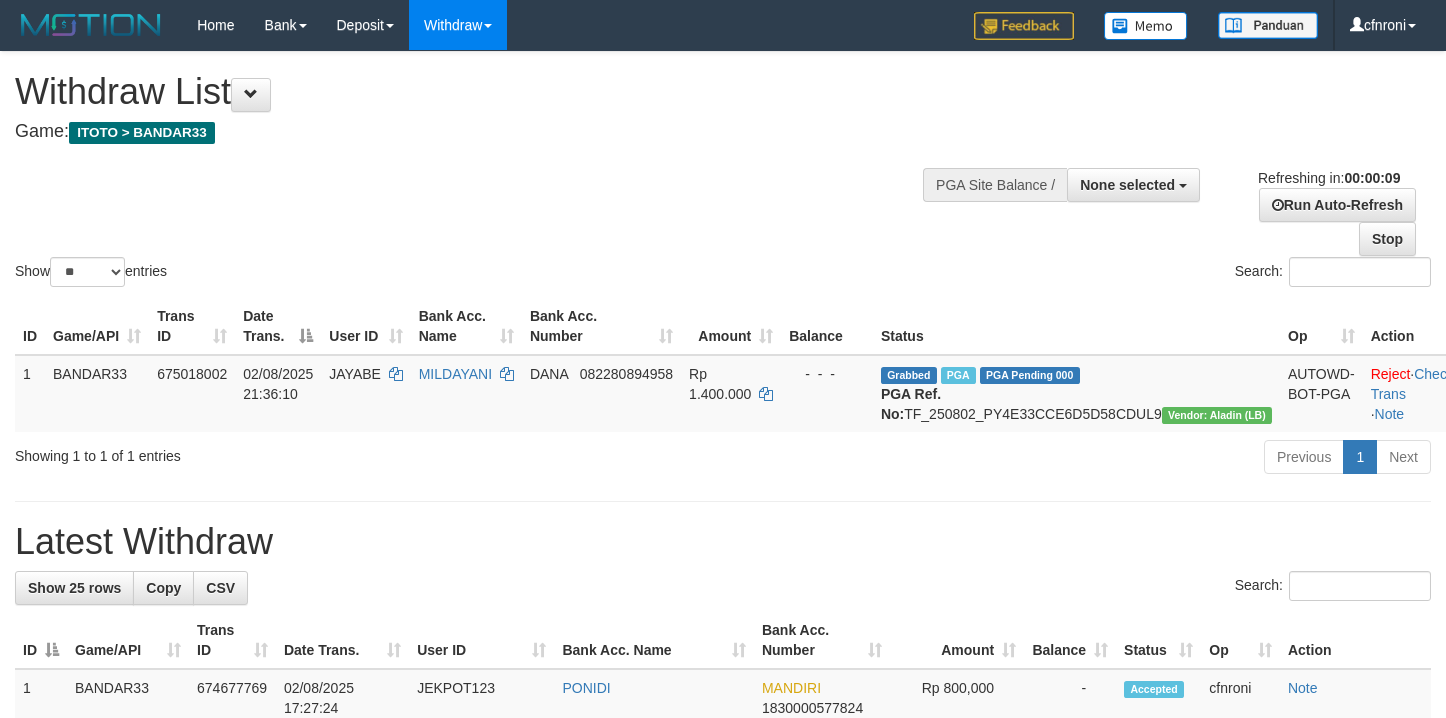 select 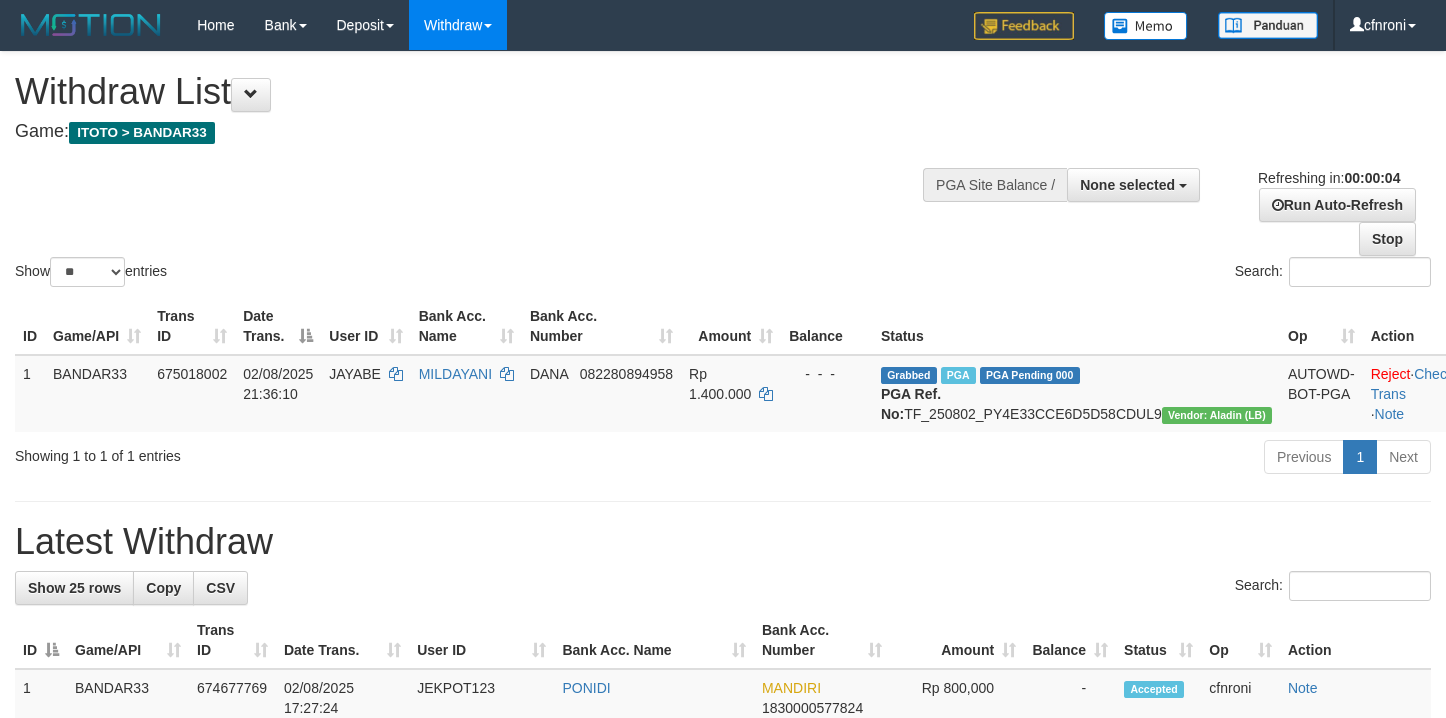scroll, scrollTop: 0, scrollLeft: 0, axis: both 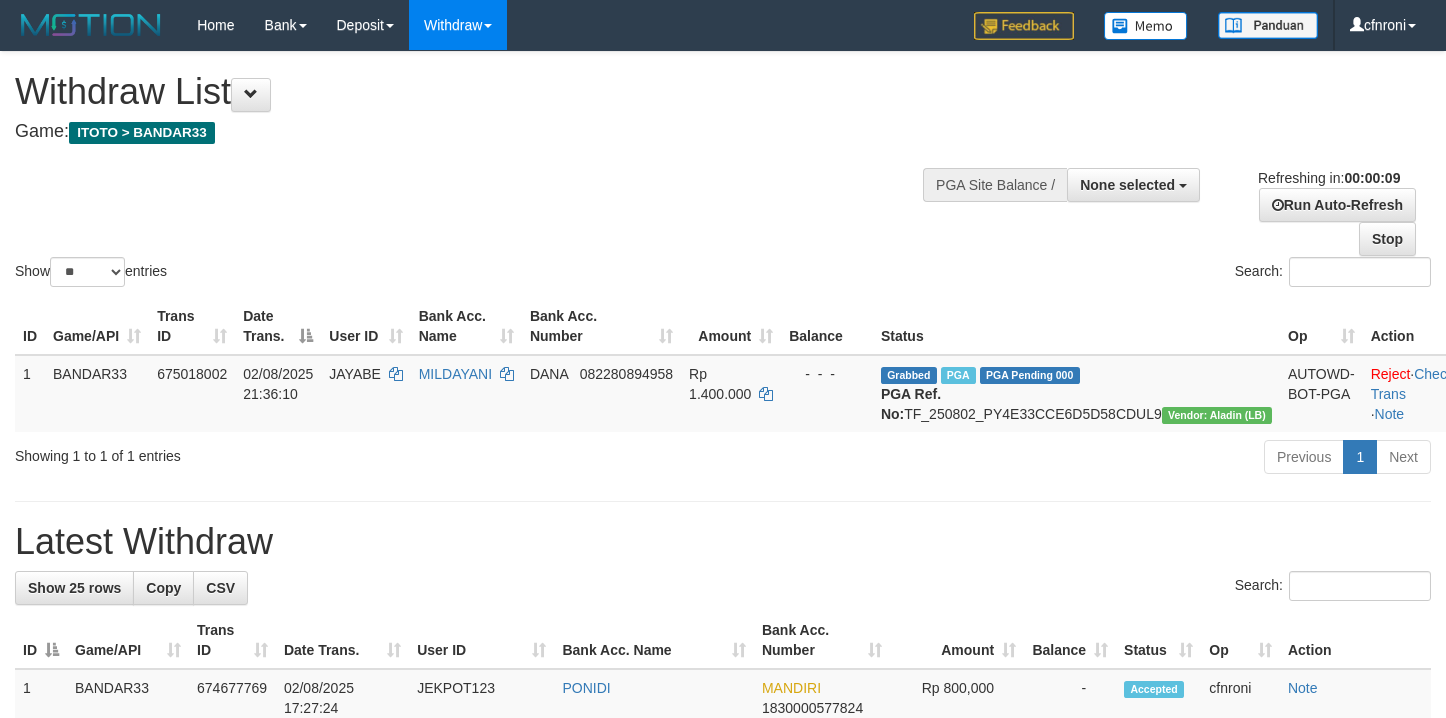 select 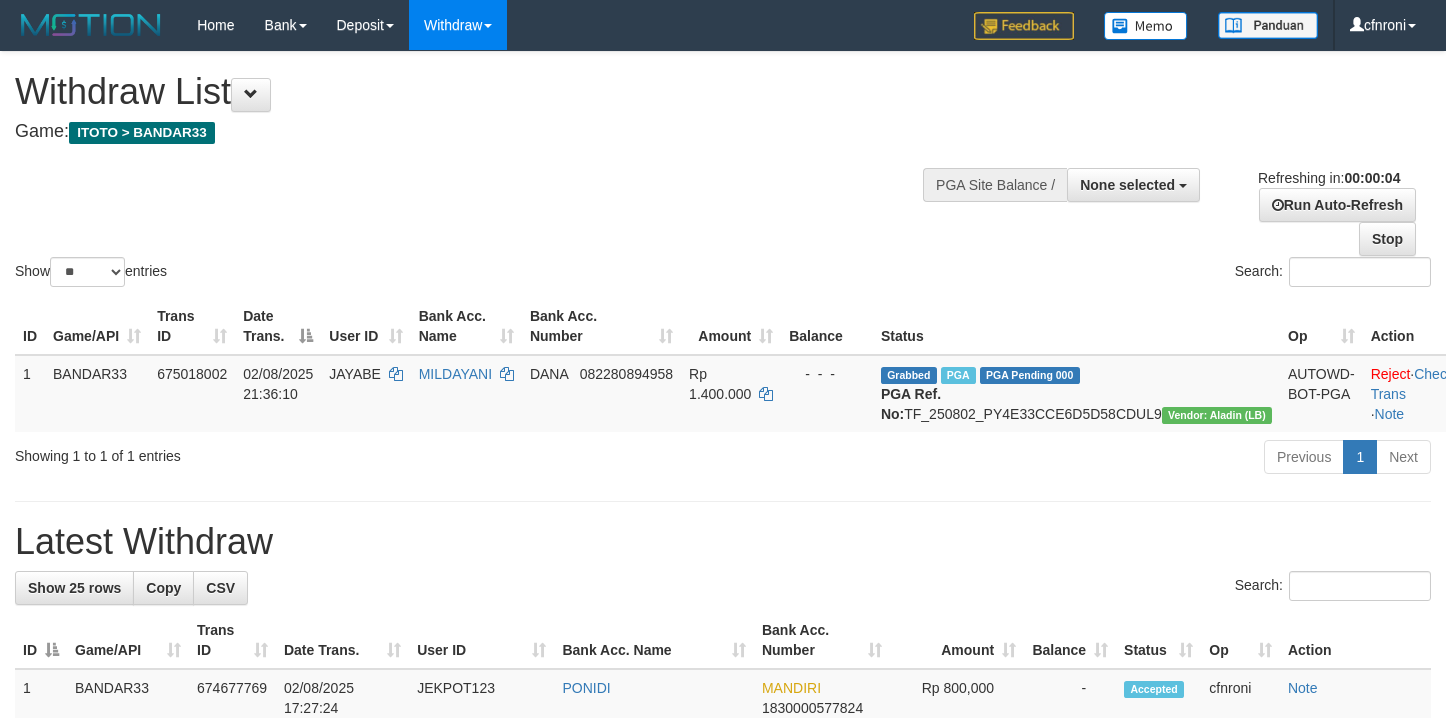 scroll, scrollTop: 0, scrollLeft: 0, axis: both 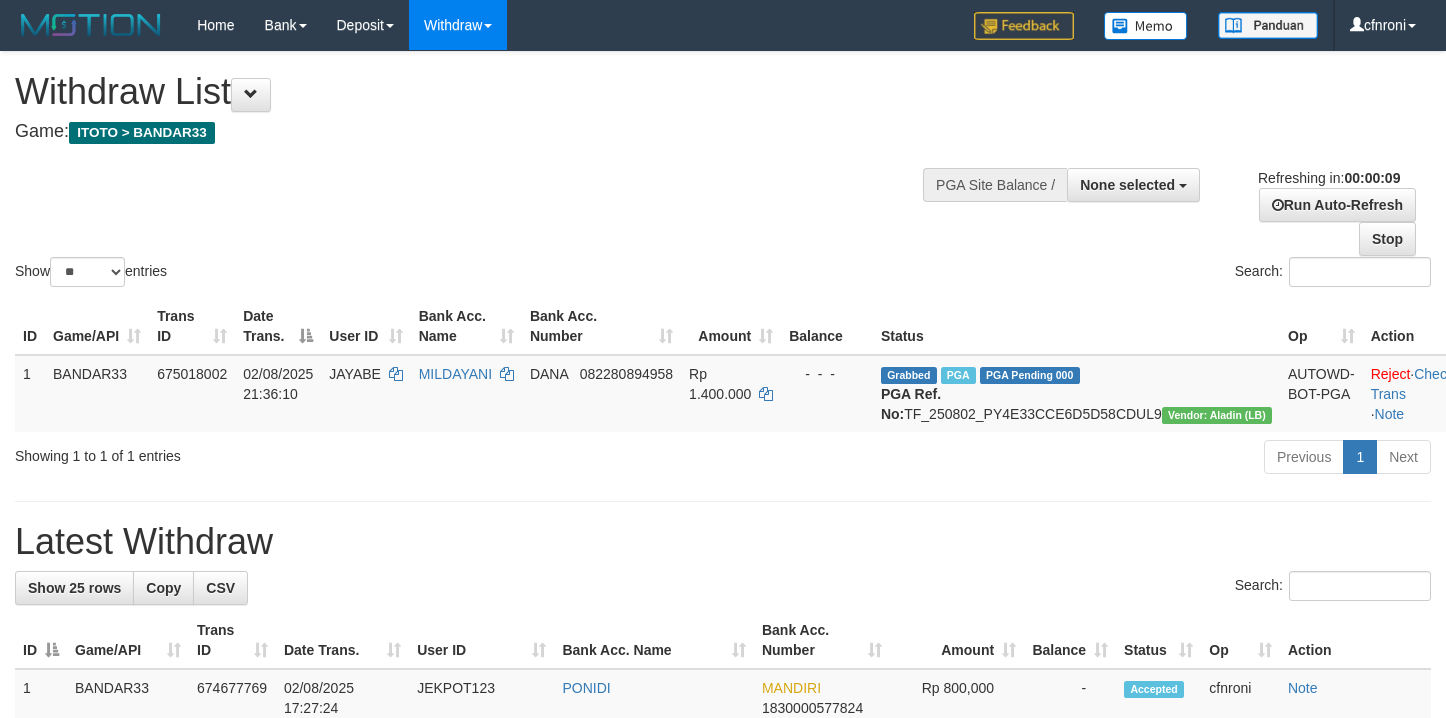 select 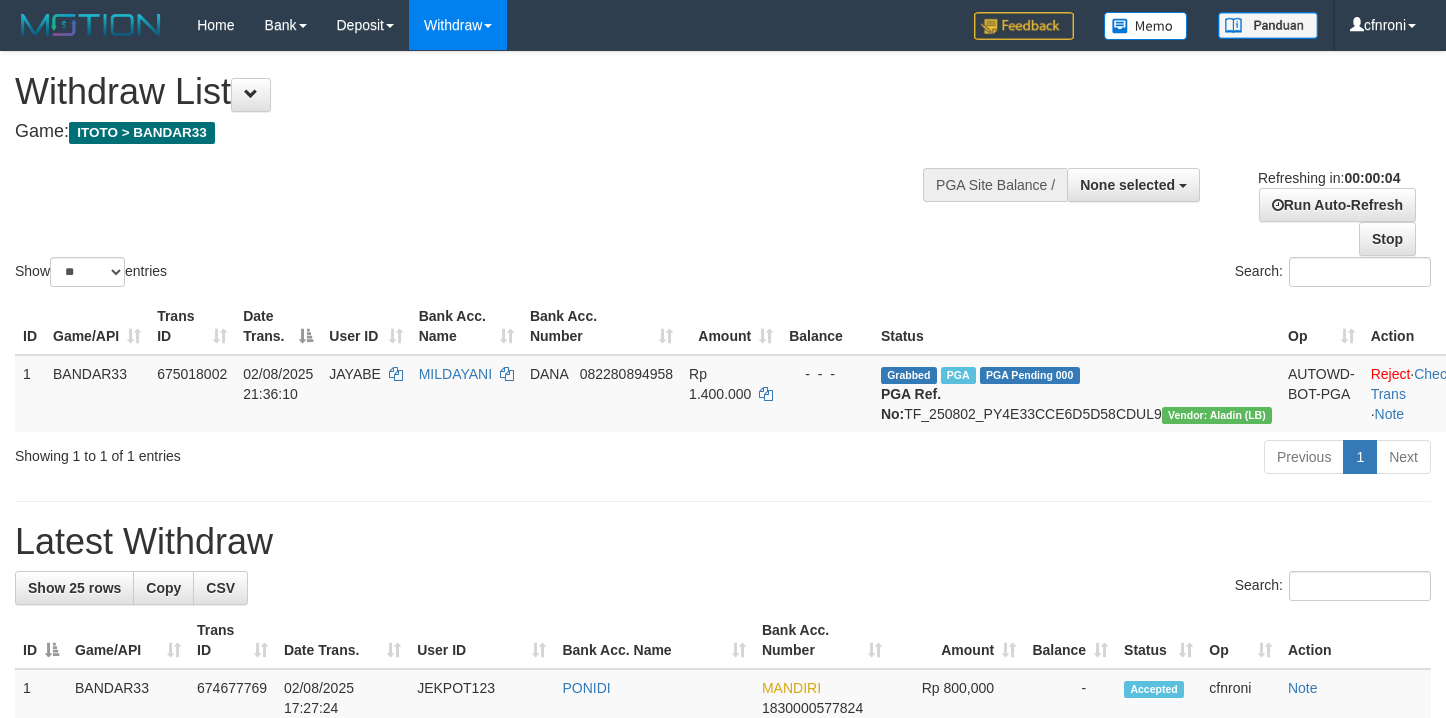 scroll, scrollTop: 0, scrollLeft: 0, axis: both 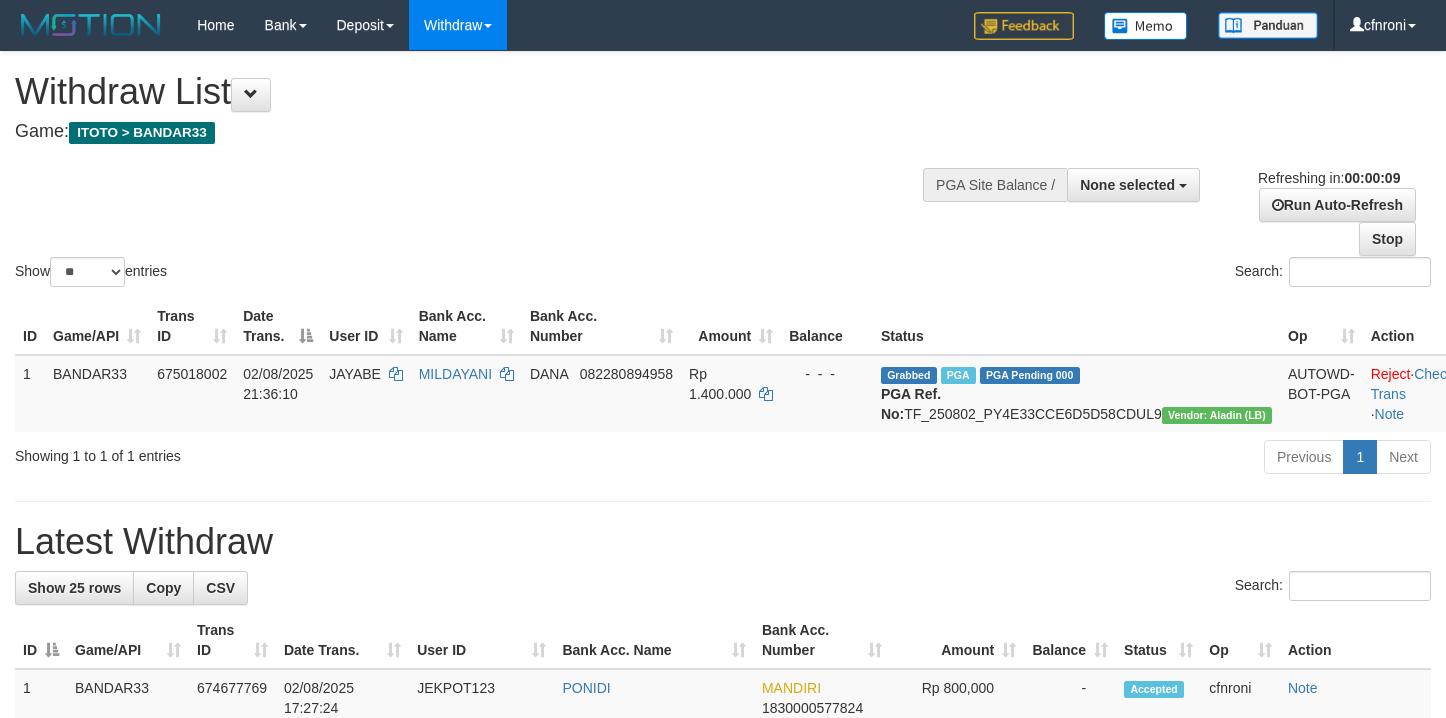 select 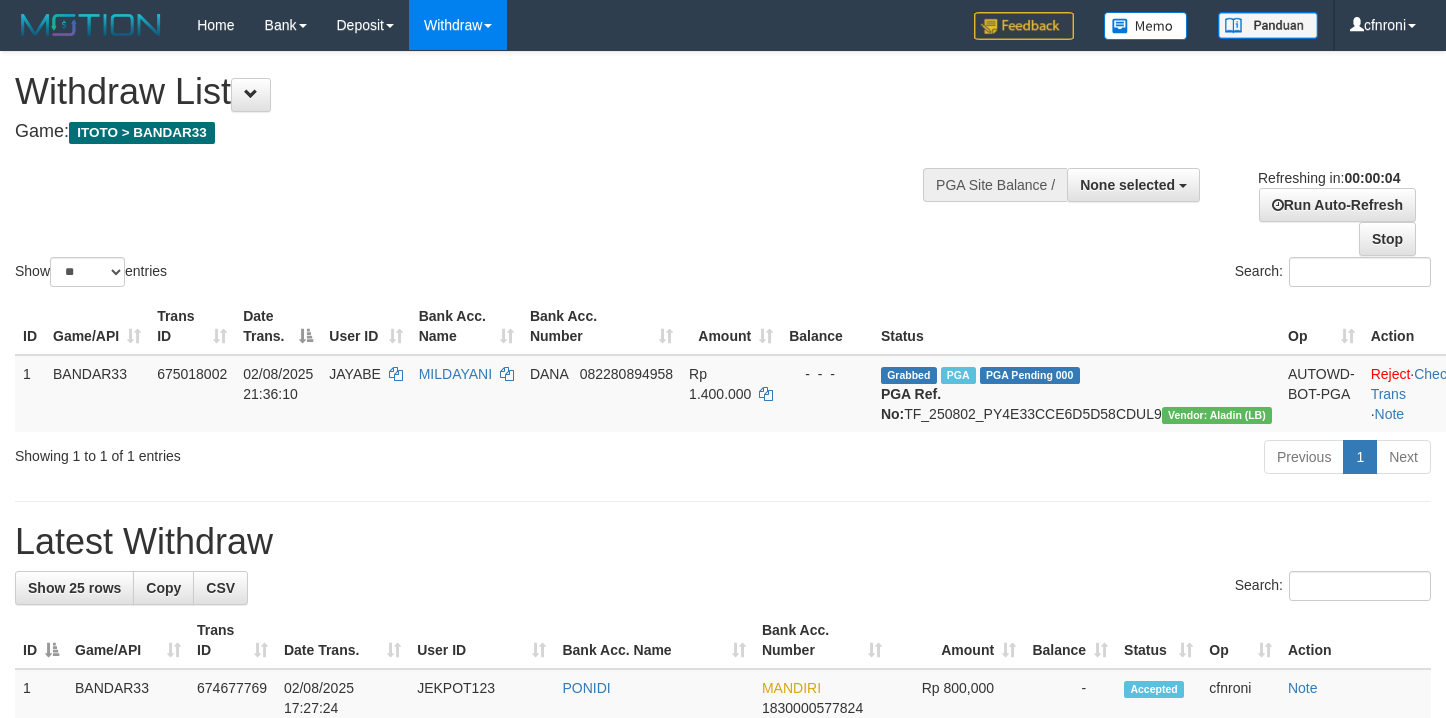scroll, scrollTop: 0, scrollLeft: 0, axis: both 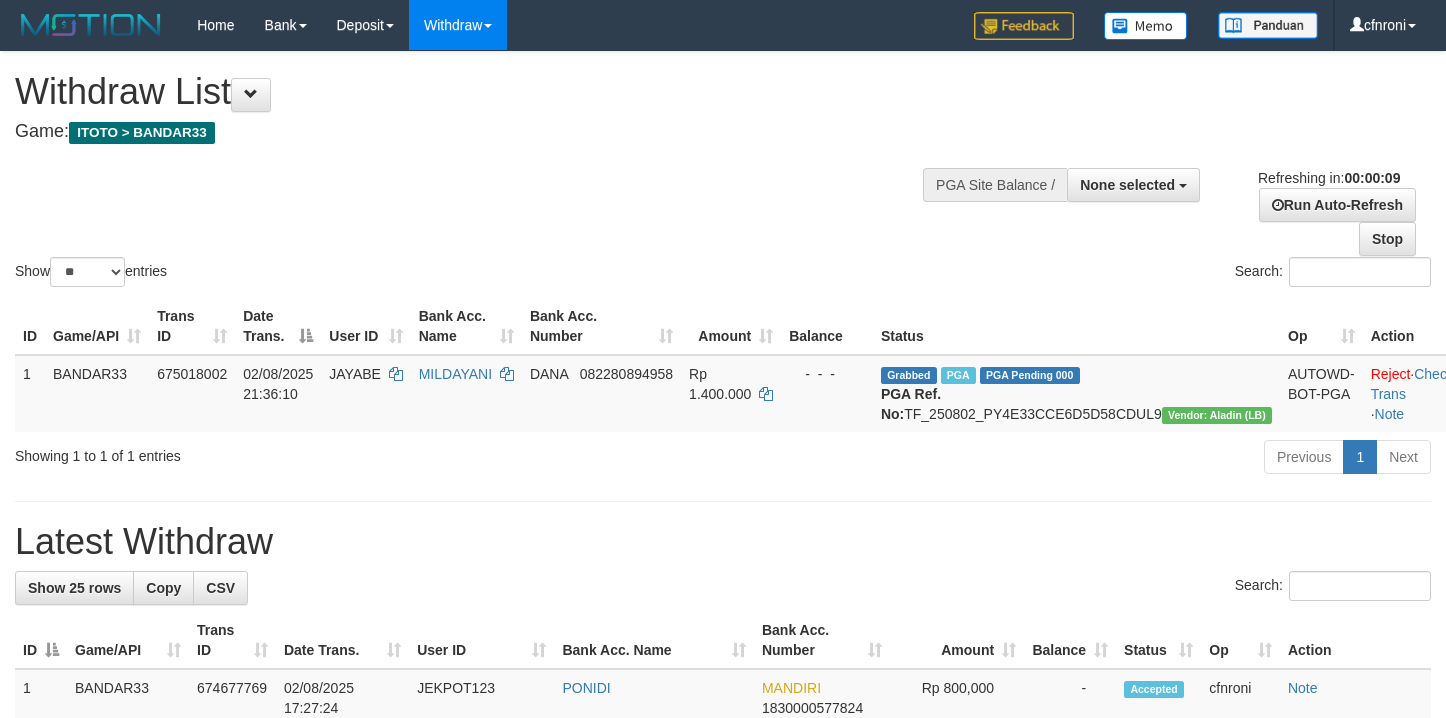 select 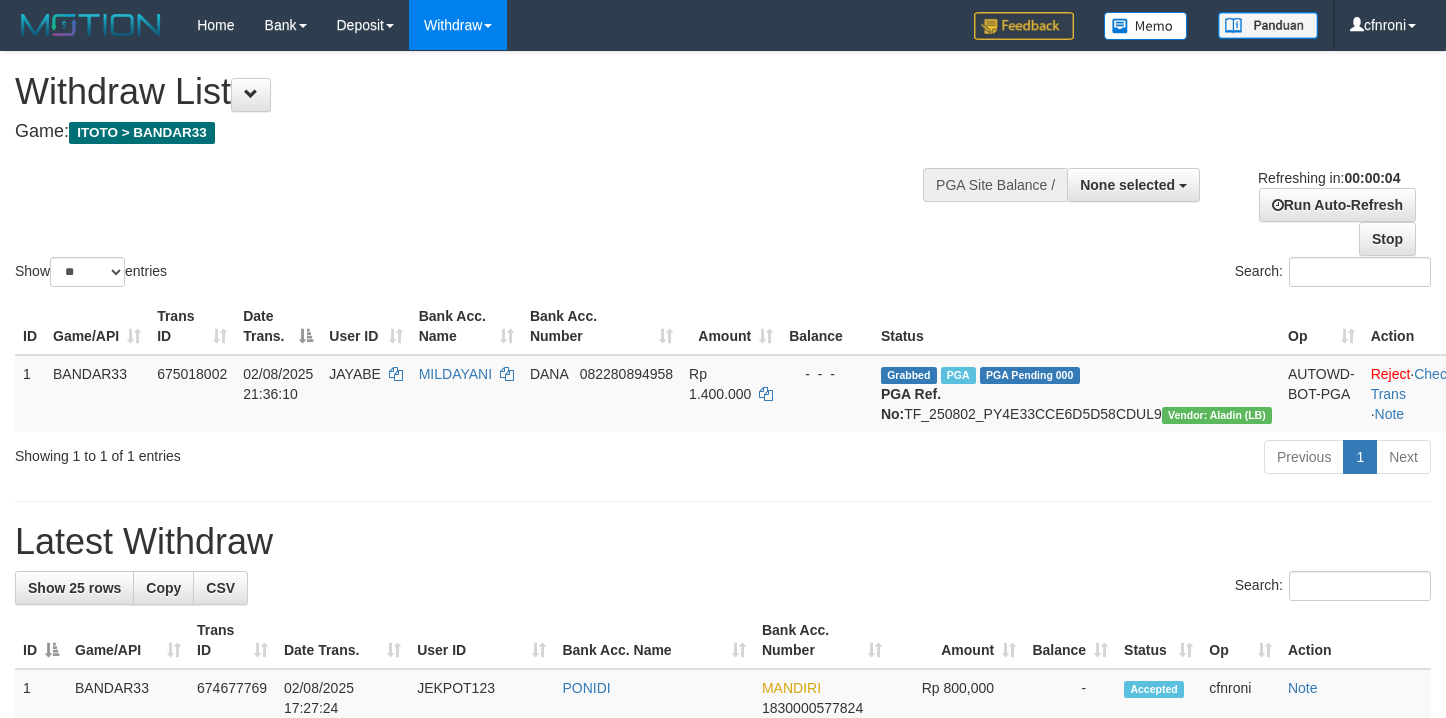 scroll, scrollTop: 0, scrollLeft: 0, axis: both 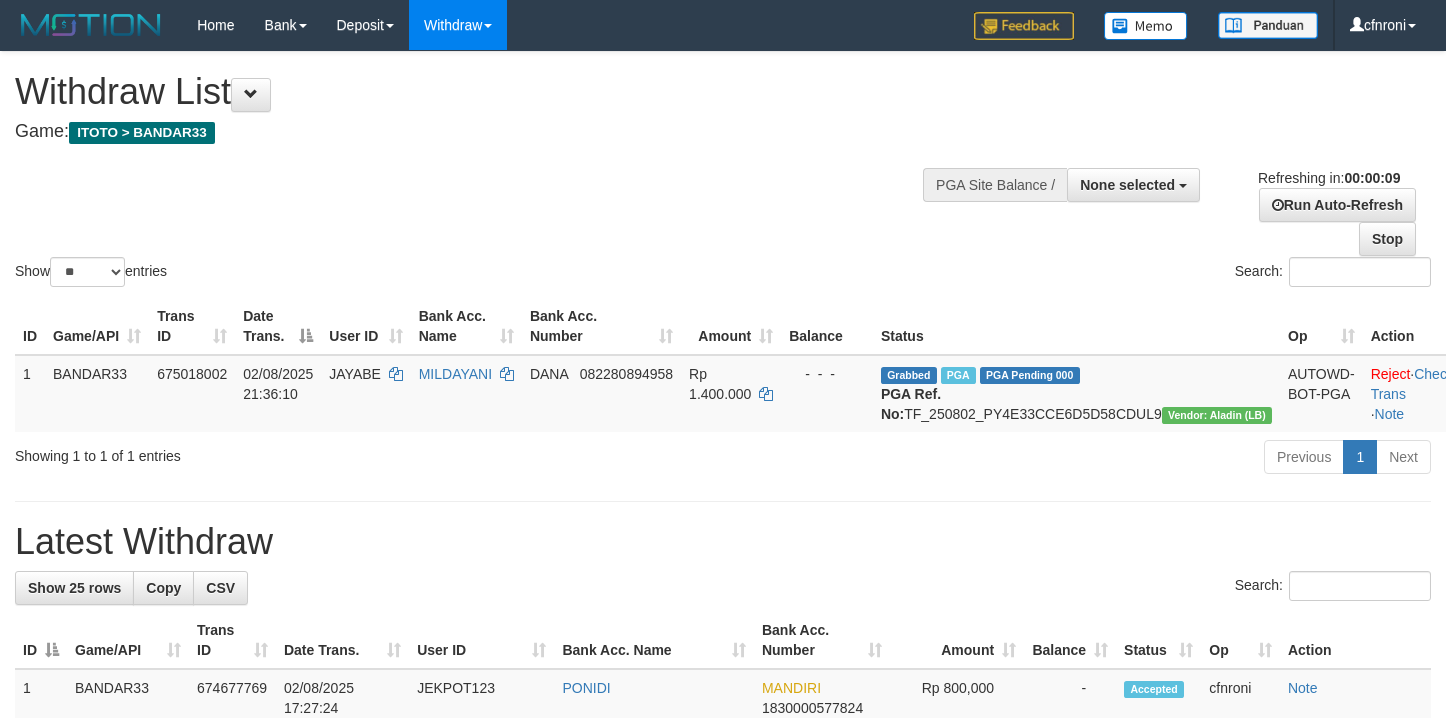 select 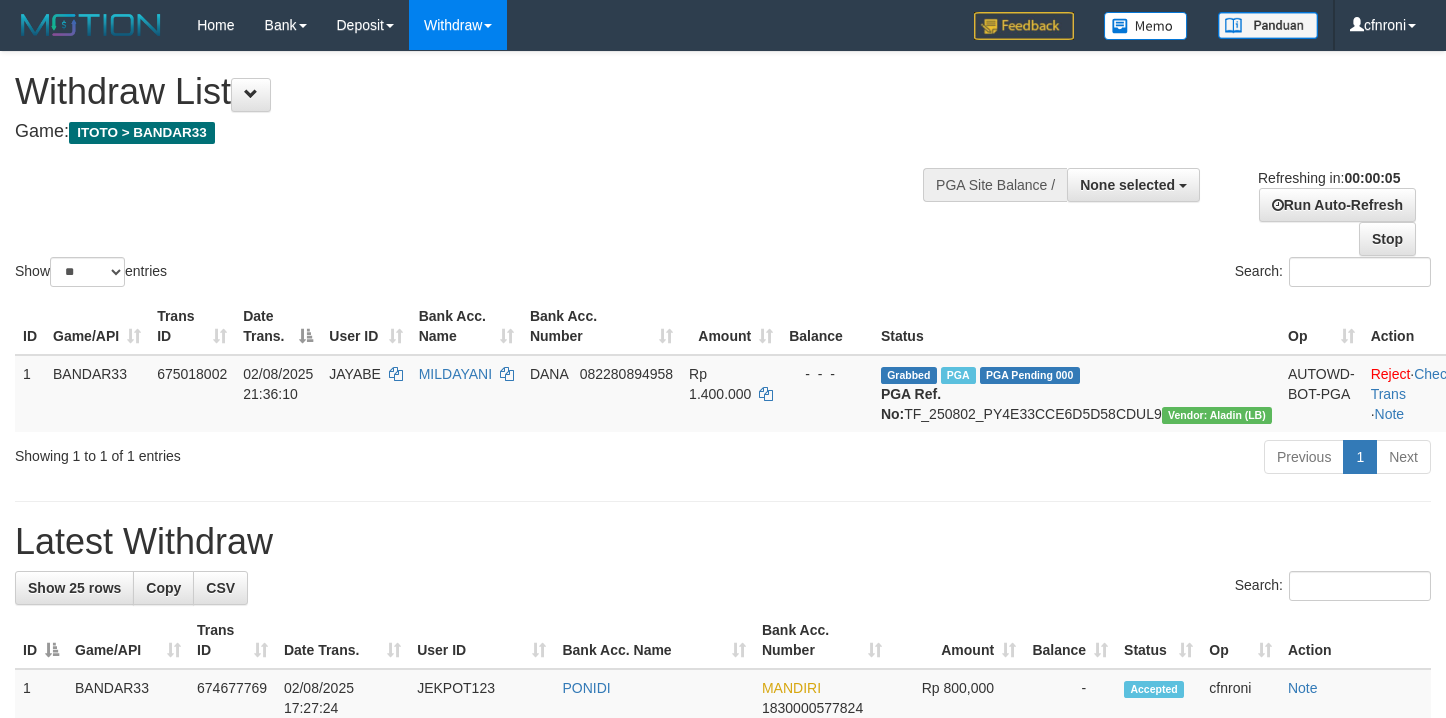 scroll, scrollTop: 0, scrollLeft: 0, axis: both 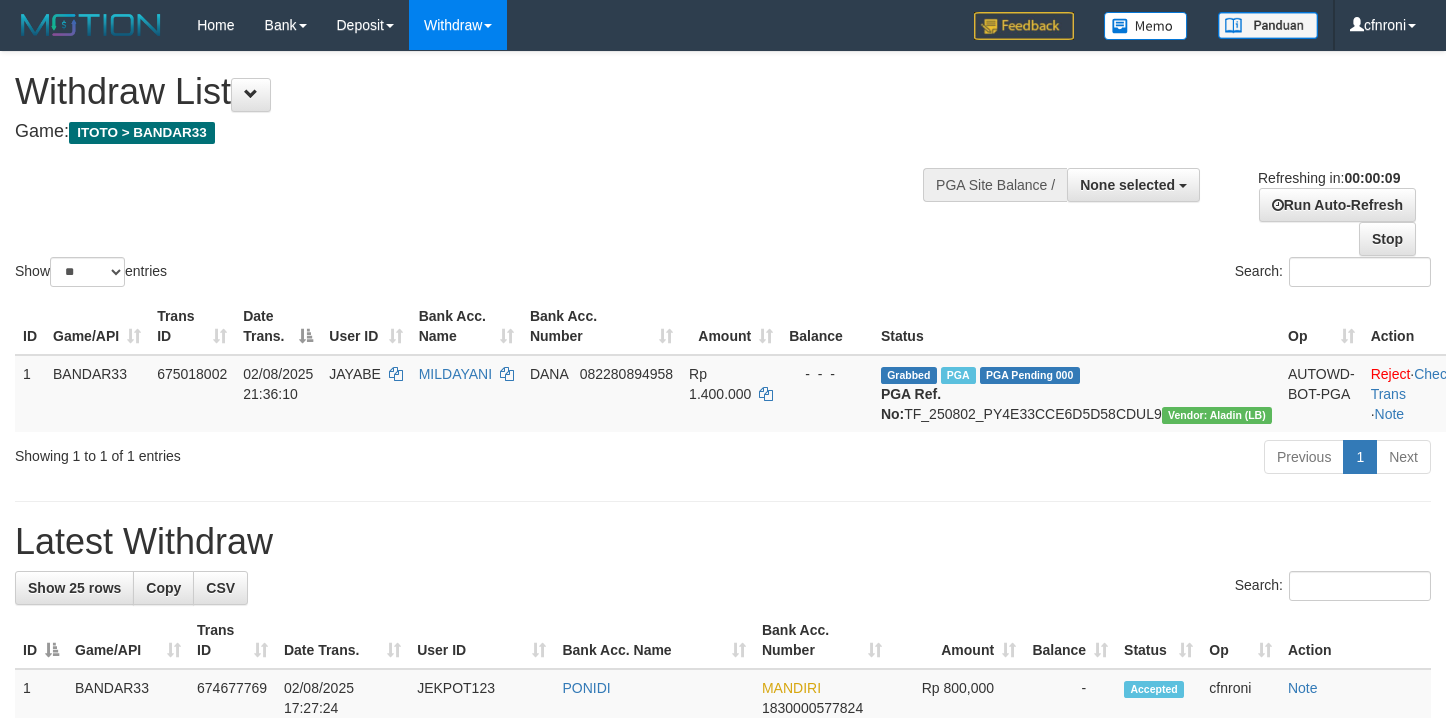 select 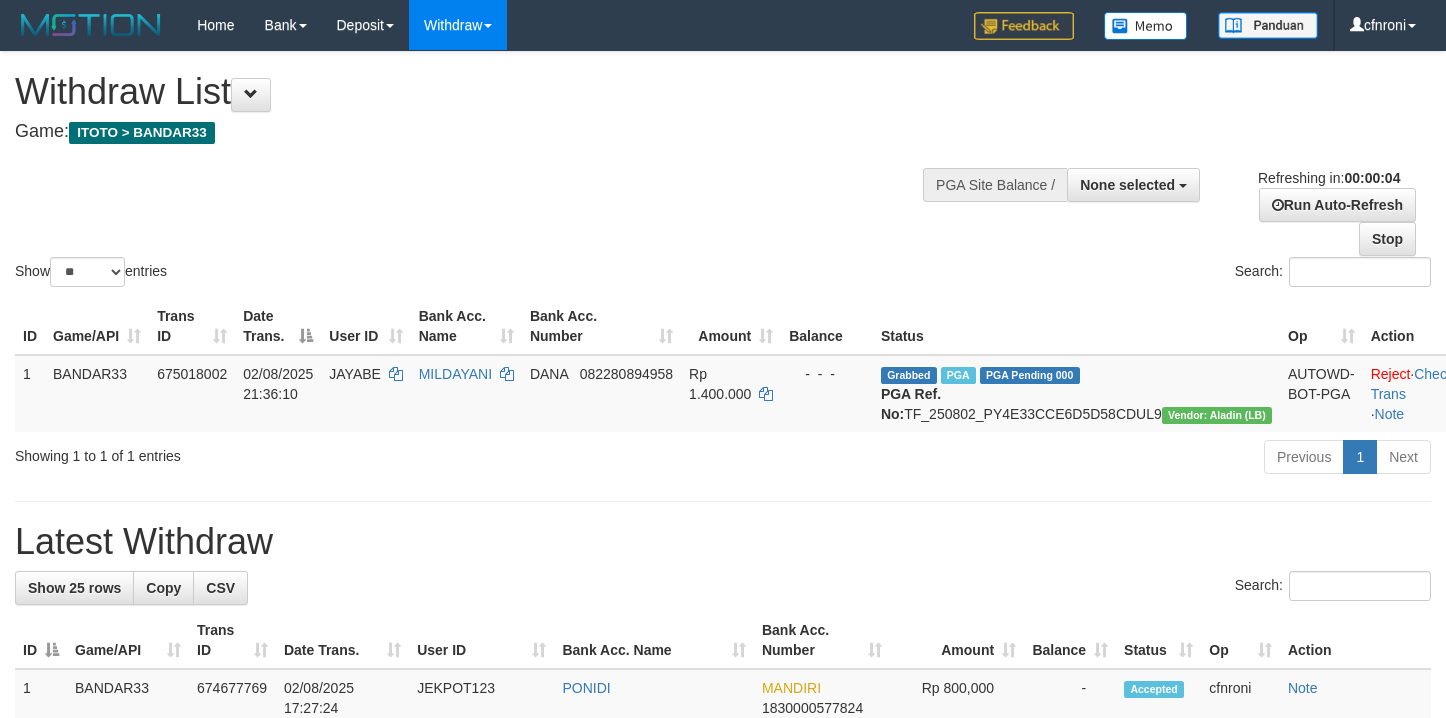 scroll, scrollTop: 0, scrollLeft: 0, axis: both 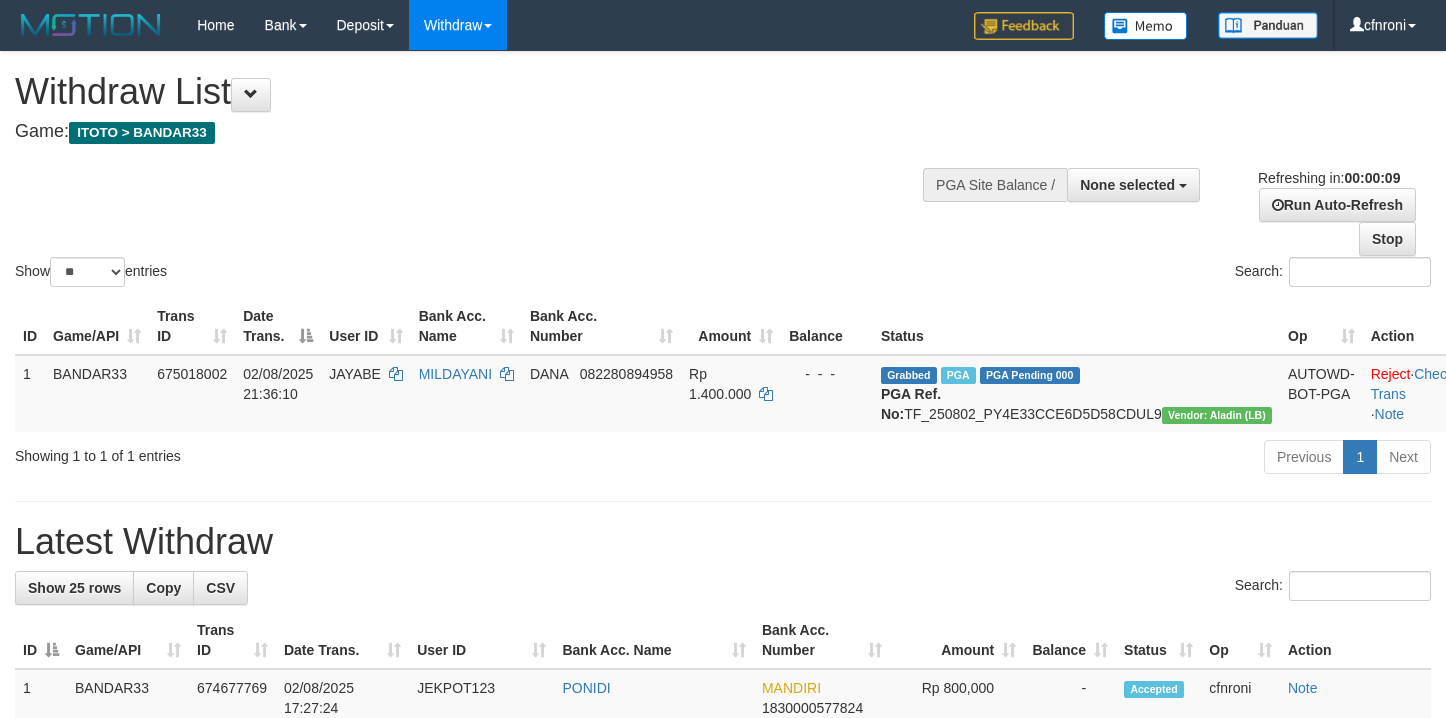select 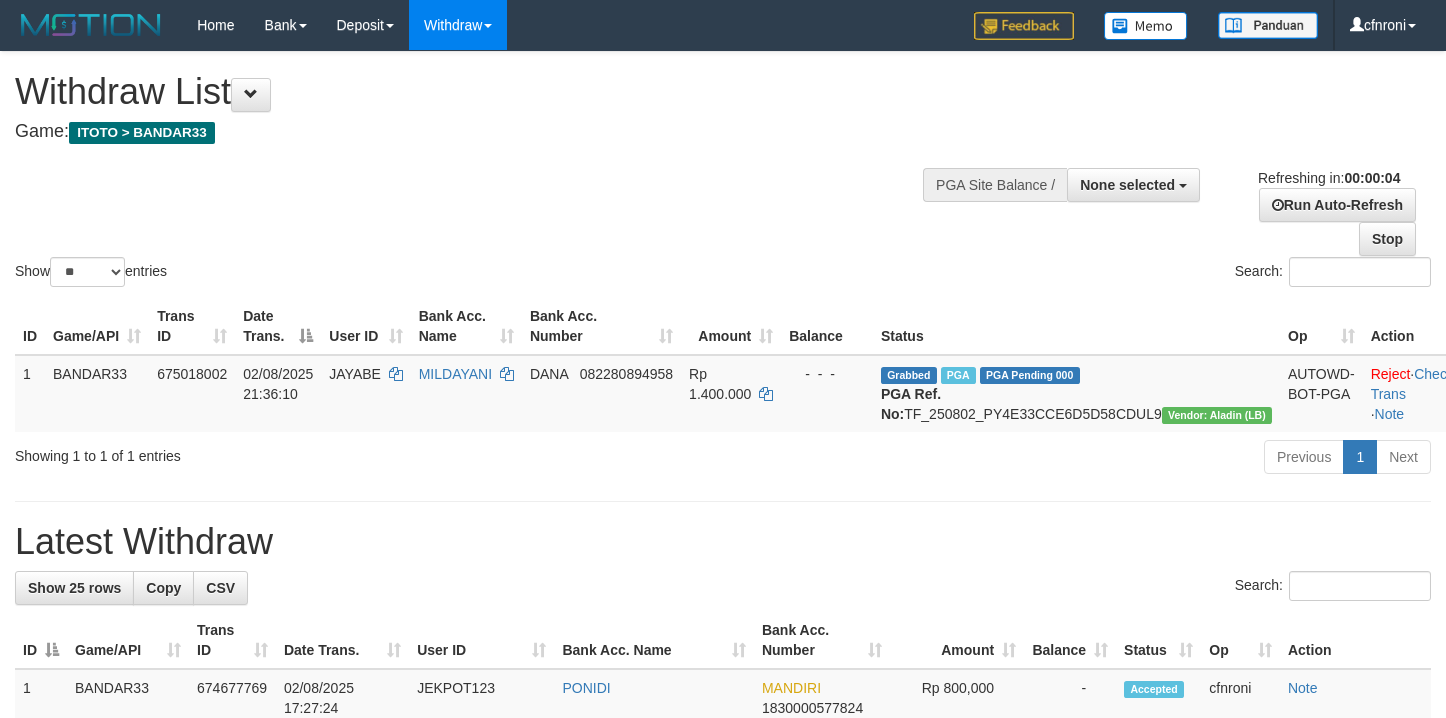 scroll, scrollTop: 0, scrollLeft: 0, axis: both 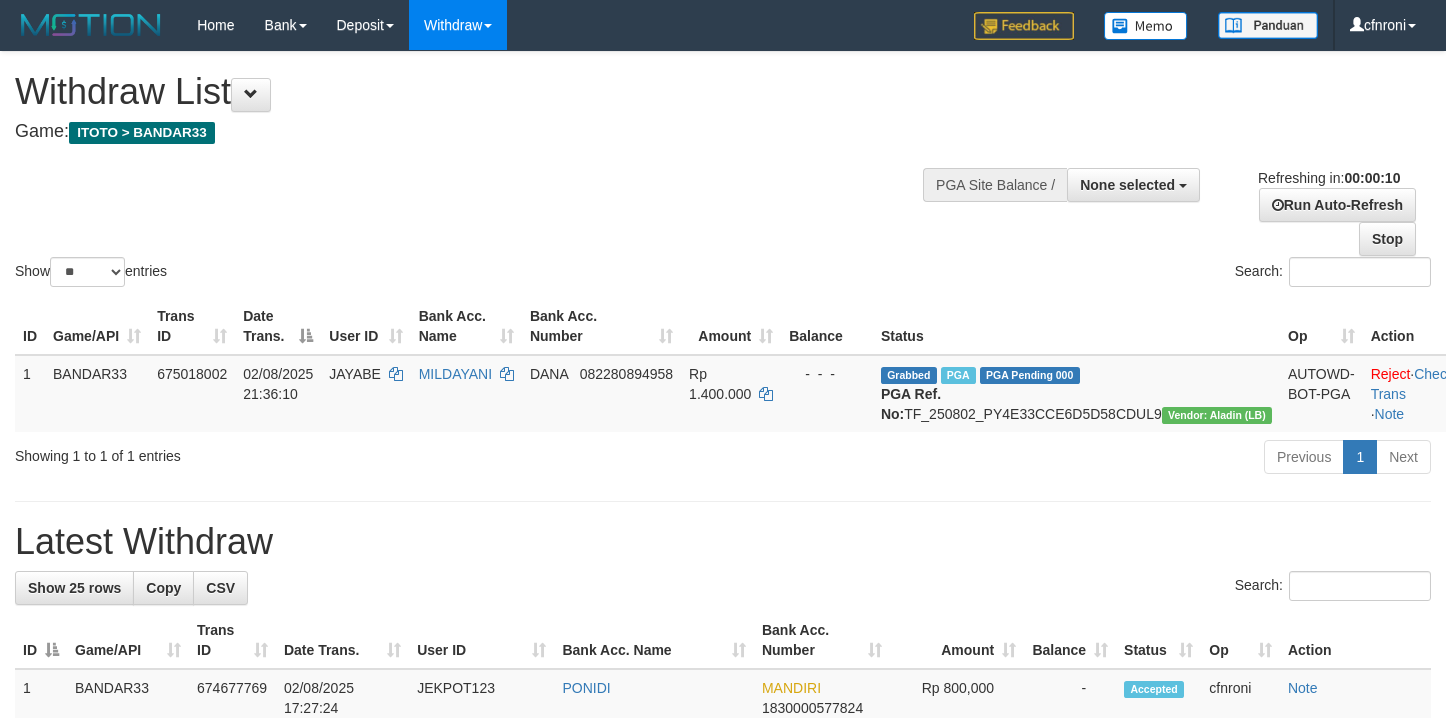 select 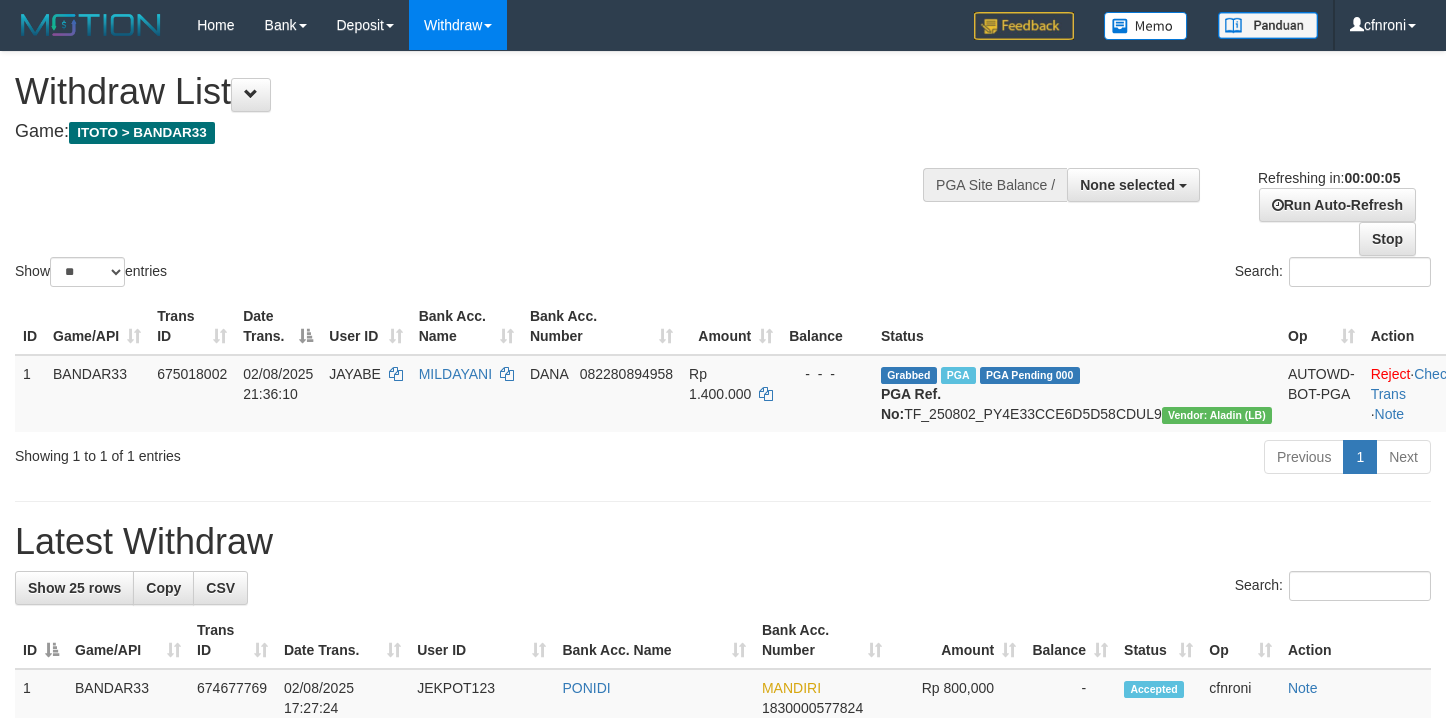 scroll, scrollTop: 0, scrollLeft: 0, axis: both 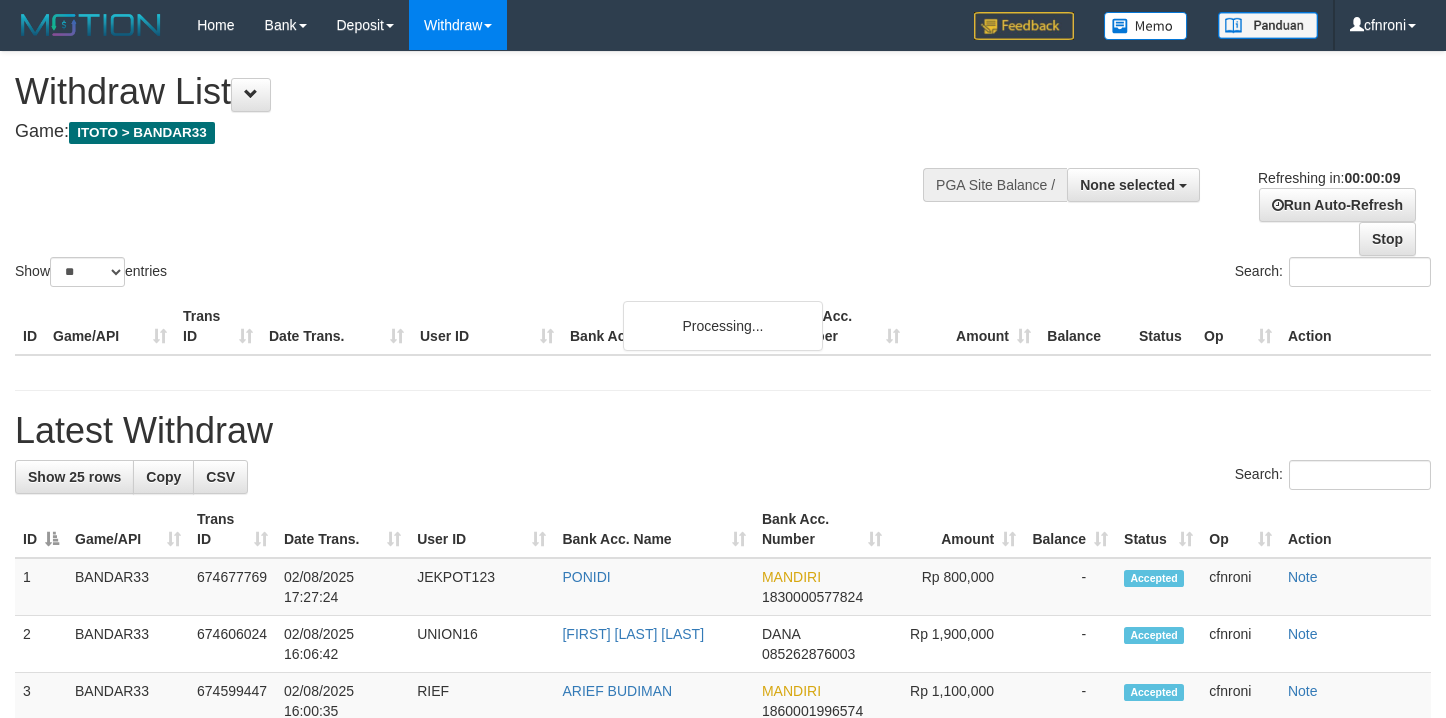 select 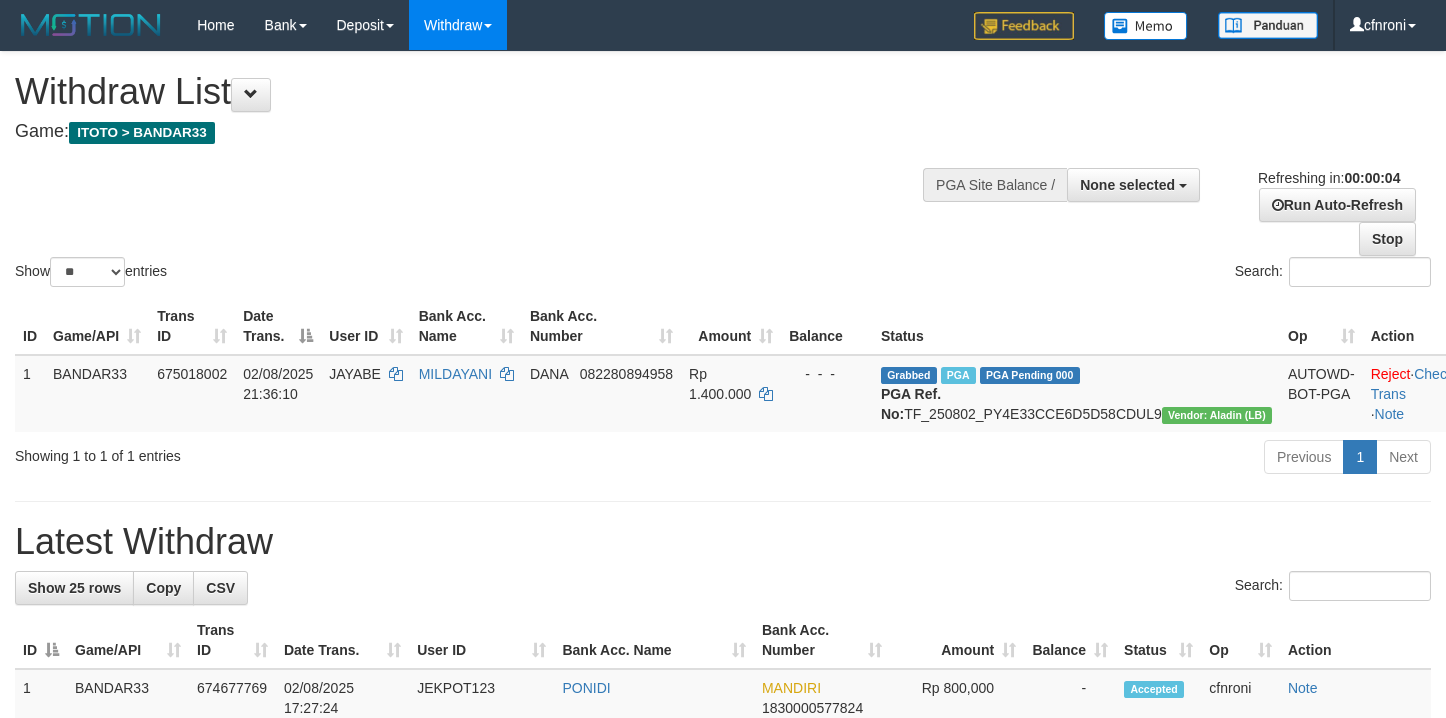 scroll, scrollTop: 0, scrollLeft: 0, axis: both 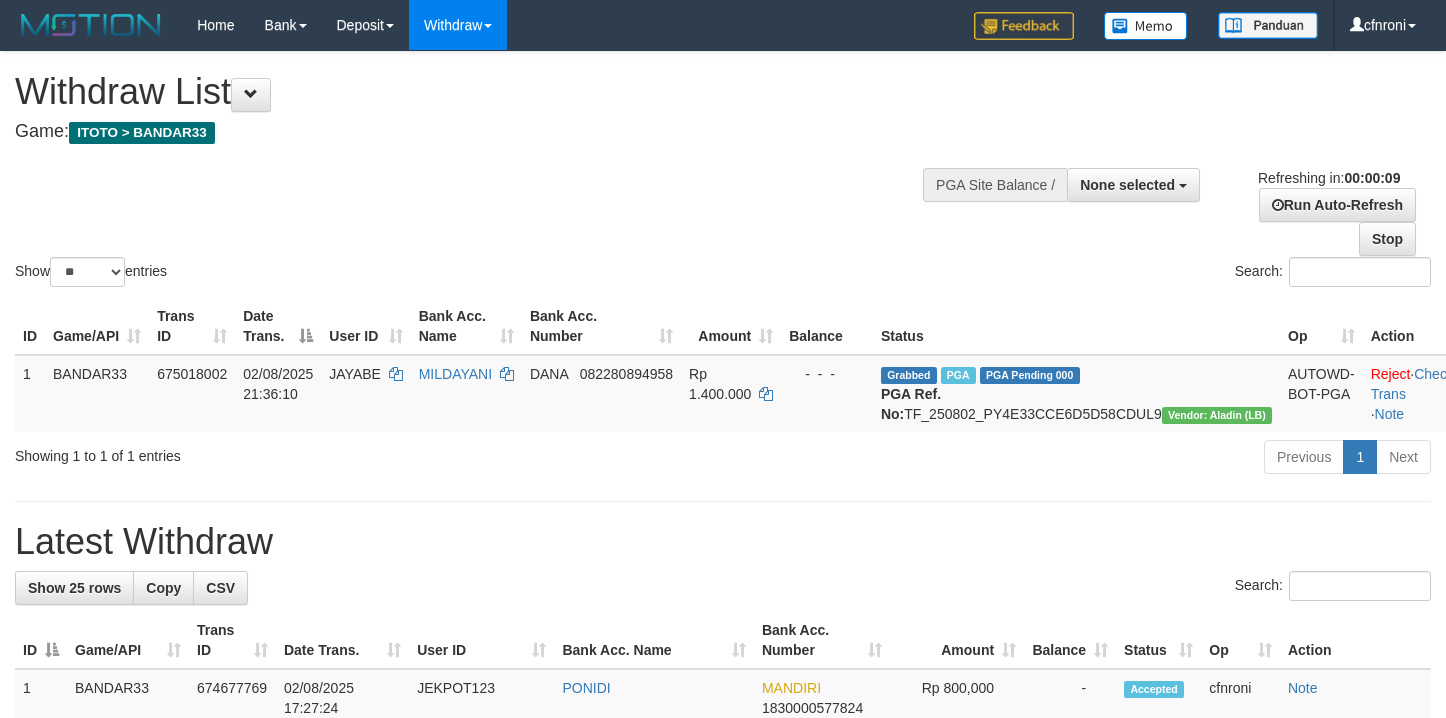 select 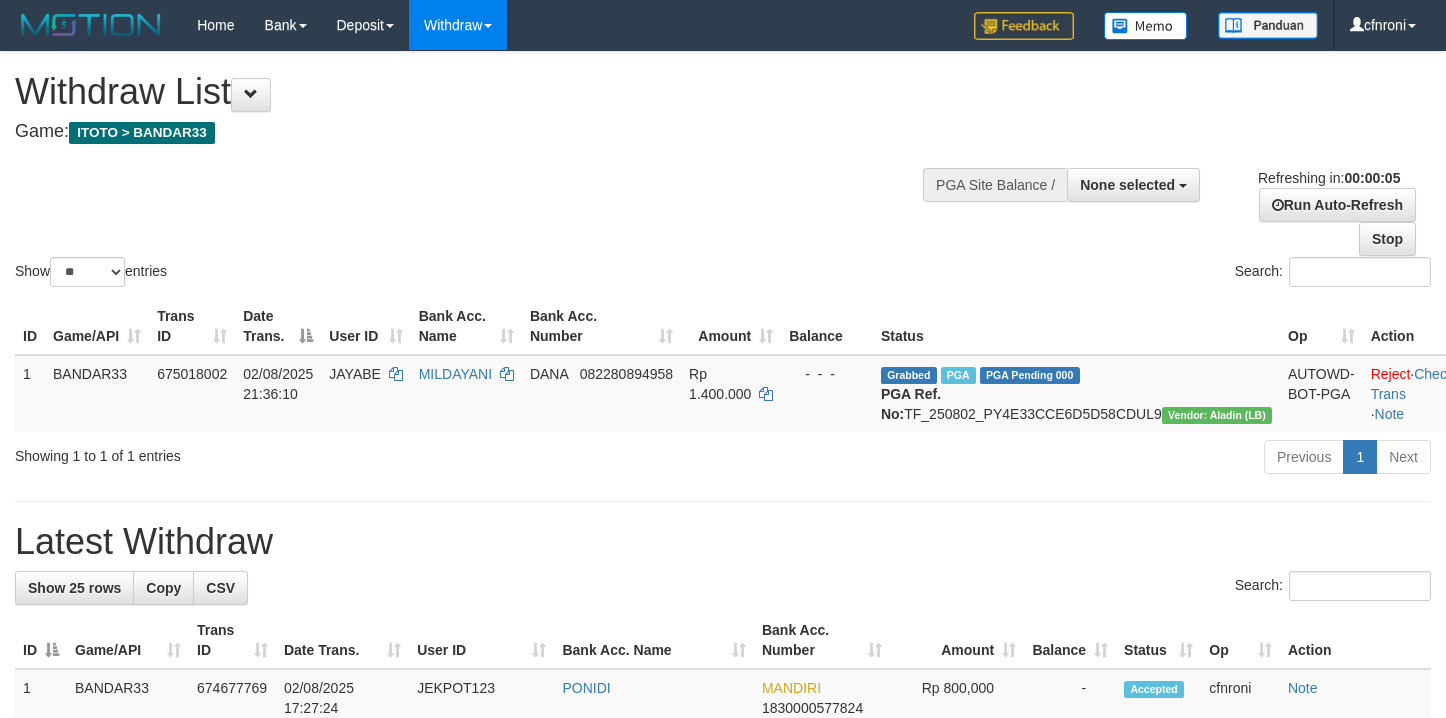 scroll, scrollTop: 0, scrollLeft: 0, axis: both 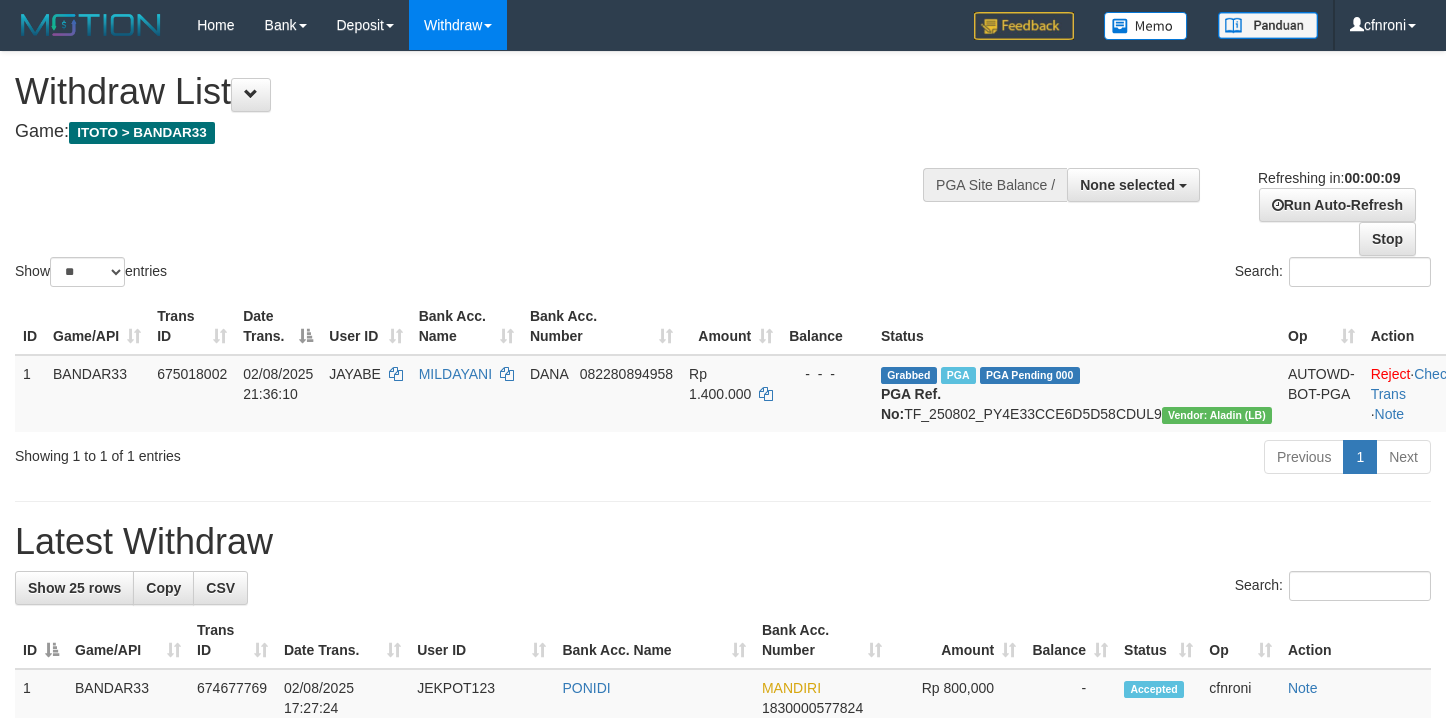 select 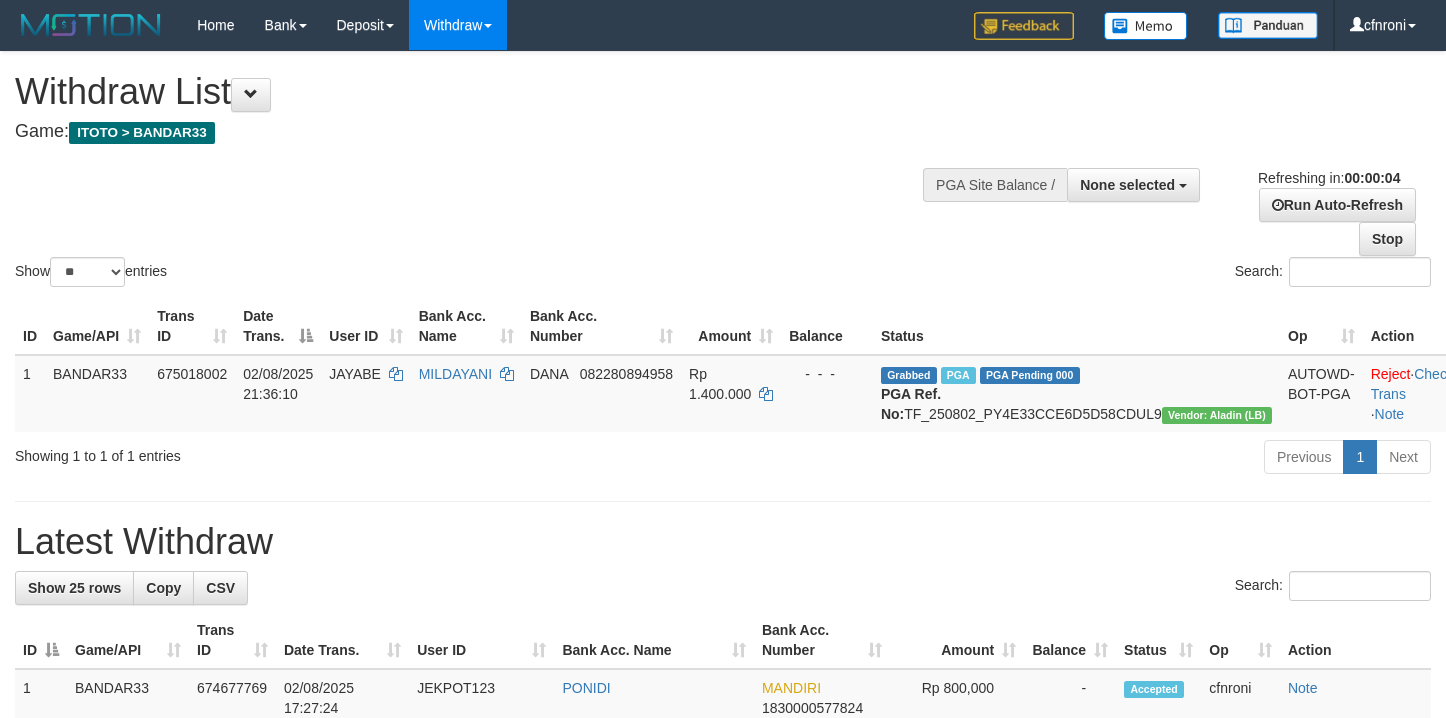 scroll, scrollTop: 0, scrollLeft: 0, axis: both 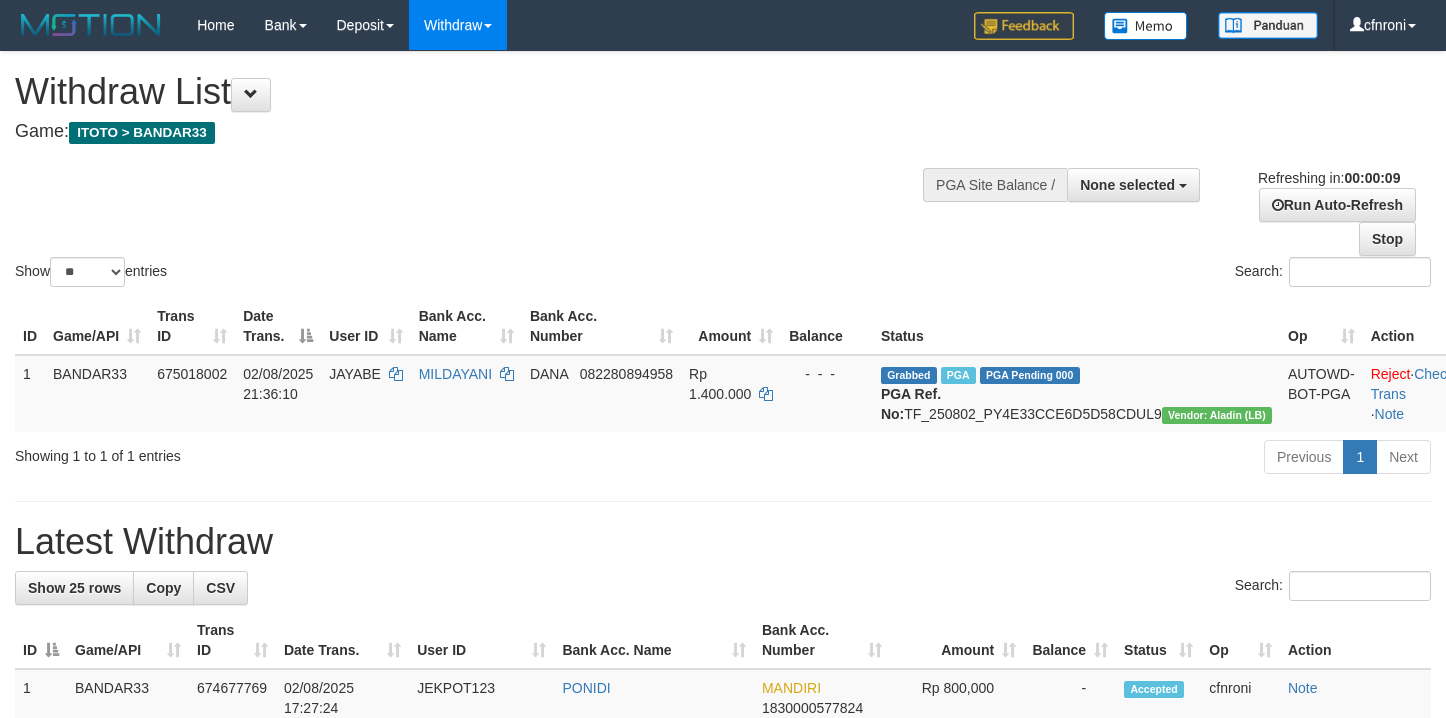 select 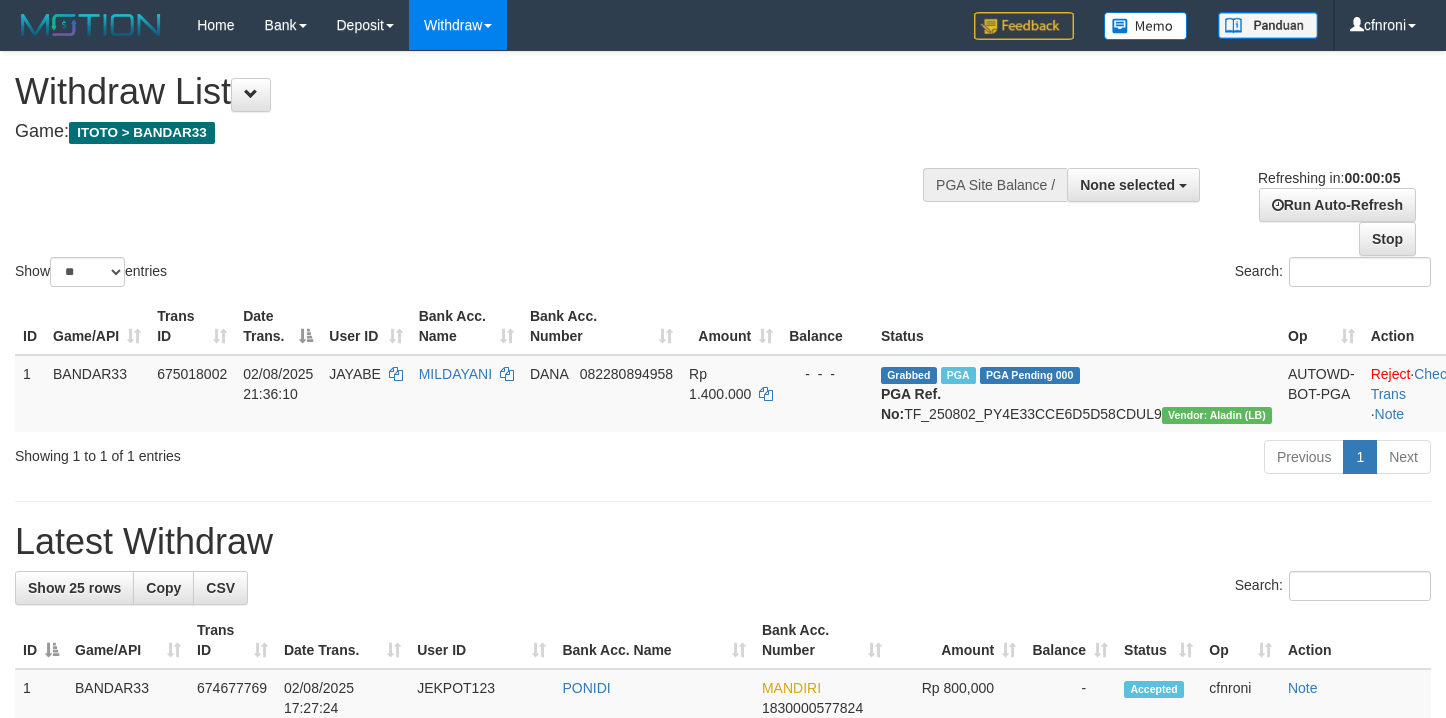 scroll, scrollTop: 0, scrollLeft: 0, axis: both 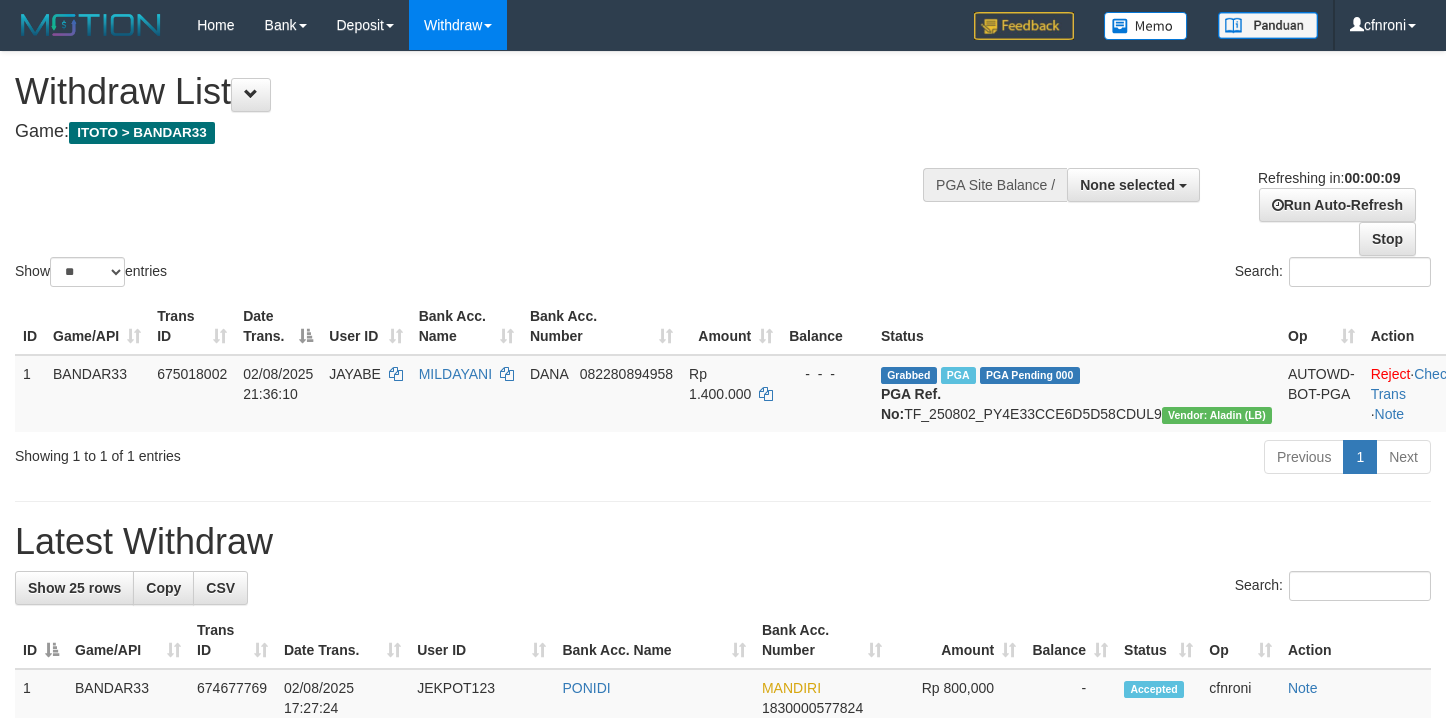 select 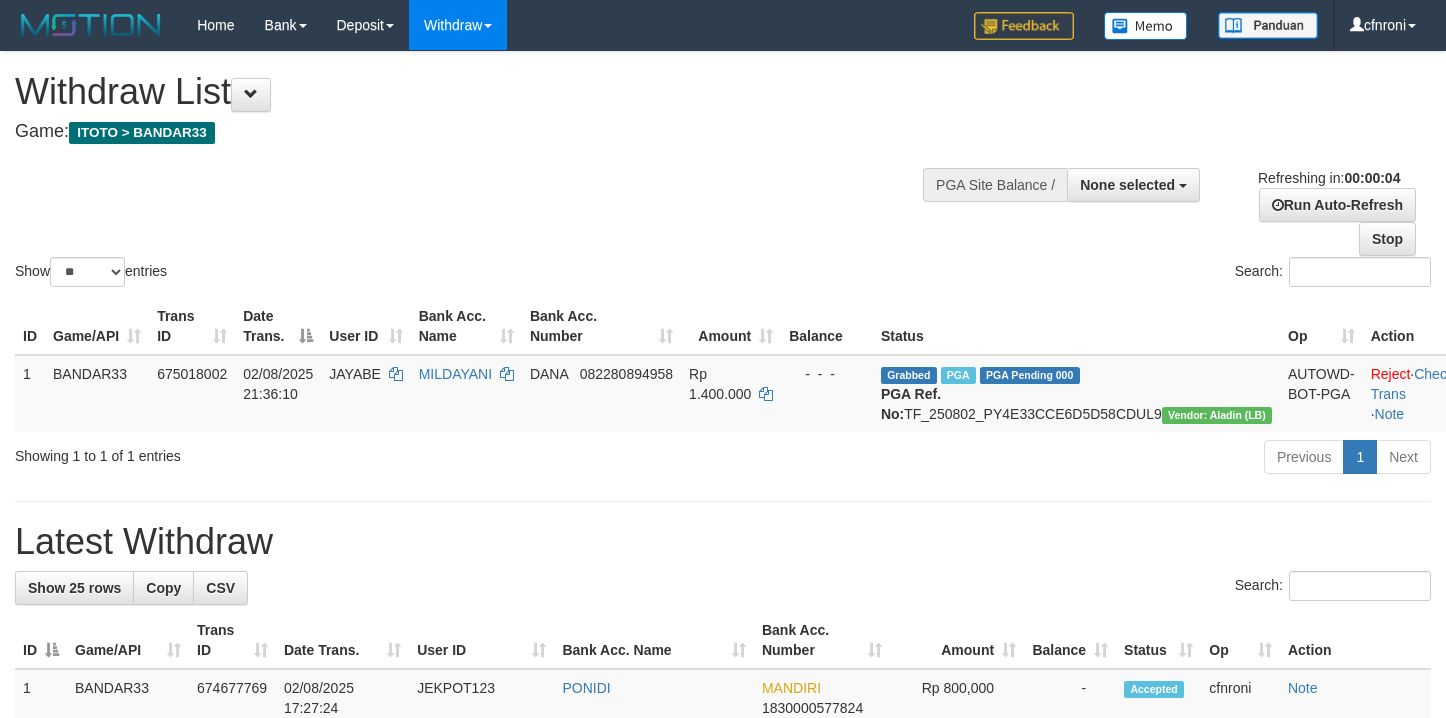 scroll, scrollTop: 0, scrollLeft: 0, axis: both 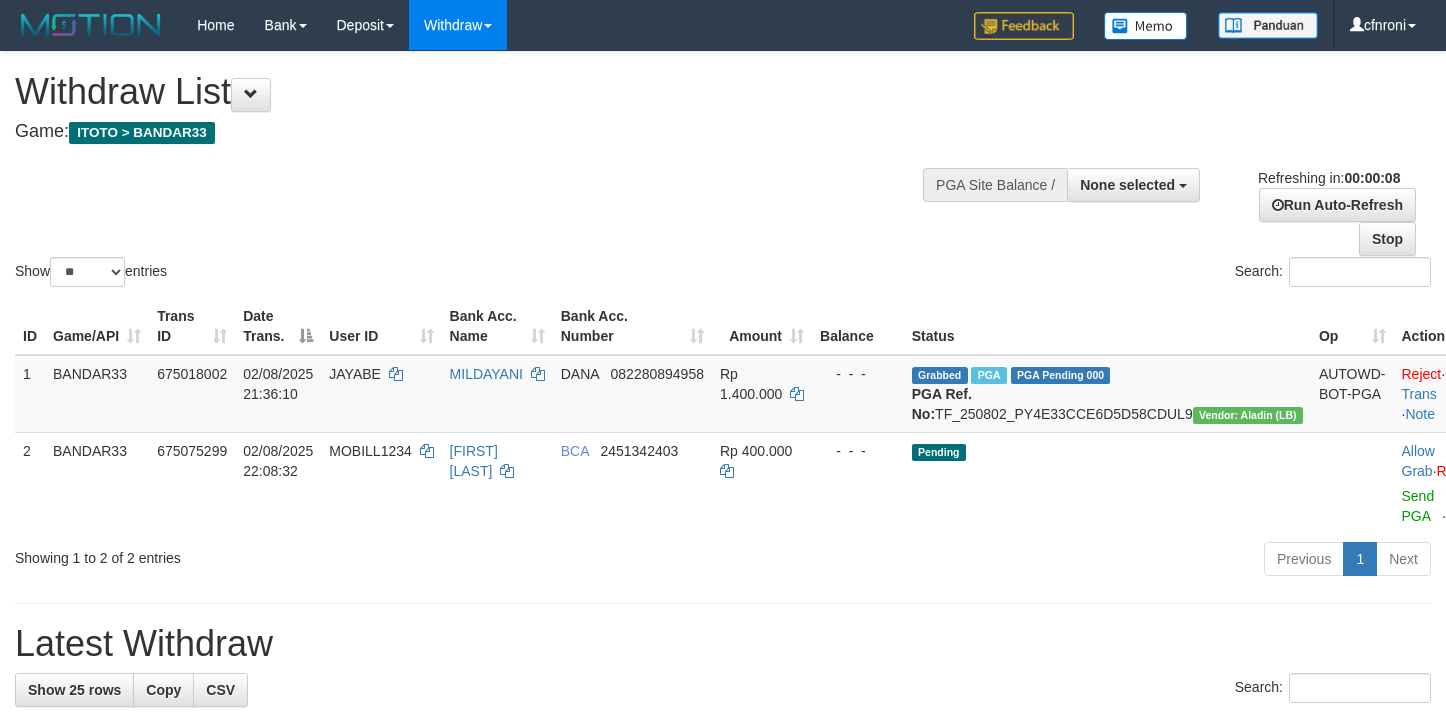 select 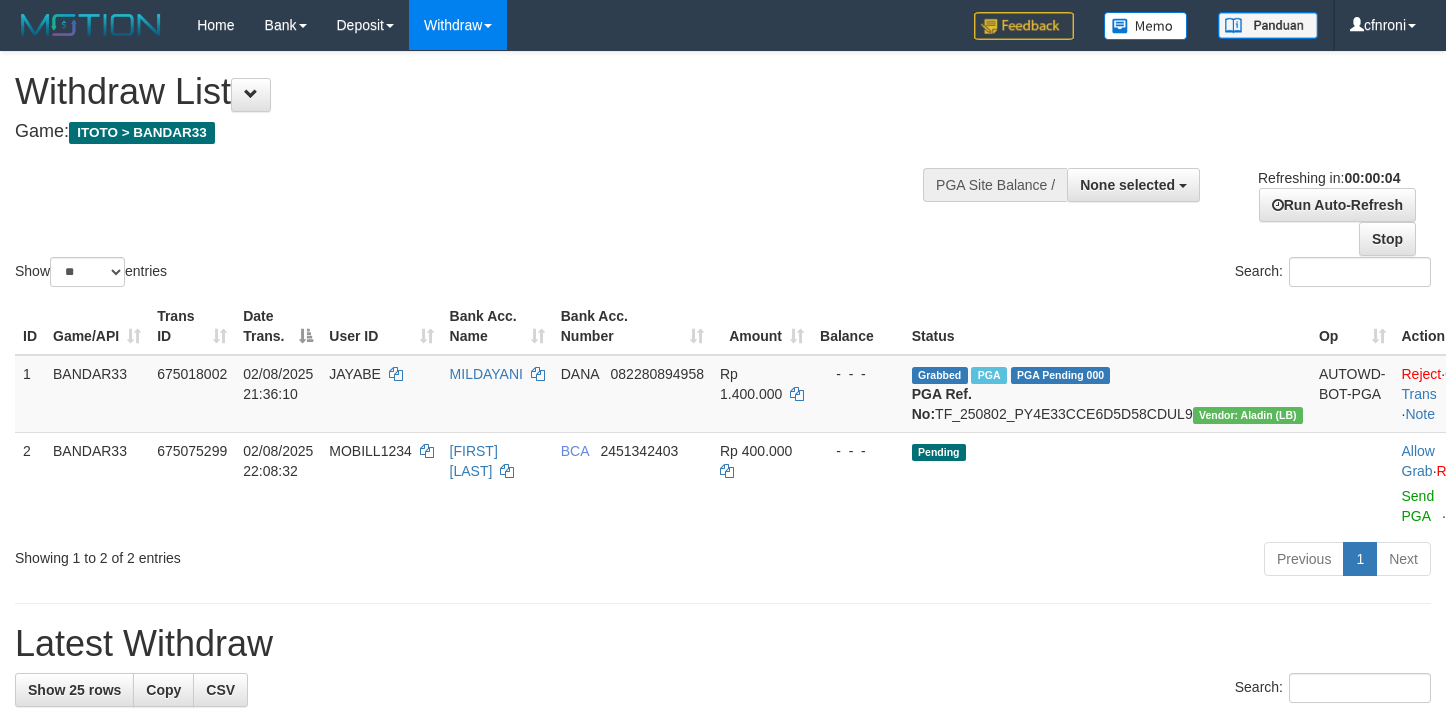 scroll, scrollTop: 0, scrollLeft: 0, axis: both 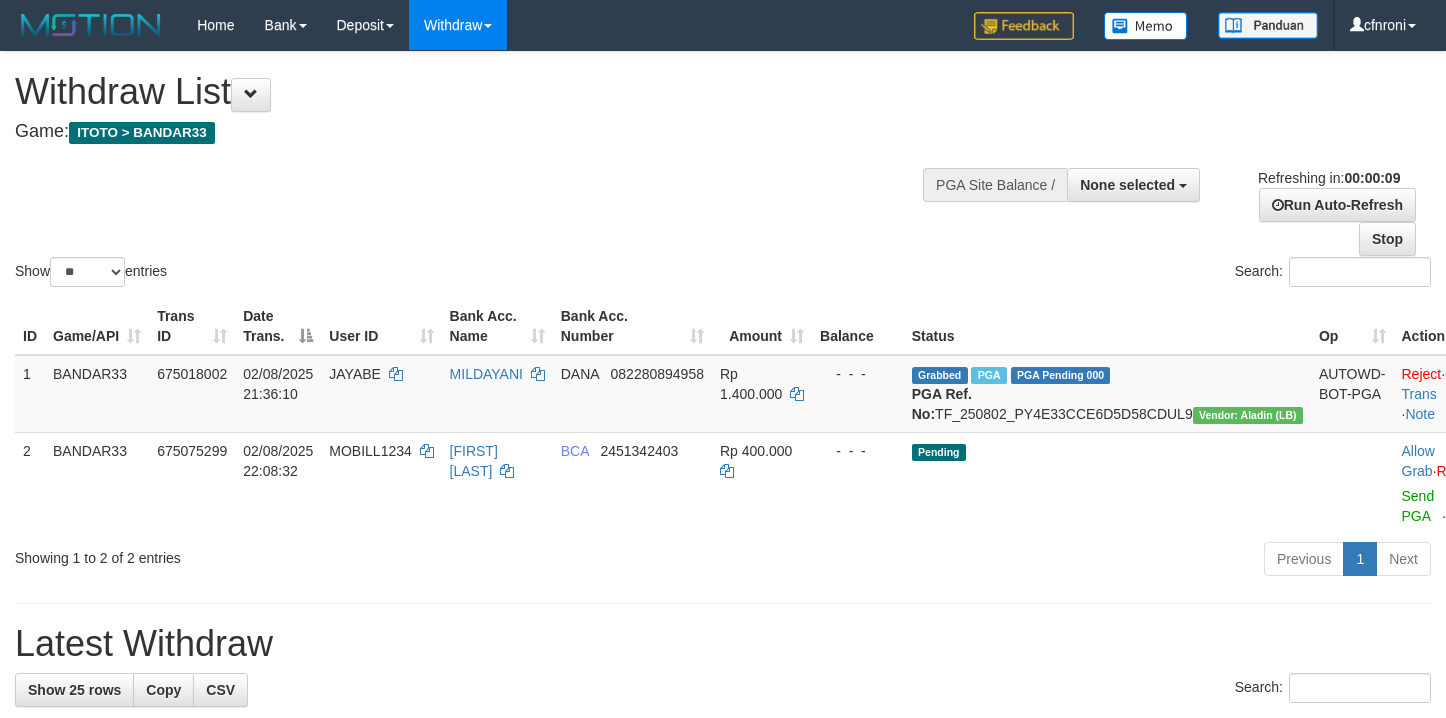select 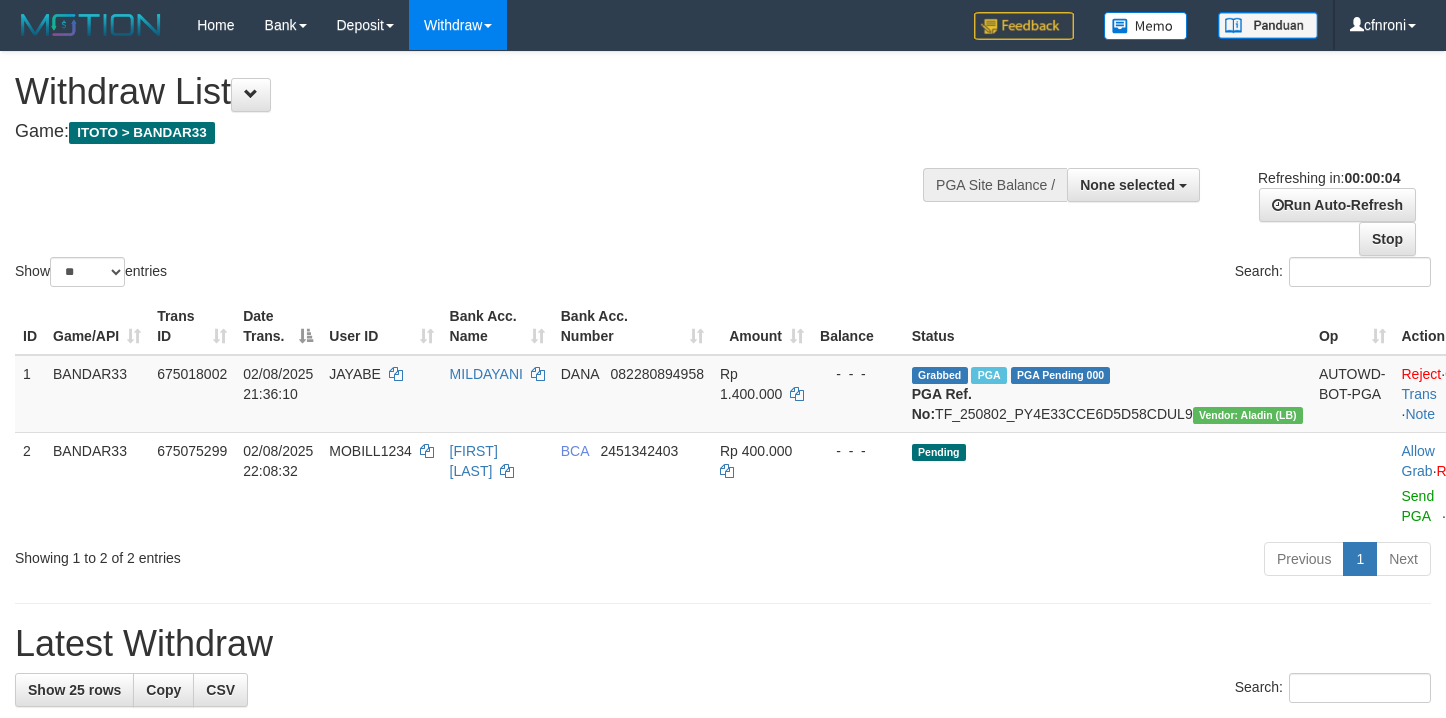 scroll, scrollTop: 0, scrollLeft: 0, axis: both 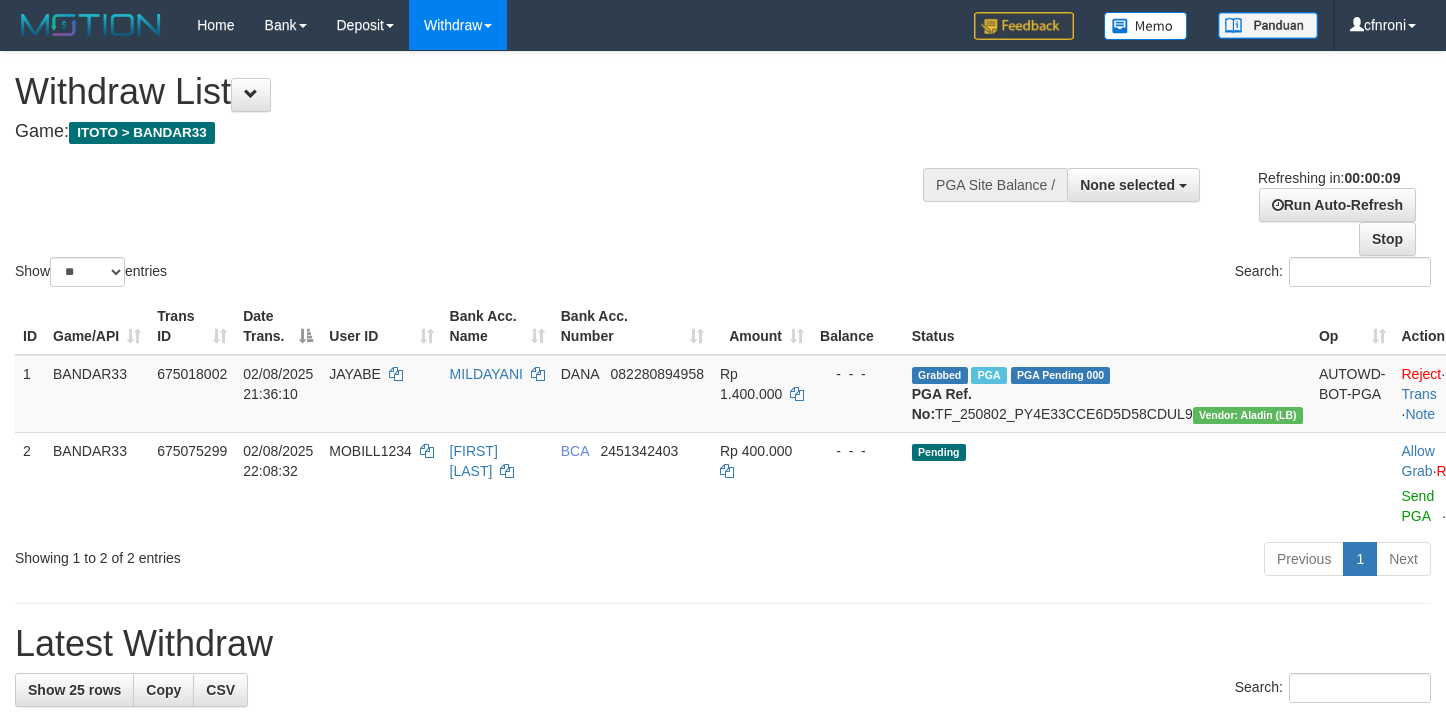 select 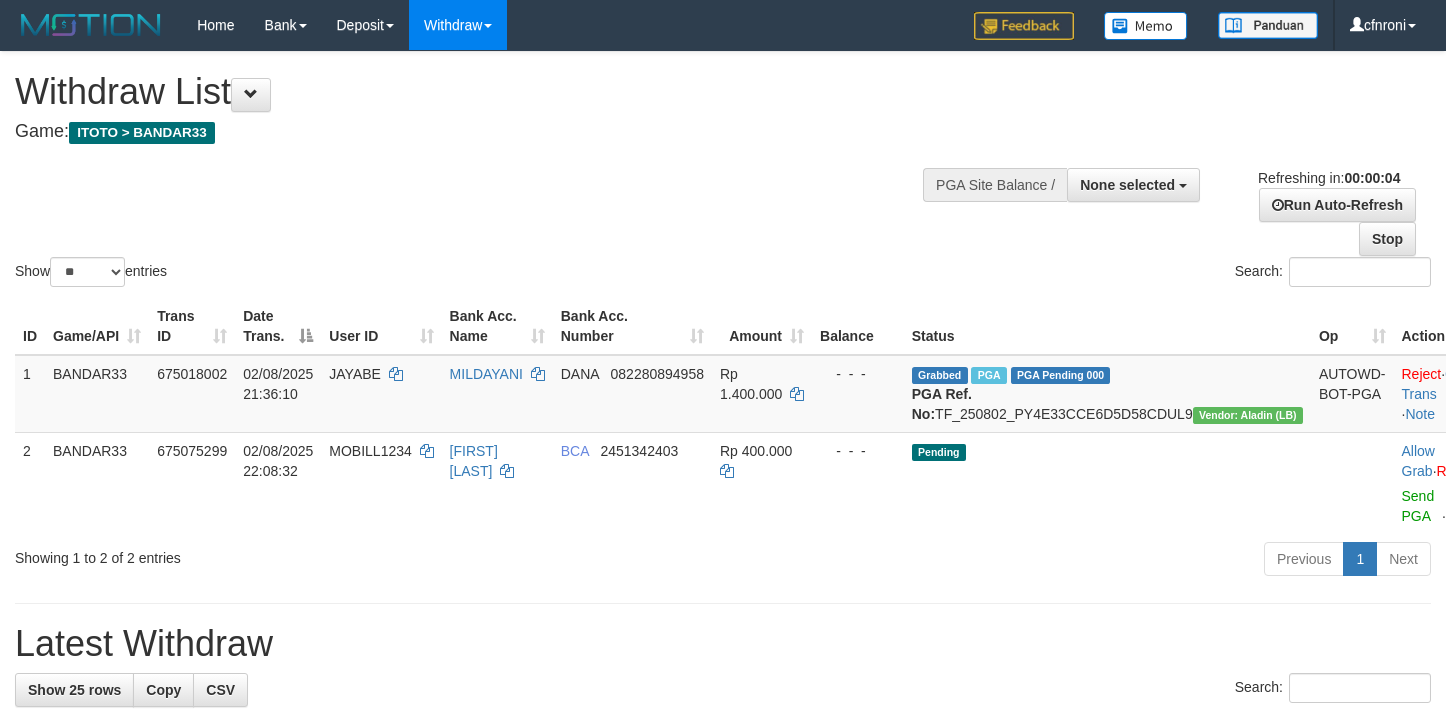 scroll, scrollTop: 0, scrollLeft: 0, axis: both 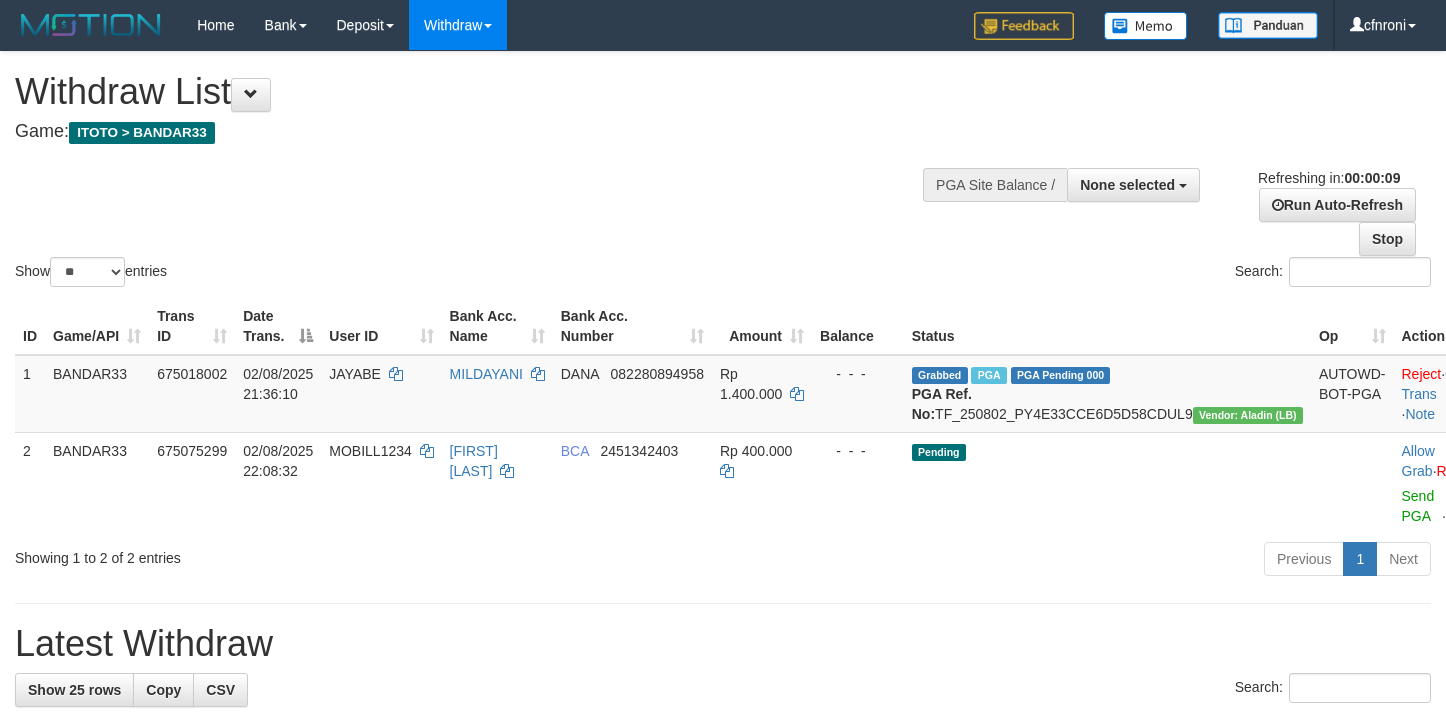 select 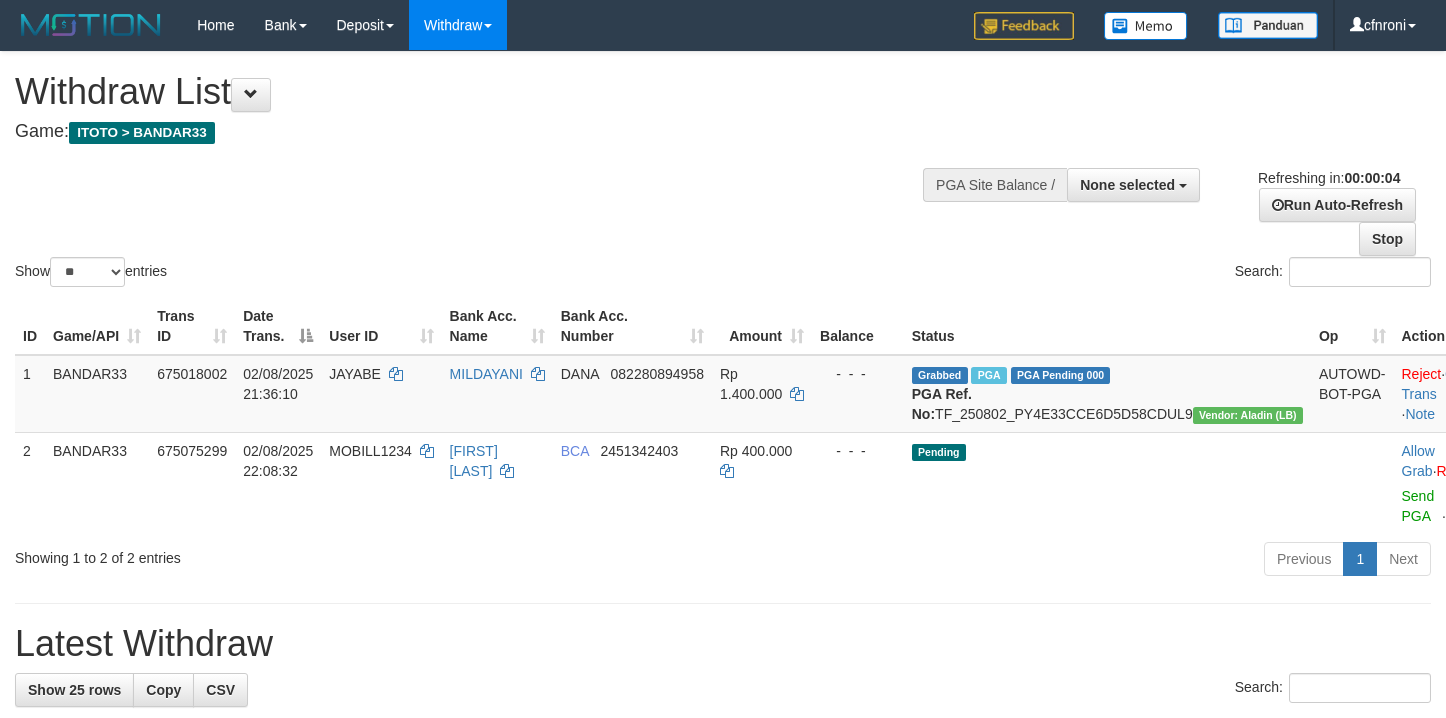 scroll, scrollTop: 0, scrollLeft: 0, axis: both 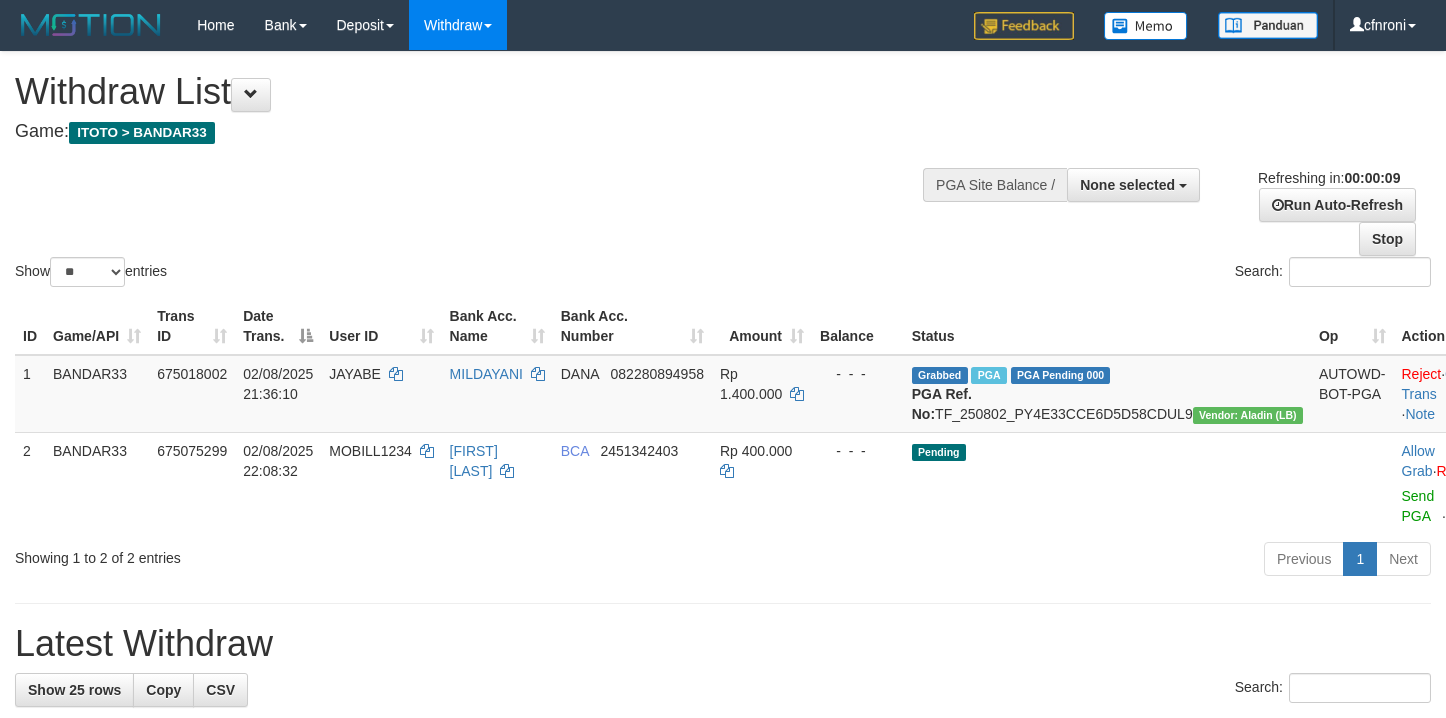 select 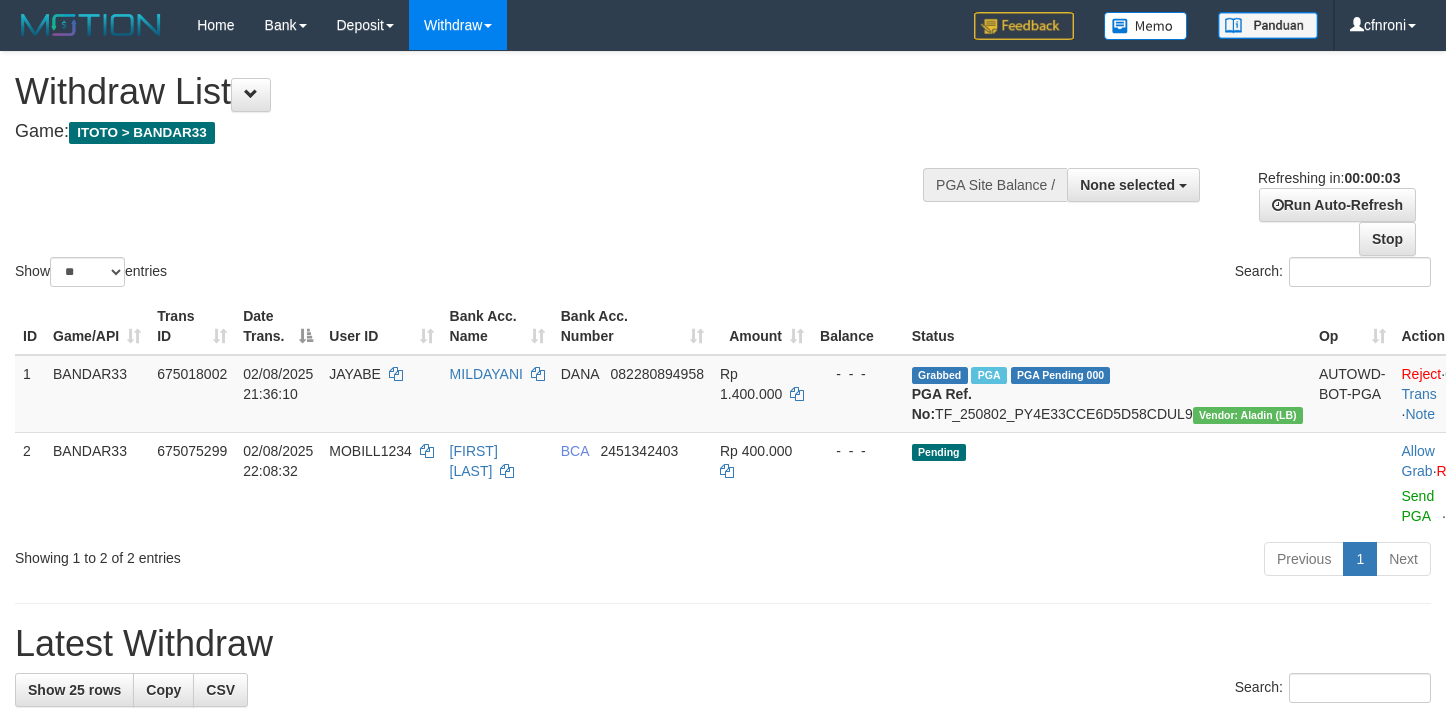scroll, scrollTop: 0, scrollLeft: 0, axis: both 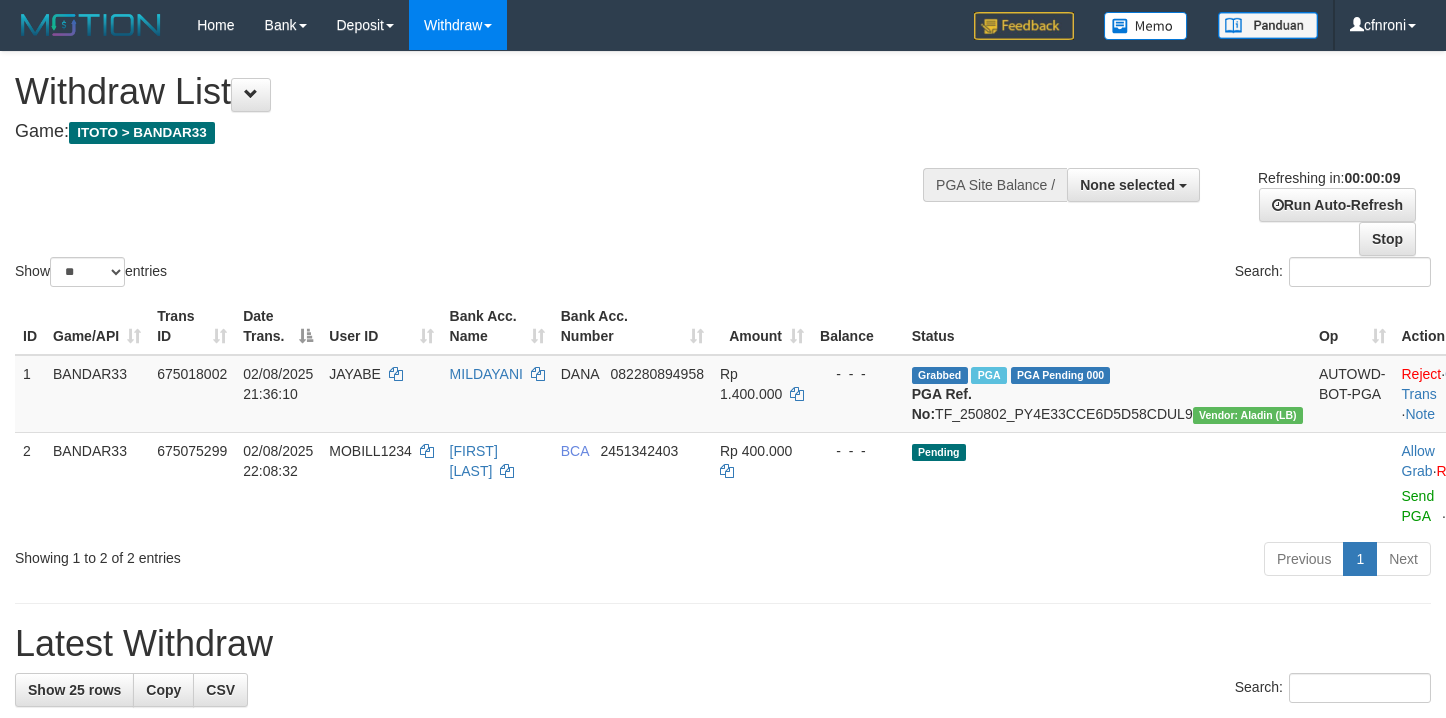 select 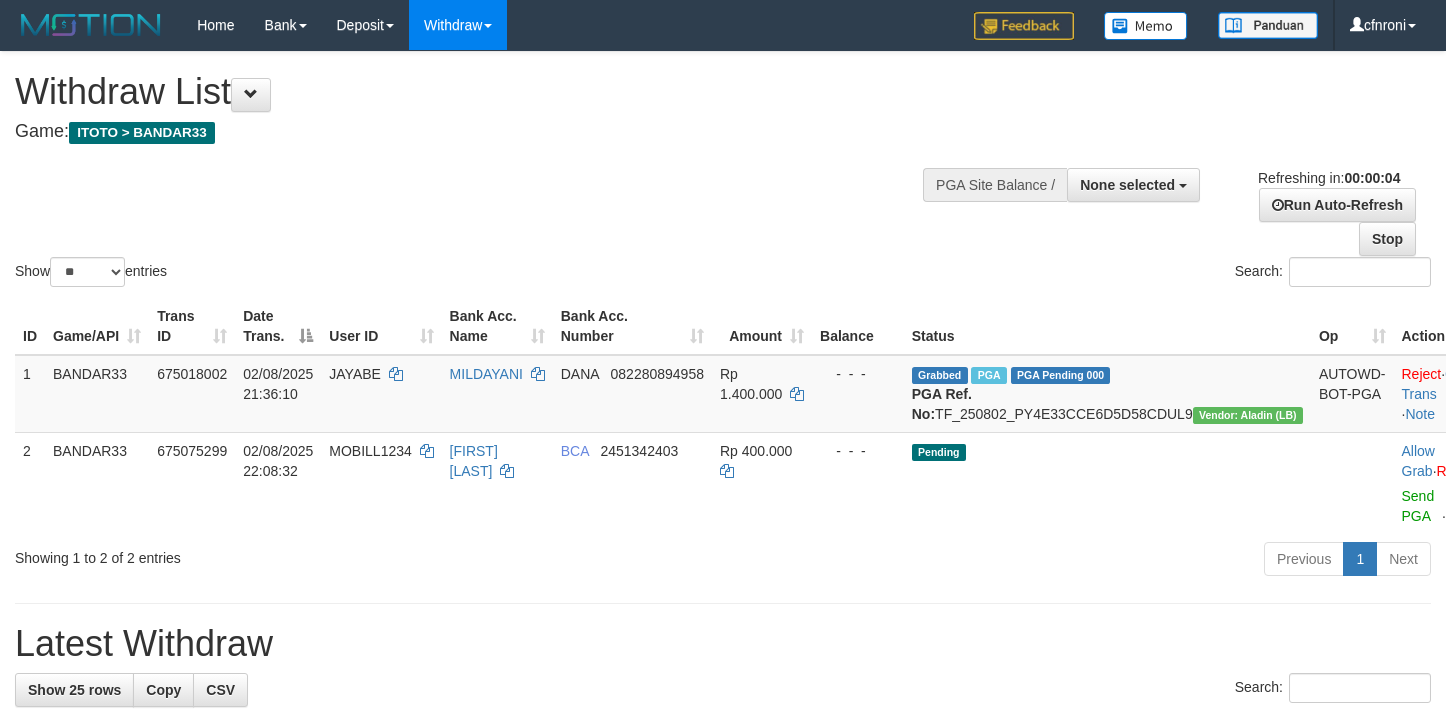 scroll, scrollTop: 0, scrollLeft: 0, axis: both 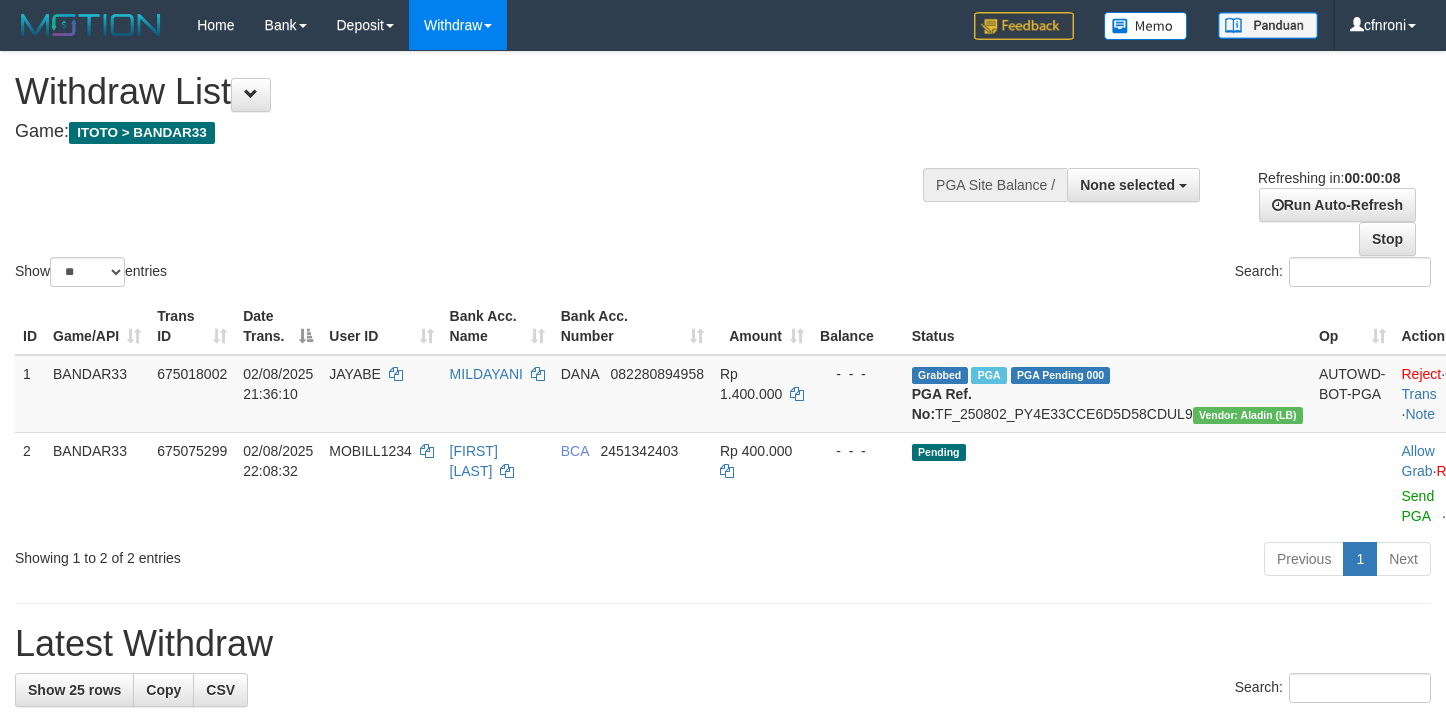 select 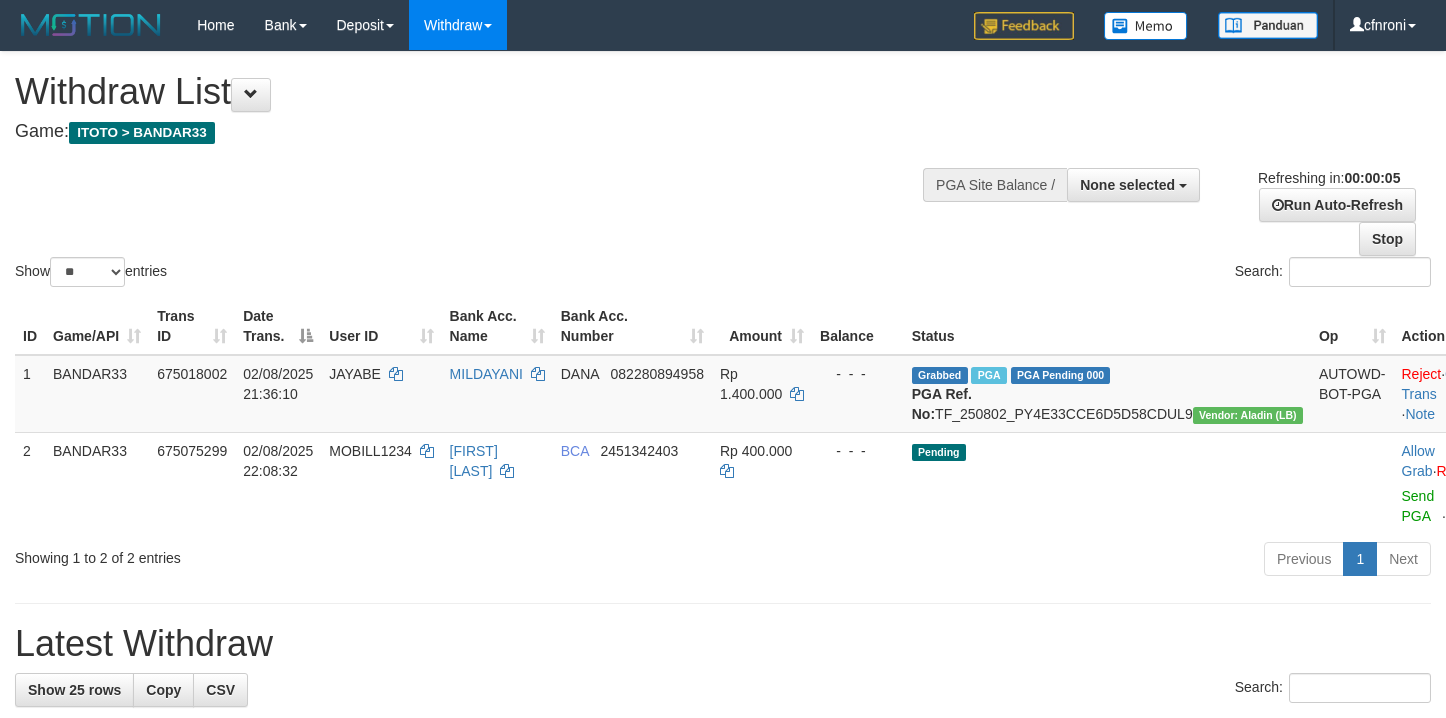 scroll, scrollTop: 0, scrollLeft: 0, axis: both 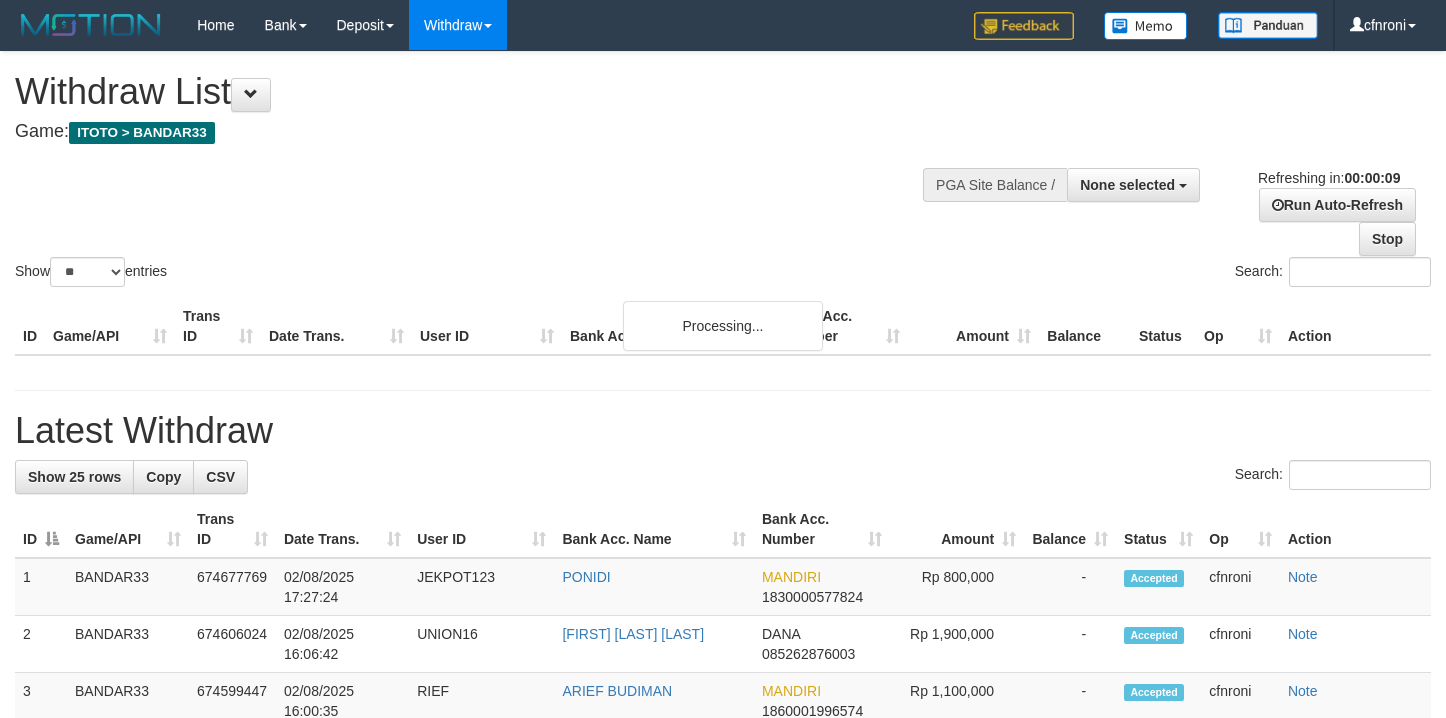 select 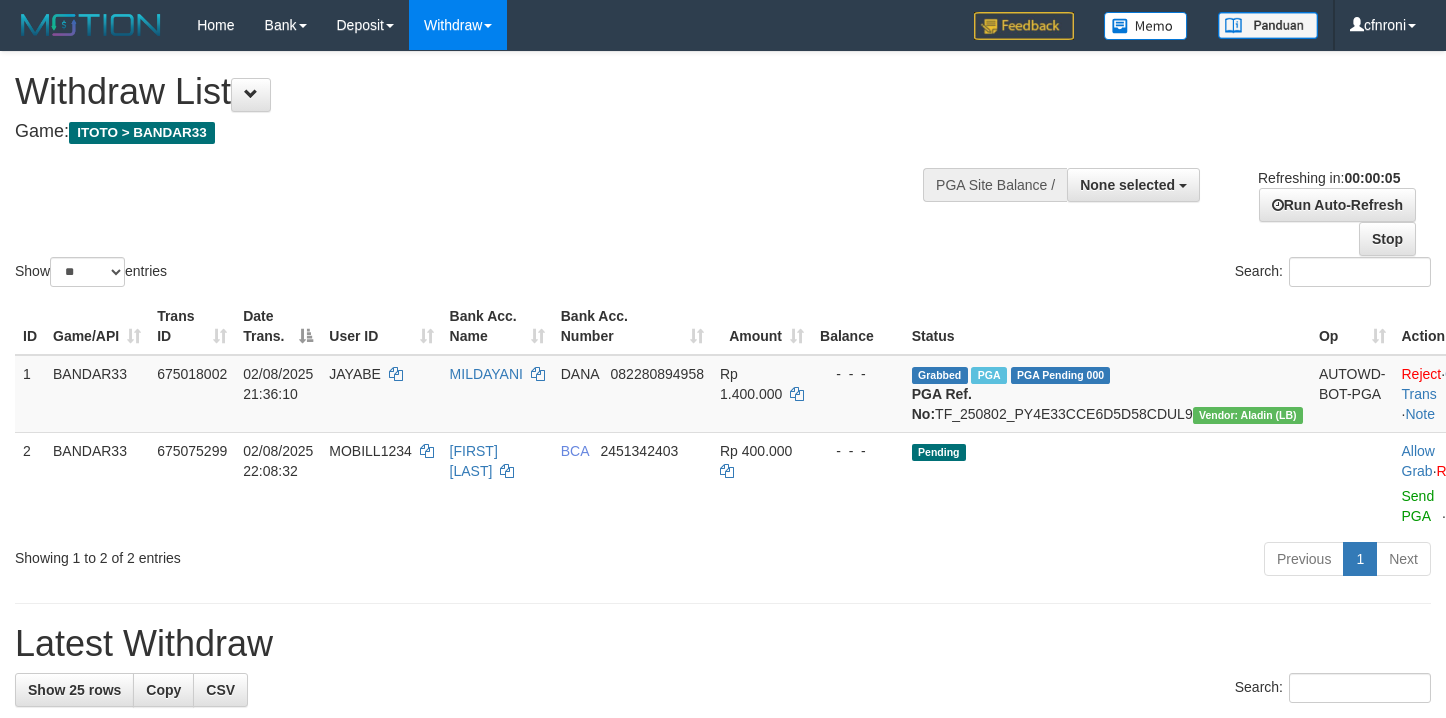 scroll, scrollTop: 0, scrollLeft: 0, axis: both 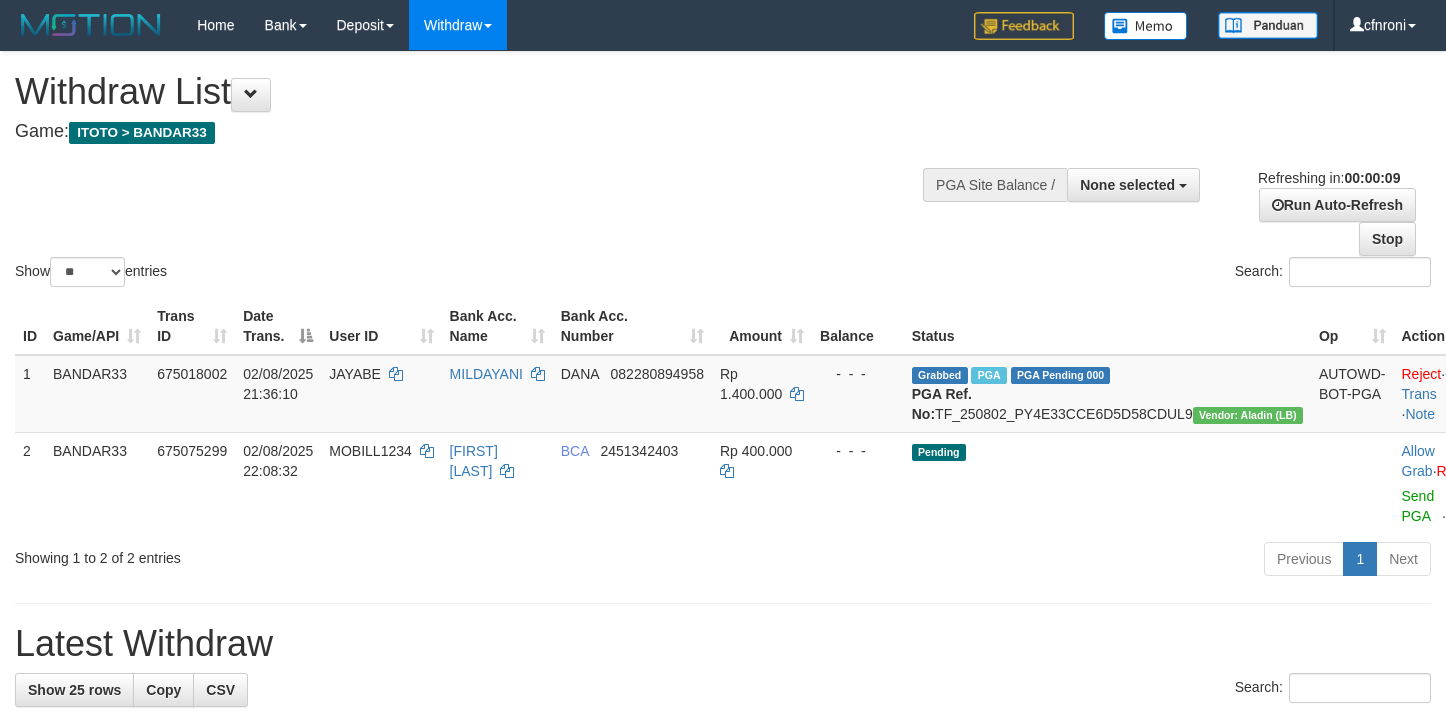 select 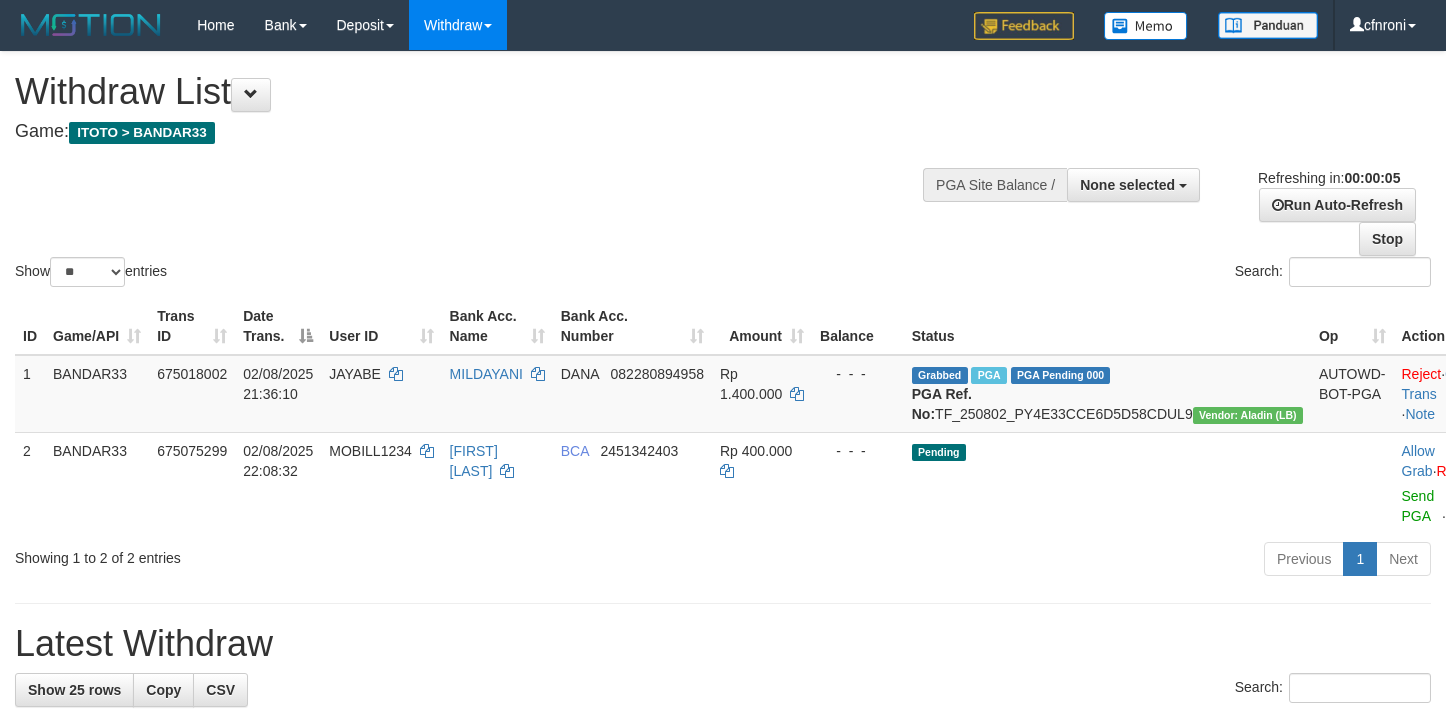 scroll, scrollTop: 0, scrollLeft: 0, axis: both 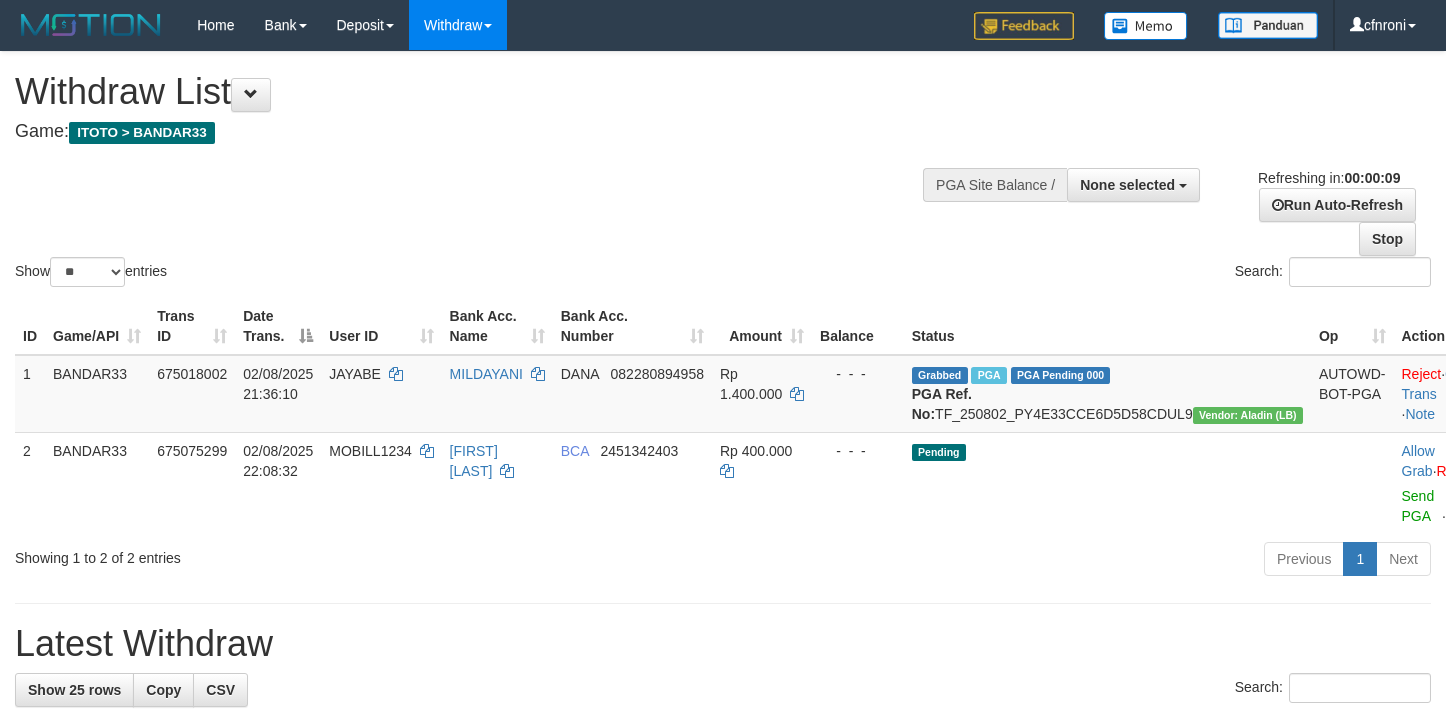 select 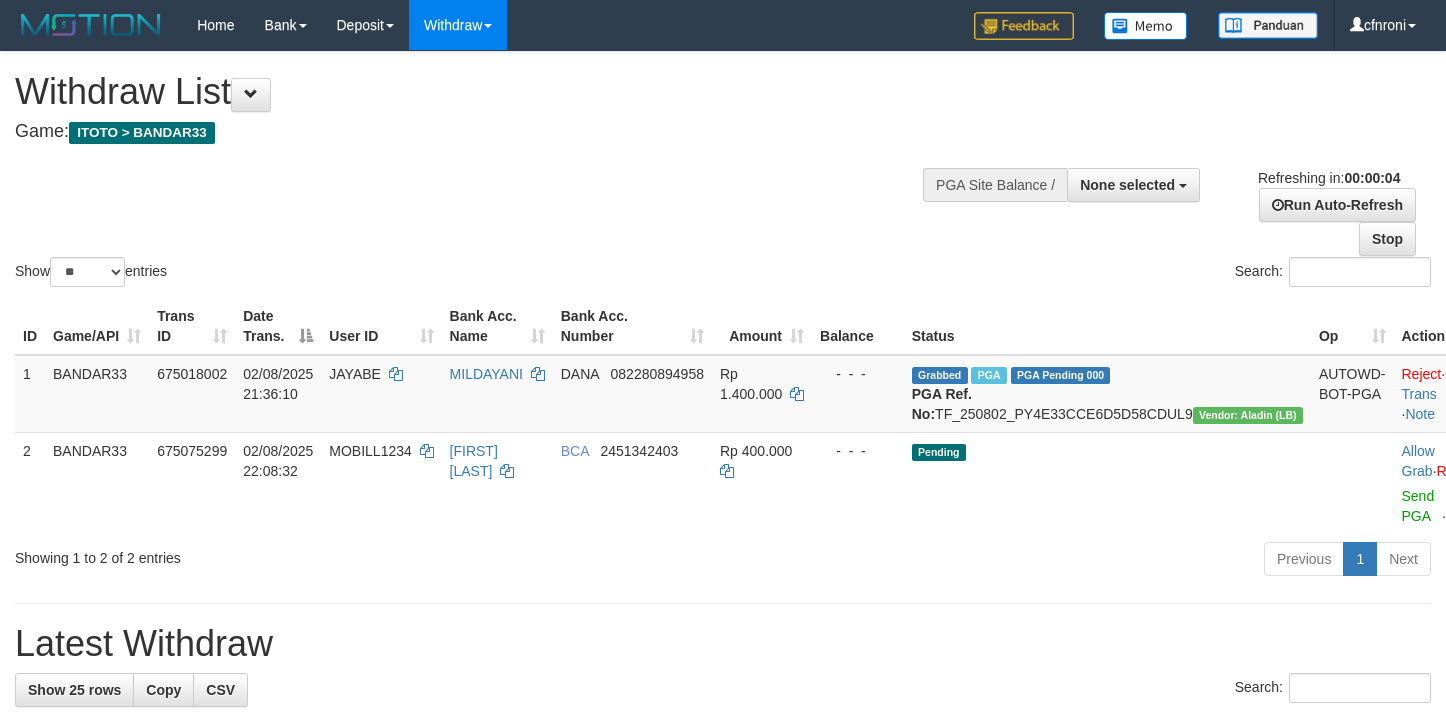 scroll, scrollTop: 0, scrollLeft: 0, axis: both 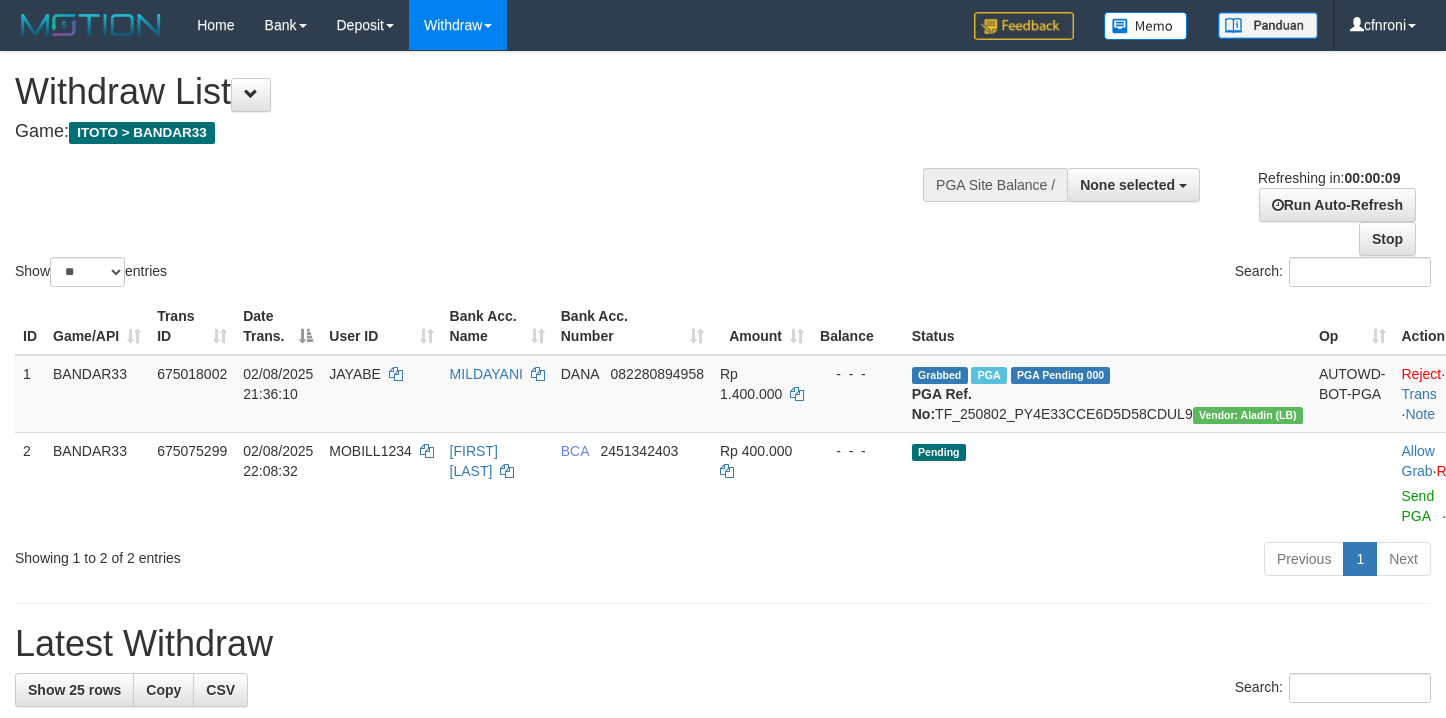 select 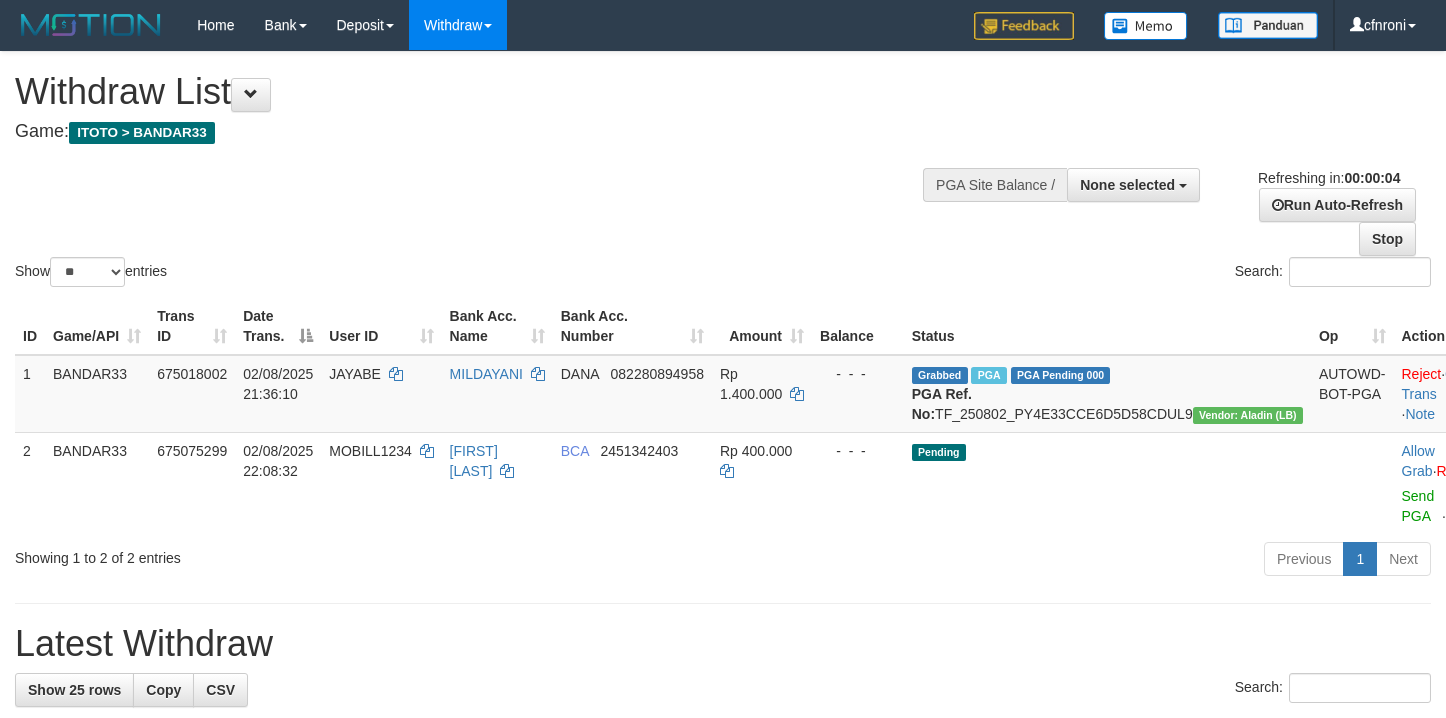 scroll, scrollTop: 0, scrollLeft: 0, axis: both 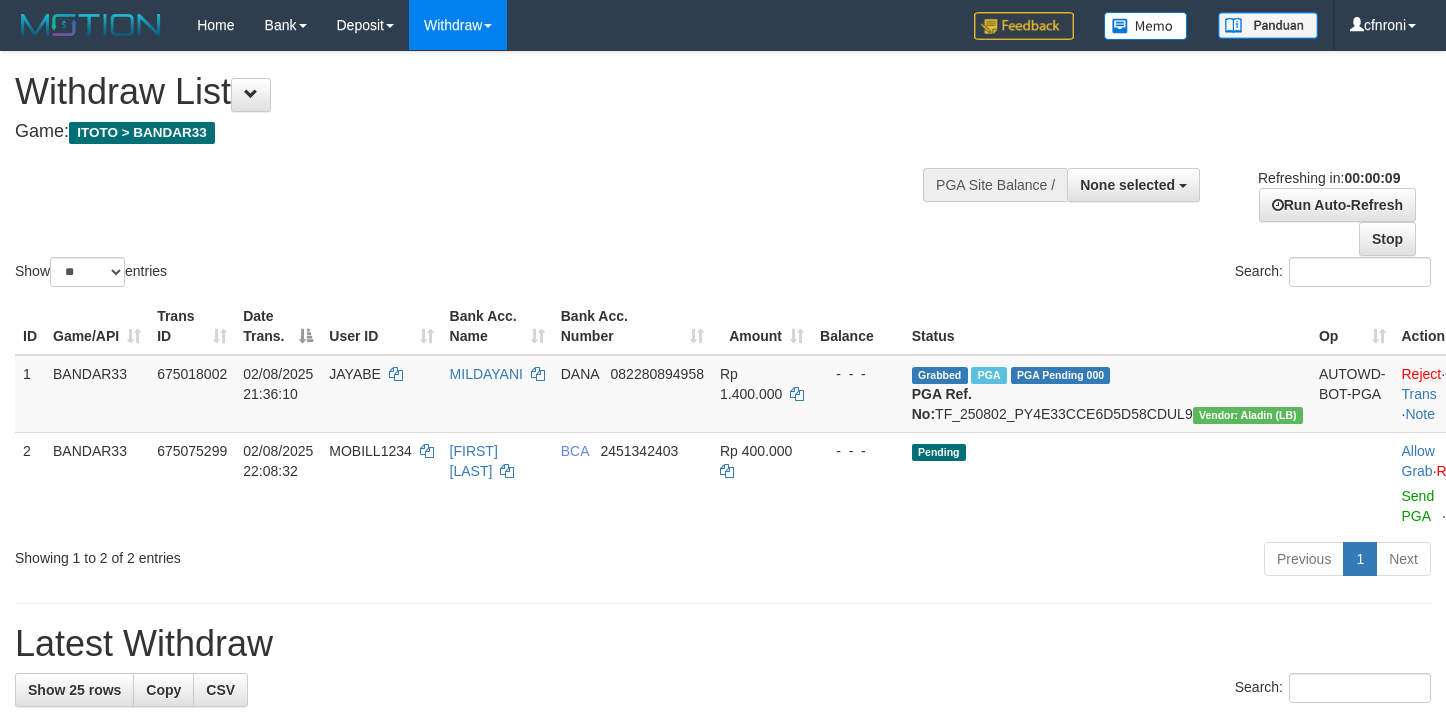 select 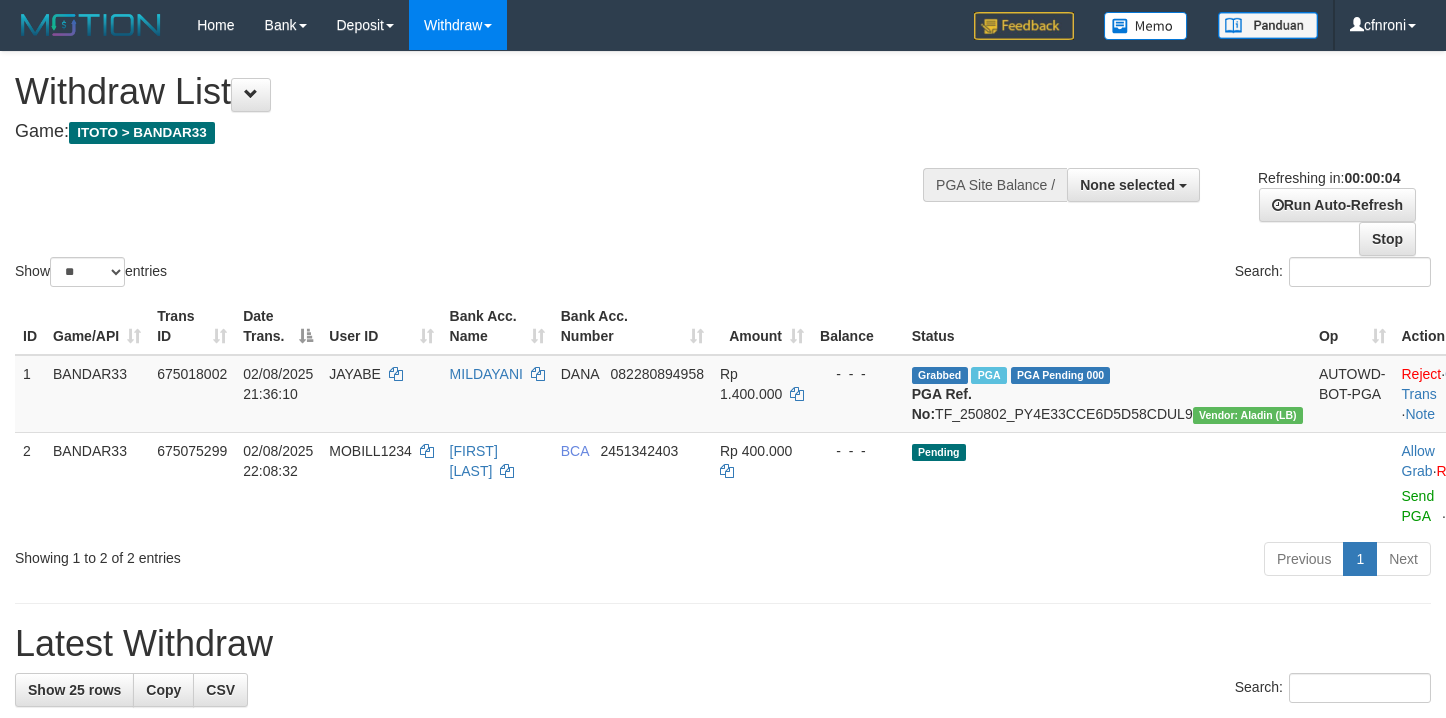 scroll, scrollTop: 0, scrollLeft: 0, axis: both 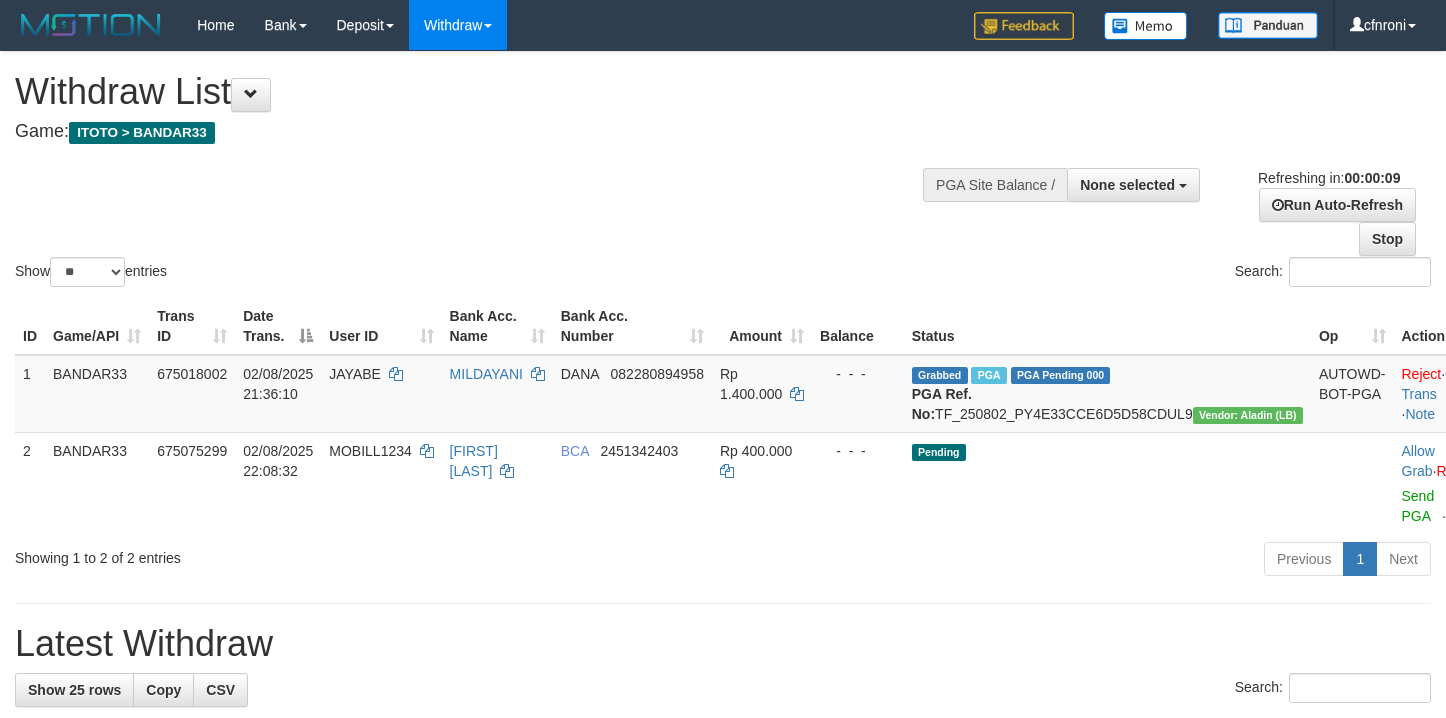 select 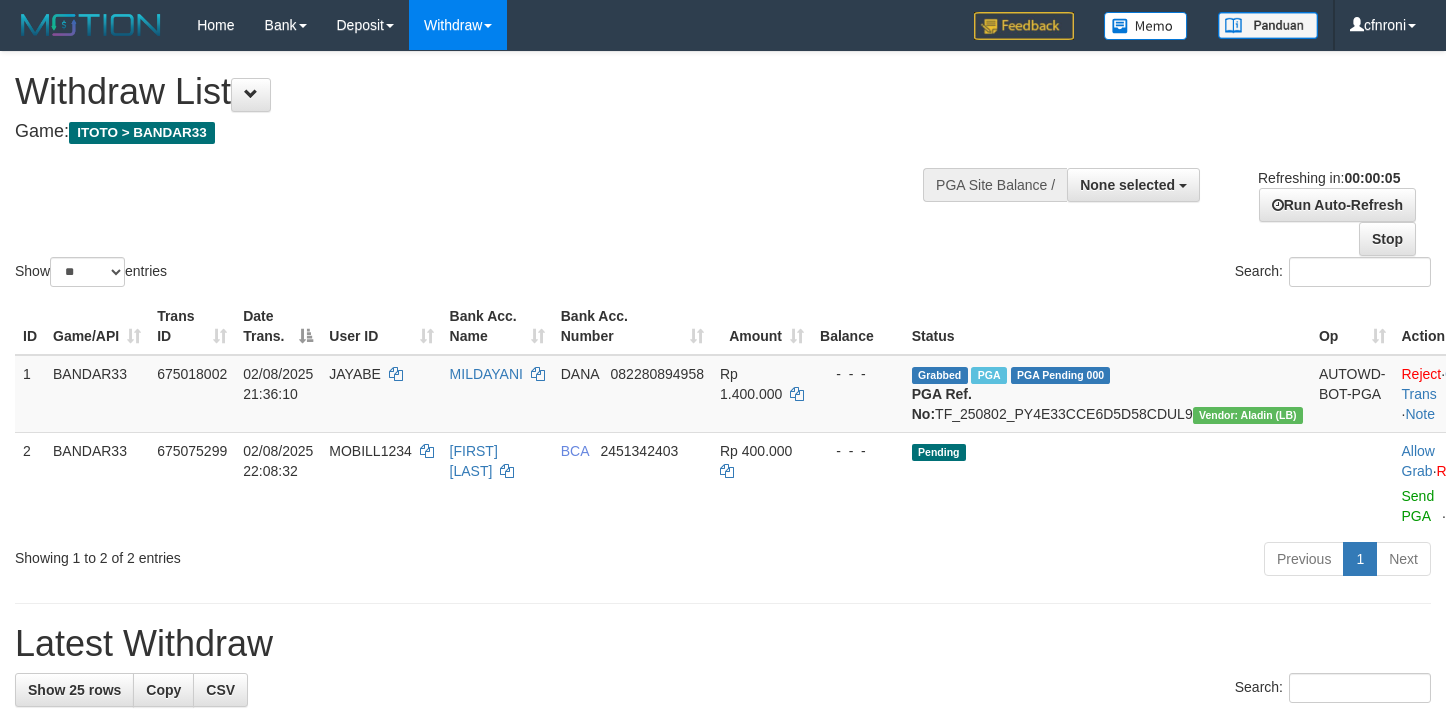 scroll, scrollTop: 0, scrollLeft: 0, axis: both 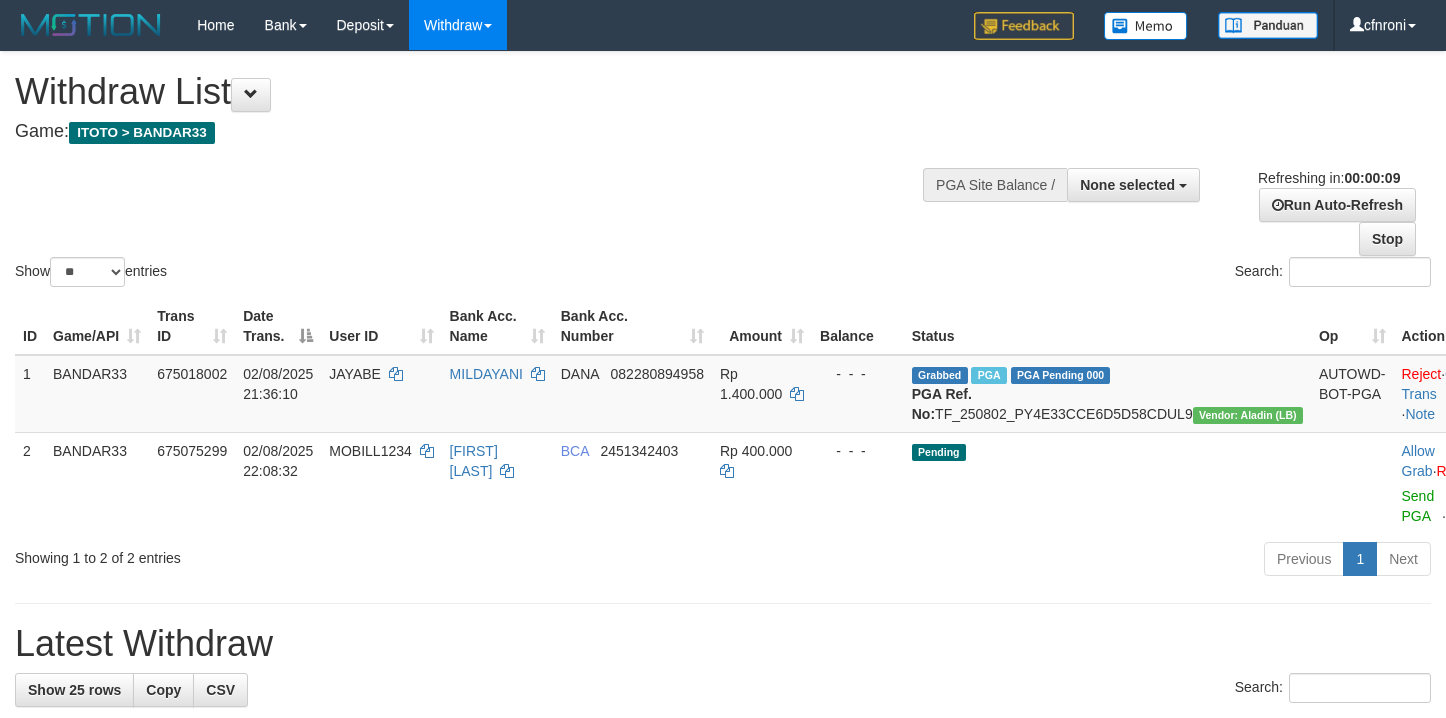 select 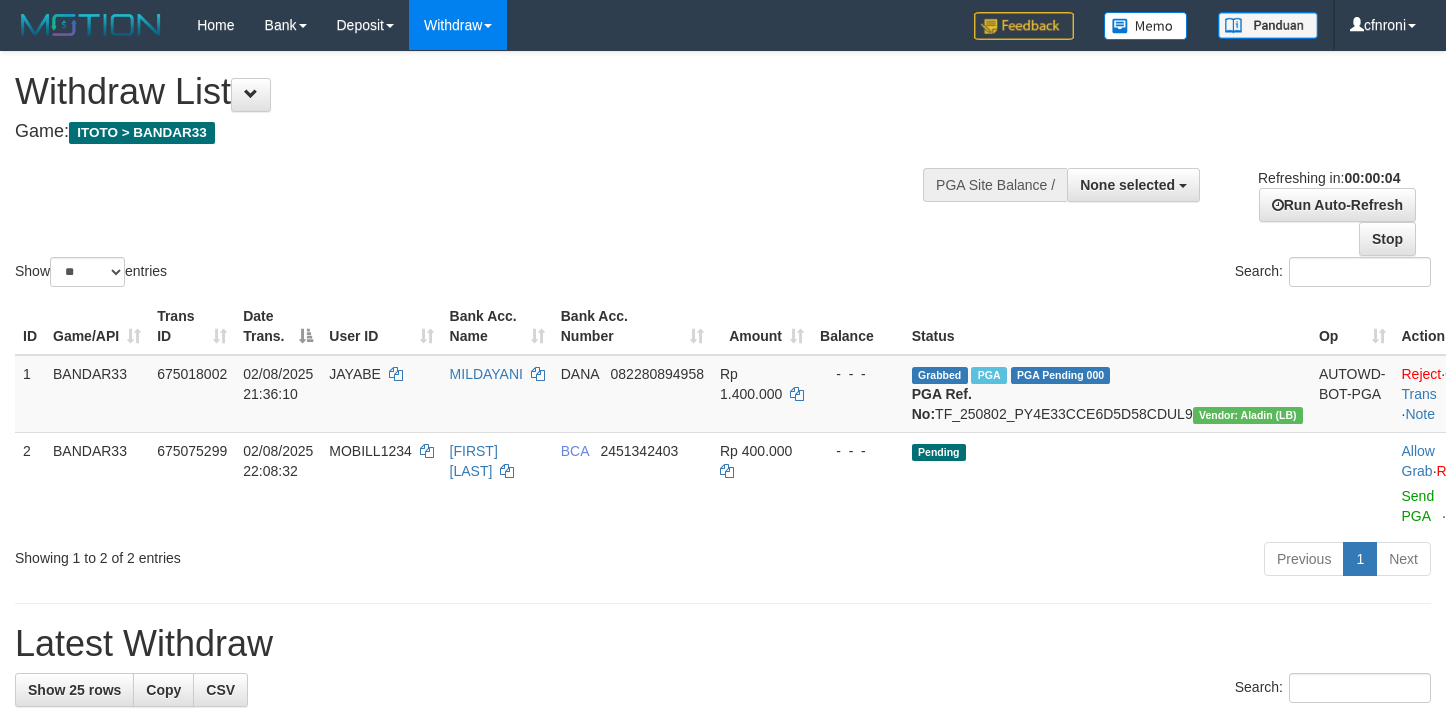 scroll, scrollTop: 0, scrollLeft: 0, axis: both 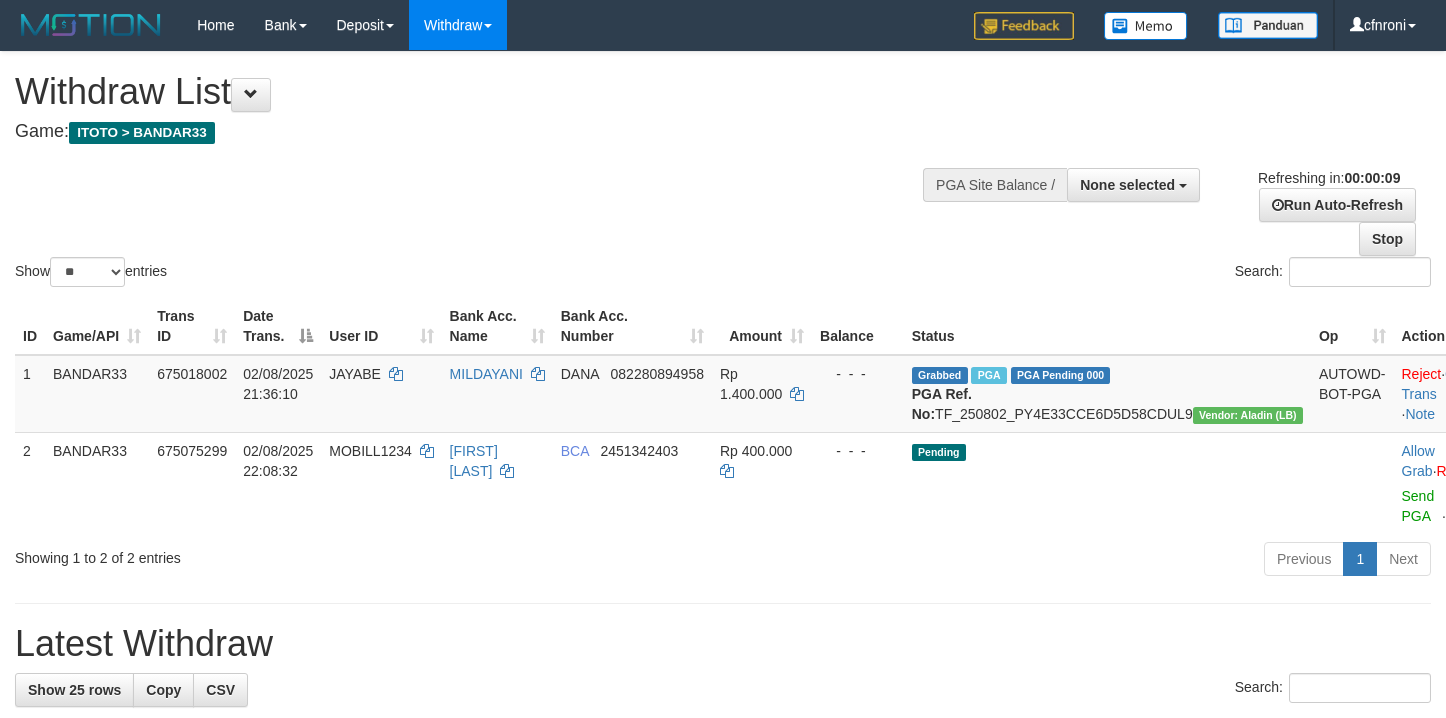 select 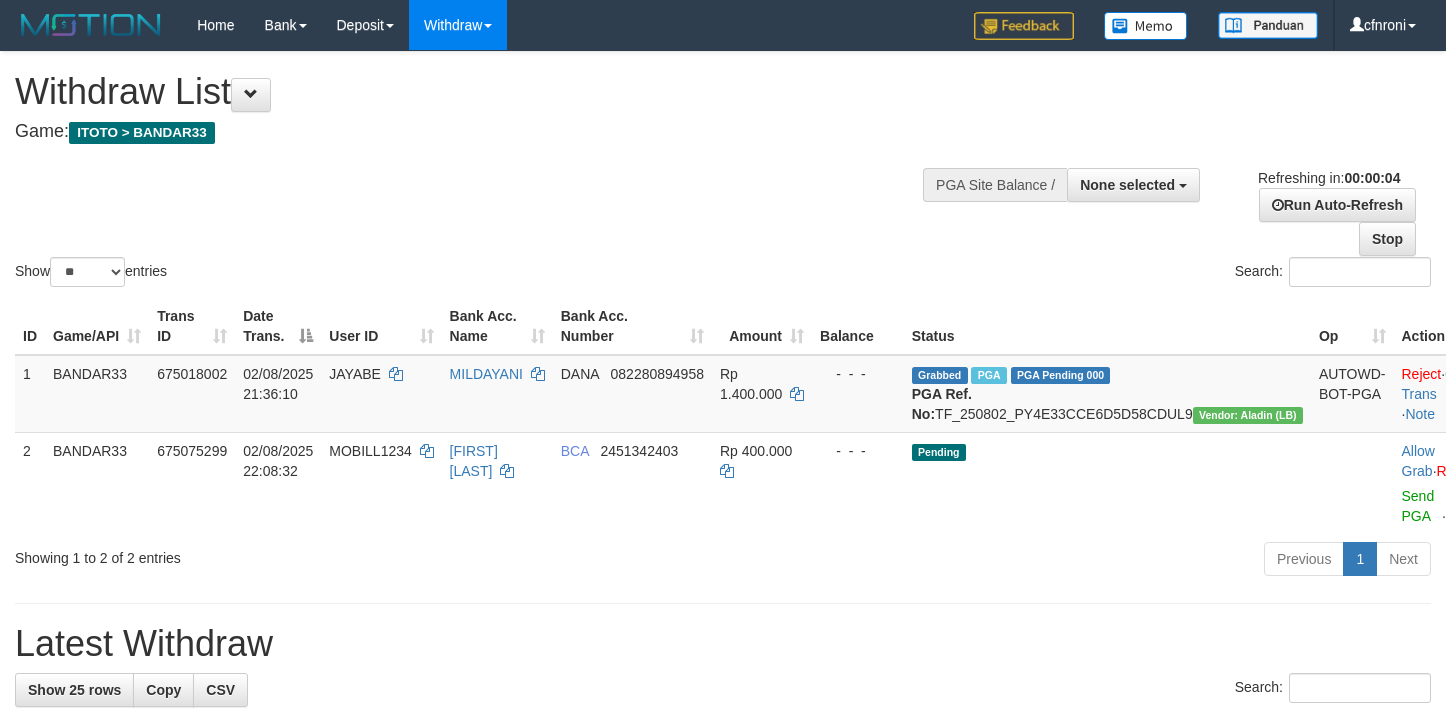 scroll, scrollTop: 0, scrollLeft: 0, axis: both 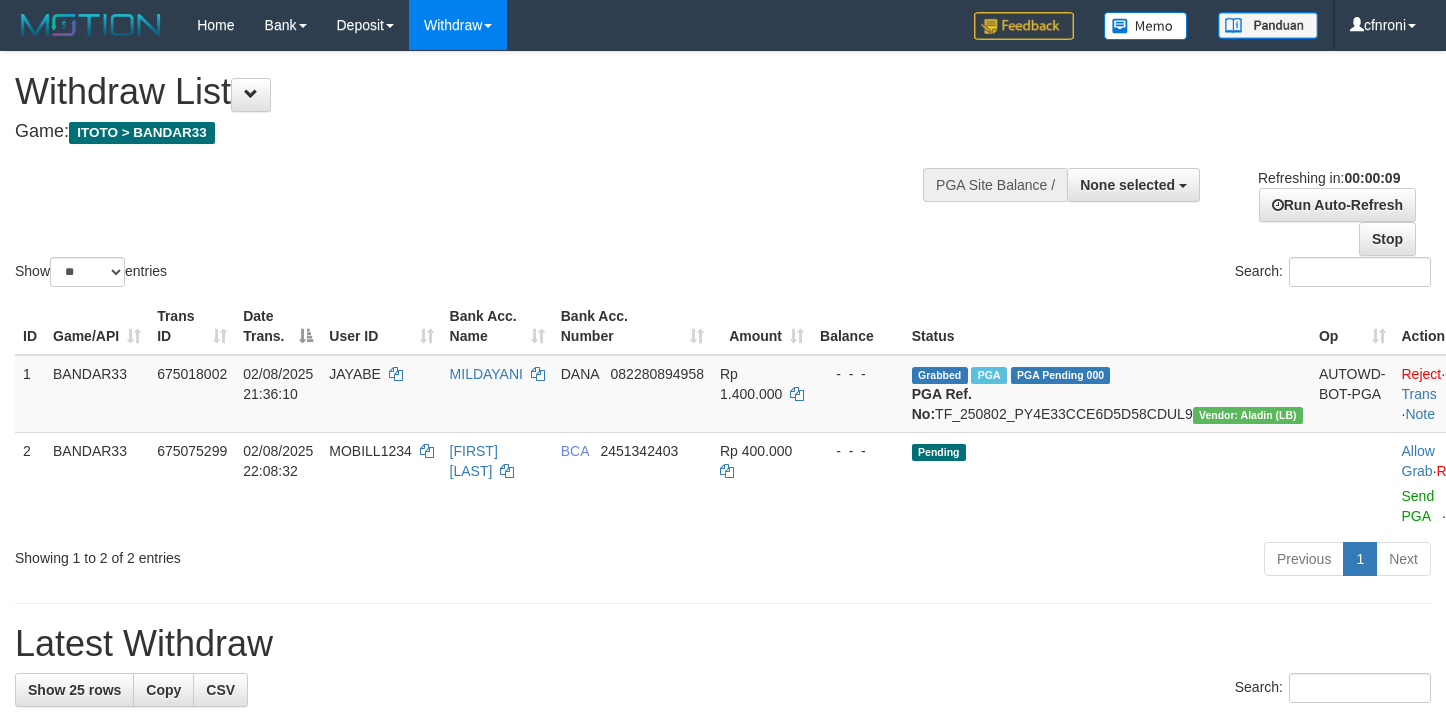 select 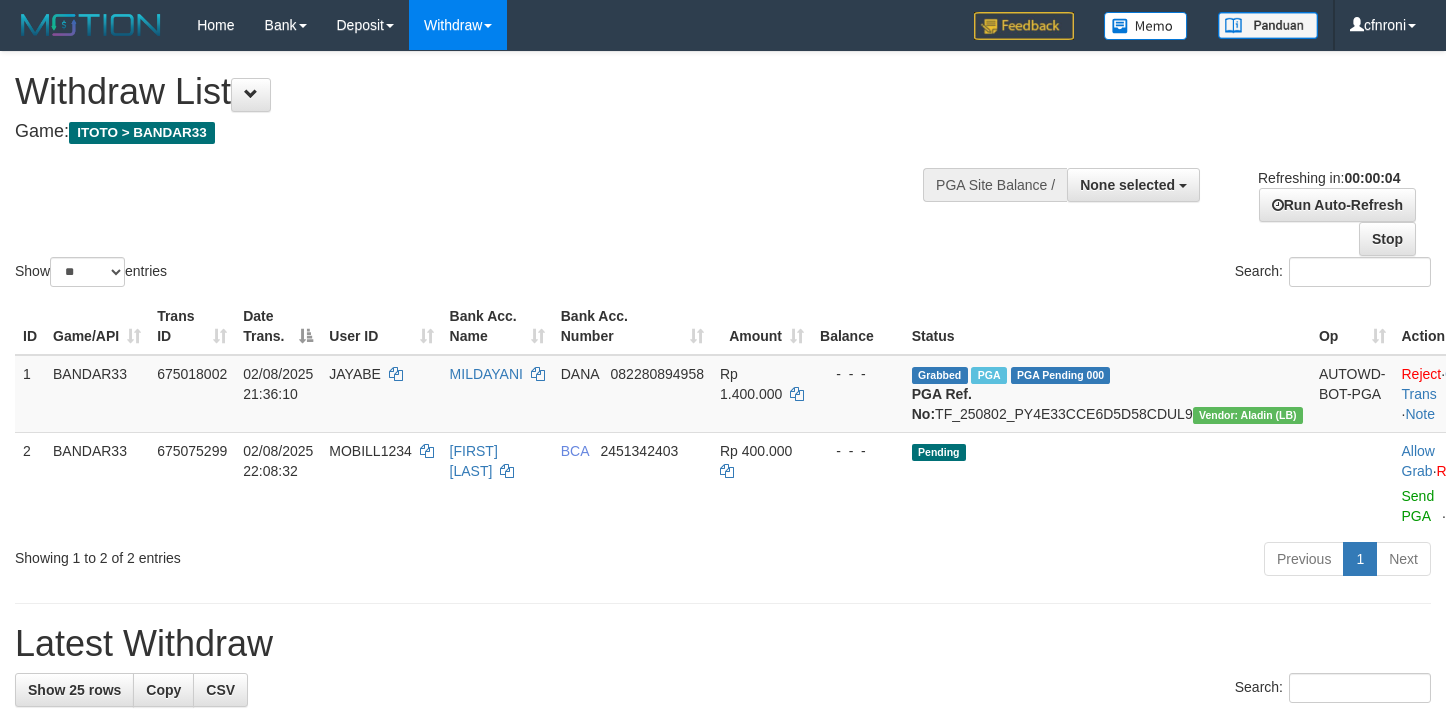 scroll, scrollTop: 0, scrollLeft: 0, axis: both 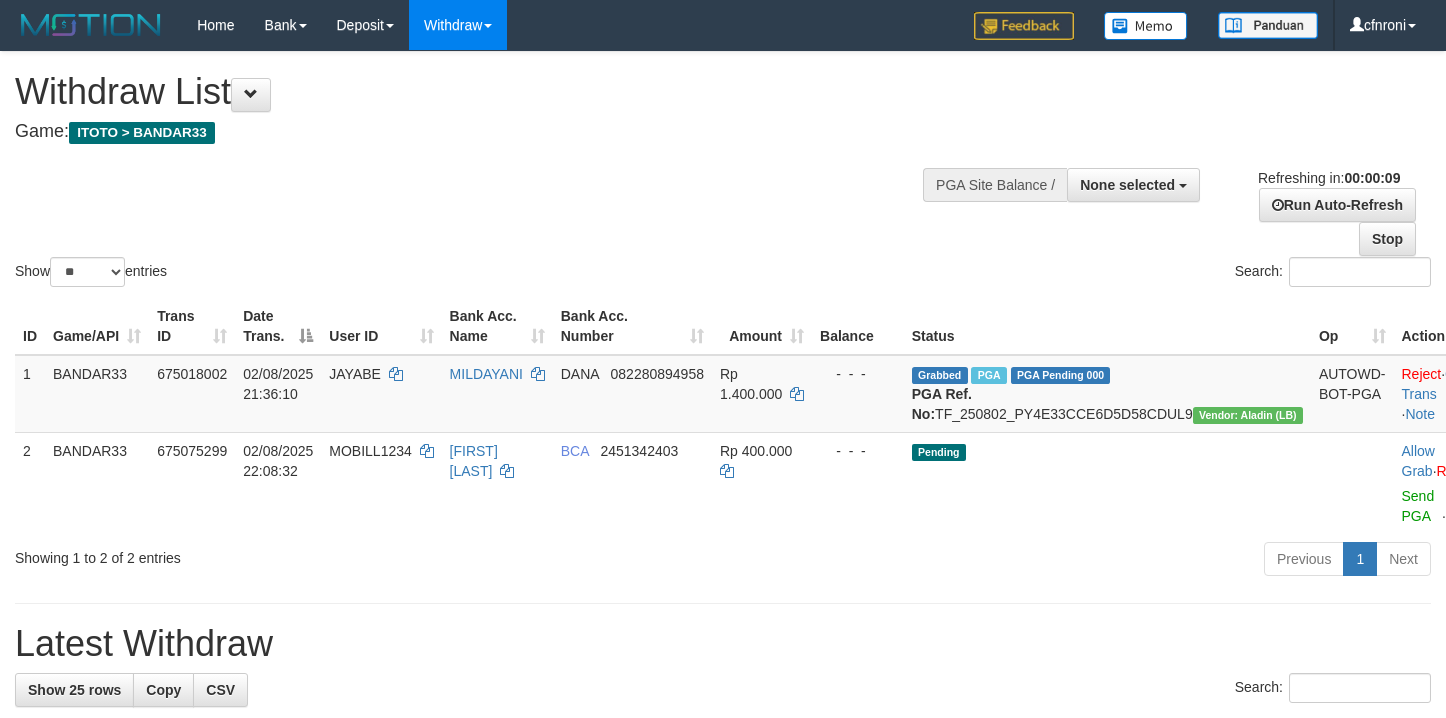 select 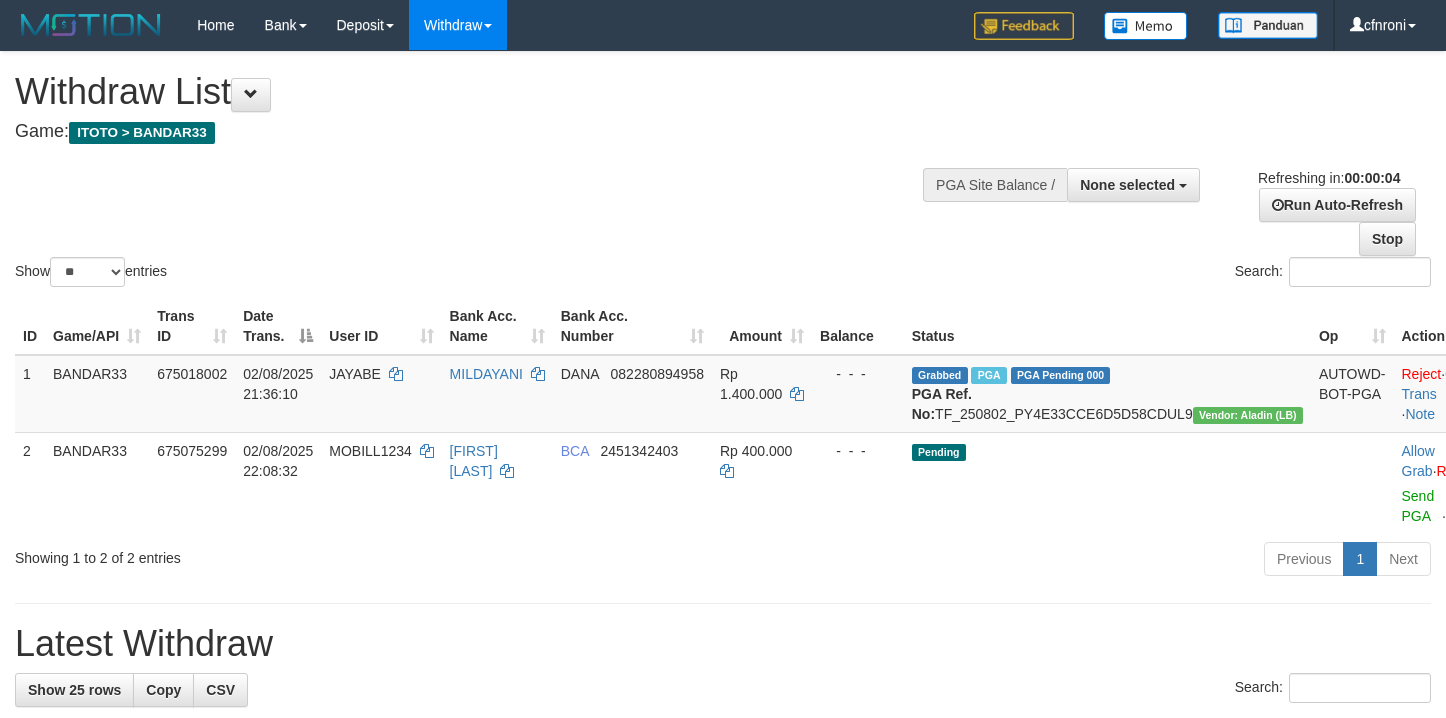 scroll, scrollTop: 0, scrollLeft: 0, axis: both 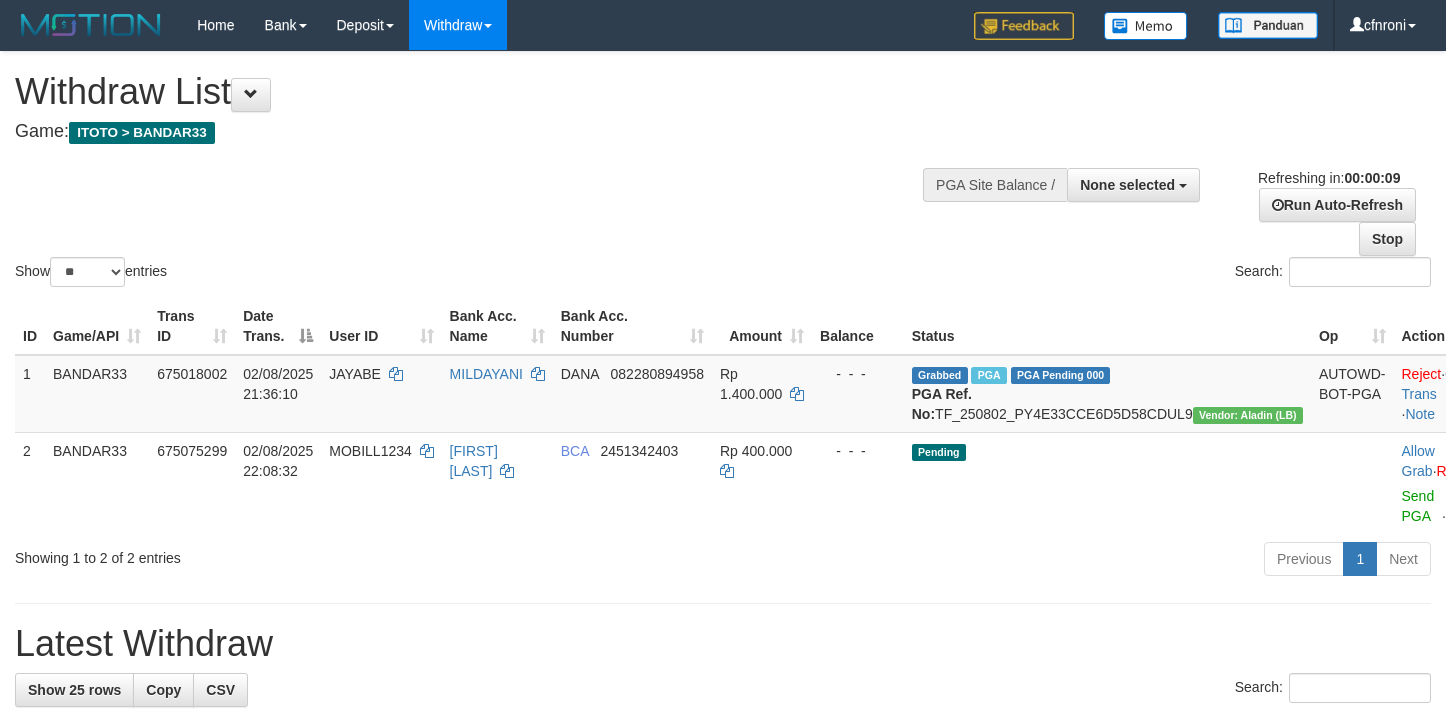 select 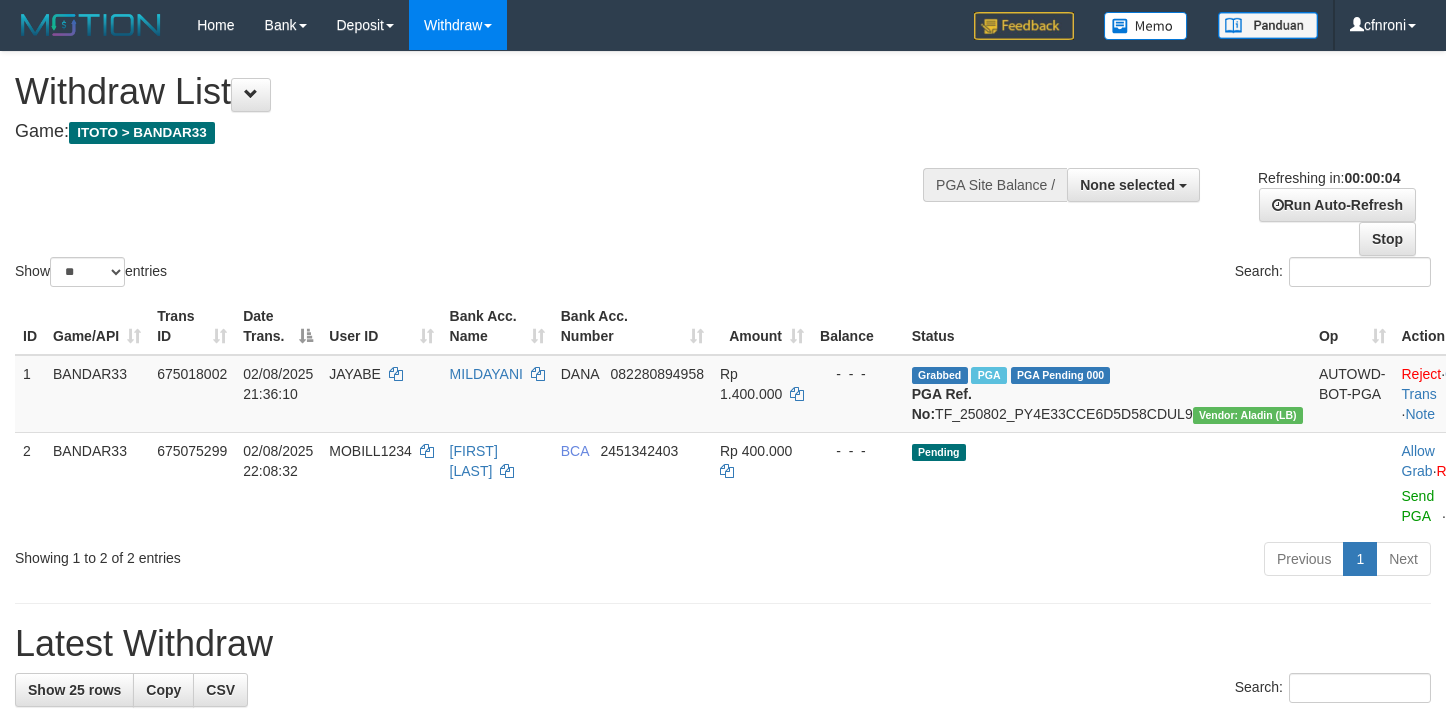 scroll, scrollTop: 0, scrollLeft: 0, axis: both 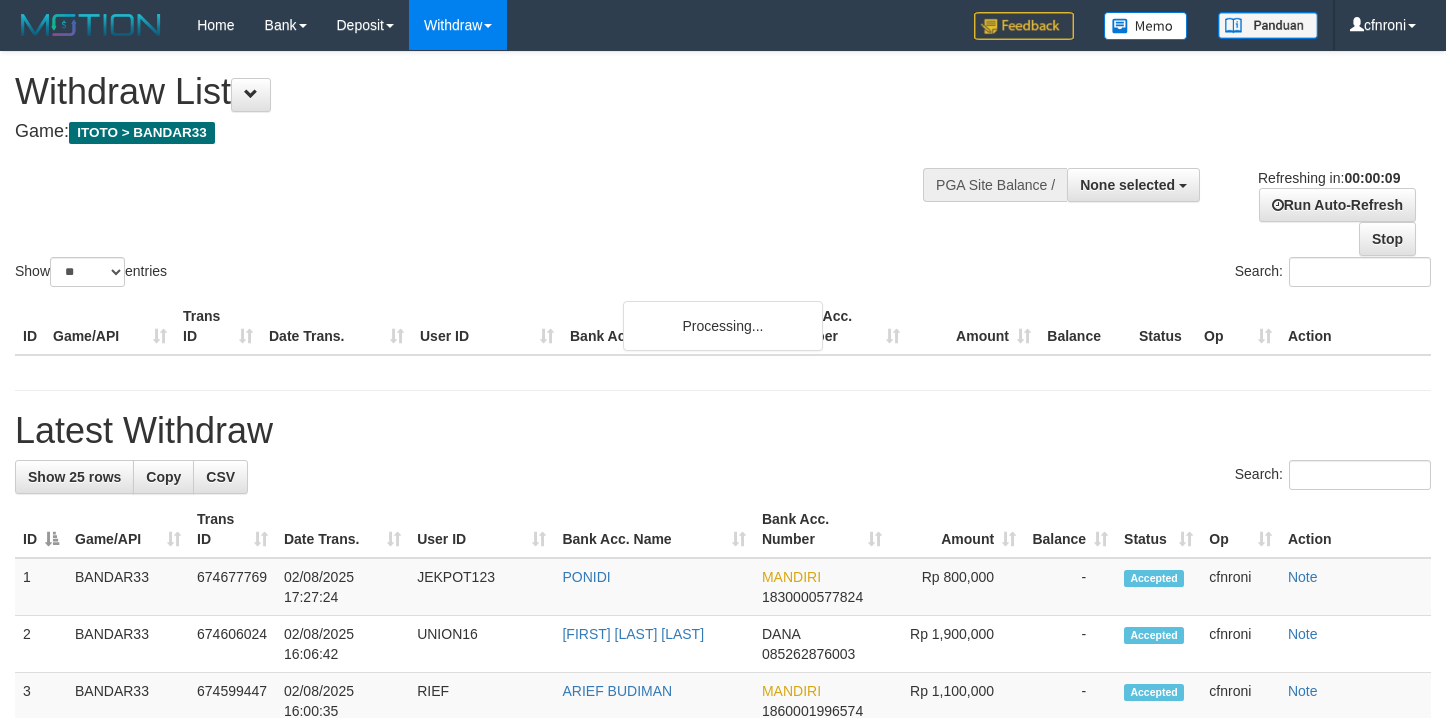select 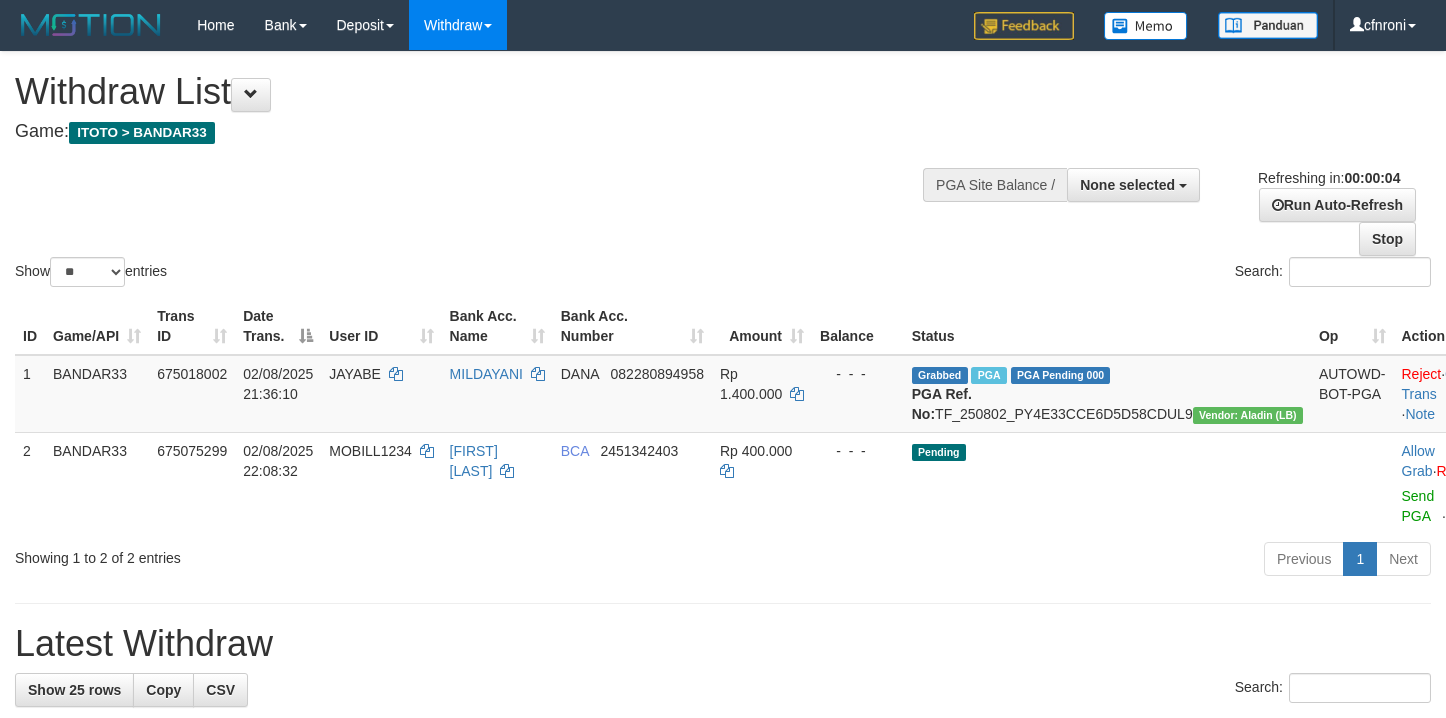 scroll, scrollTop: 0, scrollLeft: 0, axis: both 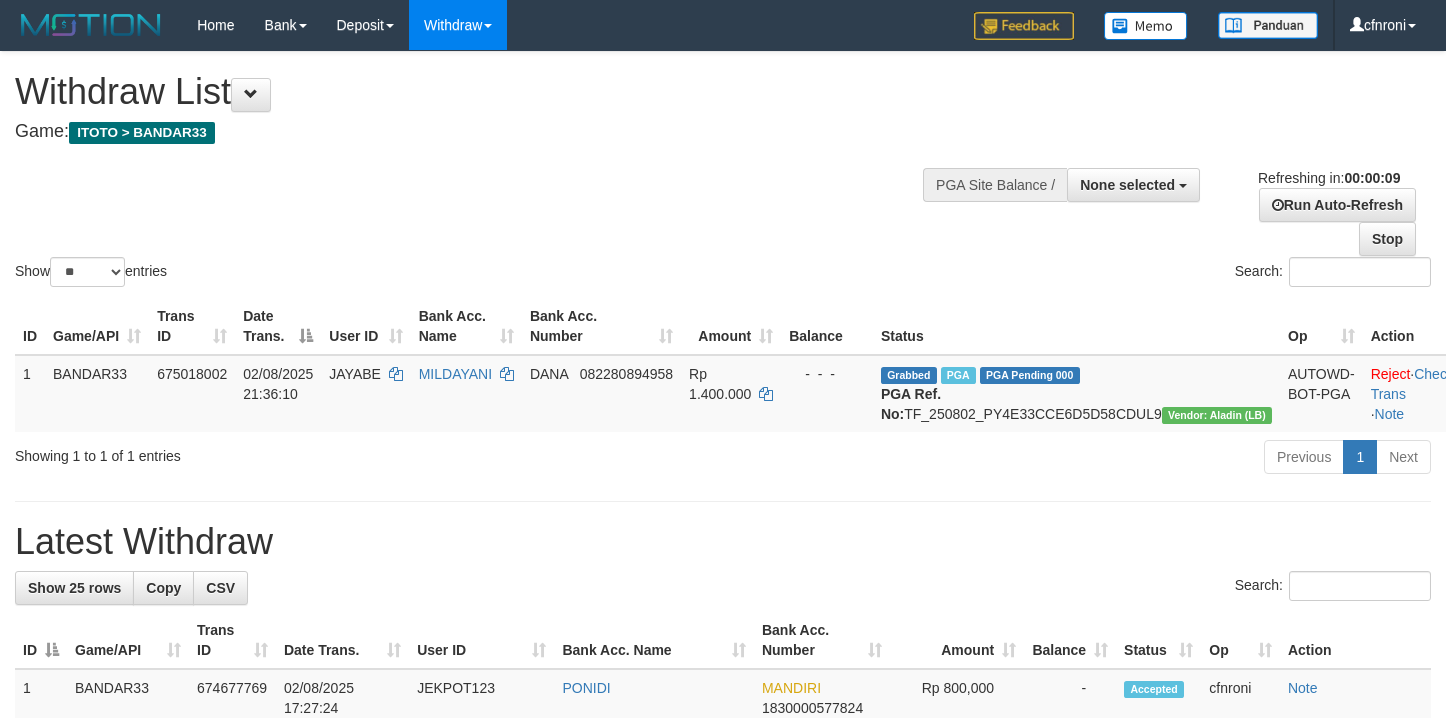select 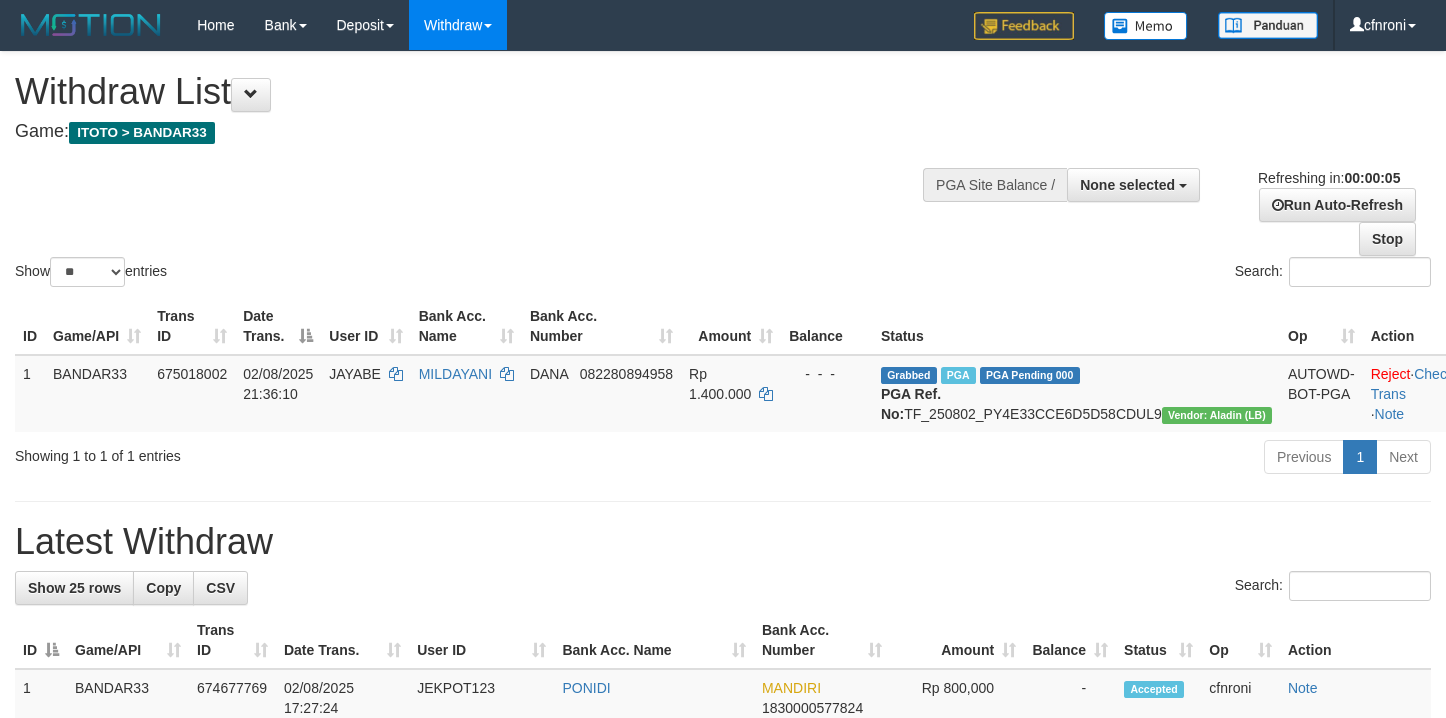 scroll, scrollTop: 0, scrollLeft: 0, axis: both 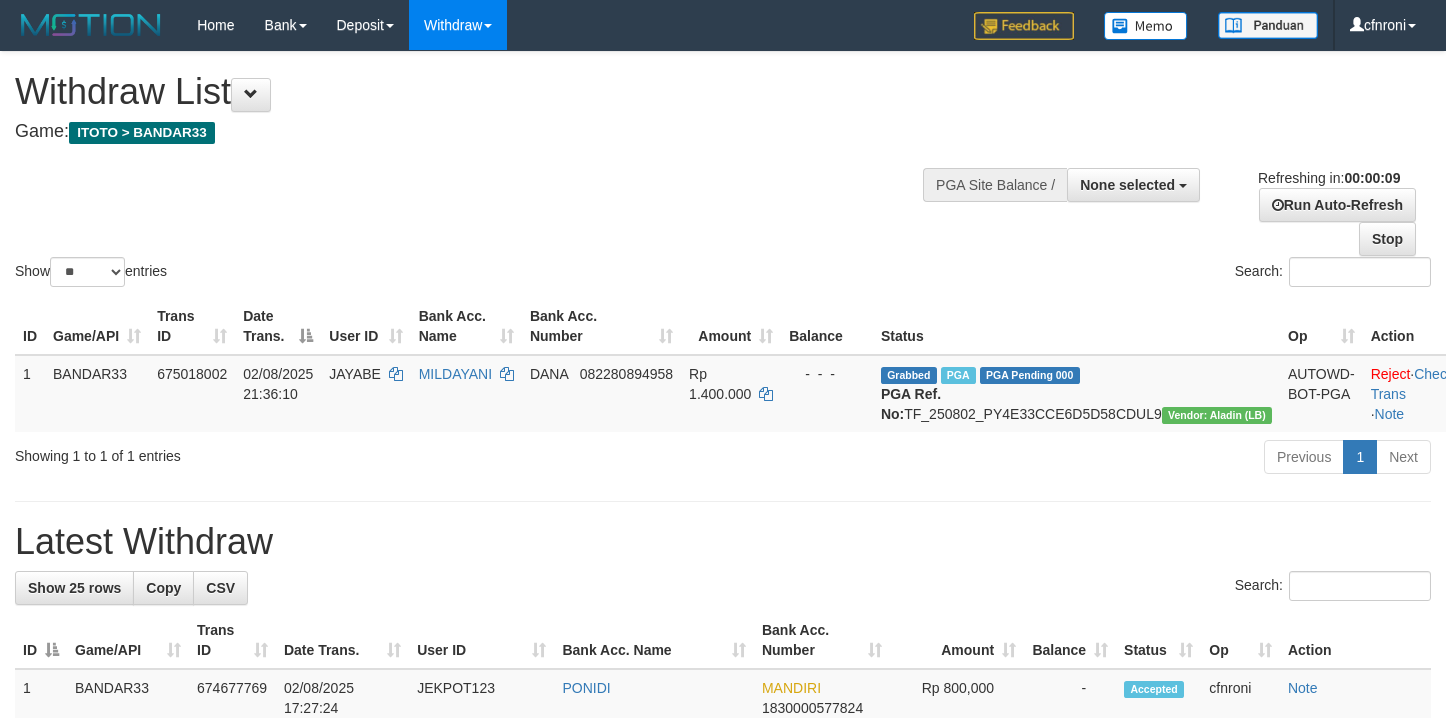 select 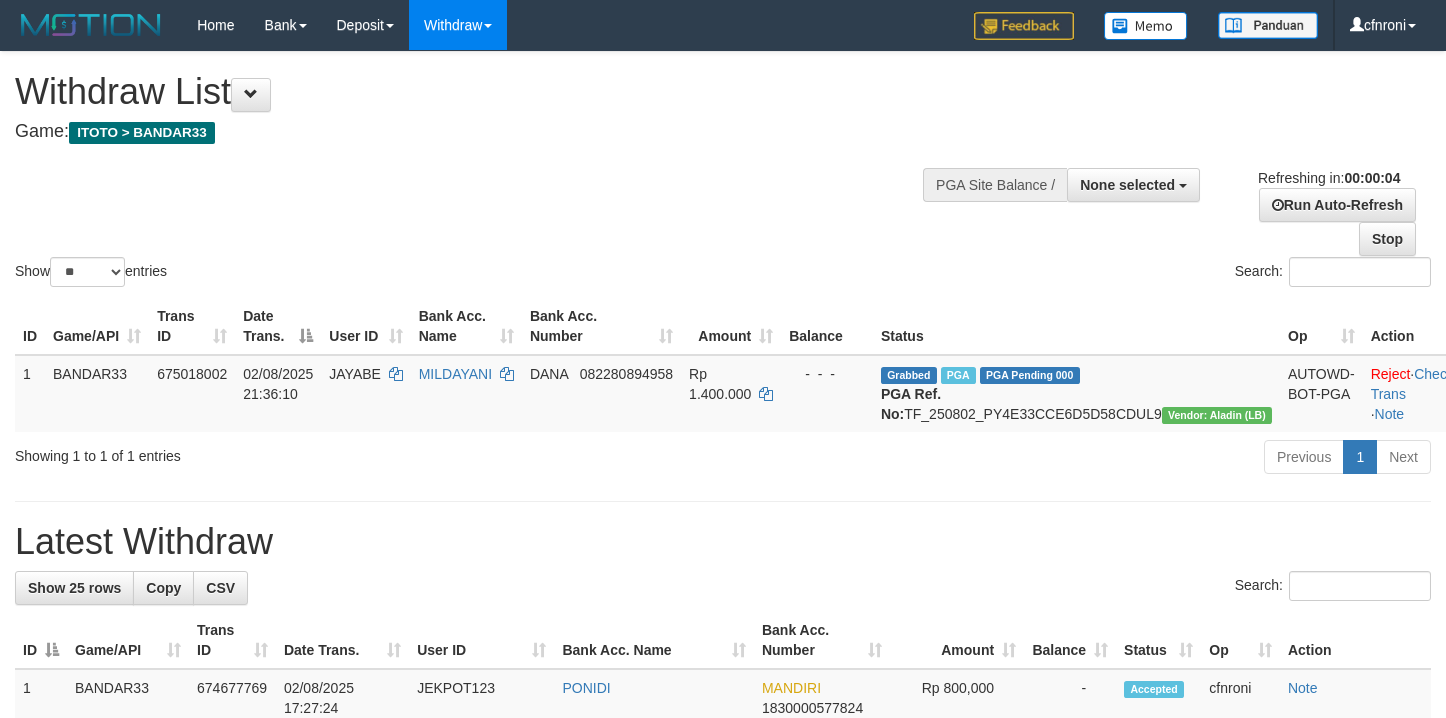 scroll, scrollTop: 0, scrollLeft: 0, axis: both 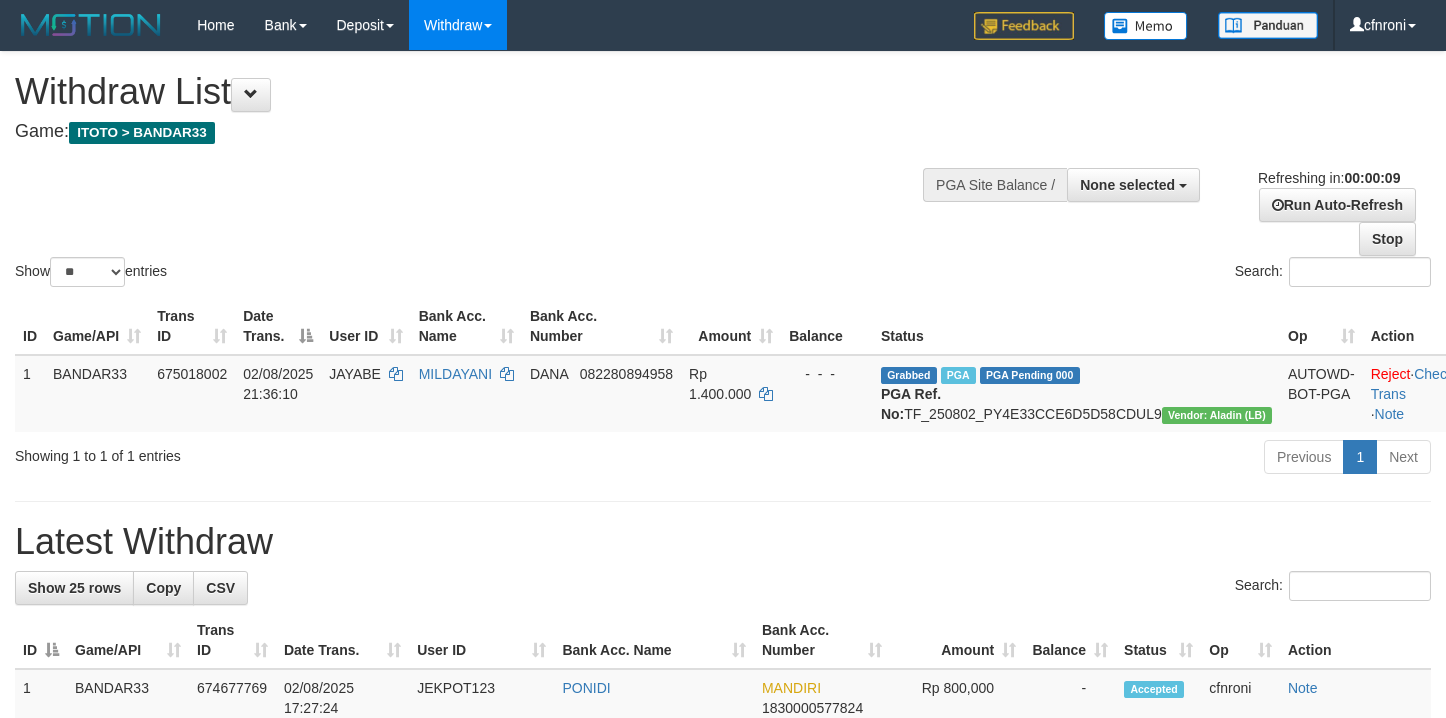 select 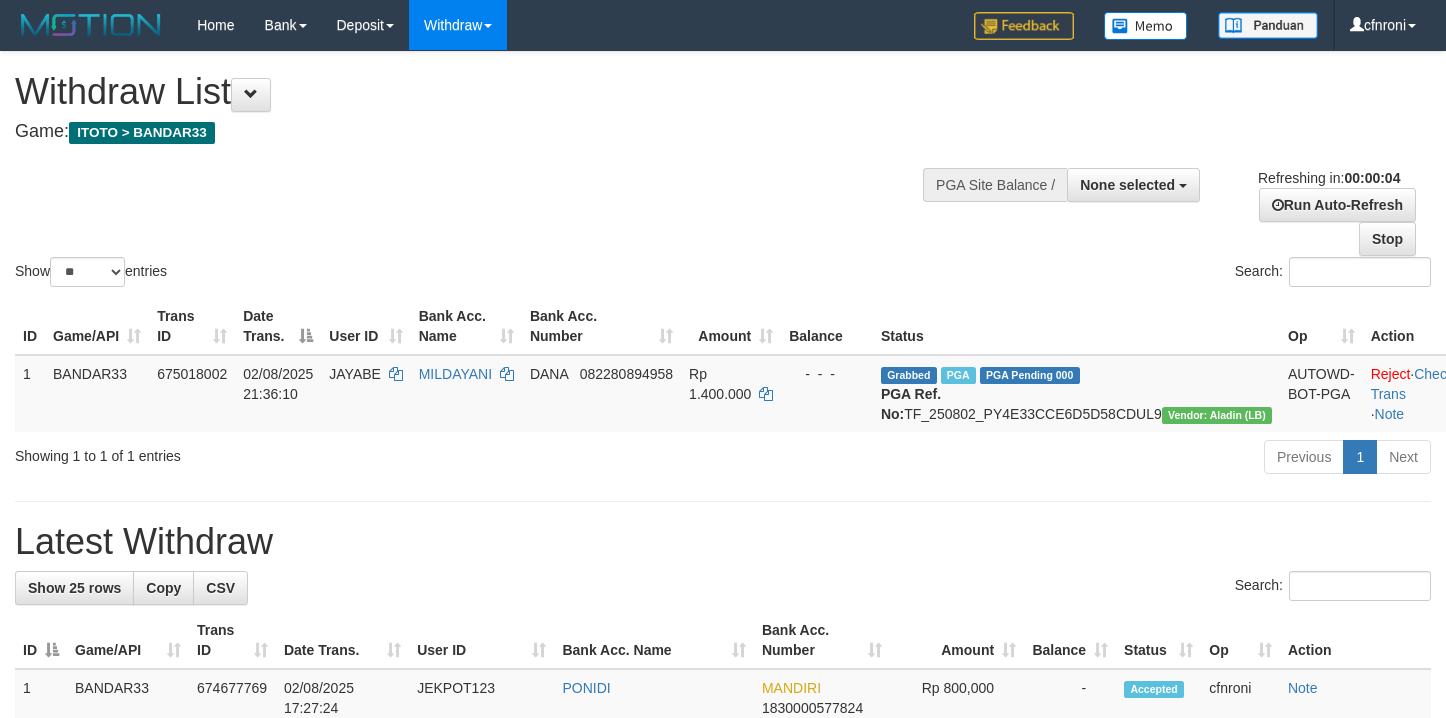 scroll, scrollTop: 0, scrollLeft: 0, axis: both 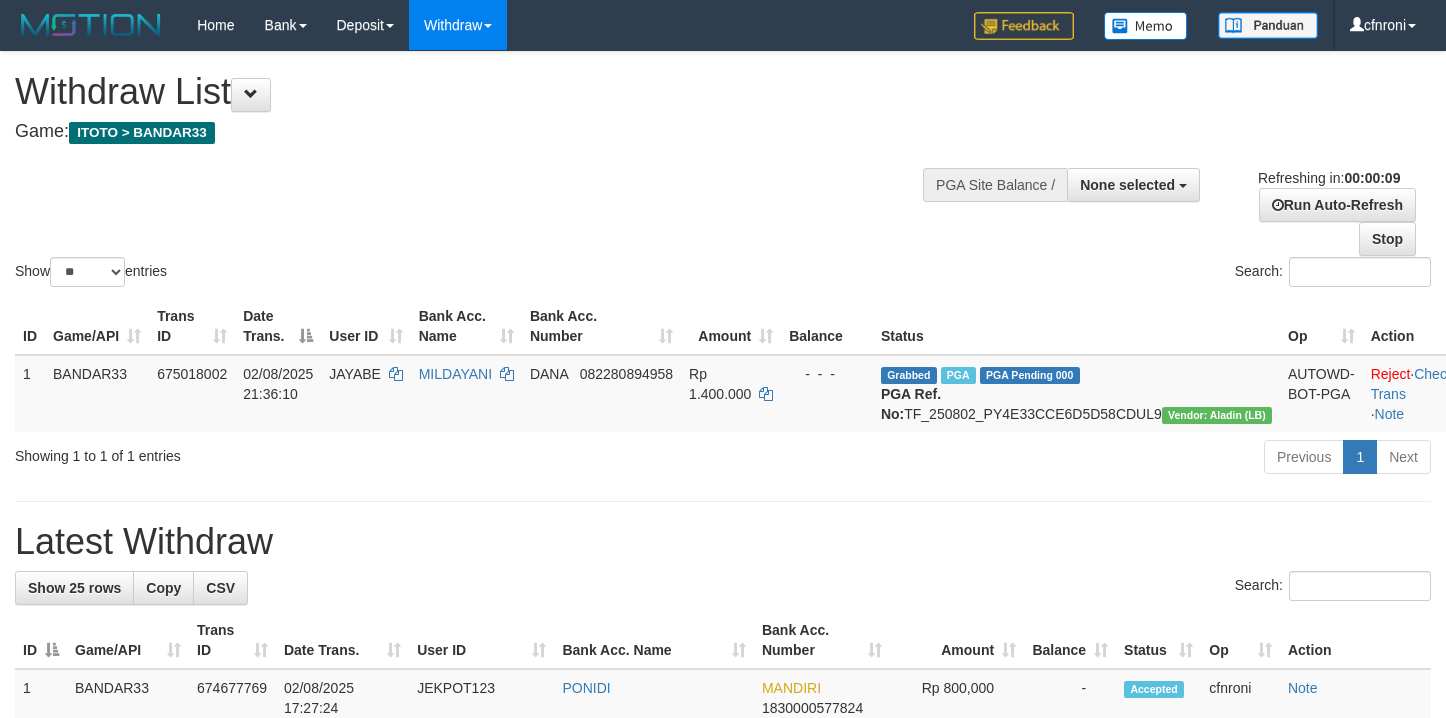 select 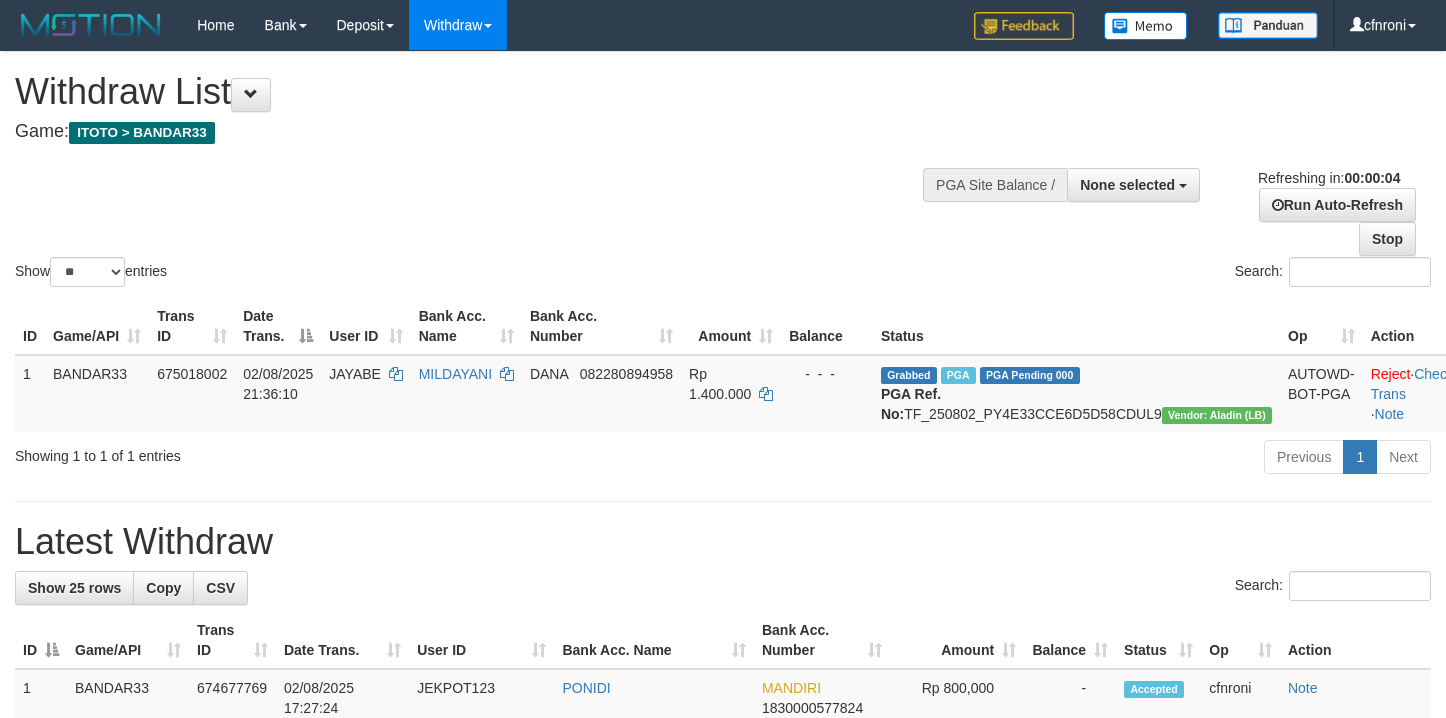 scroll, scrollTop: 0, scrollLeft: 0, axis: both 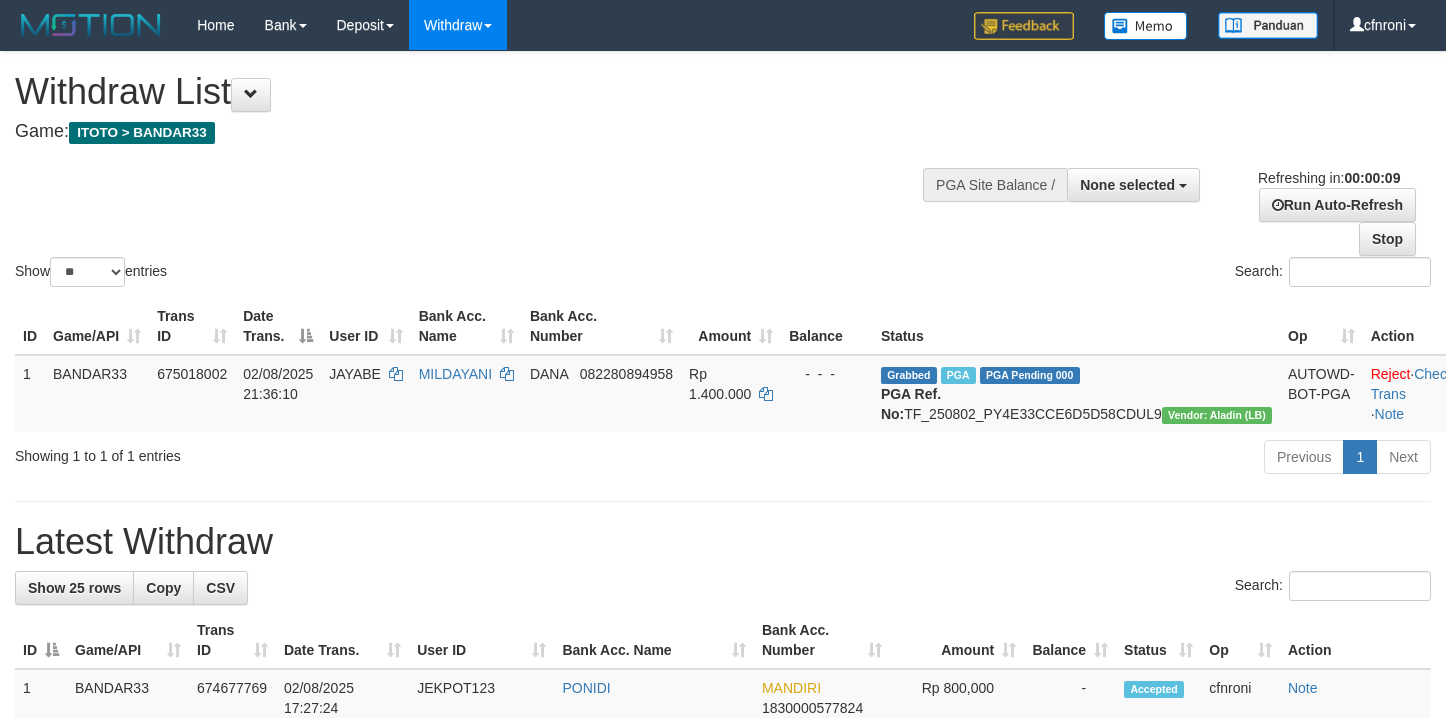 select 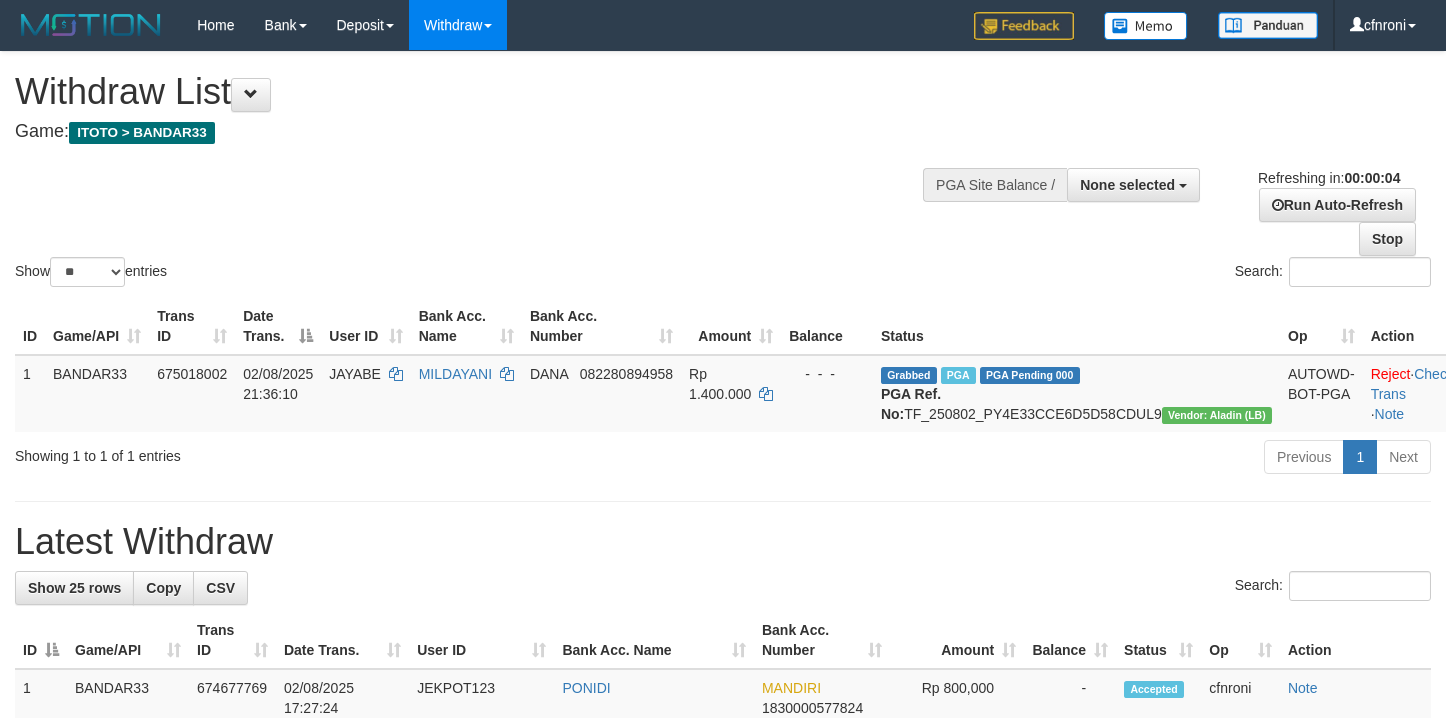 scroll, scrollTop: 0, scrollLeft: 0, axis: both 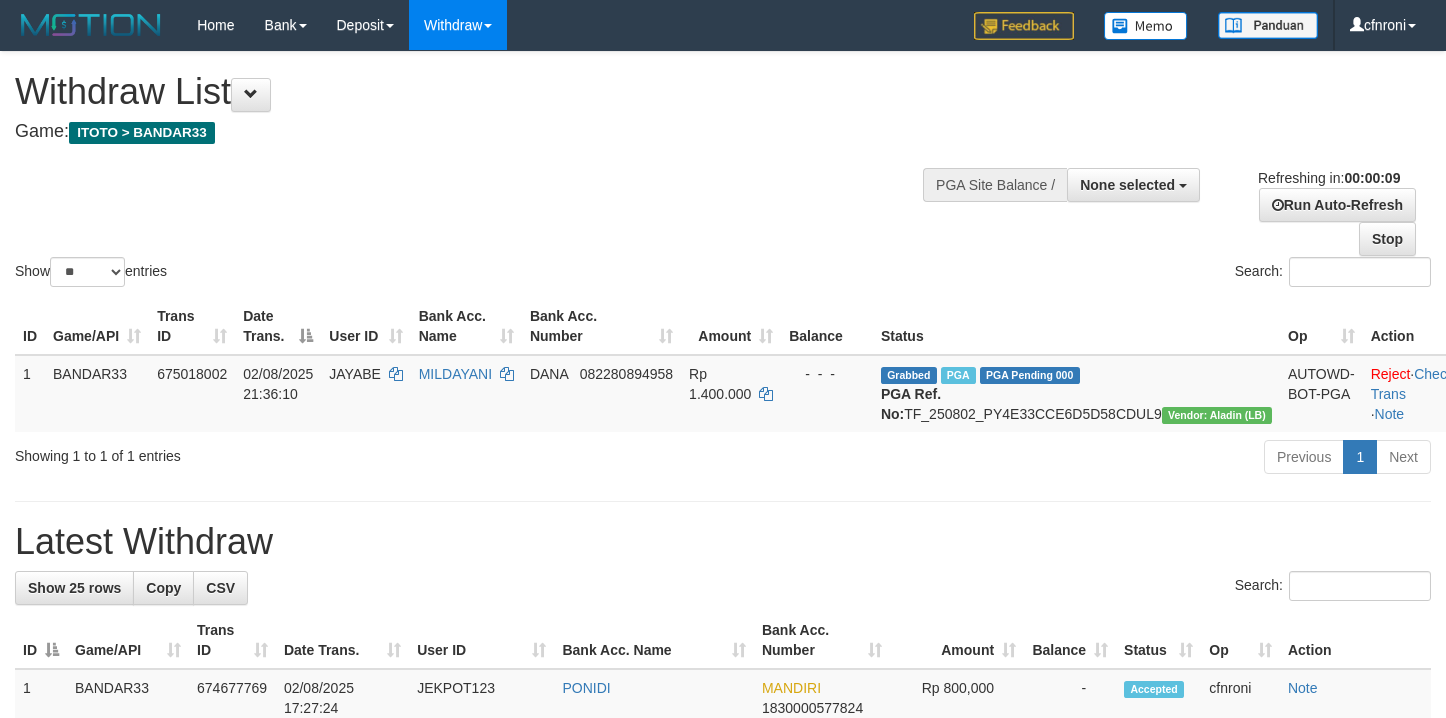 select 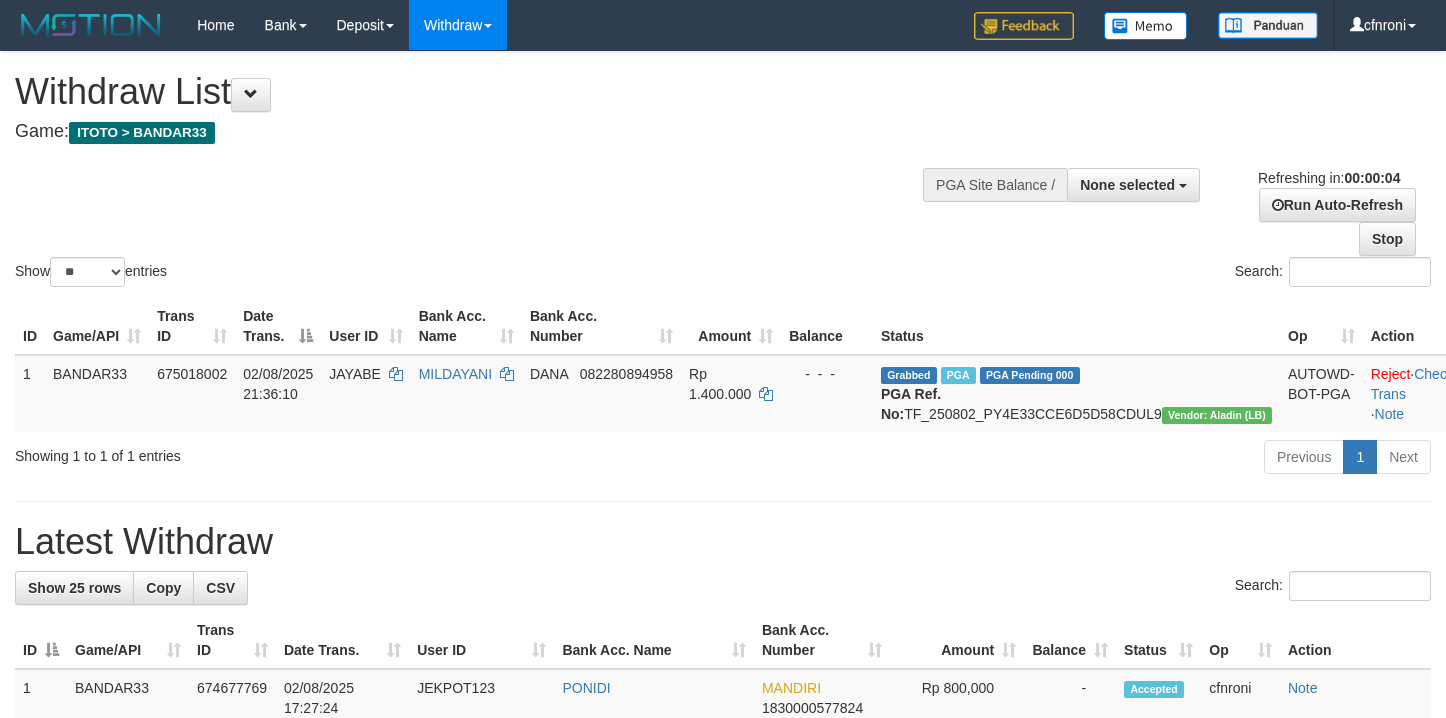 scroll, scrollTop: 0, scrollLeft: 0, axis: both 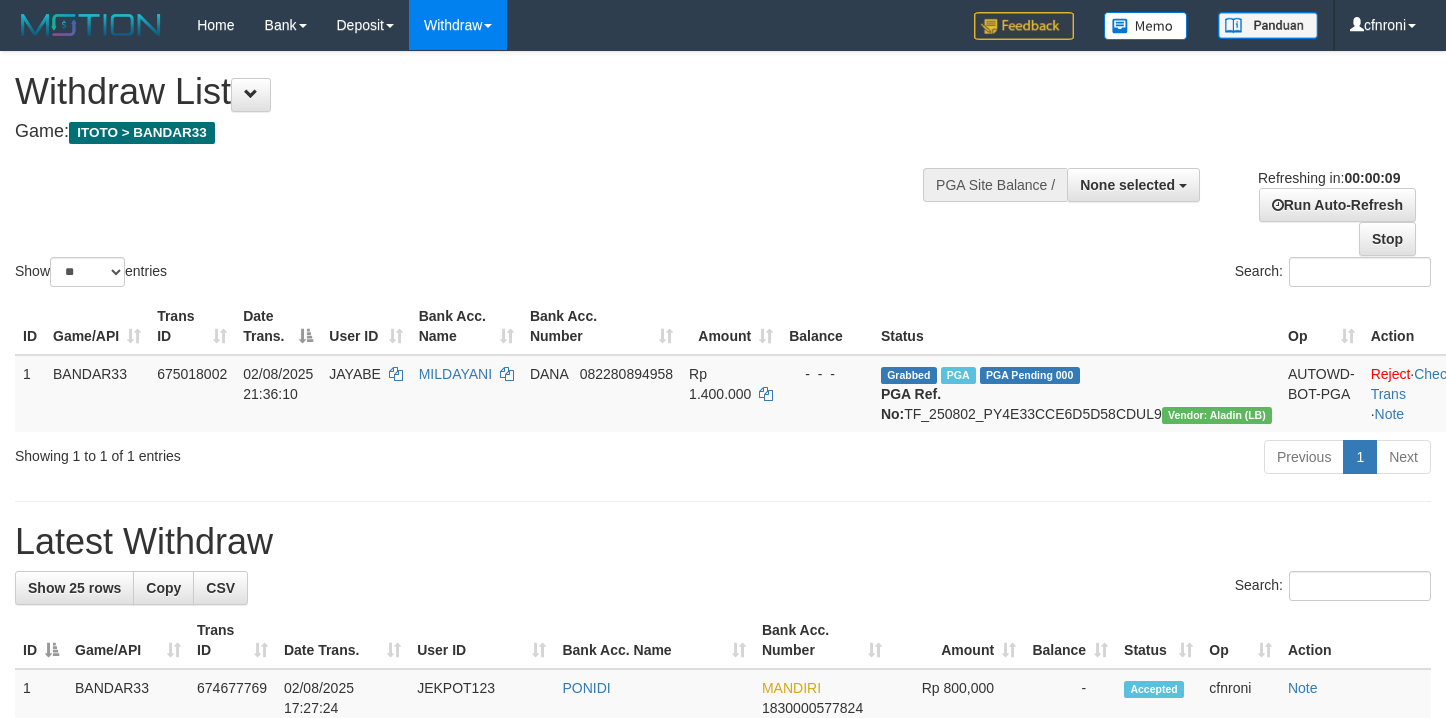 select 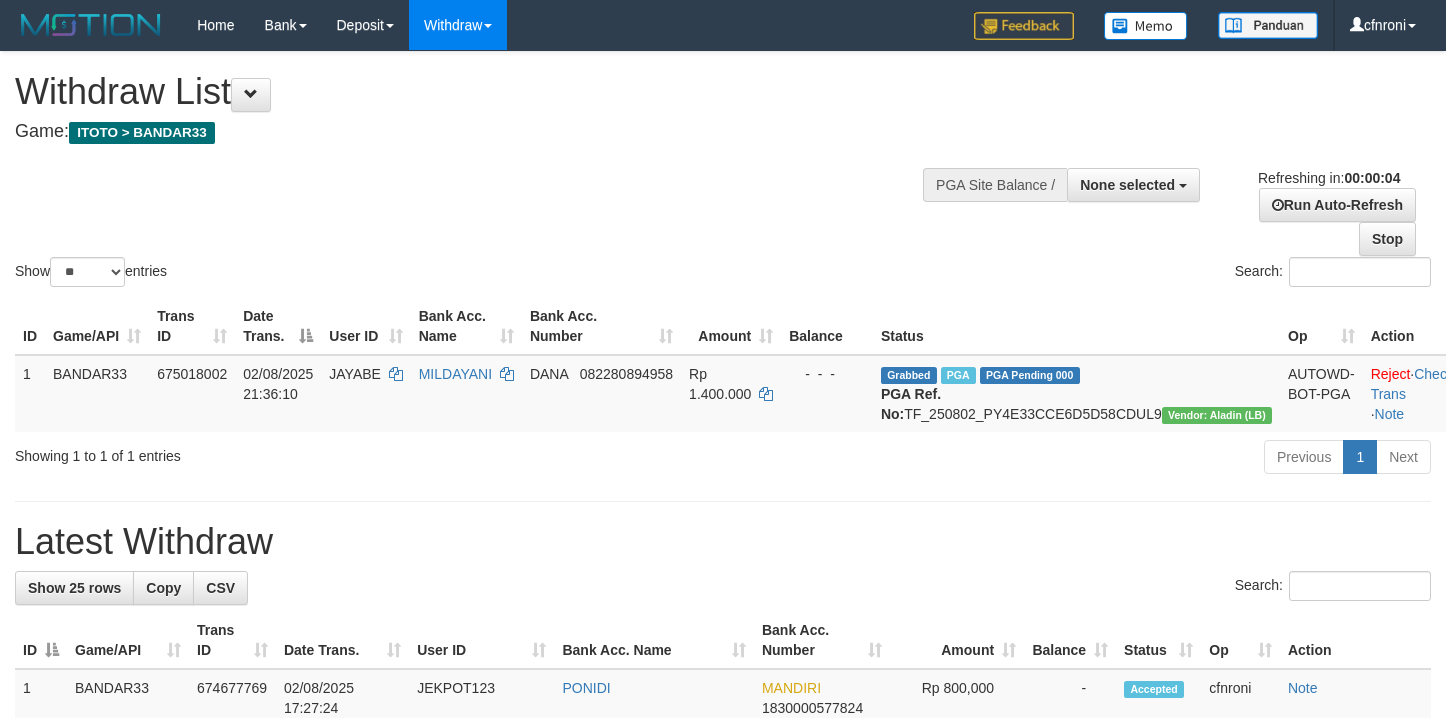 scroll, scrollTop: 0, scrollLeft: 0, axis: both 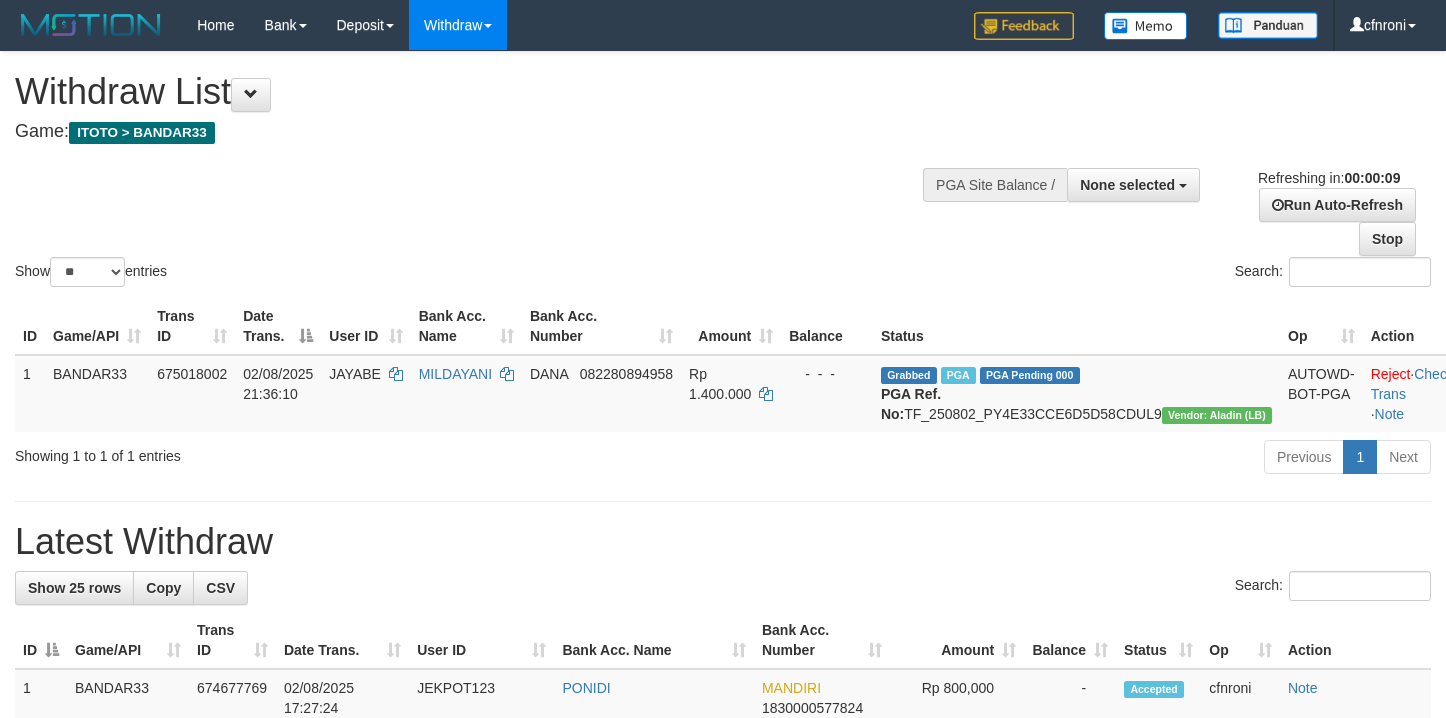 select 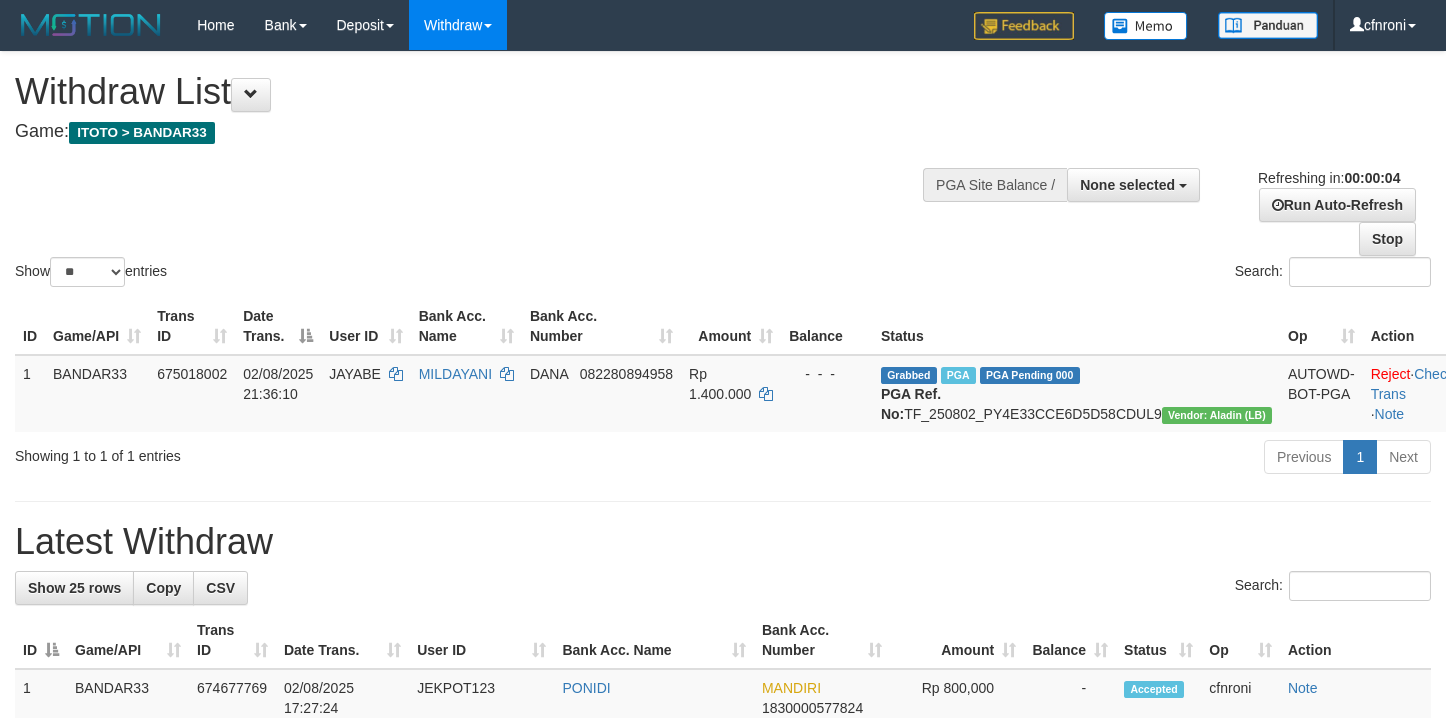 scroll, scrollTop: 0, scrollLeft: 0, axis: both 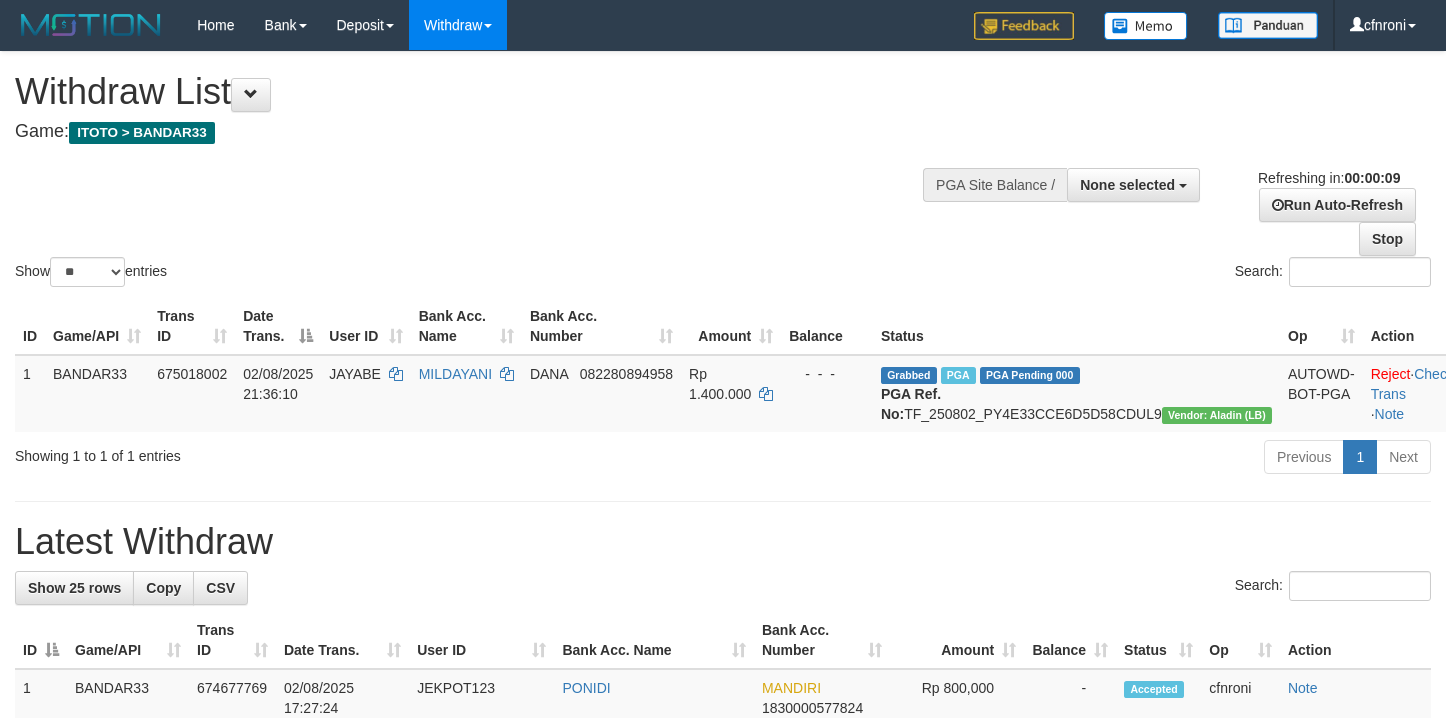 select 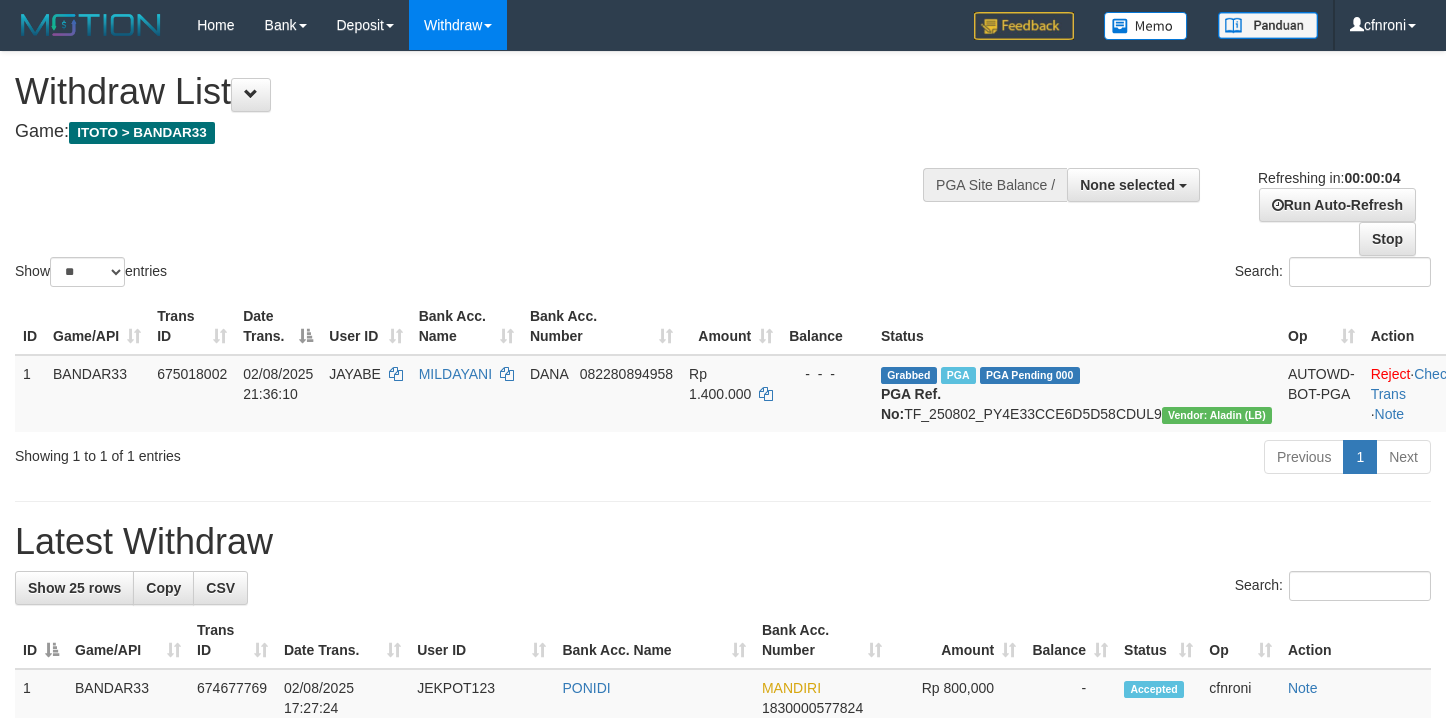 scroll, scrollTop: 0, scrollLeft: 0, axis: both 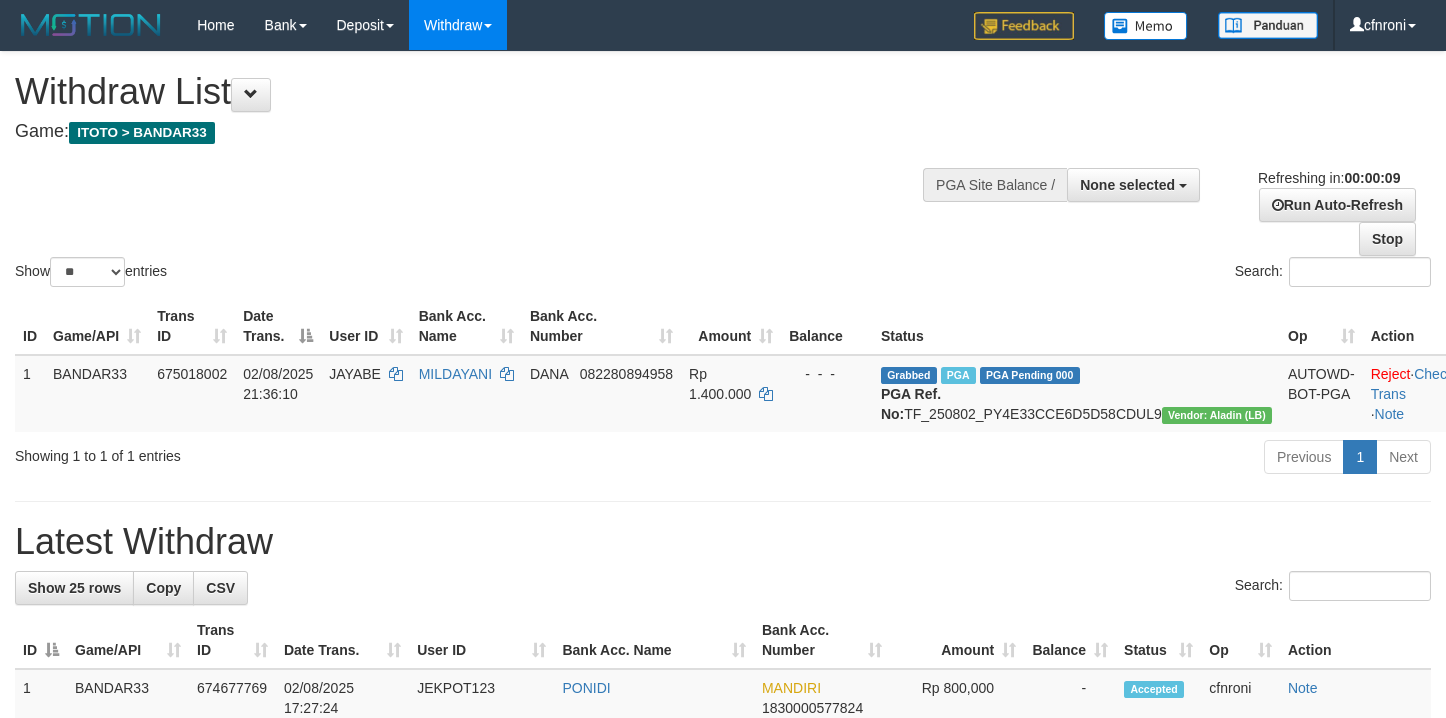 select 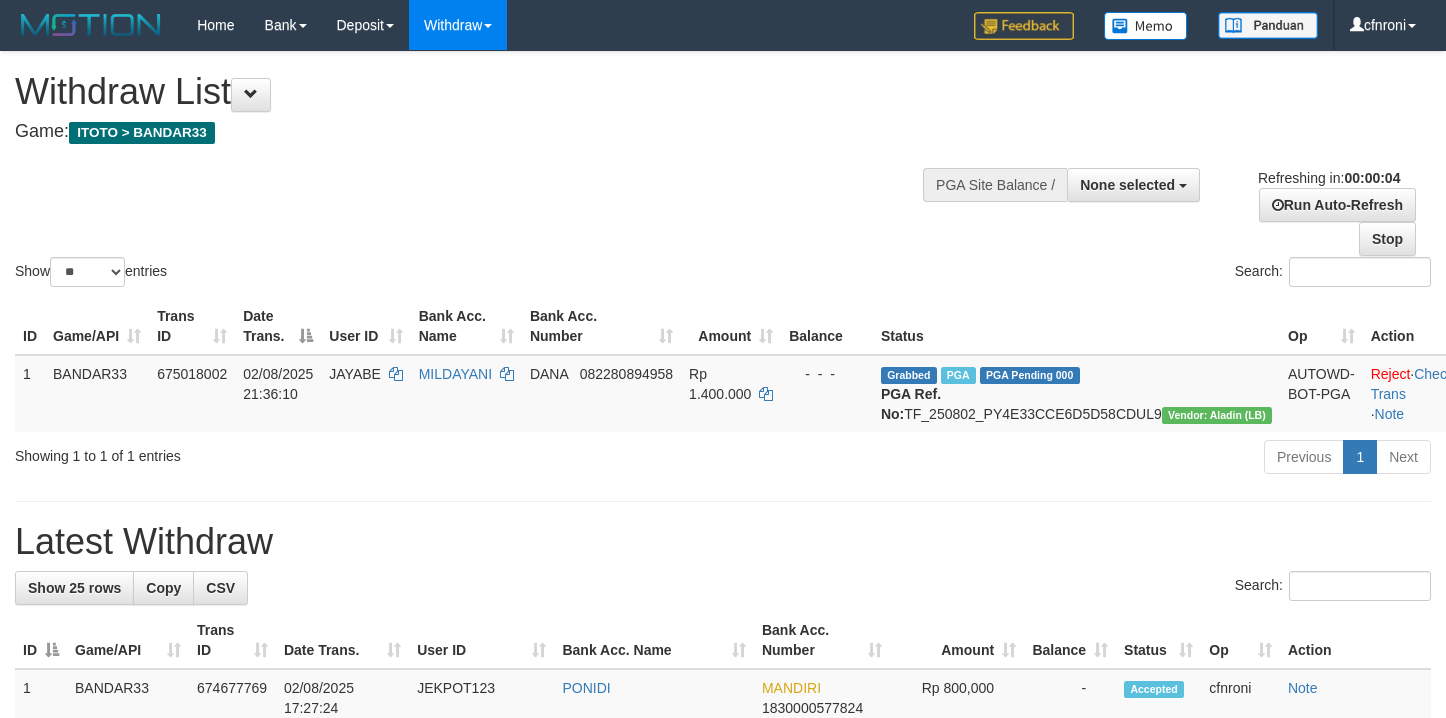 scroll, scrollTop: 0, scrollLeft: 0, axis: both 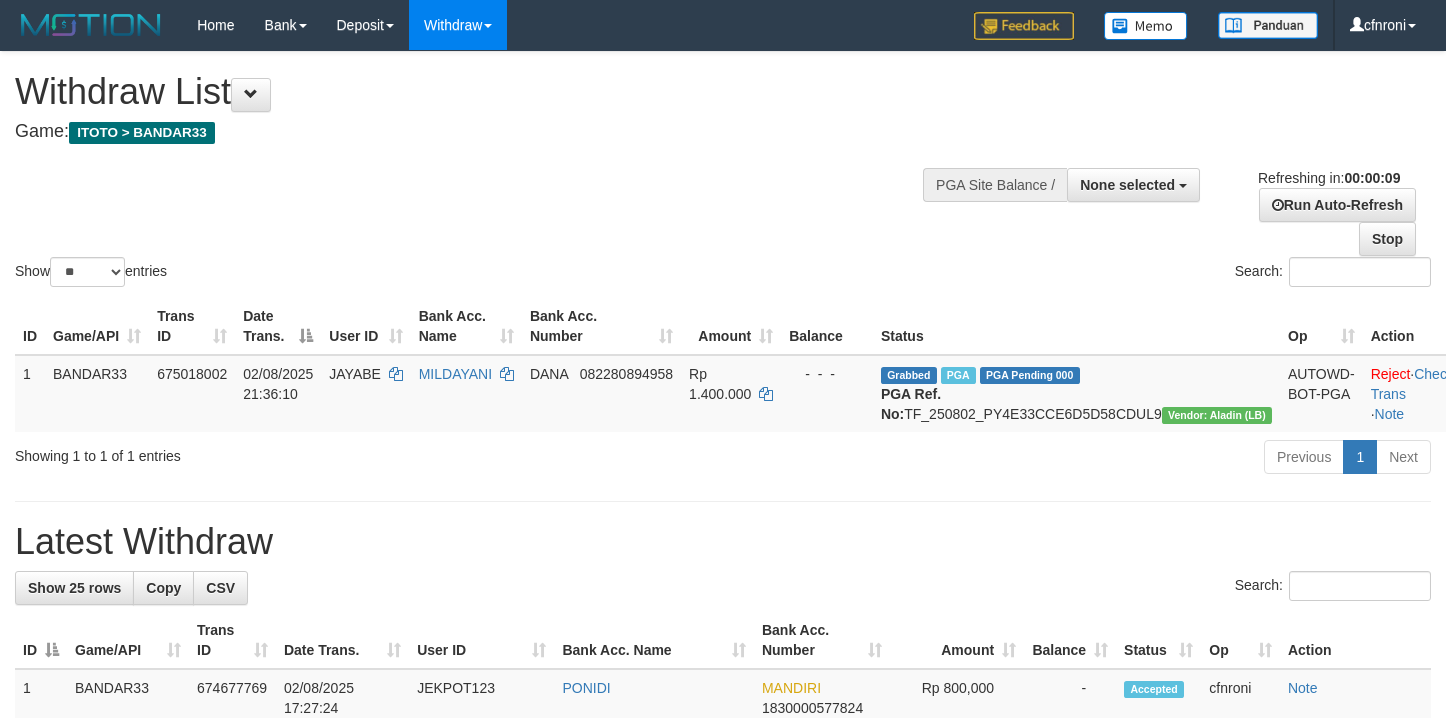 select 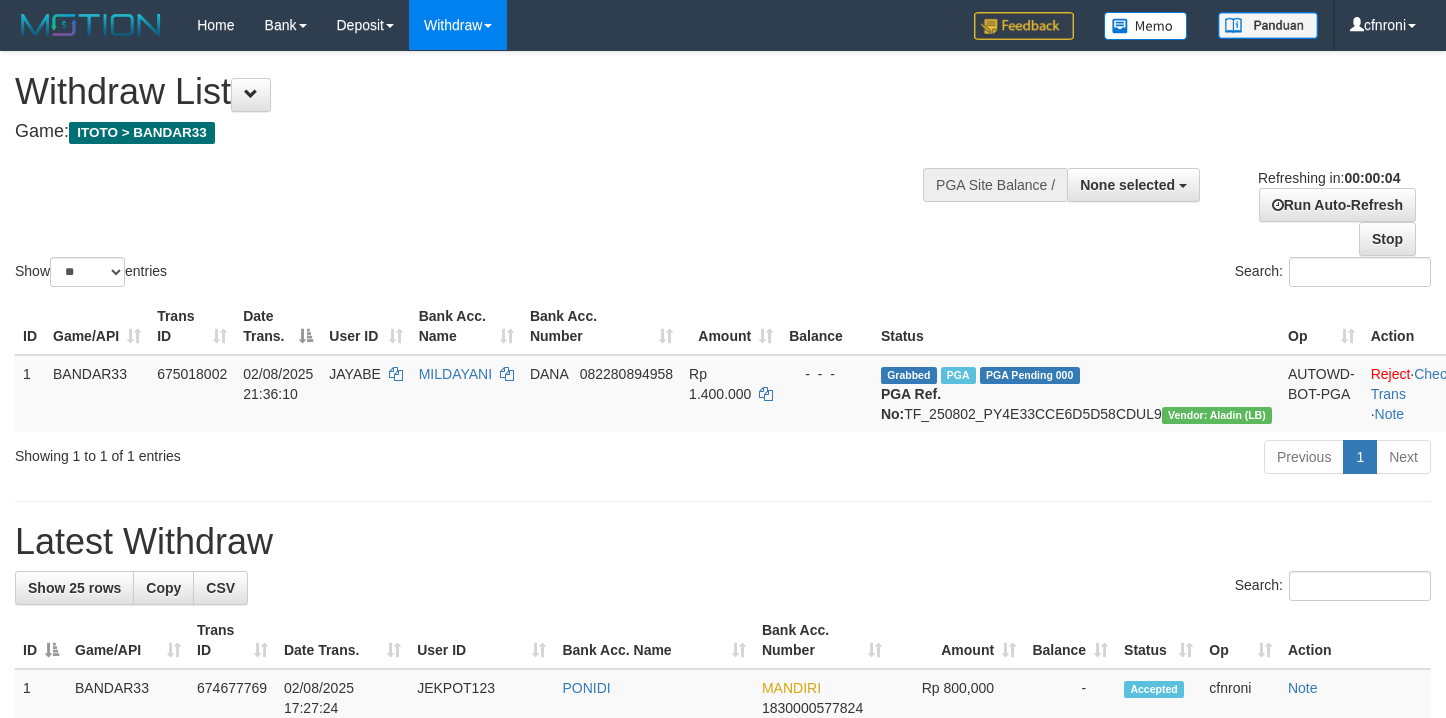 scroll, scrollTop: 0, scrollLeft: 0, axis: both 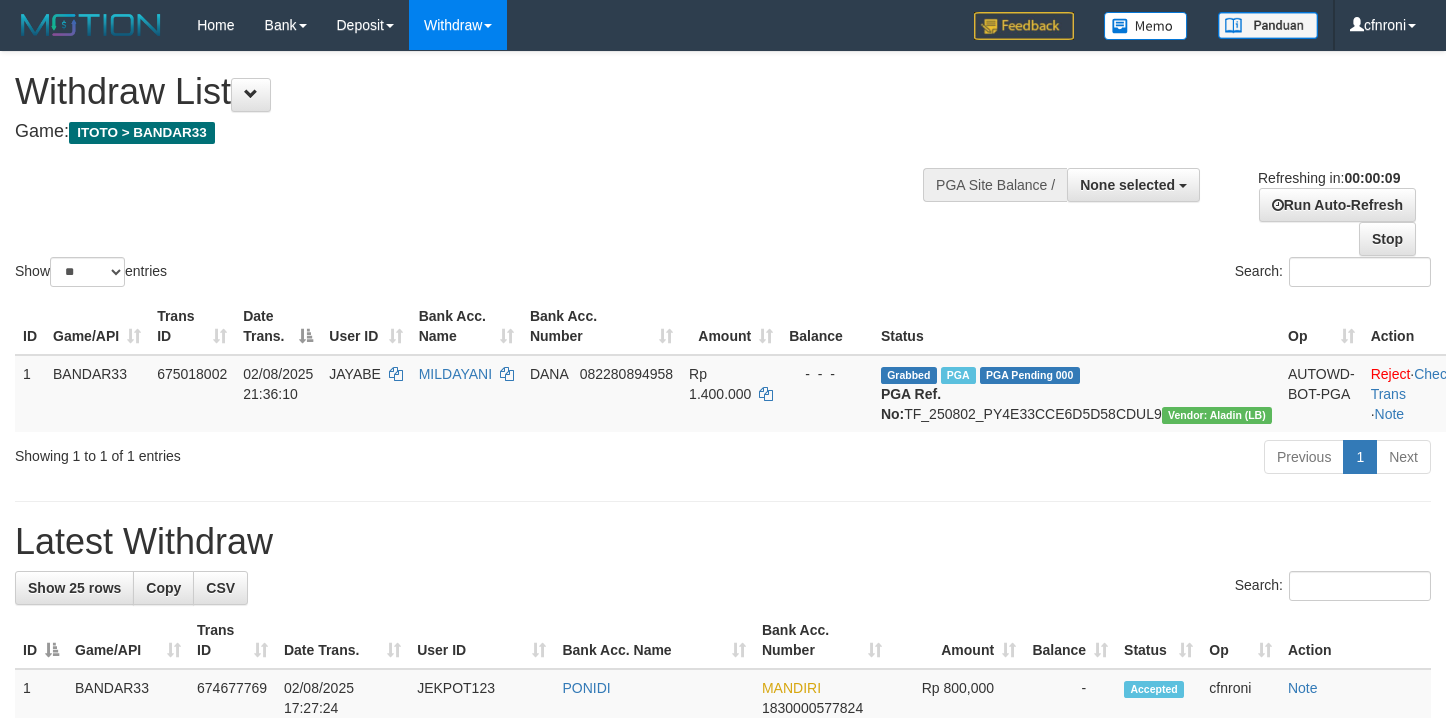 select 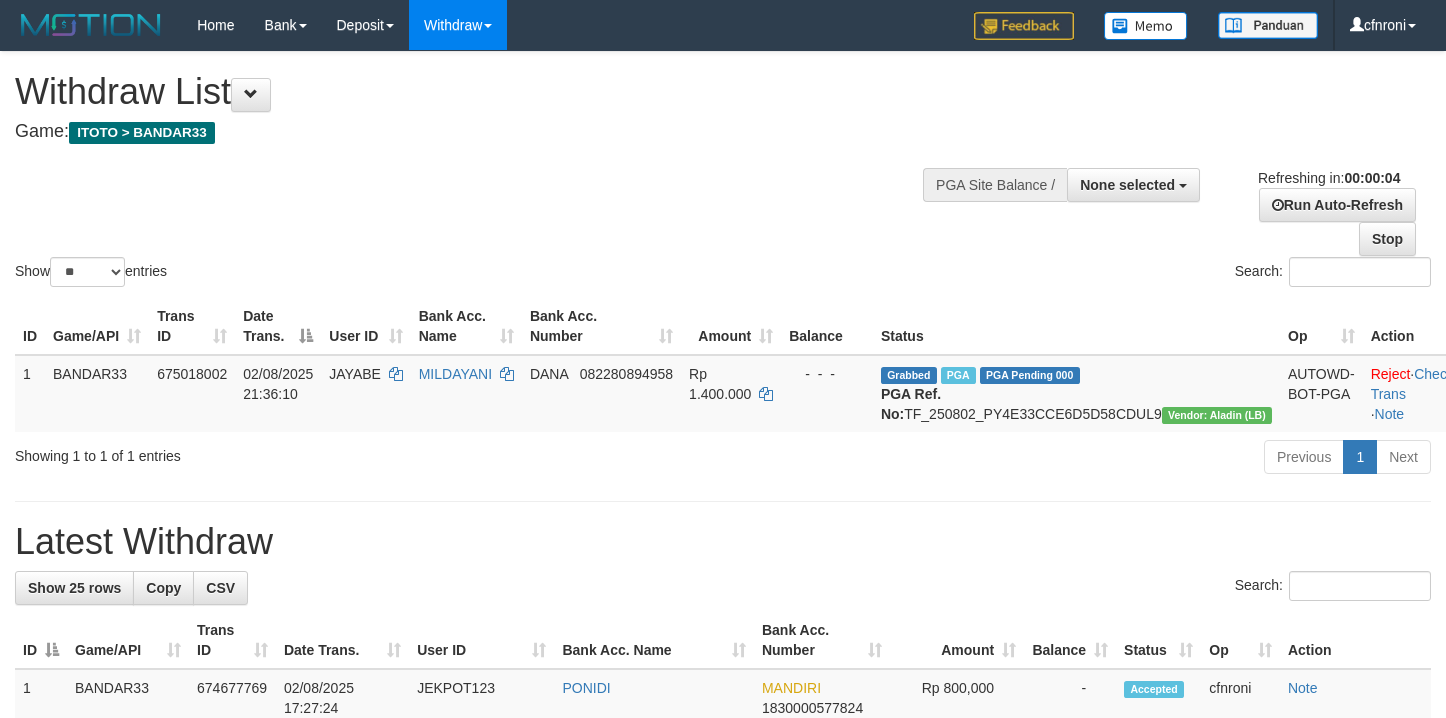 scroll, scrollTop: 0, scrollLeft: 0, axis: both 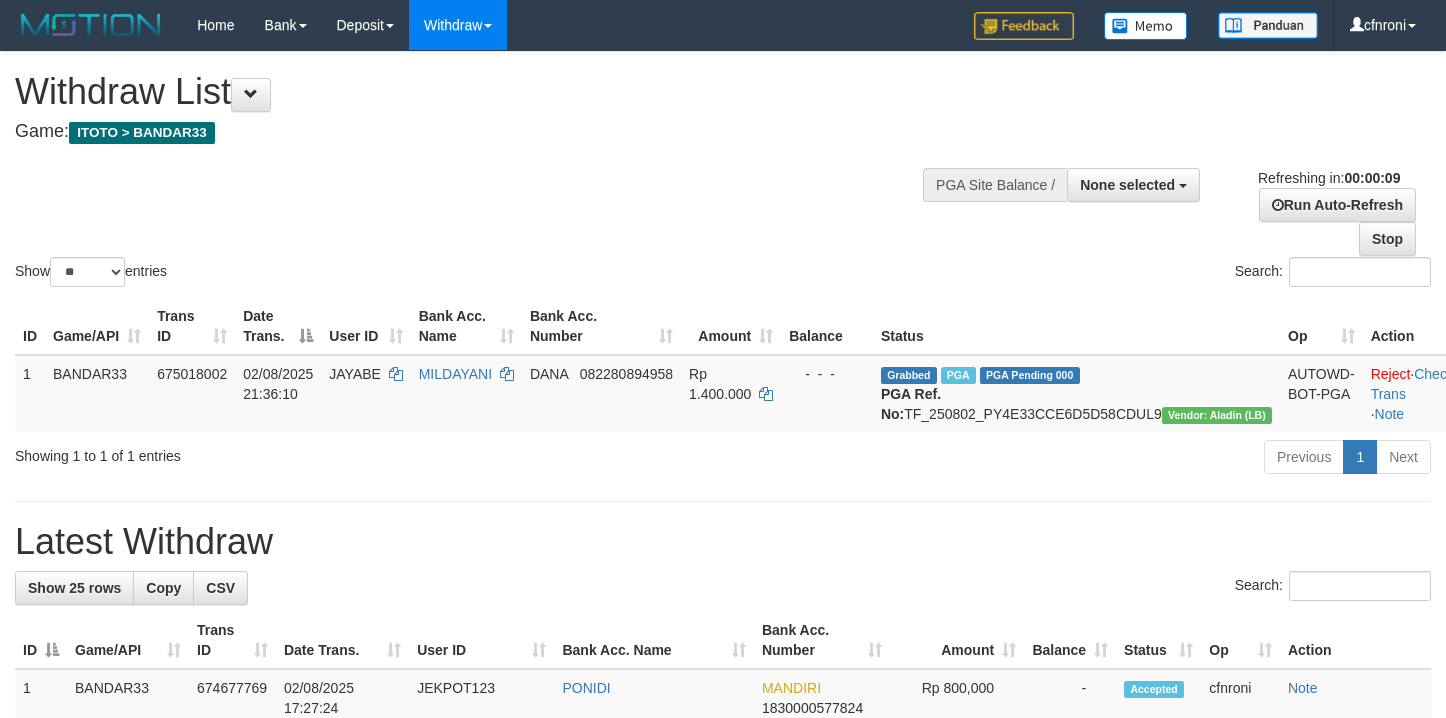 select 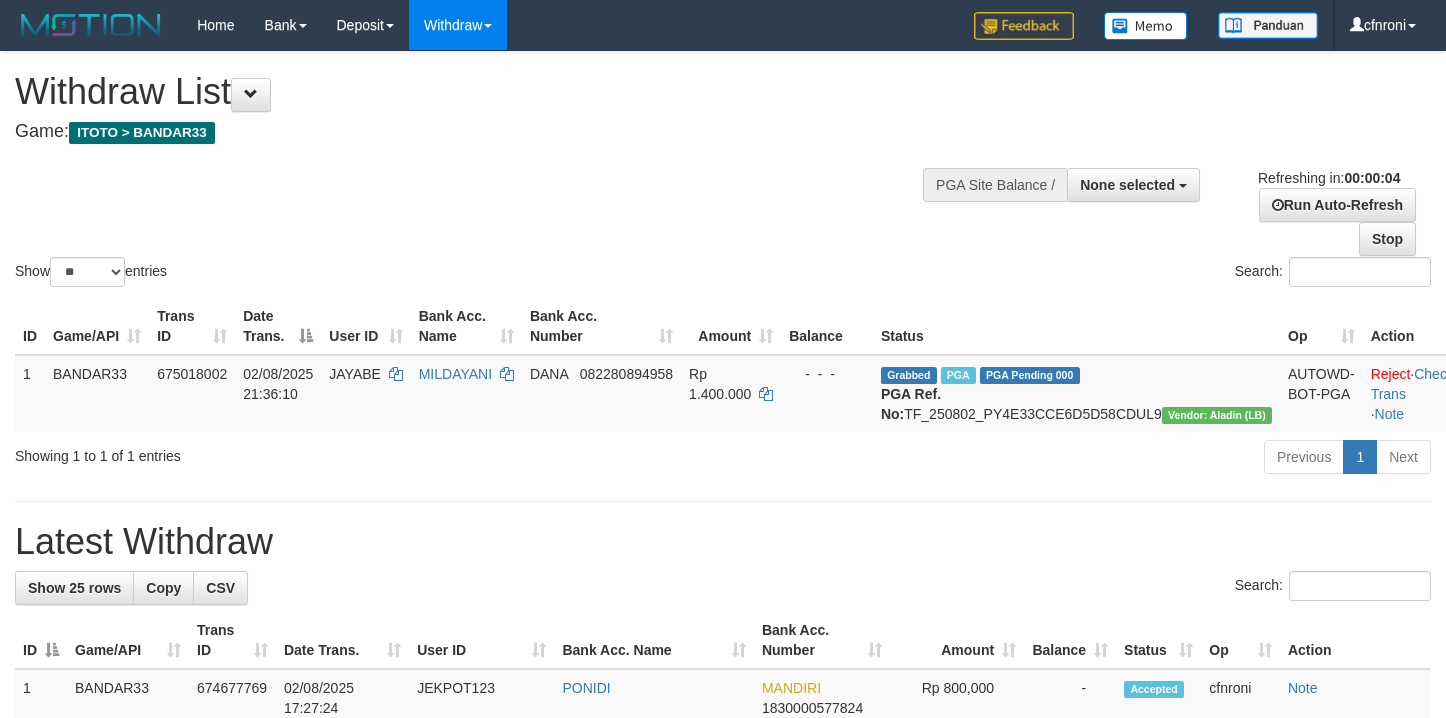 scroll, scrollTop: 0, scrollLeft: 0, axis: both 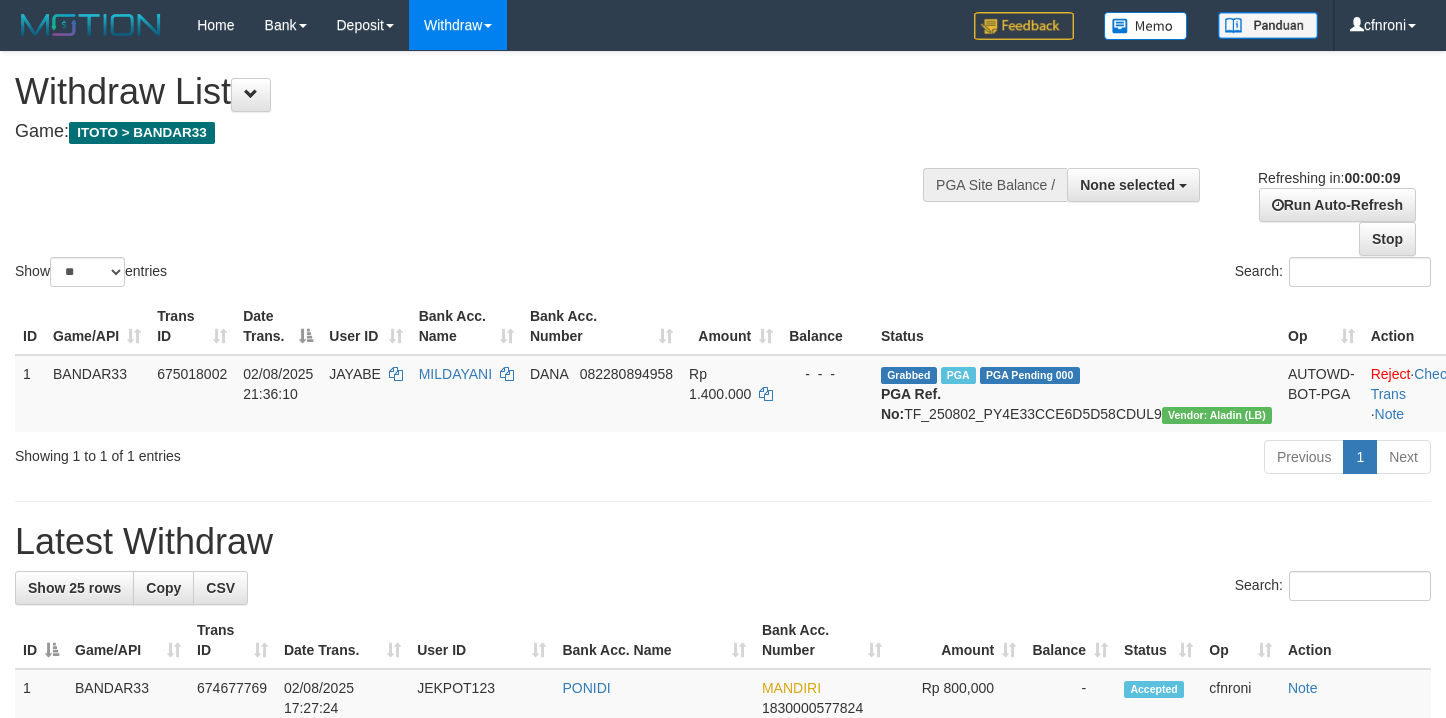 select 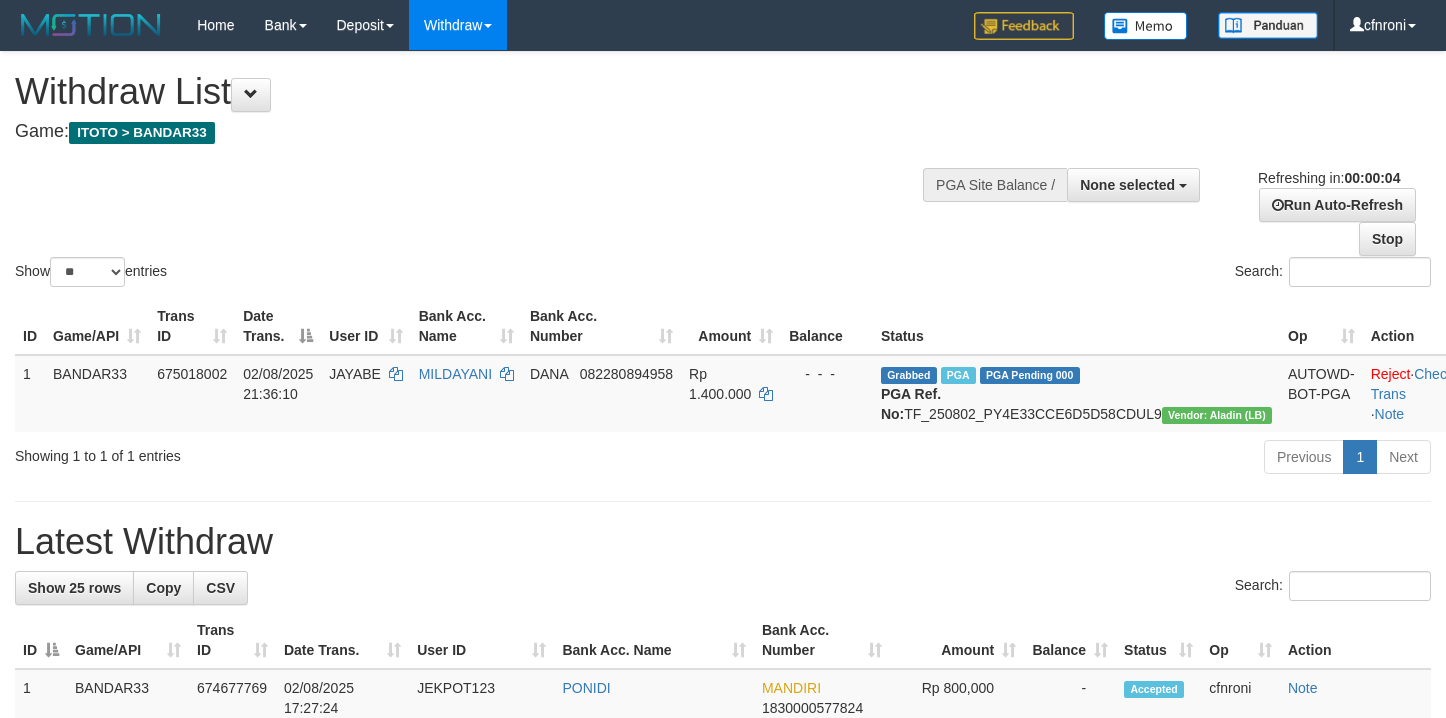 scroll, scrollTop: 0, scrollLeft: 0, axis: both 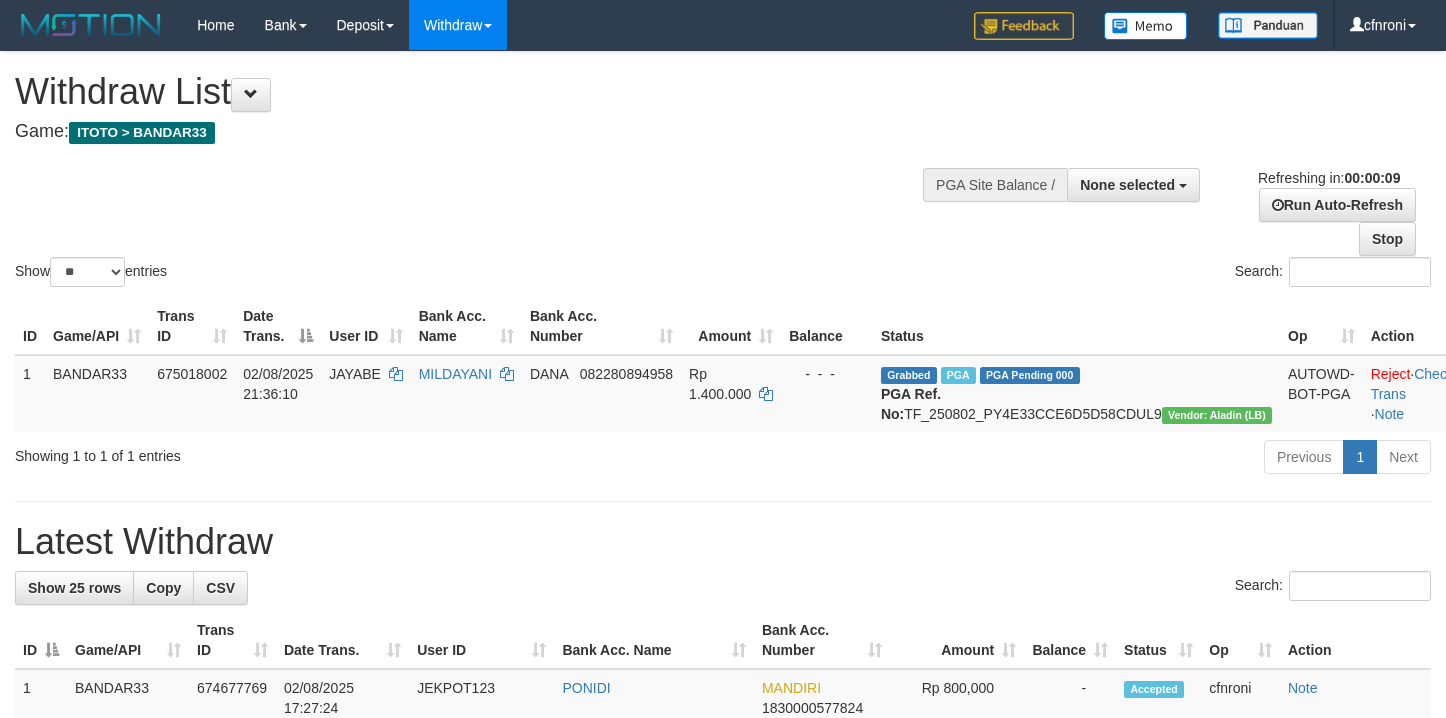 select 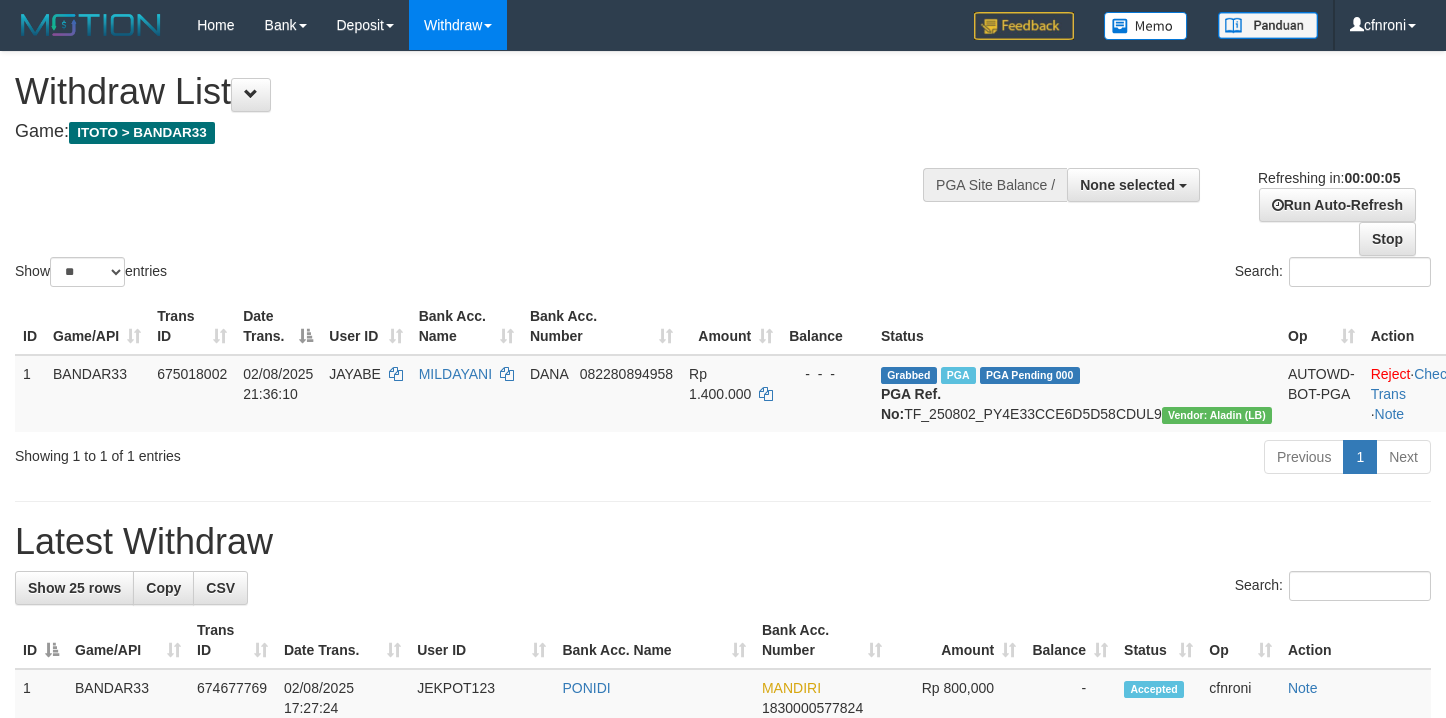 scroll, scrollTop: 0, scrollLeft: 0, axis: both 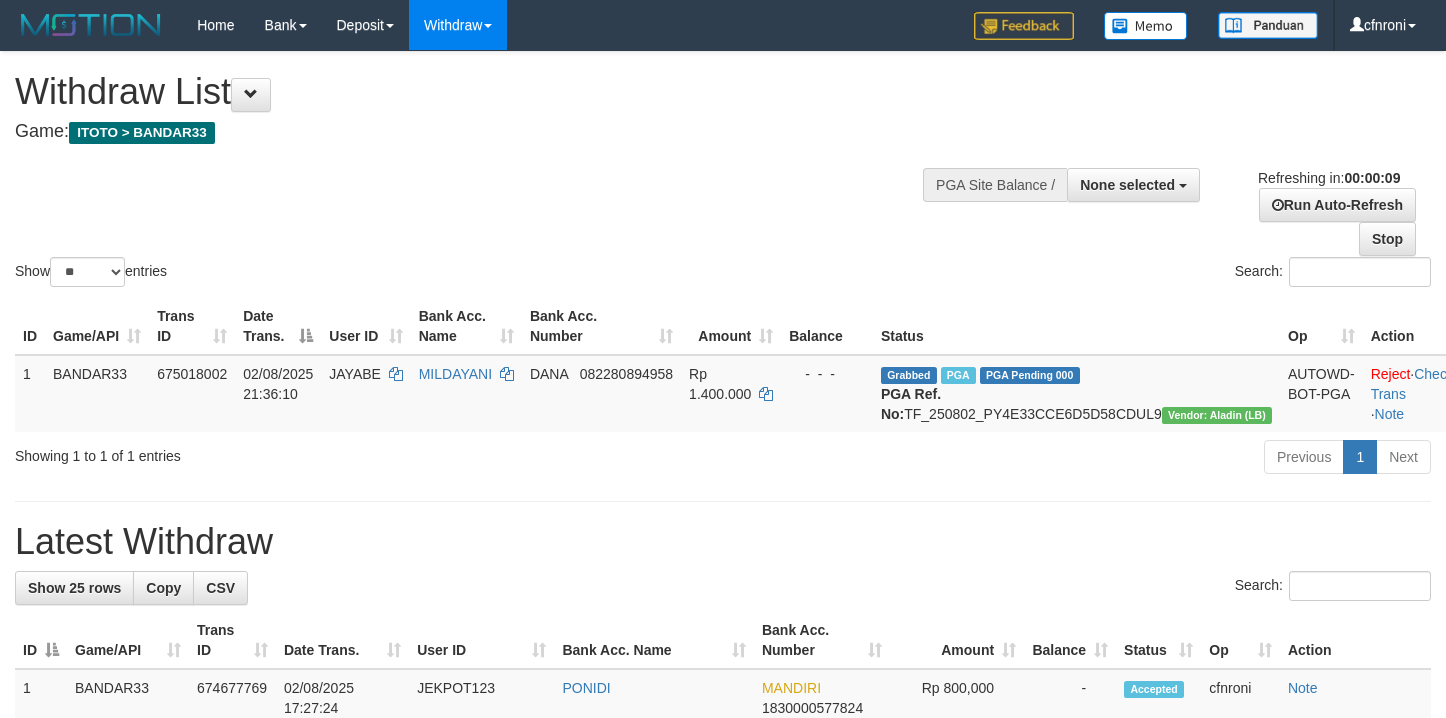 select 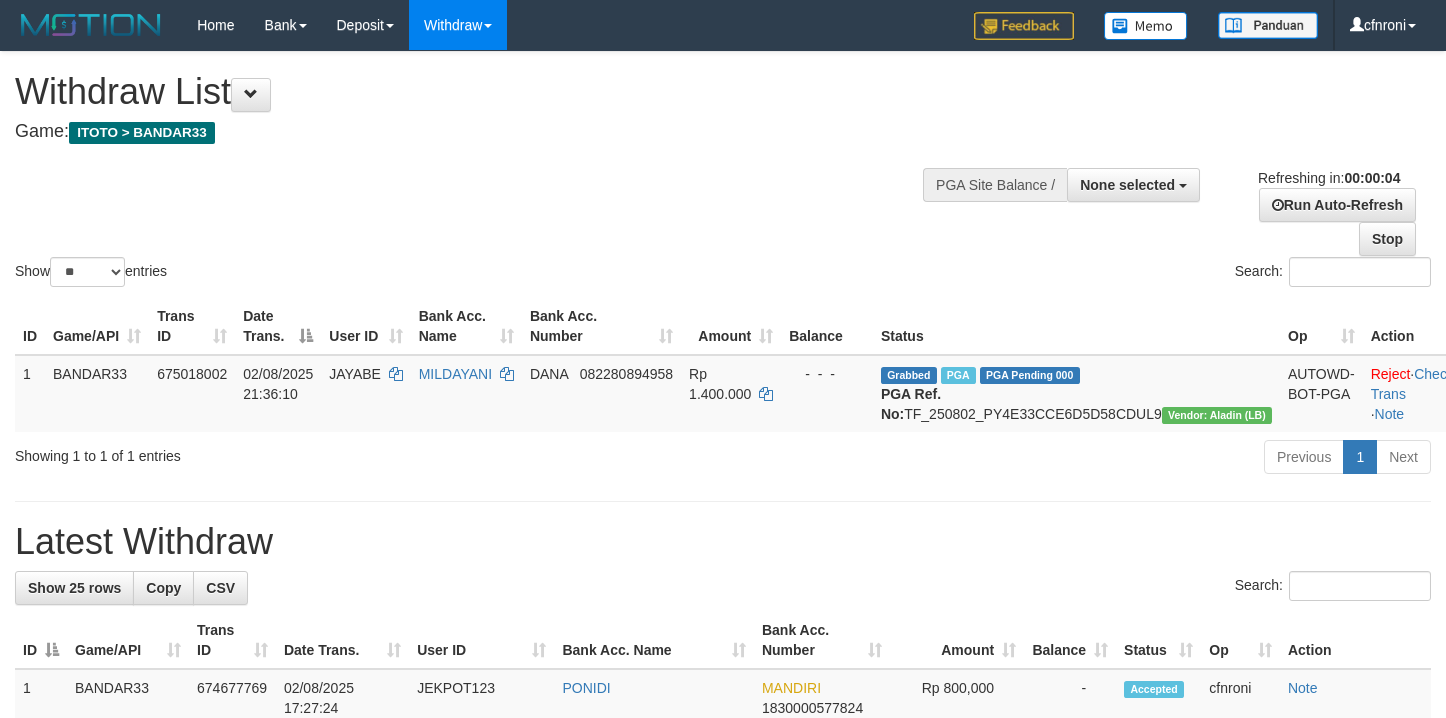 scroll, scrollTop: 0, scrollLeft: 0, axis: both 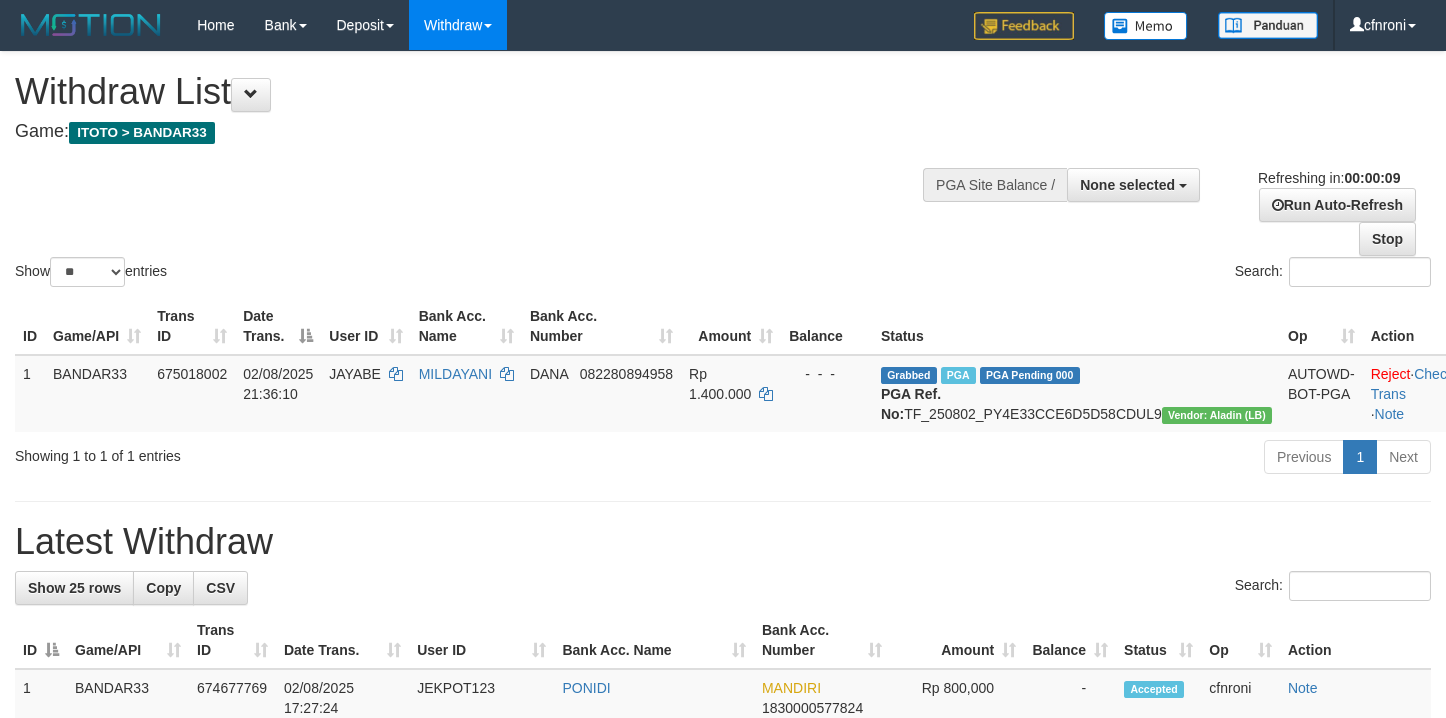 select 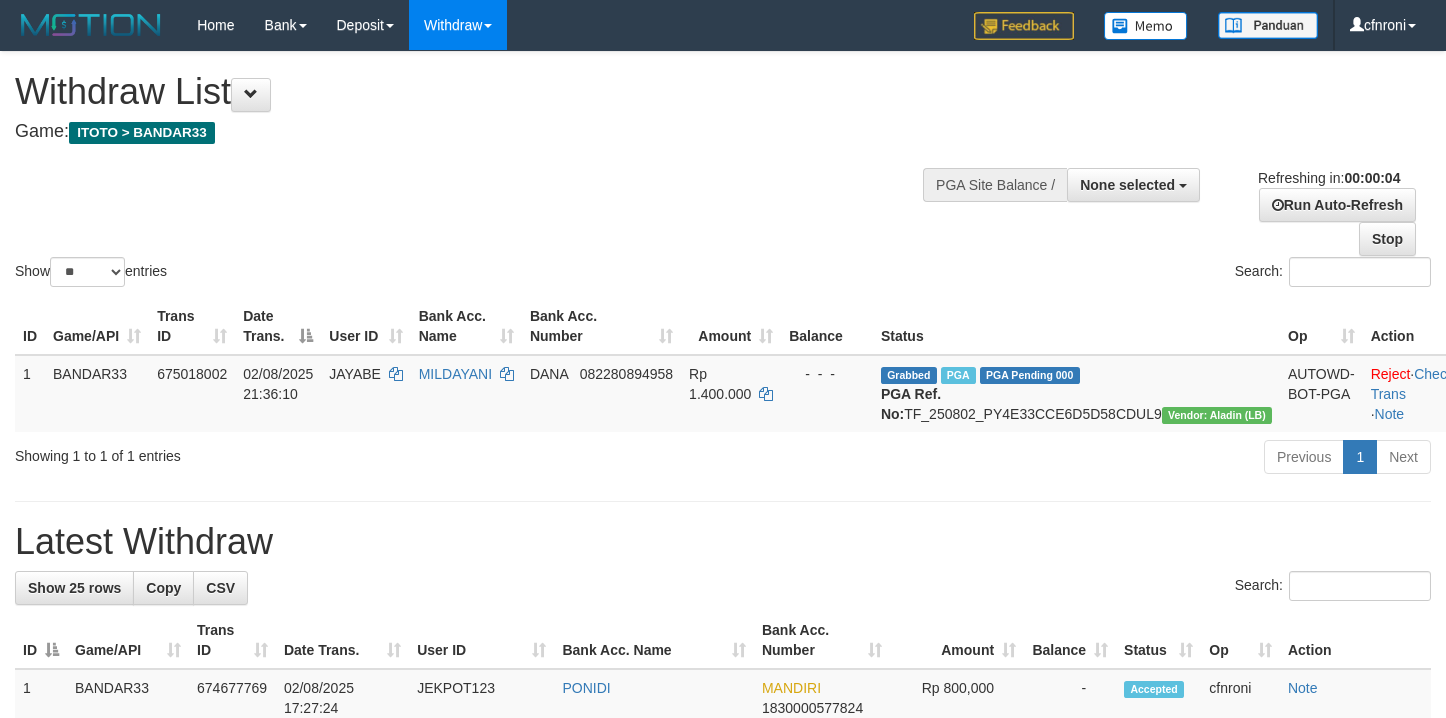 scroll, scrollTop: 0, scrollLeft: 0, axis: both 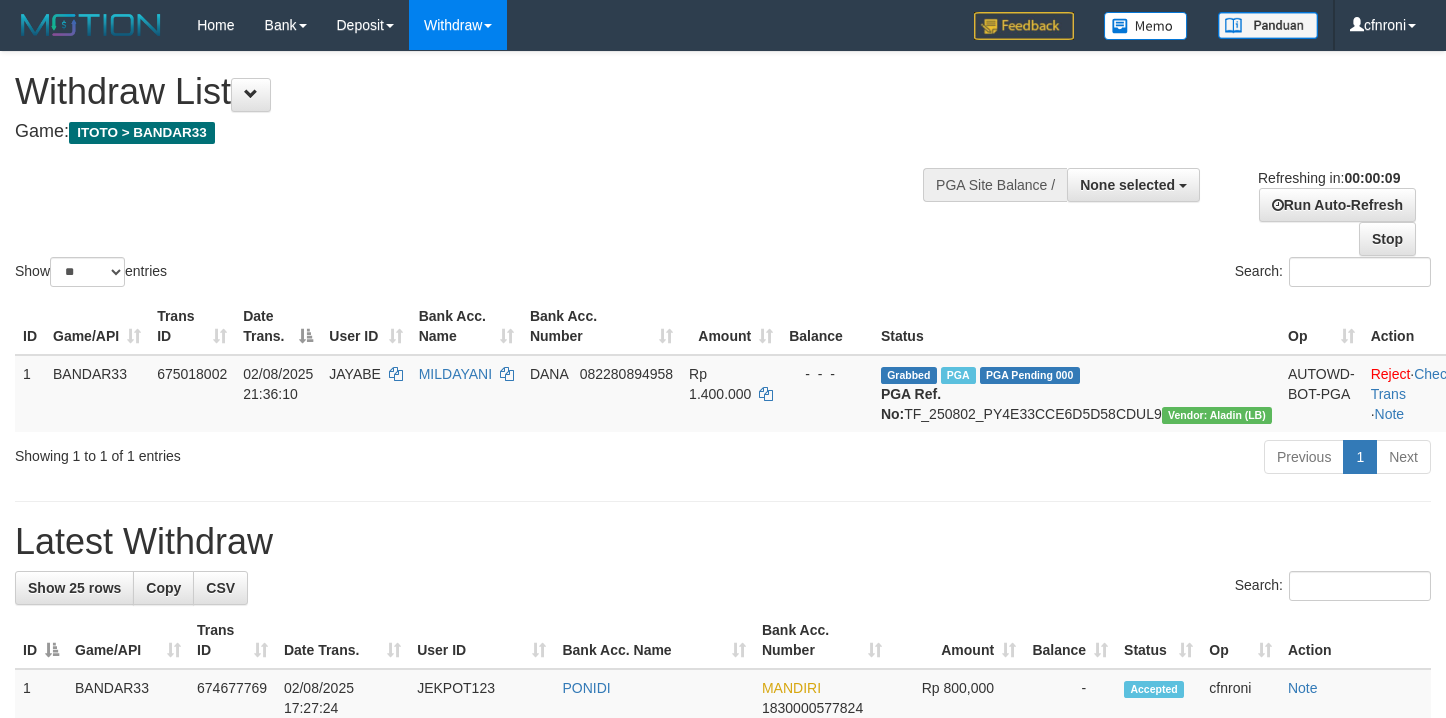 select 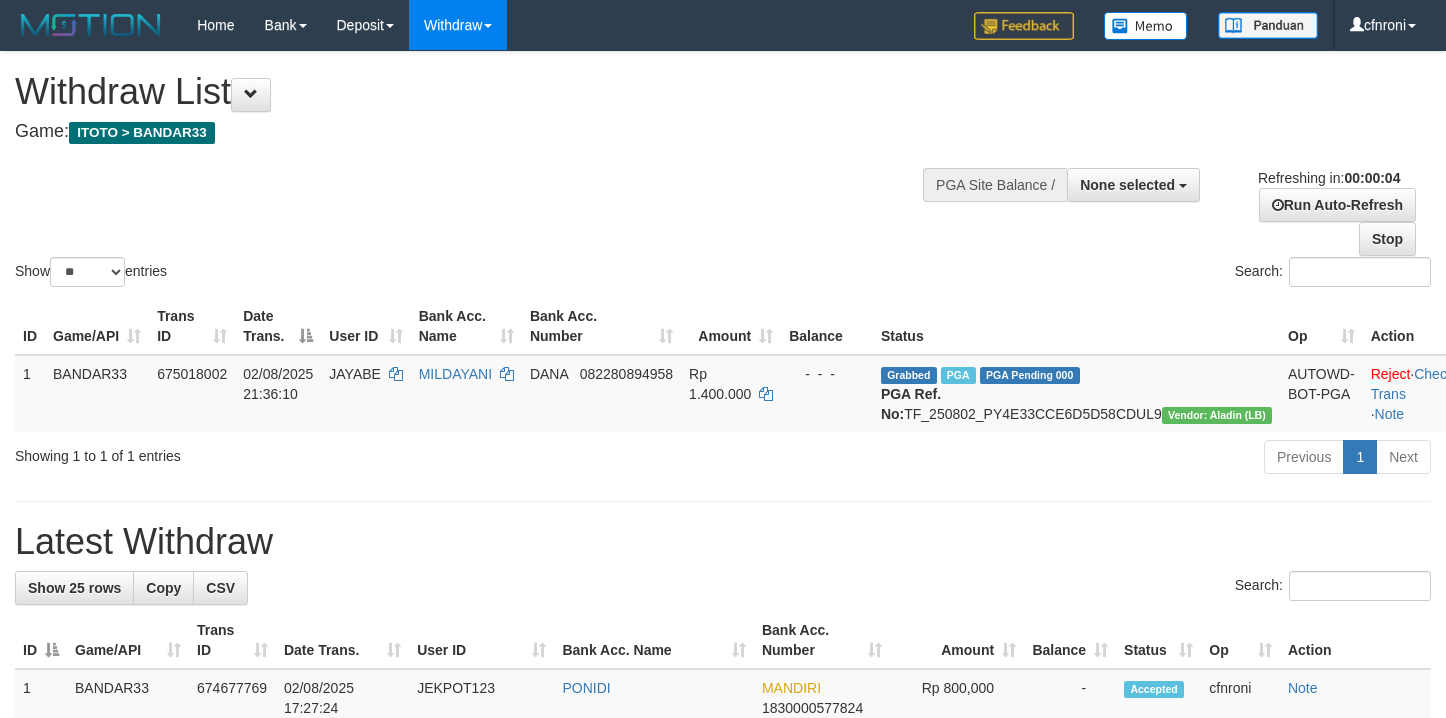 scroll, scrollTop: 0, scrollLeft: 0, axis: both 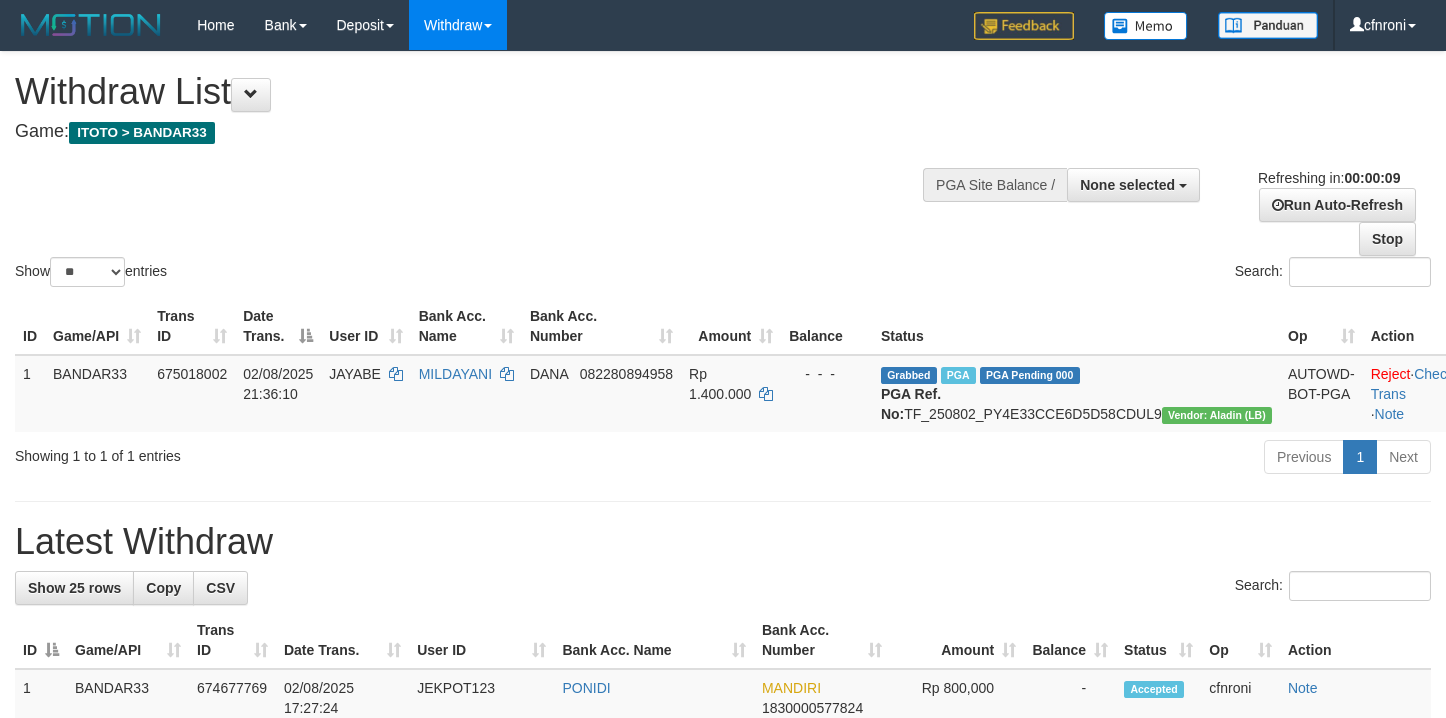 select 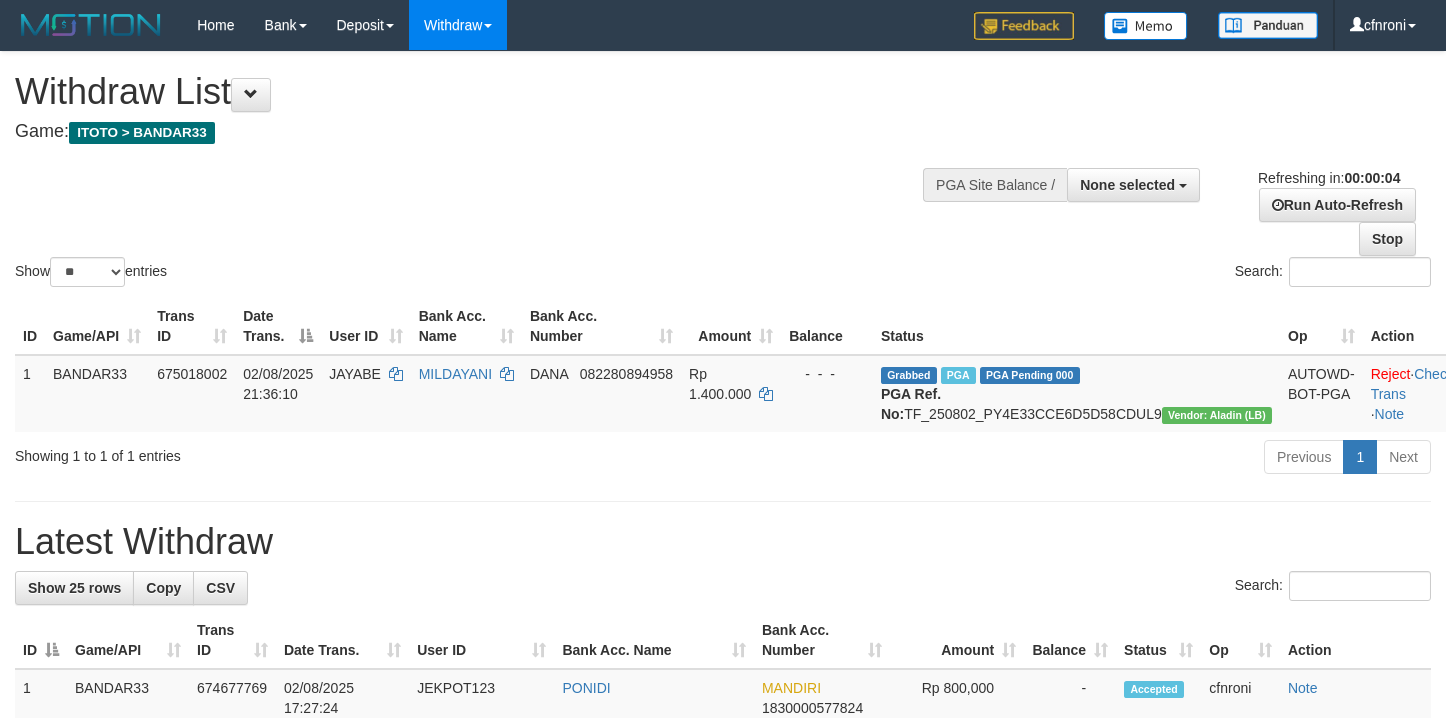 scroll, scrollTop: 0, scrollLeft: 0, axis: both 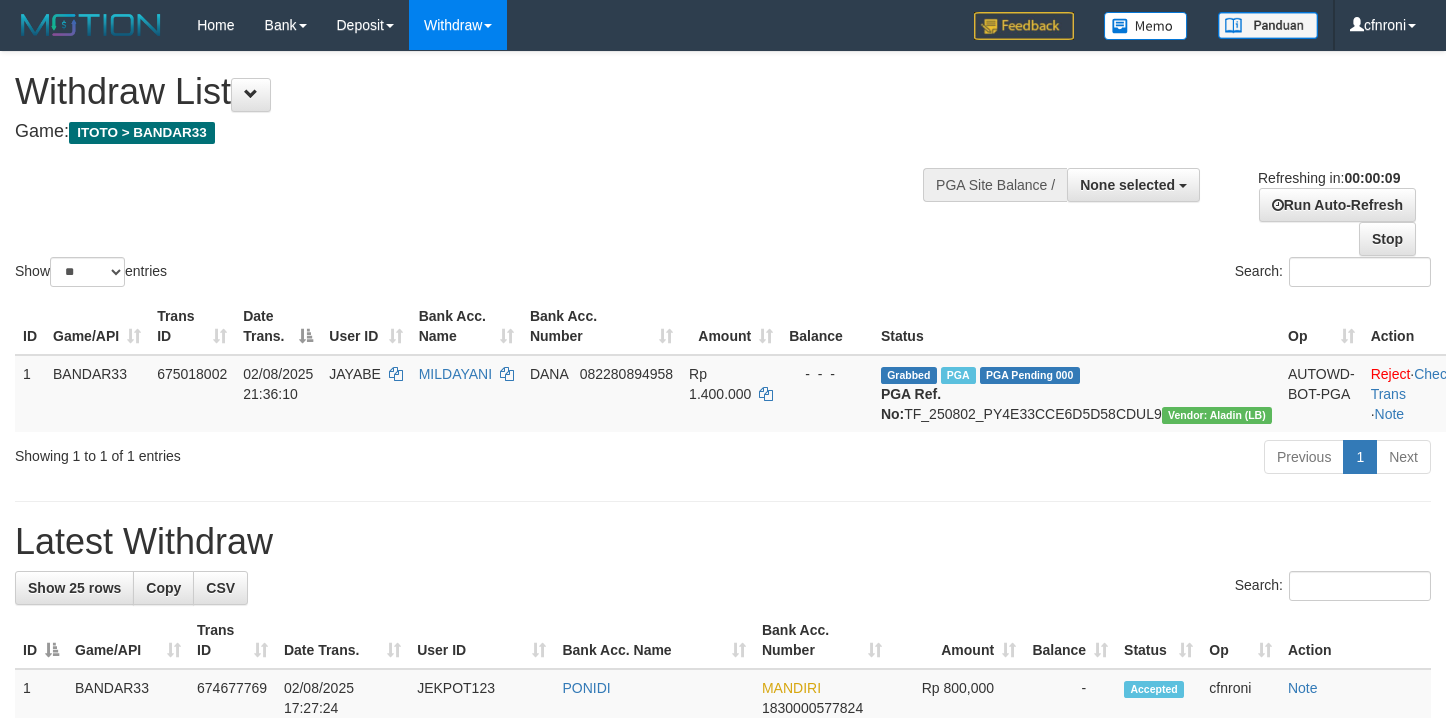 select 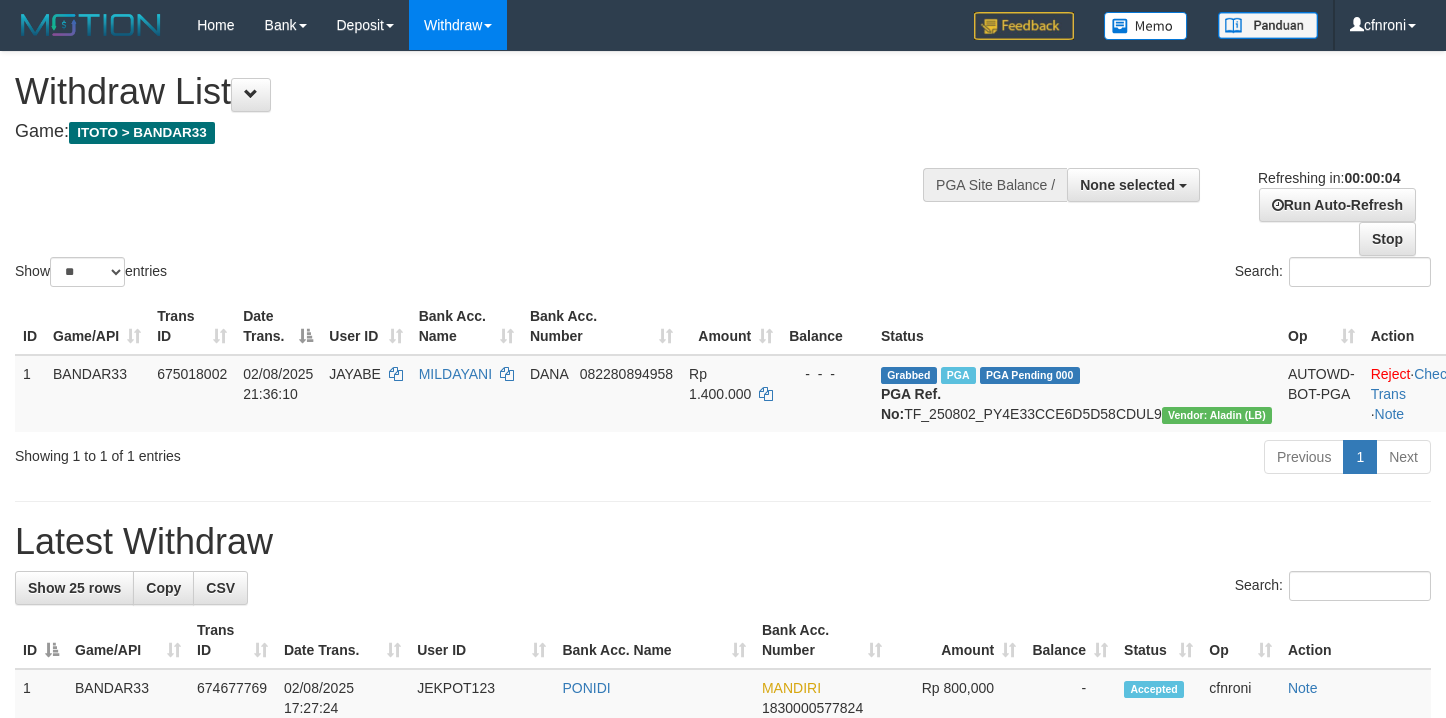 scroll, scrollTop: 0, scrollLeft: 0, axis: both 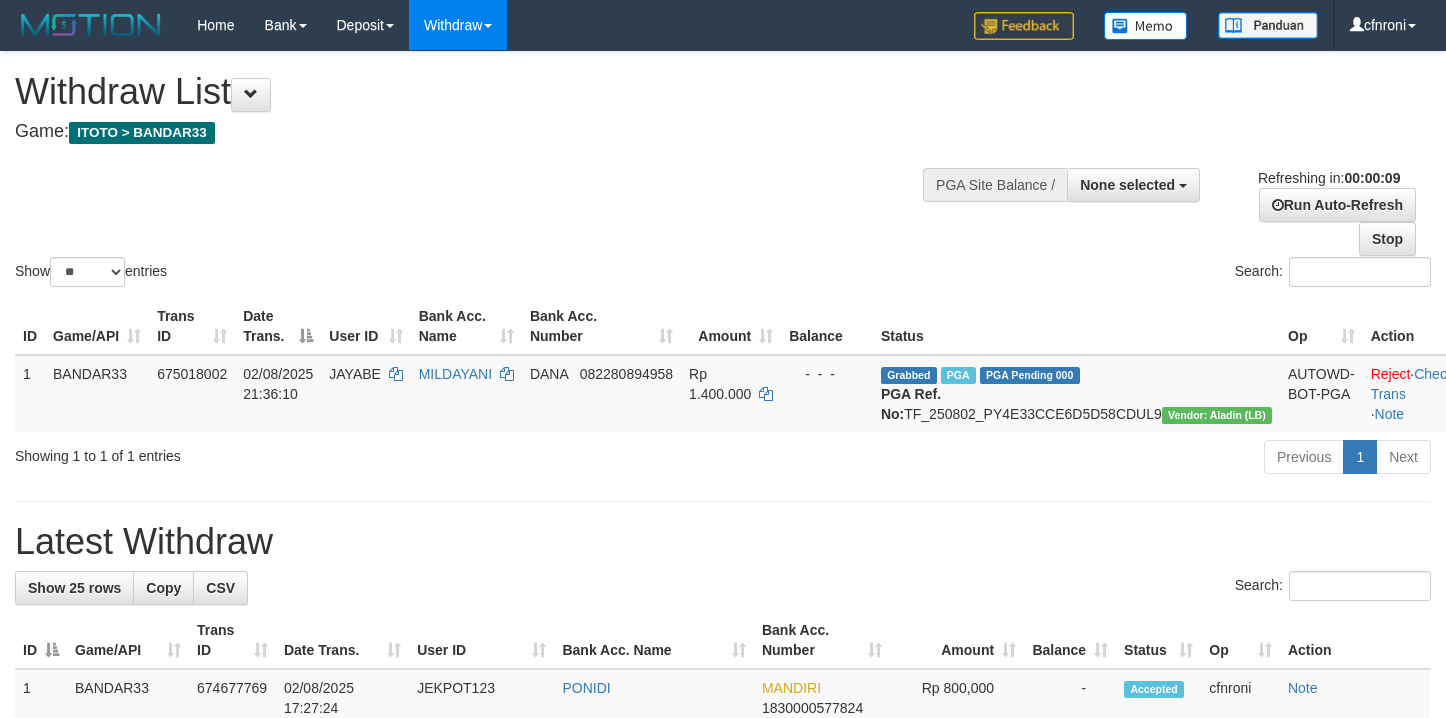 select 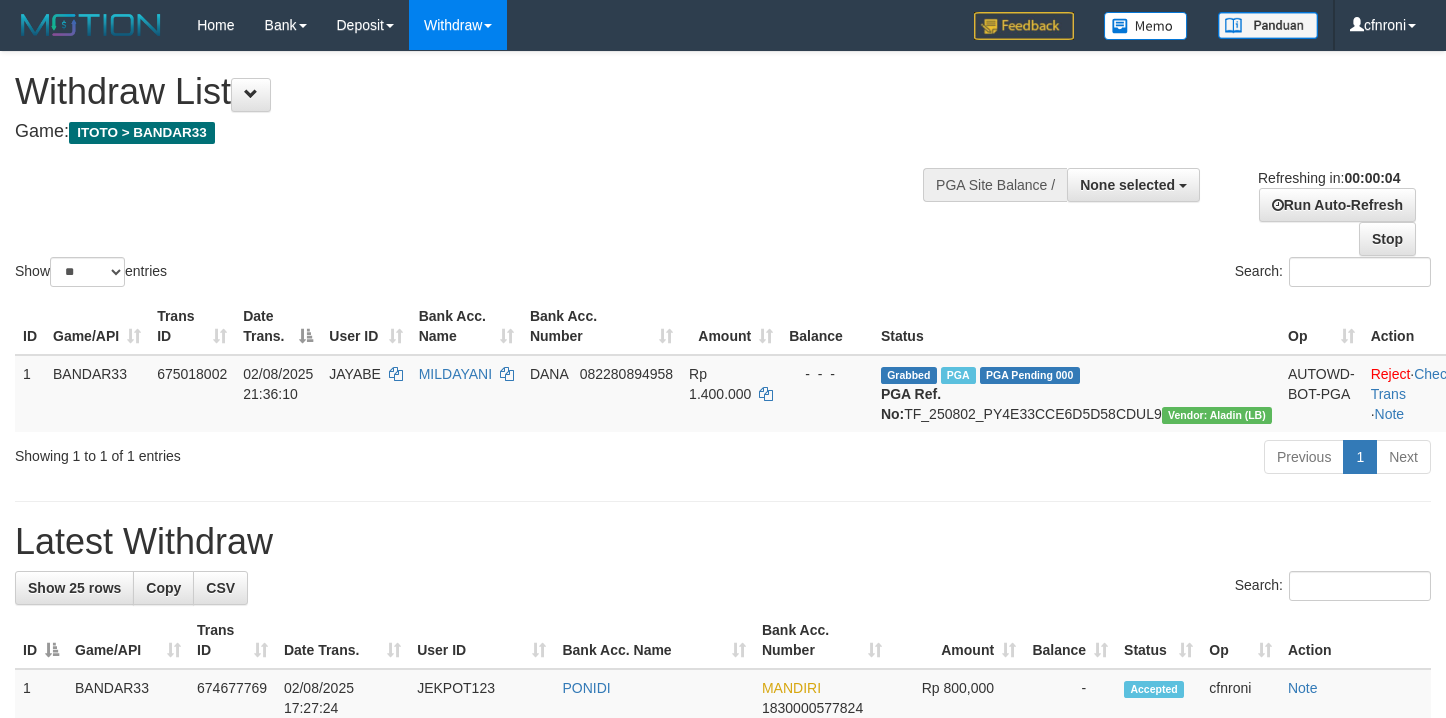 scroll, scrollTop: 0, scrollLeft: 0, axis: both 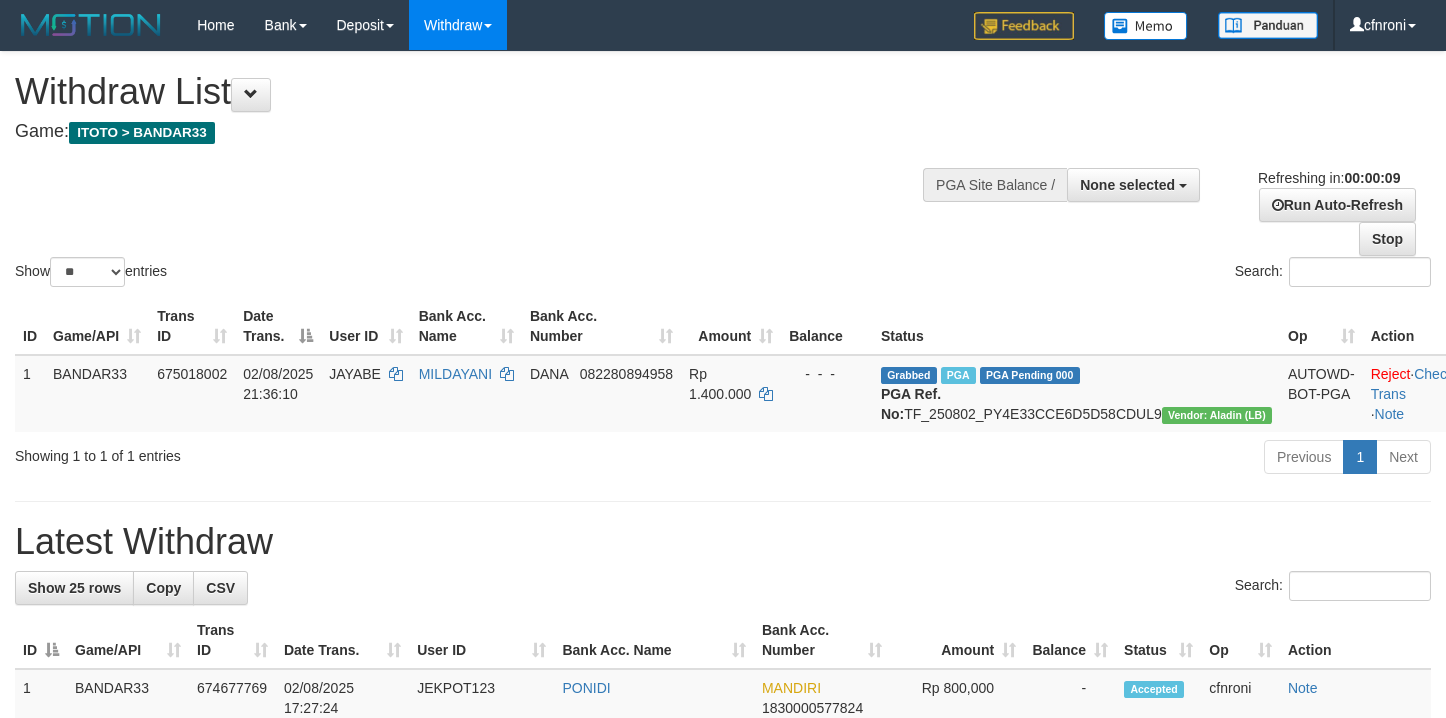 select 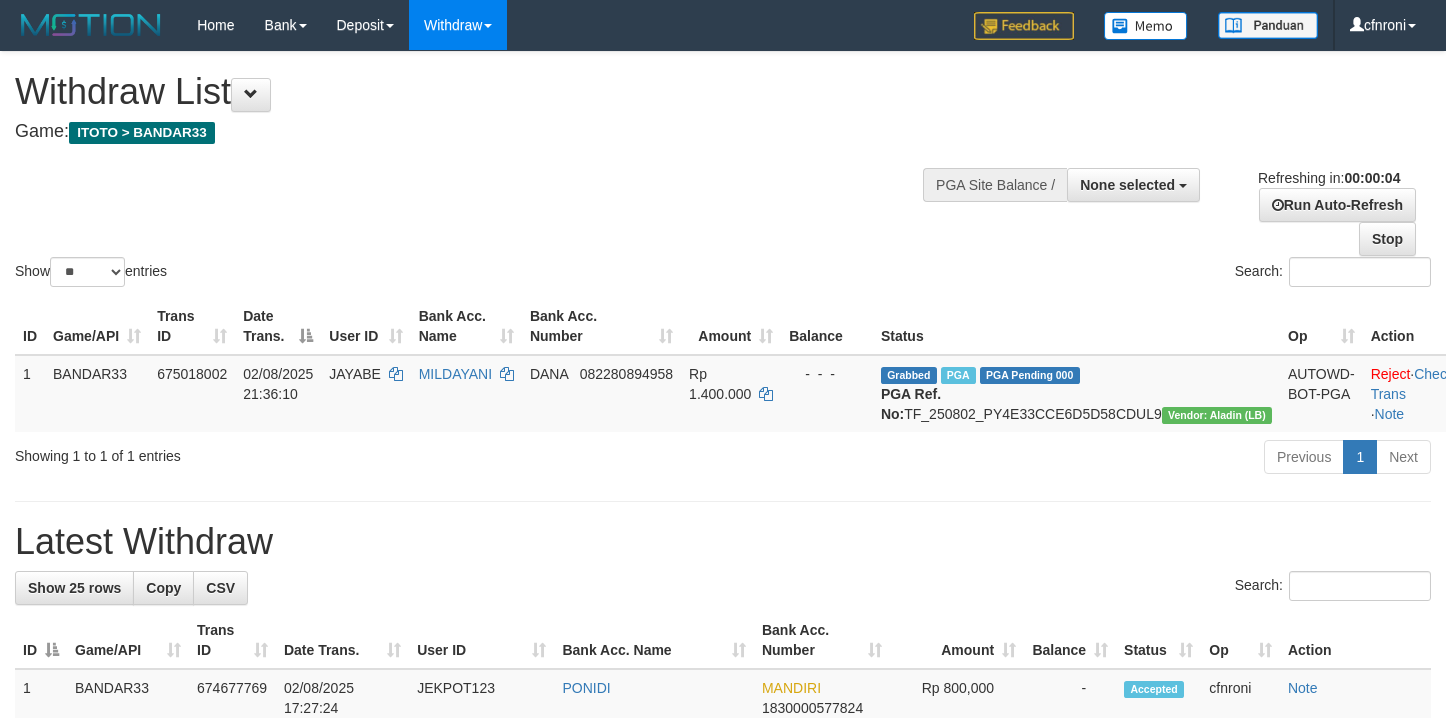scroll, scrollTop: 0, scrollLeft: 0, axis: both 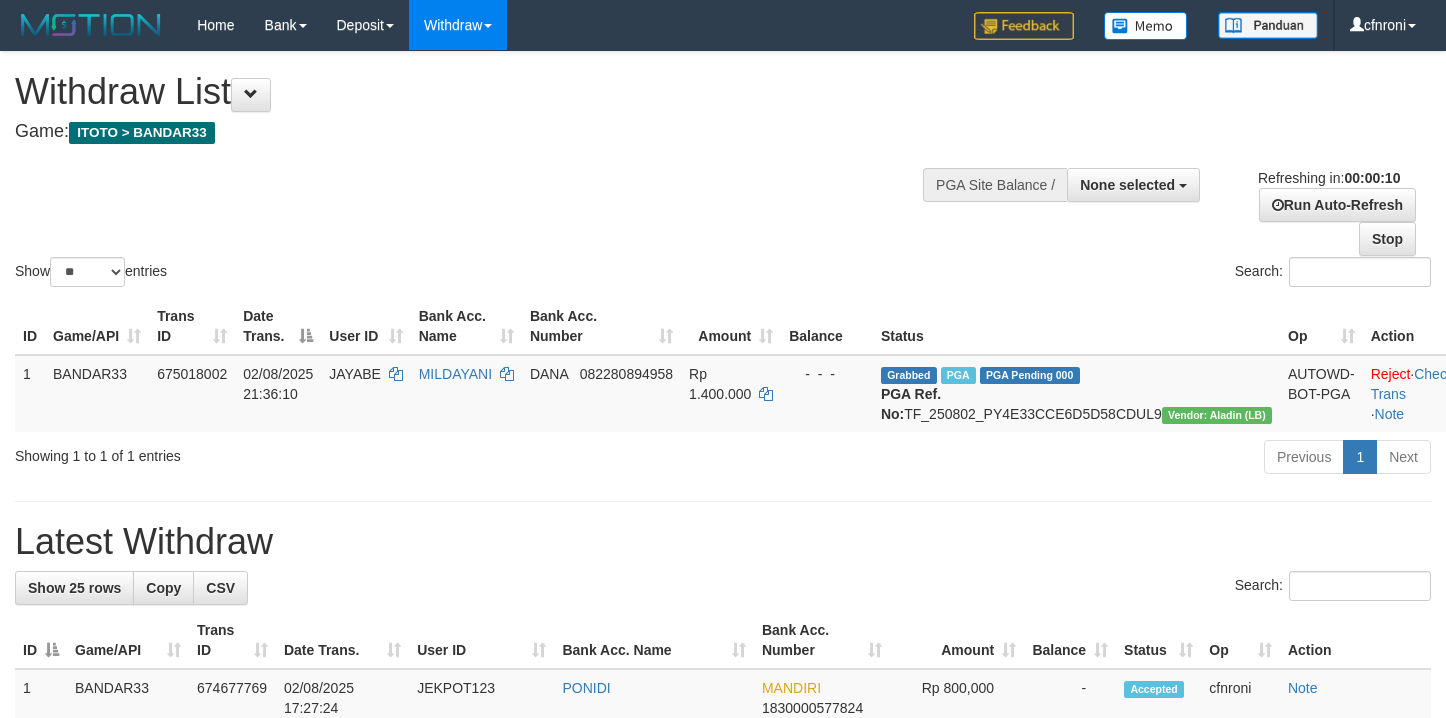 select 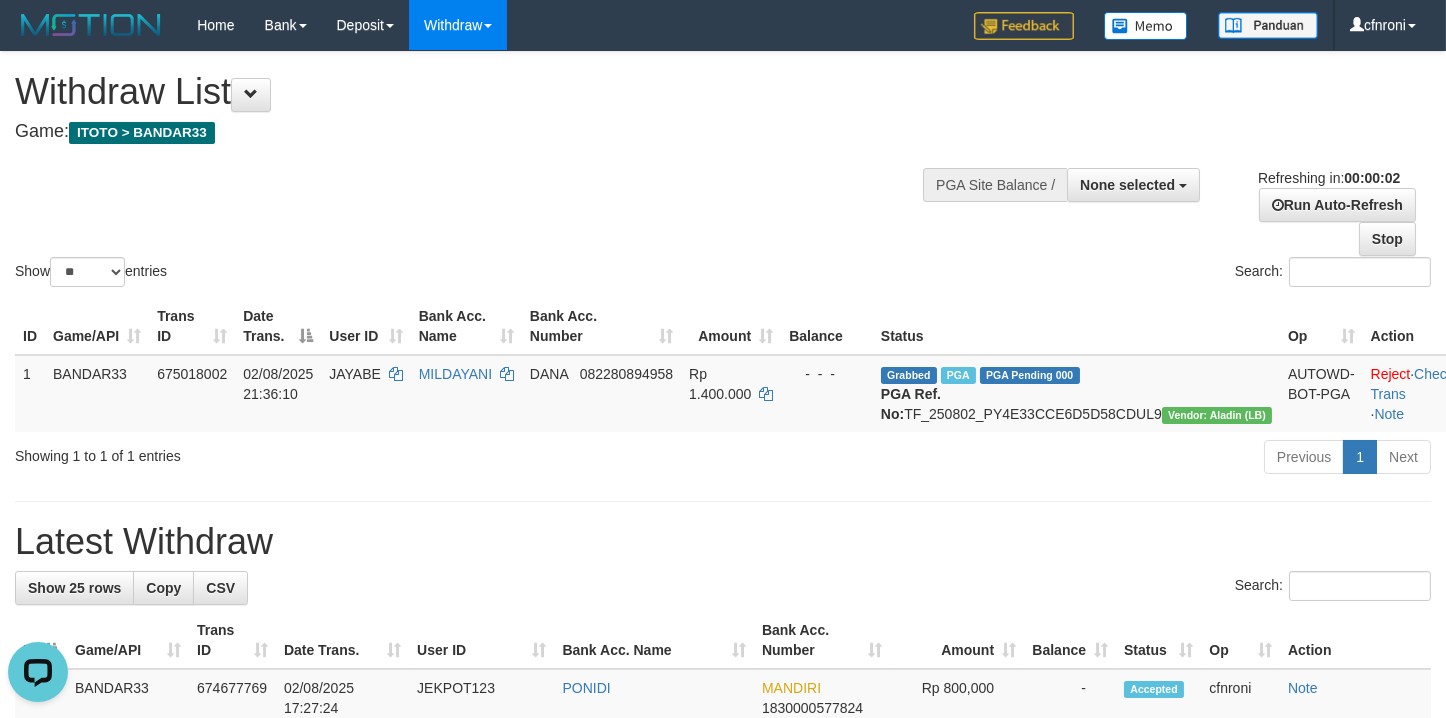 scroll, scrollTop: 0, scrollLeft: 0, axis: both 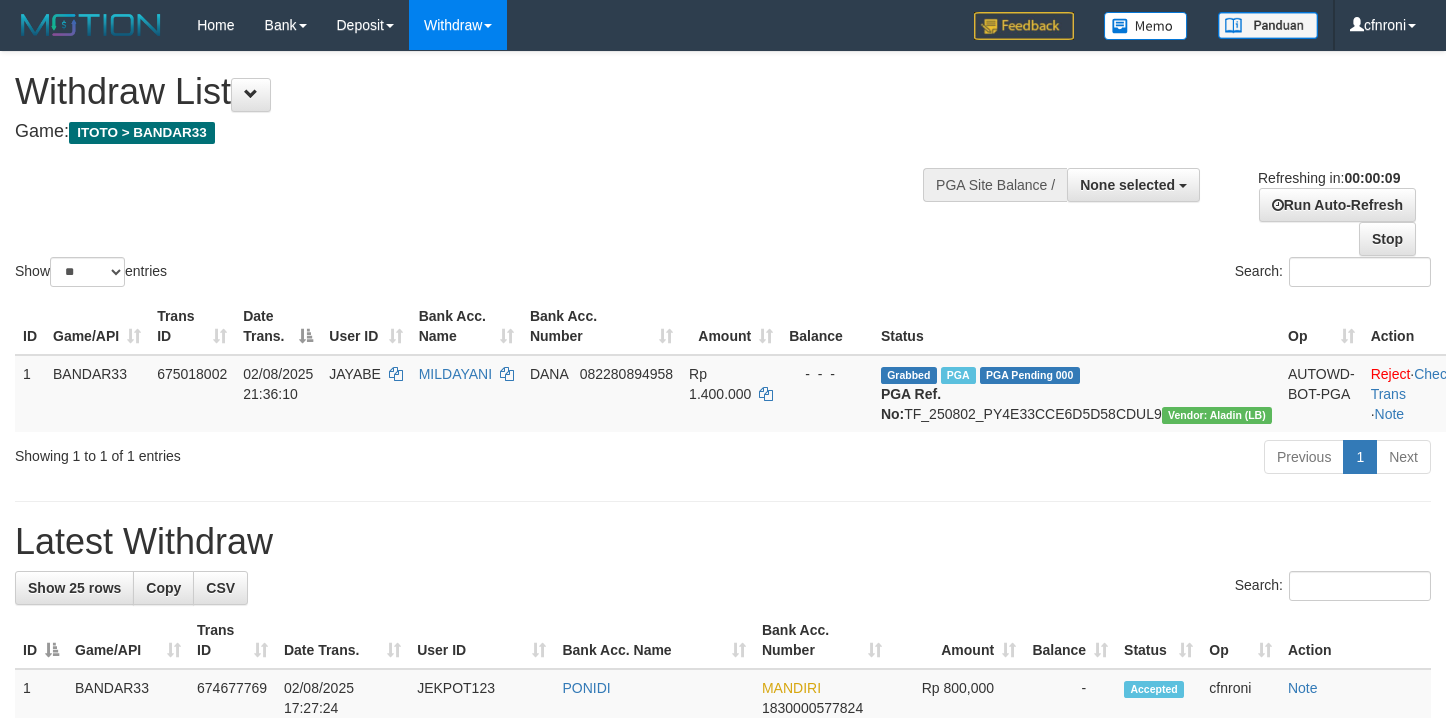 select 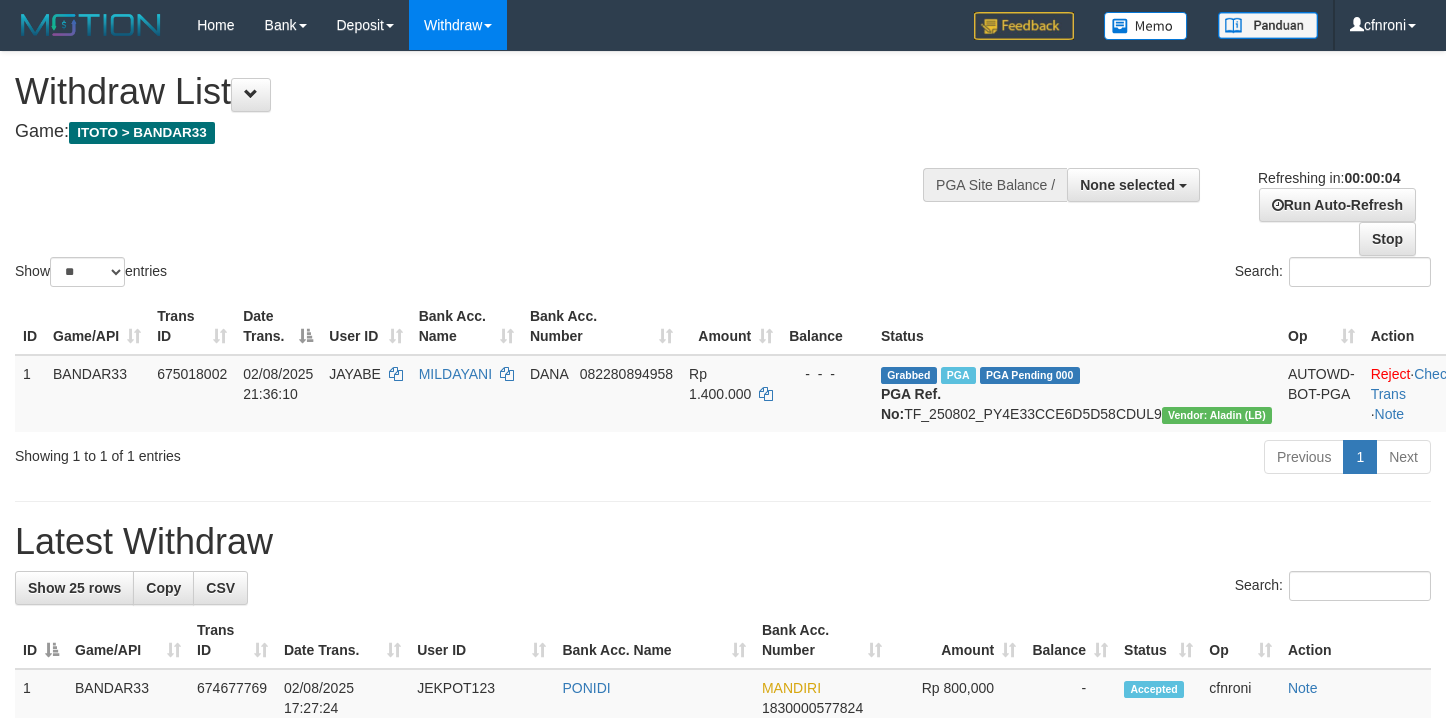 scroll, scrollTop: 0, scrollLeft: 0, axis: both 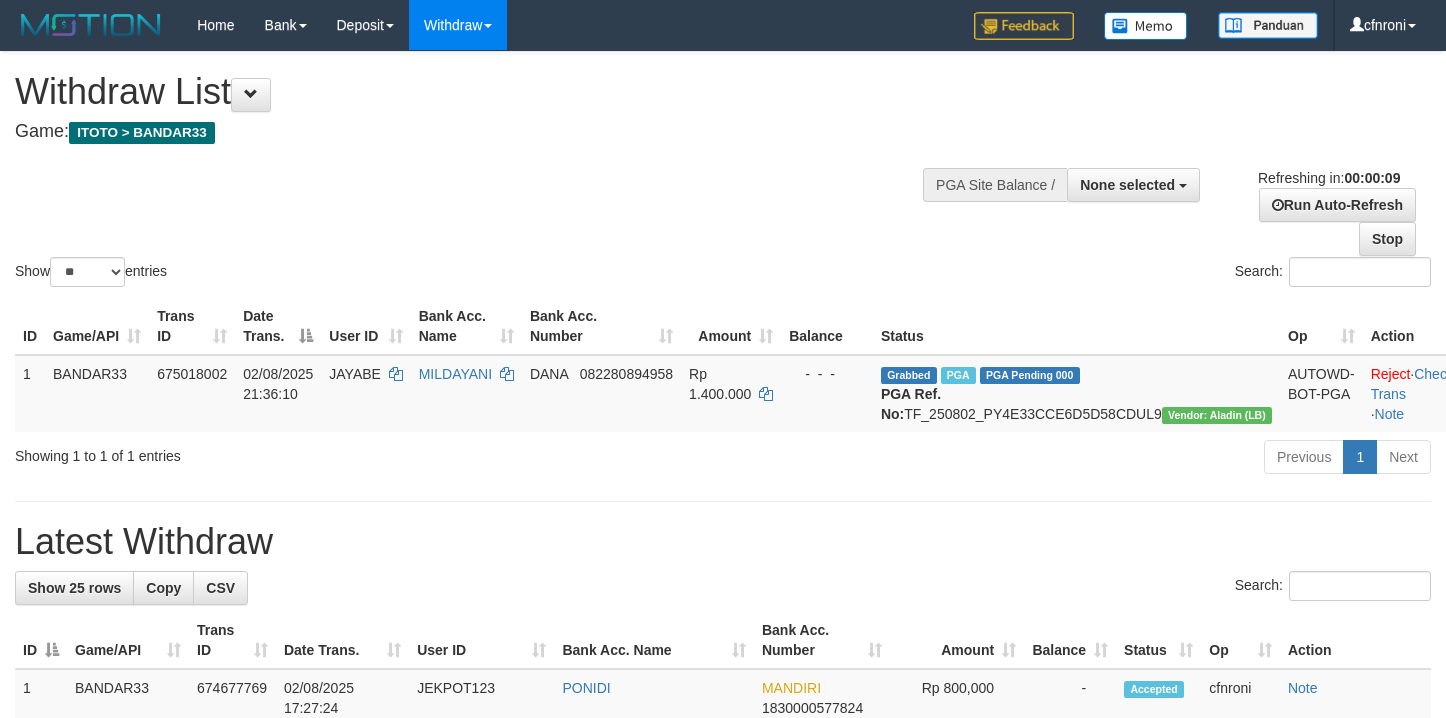 select 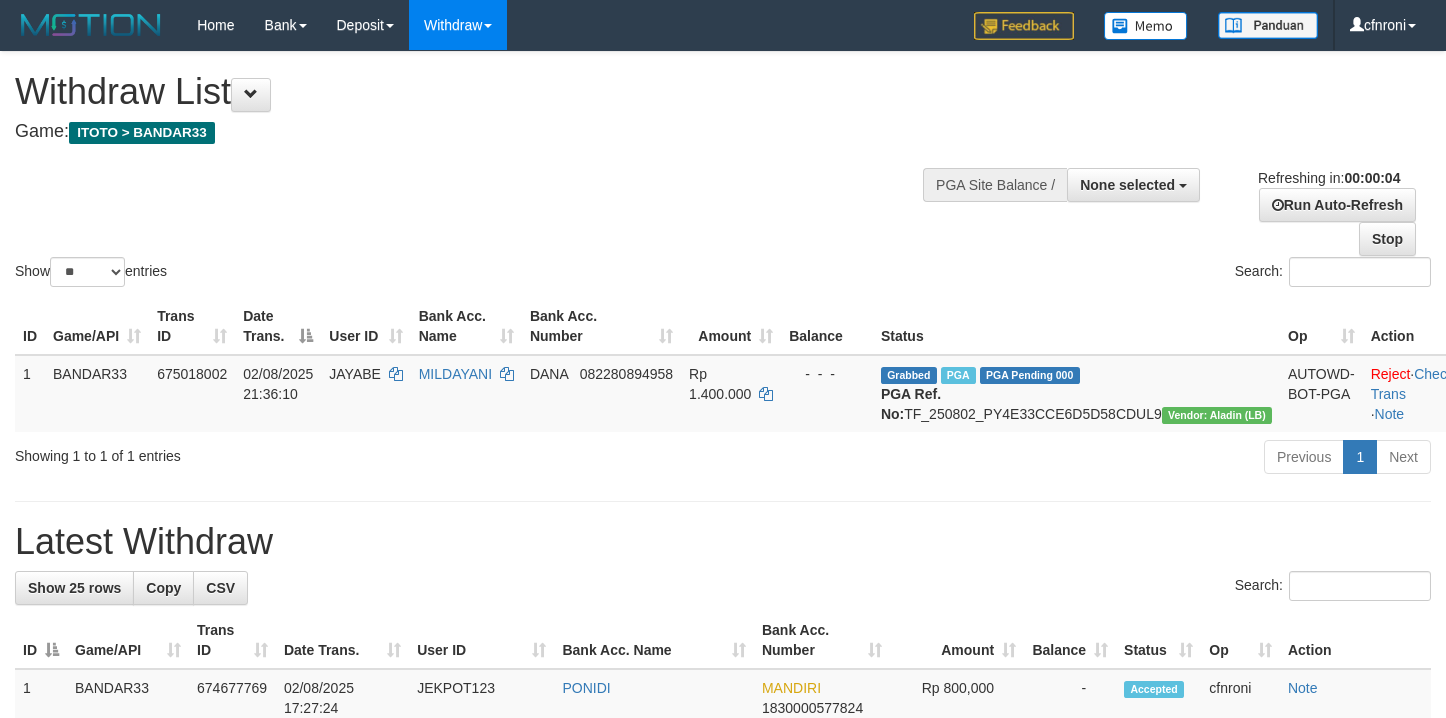 scroll, scrollTop: 0, scrollLeft: 0, axis: both 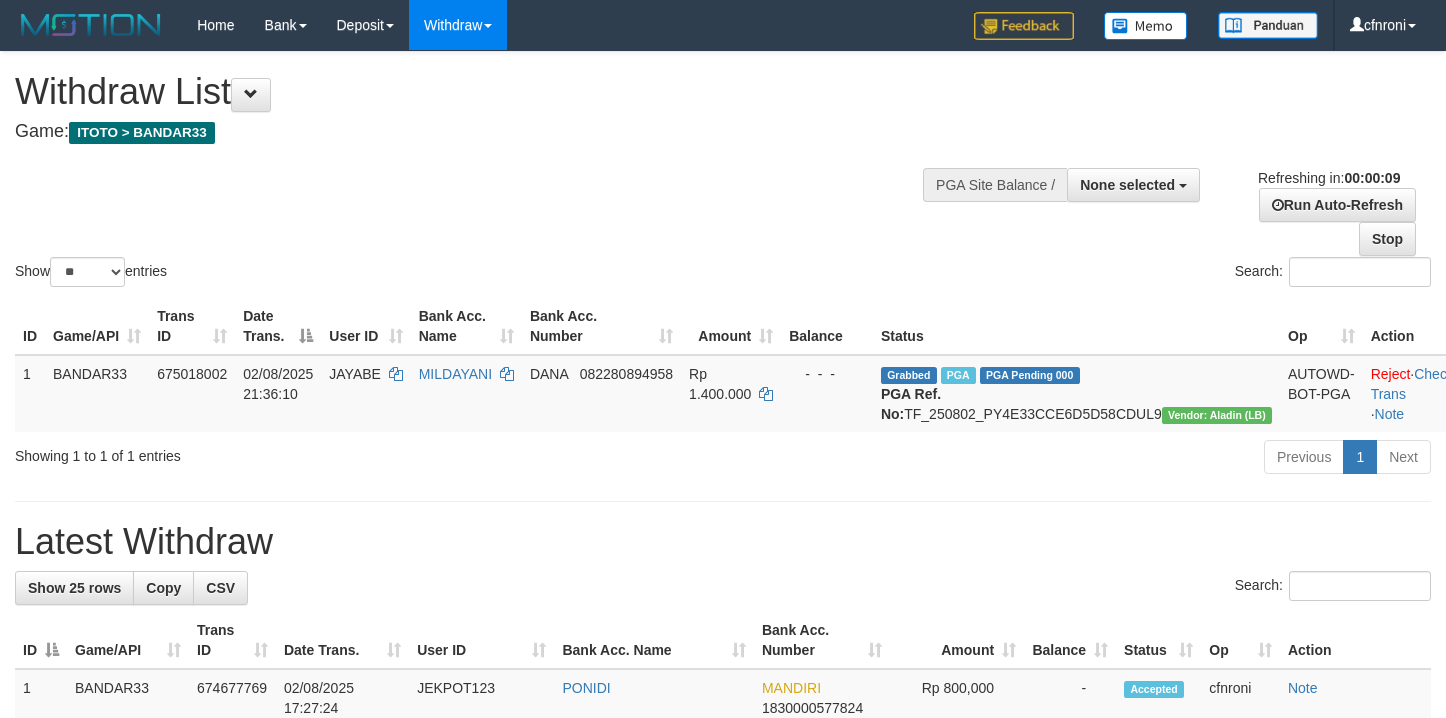 select 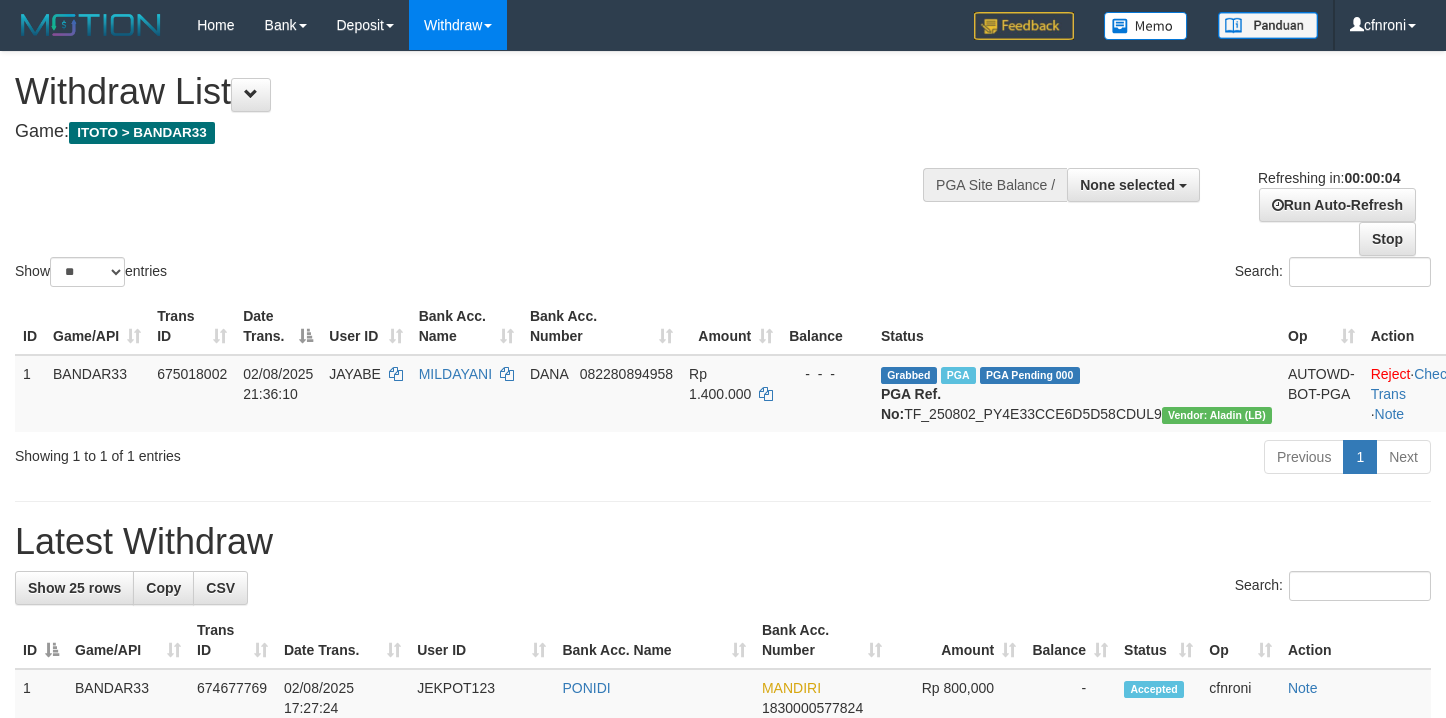 scroll, scrollTop: 0, scrollLeft: 0, axis: both 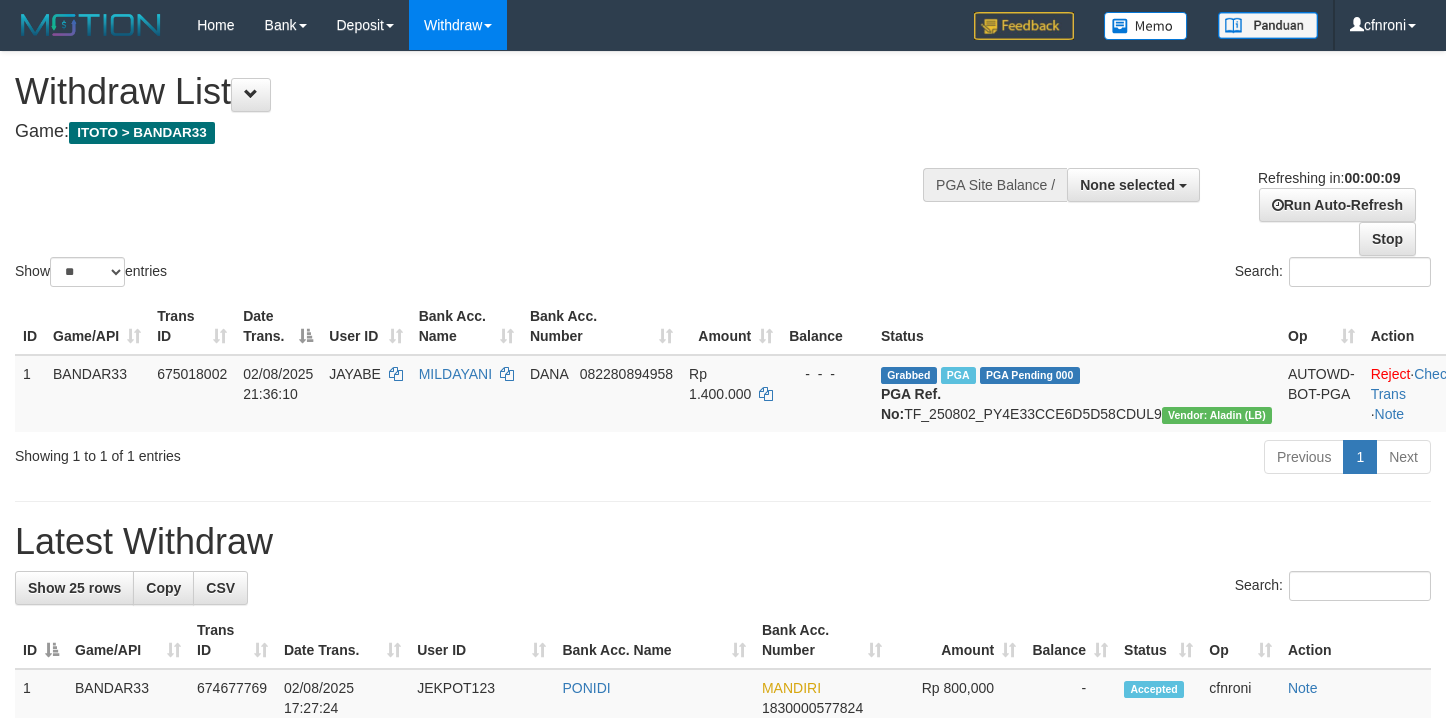 select 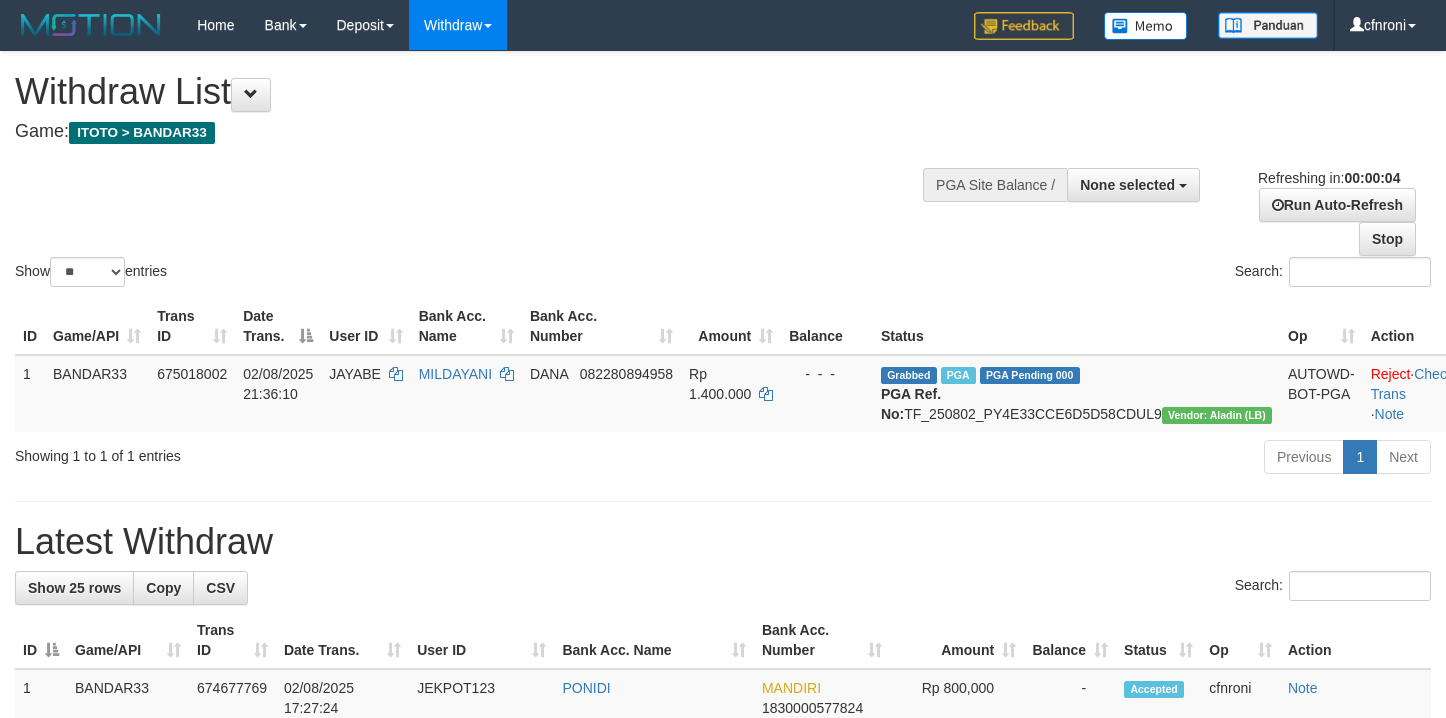 scroll, scrollTop: 0, scrollLeft: 0, axis: both 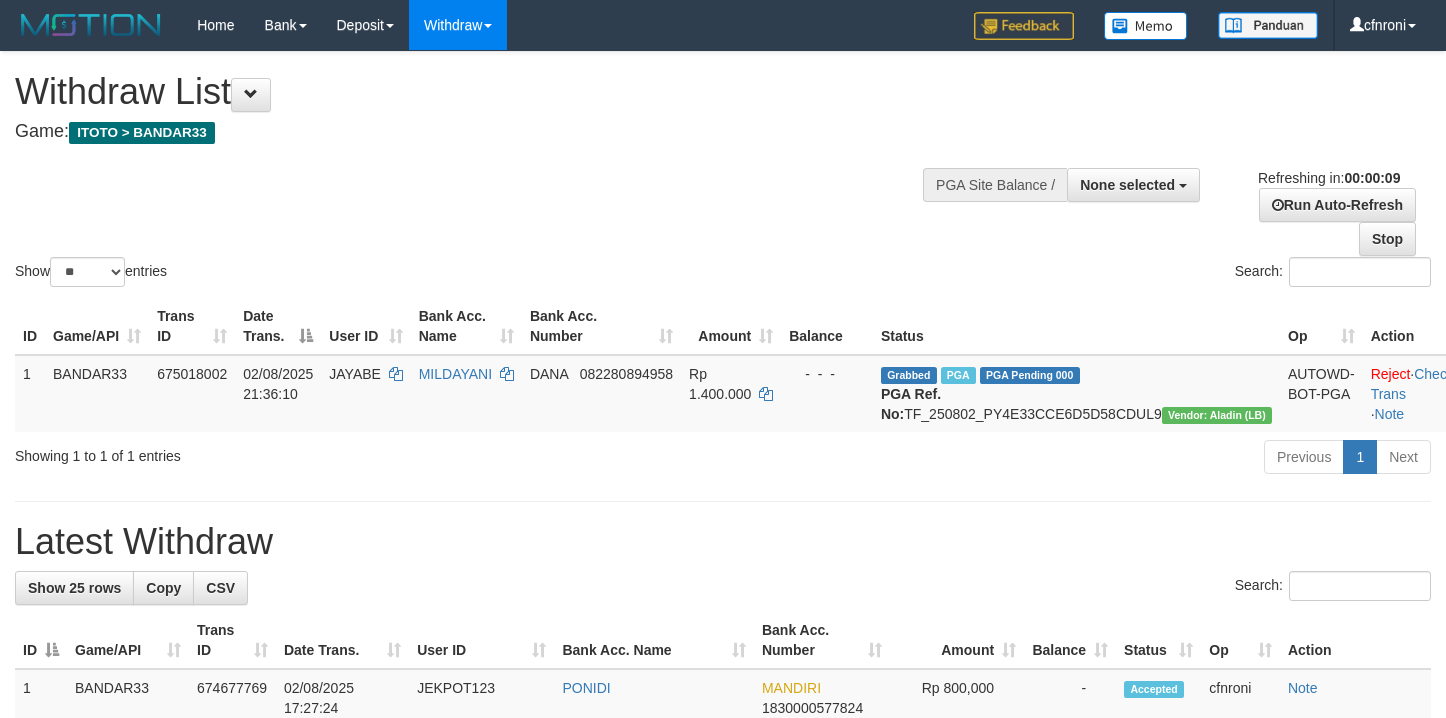 select 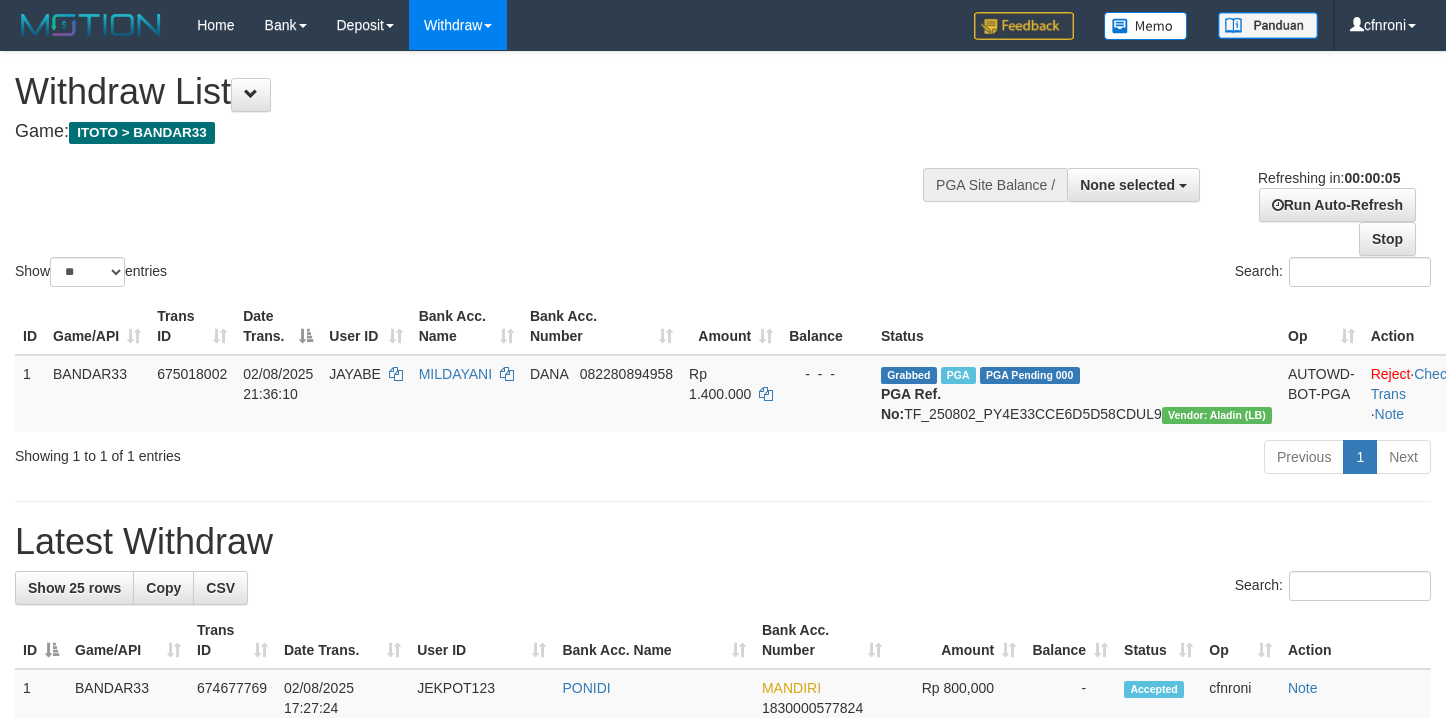 scroll, scrollTop: 0, scrollLeft: 0, axis: both 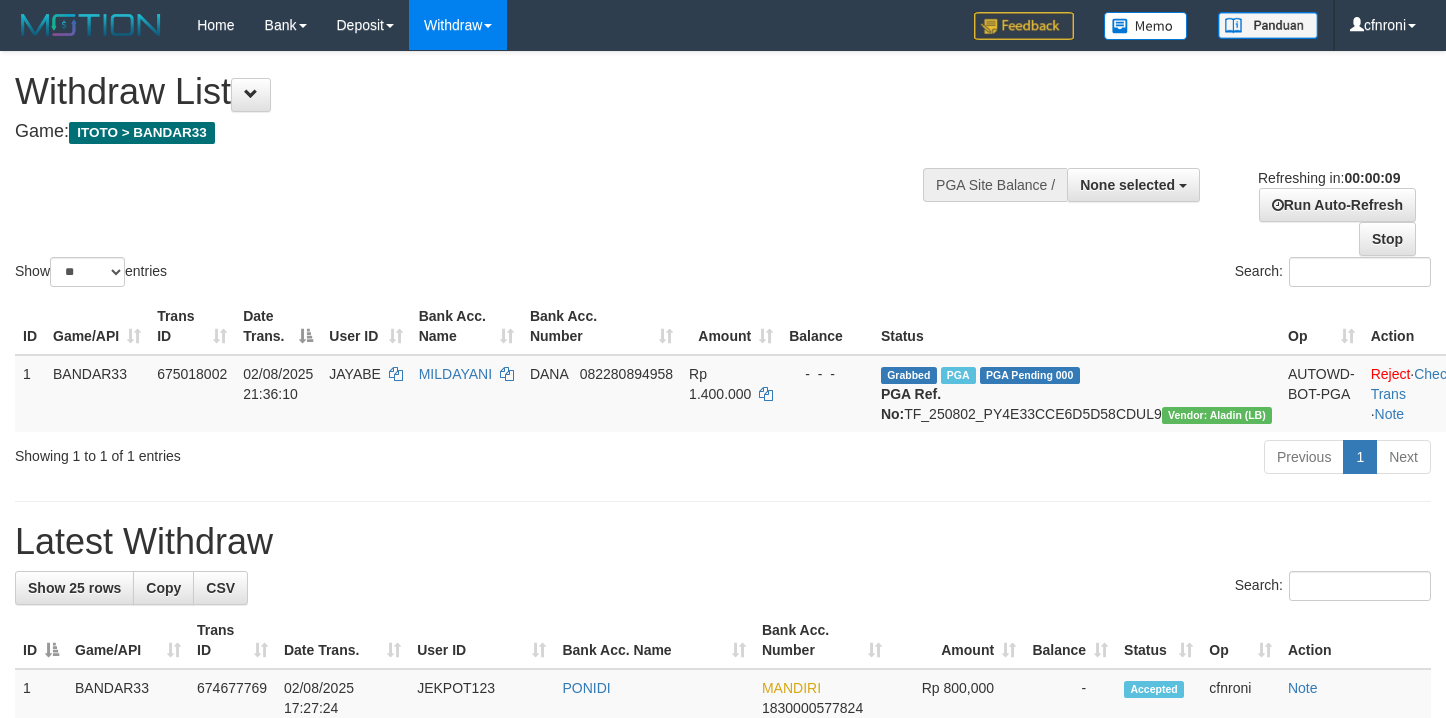 select 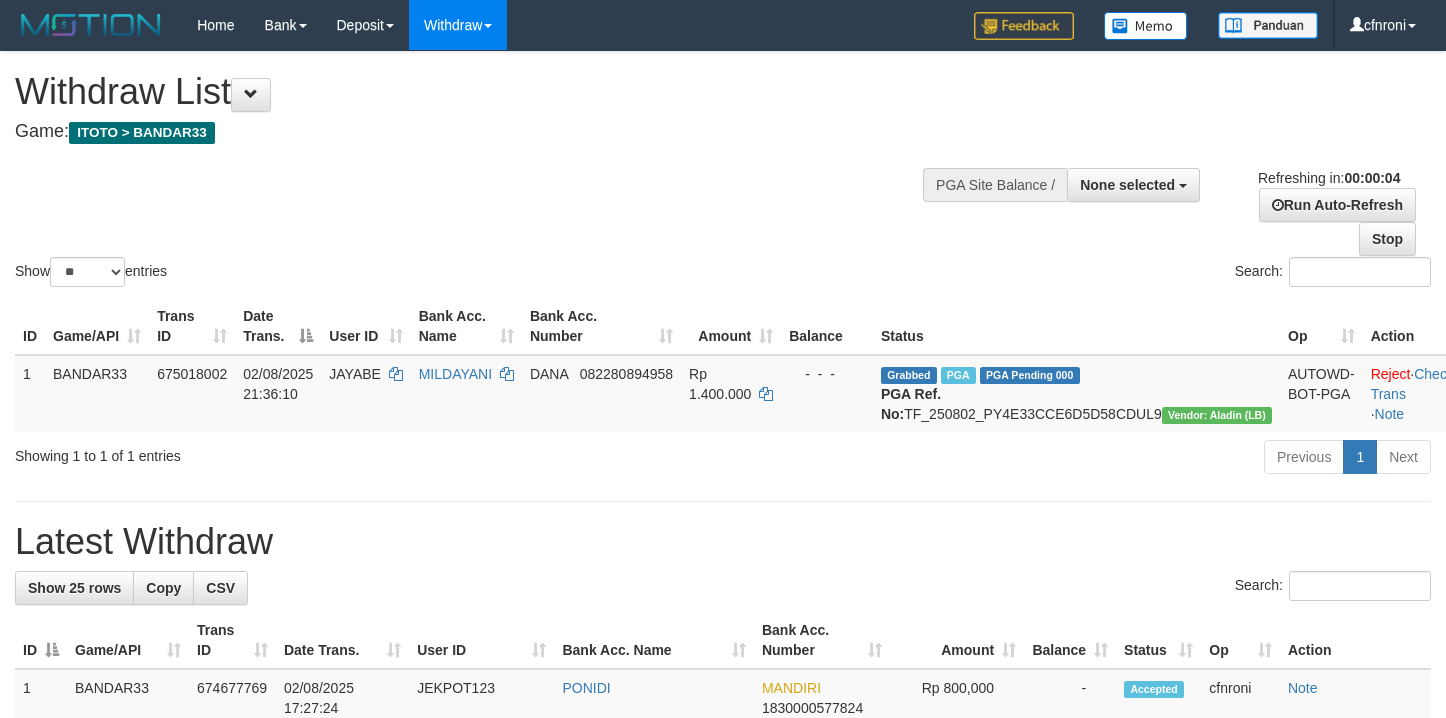scroll, scrollTop: 0, scrollLeft: 0, axis: both 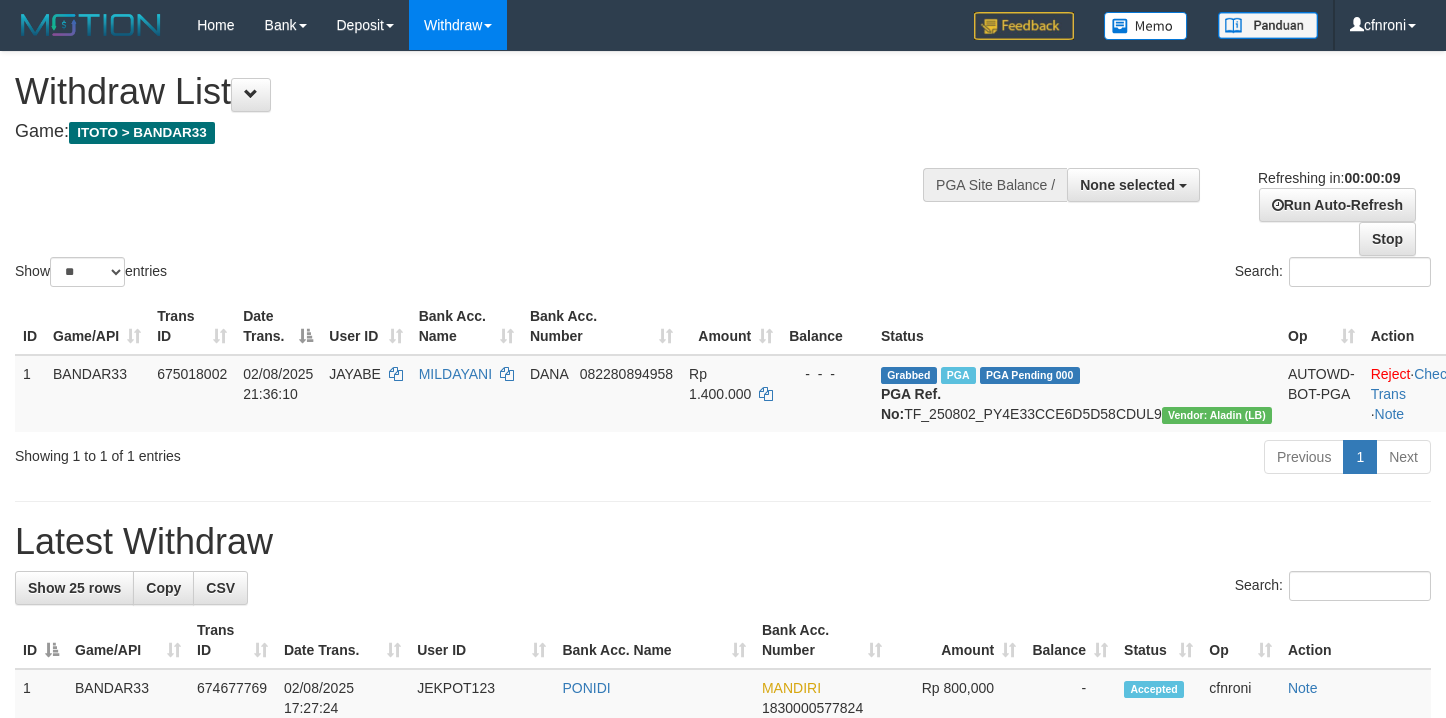 select 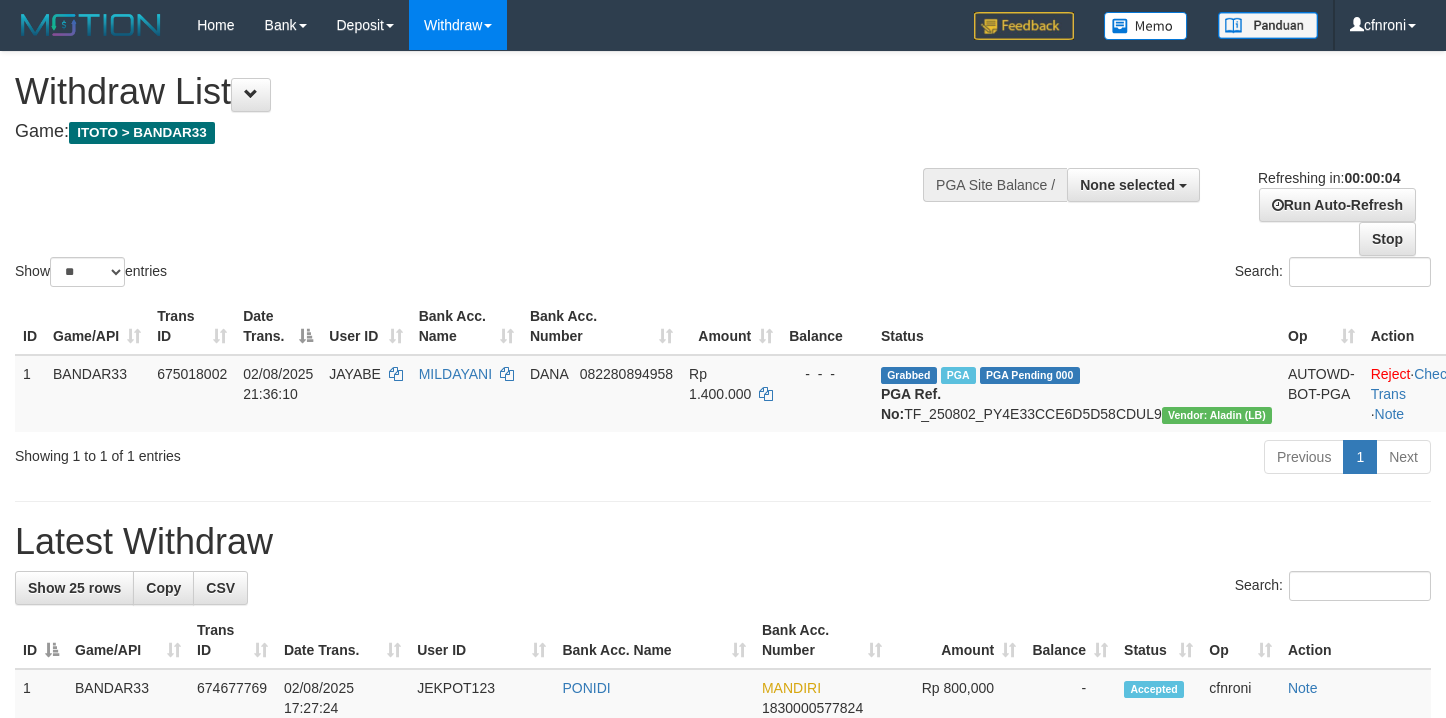 scroll, scrollTop: 0, scrollLeft: 0, axis: both 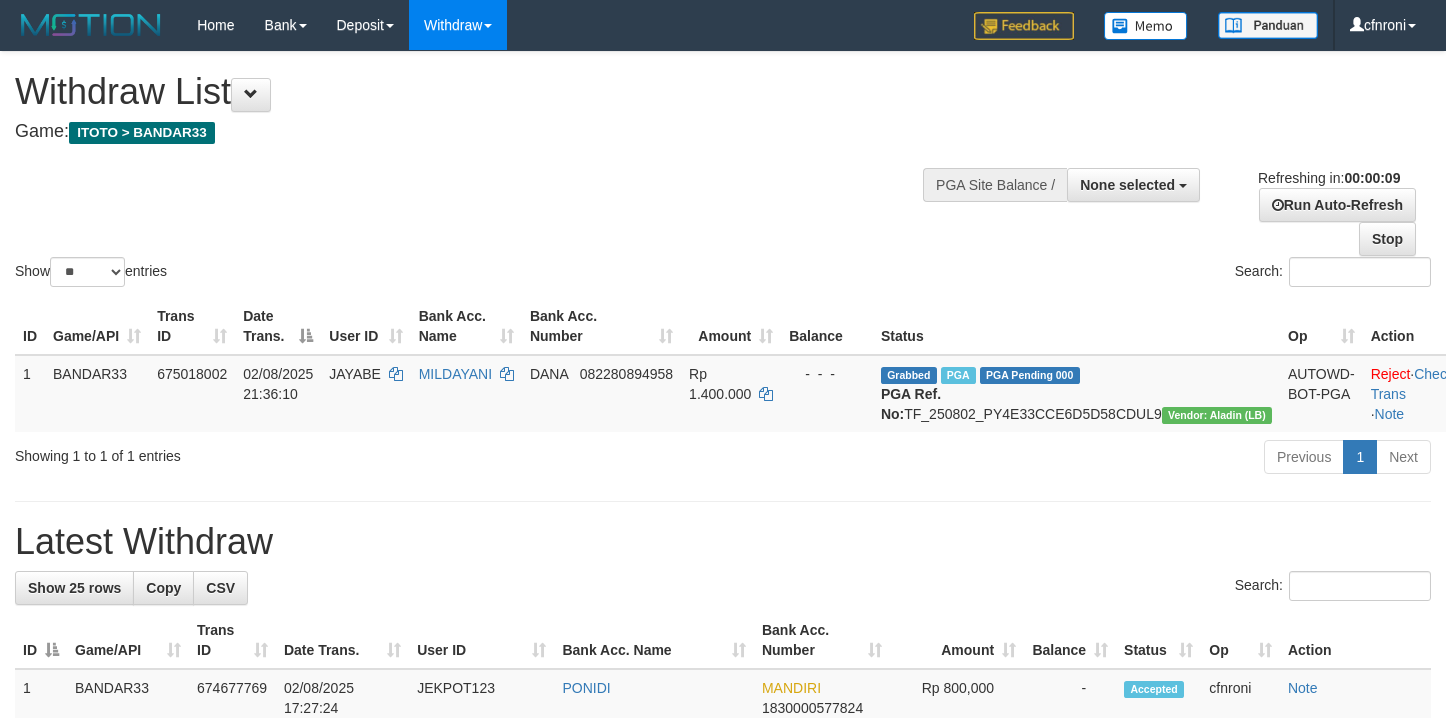 select 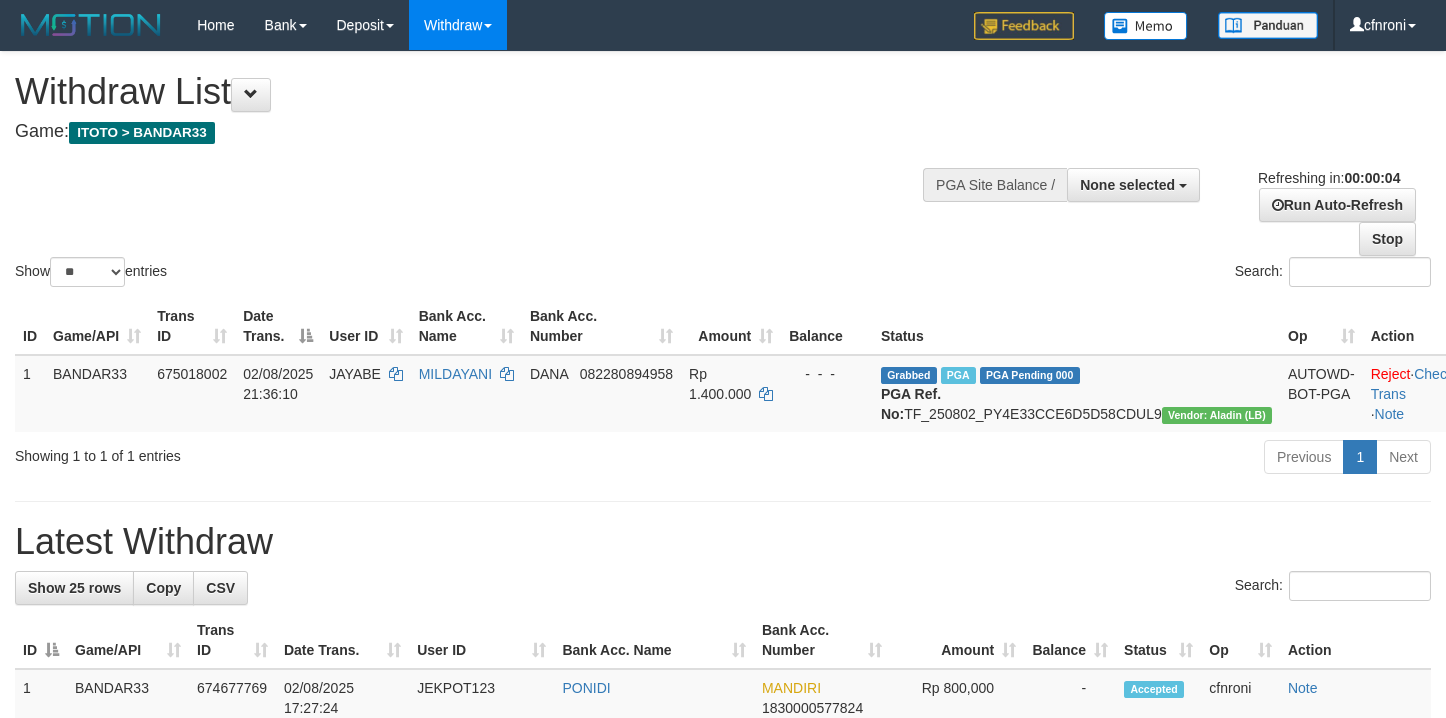 scroll, scrollTop: 0, scrollLeft: 0, axis: both 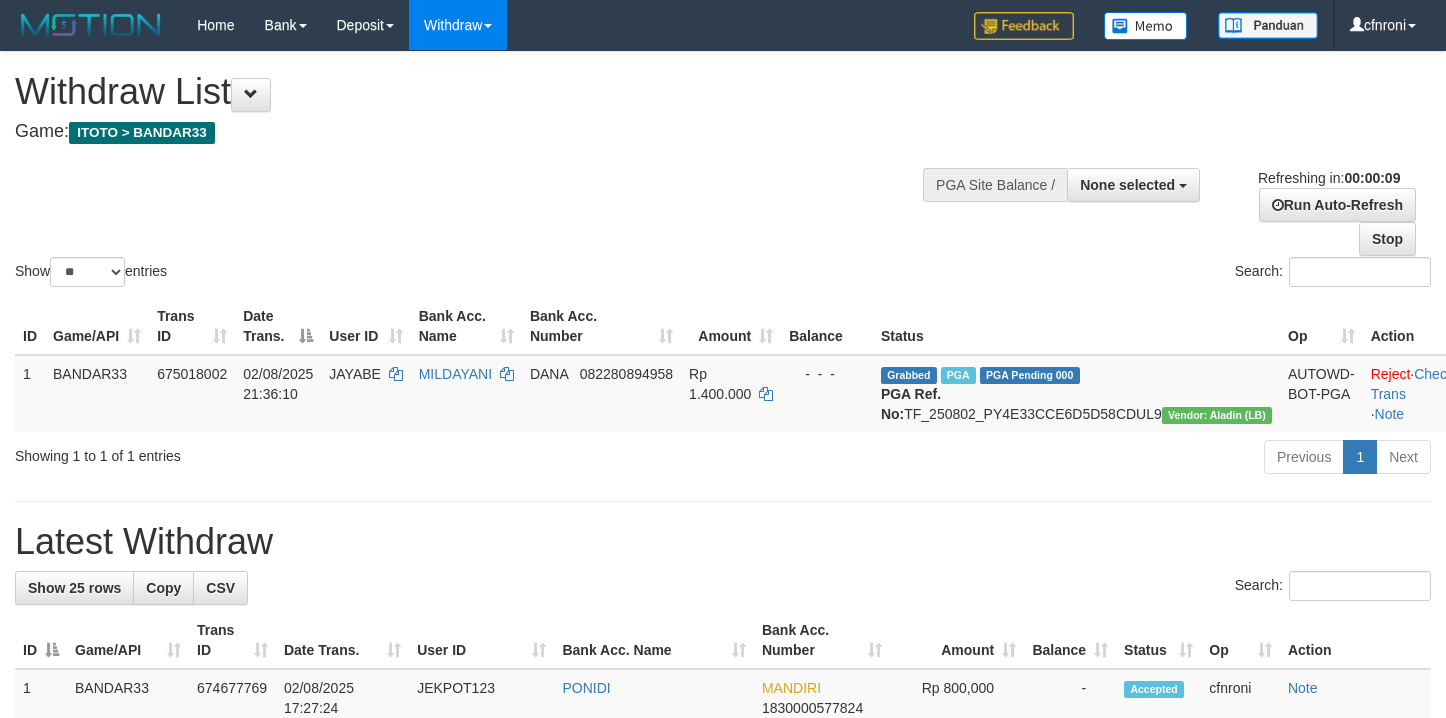 select 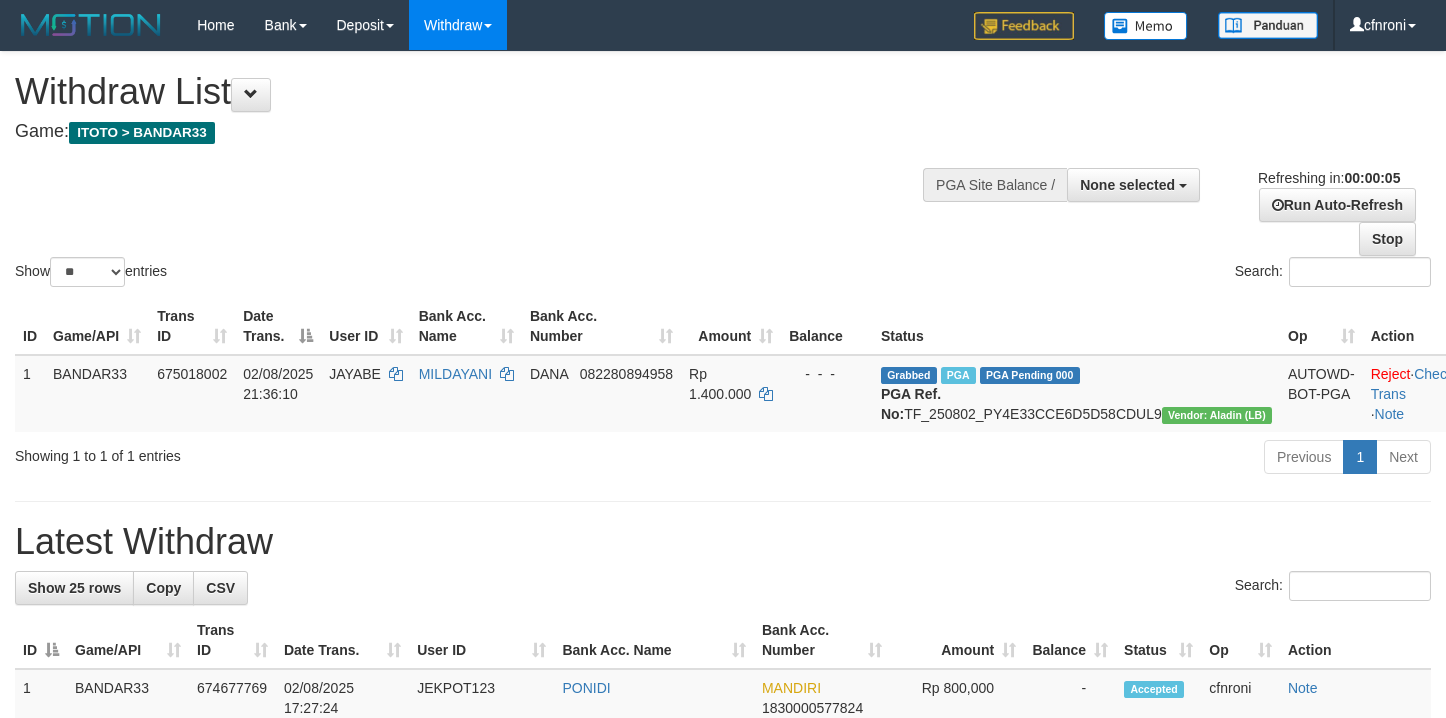scroll, scrollTop: 0, scrollLeft: 0, axis: both 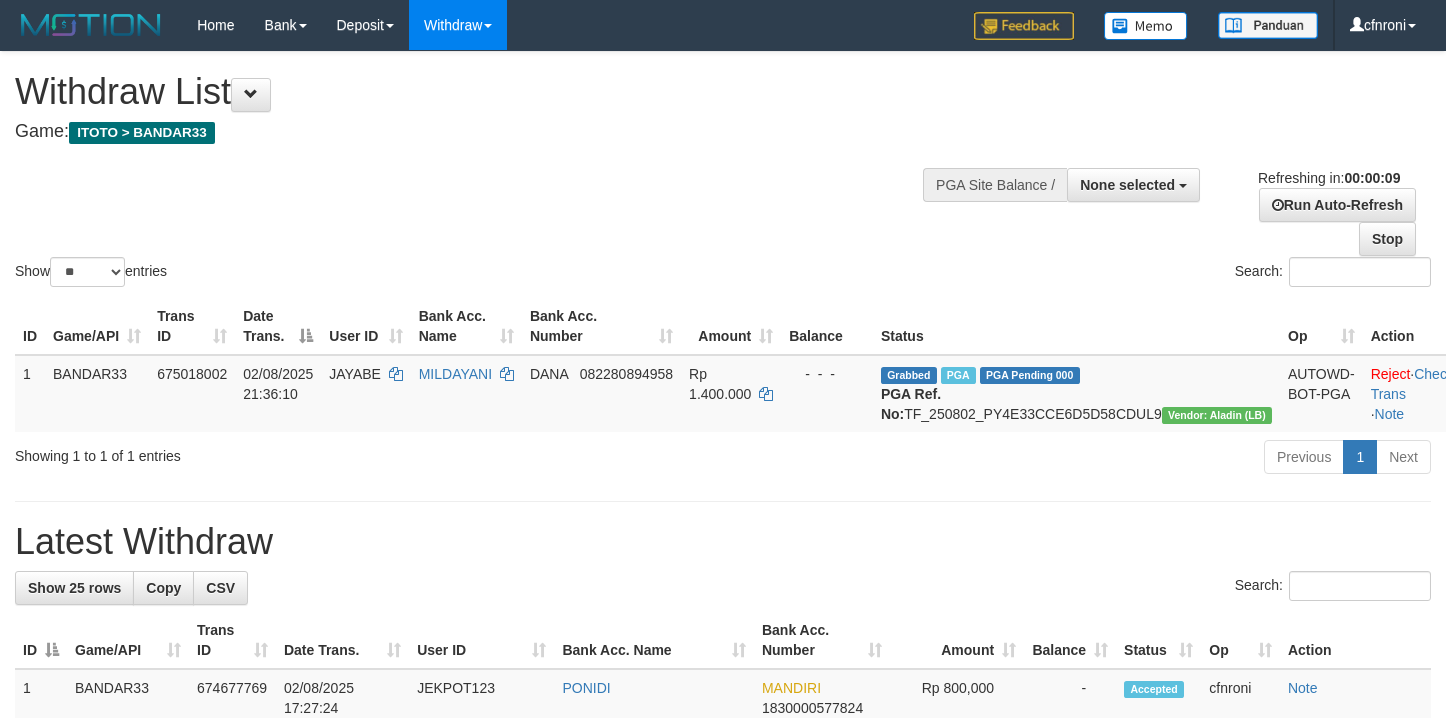 select 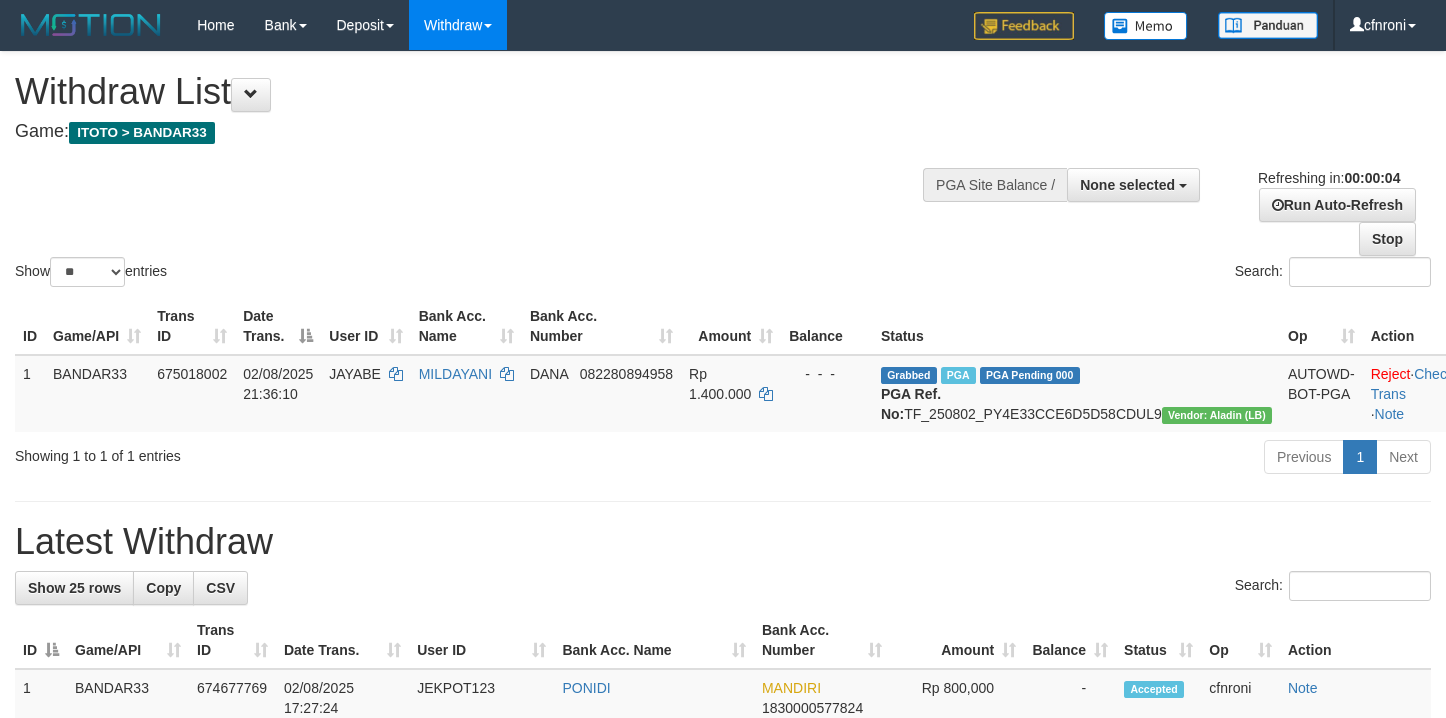 scroll, scrollTop: 0, scrollLeft: 0, axis: both 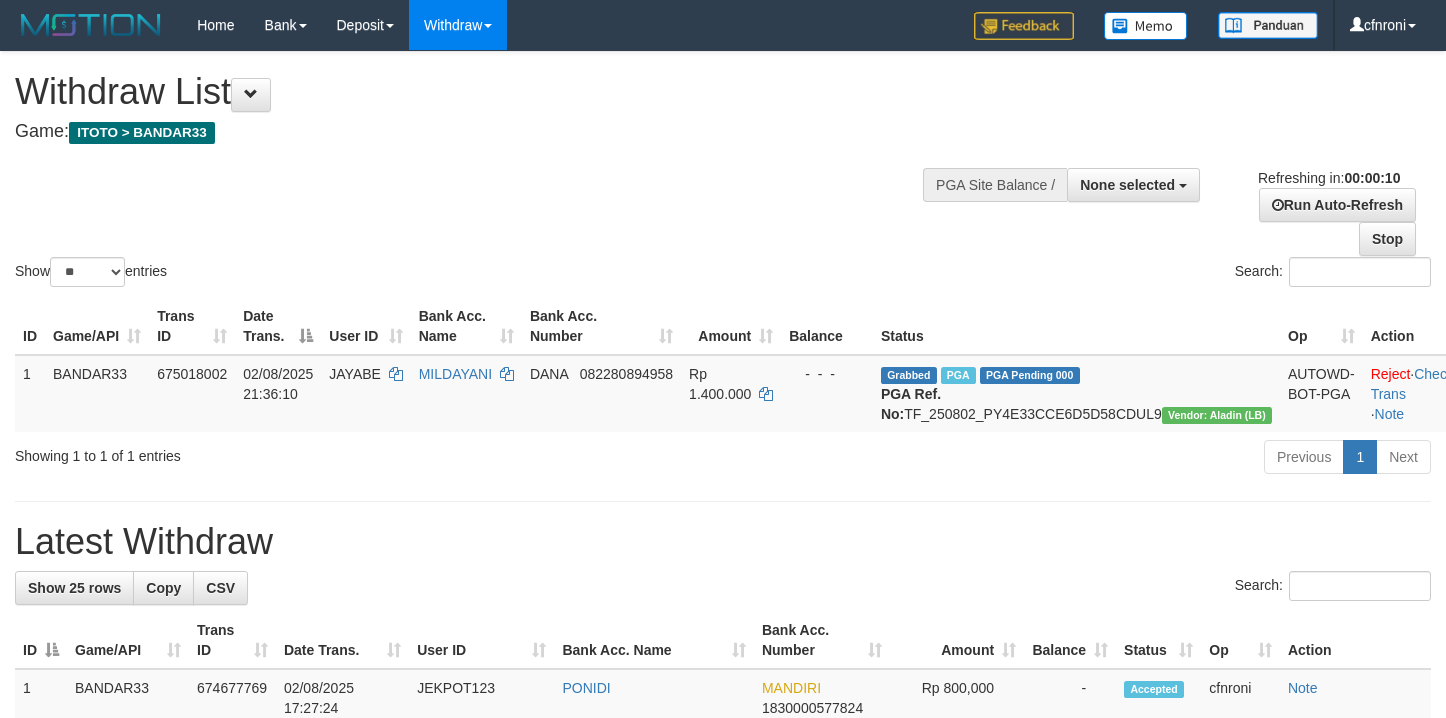 select 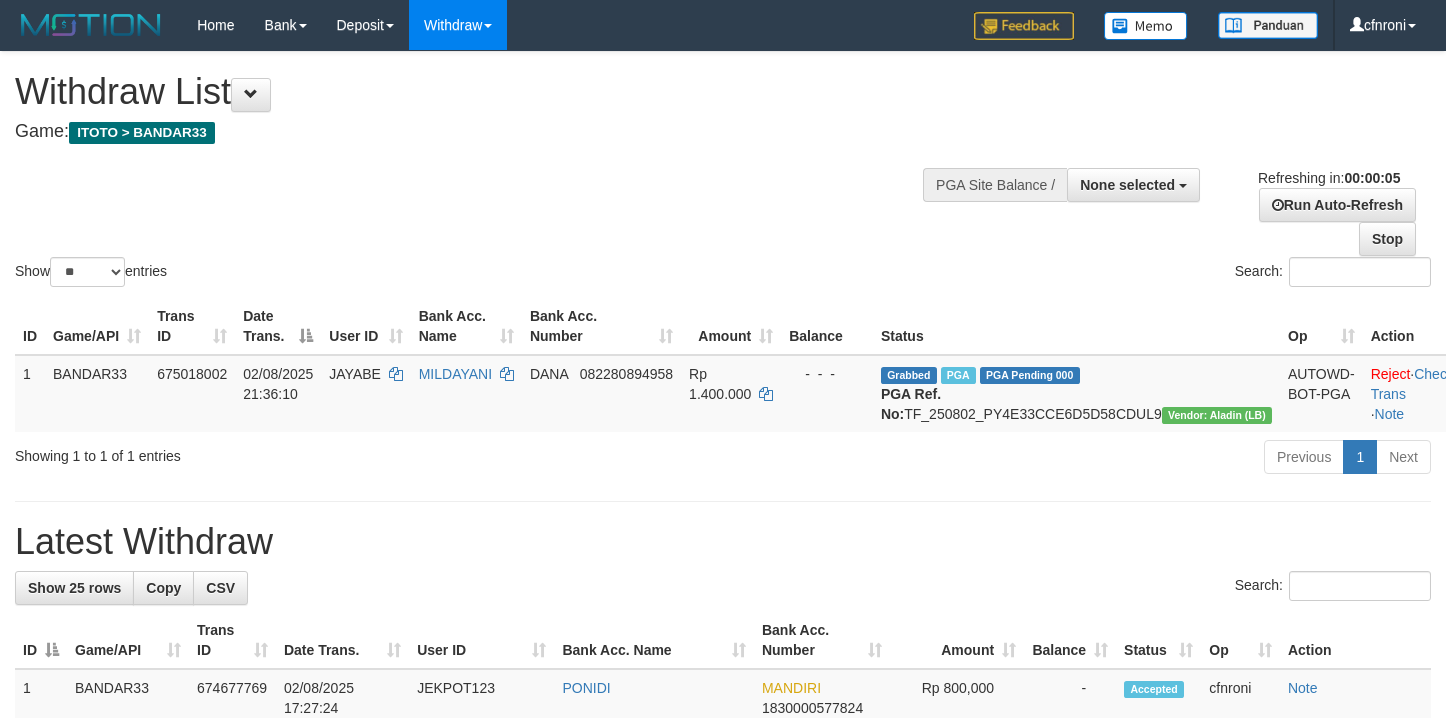scroll, scrollTop: 0, scrollLeft: 0, axis: both 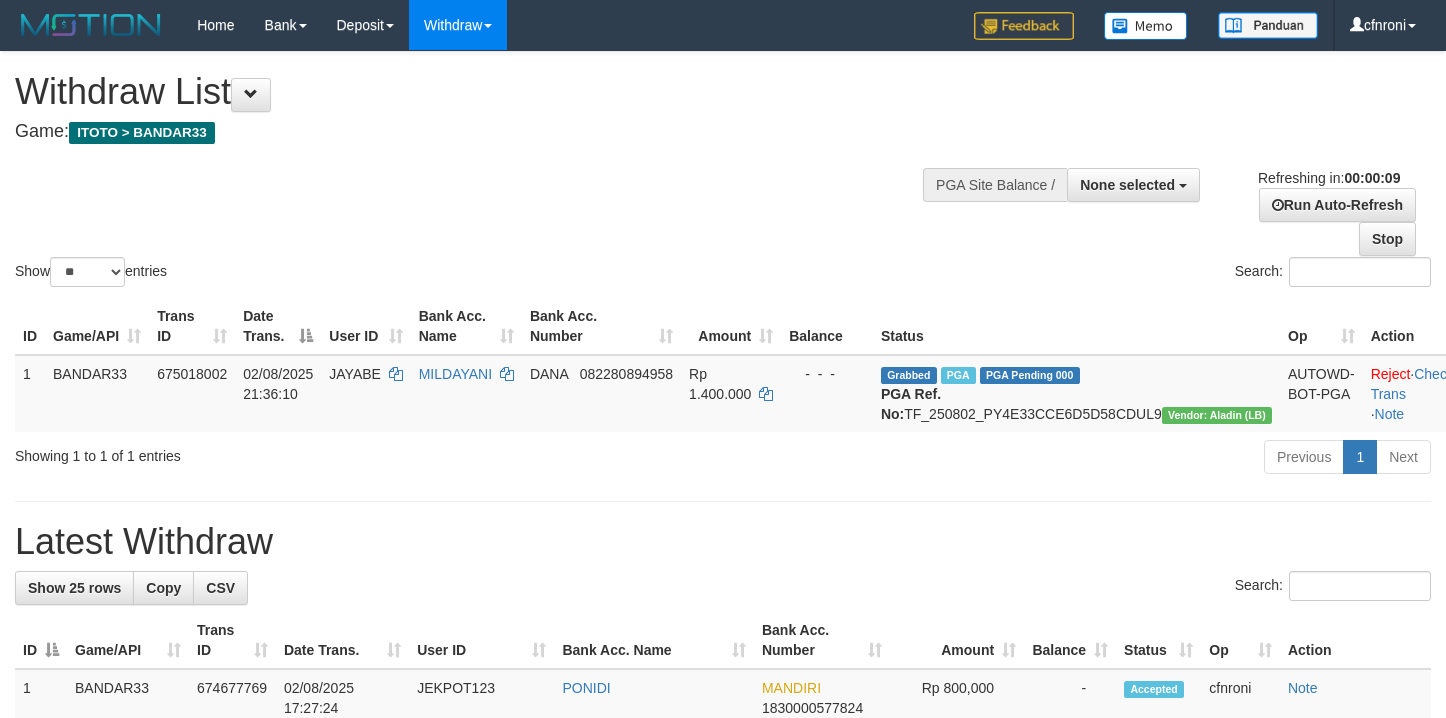 select 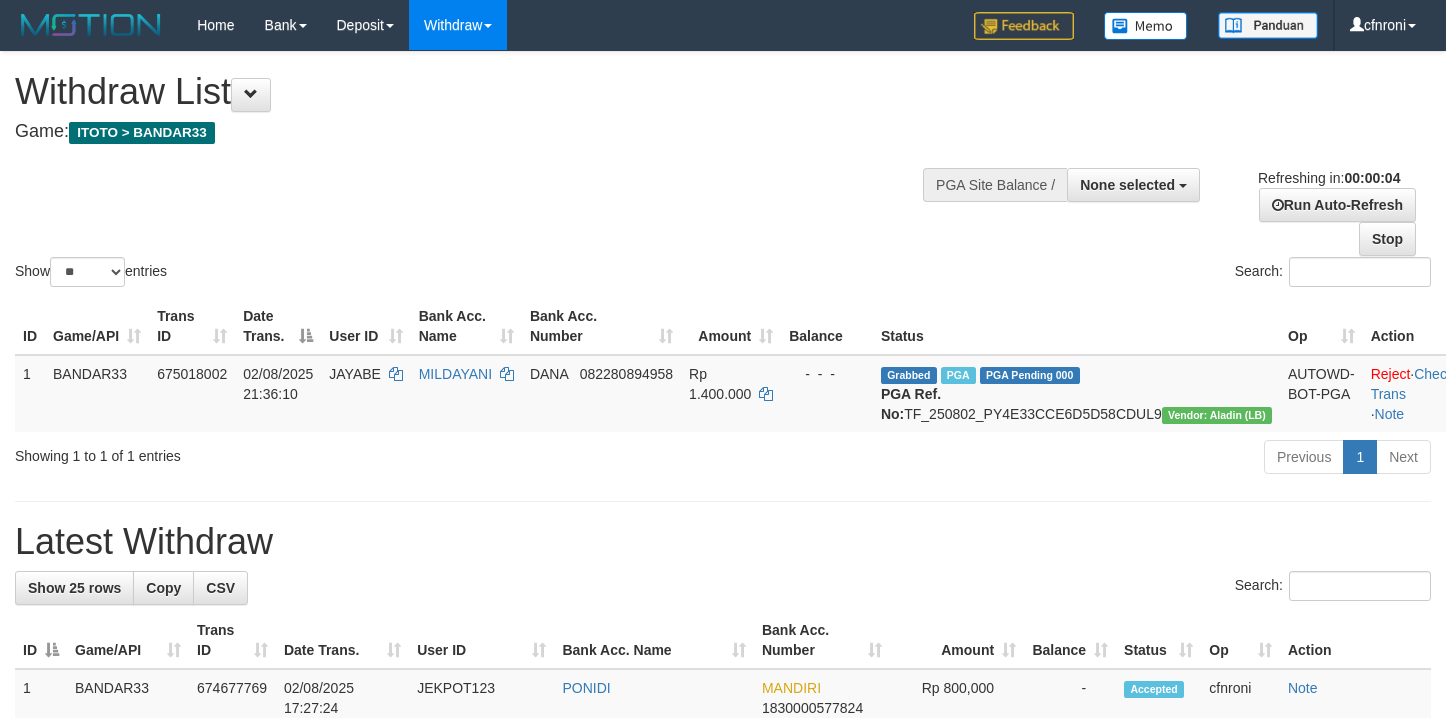 scroll, scrollTop: 0, scrollLeft: 0, axis: both 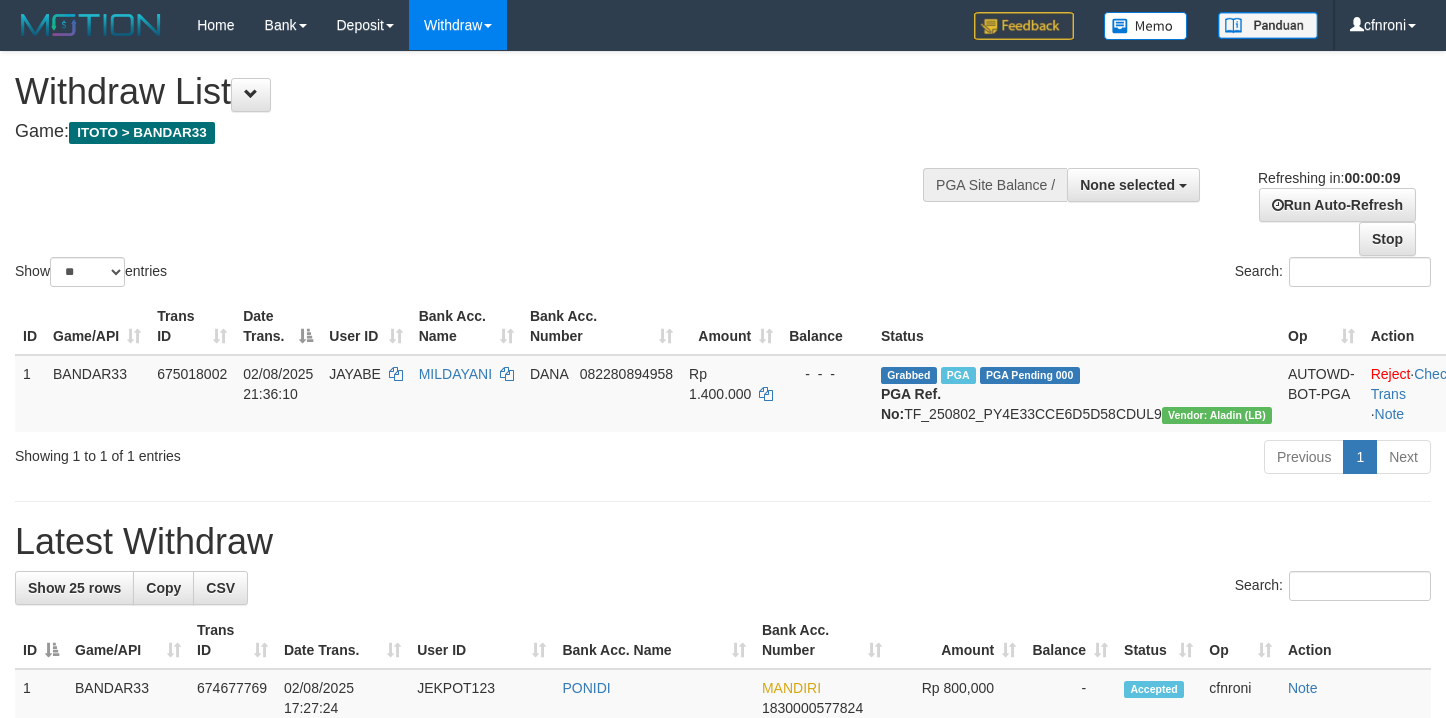 select 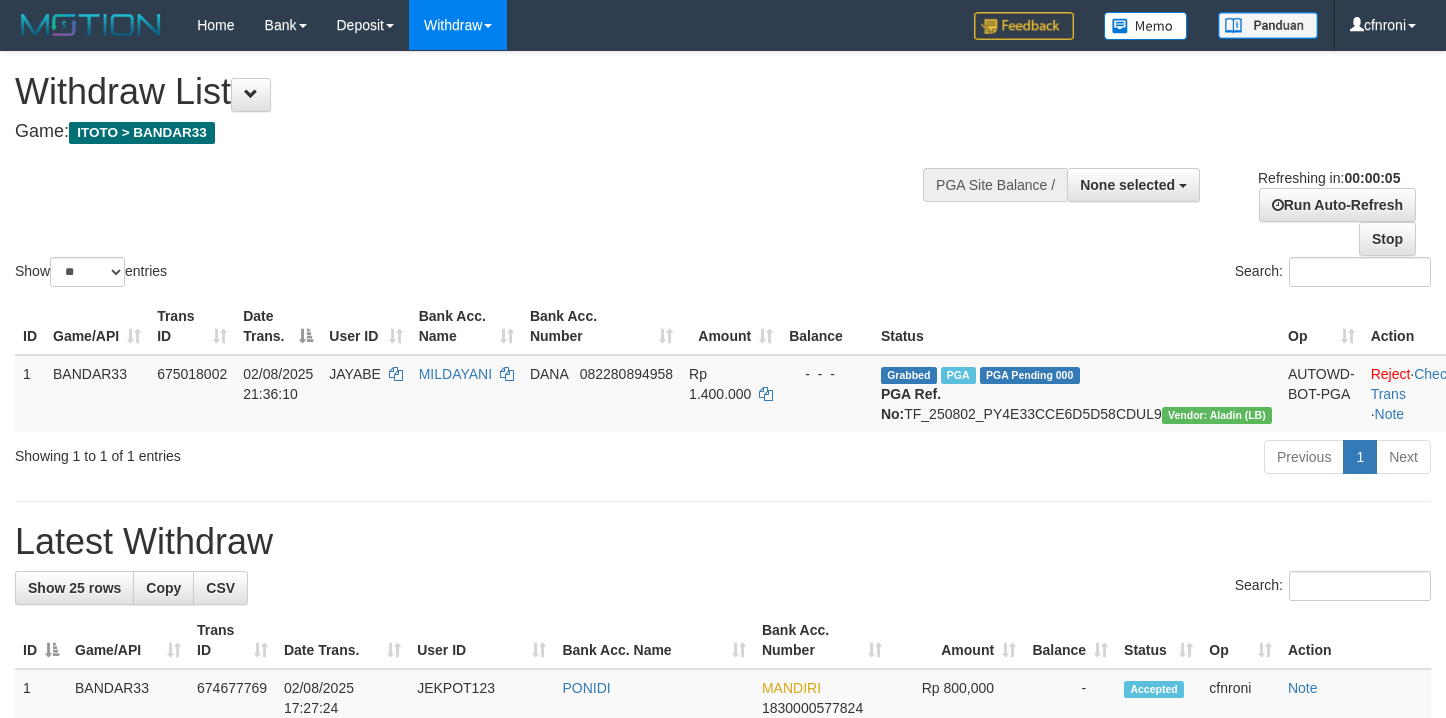 scroll, scrollTop: 0, scrollLeft: 0, axis: both 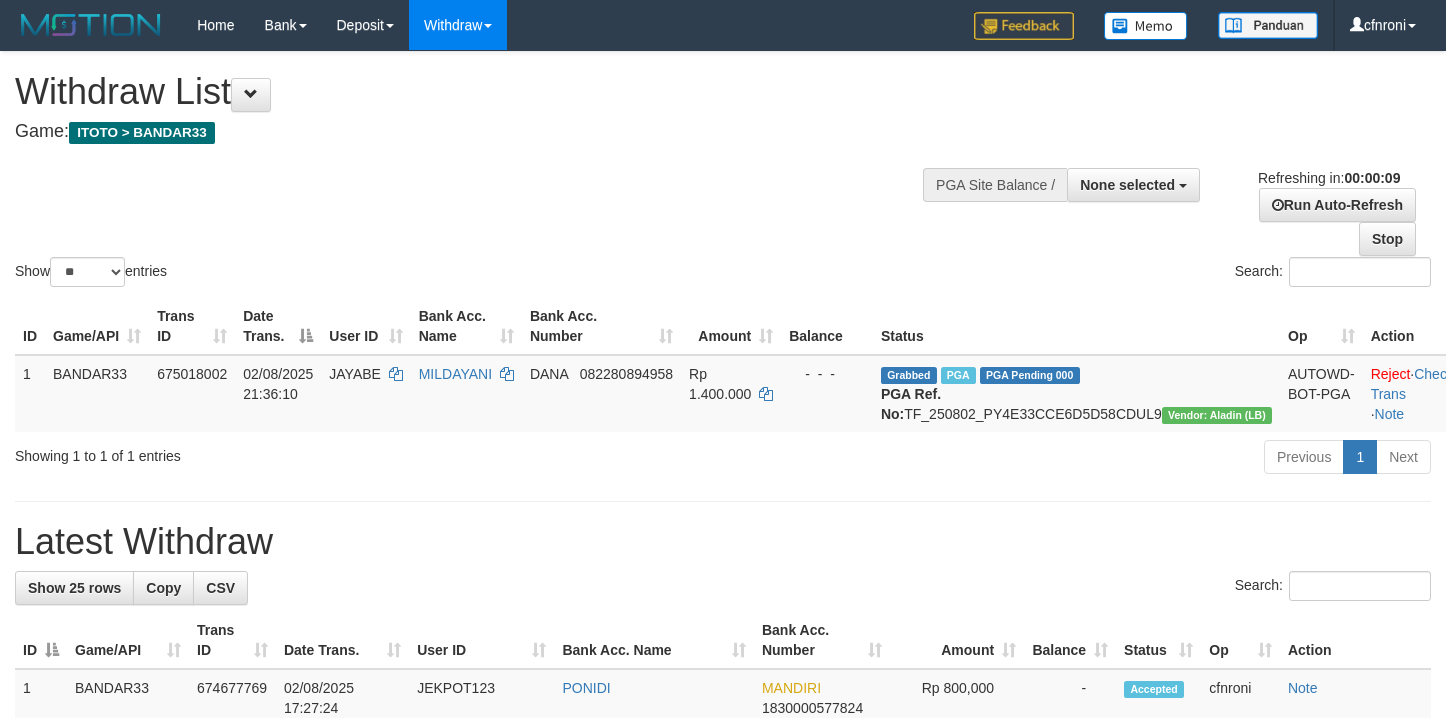 select 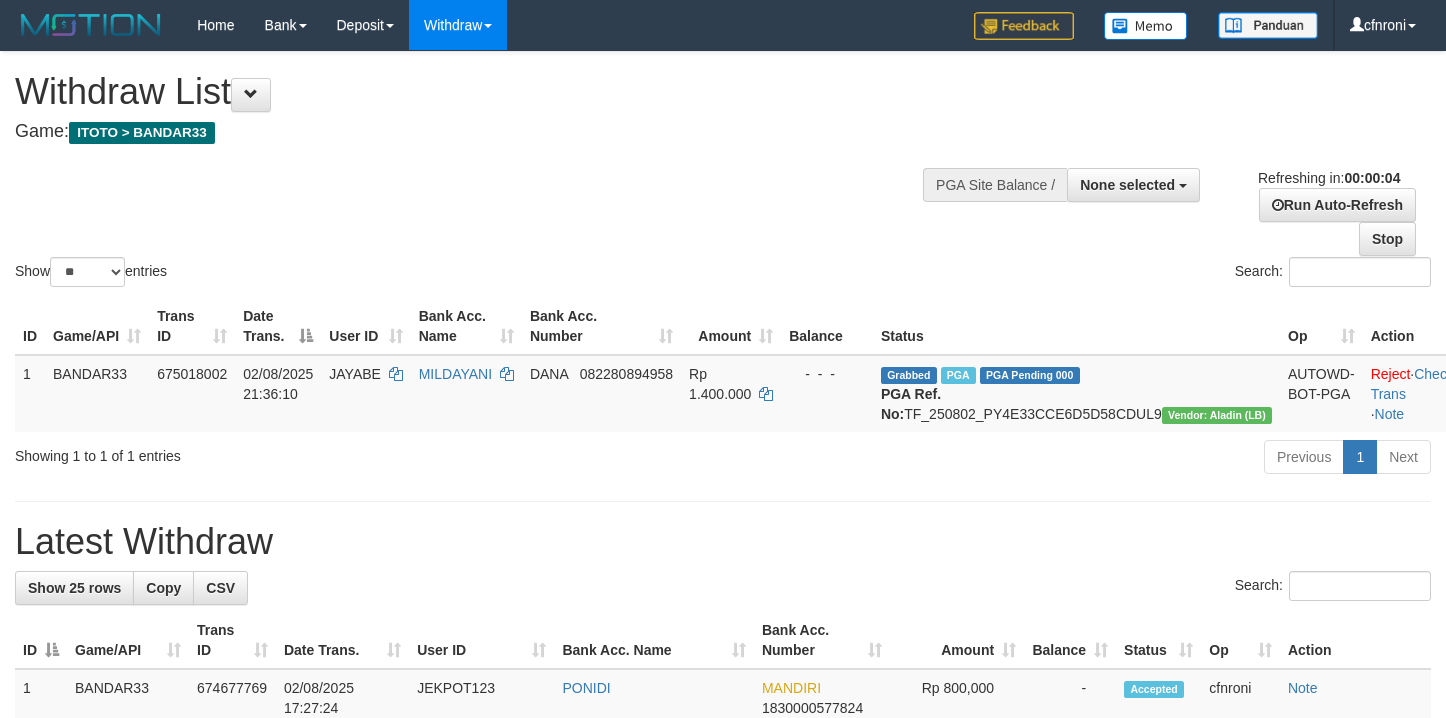 scroll, scrollTop: 0, scrollLeft: 0, axis: both 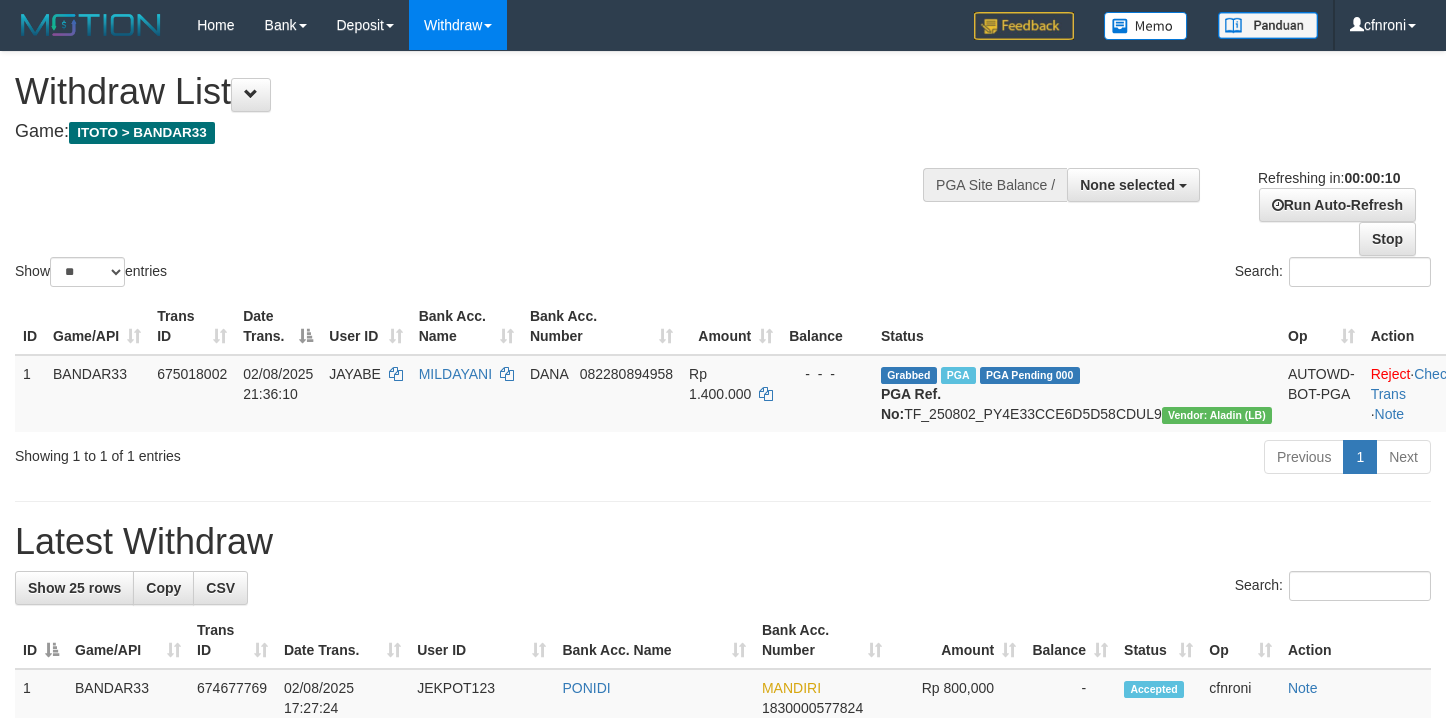 select 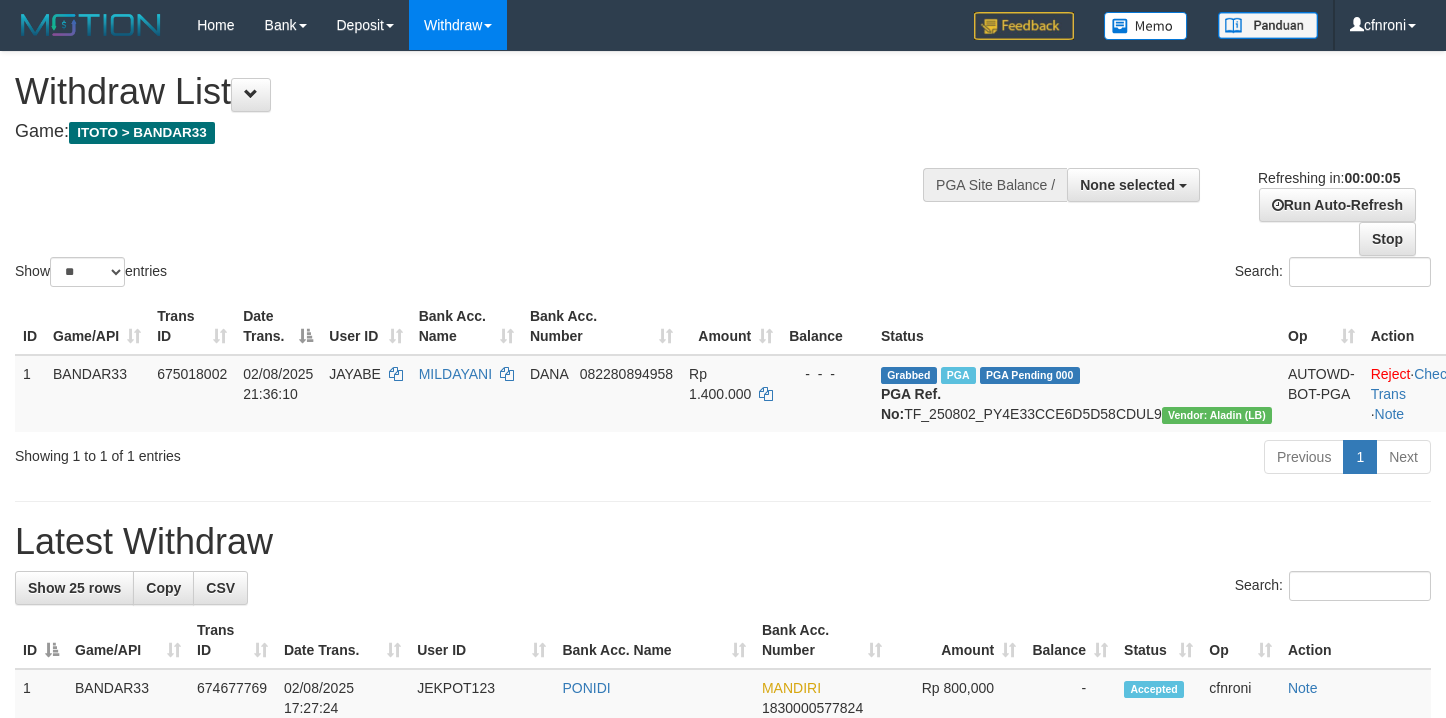 scroll, scrollTop: 0, scrollLeft: 0, axis: both 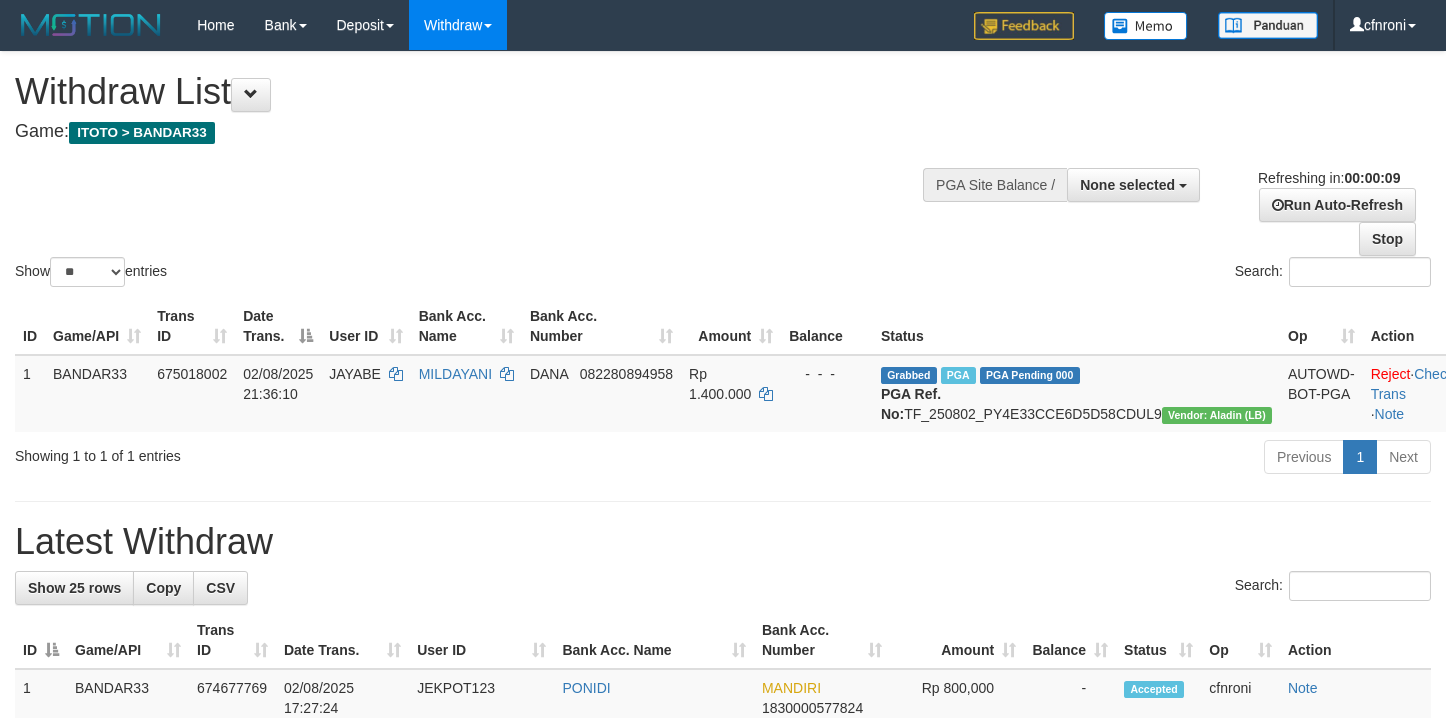 select 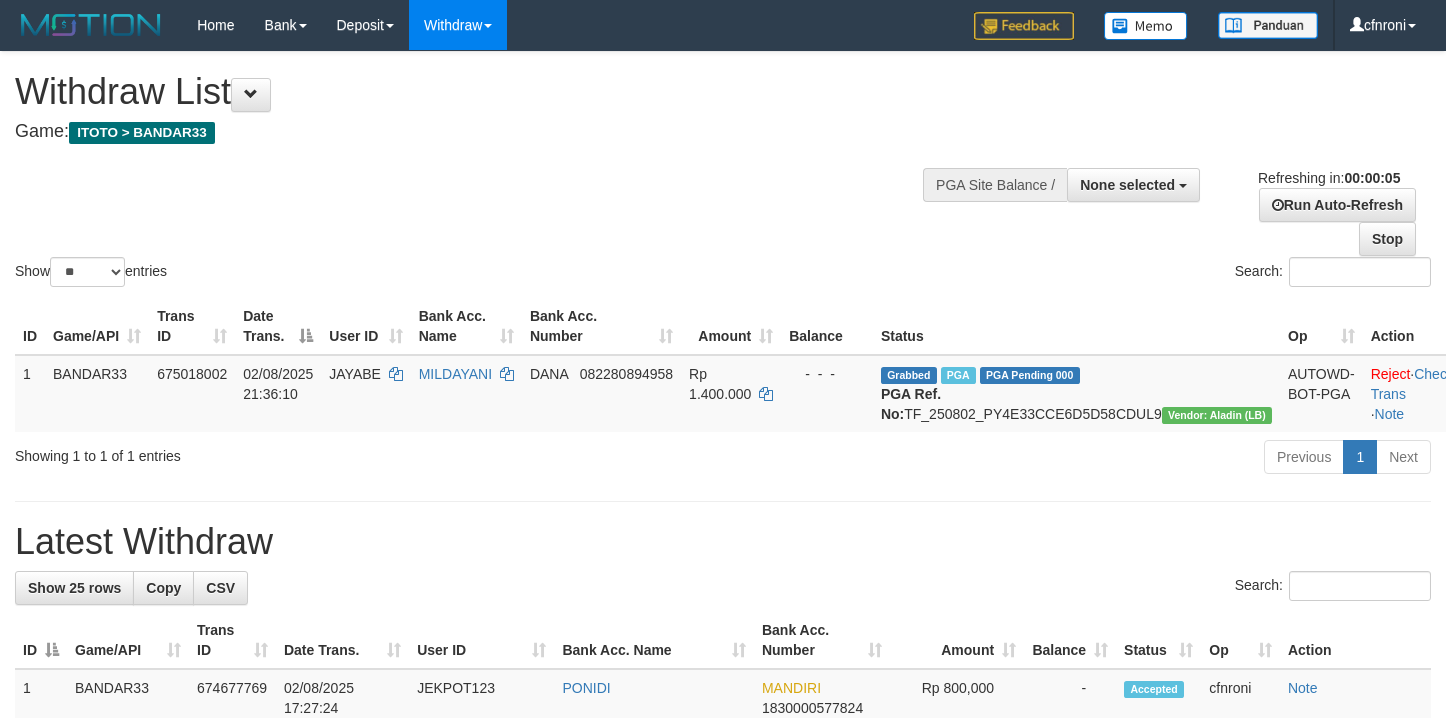 scroll, scrollTop: 0, scrollLeft: 0, axis: both 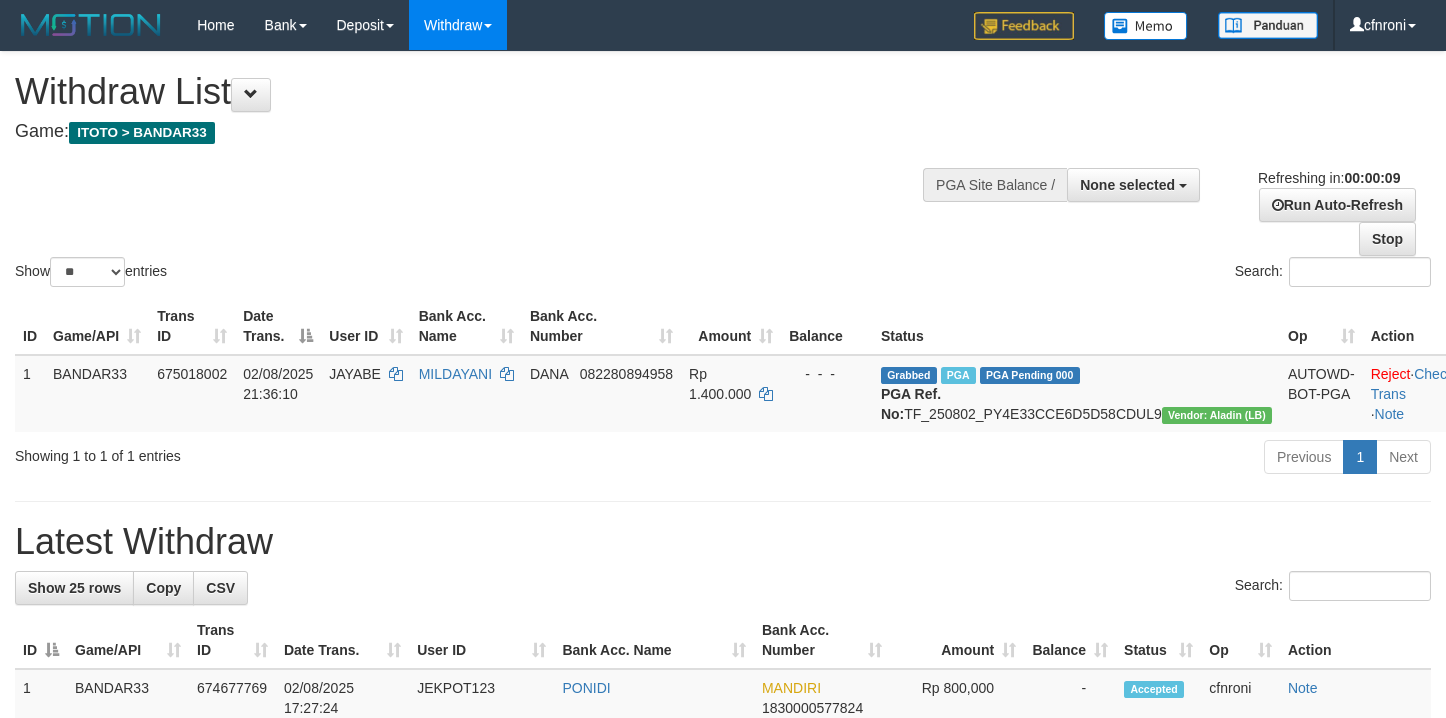 select 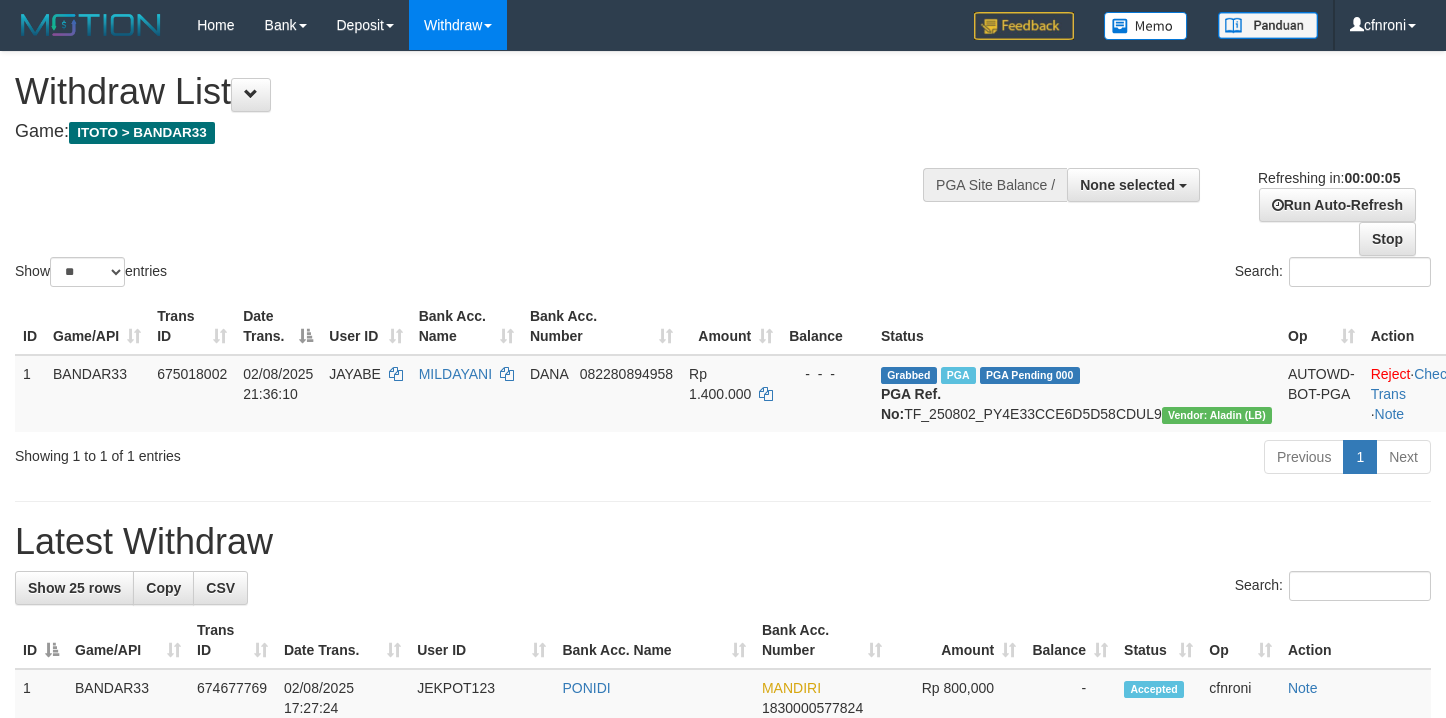 scroll, scrollTop: 0, scrollLeft: 0, axis: both 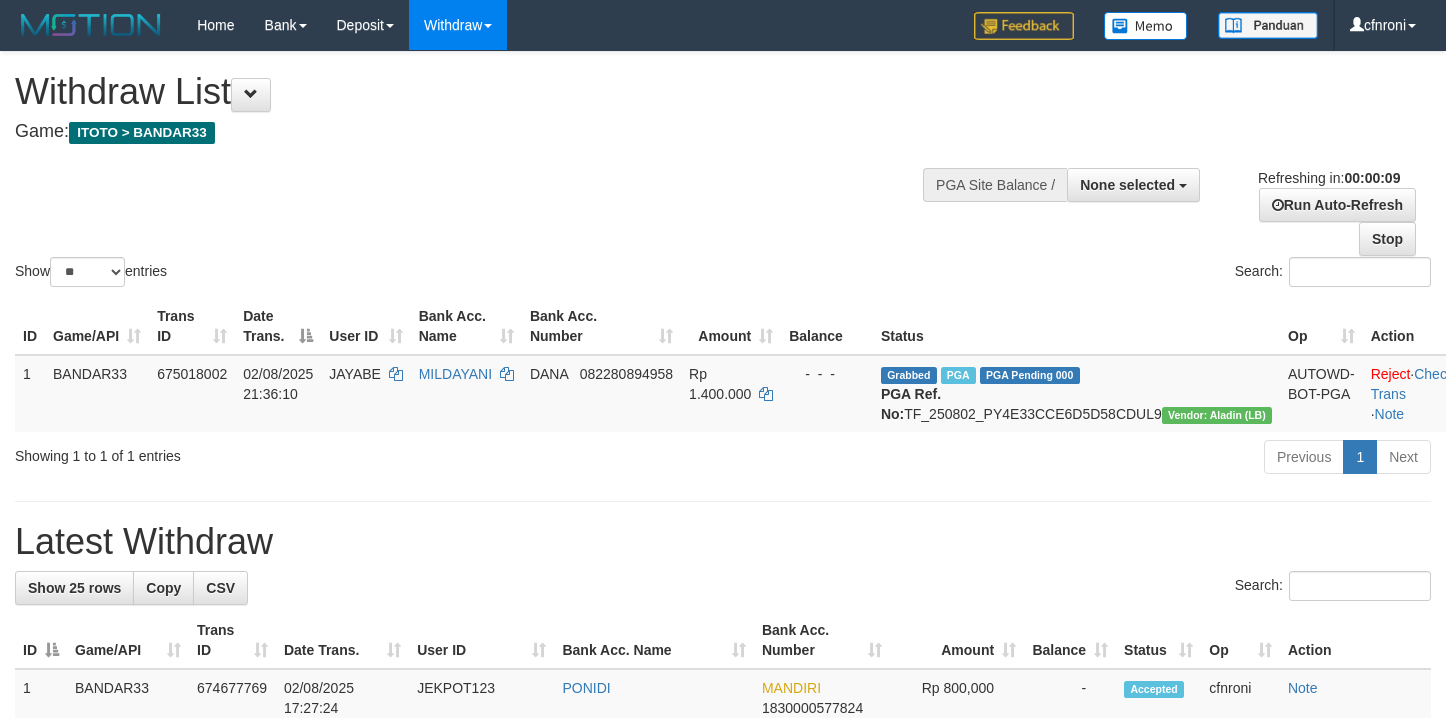 select 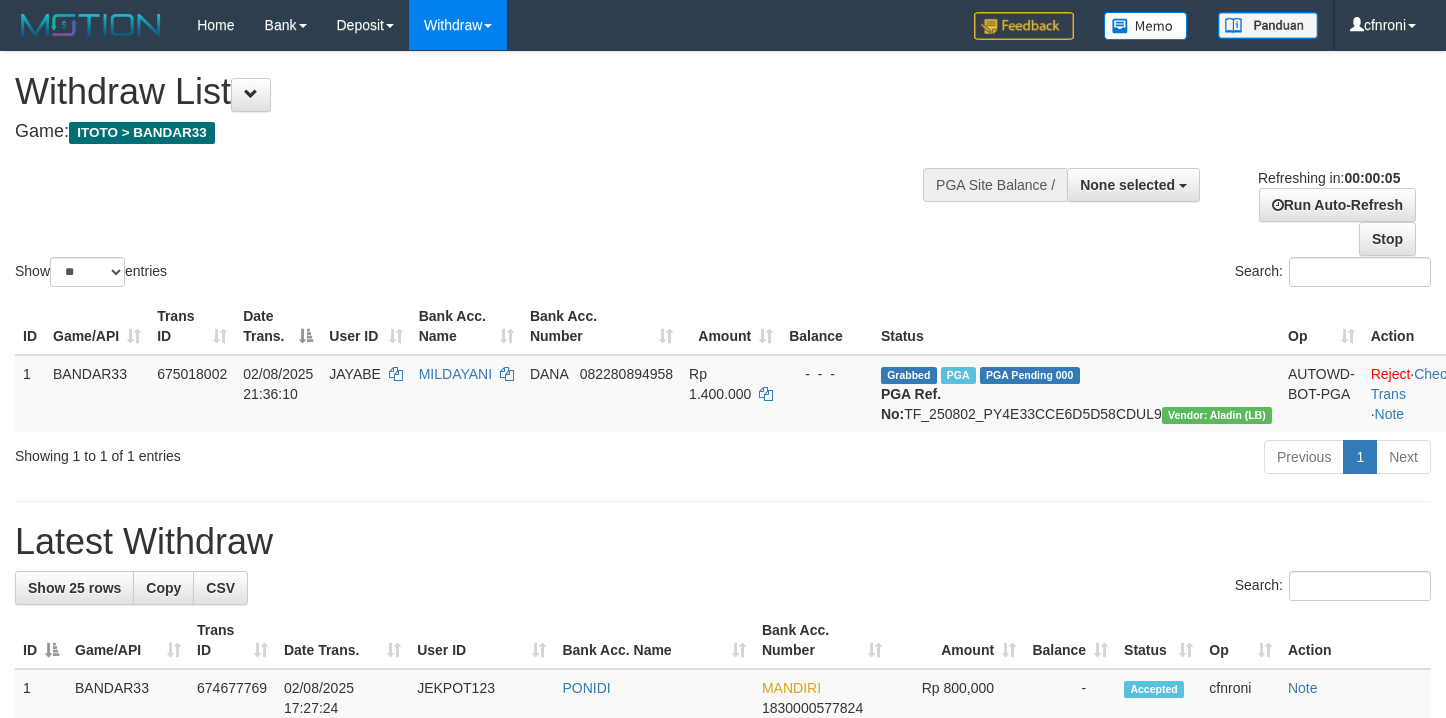 scroll, scrollTop: 0, scrollLeft: 0, axis: both 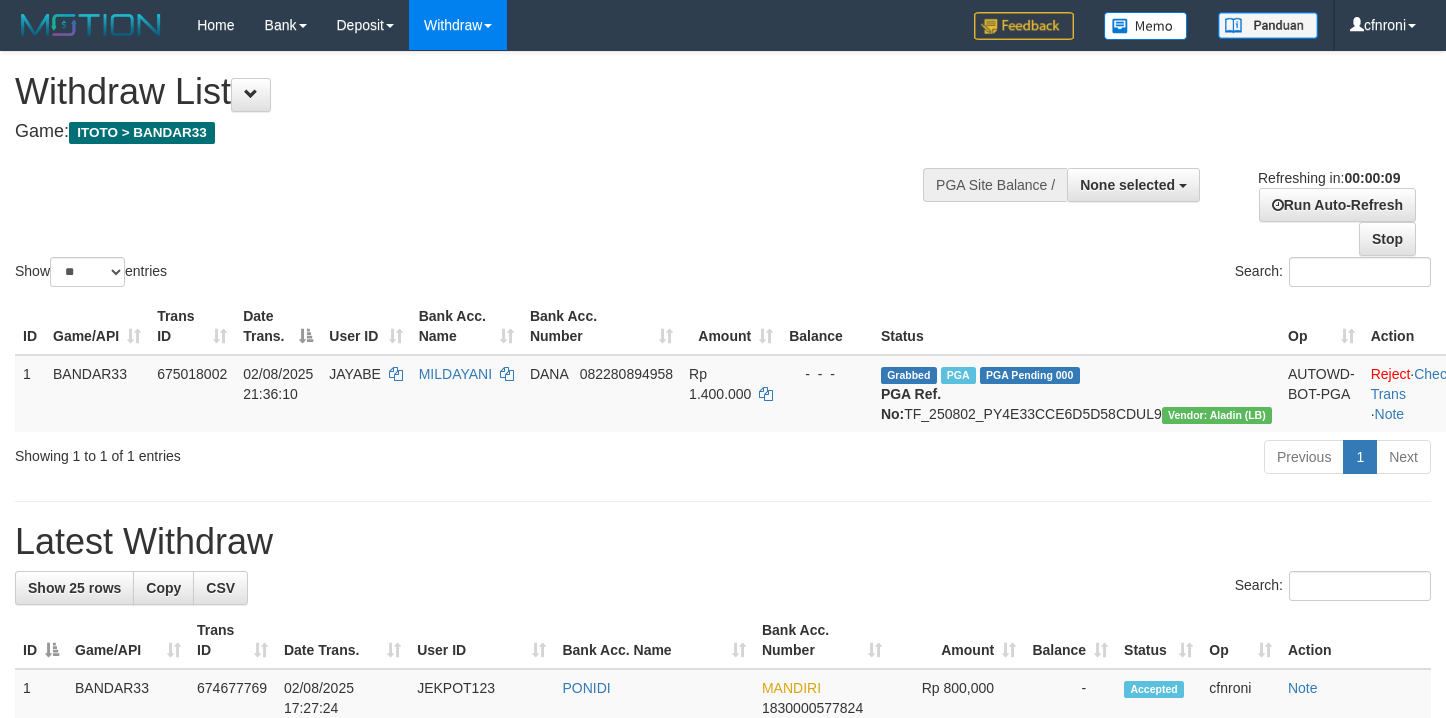 select 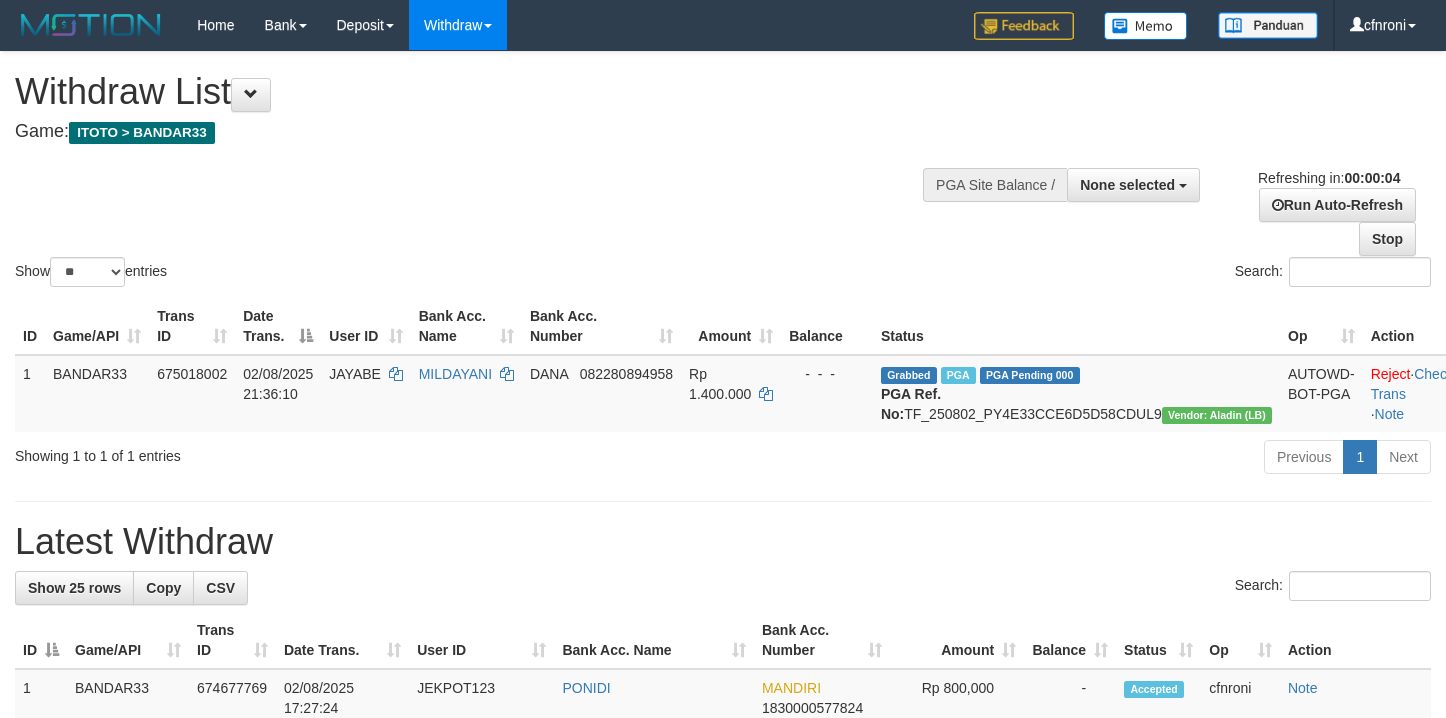 scroll, scrollTop: 0, scrollLeft: 0, axis: both 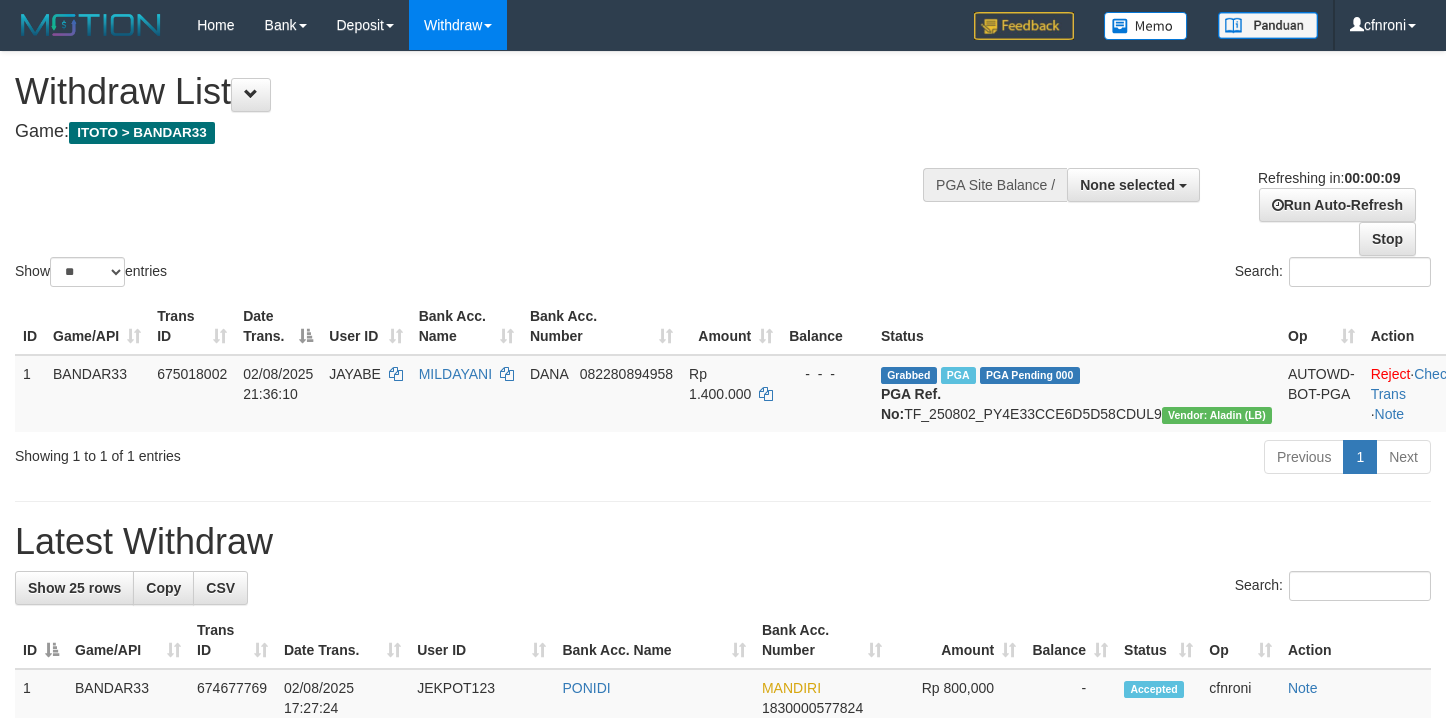select 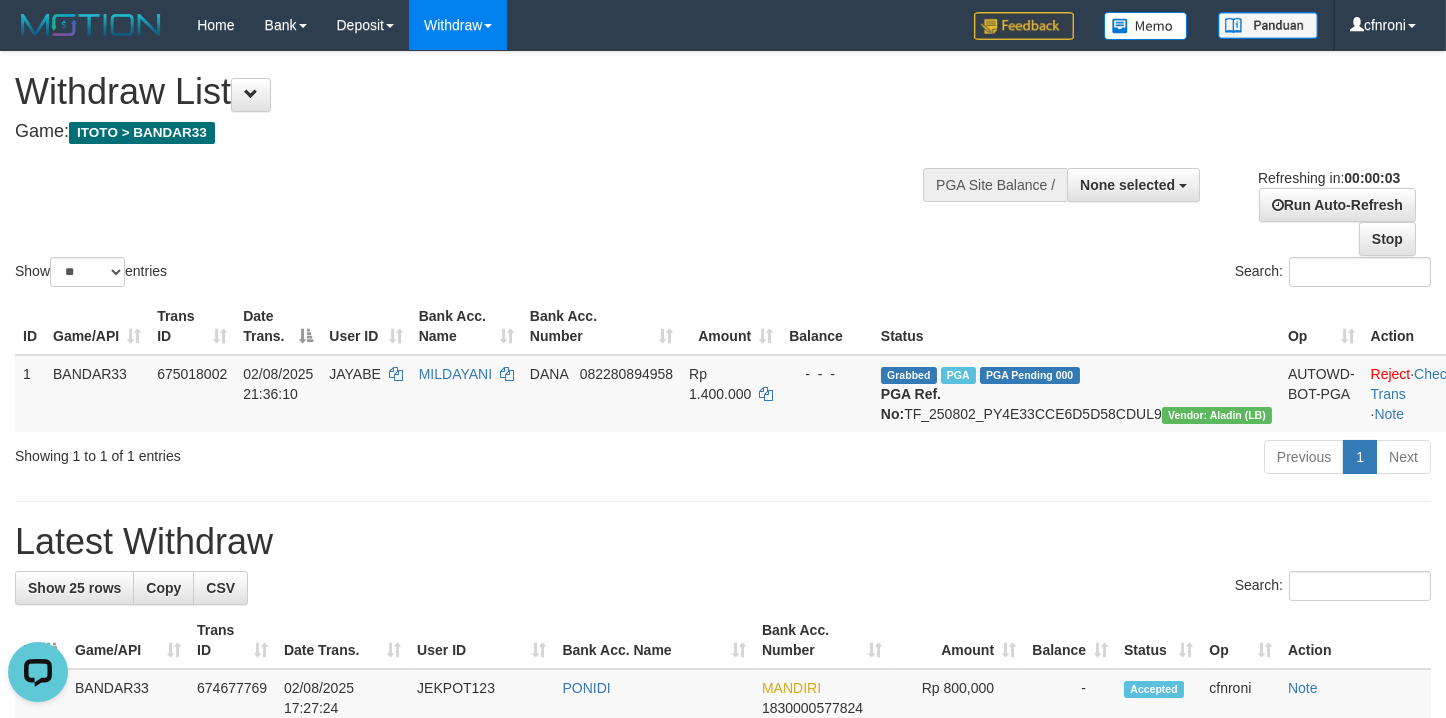 scroll, scrollTop: 0, scrollLeft: 0, axis: both 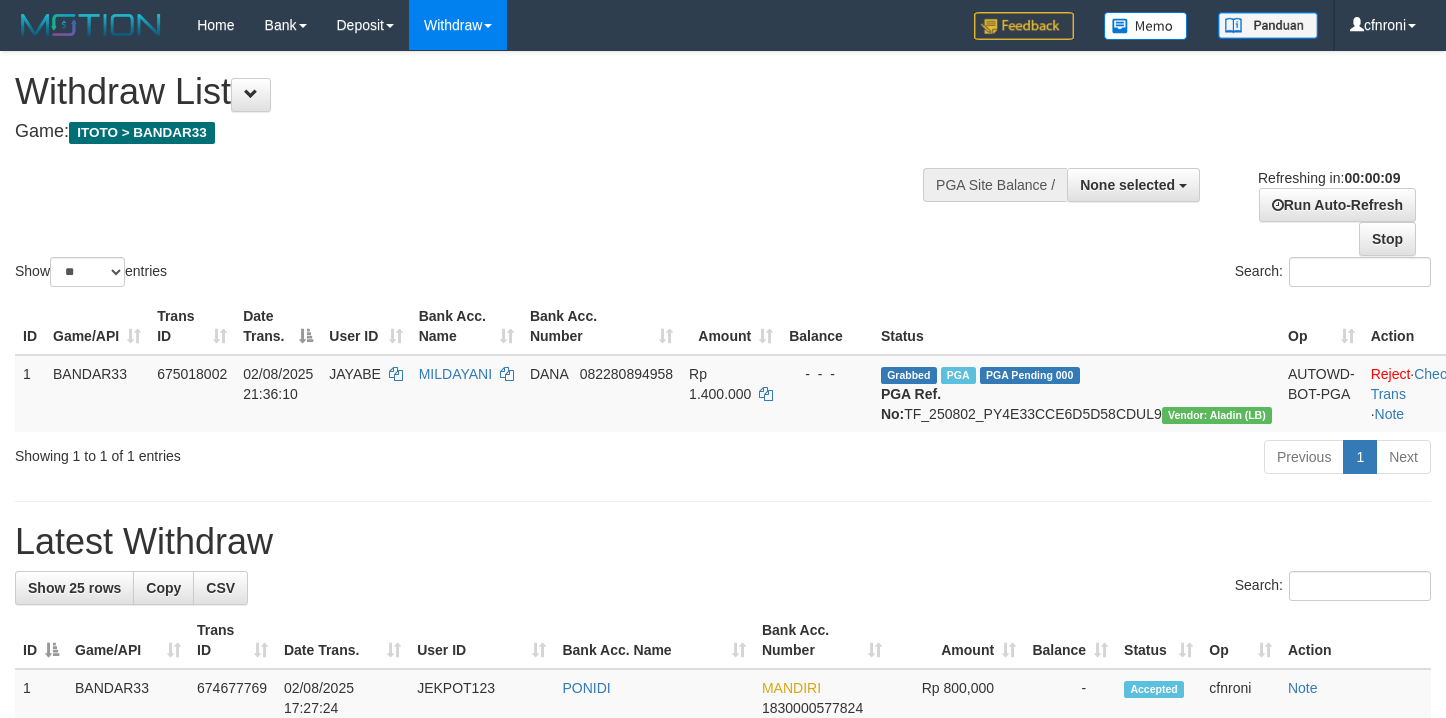 select 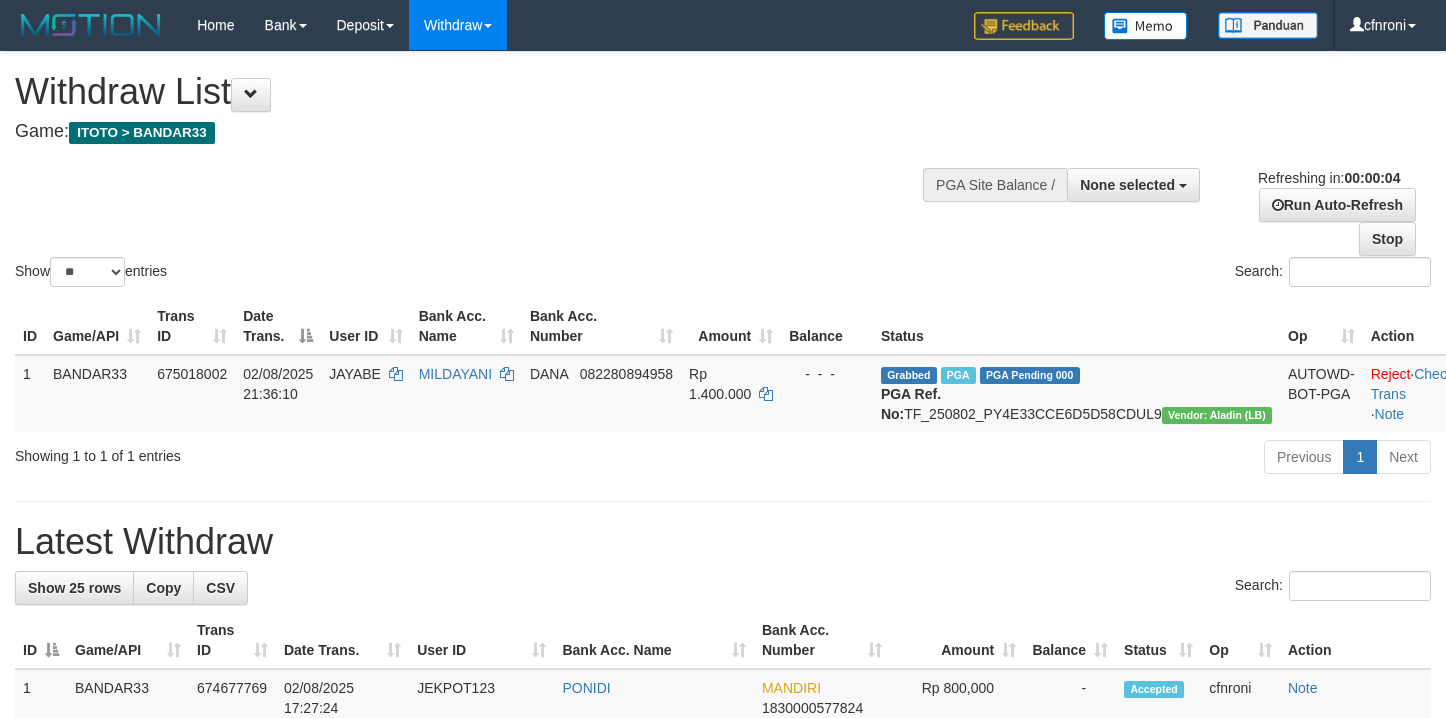scroll, scrollTop: 0, scrollLeft: 0, axis: both 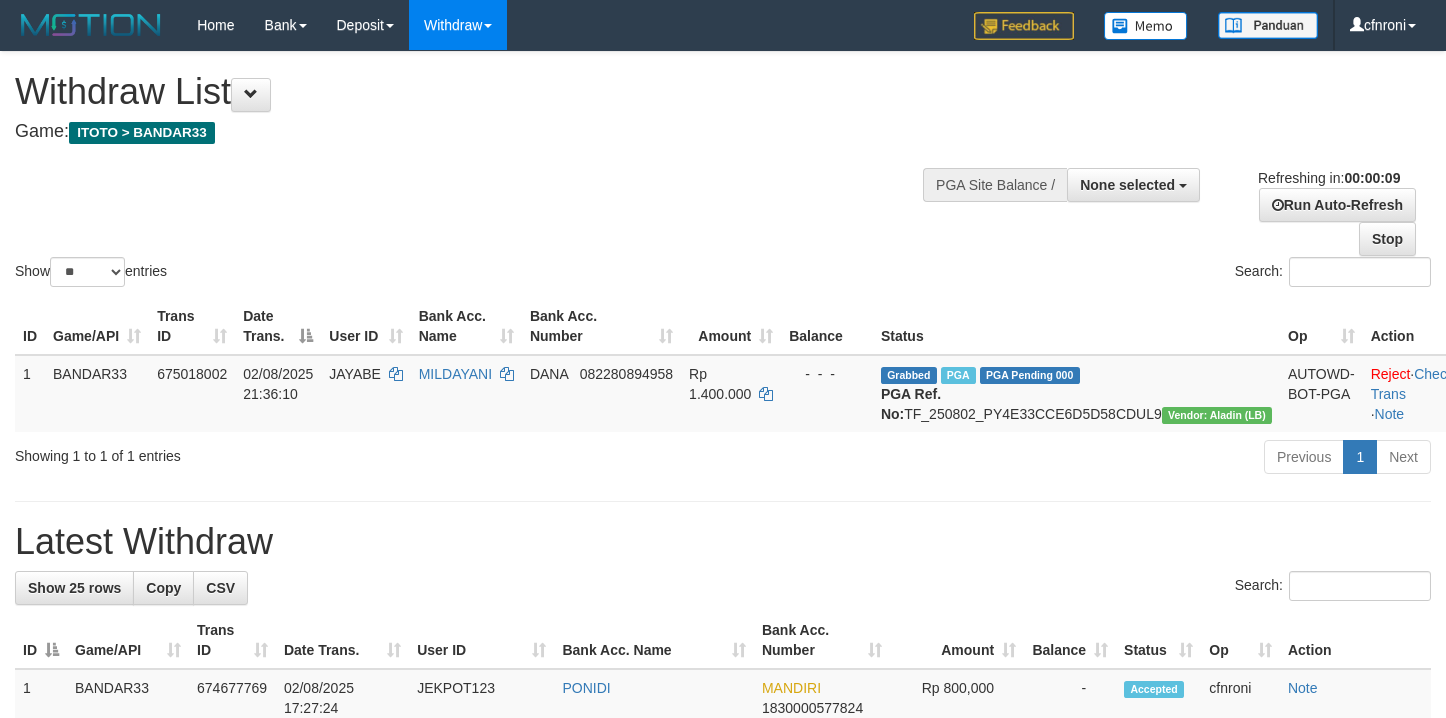 select 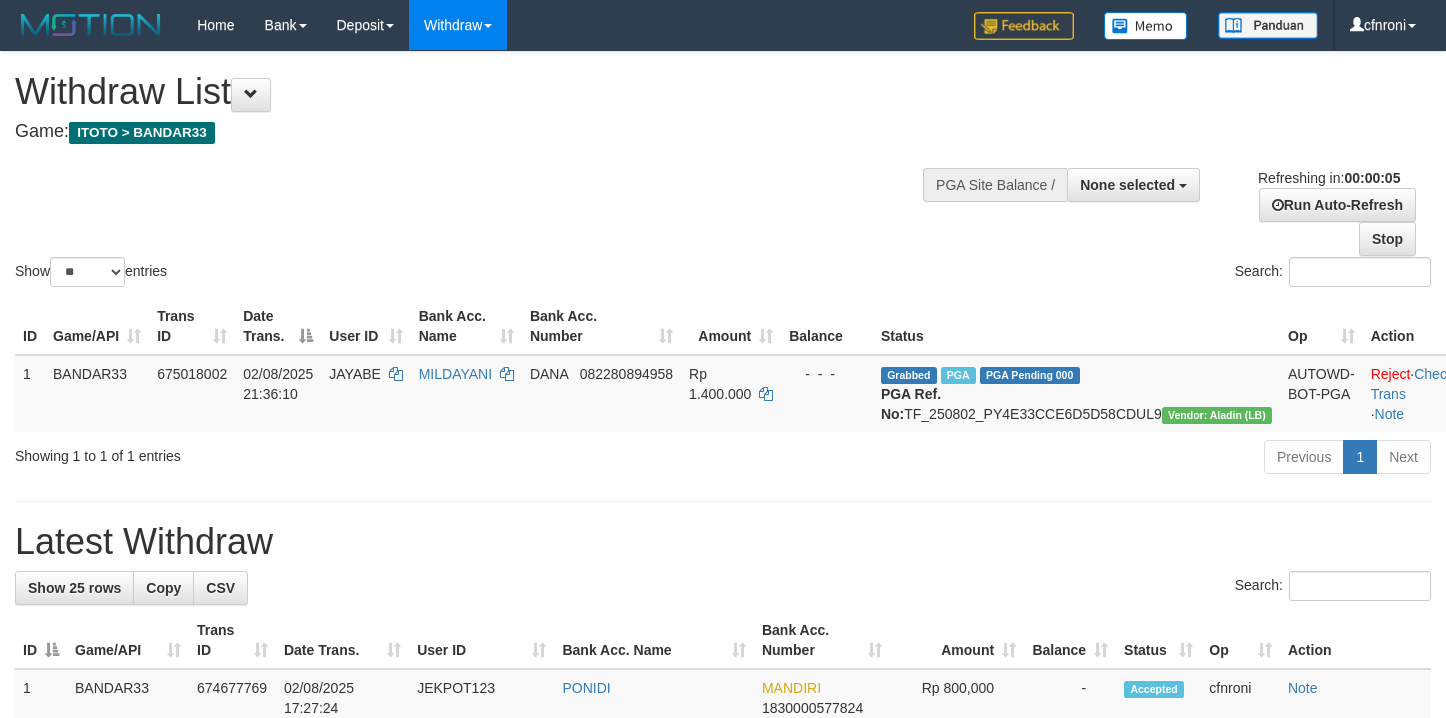 scroll, scrollTop: 0, scrollLeft: 0, axis: both 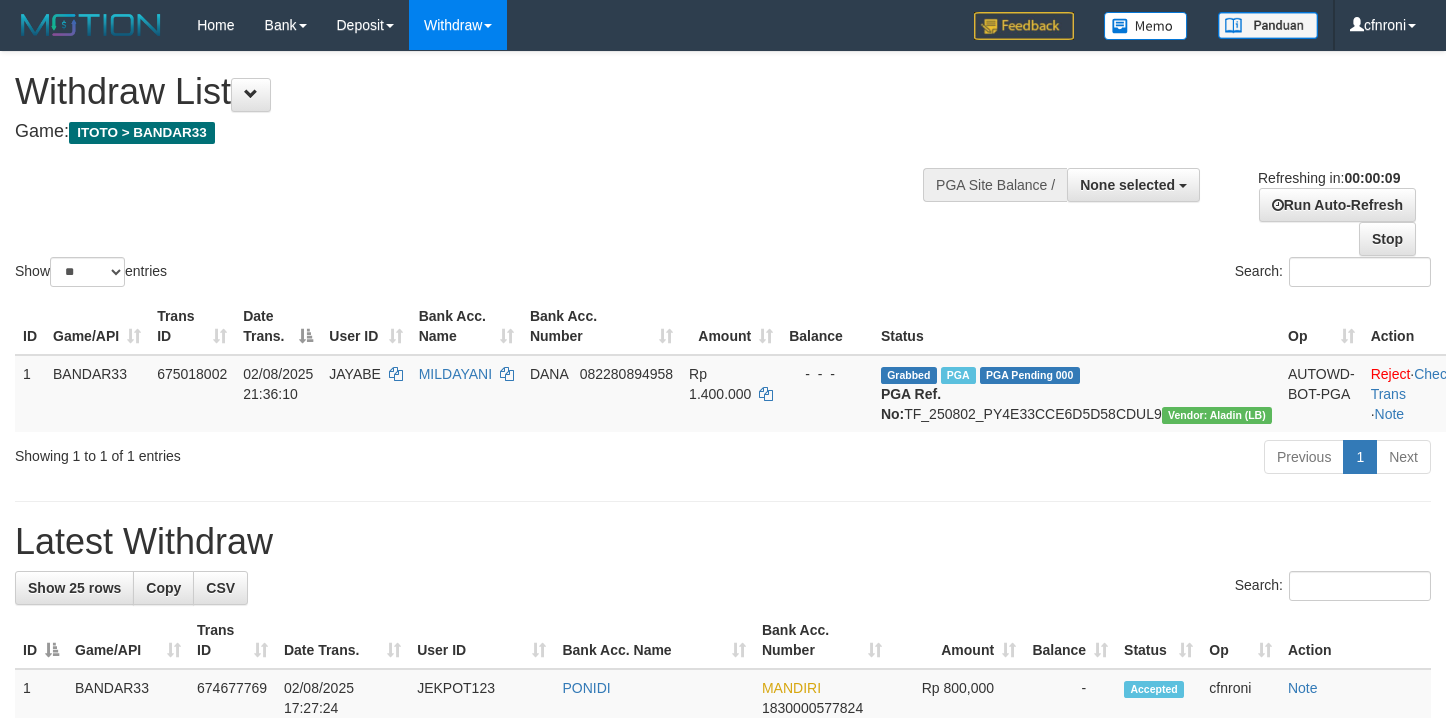 select 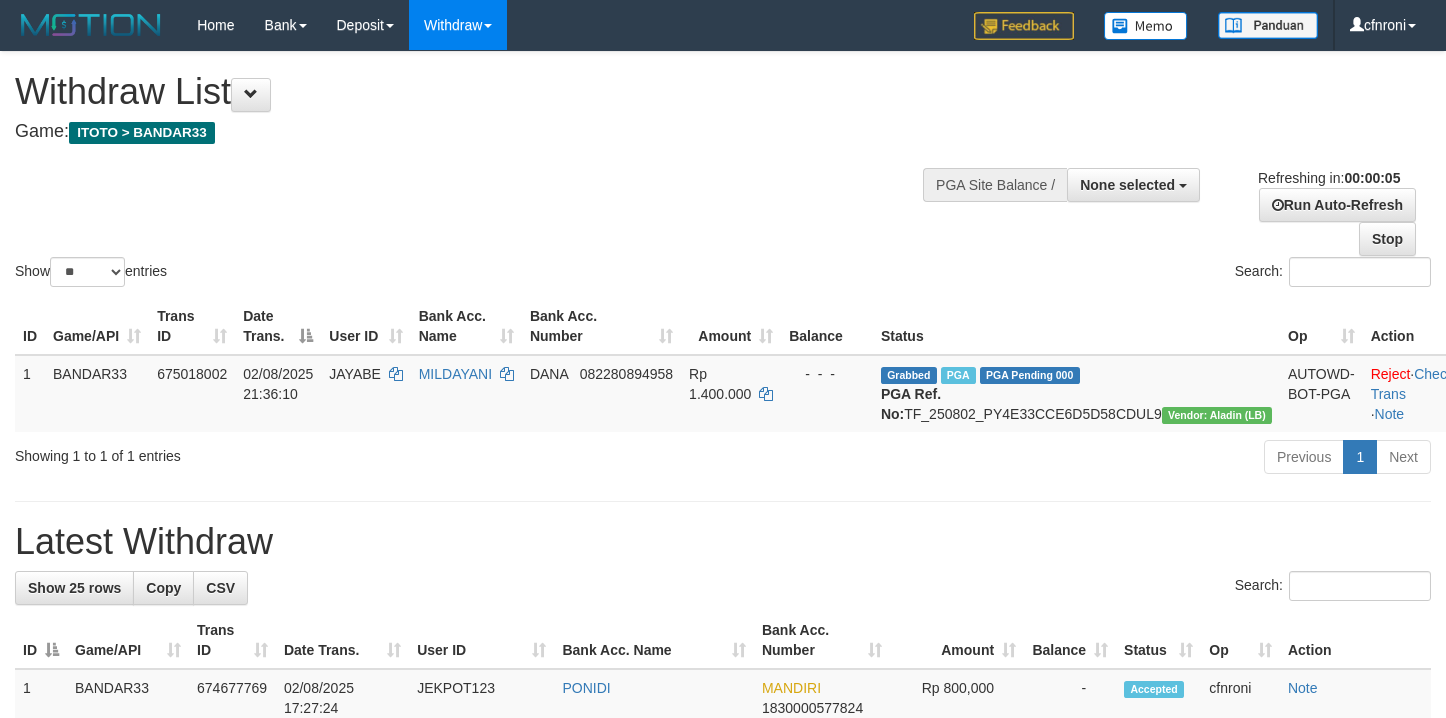 scroll, scrollTop: 0, scrollLeft: 0, axis: both 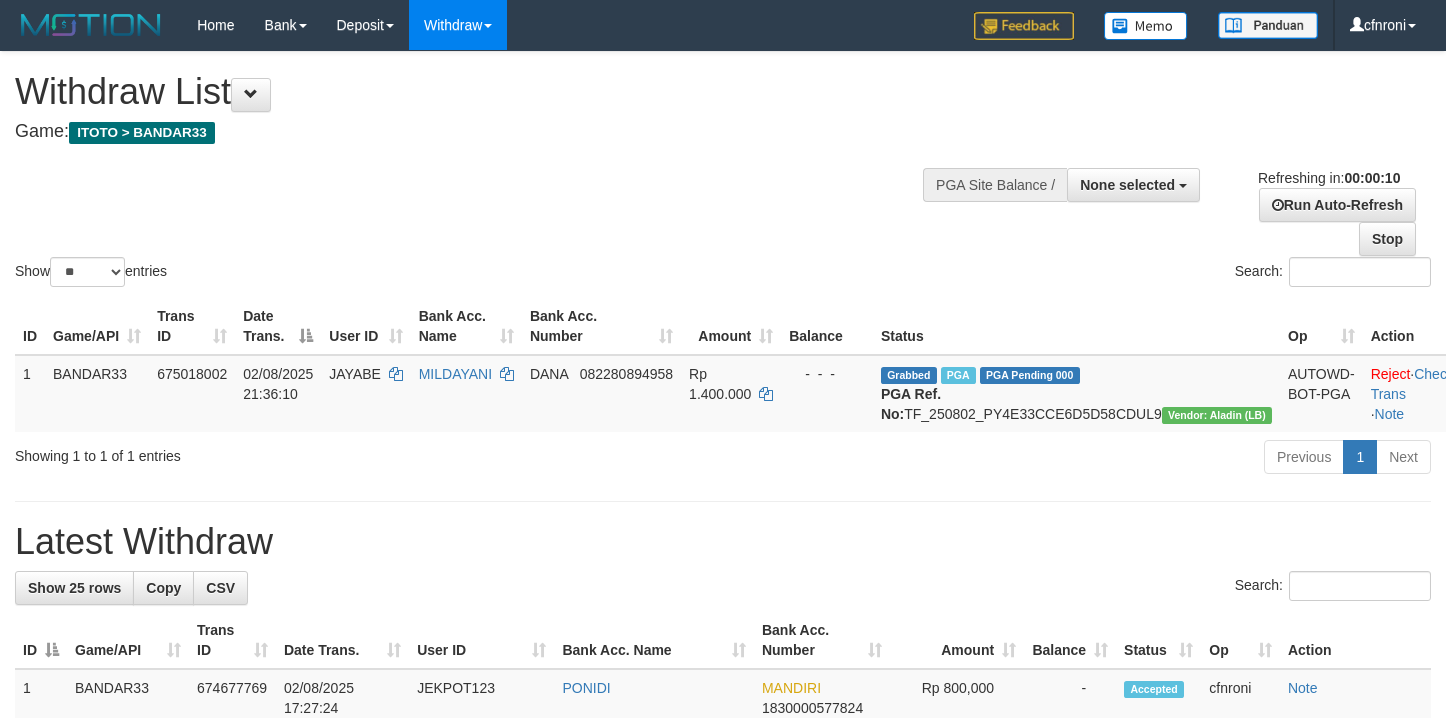 select 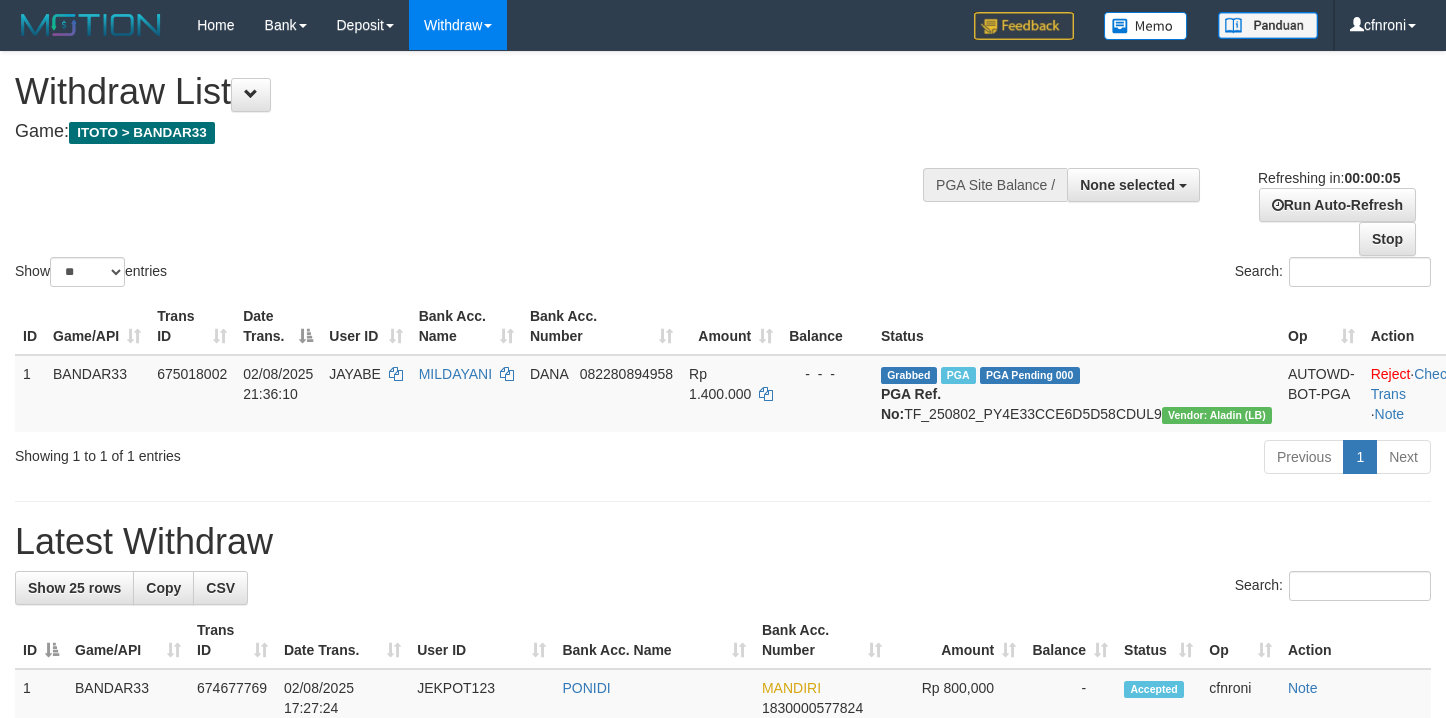 scroll, scrollTop: 0, scrollLeft: 0, axis: both 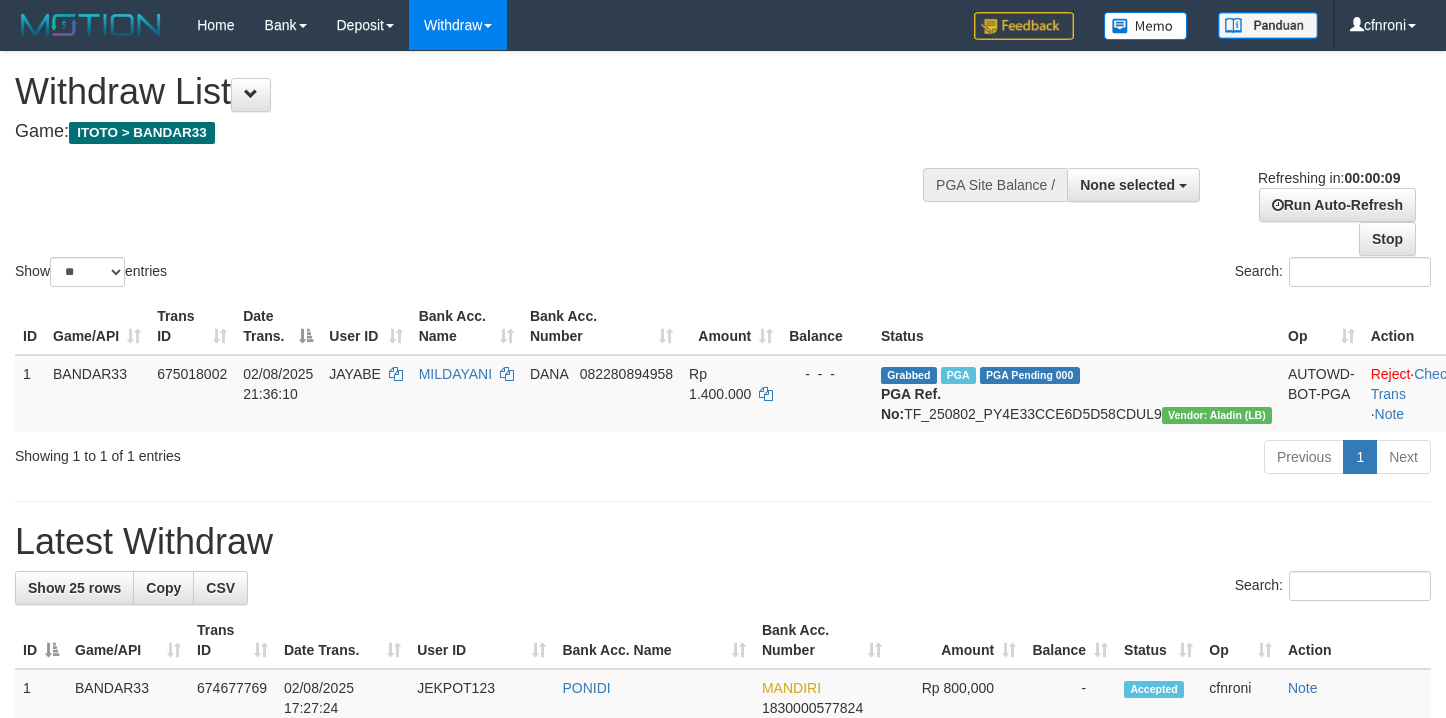 select 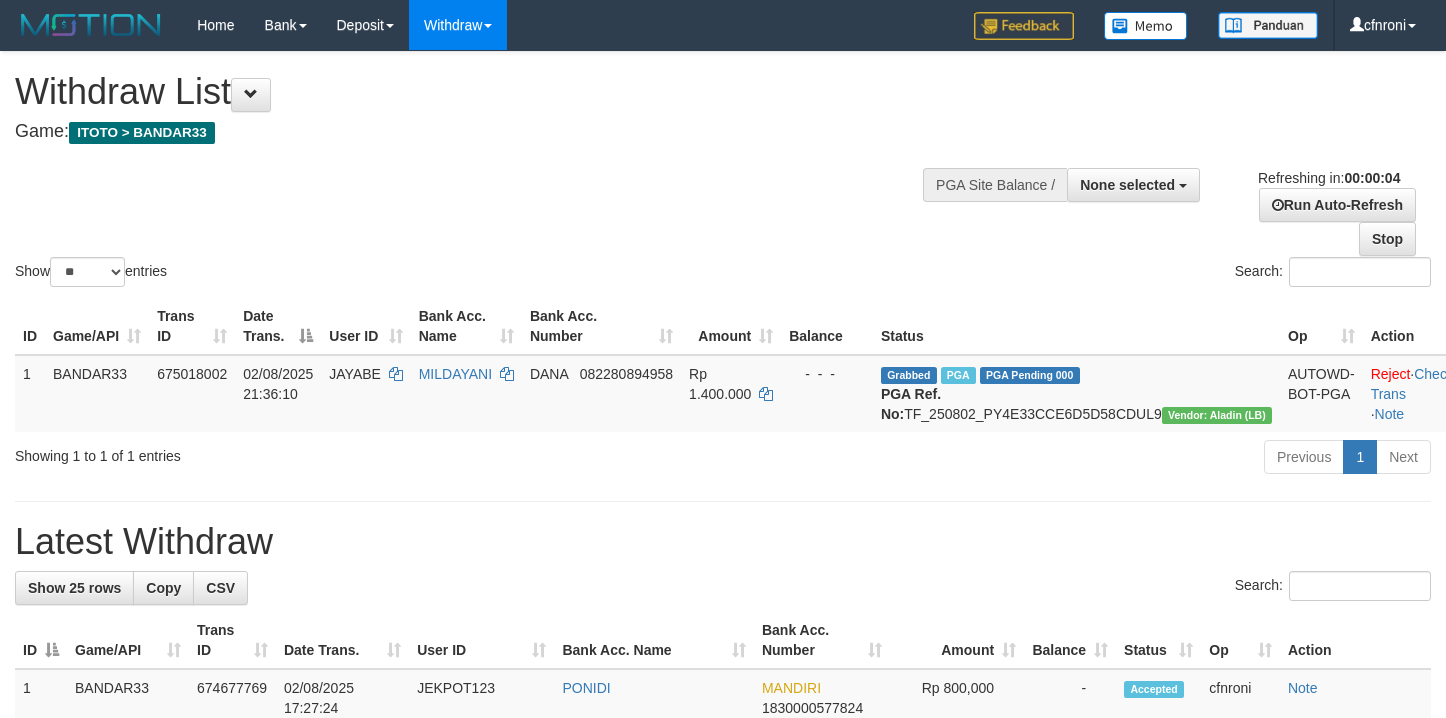scroll, scrollTop: 0, scrollLeft: 0, axis: both 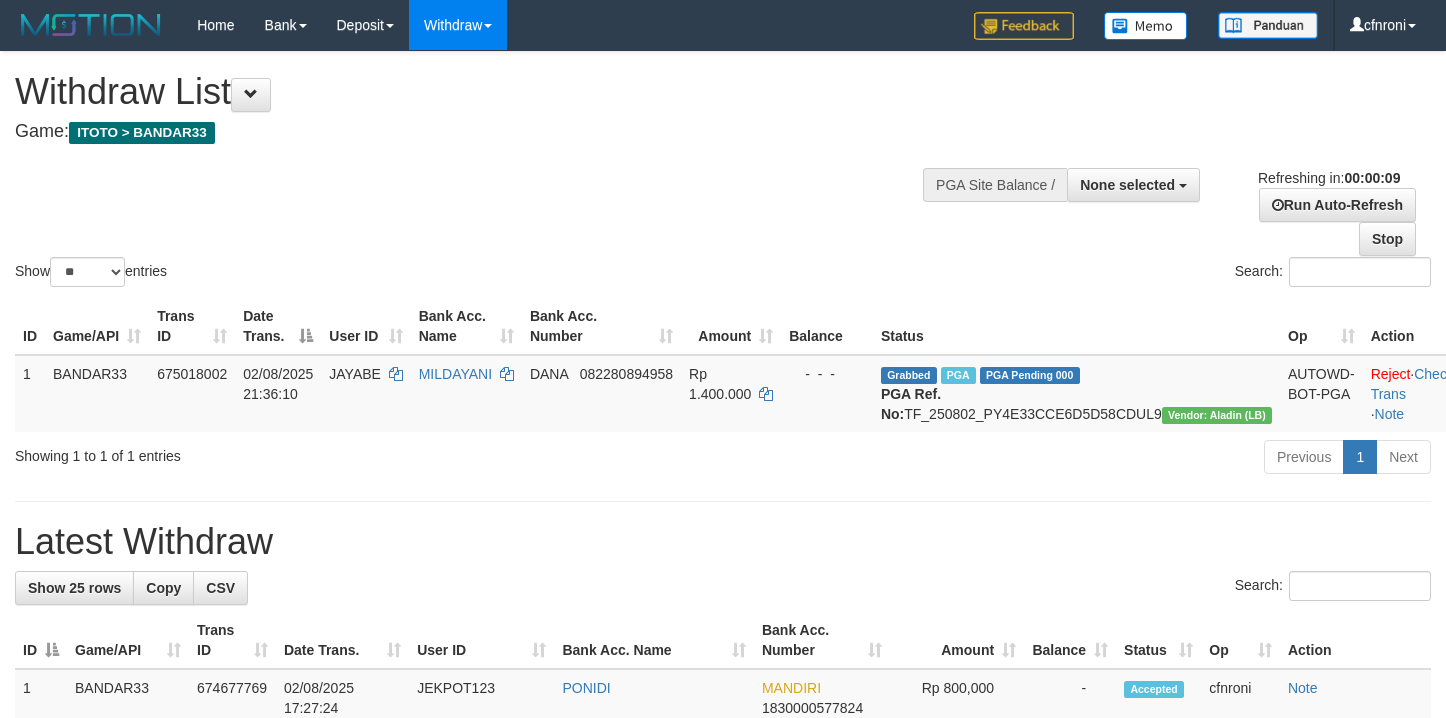 select 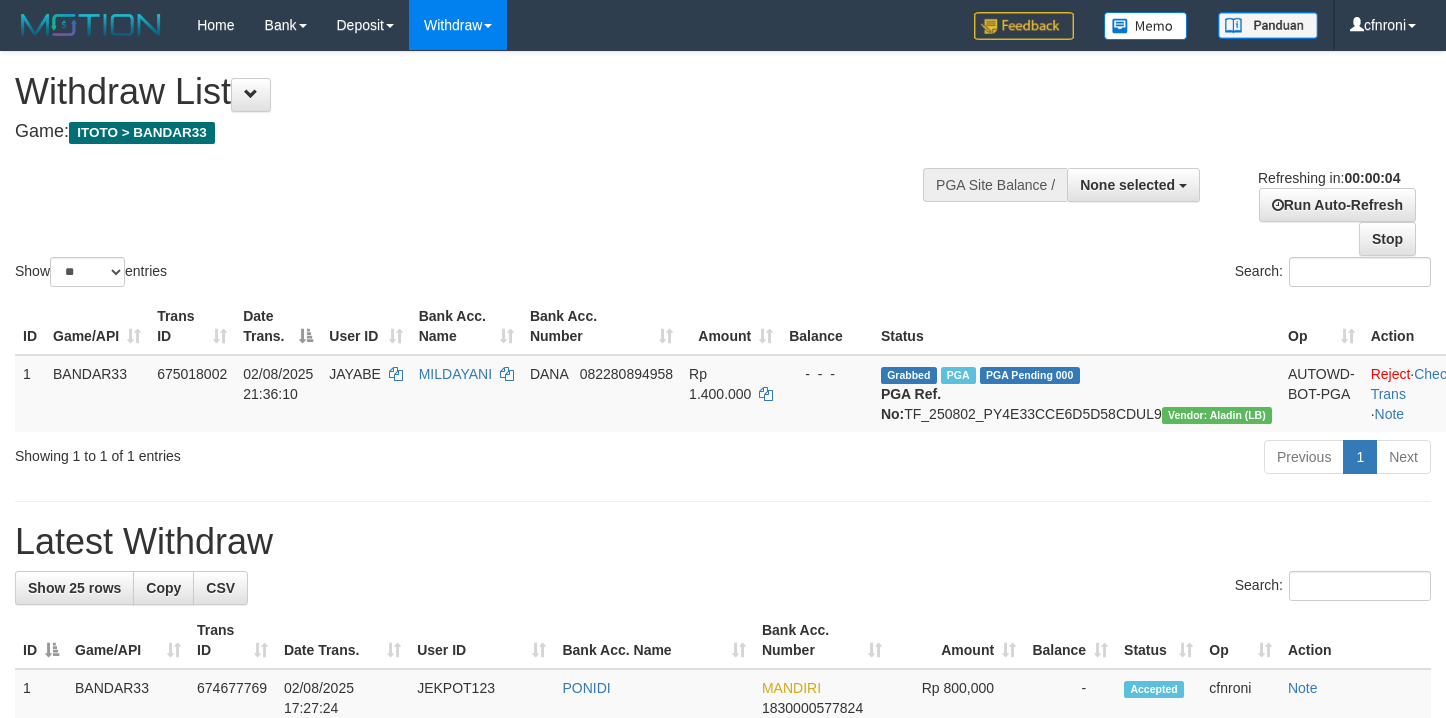 scroll, scrollTop: 0, scrollLeft: 0, axis: both 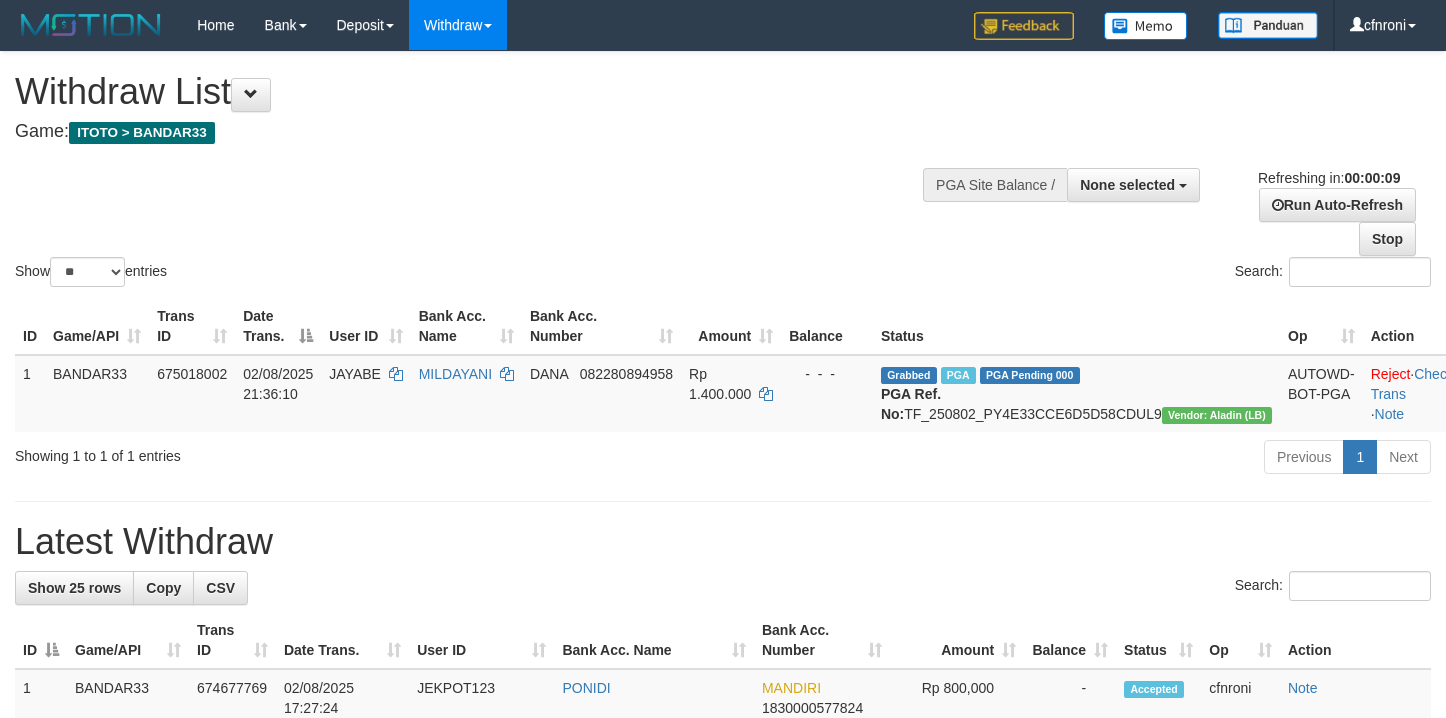 select 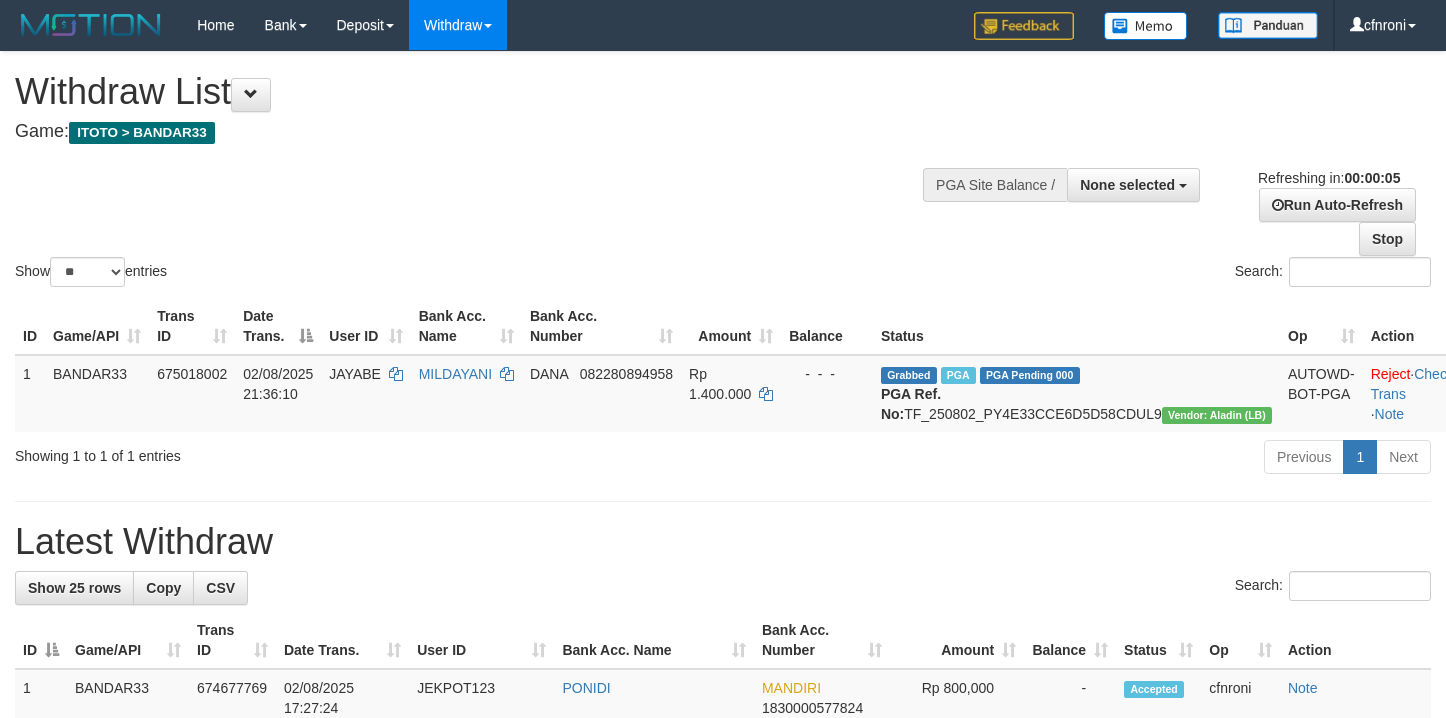 scroll, scrollTop: 0, scrollLeft: 0, axis: both 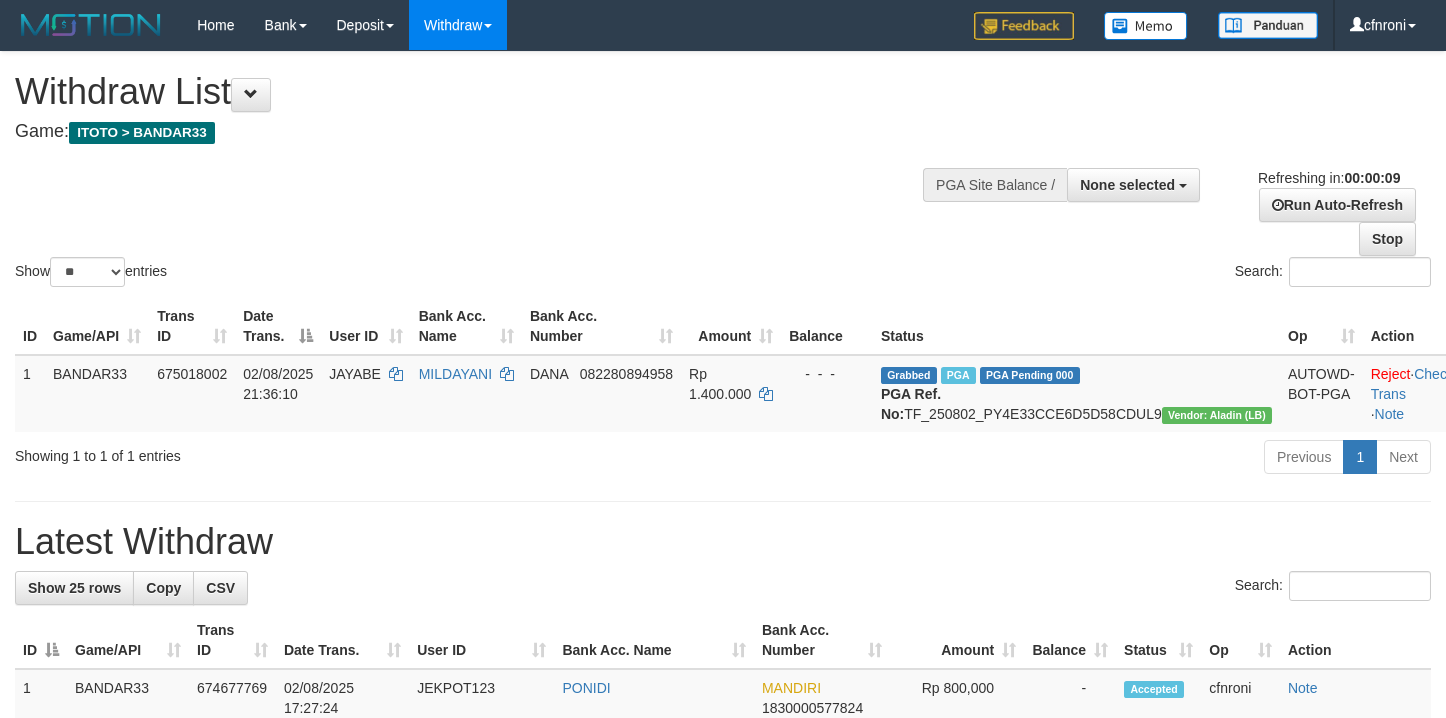 select 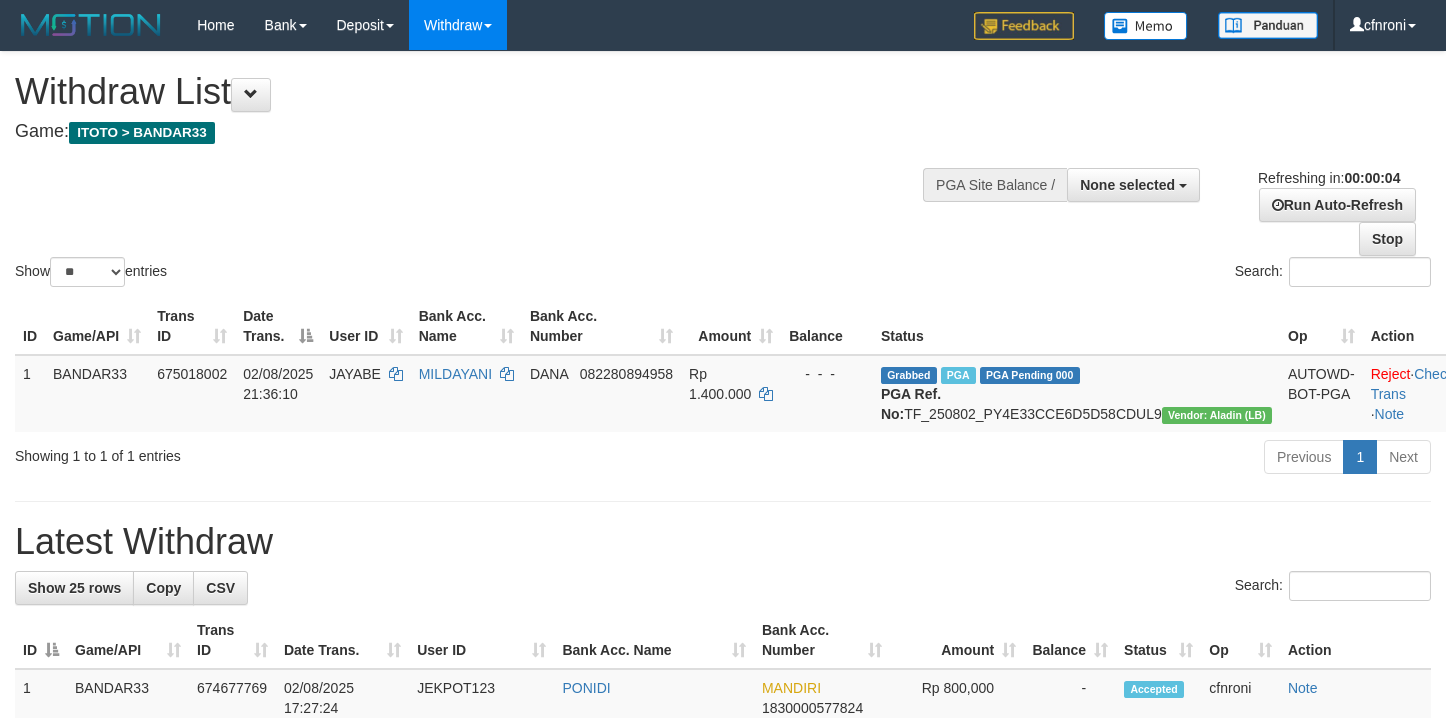 scroll, scrollTop: 0, scrollLeft: 0, axis: both 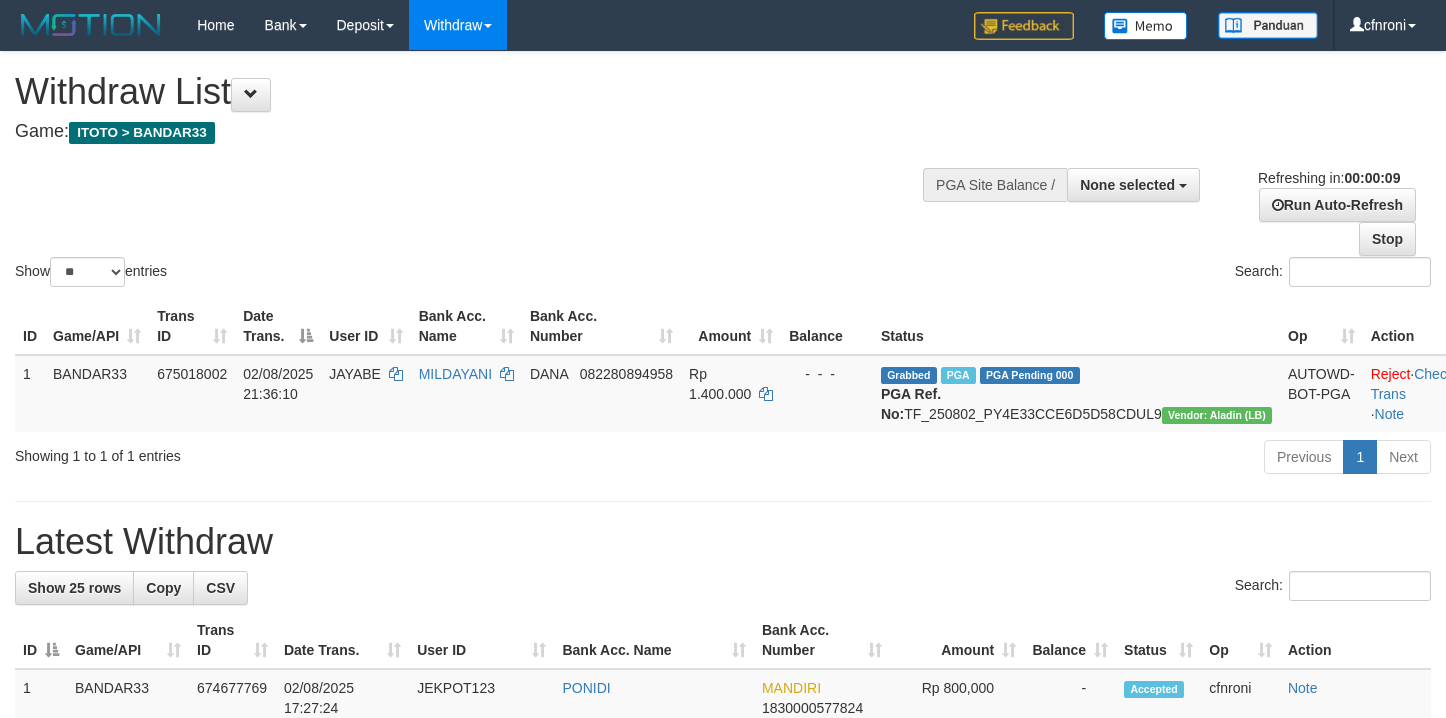 select 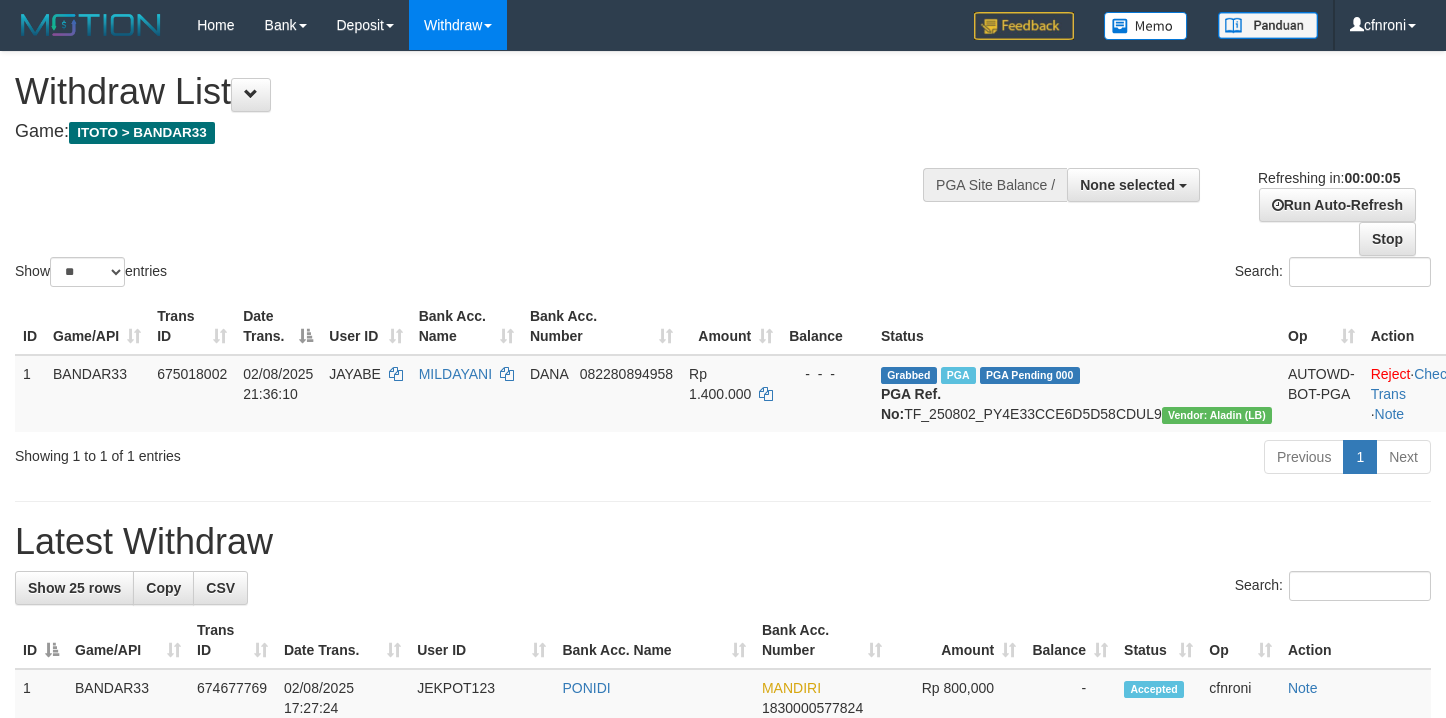 scroll, scrollTop: 0, scrollLeft: 0, axis: both 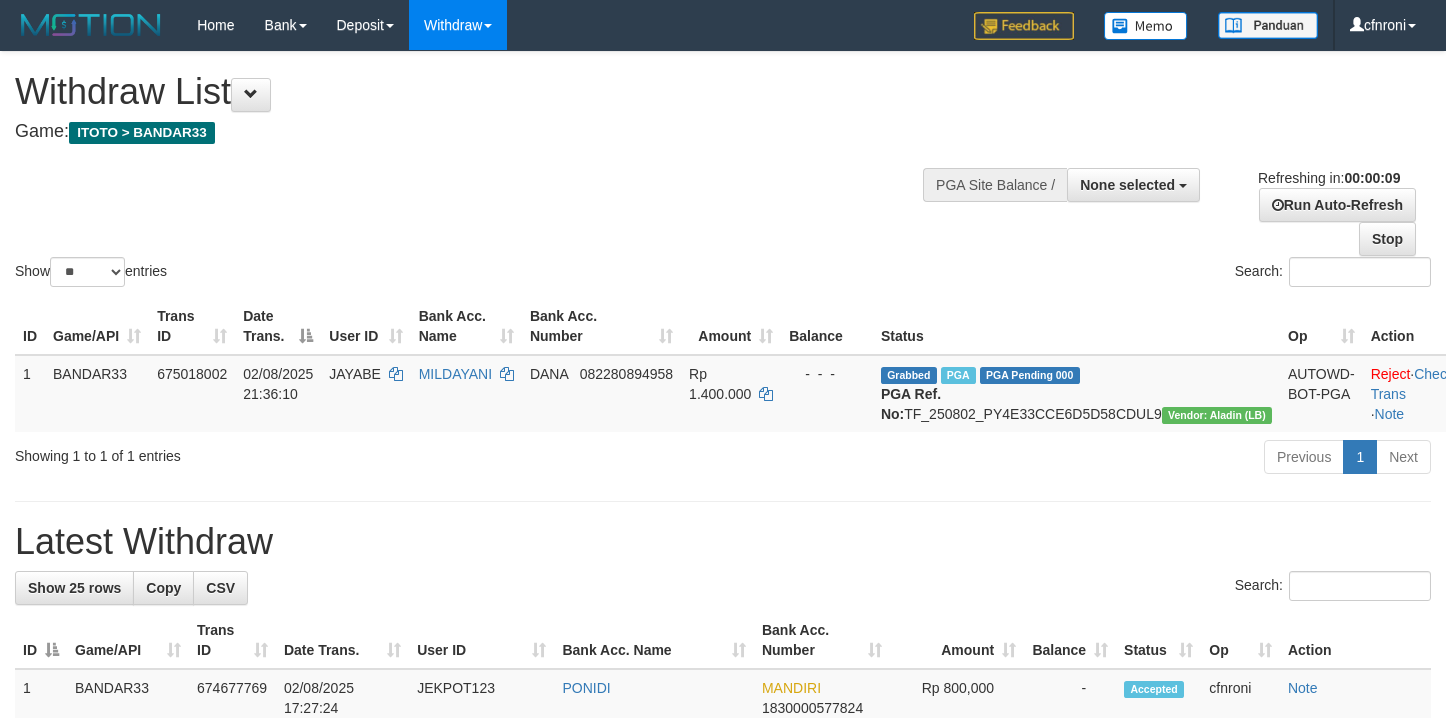 select 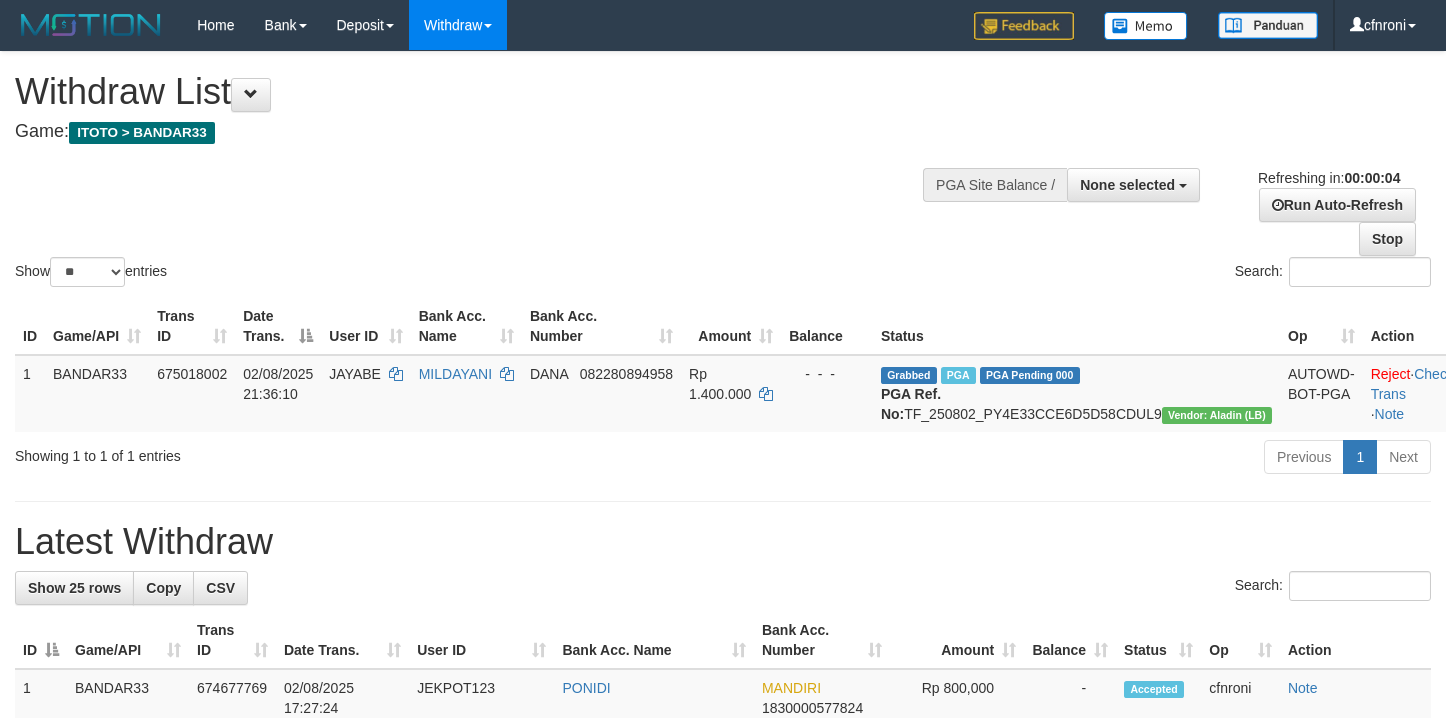 scroll, scrollTop: 0, scrollLeft: 0, axis: both 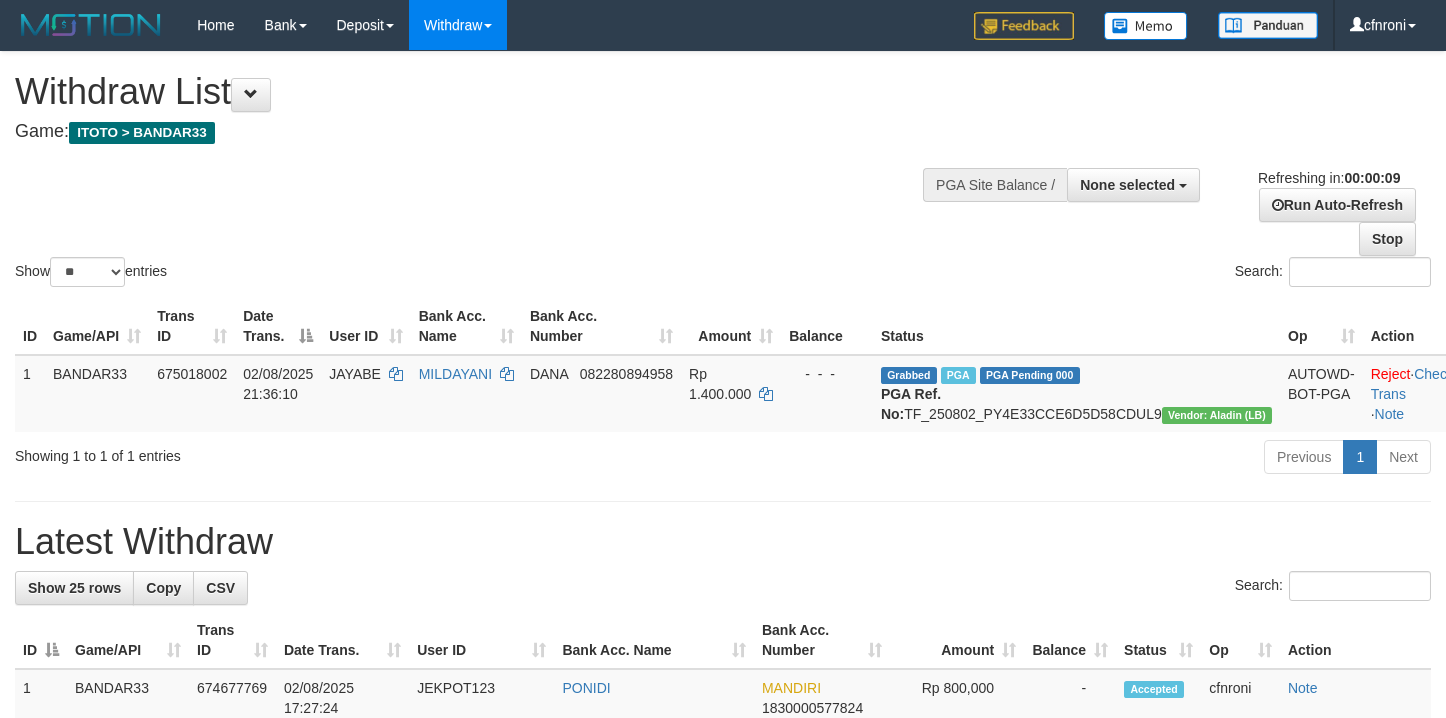 select 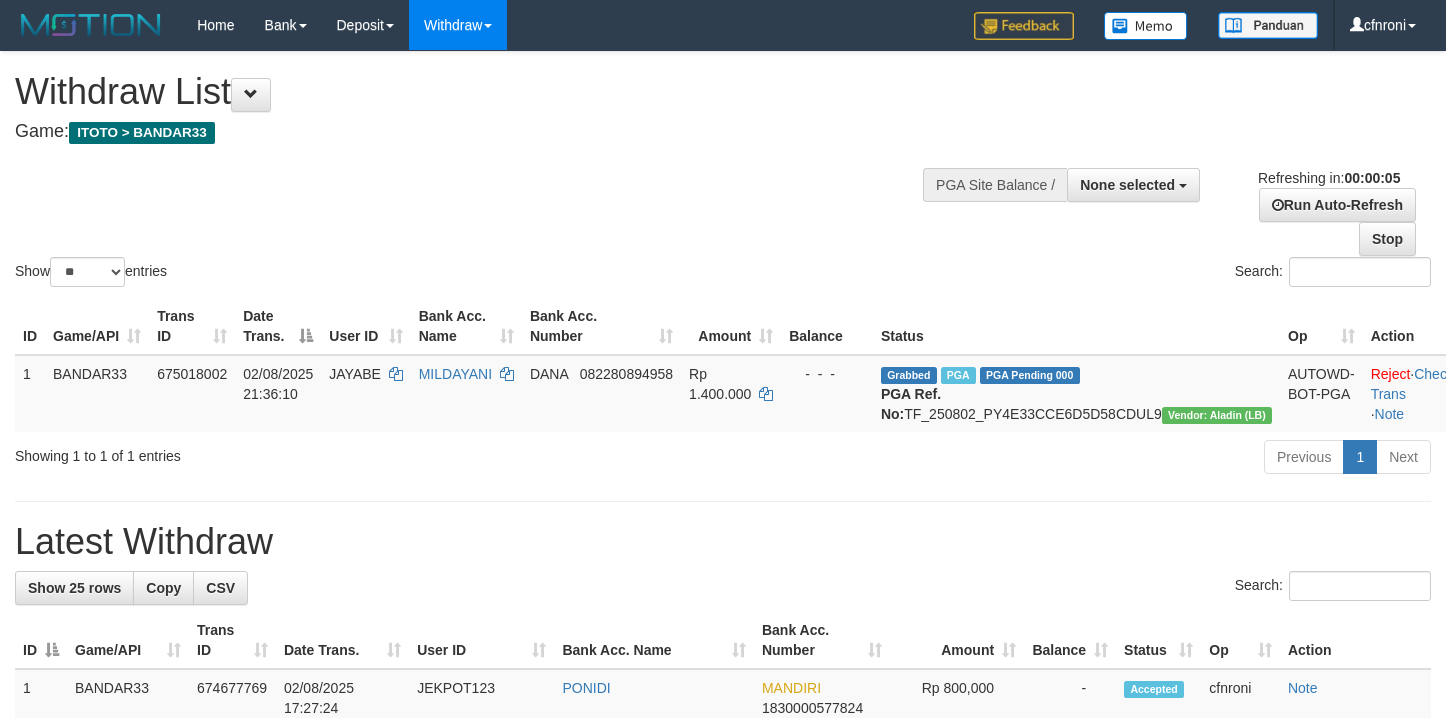 scroll, scrollTop: 0, scrollLeft: 0, axis: both 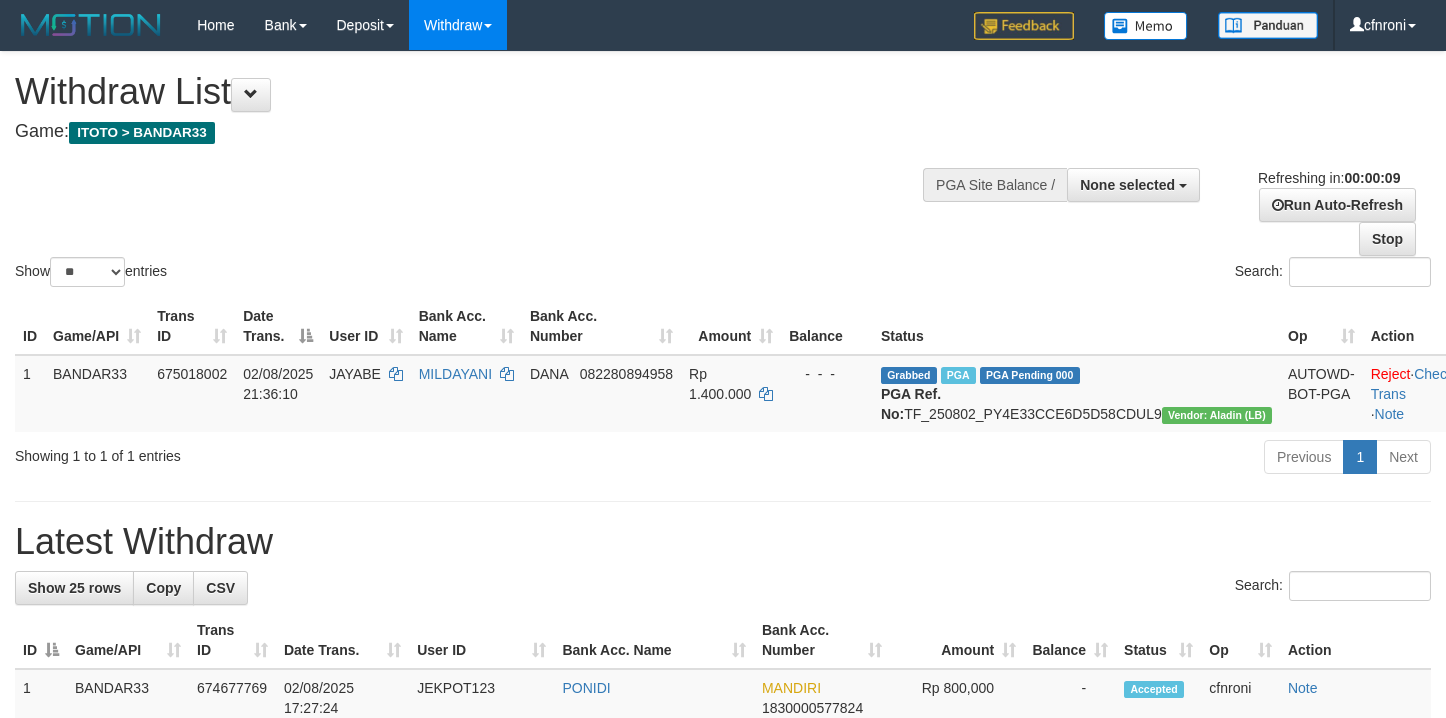 select 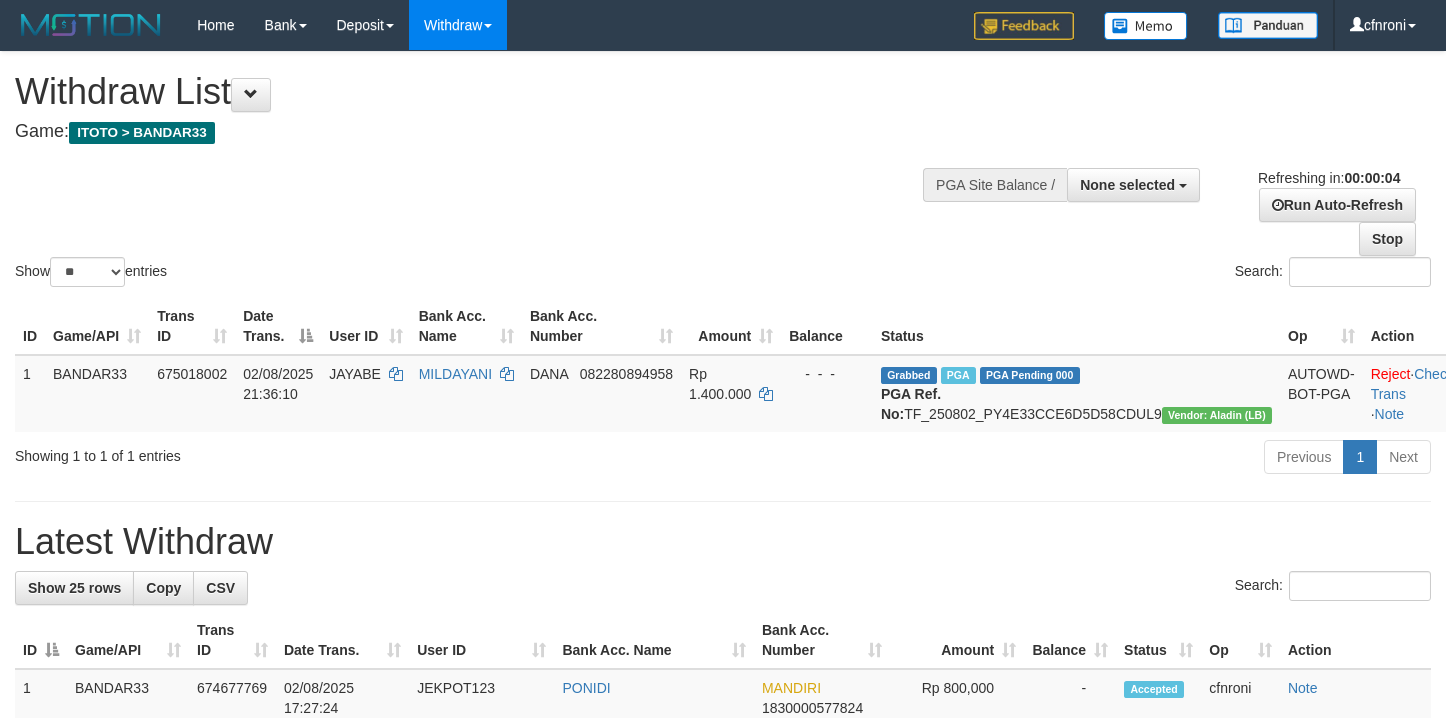 scroll, scrollTop: 0, scrollLeft: 0, axis: both 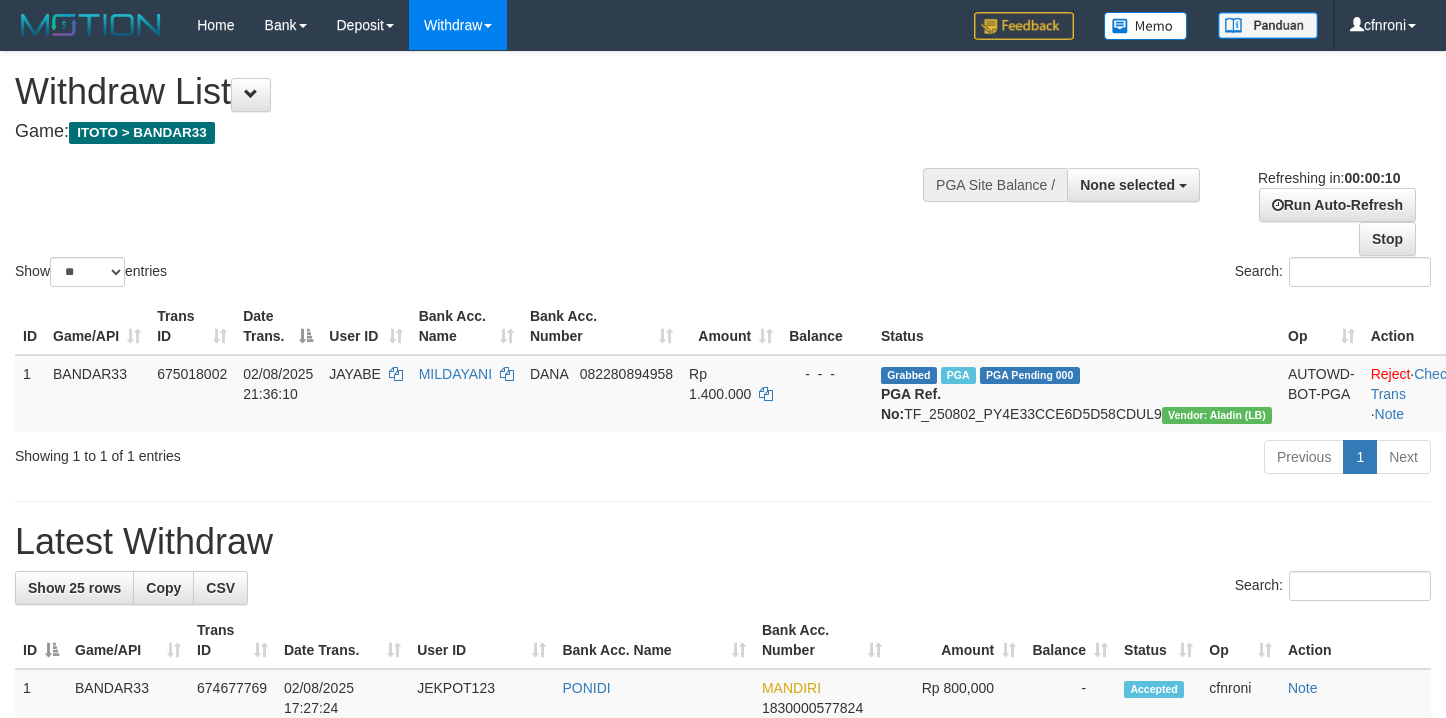 select 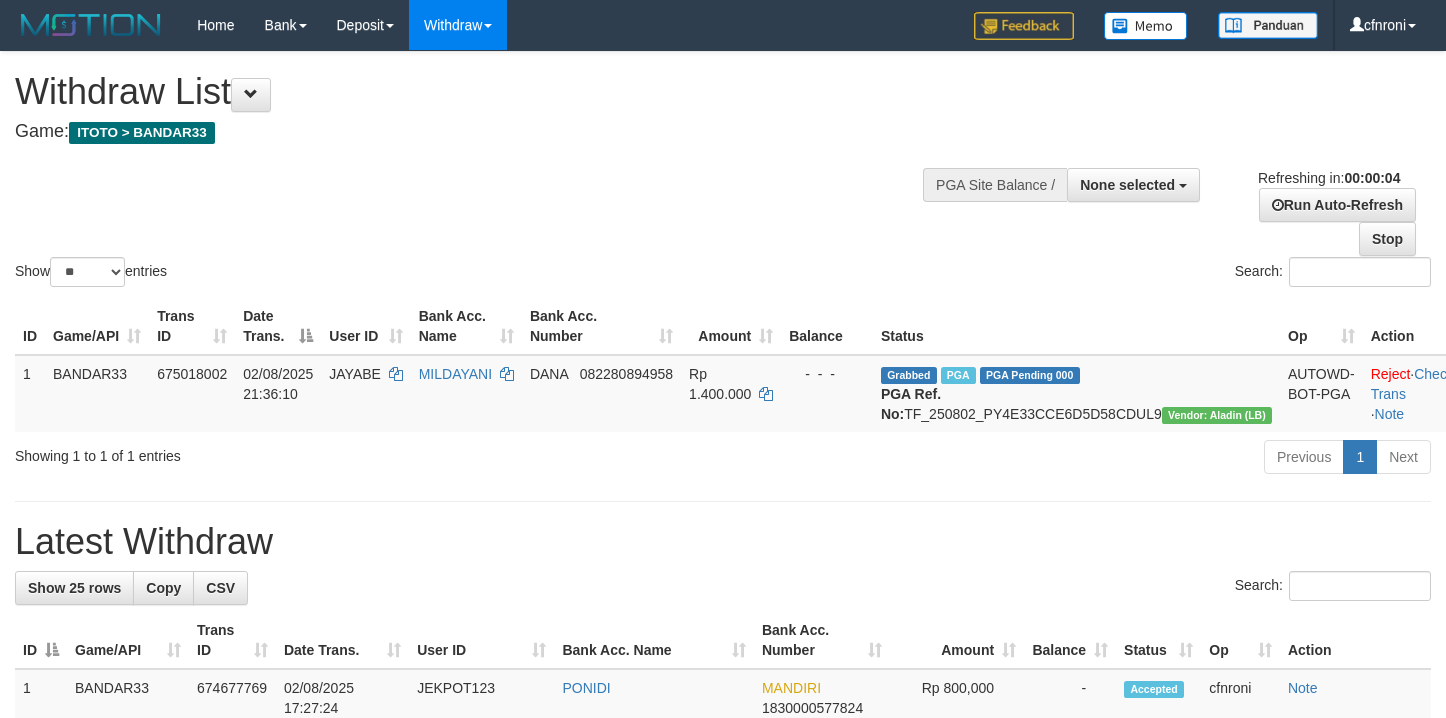 scroll, scrollTop: 0, scrollLeft: 0, axis: both 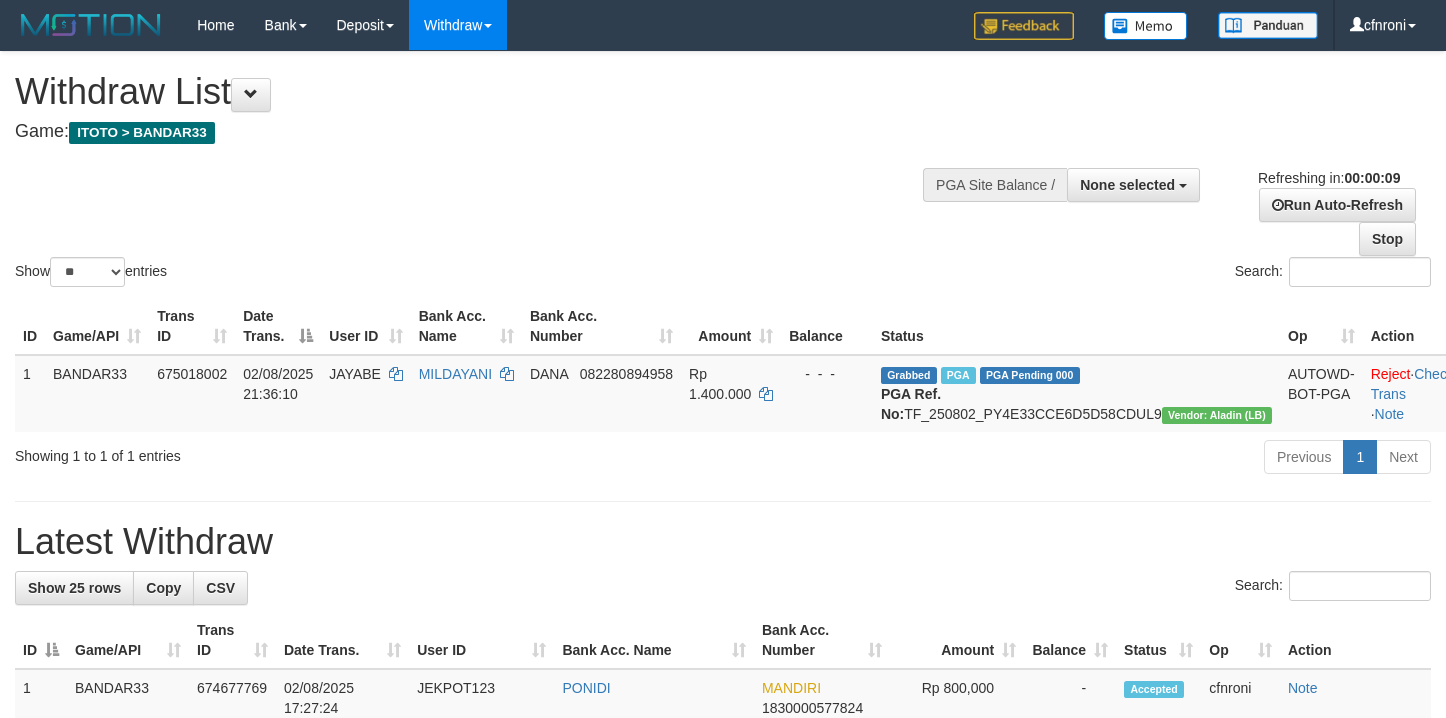 select 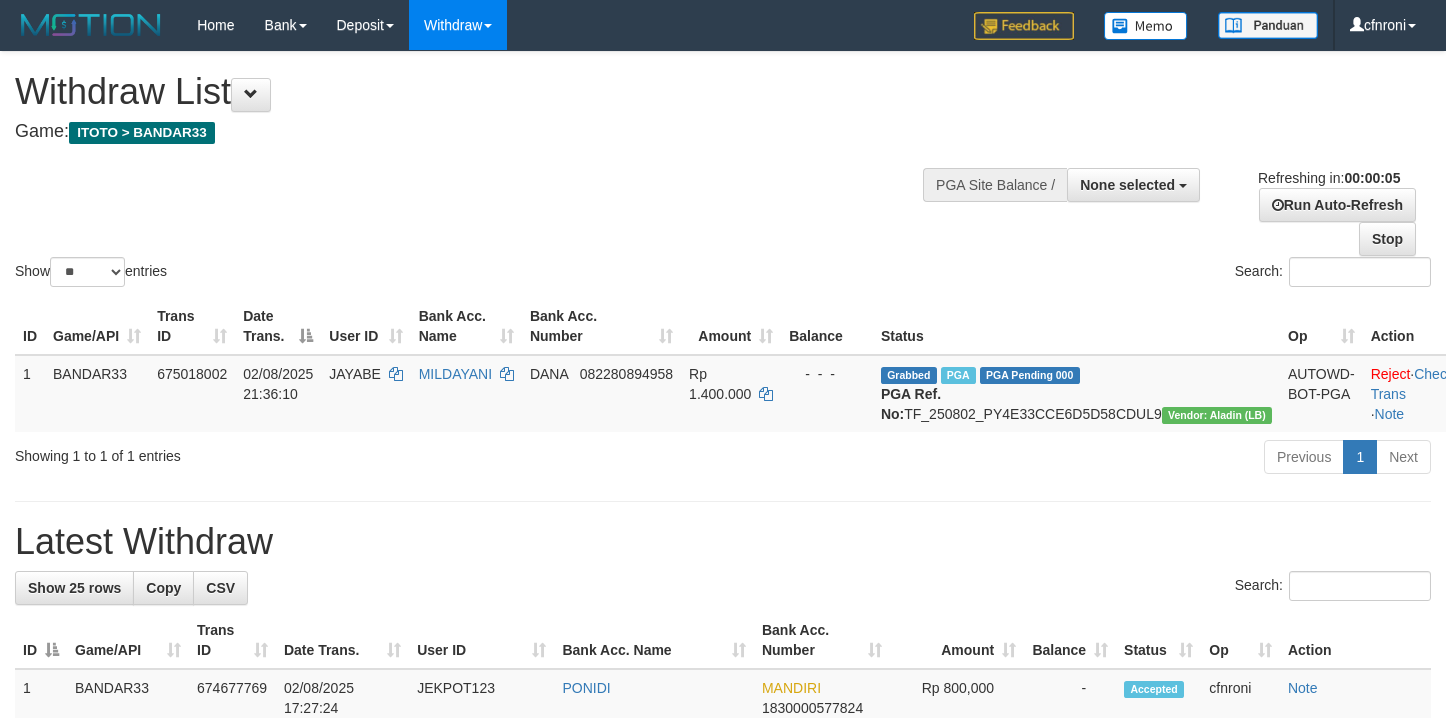 scroll, scrollTop: 0, scrollLeft: 0, axis: both 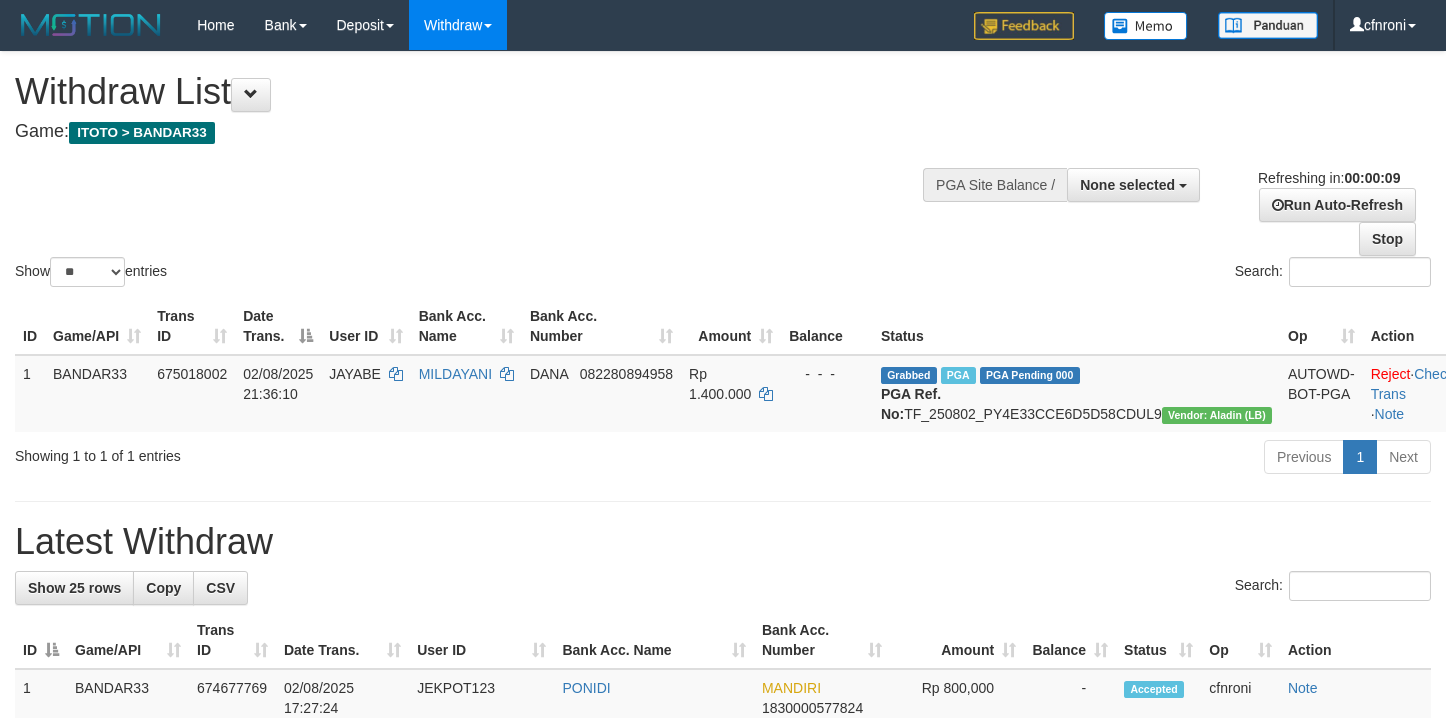 select 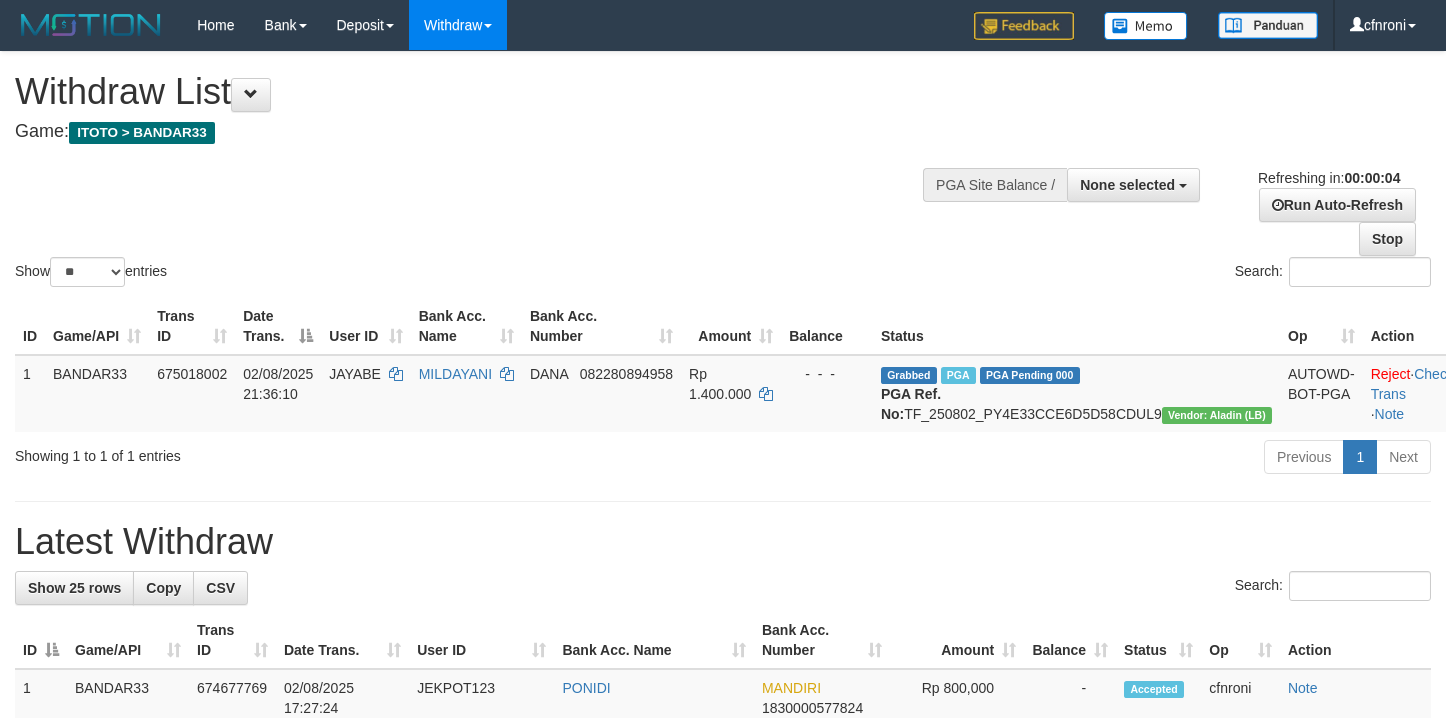 scroll, scrollTop: 0, scrollLeft: 0, axis: both 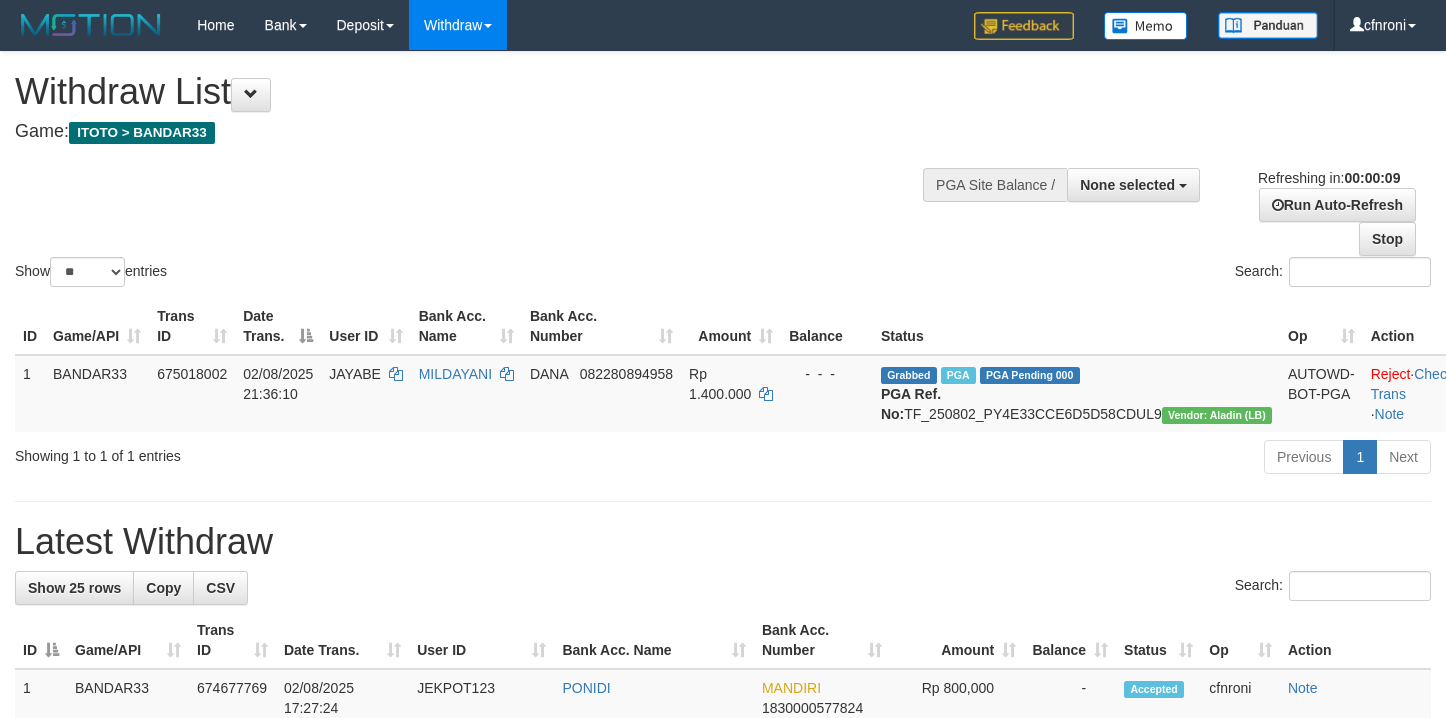 select 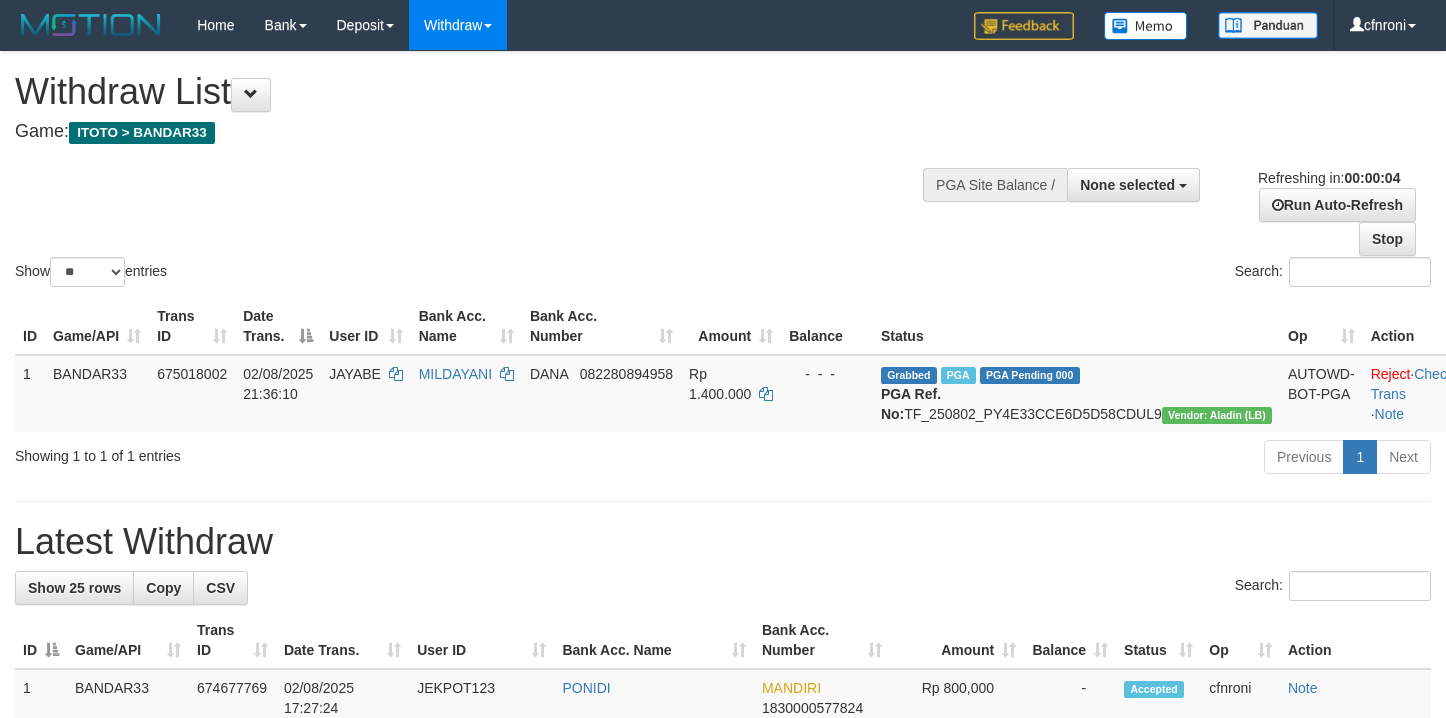 scroll, scrollTop: 0, scrollLeft: 0, axis: both 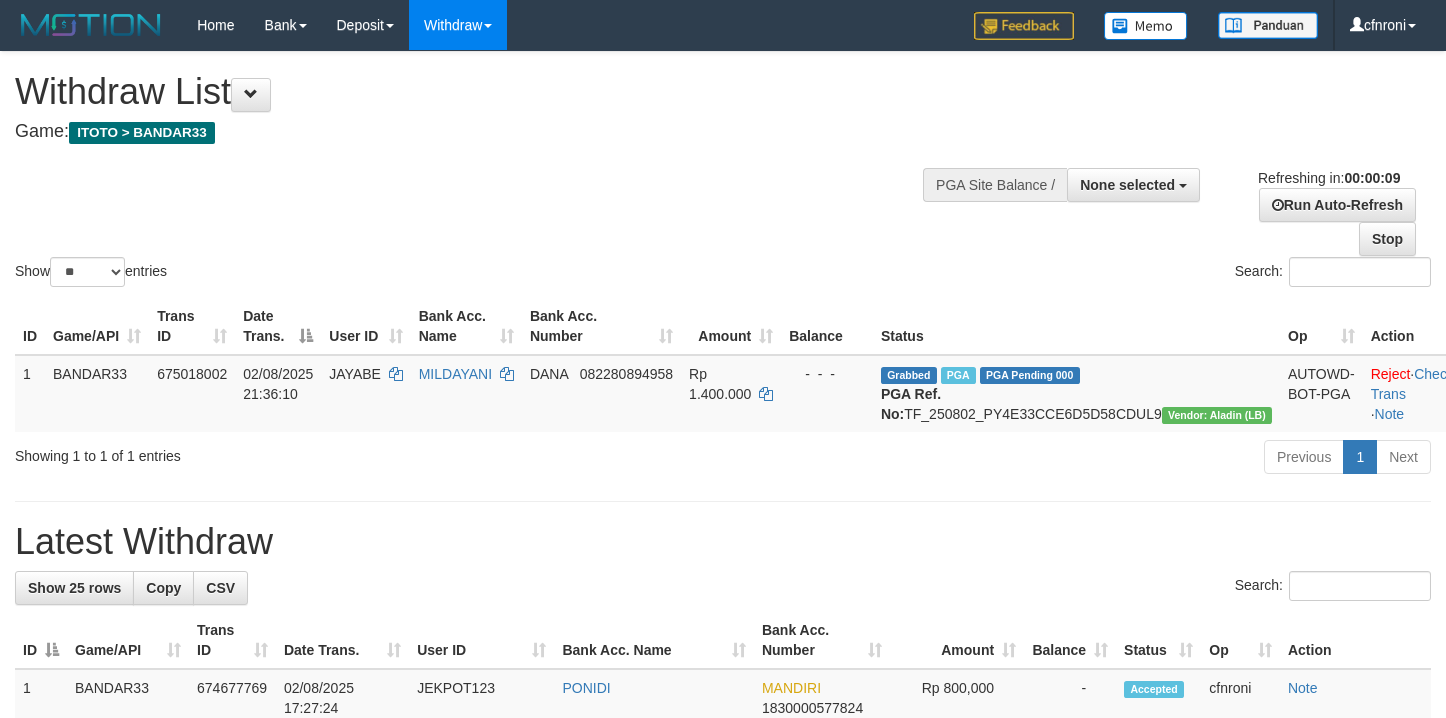 select 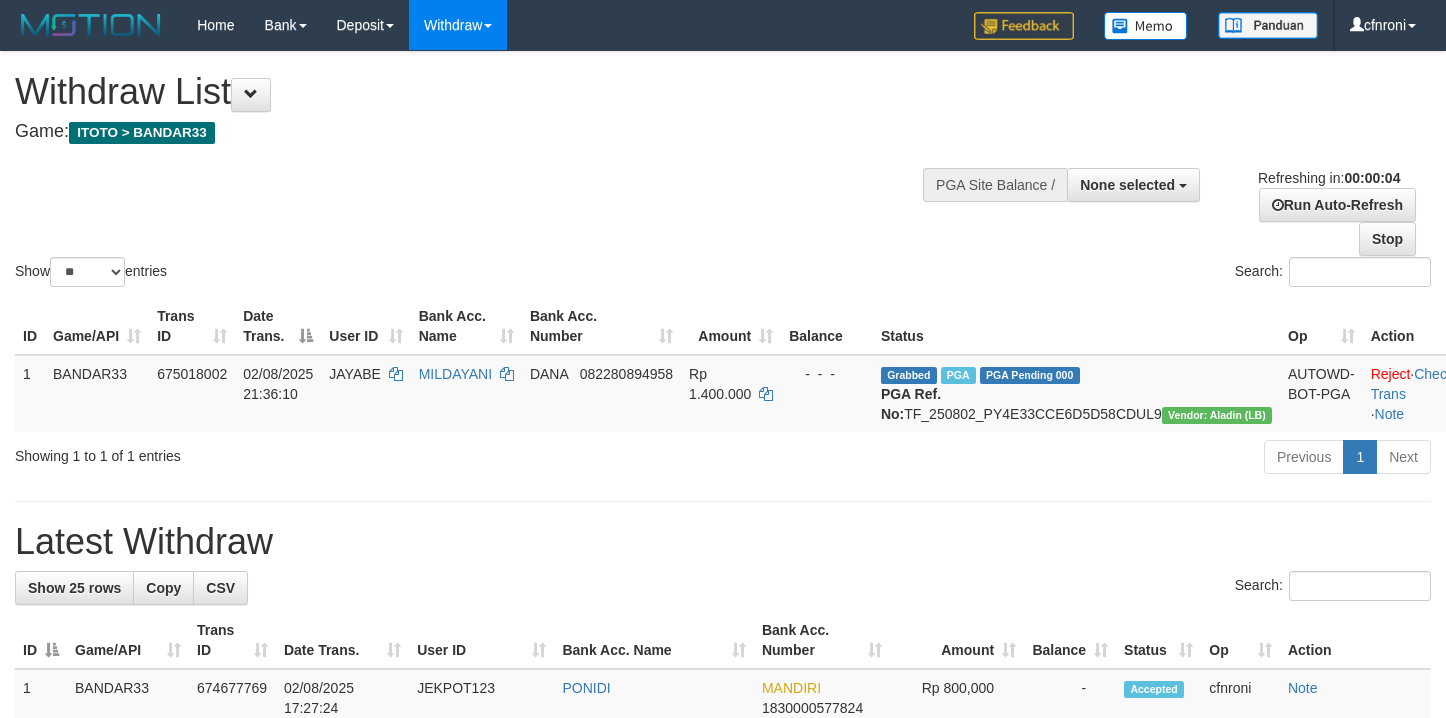 scroll, scrollTop: 0, scrollLeft: 0, axis: both 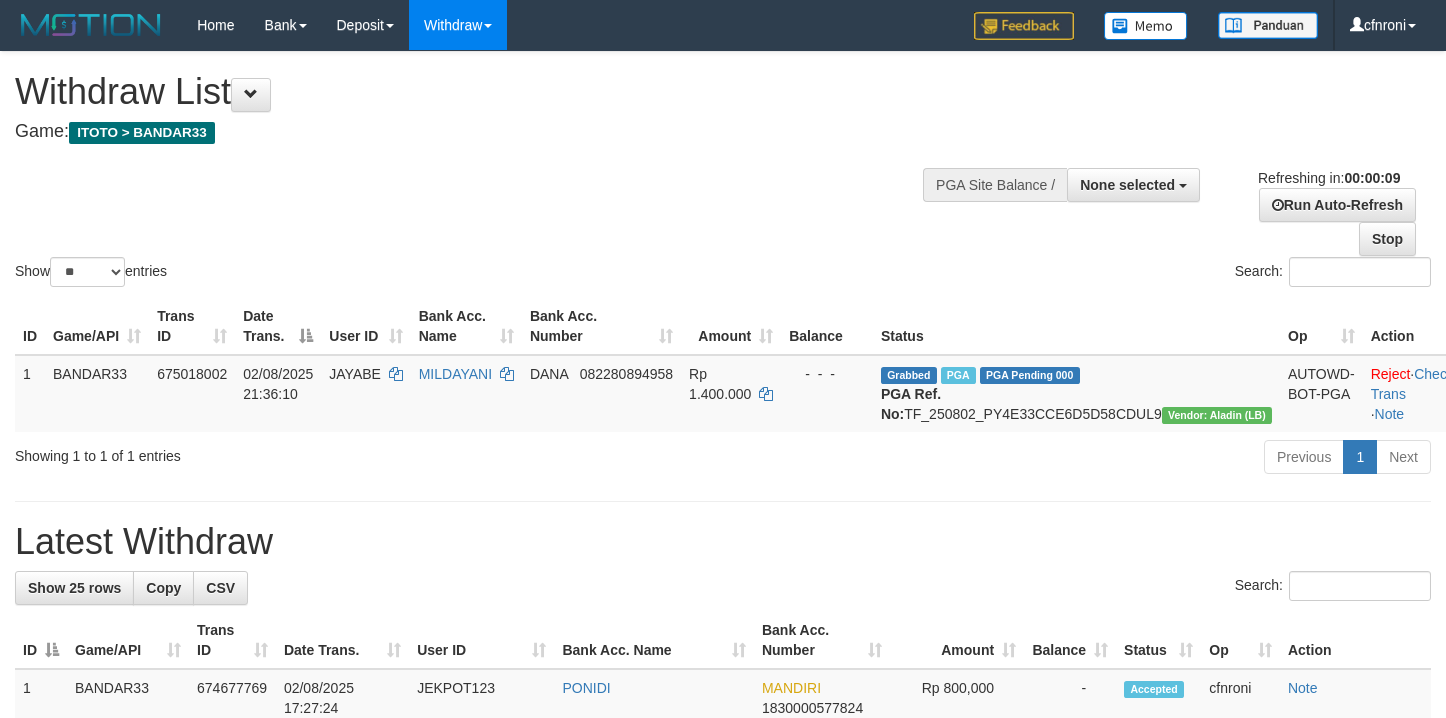 select 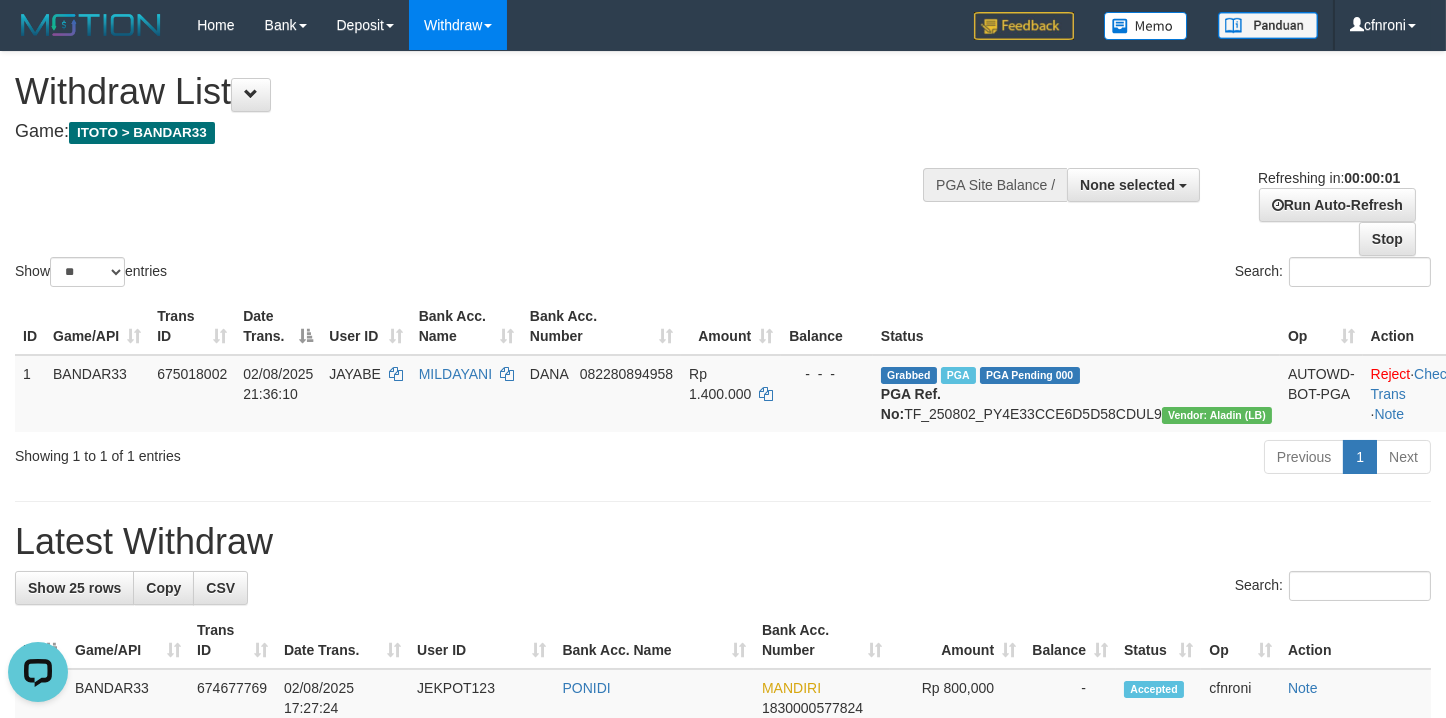 scroll, scrollTop: 0, scrollLeft: 0, axis: both 